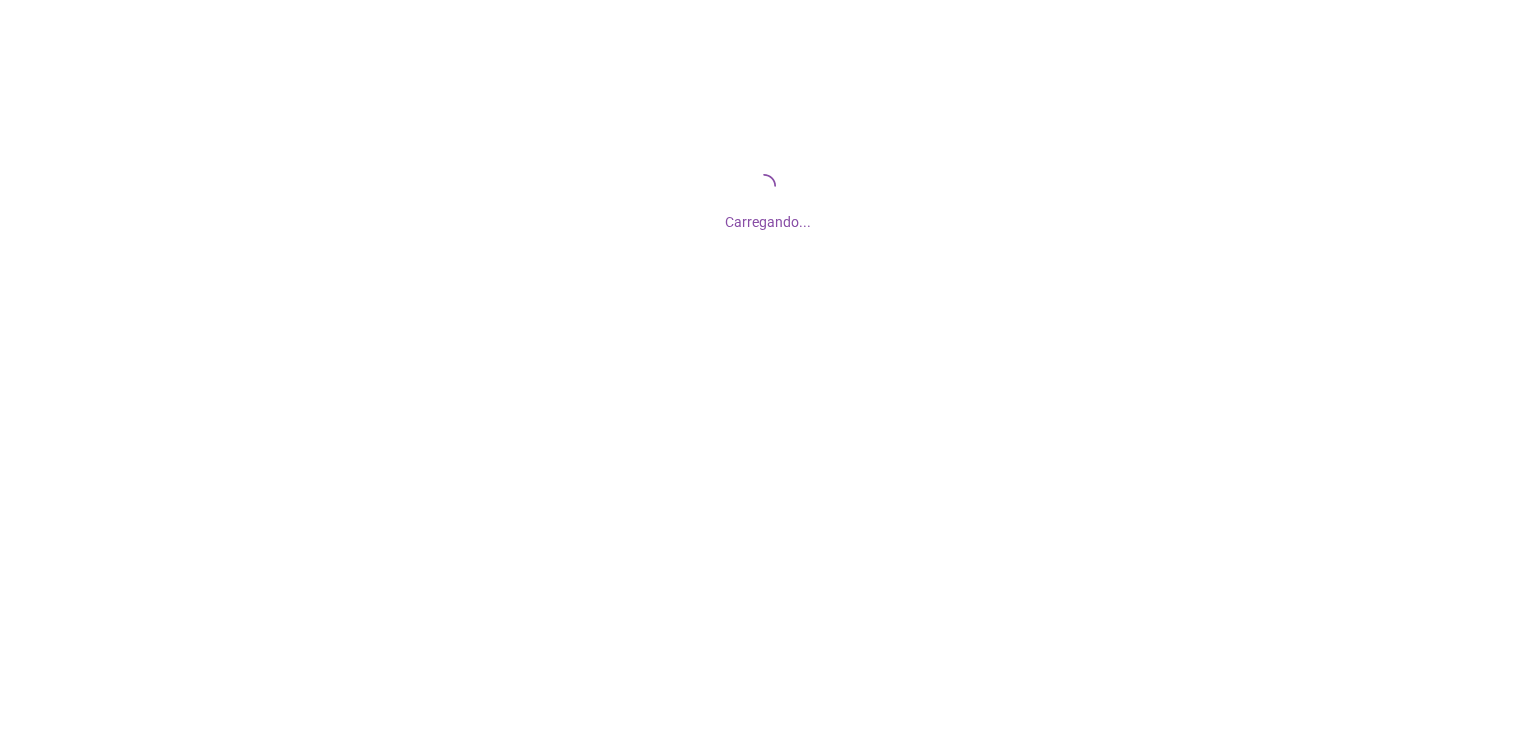 scroll, scrollTop: 0, scrollLeft: 0, axis: both 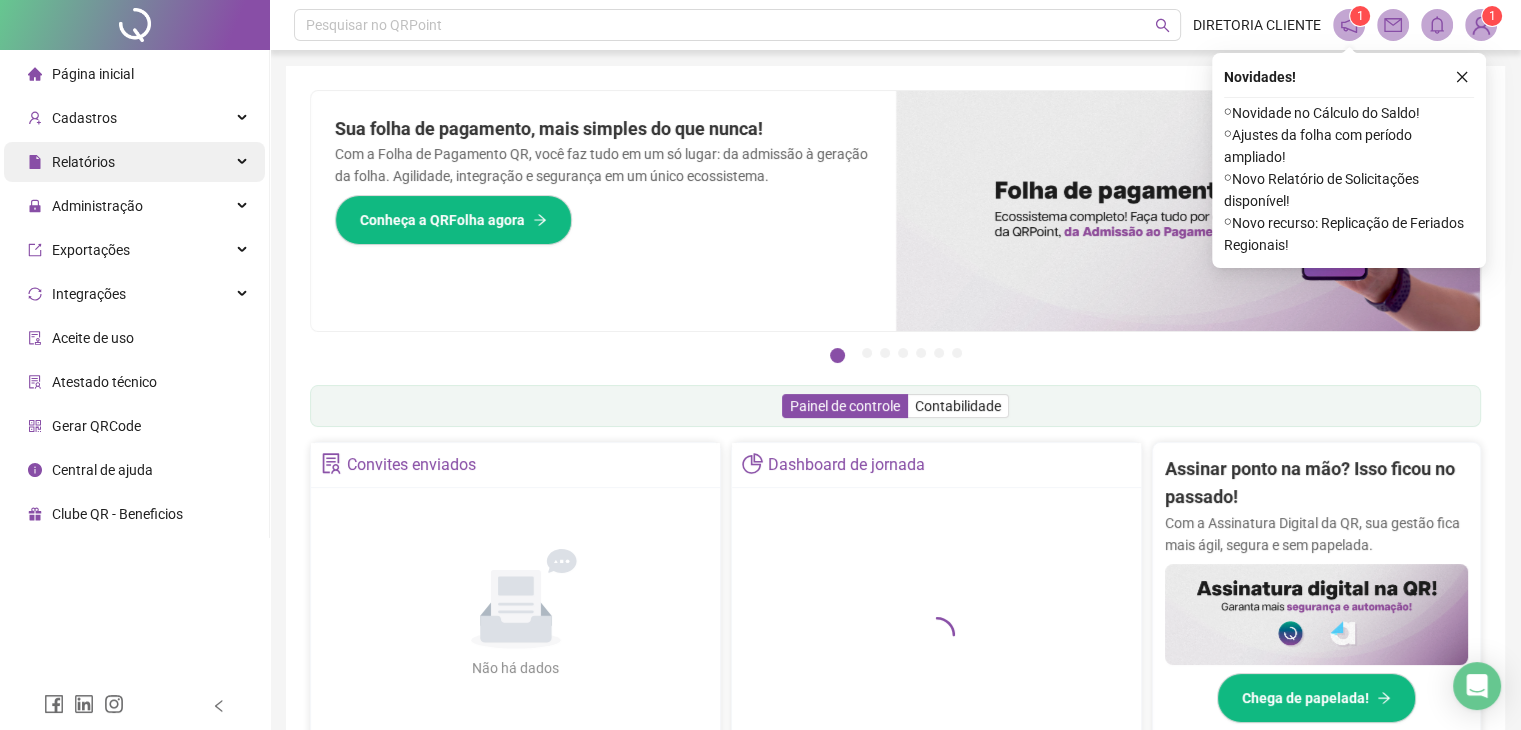 click on "Relatórios" at bounding box center [134, 162] 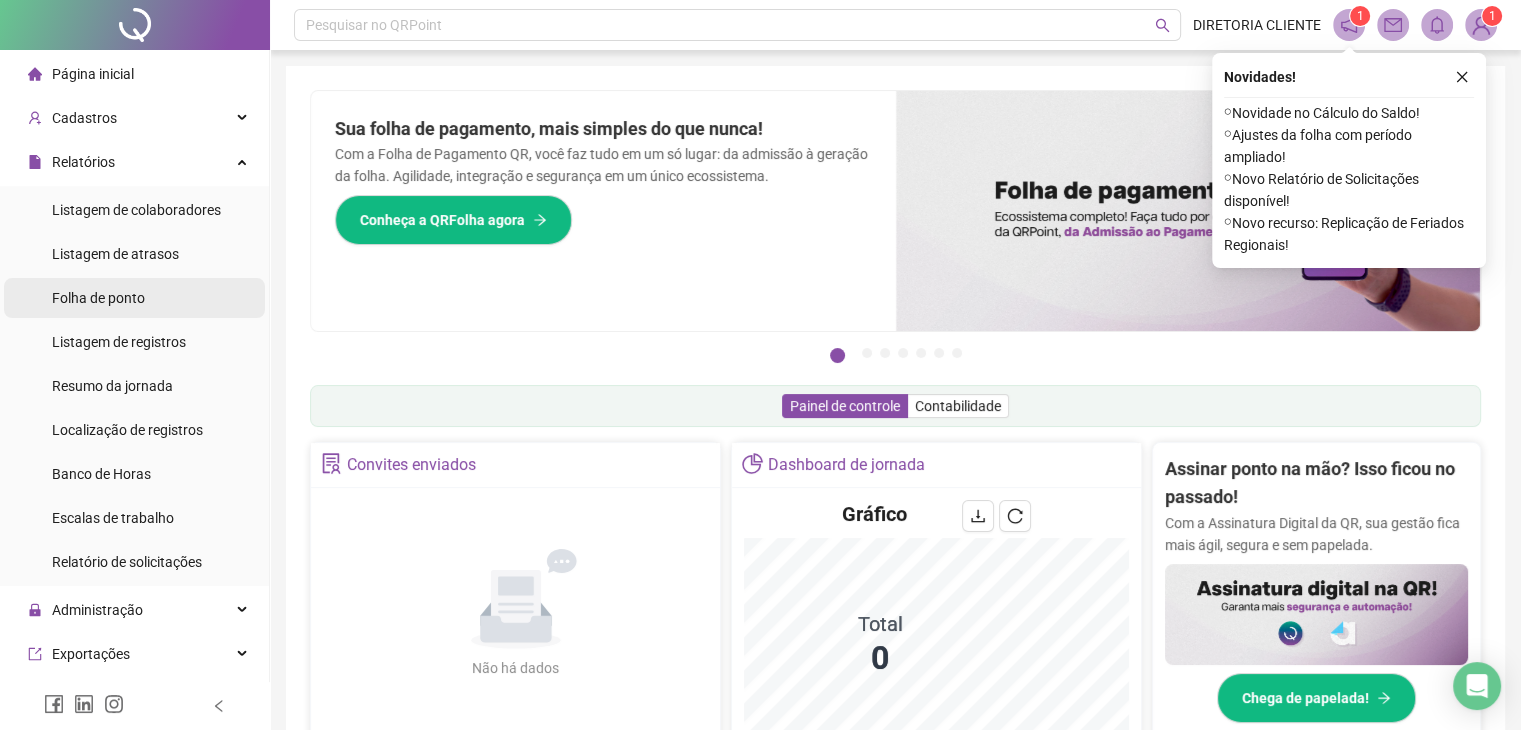 click on "Folha de ponto" at bounding box center [98, 298] 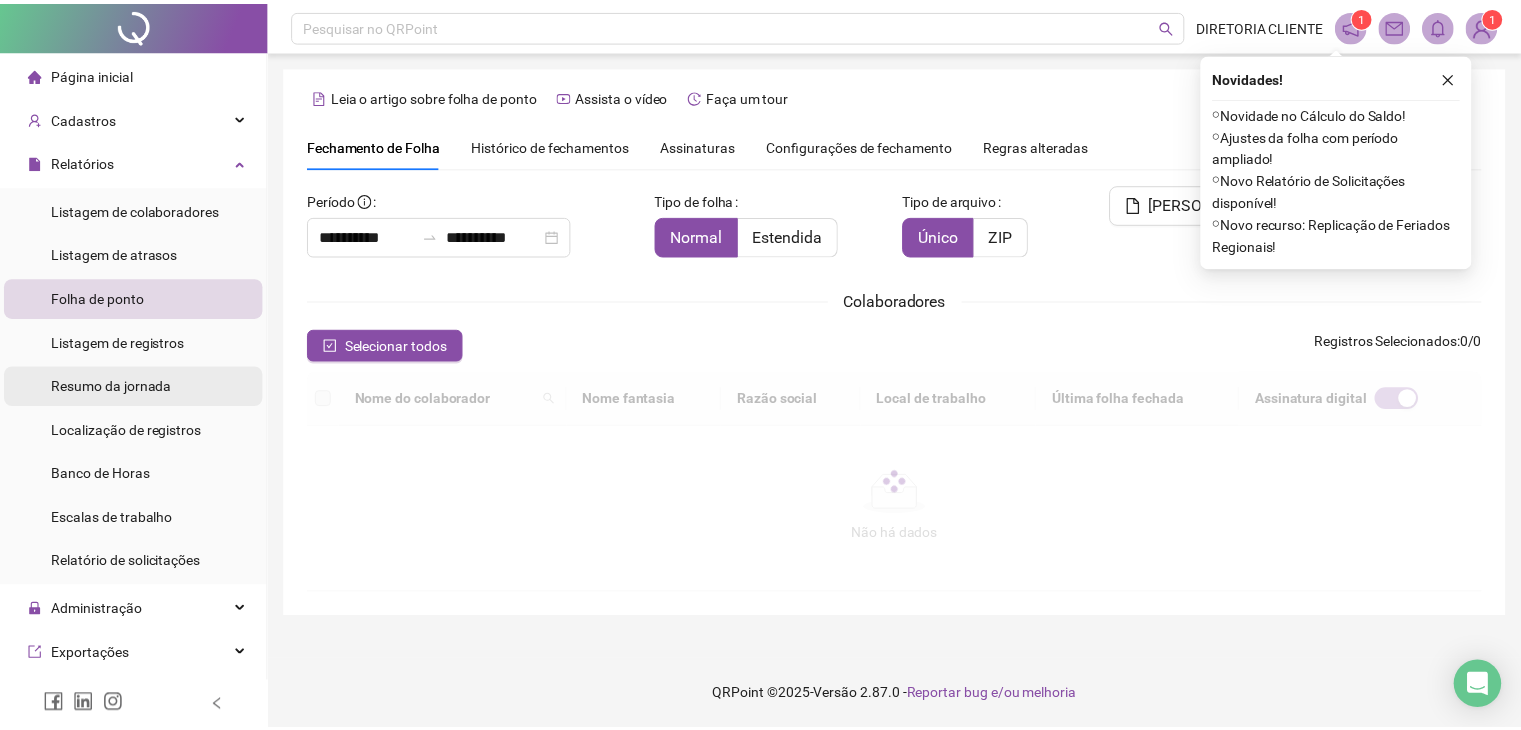 scroll, scrollTop: 44, scrollLeft: 0, axis: vertical 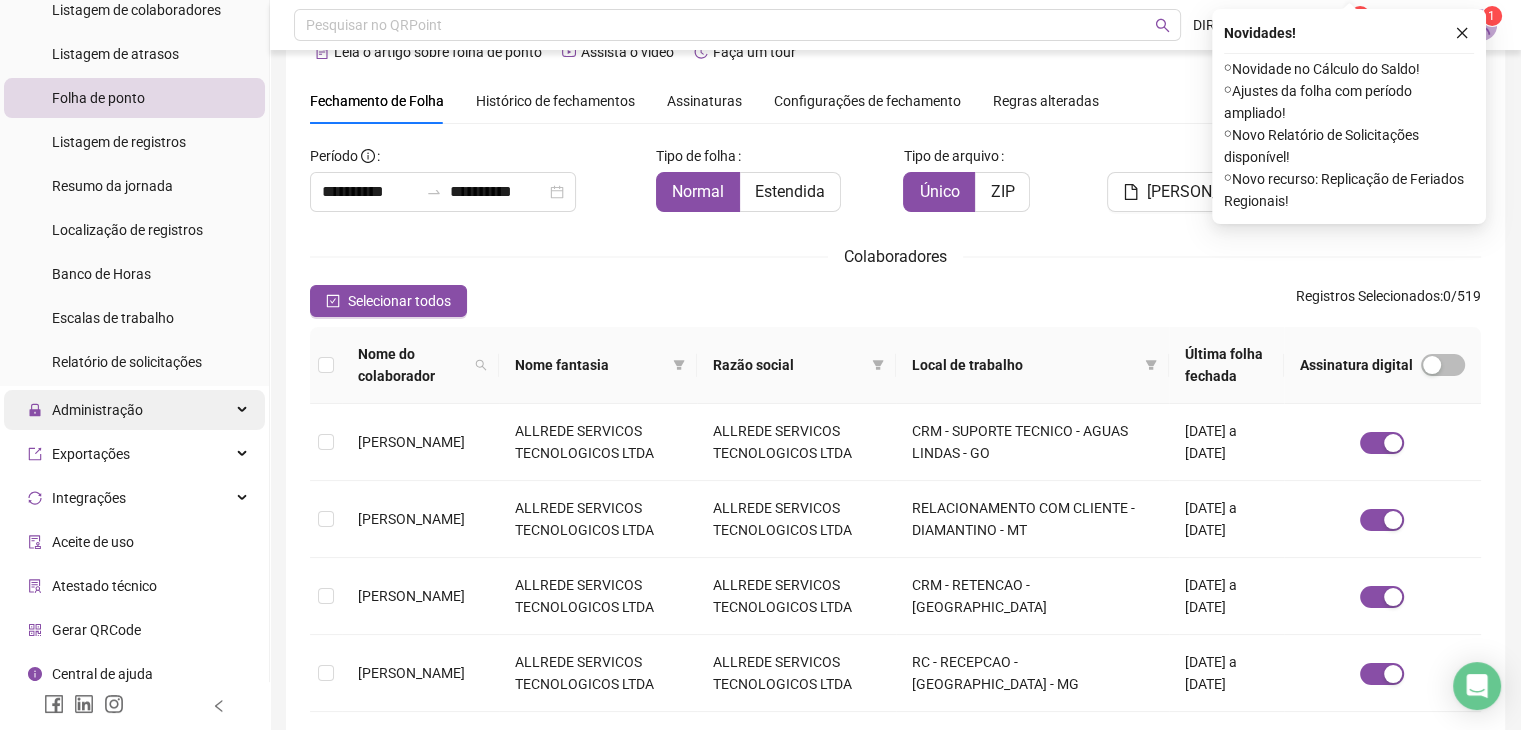 click on "Administração" at bounding box center [134, 410] 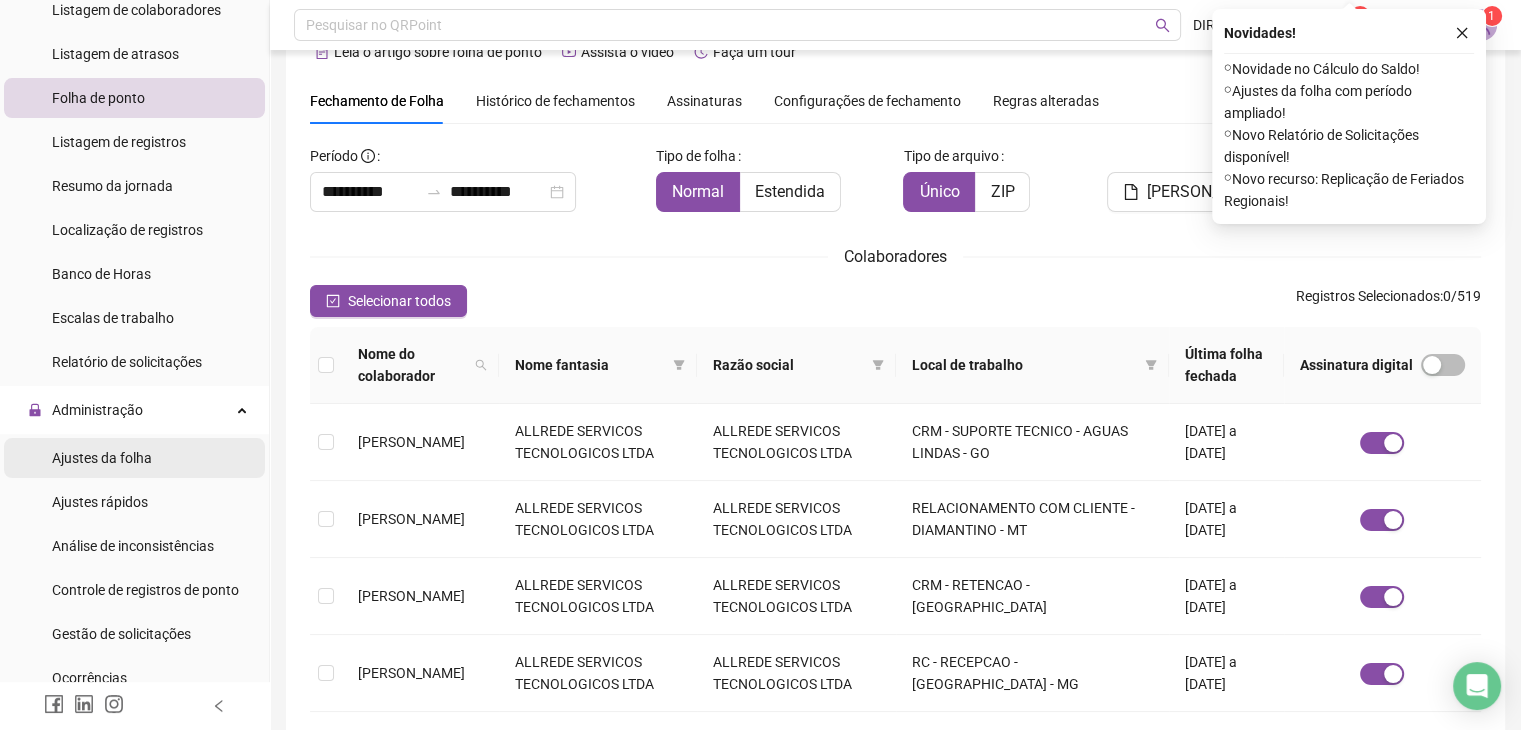 click on "Ajustes da folha" at bounding box center (102, 458) 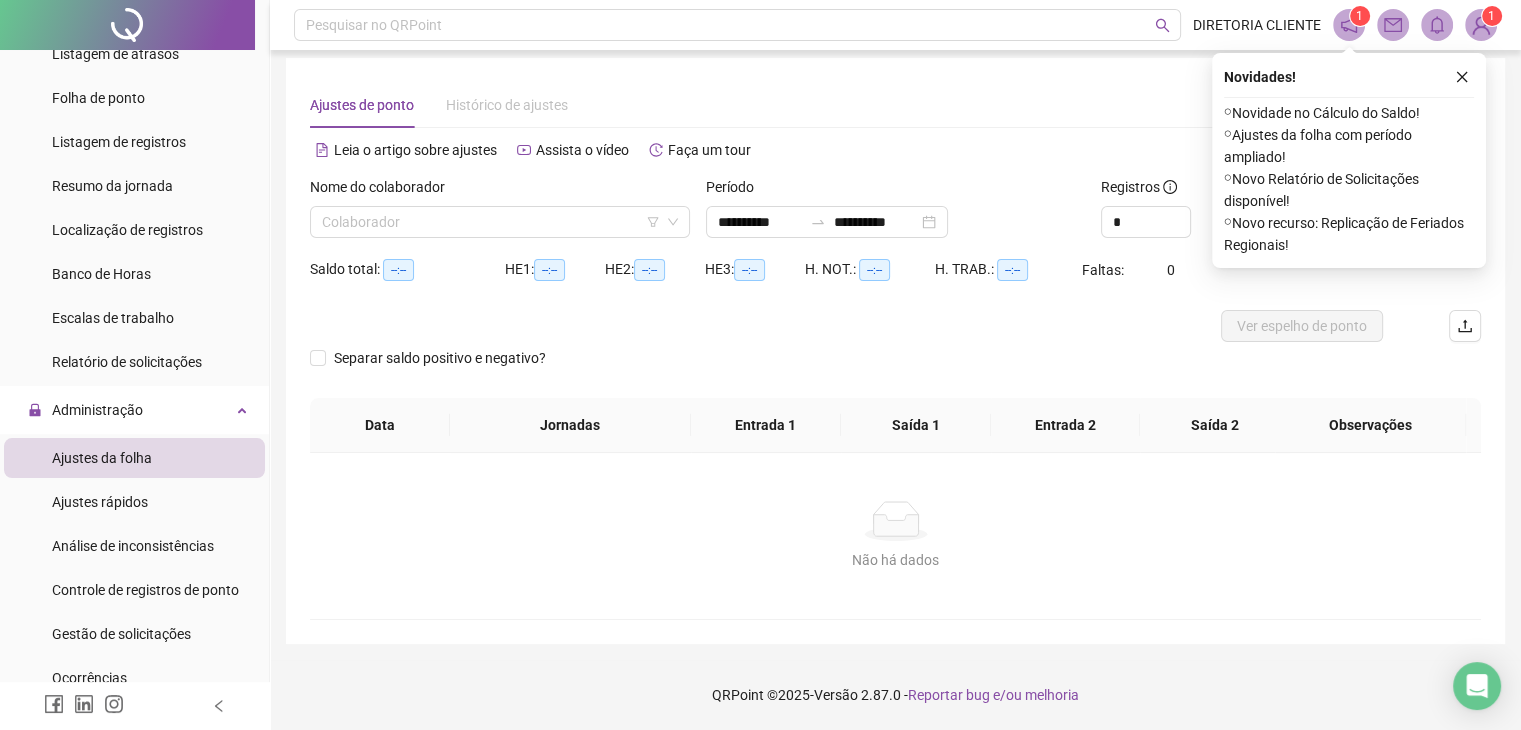 scroll, scrollTop: 8, scrollLeft: 0, axis: vertical 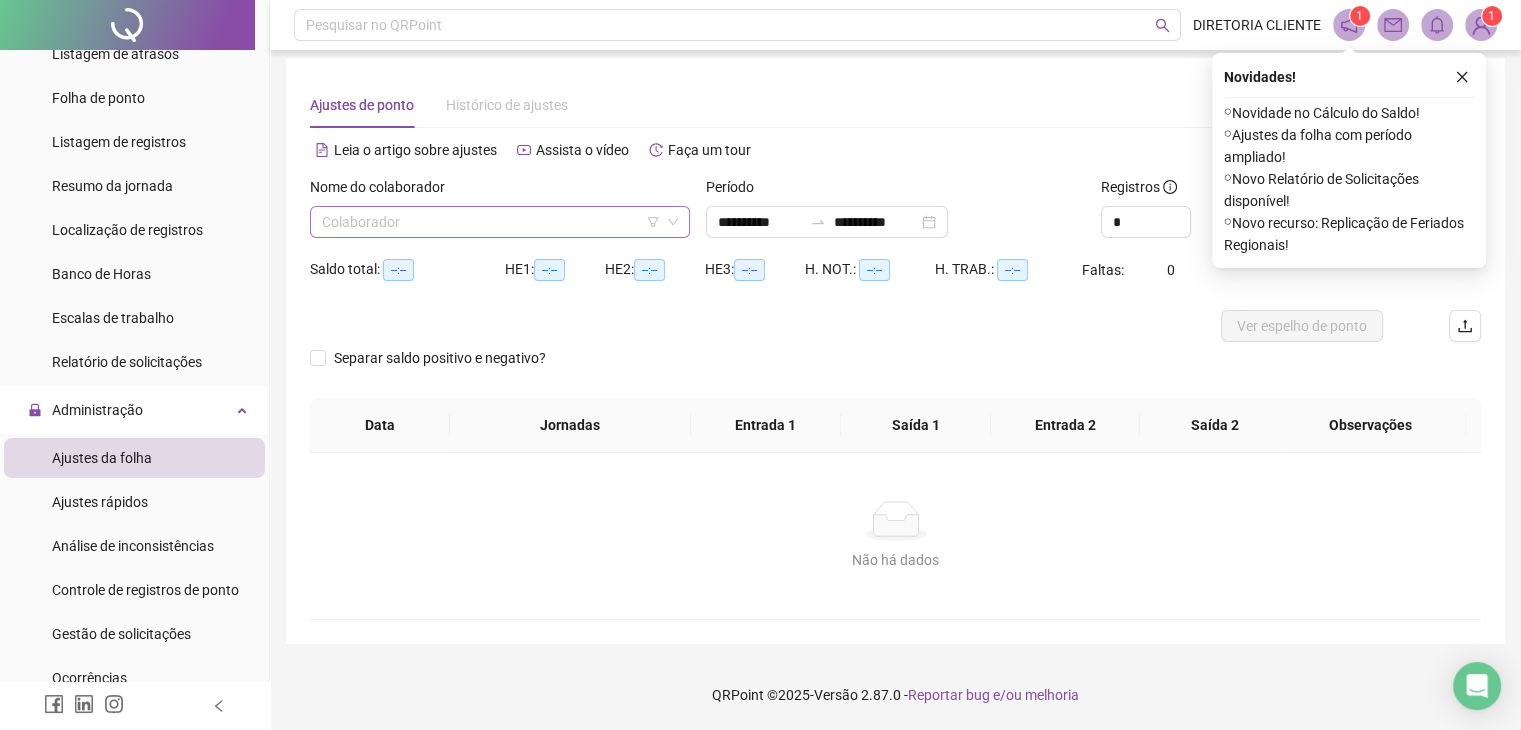click at bounding box center [494, 222] 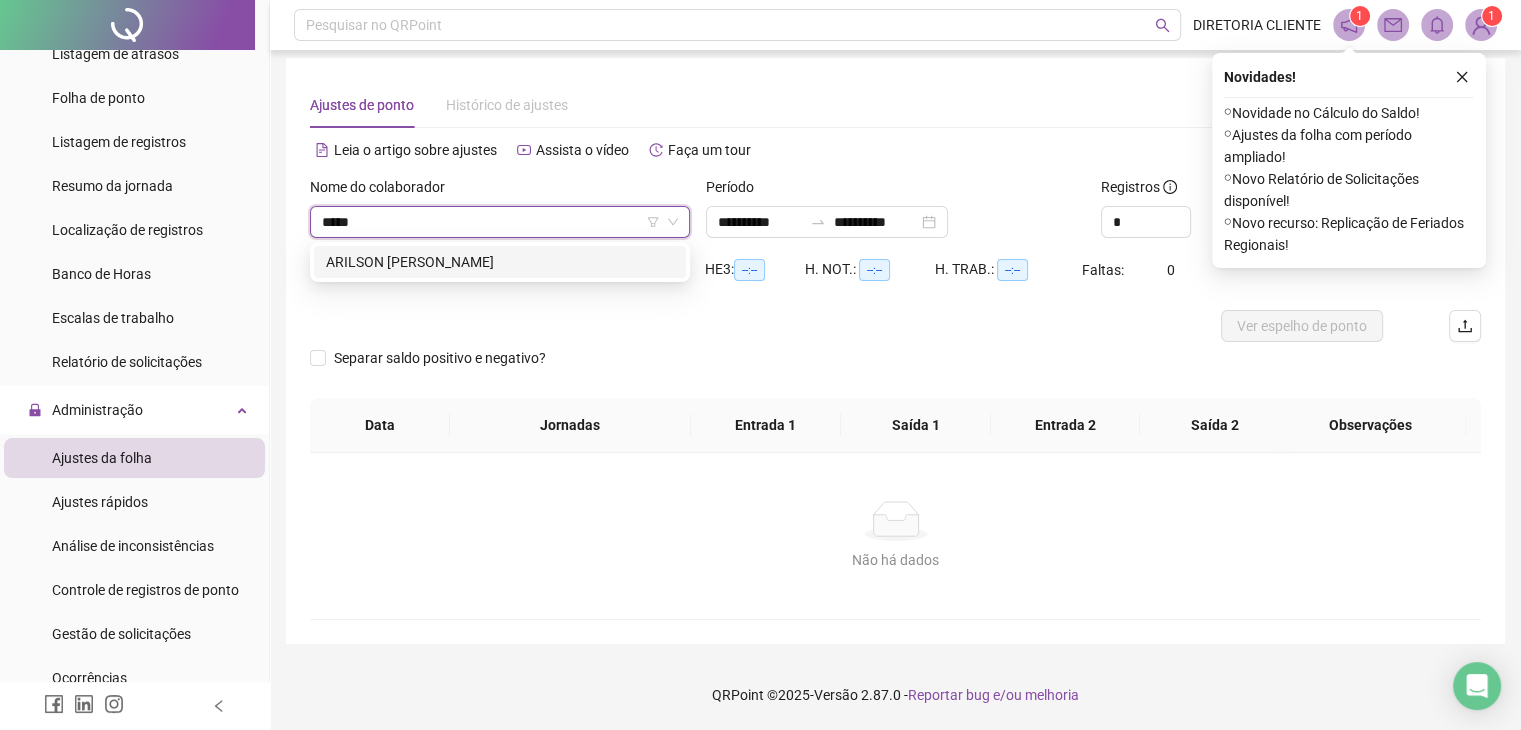 type on "******" 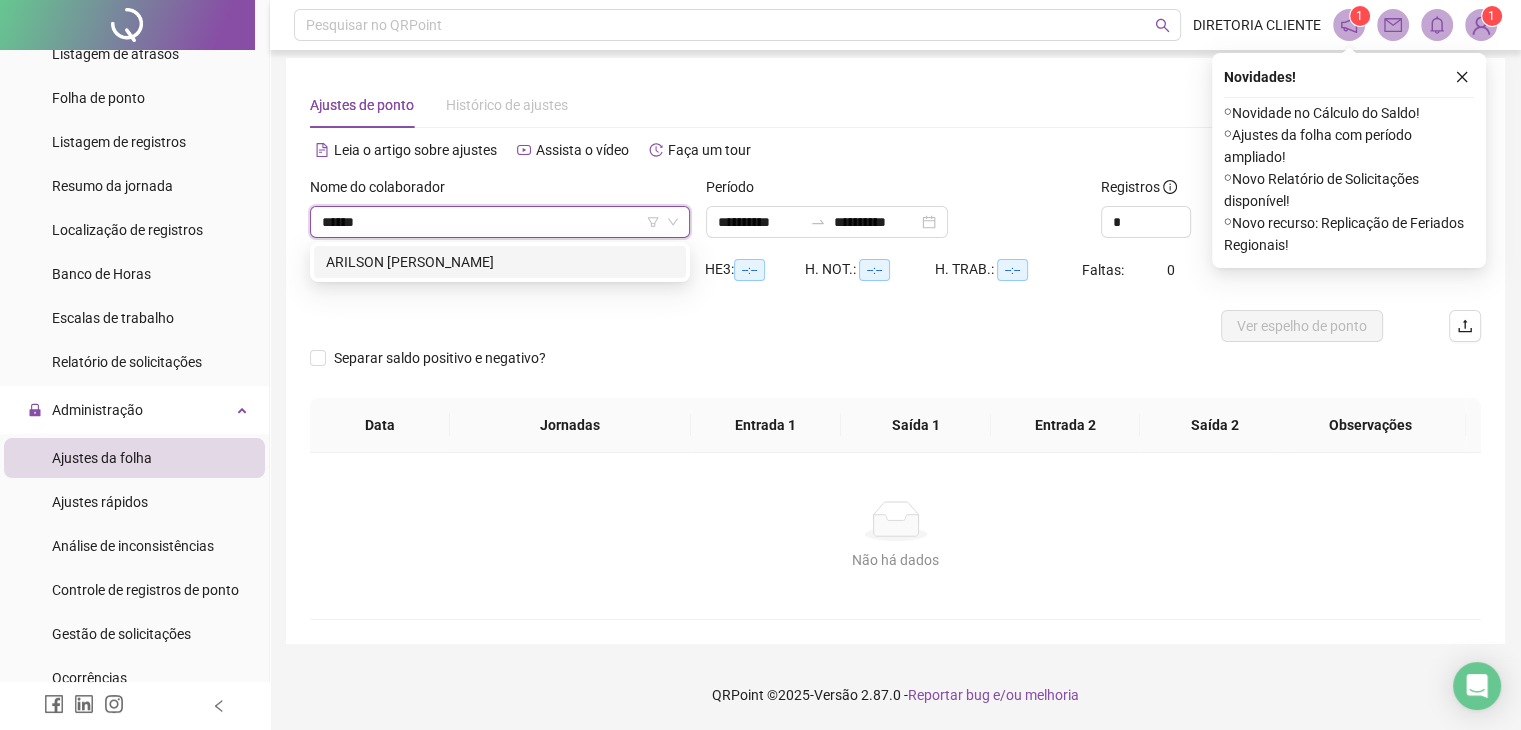 click on "ARILSON [PERSON_NAME]" at bounding box center (500, 262) 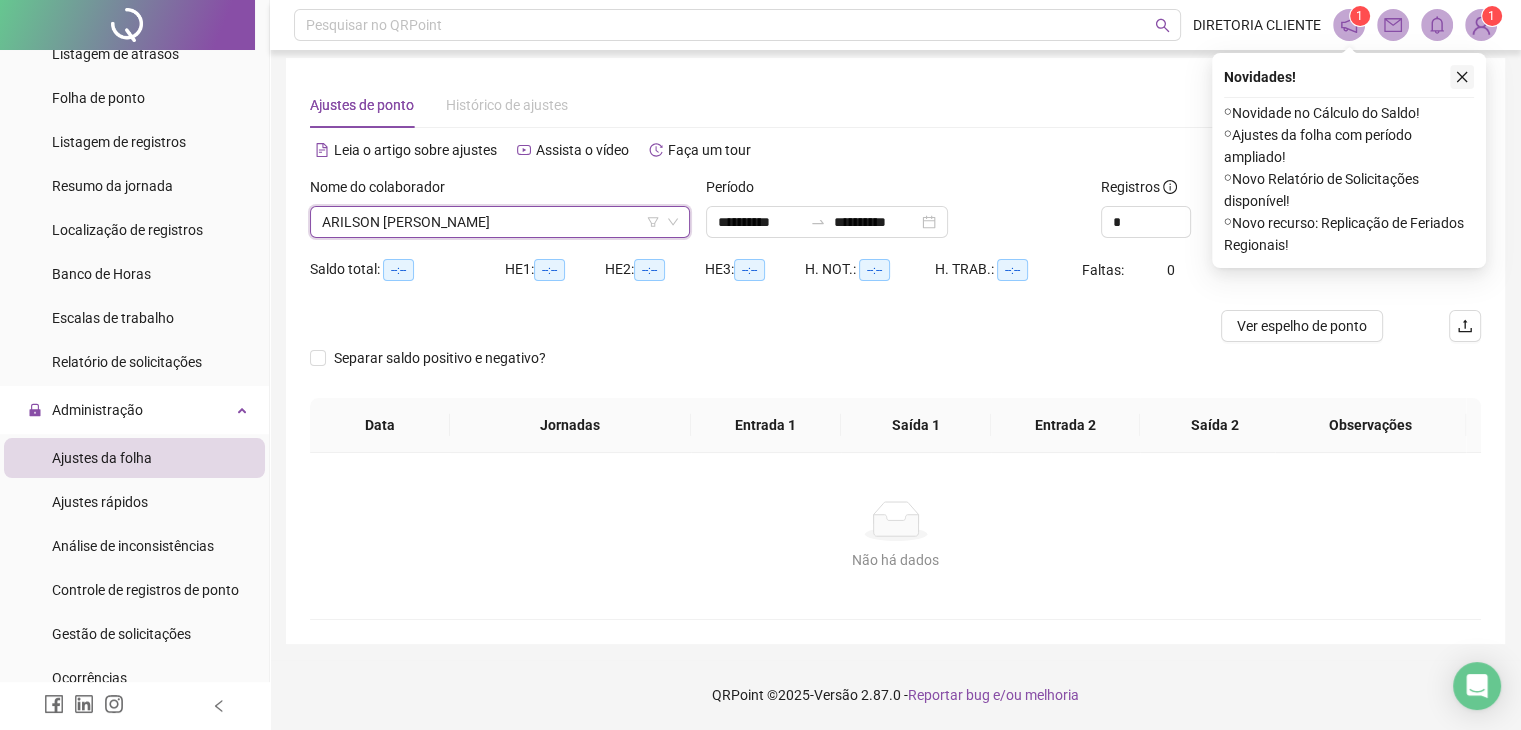 click at bounding box center (1462, 77) 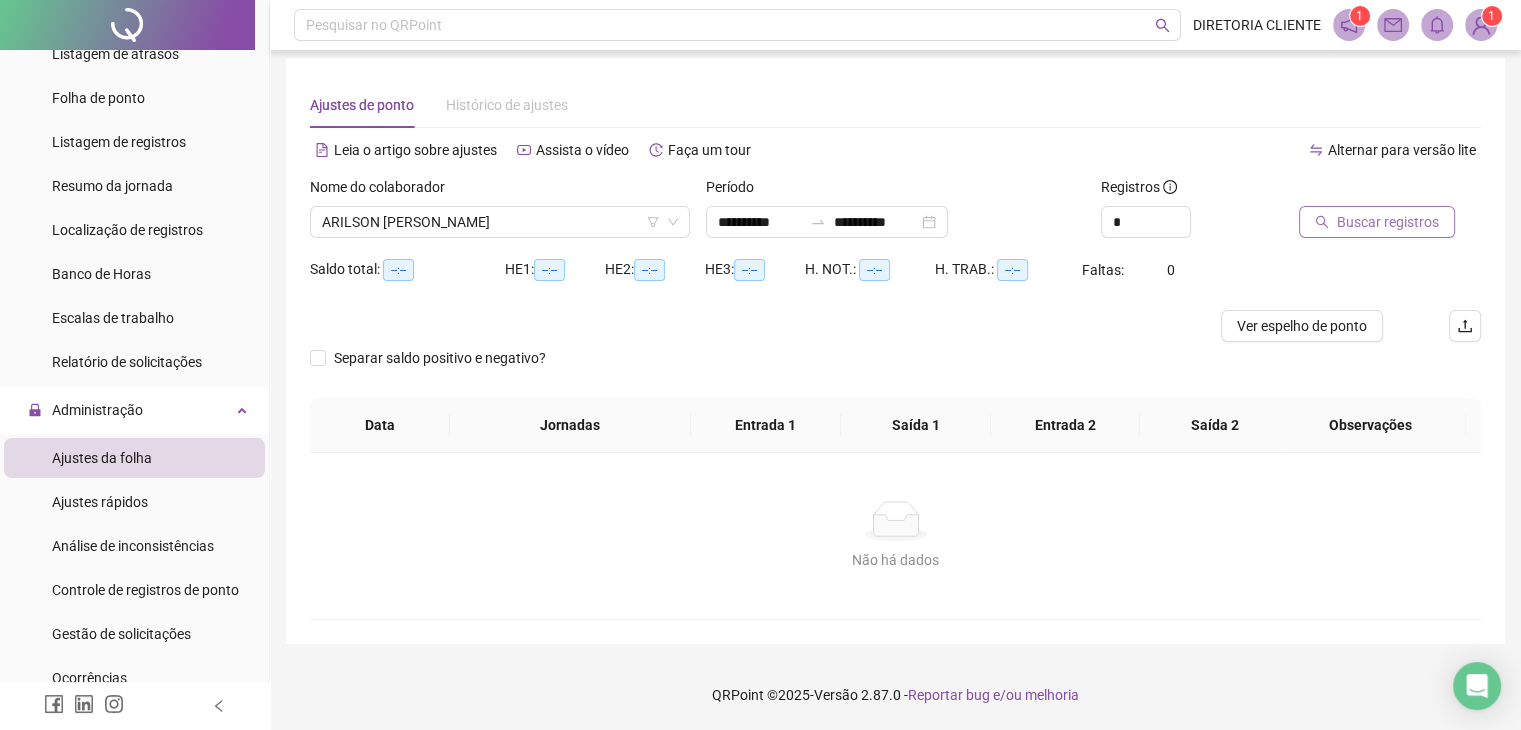 click on "Buscar registros" at bounding box center [1388, 222] 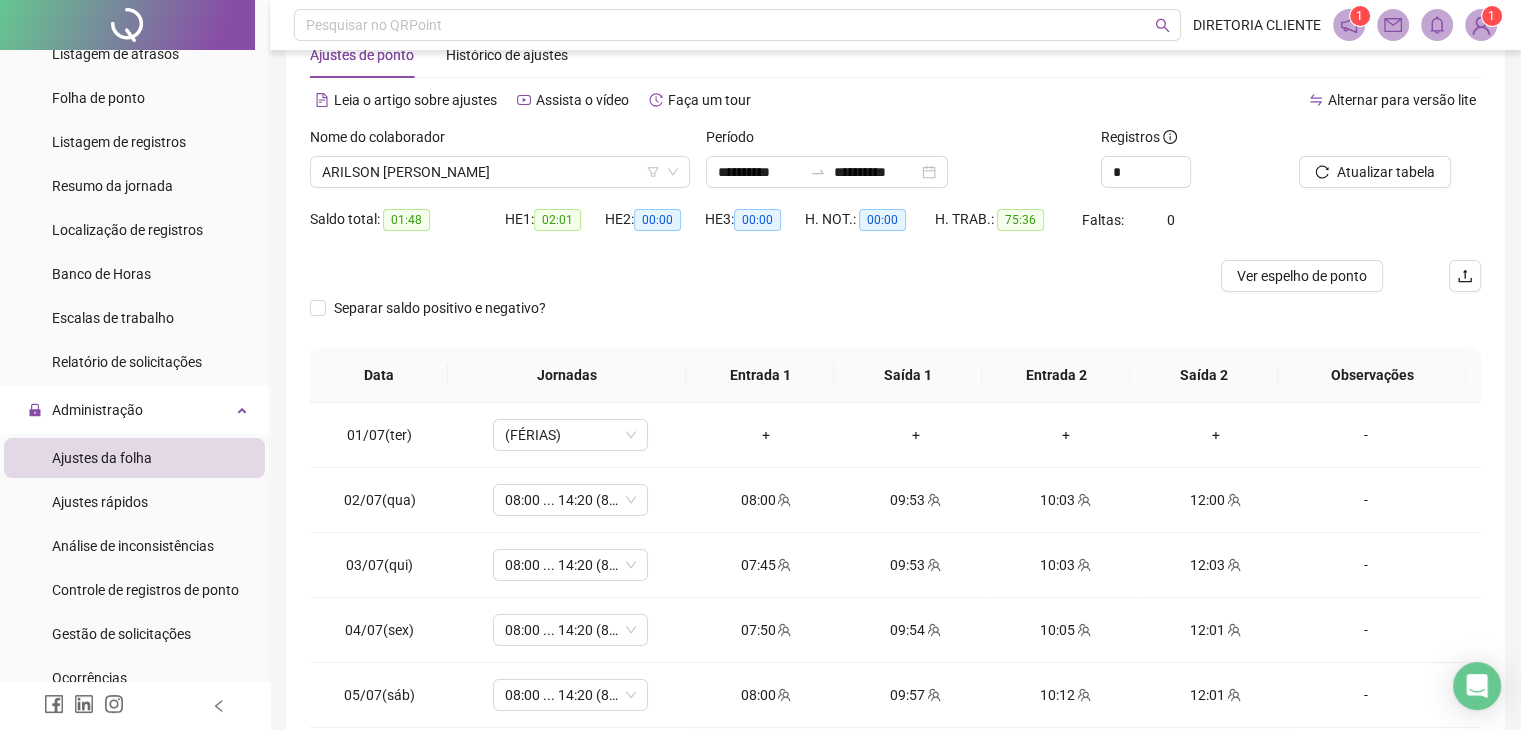 scroll, scrollTop: 200, scrollLeft: 0, axis: vertical 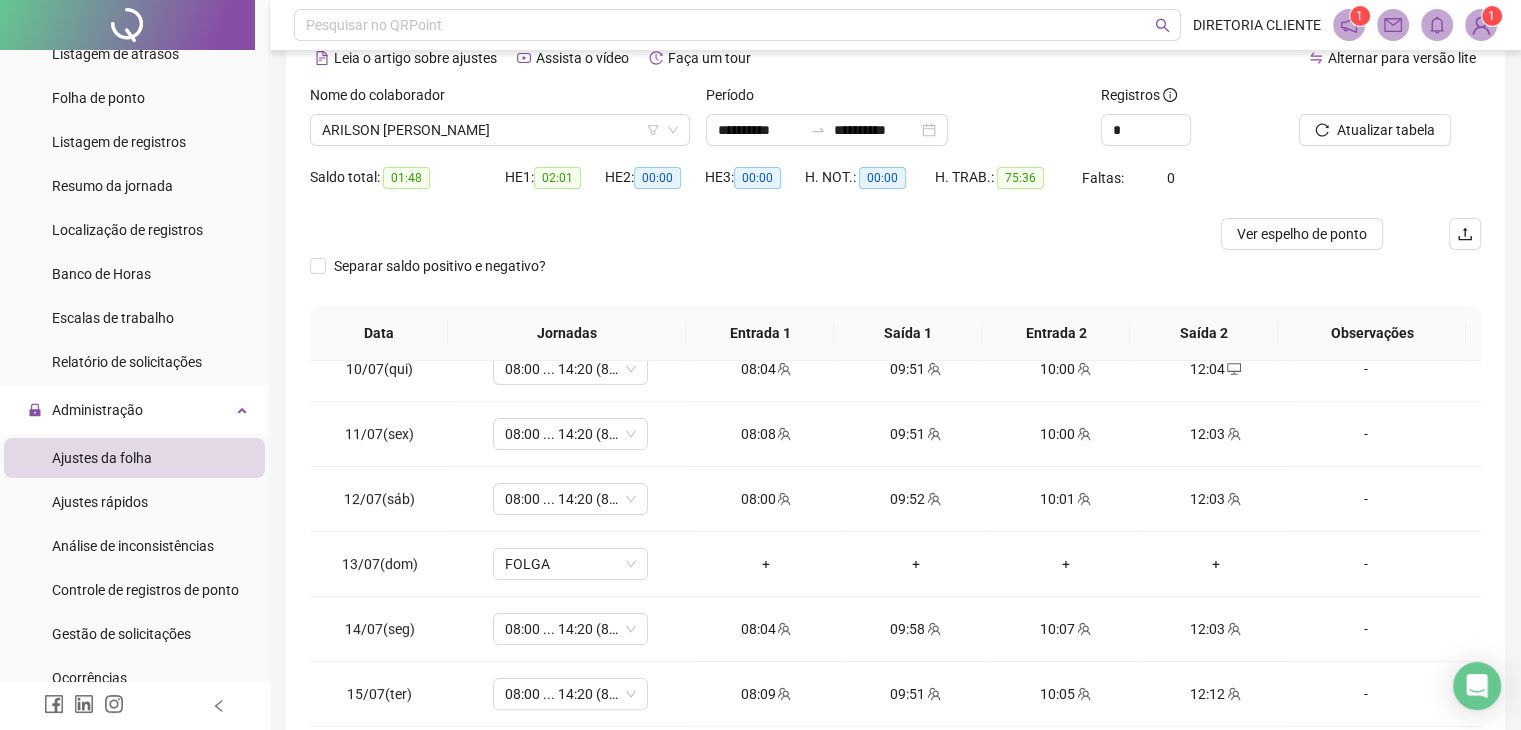 click on "Nome do colaborador [PERSON_NAME]" at bounding box center (500, 123) 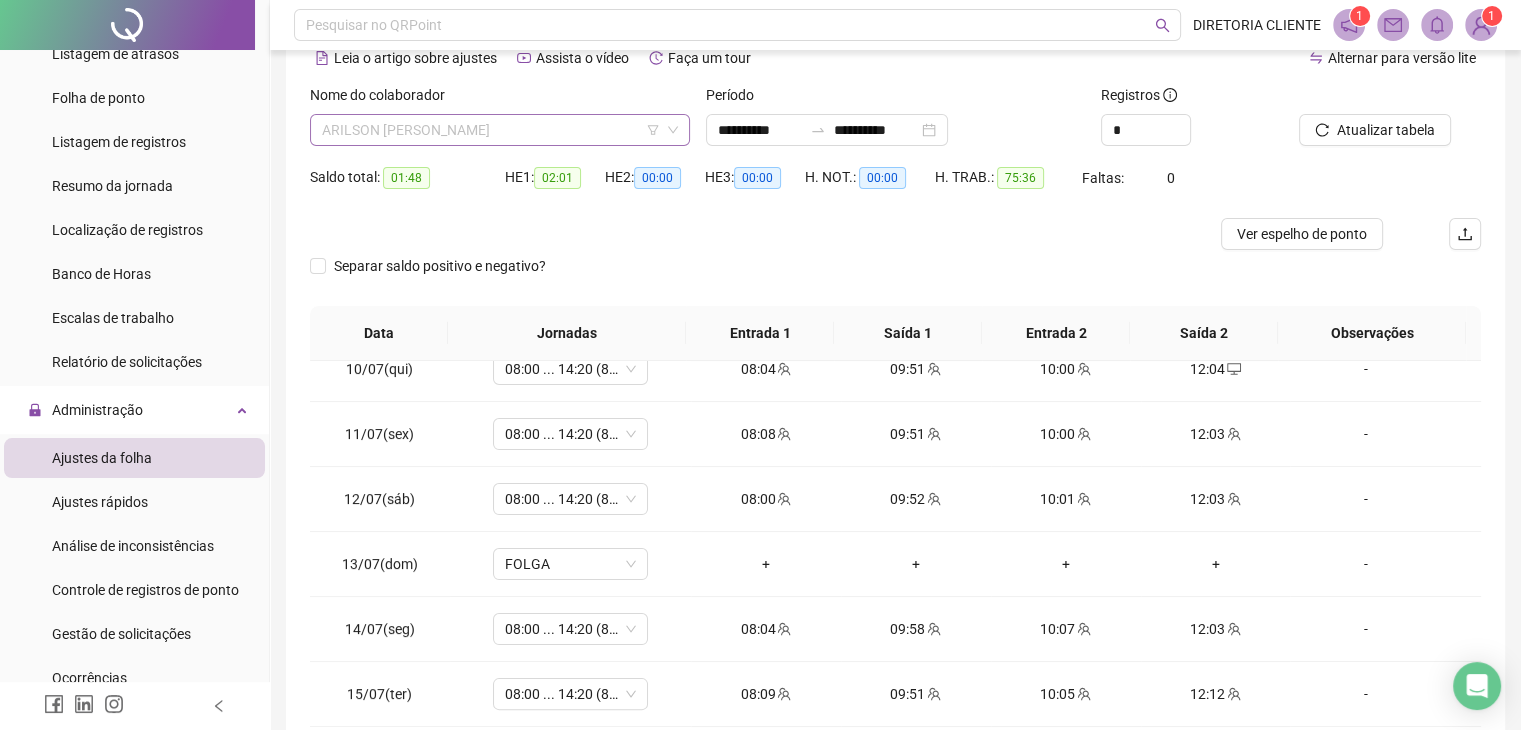 scroll, scrollTop: 1024, scrollLeft: 0, axis: vertical 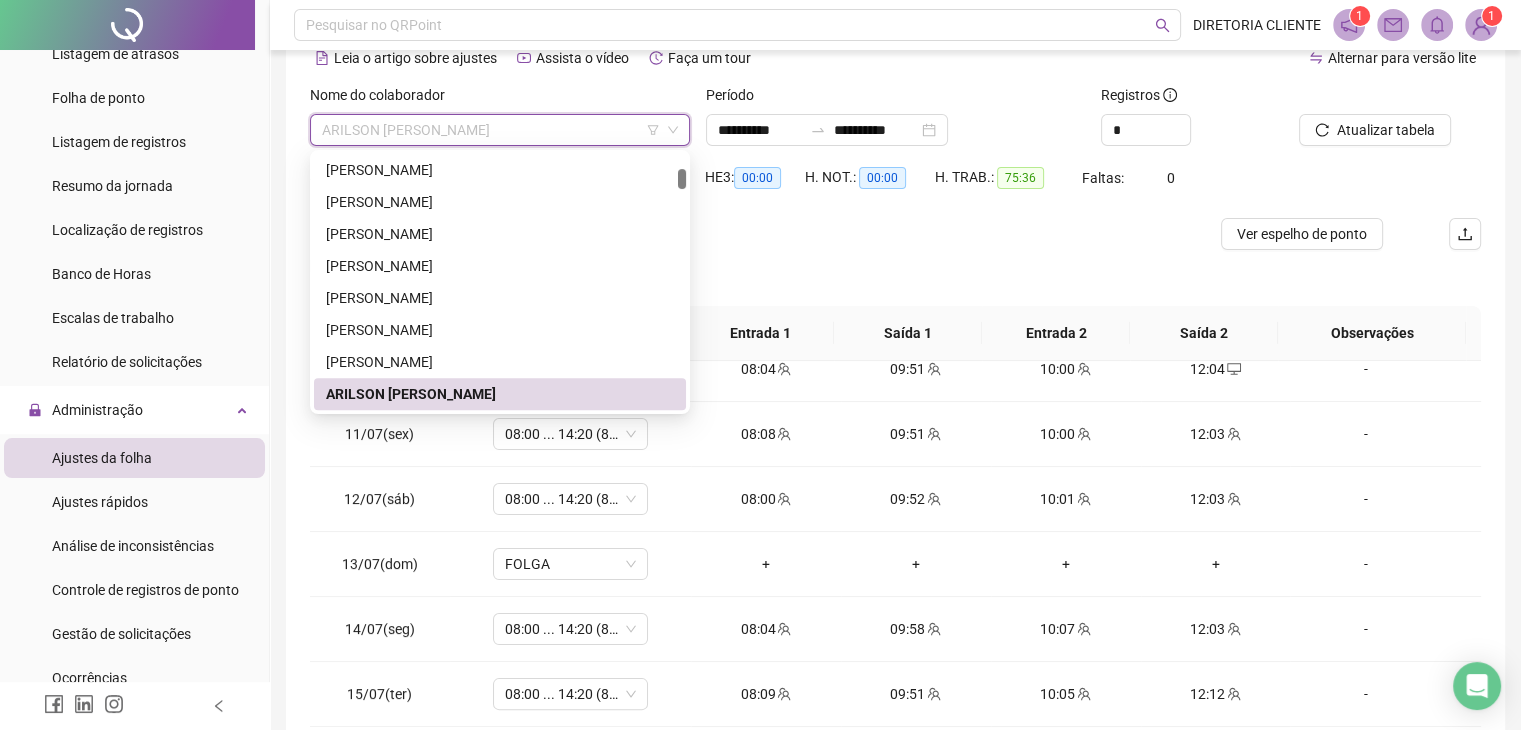 paste on "**********" 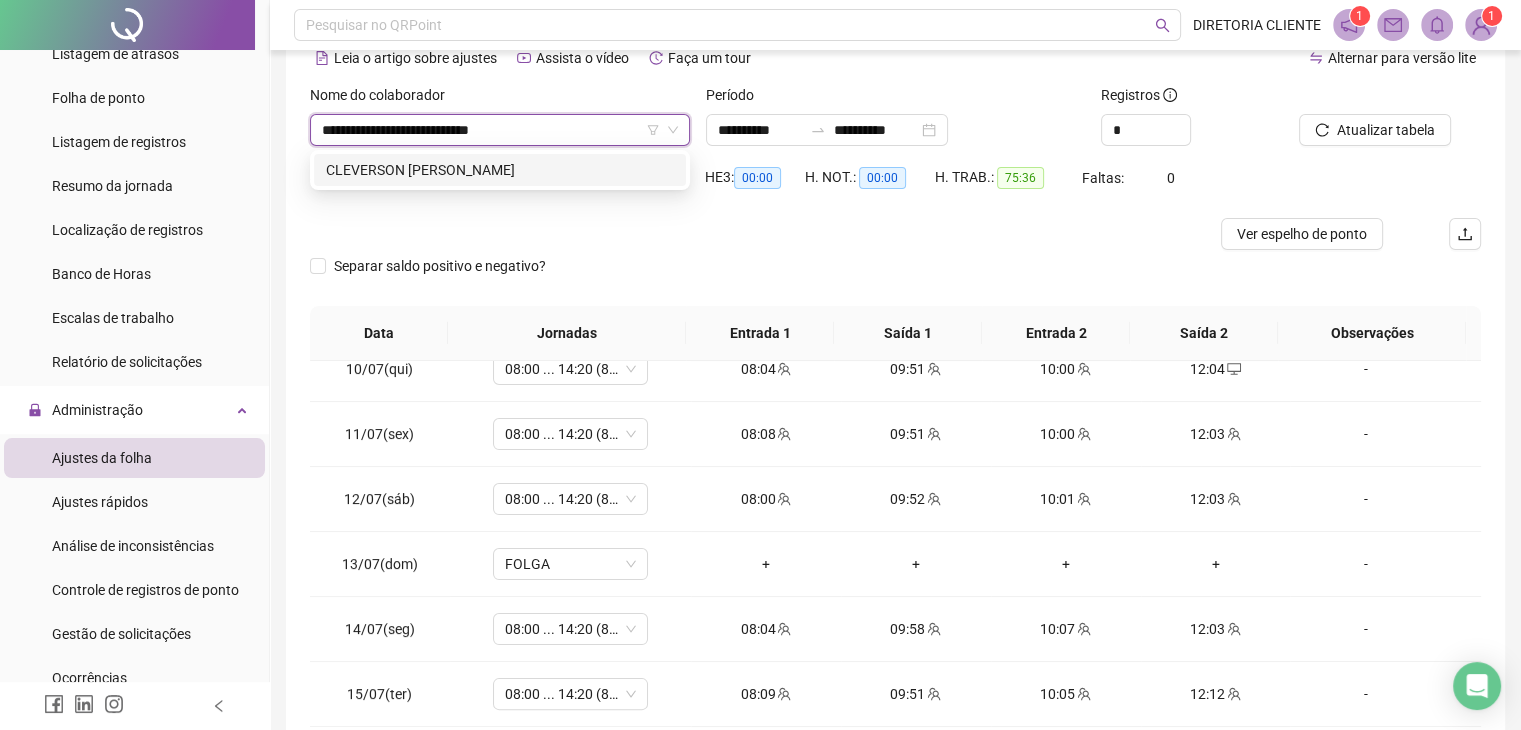 scroll, scrollTop: 0, scrollLeft: 0, axis: both 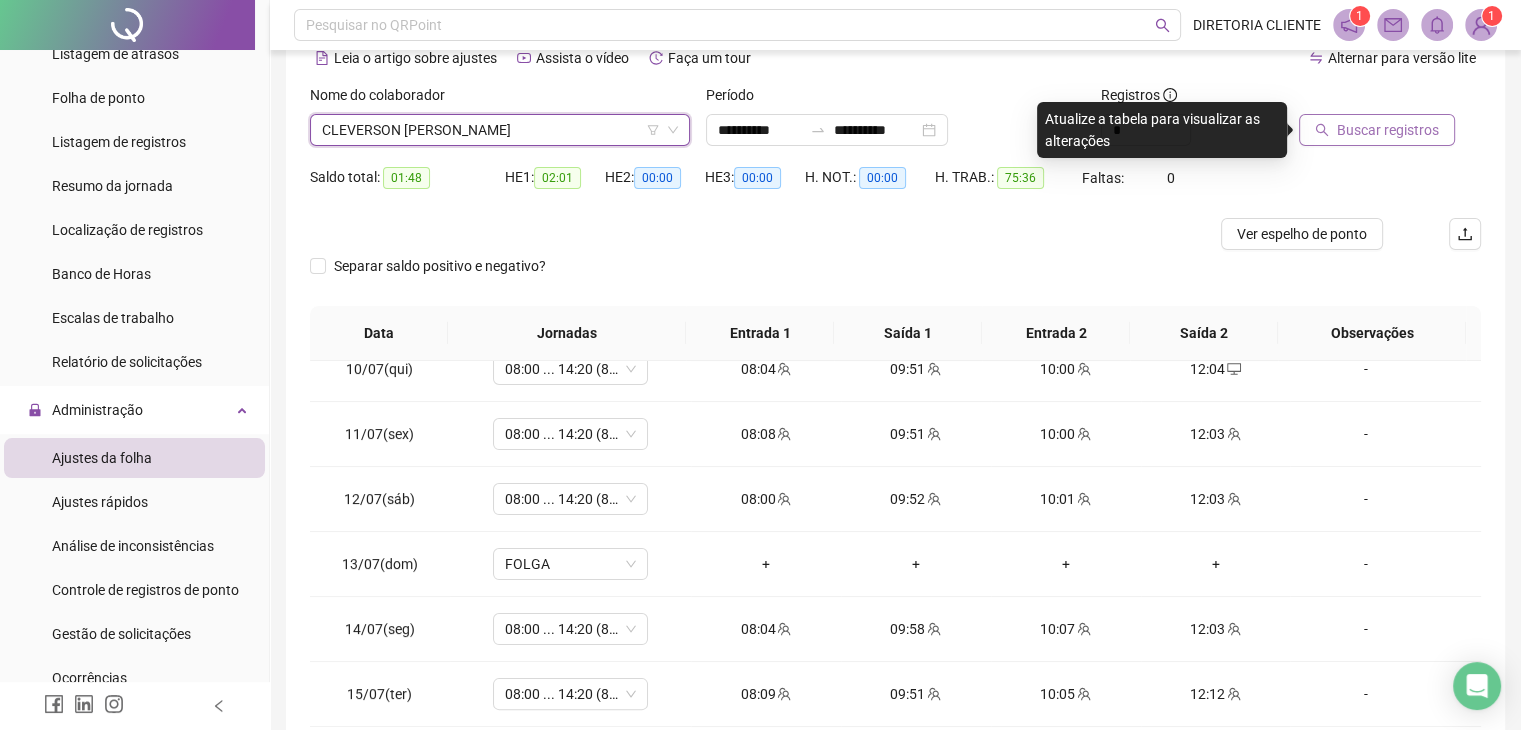 click on "Buscar registros" at bounding box center (1388, 130) 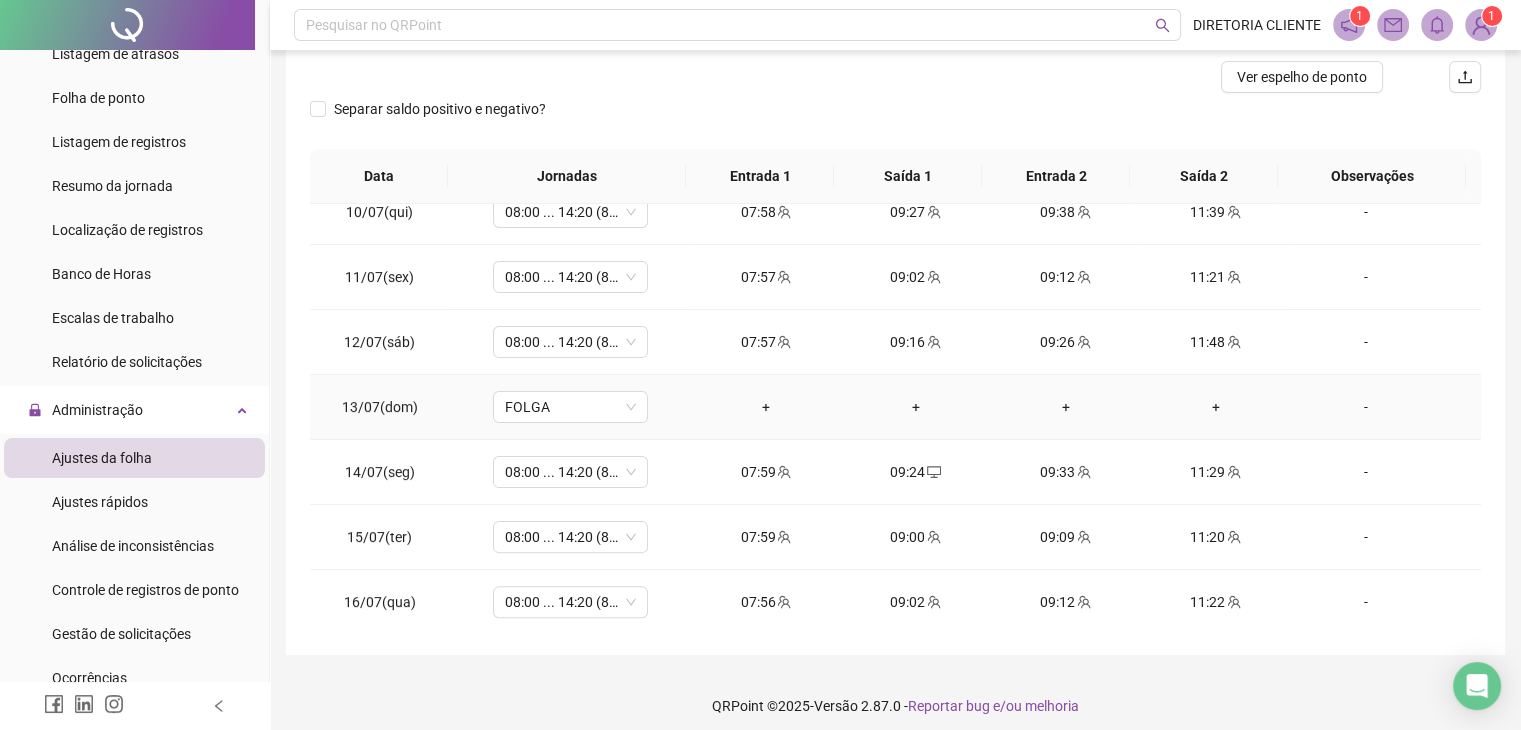 scroll, scrollTop: 268, scrollLeft: 0, axis: vertical 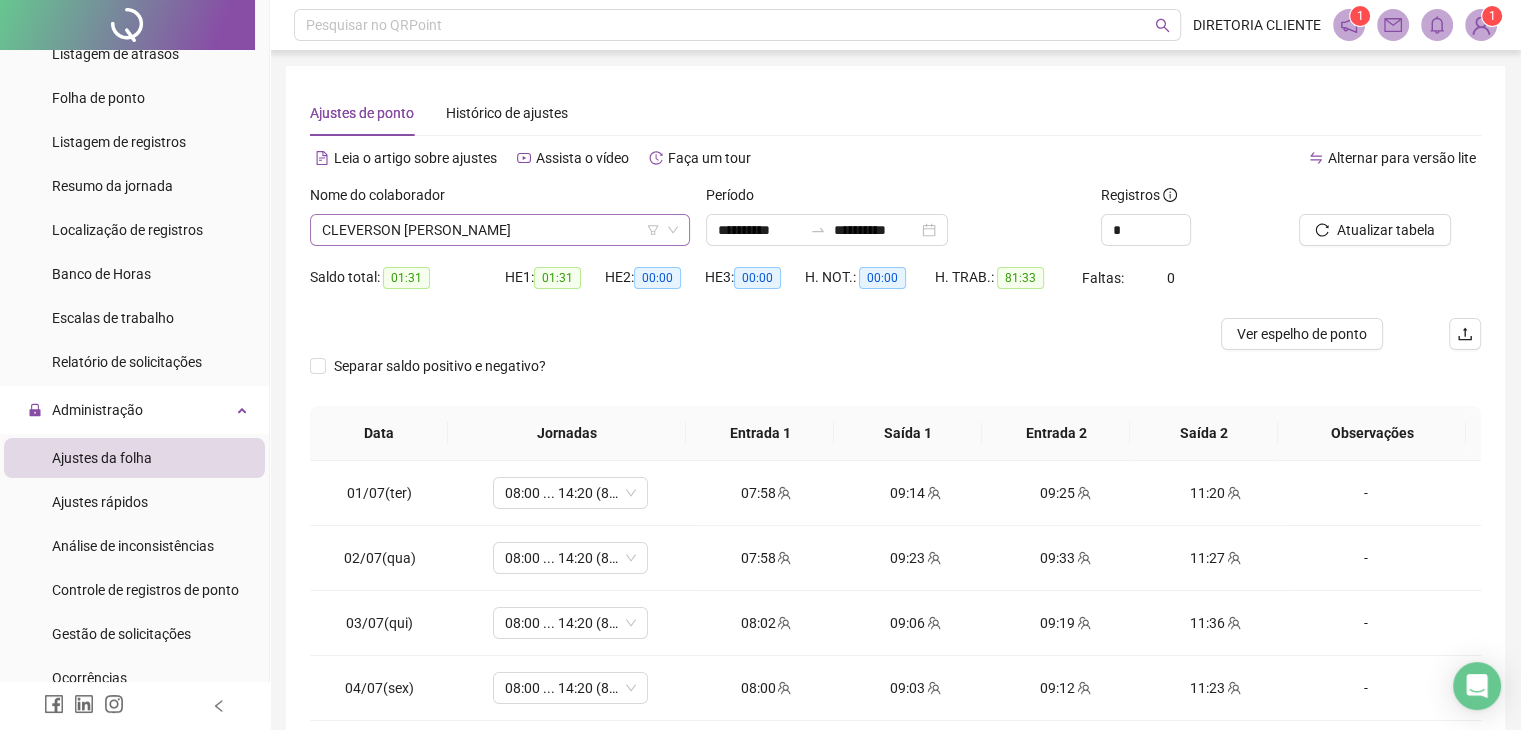 drag, startPoint x: 509, startPoint y: 238, endPoint x: 543, endPoint y: 235, distance: 34.132095 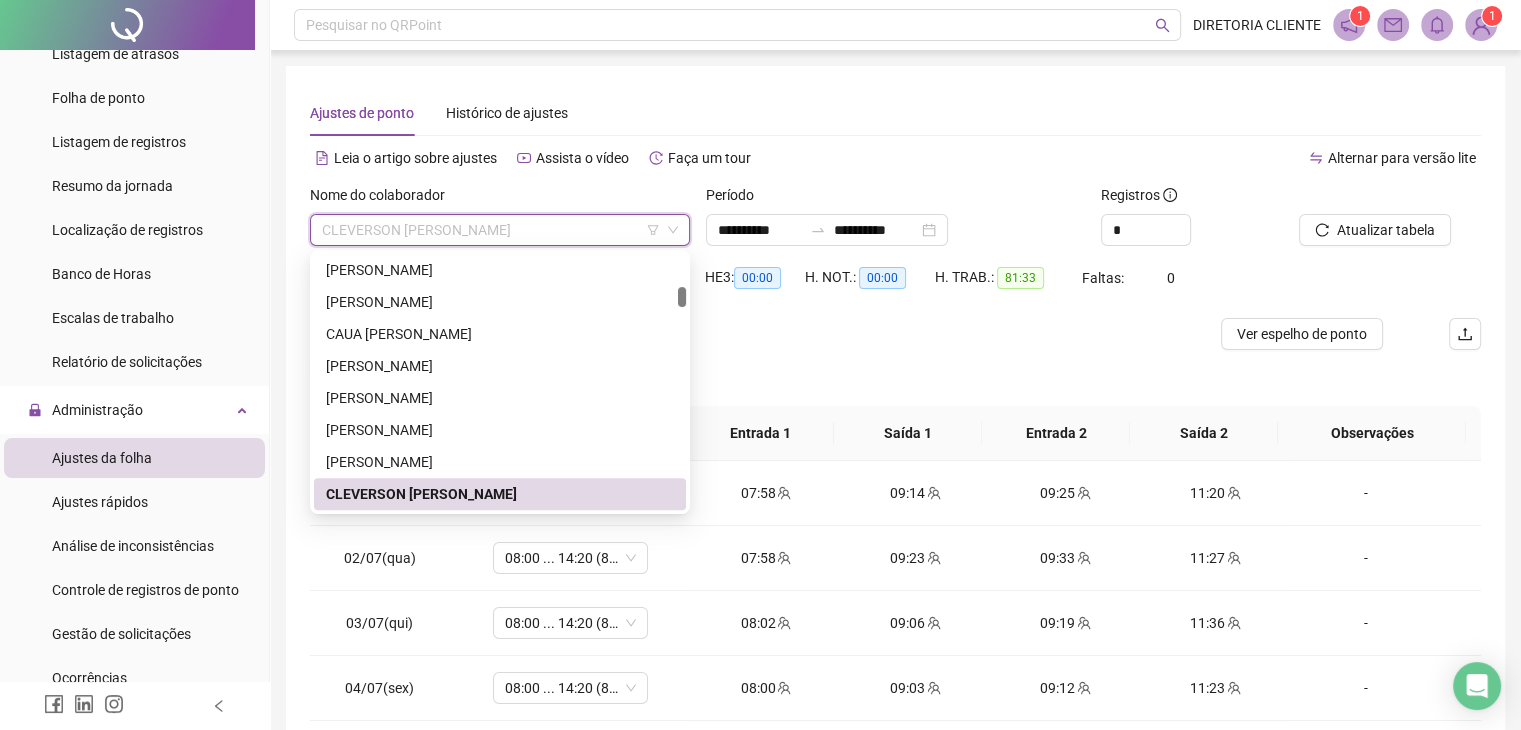 paste on "**********" 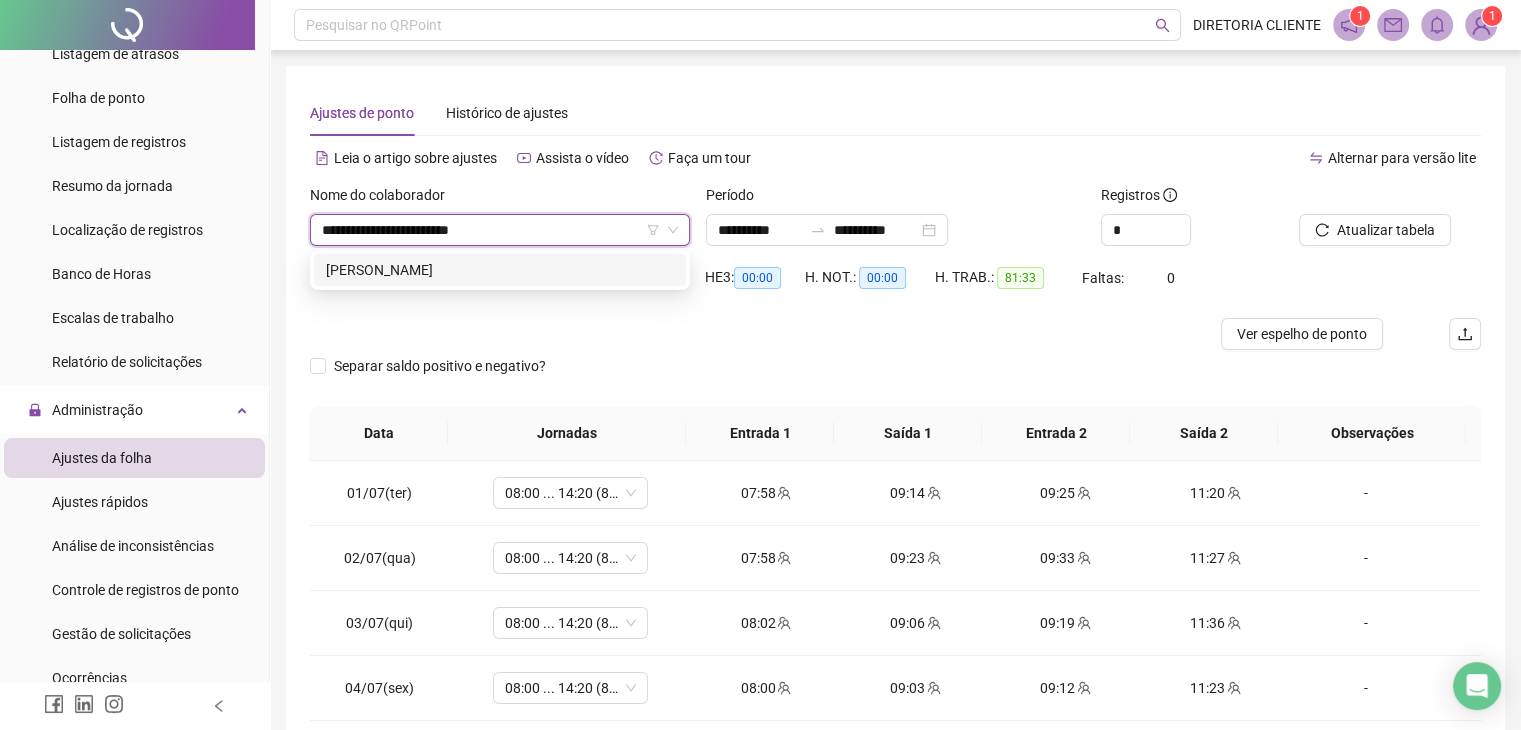 scroll, scrollTop: 0, scrollLeft: 0, axis: both 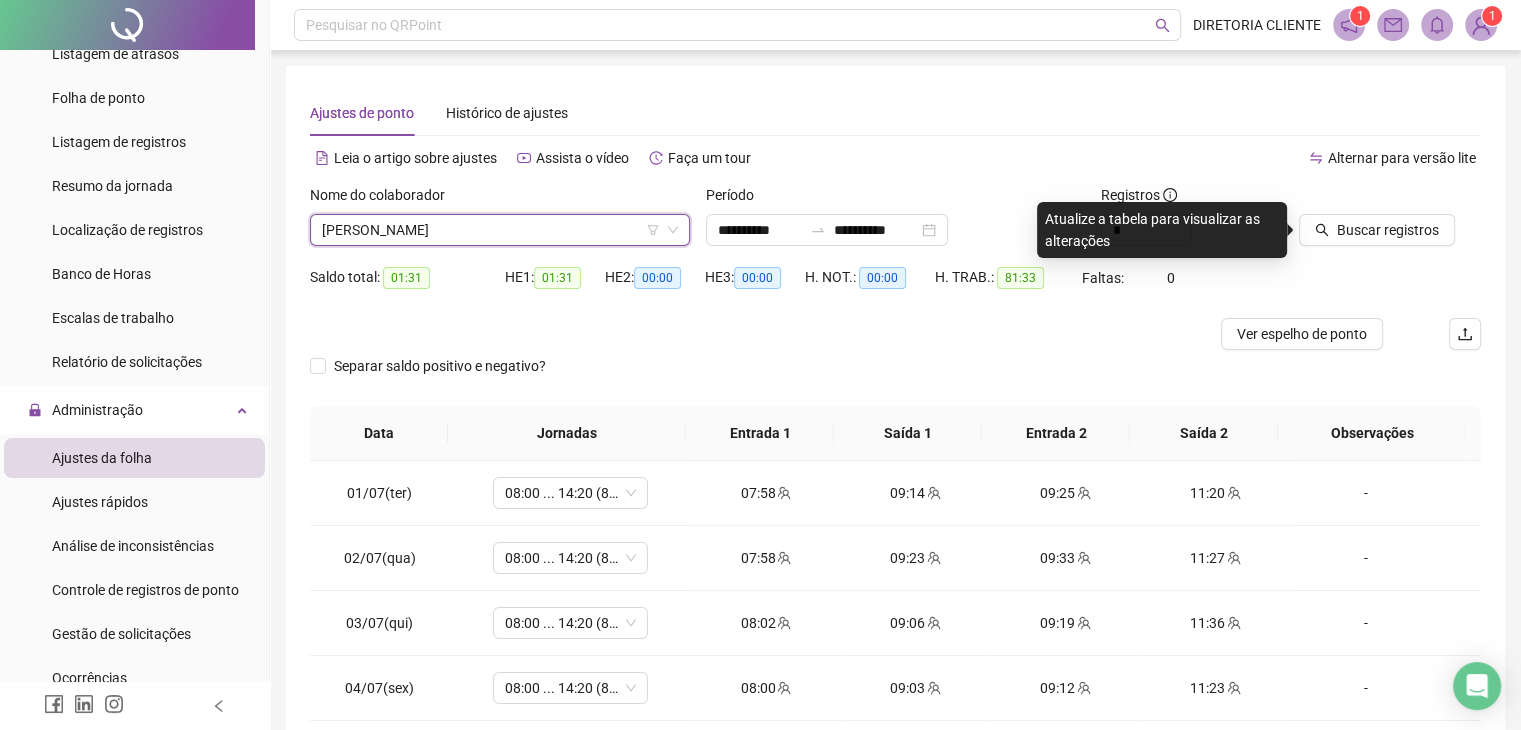 click on "Alternar para versão lite" at bounding box center (1189, 158) 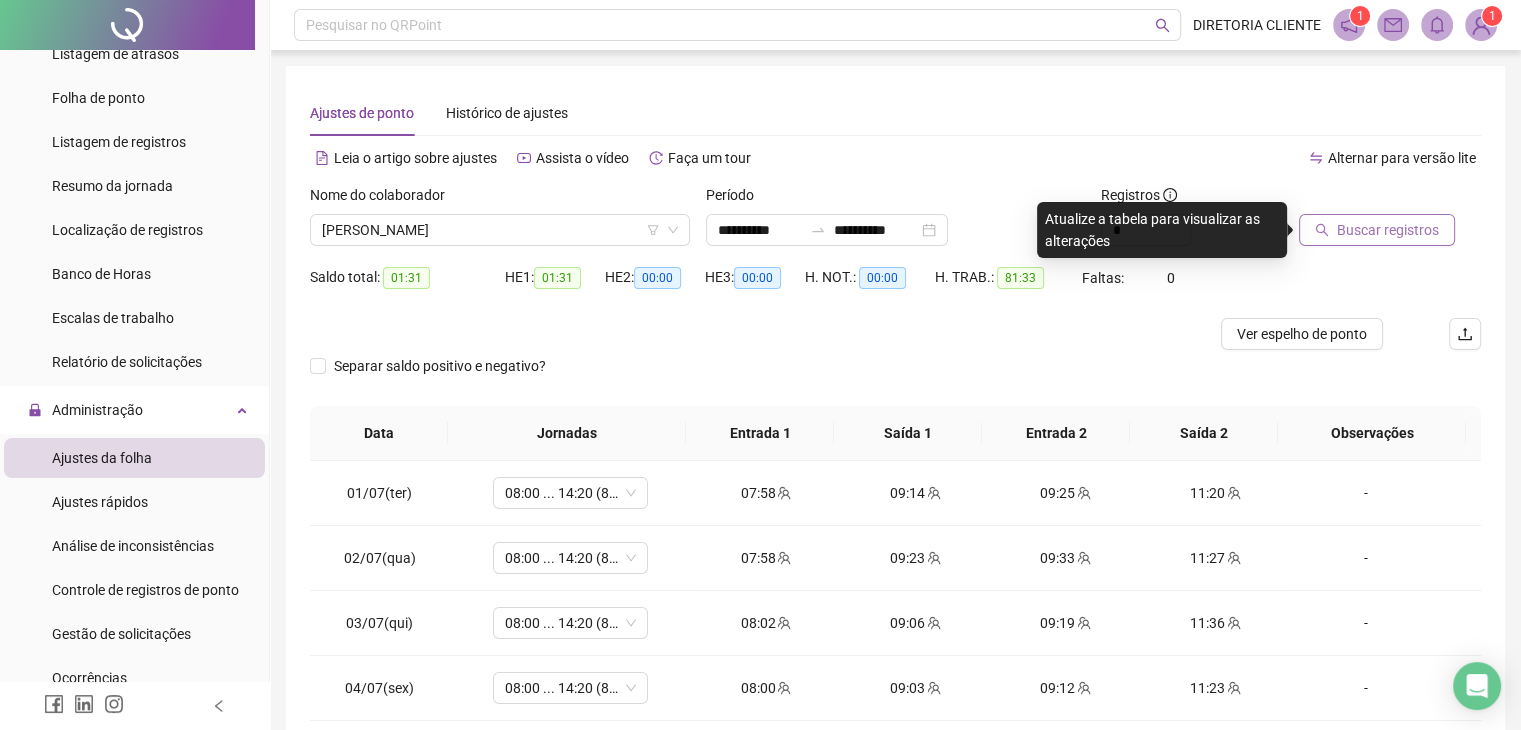click on "Buscar registros" at bounding box center (1388, 230) 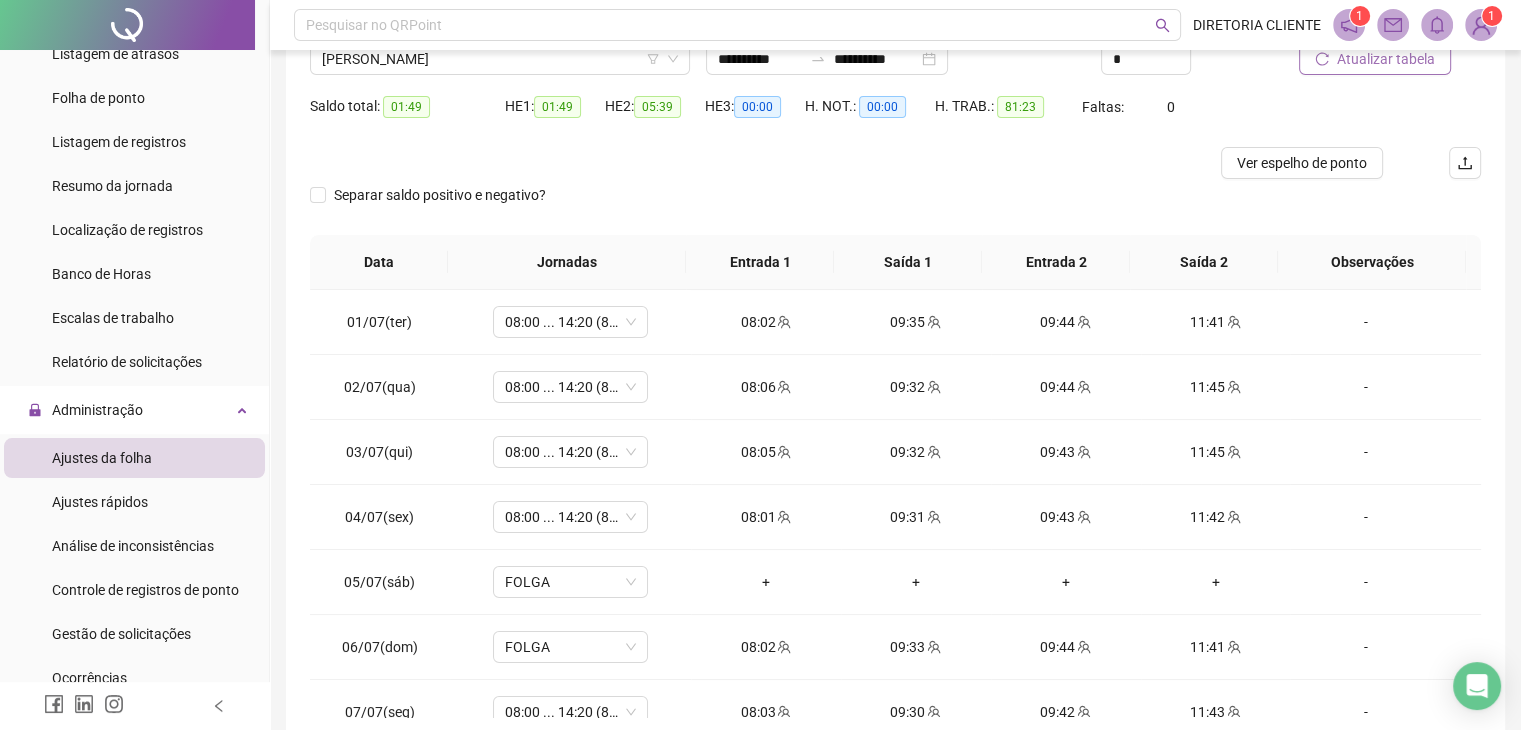 scroll, scrollTop: 200, scrollLeft: 0, axis: vertical 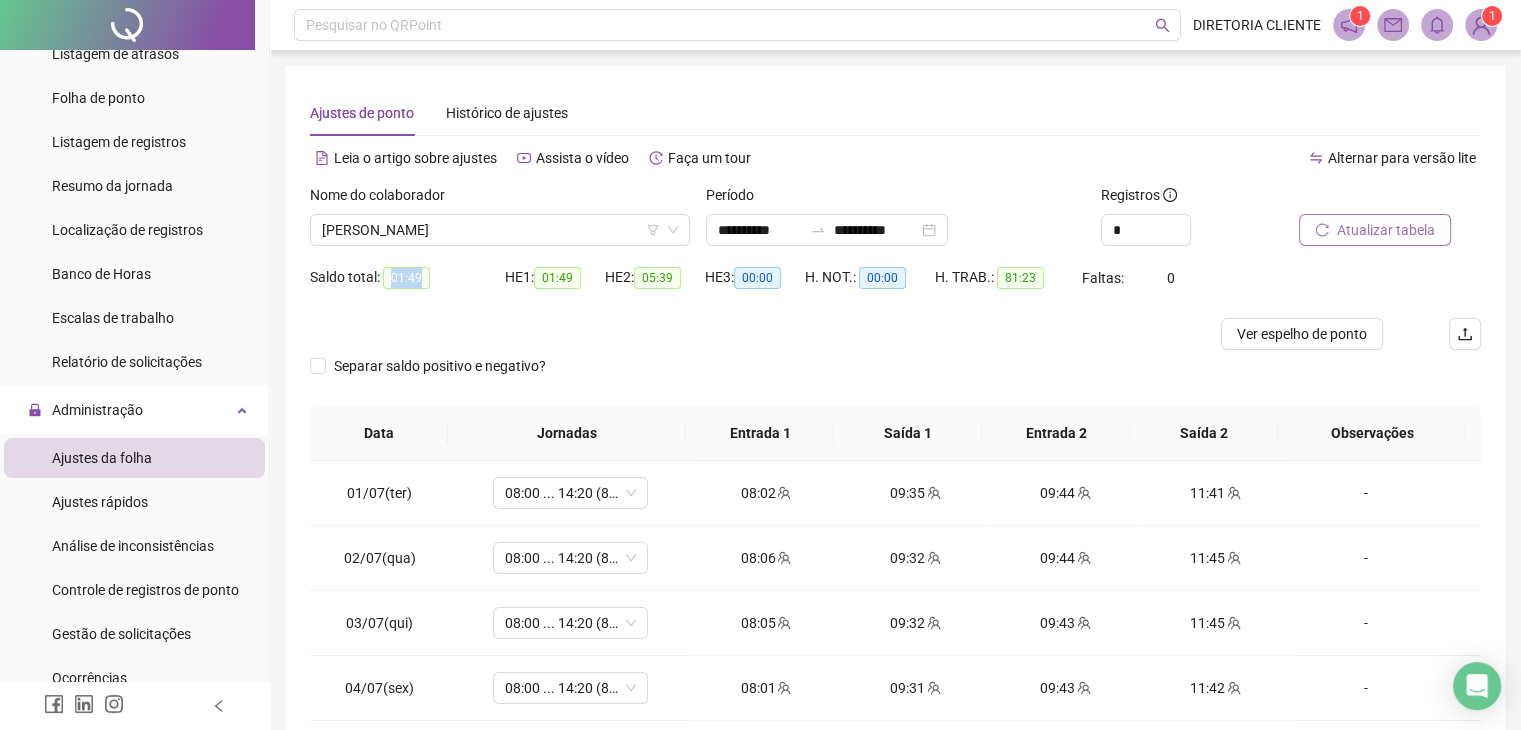 drag, startPoint x: 392, startPoint y: 276, endPoint x: 456, endPoint y: 278, distance: 64.03124 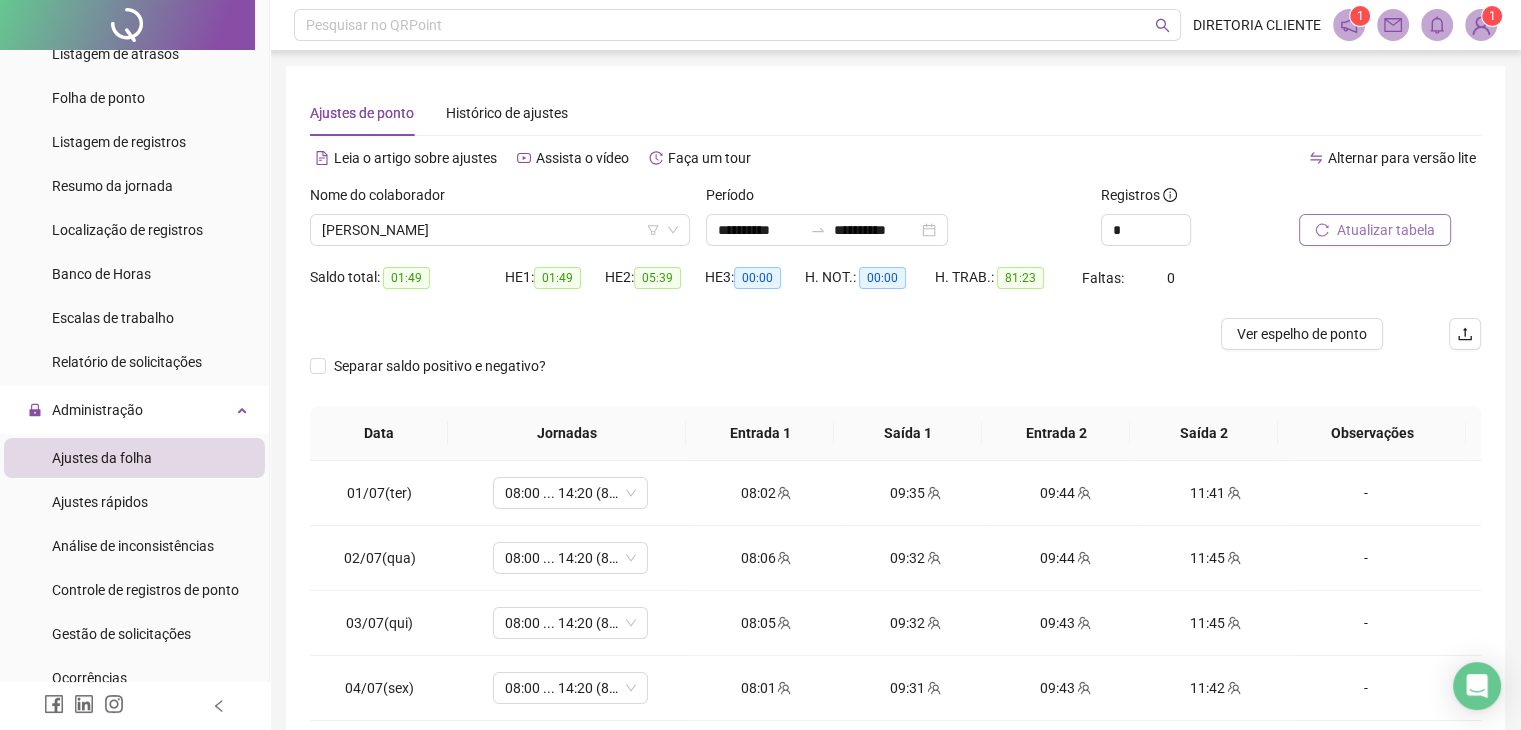 click on "Saldo total:   01:49" at bounding box center (407, 278) 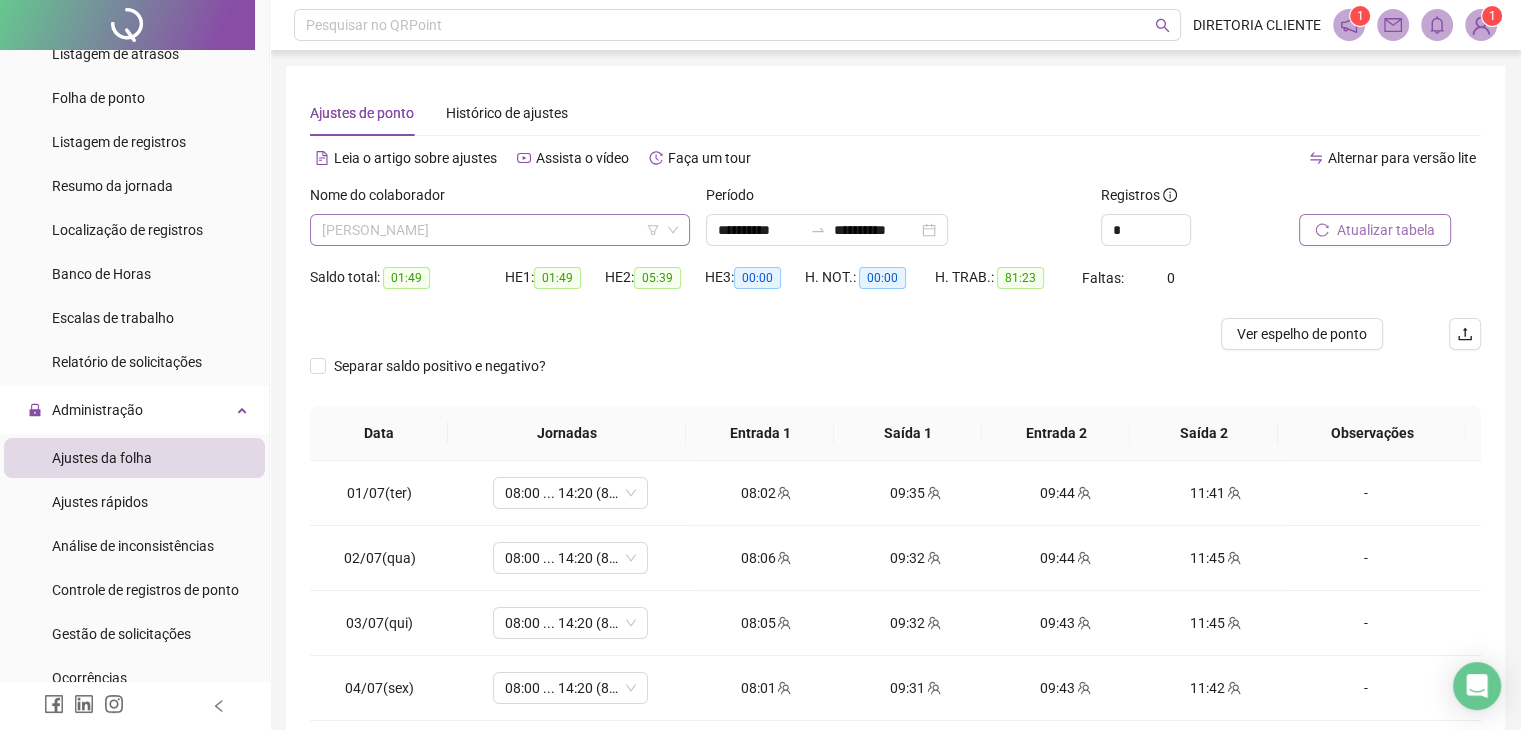 click on "[PERSON_NAME]" at bounding box center [500, 230] 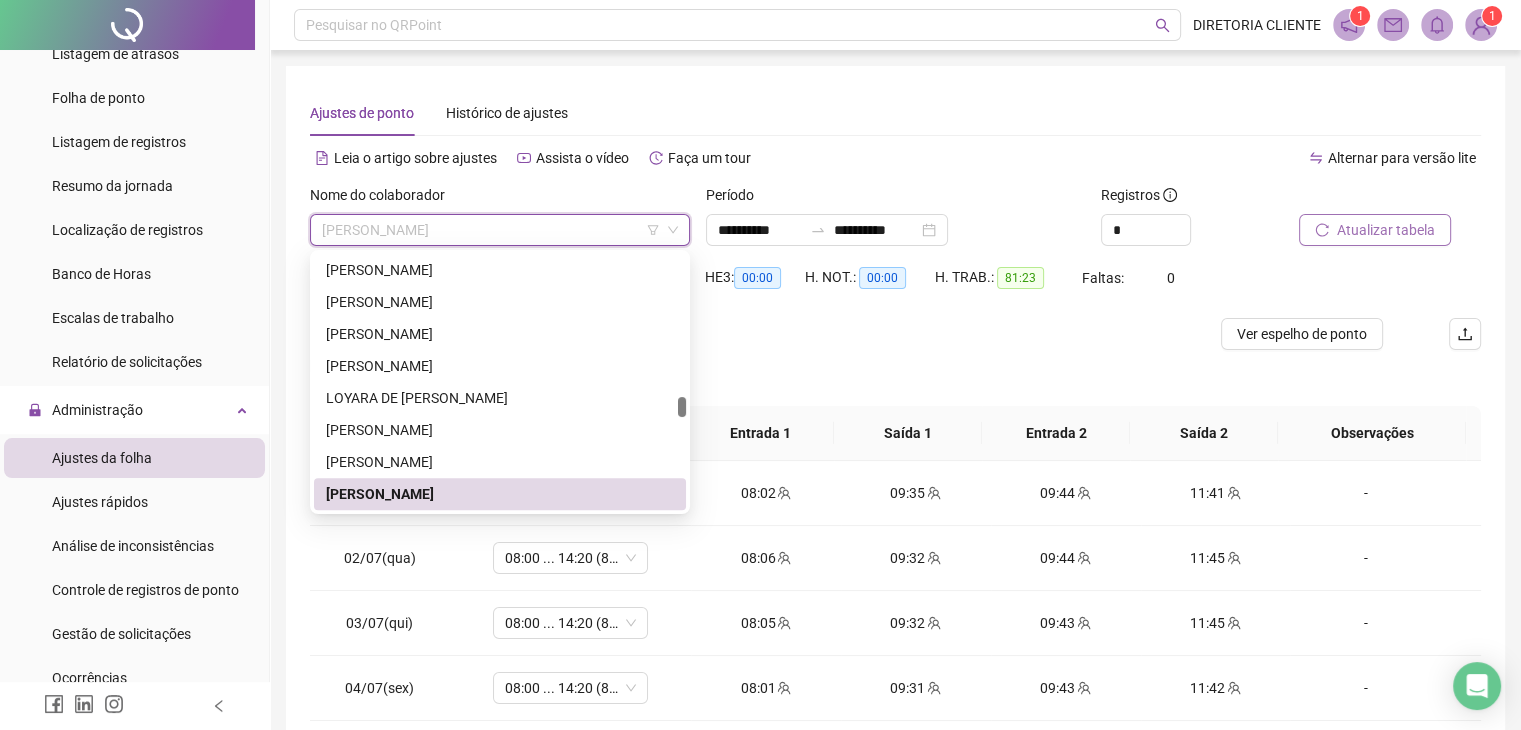 paste on "**********" 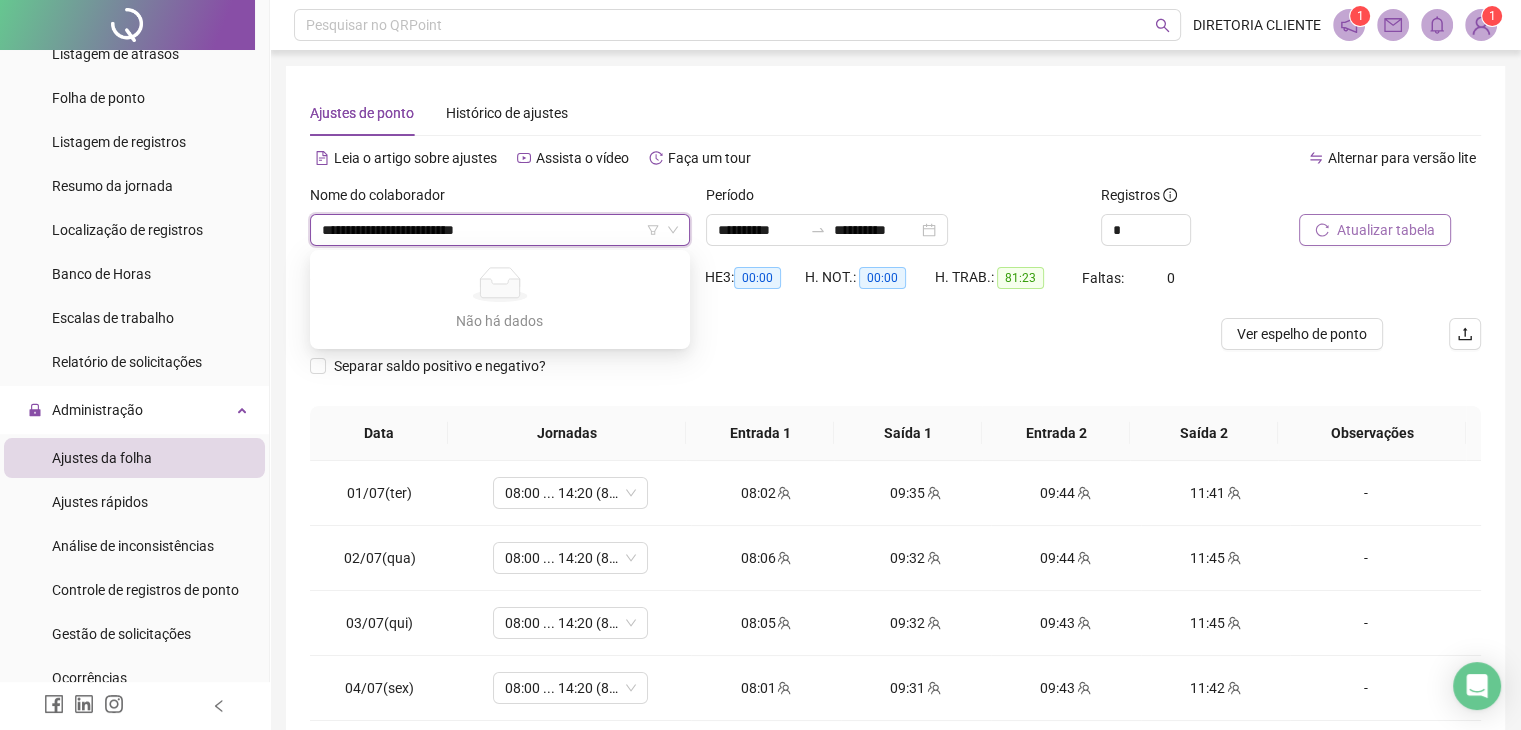 click on "**********" at bounding box center [494, 230] 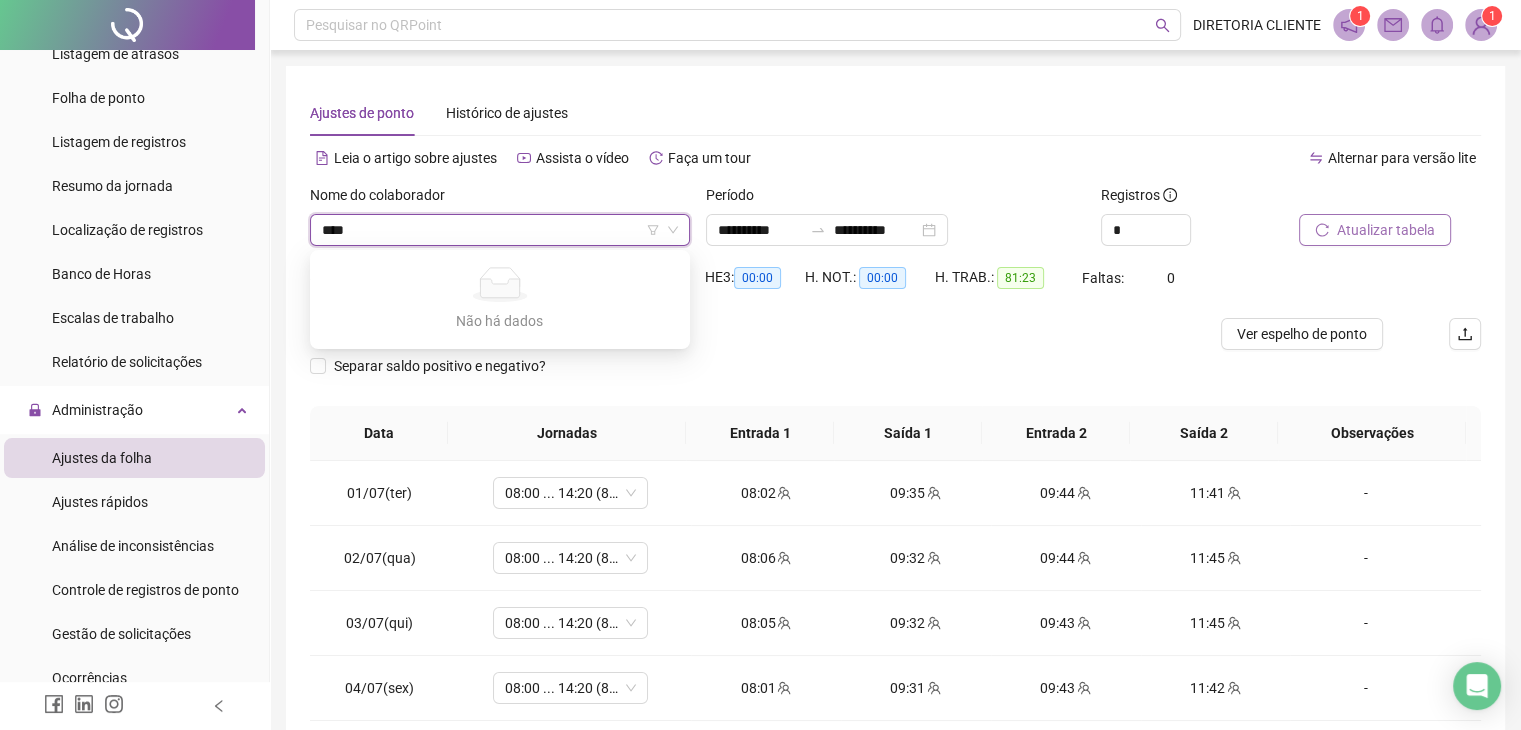 type on "****" 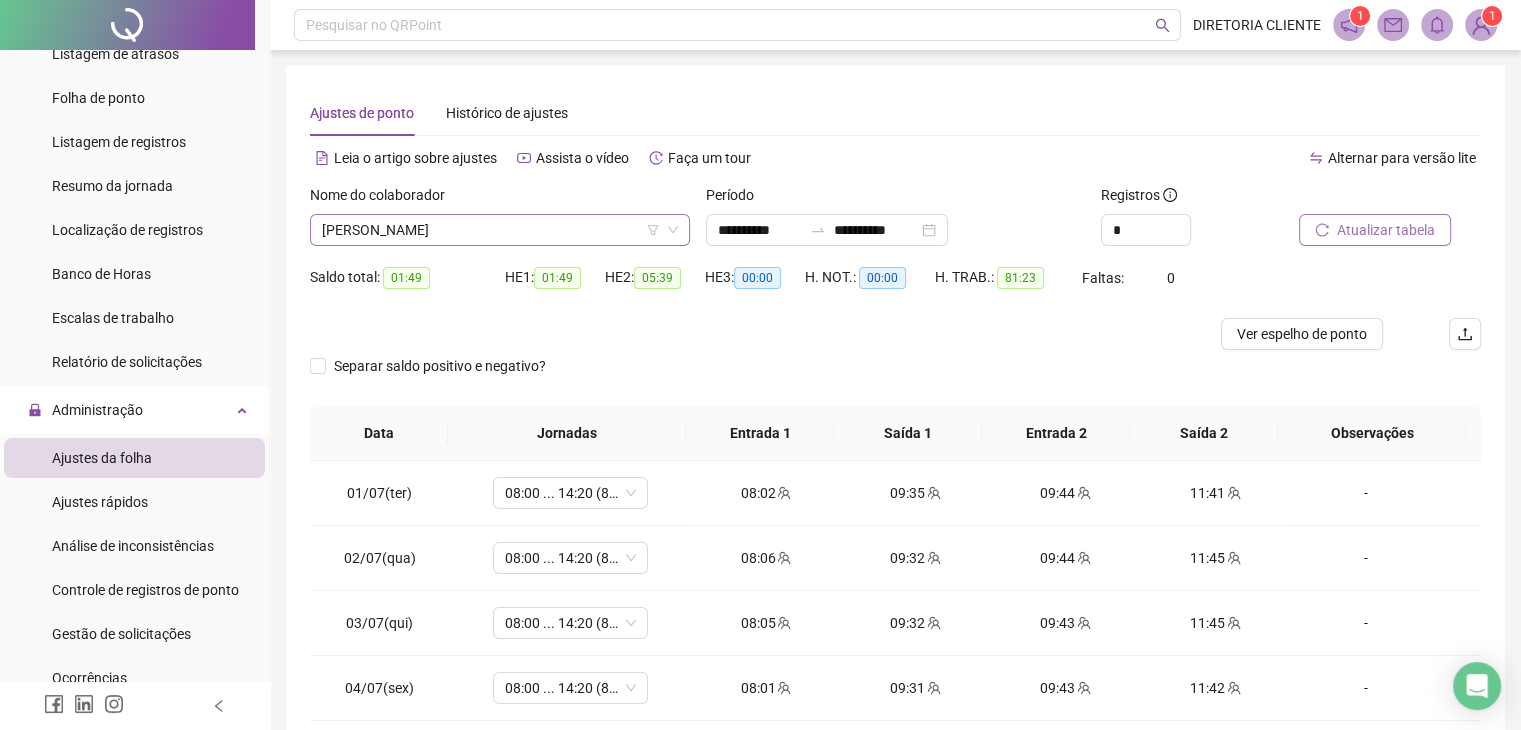 click on "[PERSON_NAME]" at bounding box center (500, 230) 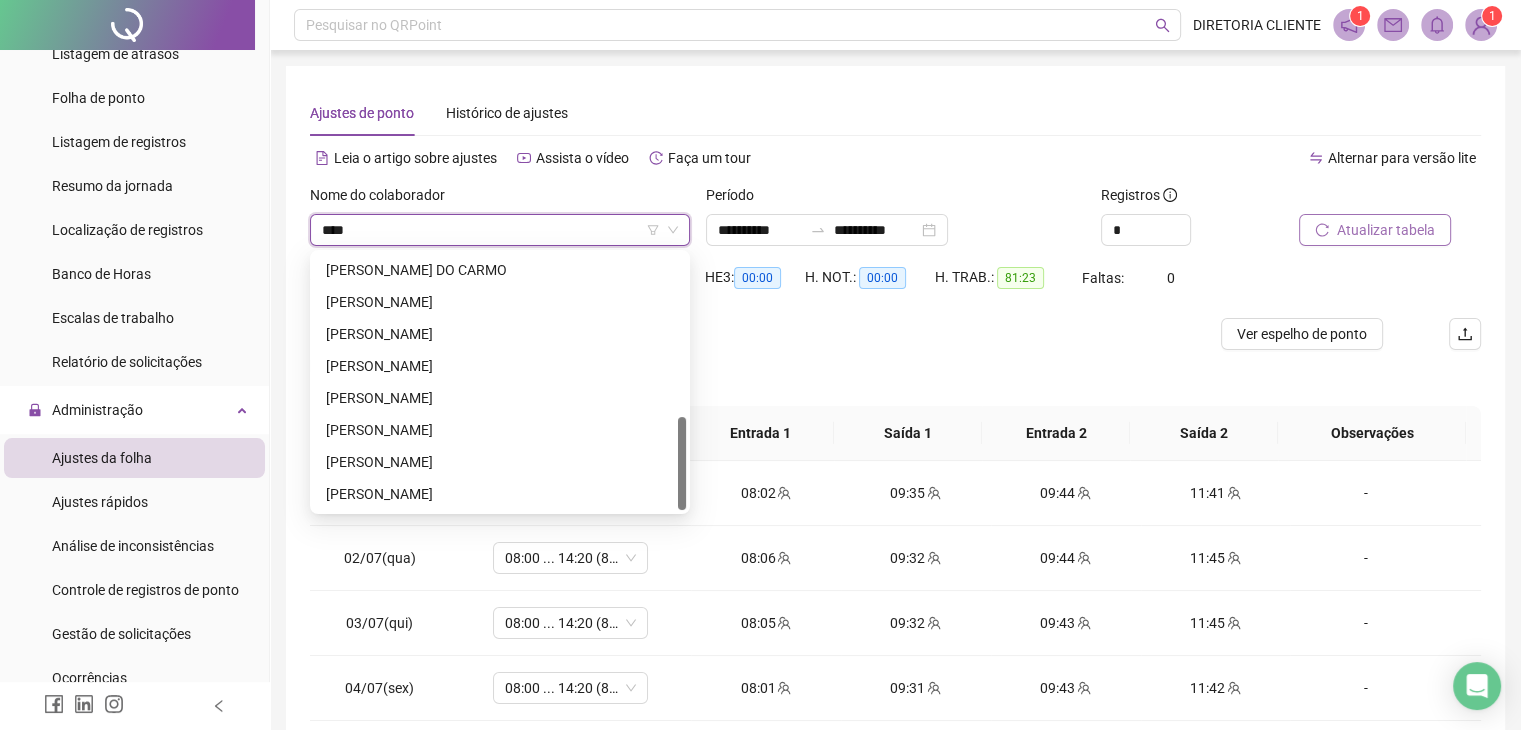 scroll, scrollTop: 0, scrollLeft: 0, axis: both 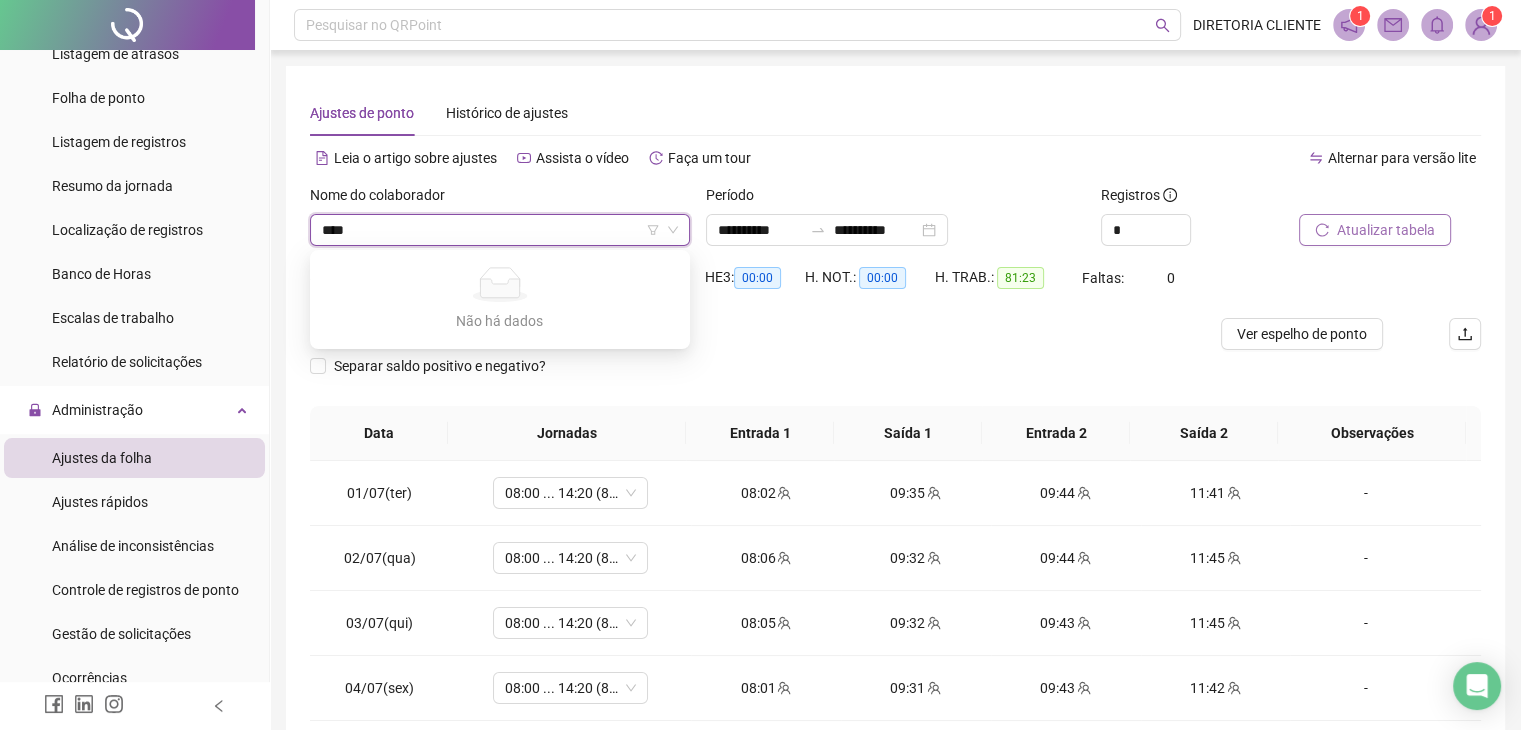 type on "****" 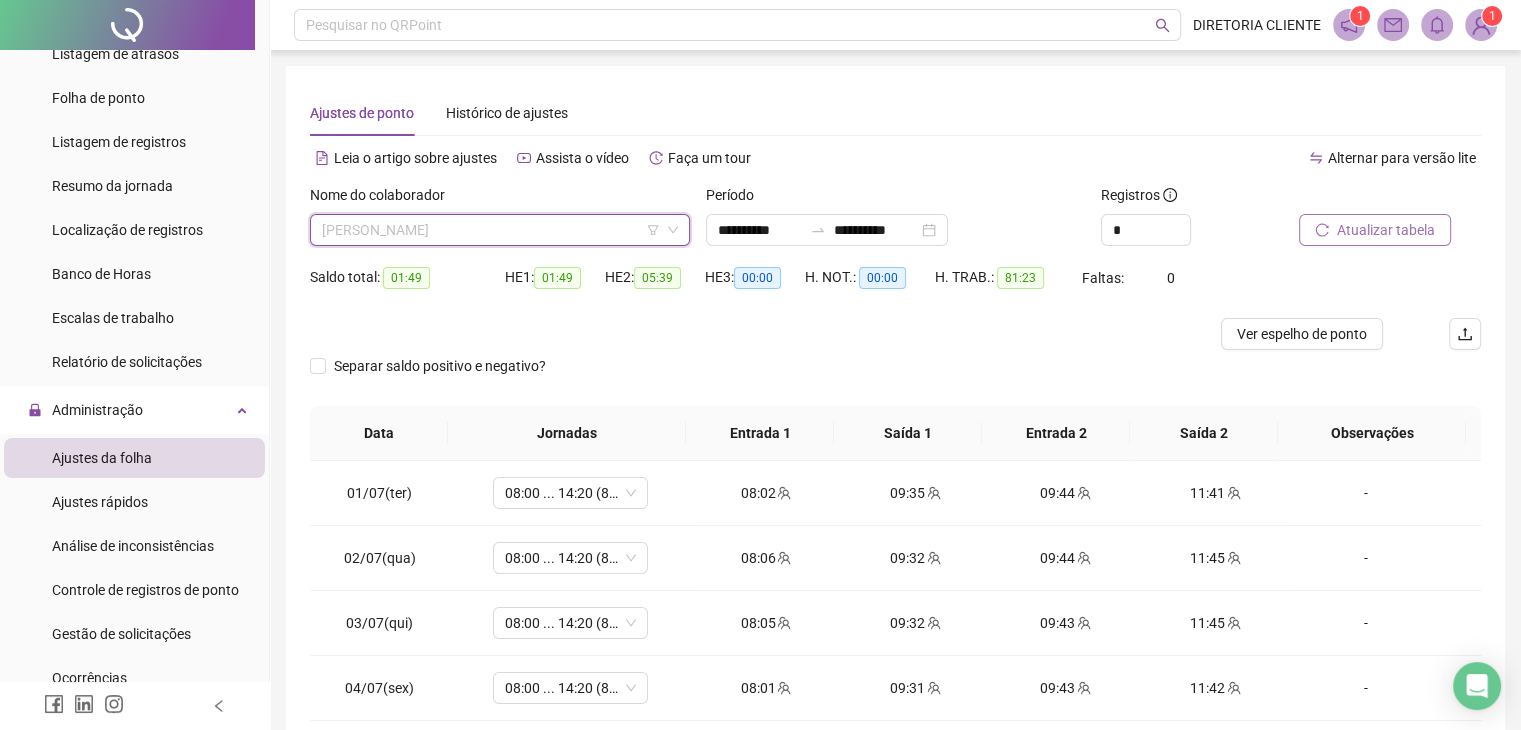 click on "[PERSON_NAME]" at bounding box center (500, 230) 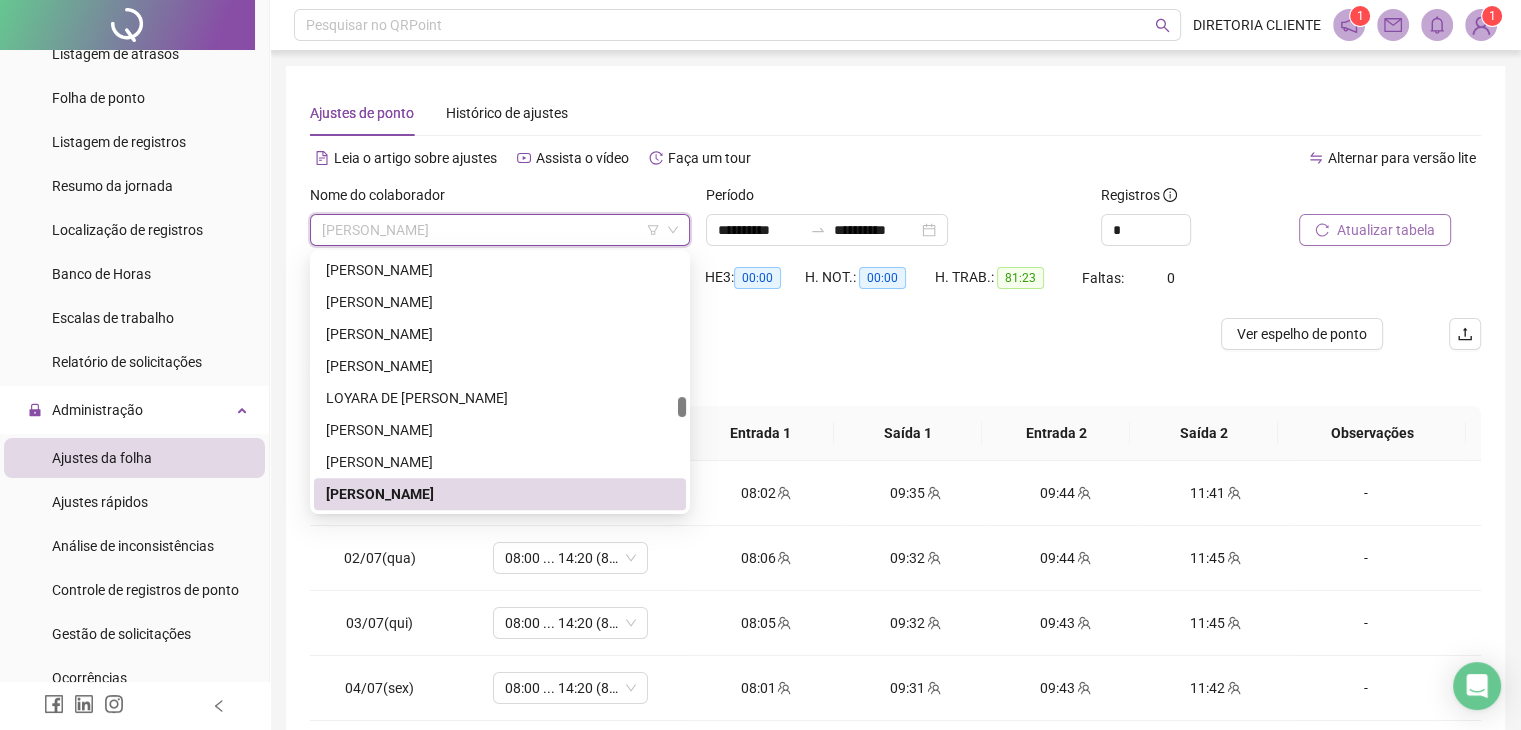 click 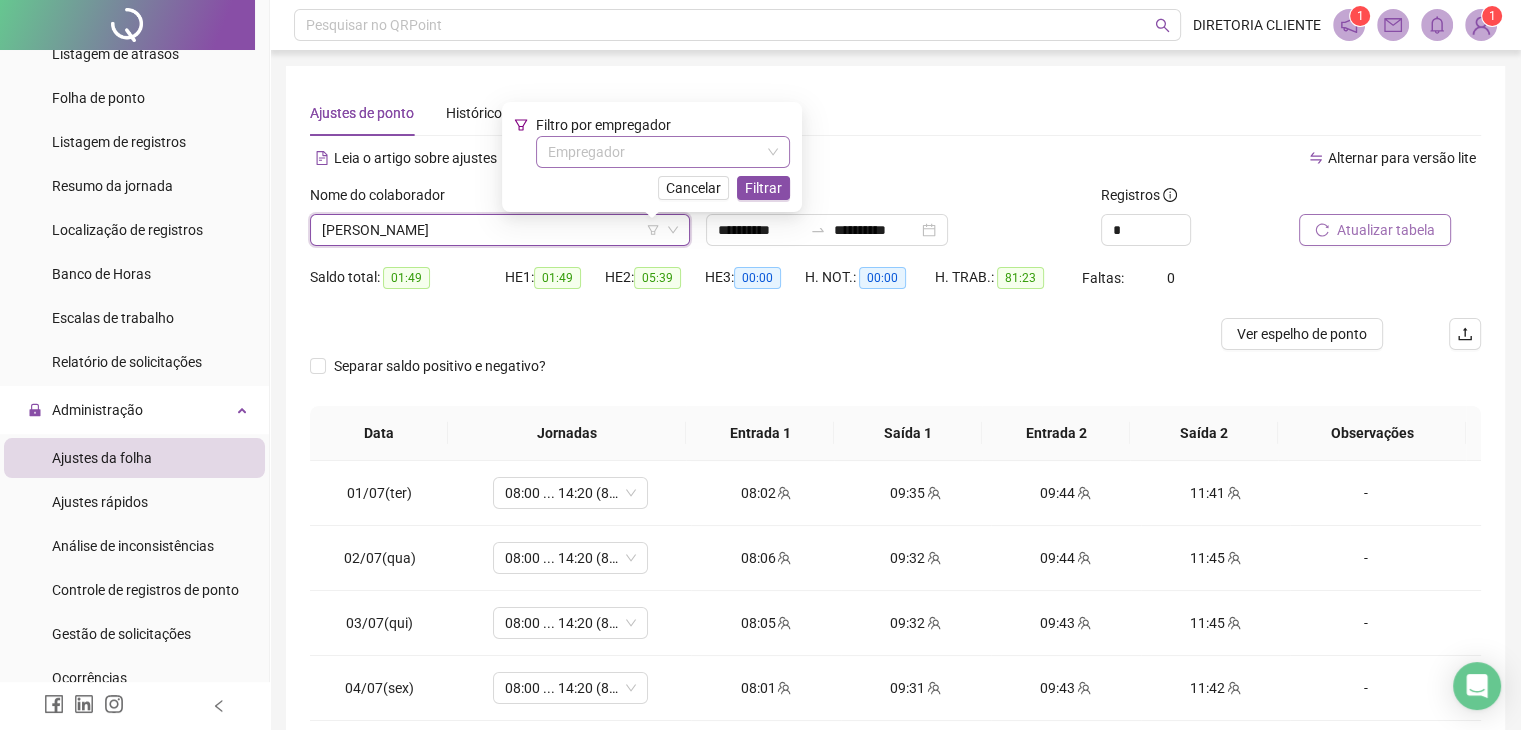 click at bounding box center (657, 152) 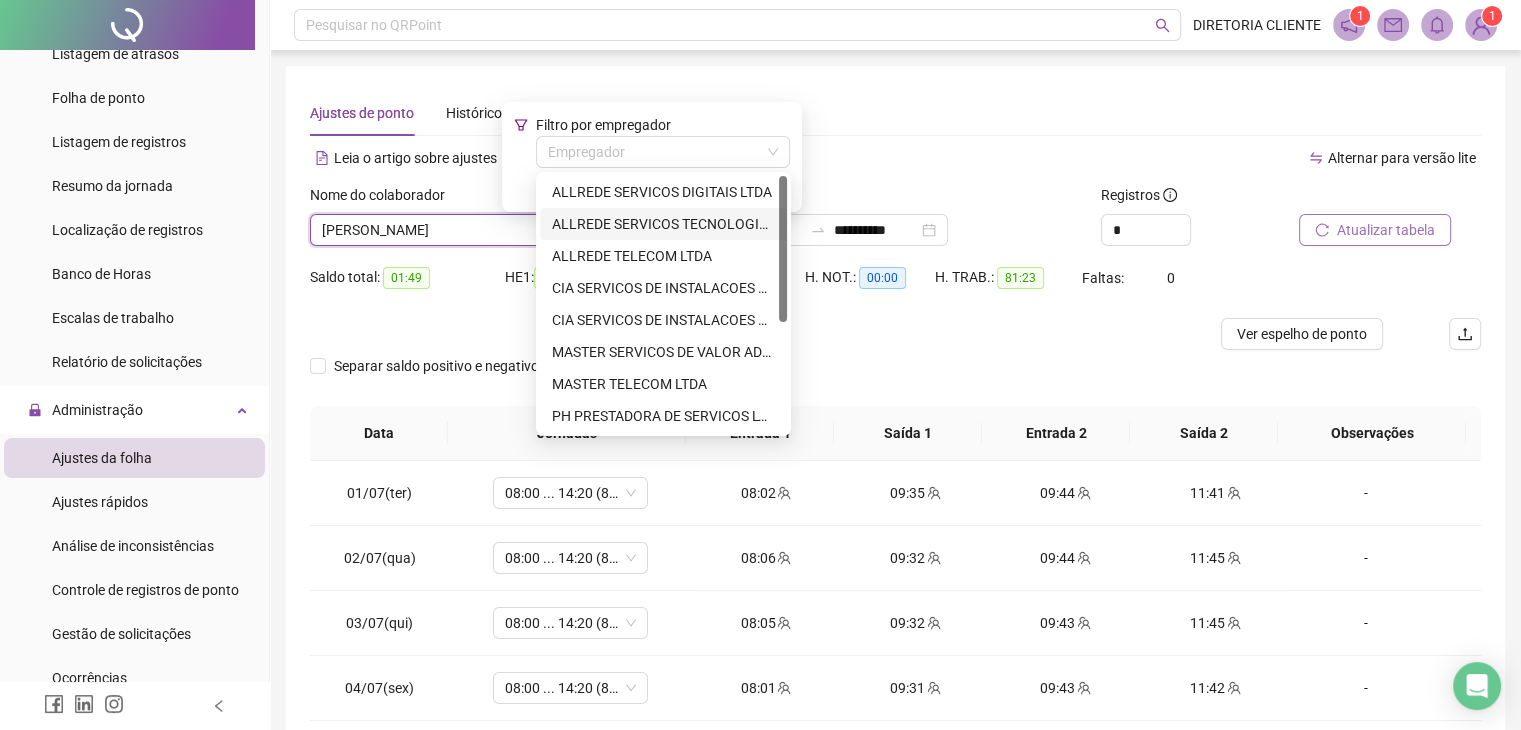 drag, startPoint x: 672, startPoint y: 227, endPoint x: 620, endPoint y: 235, distance: 52.611786 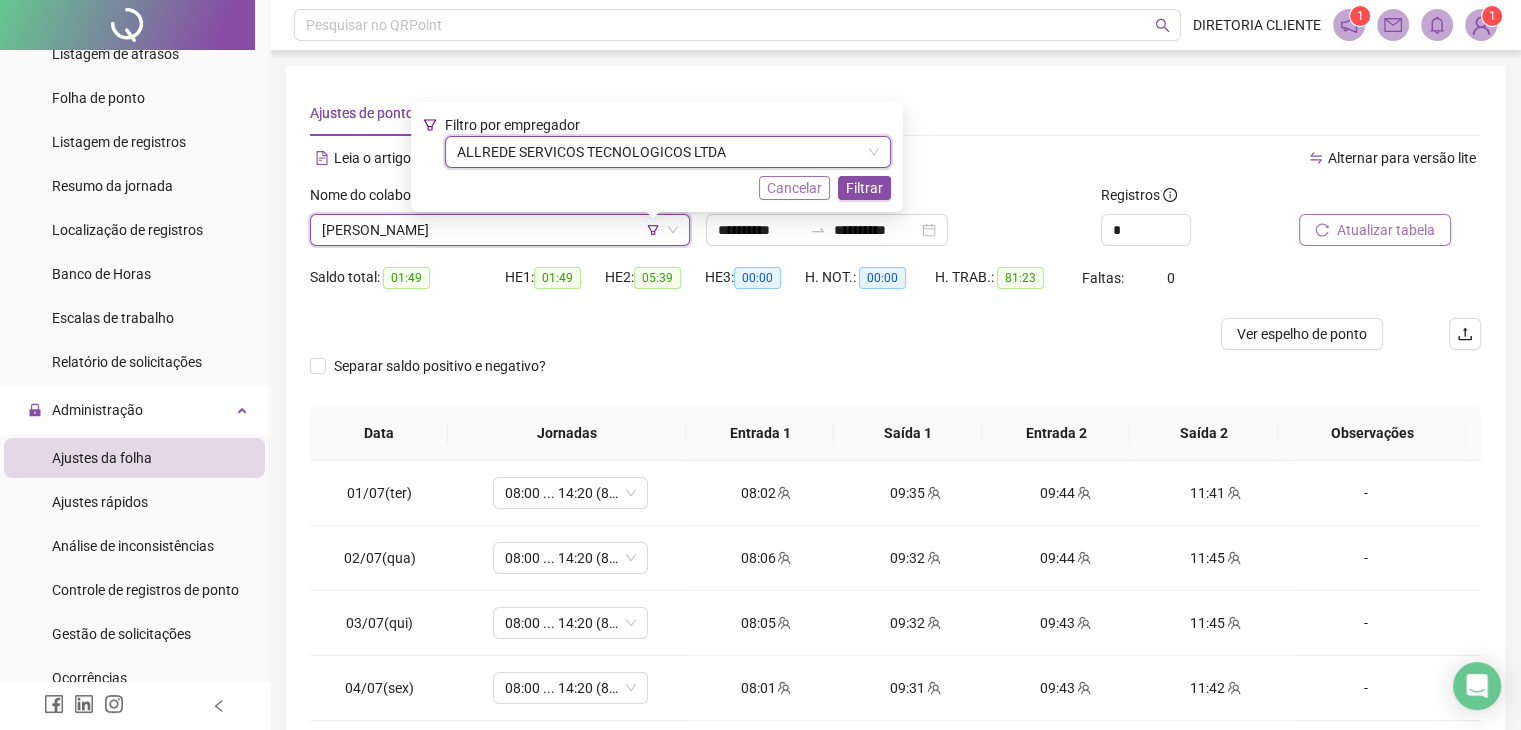 click on "Cancelar" at bounding box center [794, 188] 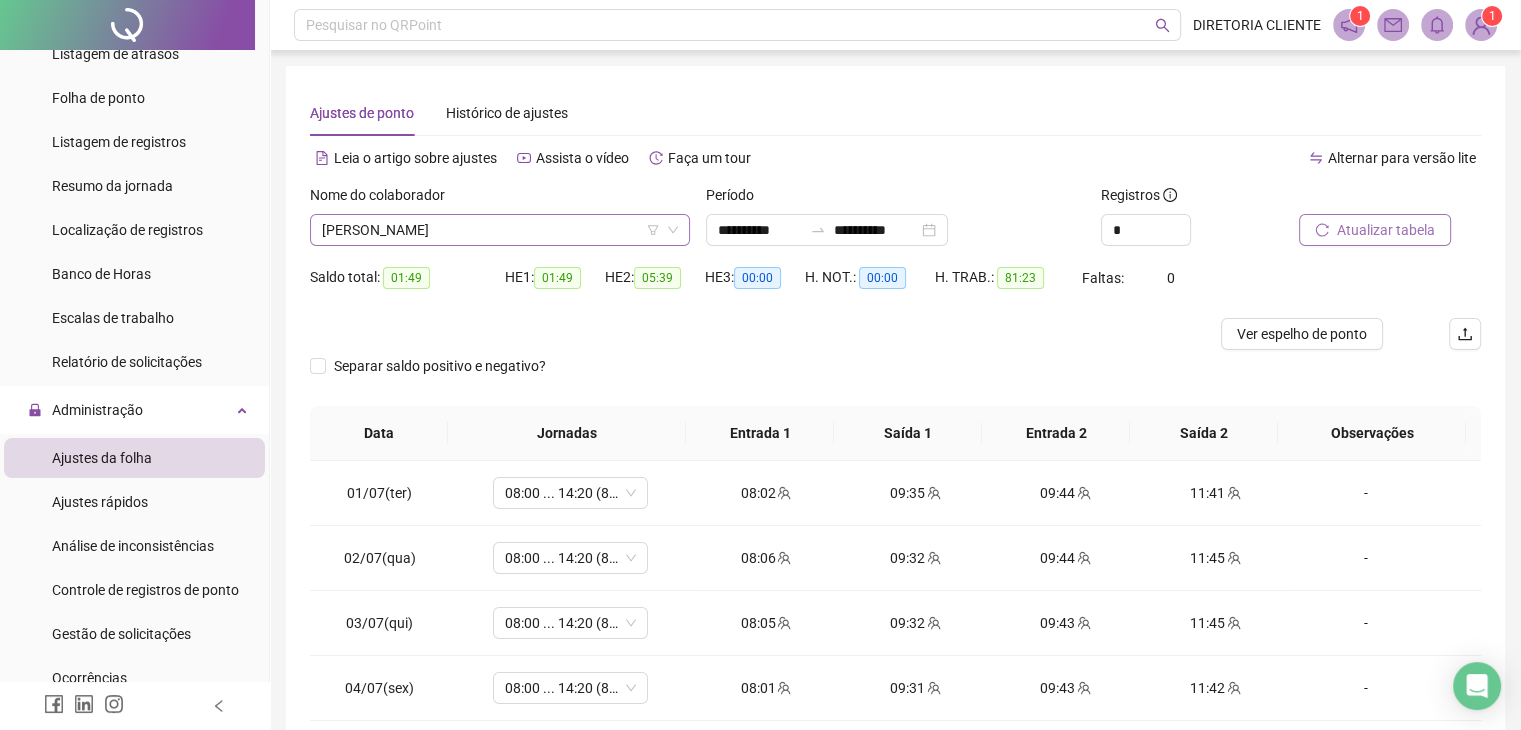 click 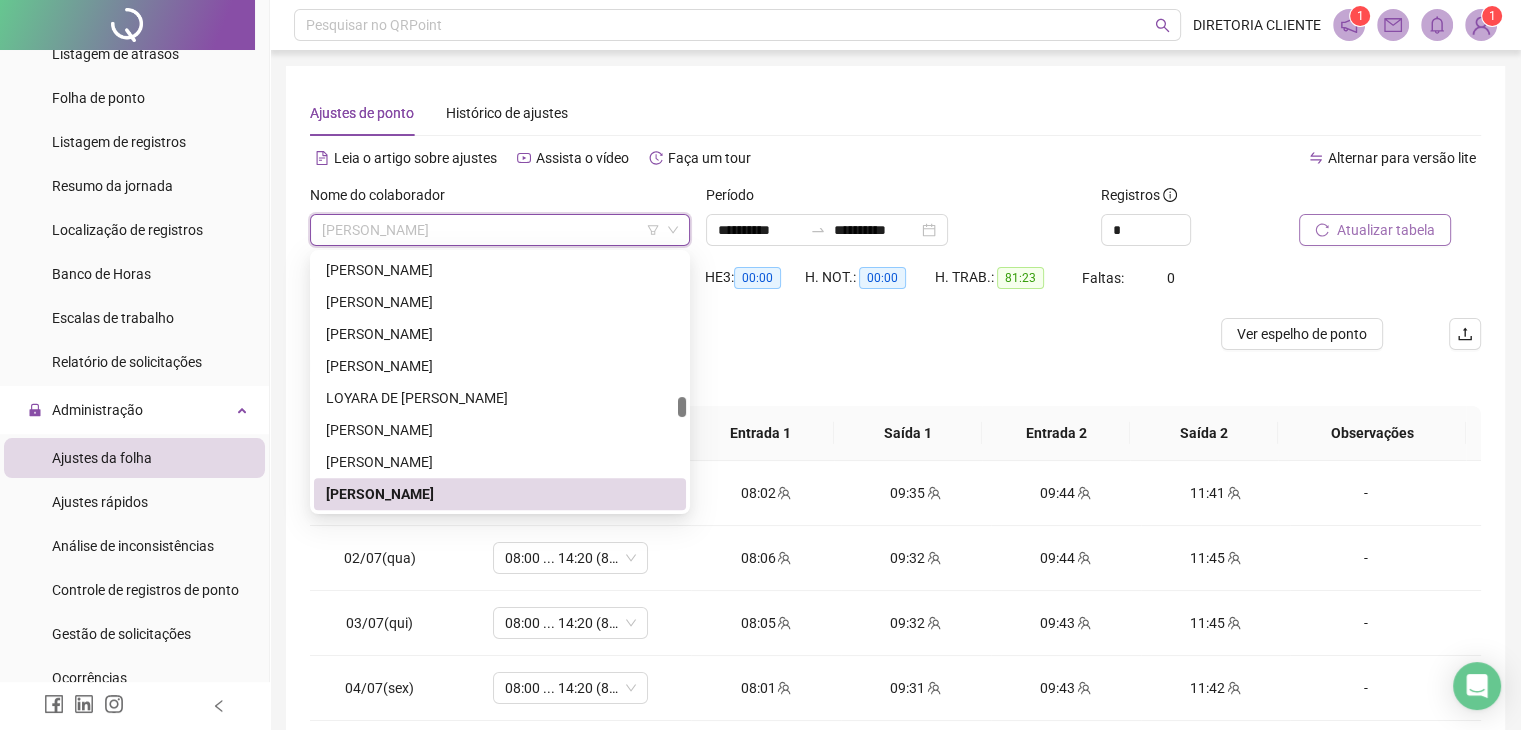paste on "**********" 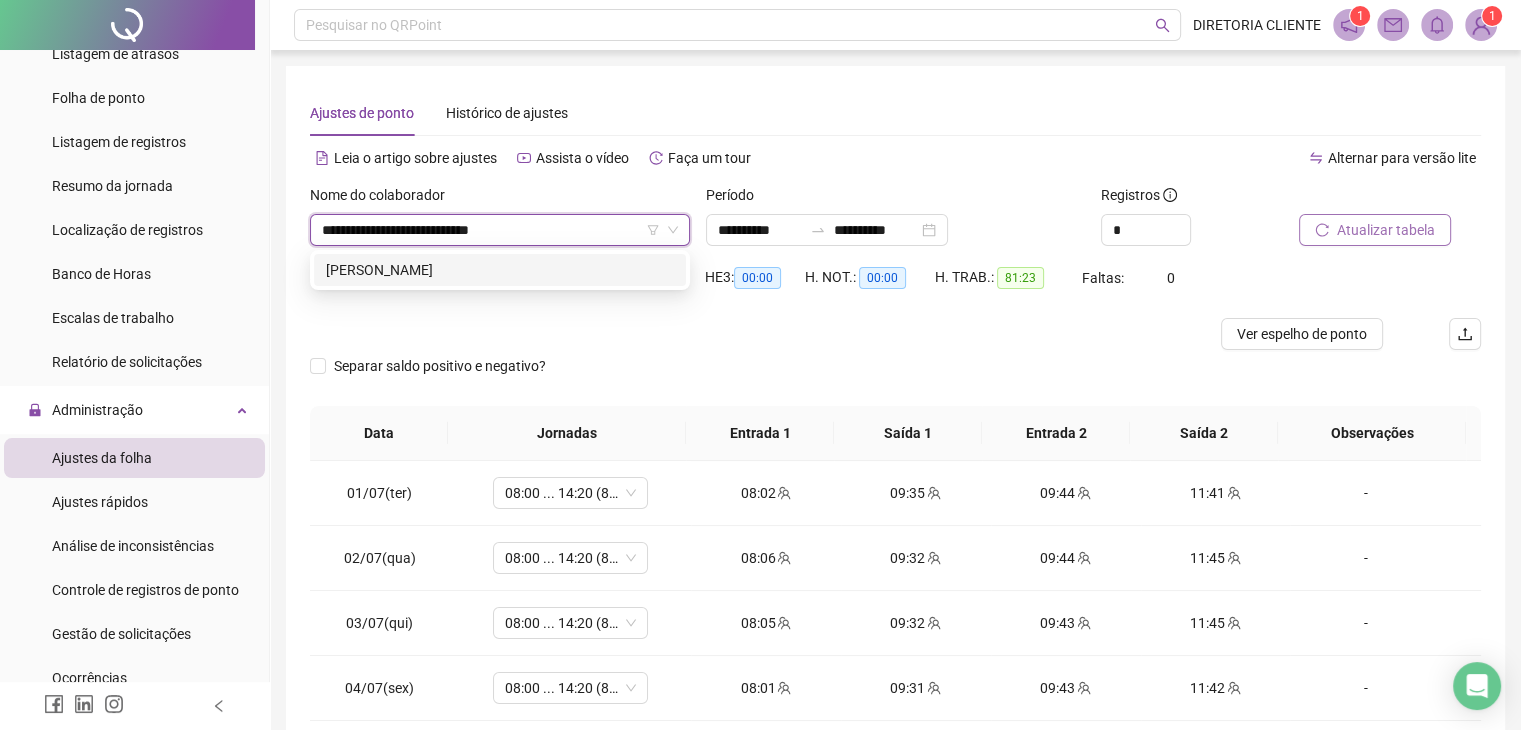 scroll, scrollTop: 0, scrollLeft: 0, axis: both 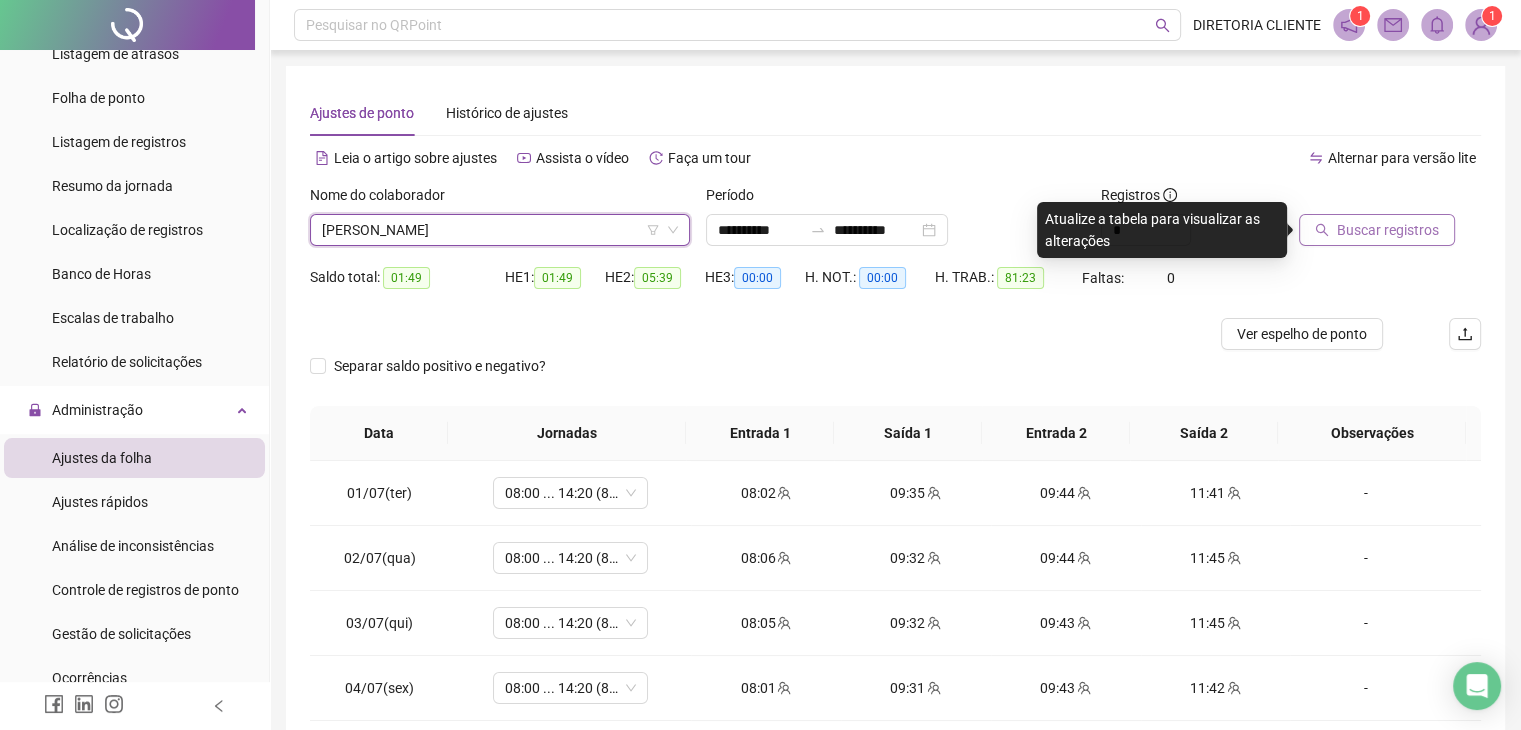 click on "Buscar registros" at bounding box center [1377, 230] 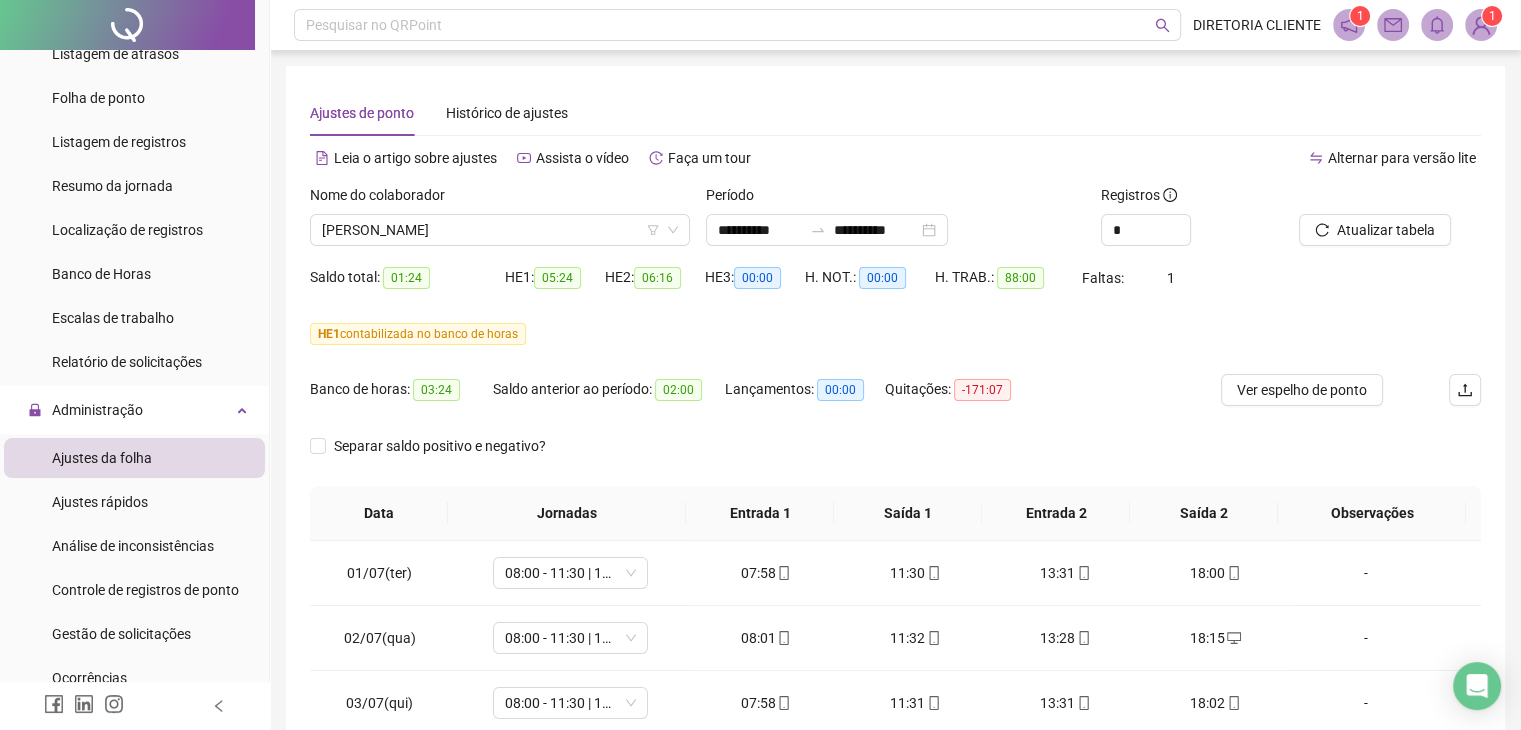 click on "HE 1  contabilizada no banco de horas" at bounding box center (418, 334) 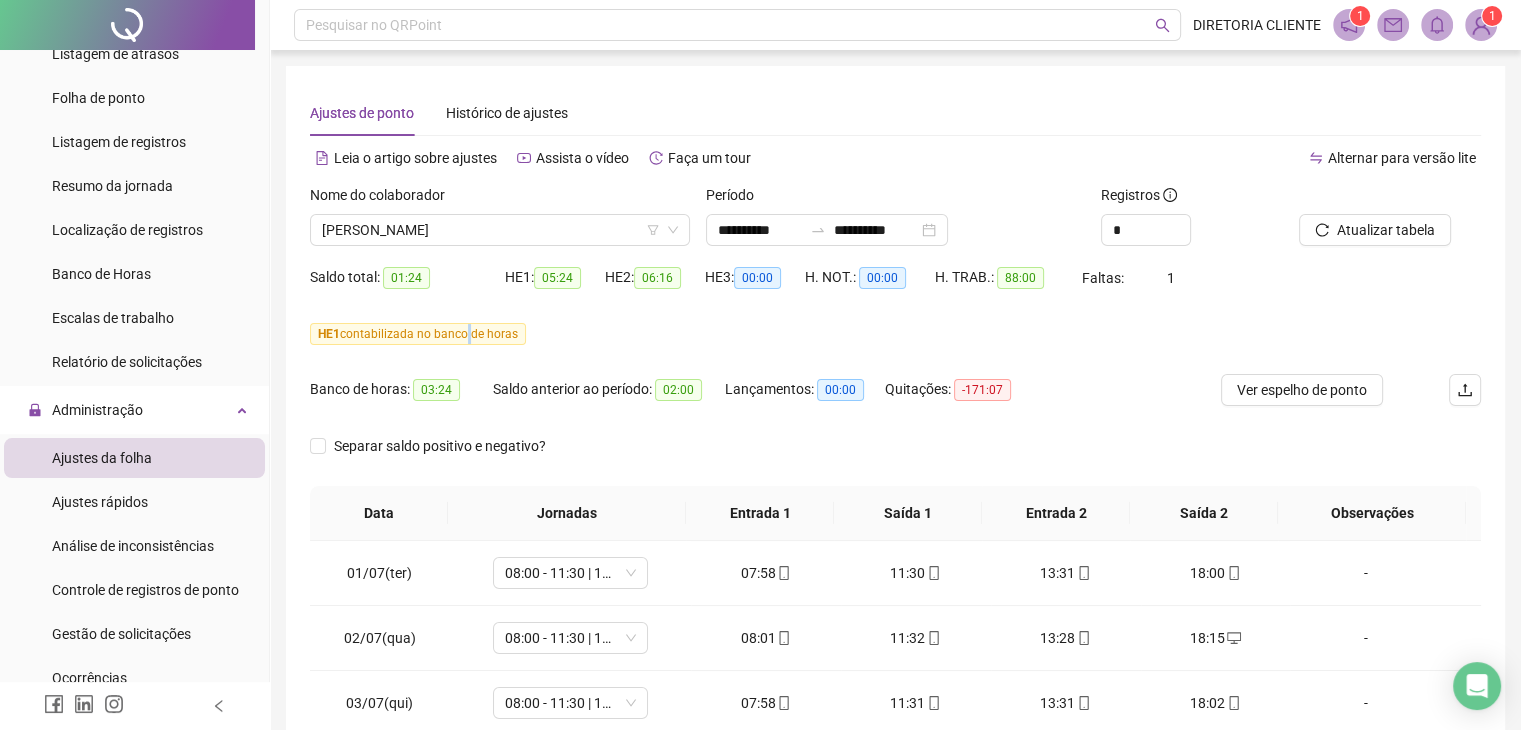 click on "HE 1  contabilizada no banco de horas" at bounding box center (418, 334) 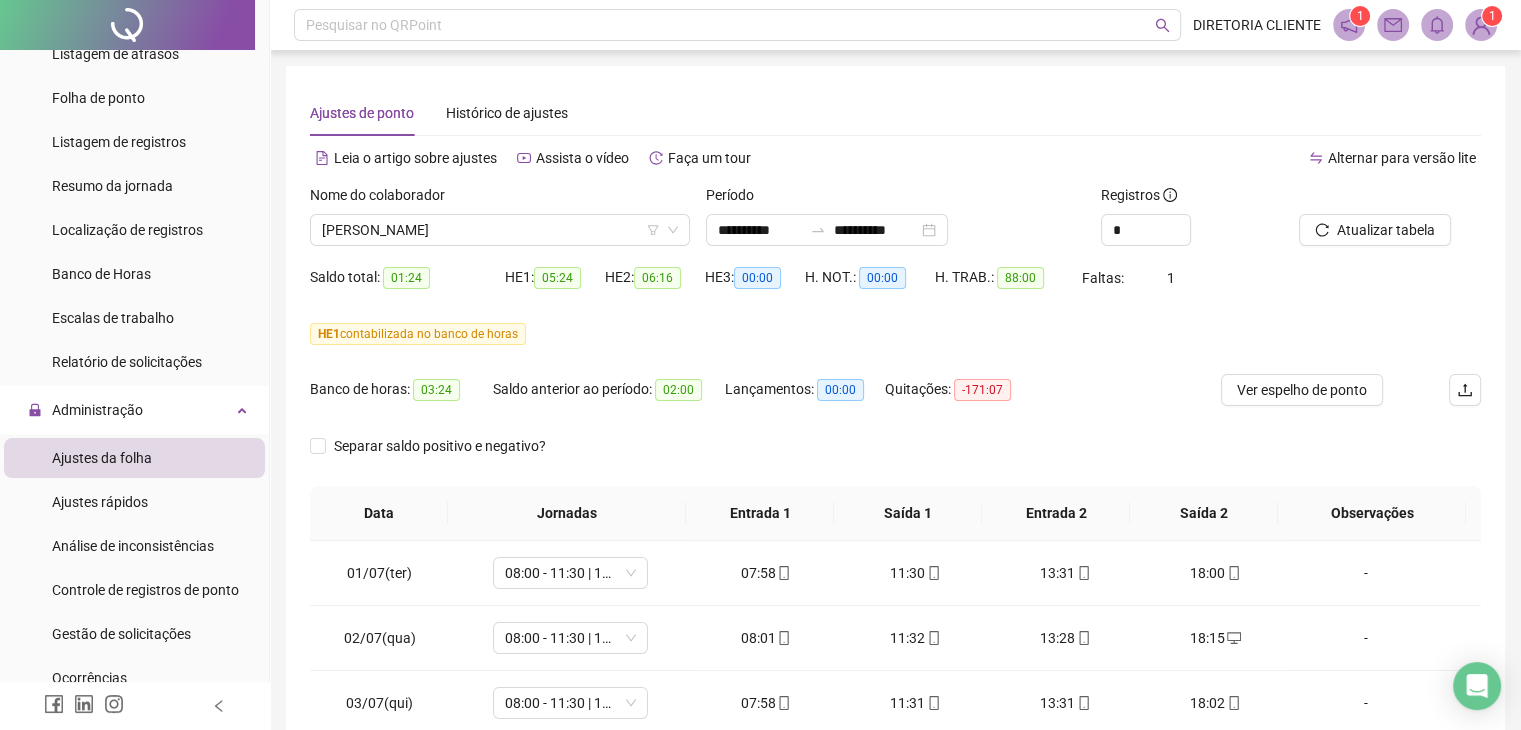 click on "HE 1  contabilizada no banco de horas" at bounding box center [895, 334] 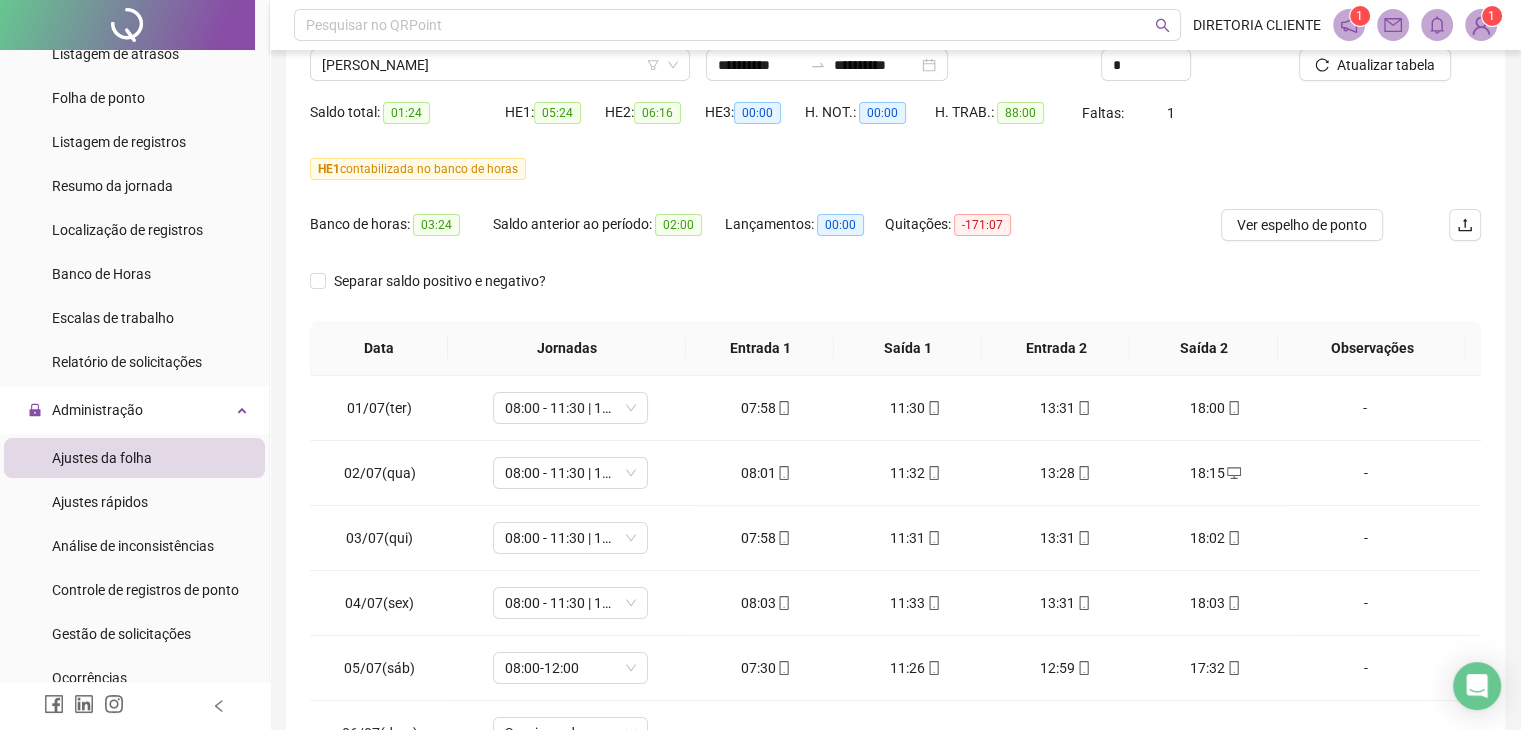 scroll, scrollTop: 200, scrollLeft: 0, axis: vertical 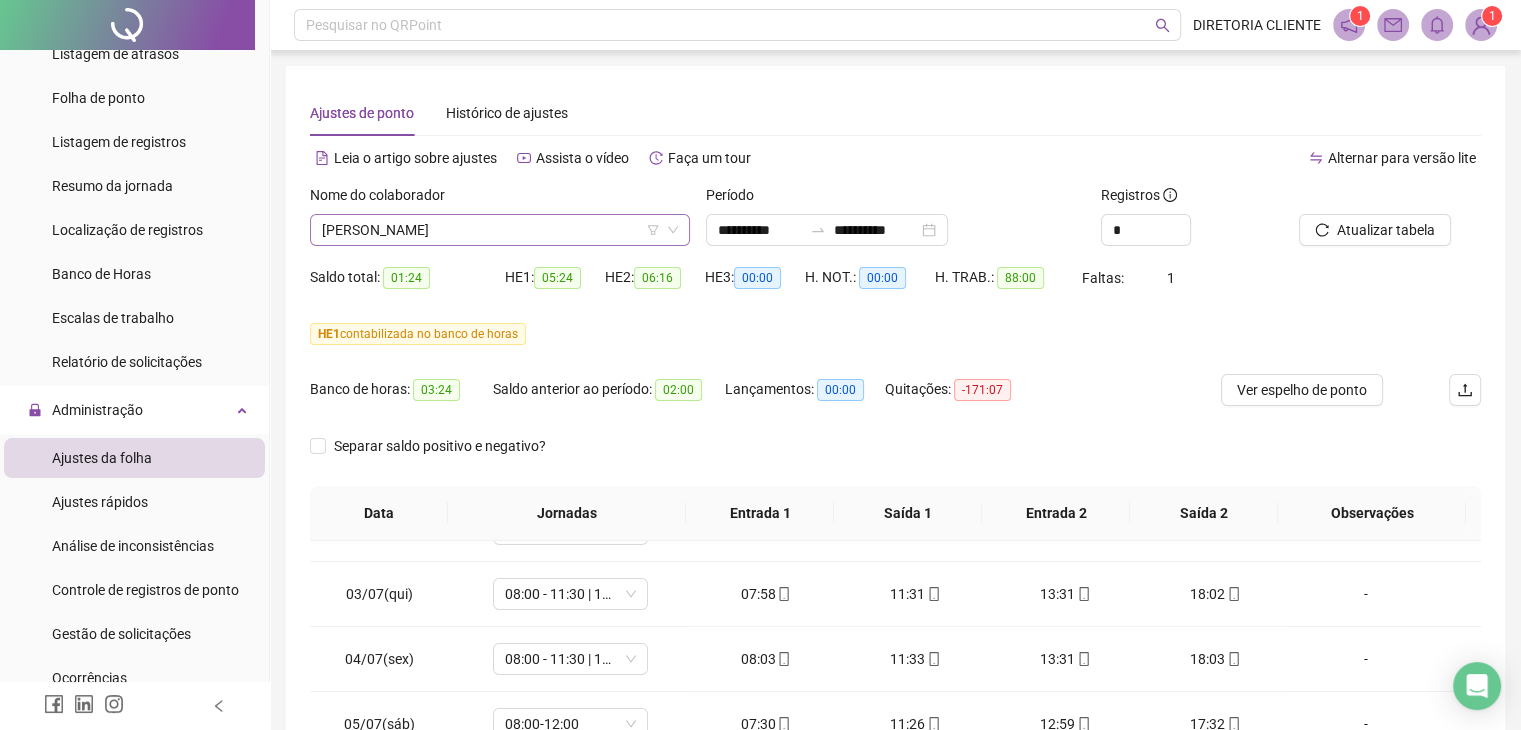 click on "[PERSON_NAME]" at bounding box center [500, 230] 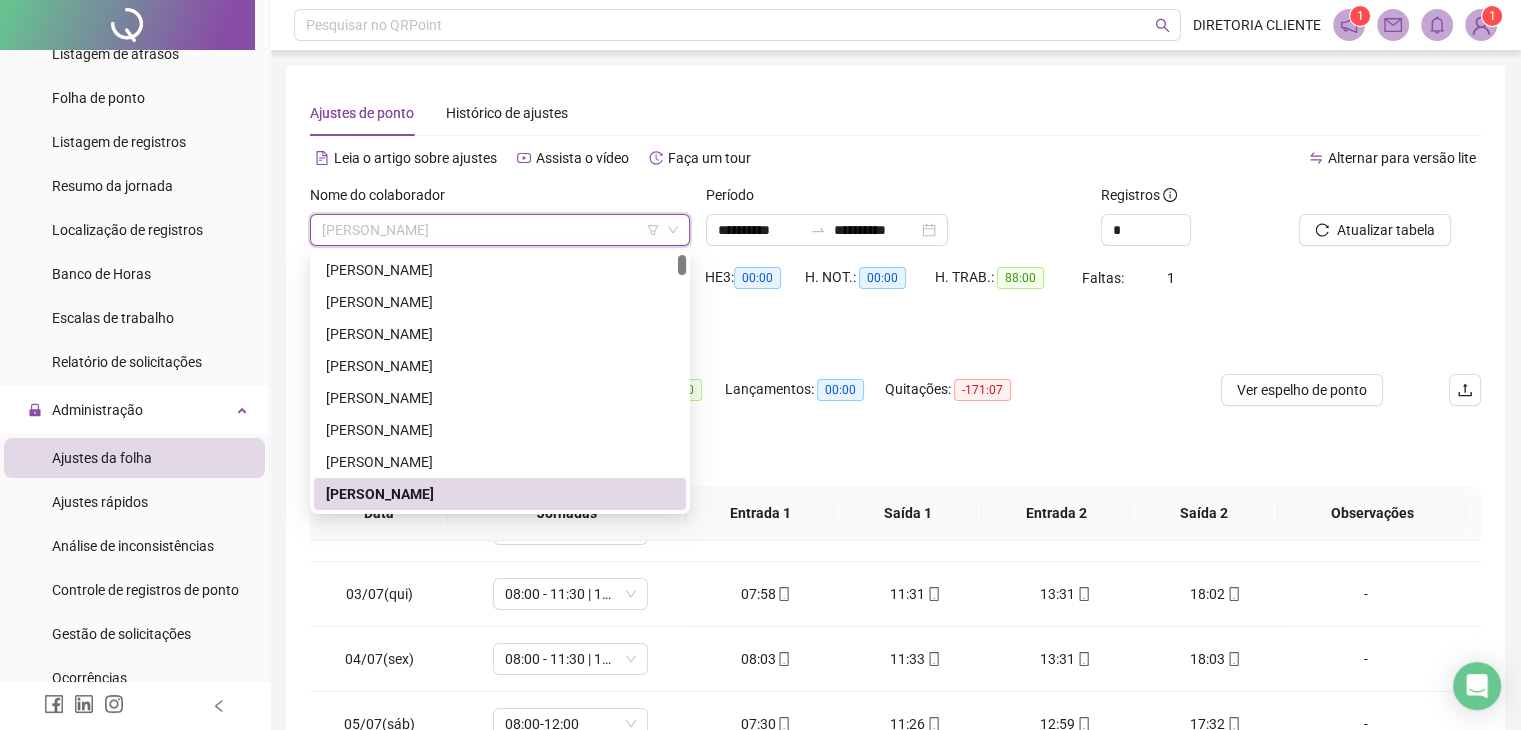 paste on "**********" 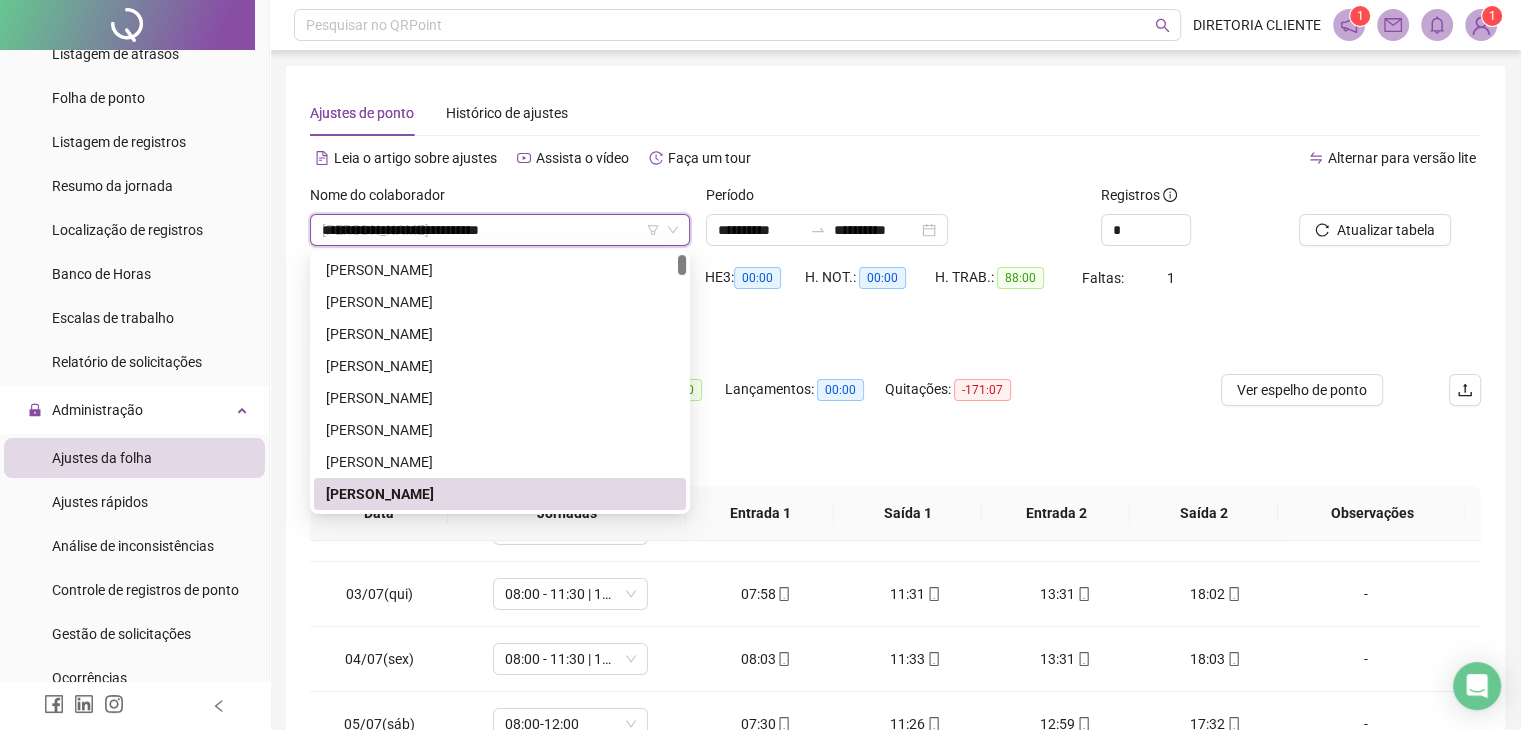 scroll, scrollTop: 0, scrollLeft: 0, axis: both 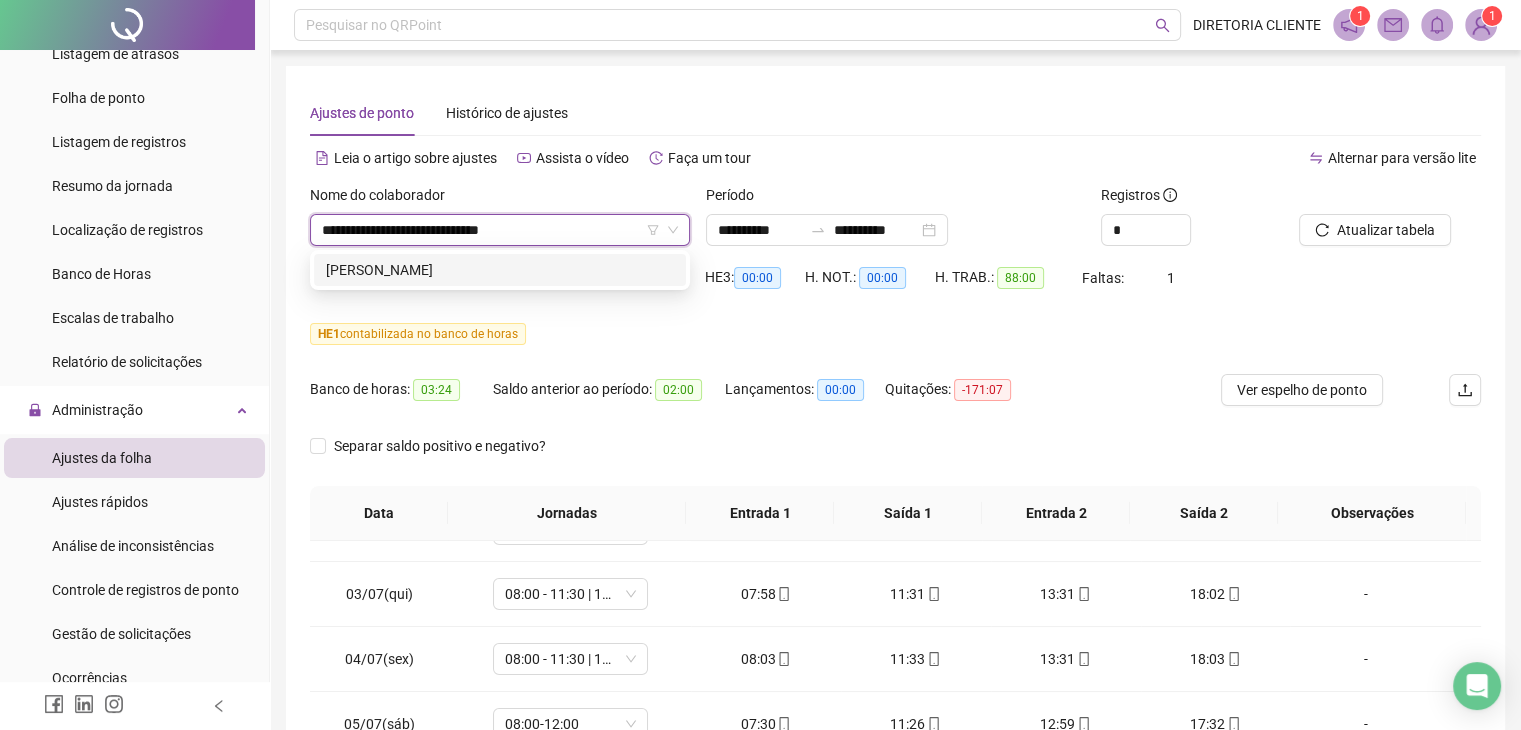 drag, startPoint x: 507, startPoint y: 275, endPoint x: 586, endPoint y: 275, distance: 79 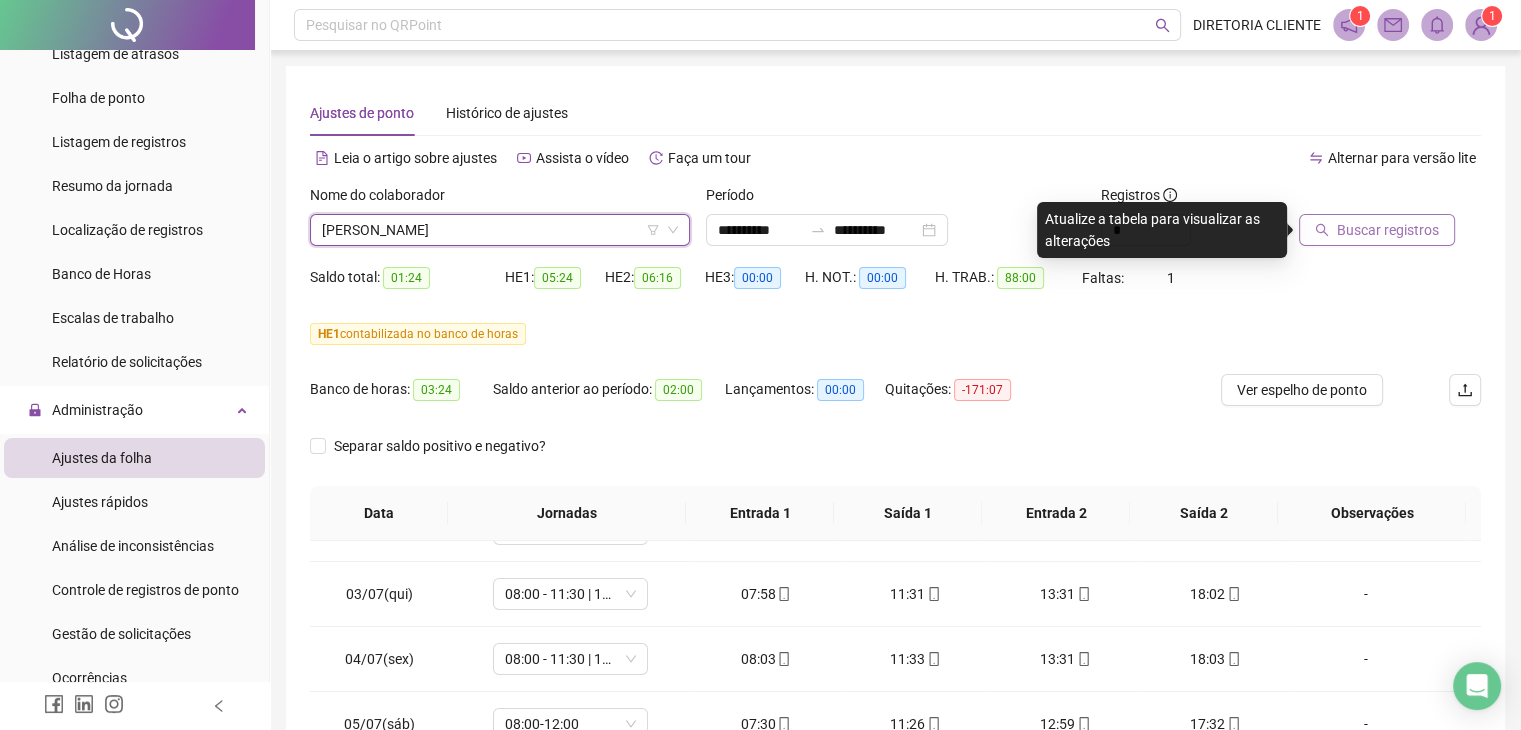click on "Buscar registros" at bounding box center [1388, 230] 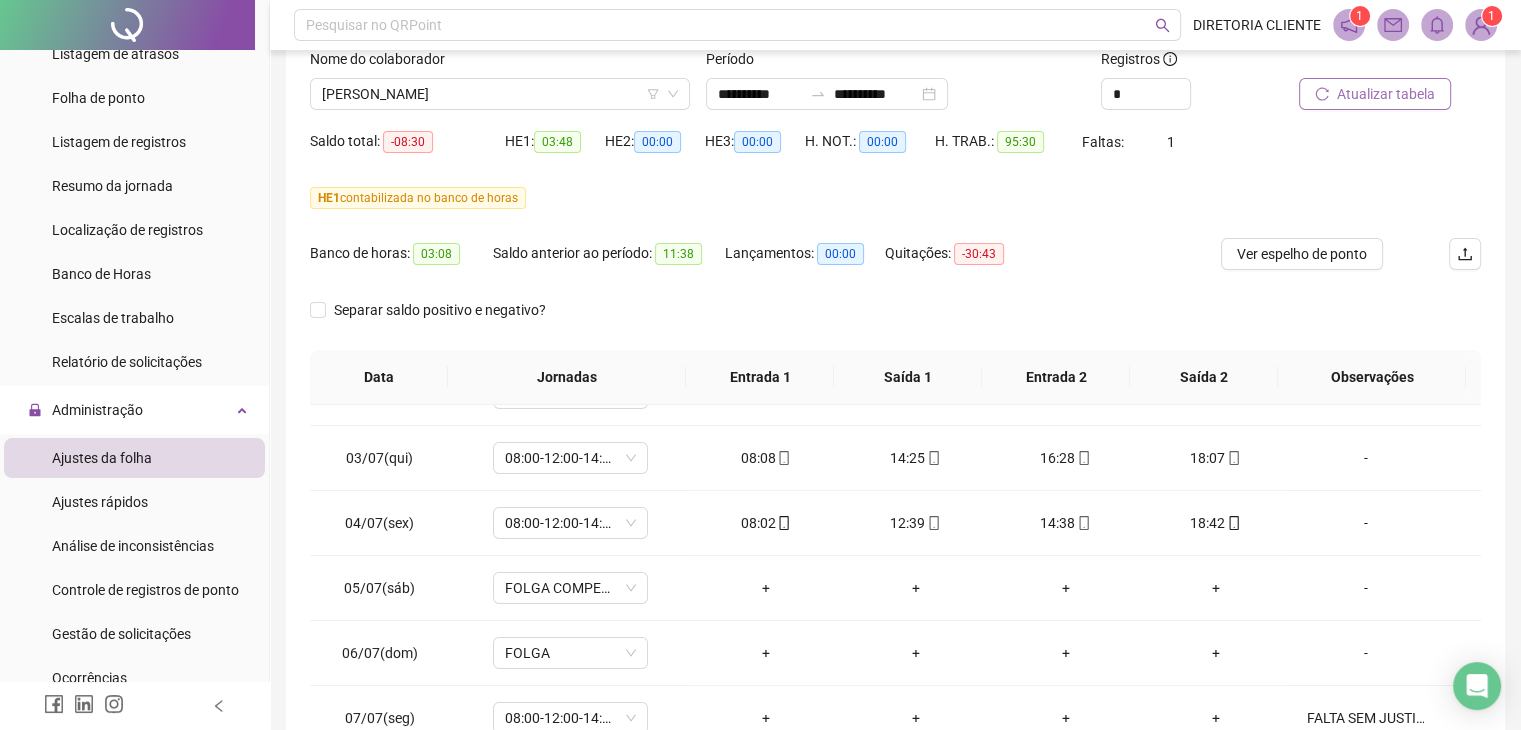 scroll, scrollTop: 200, scrollLeft: 0, axis: vertical 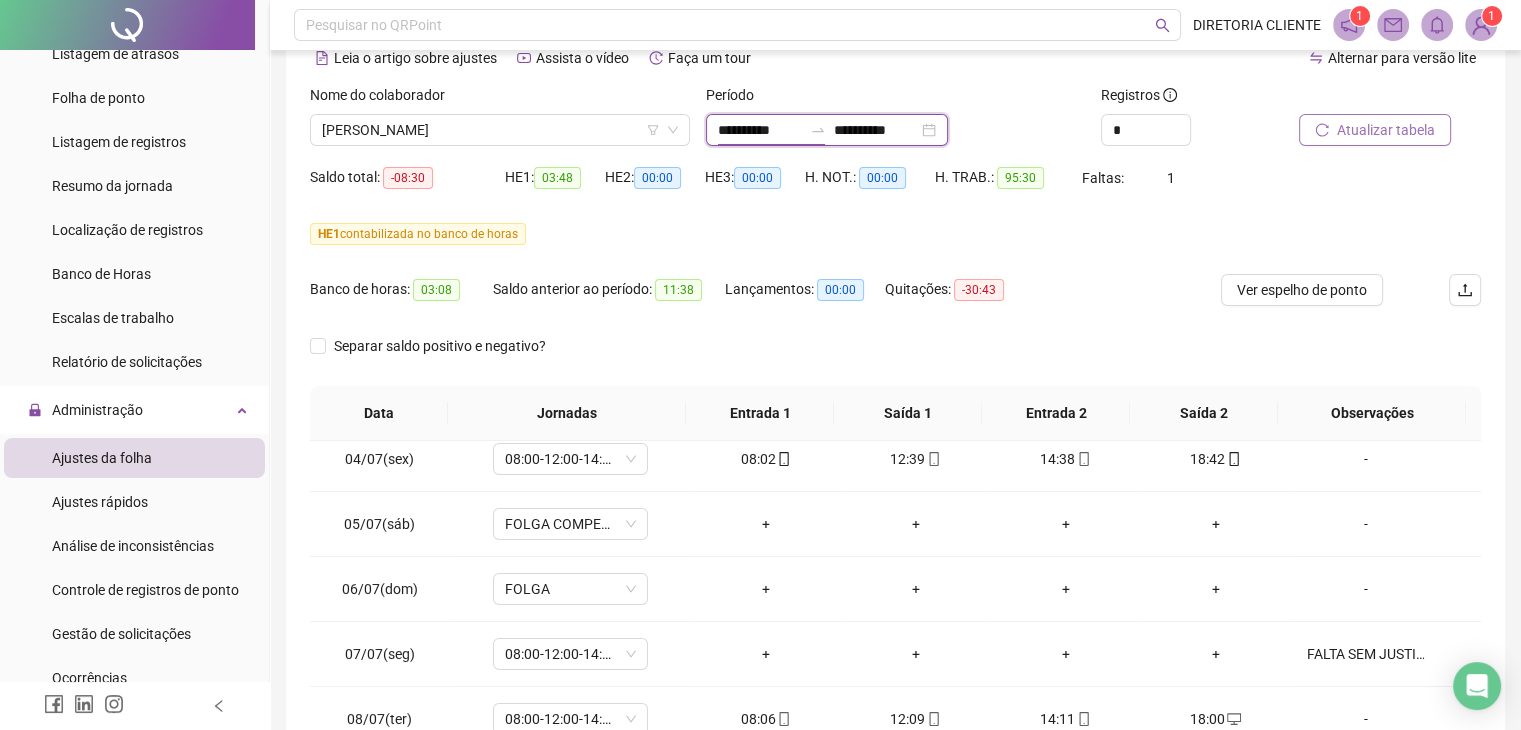 click on "**********" at bounding box center (760, 130) 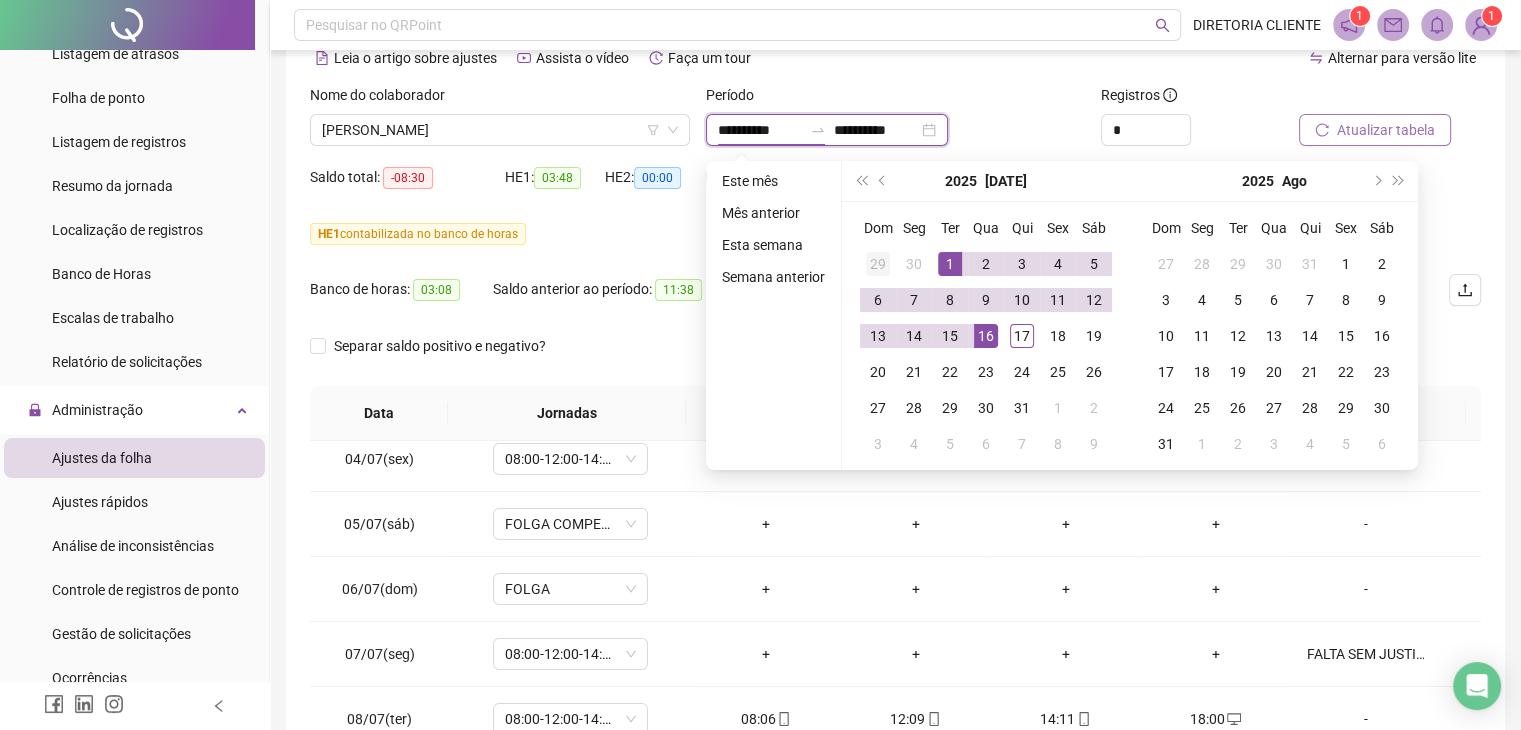 type on "**********" 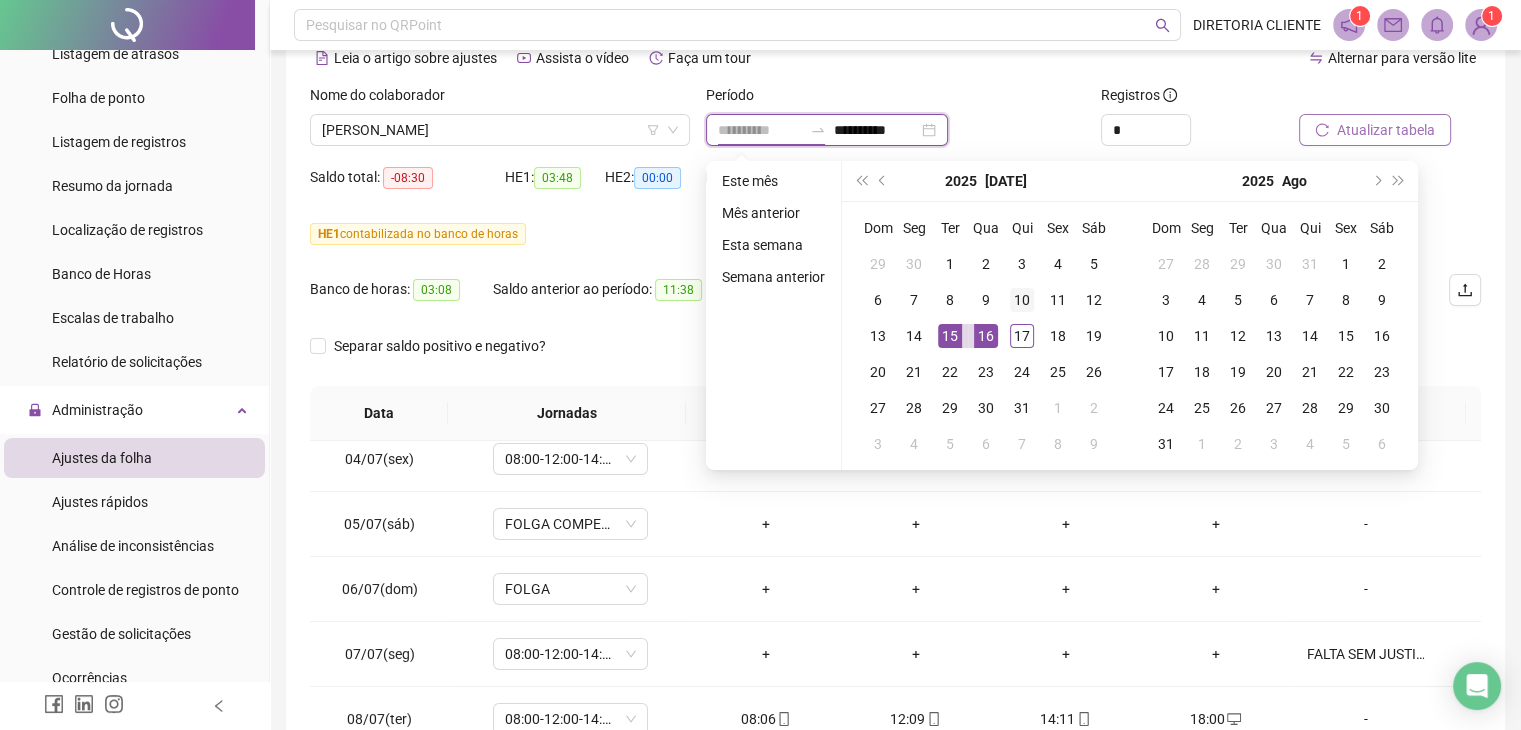 type on "**********" 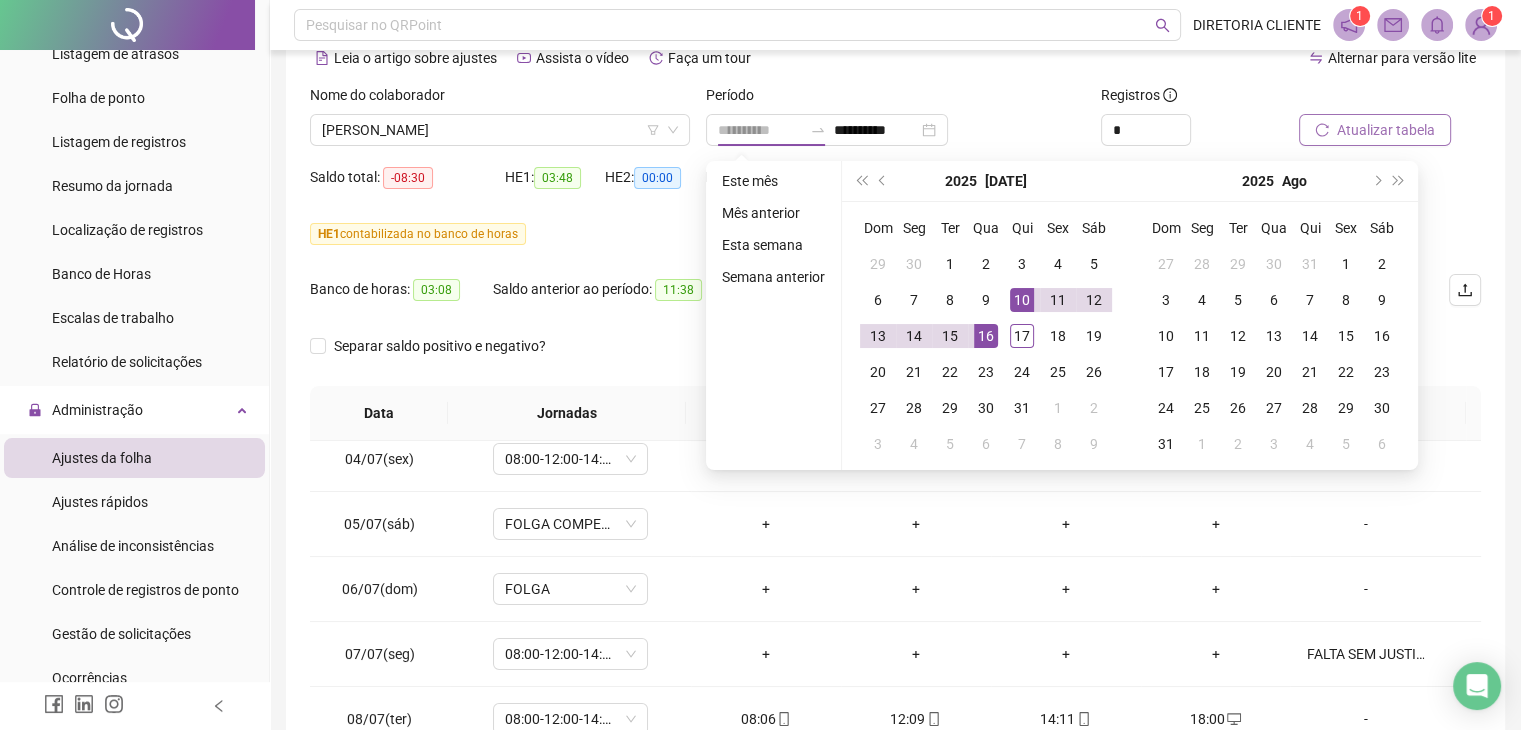 click on "10" at bounding box center [1022, 300] 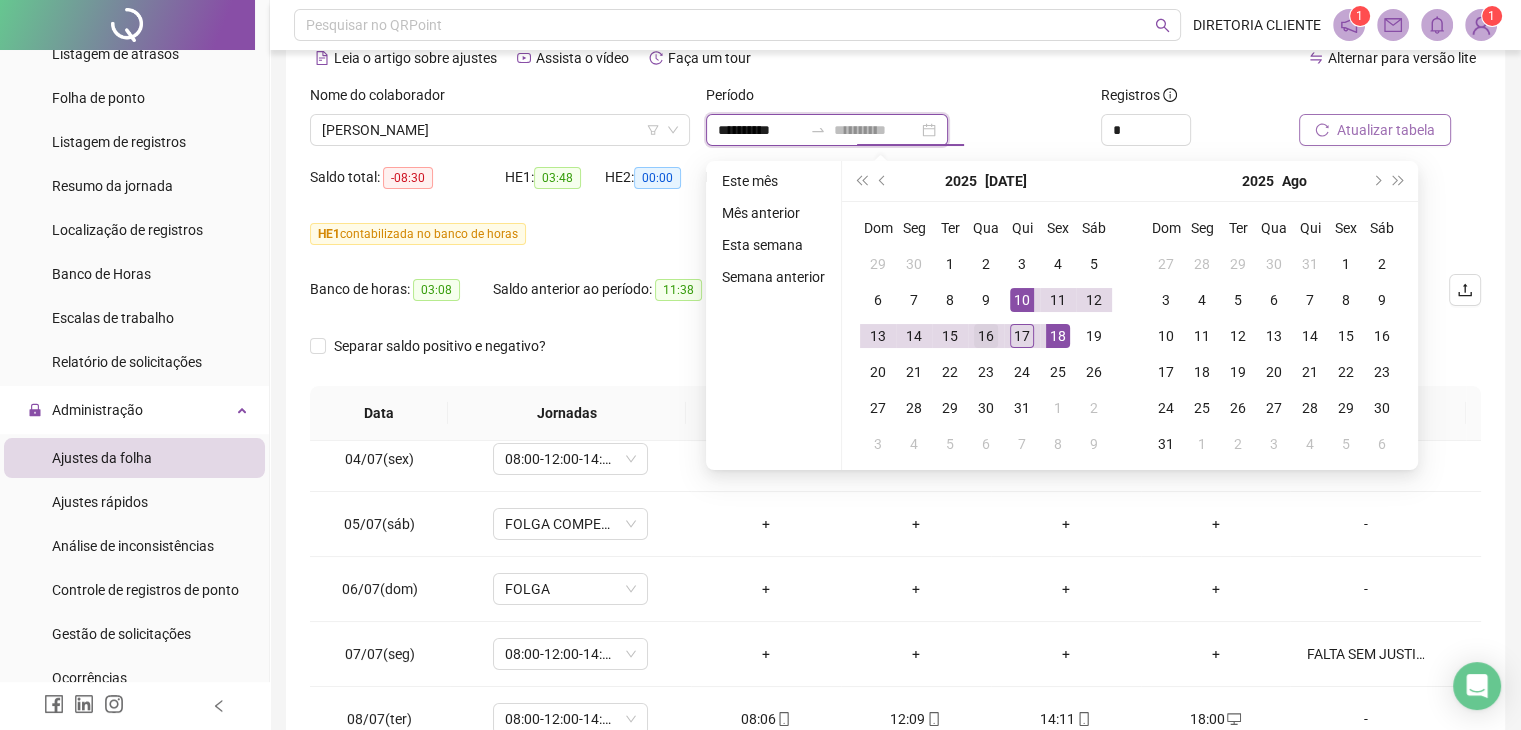type on "**********" 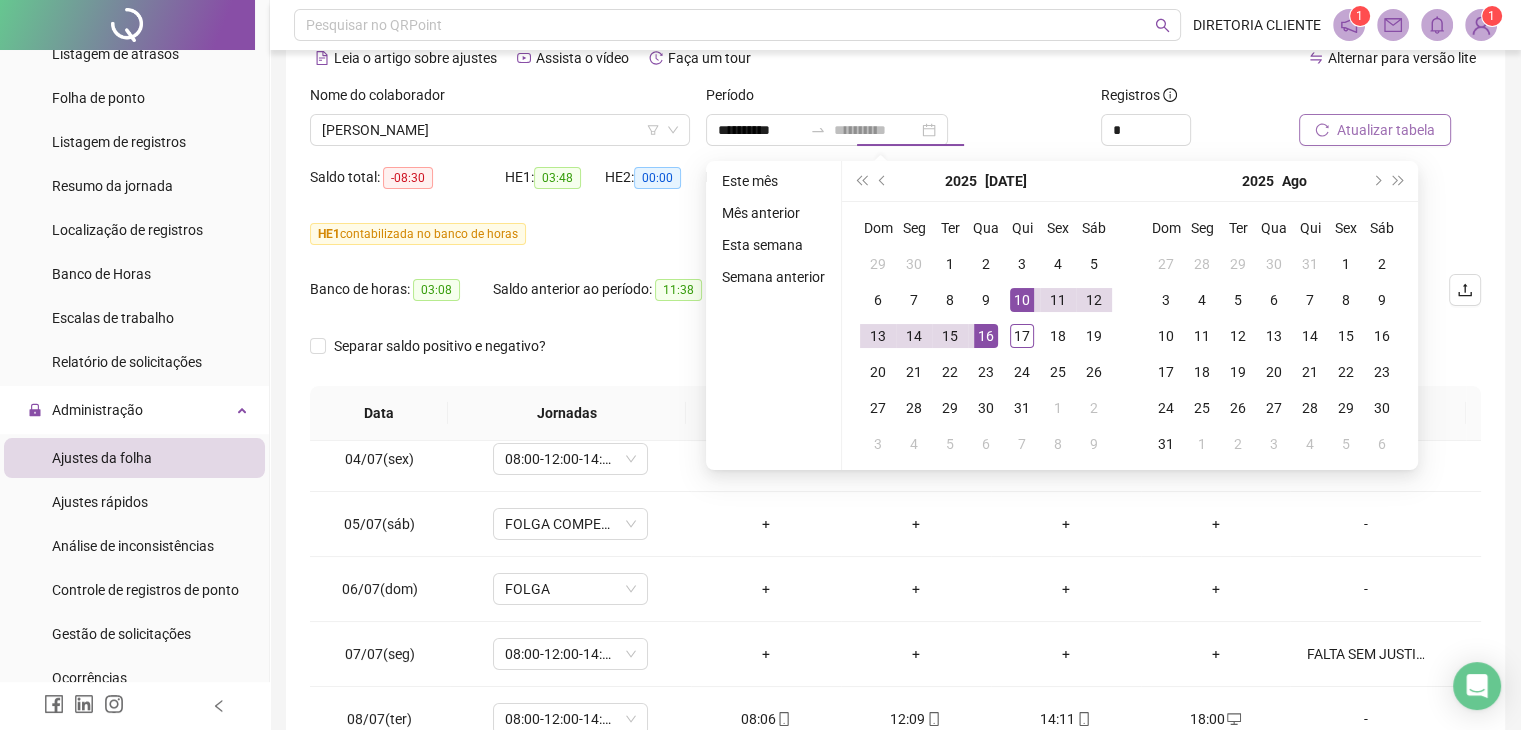 click on "16" at bounding box center (986, 336) 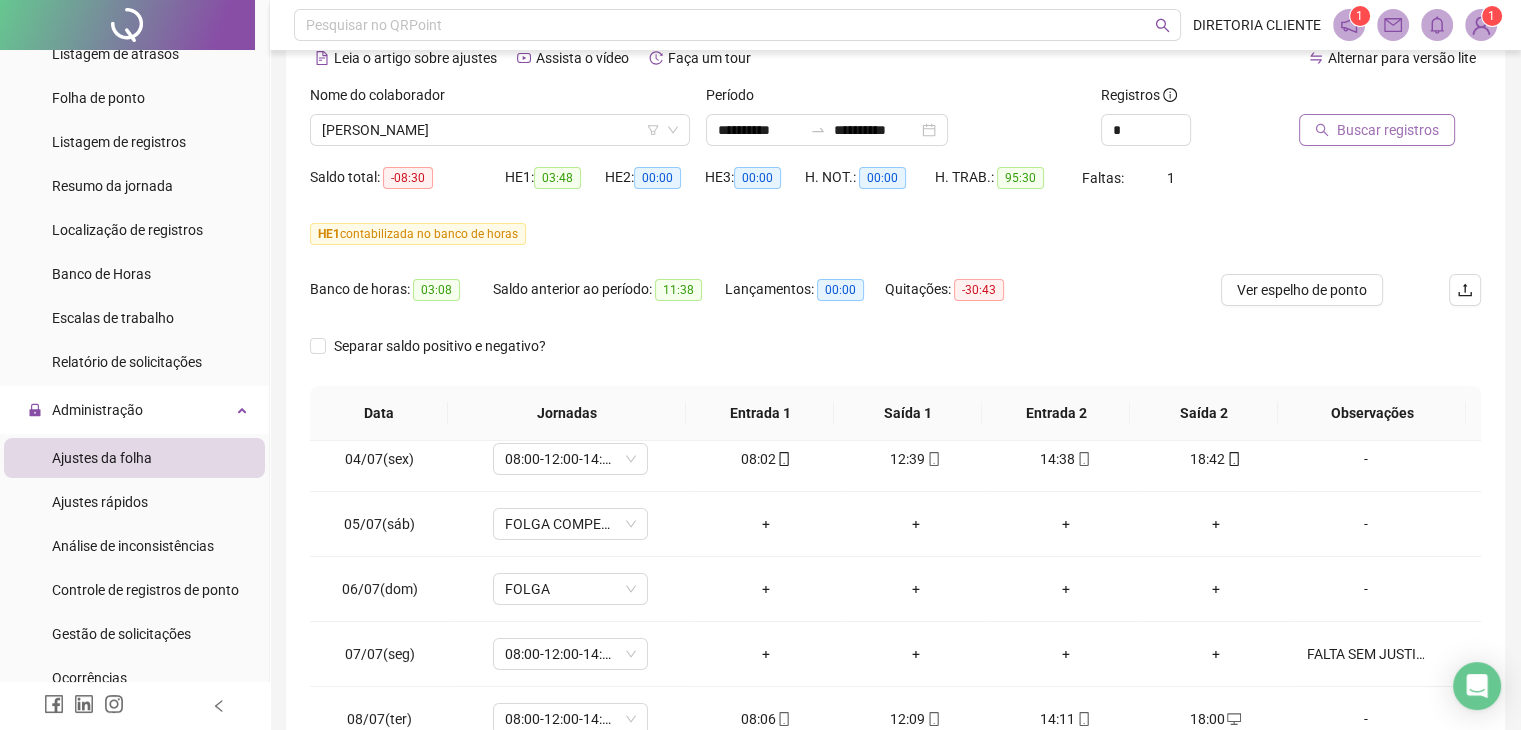 click on "Buscar registros" at bounding box center [1388, 130] 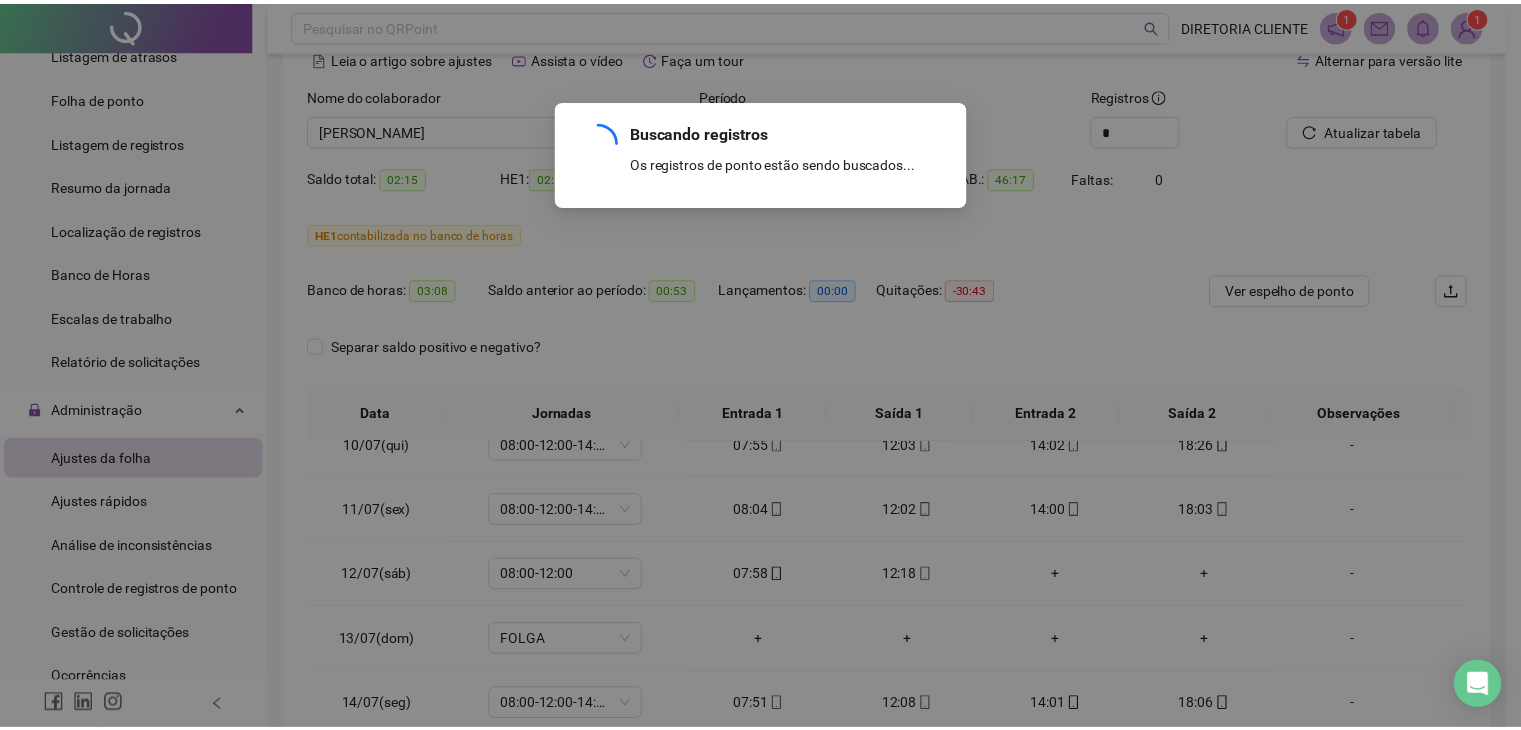scroll, scrollTop: 26, scrollLeft: 0, axis: vertical 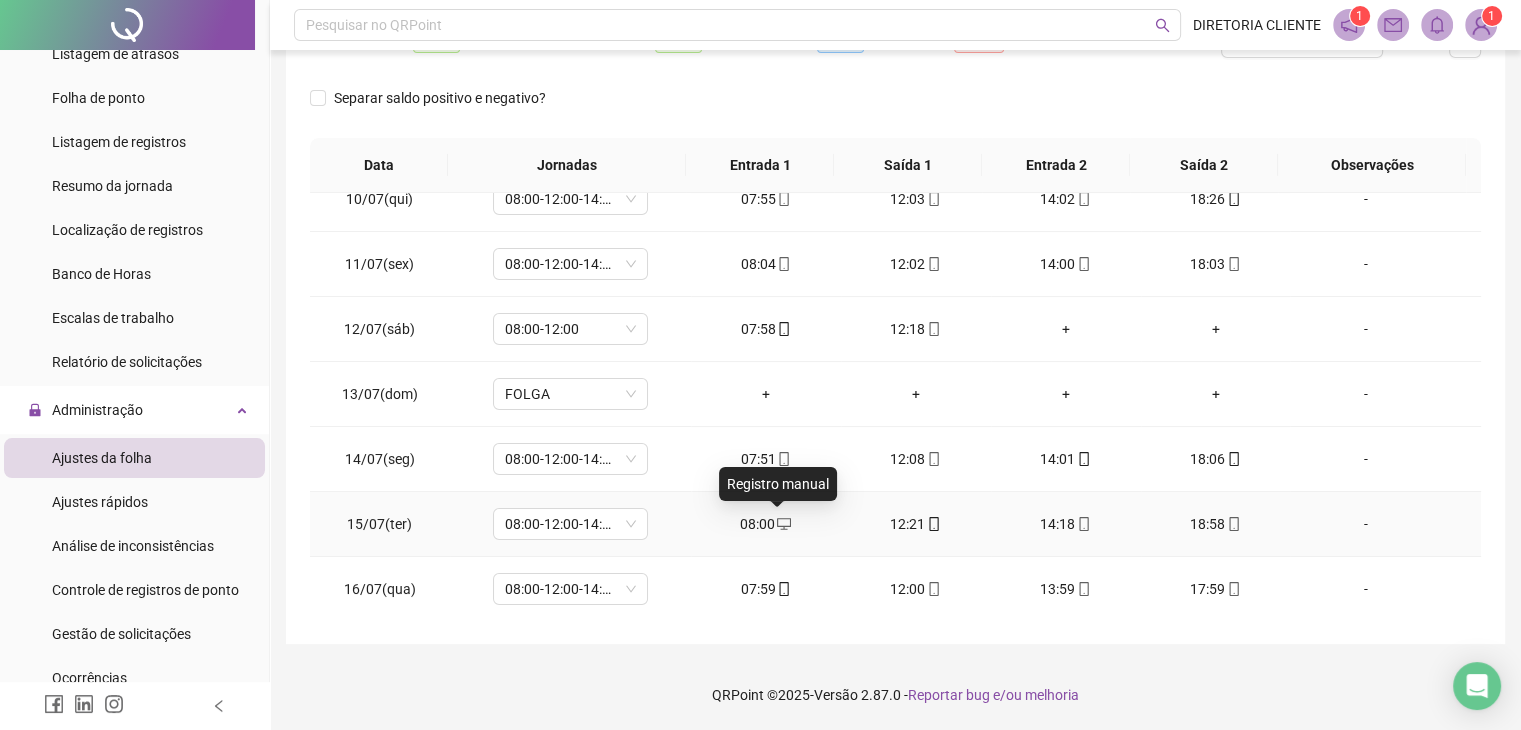 click 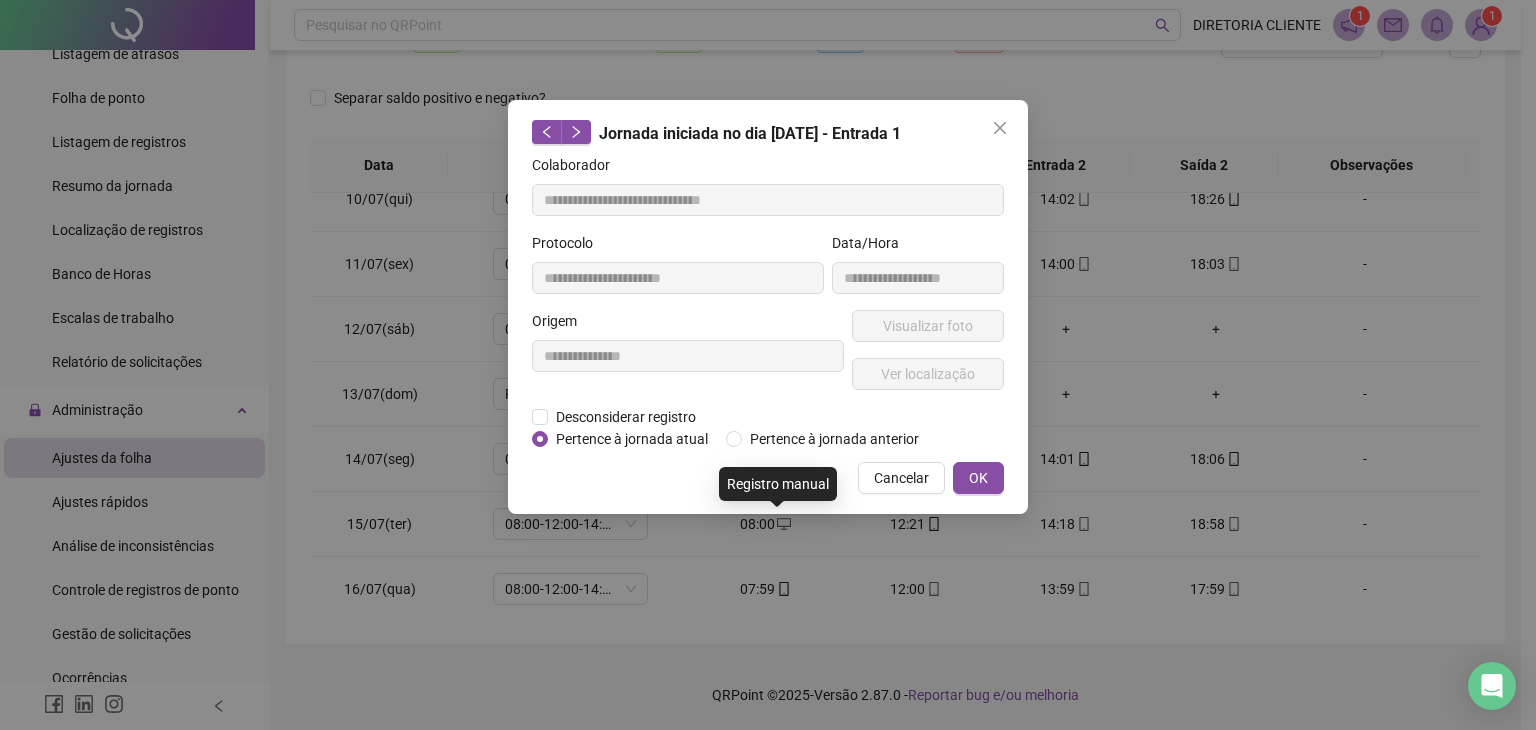 type on "**********" 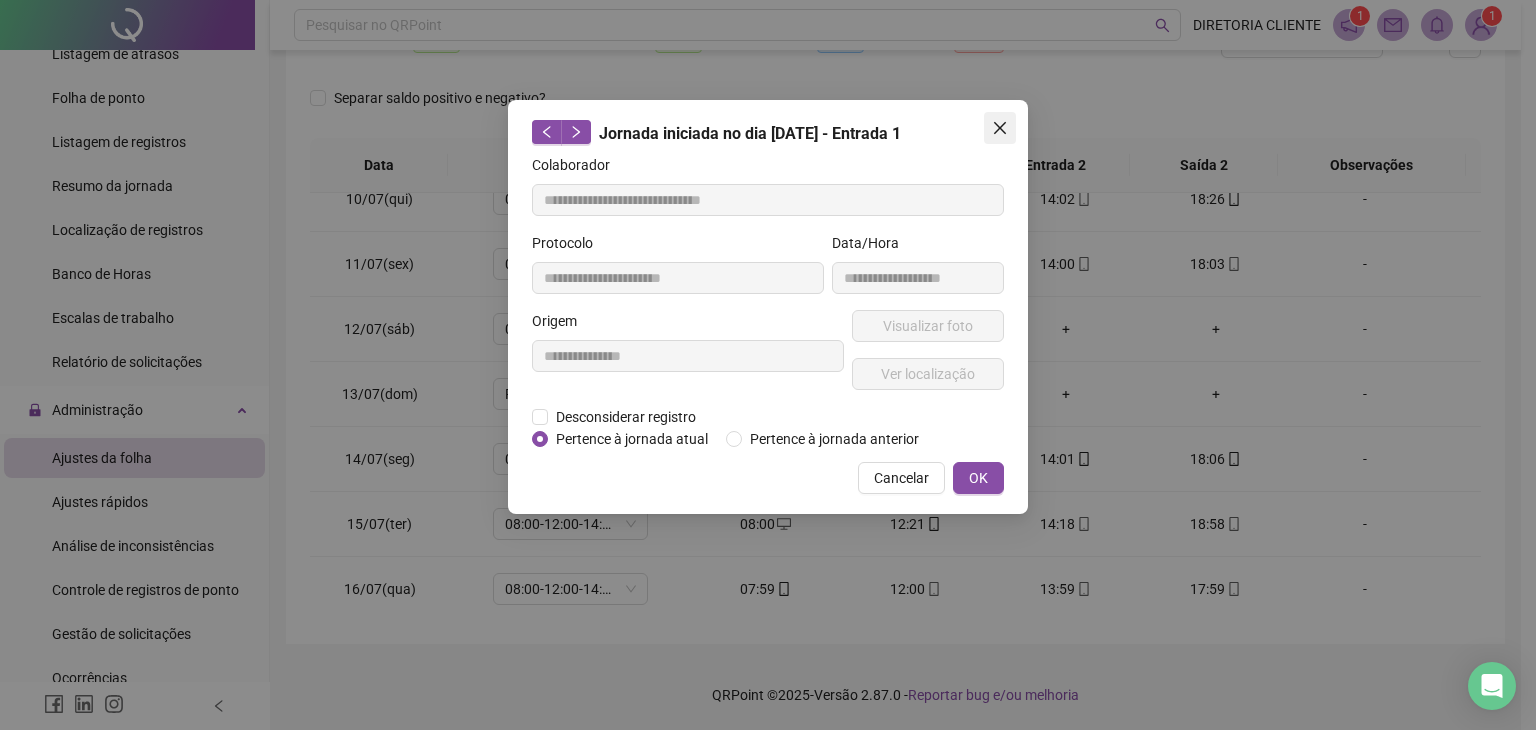 click at bounding box center (1000, 128) 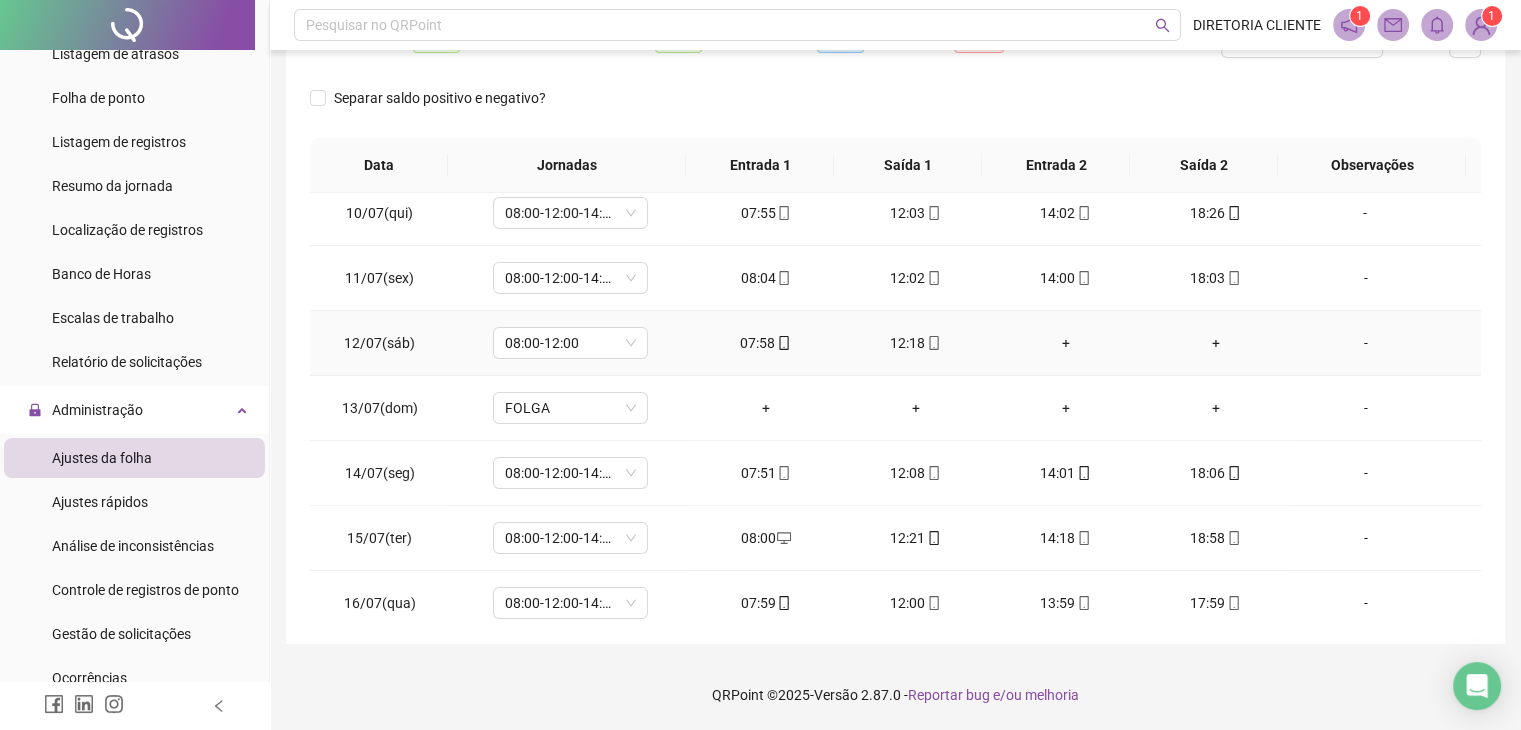 scroll, scrollTop: 0, scrollLeft: 0, axis: both 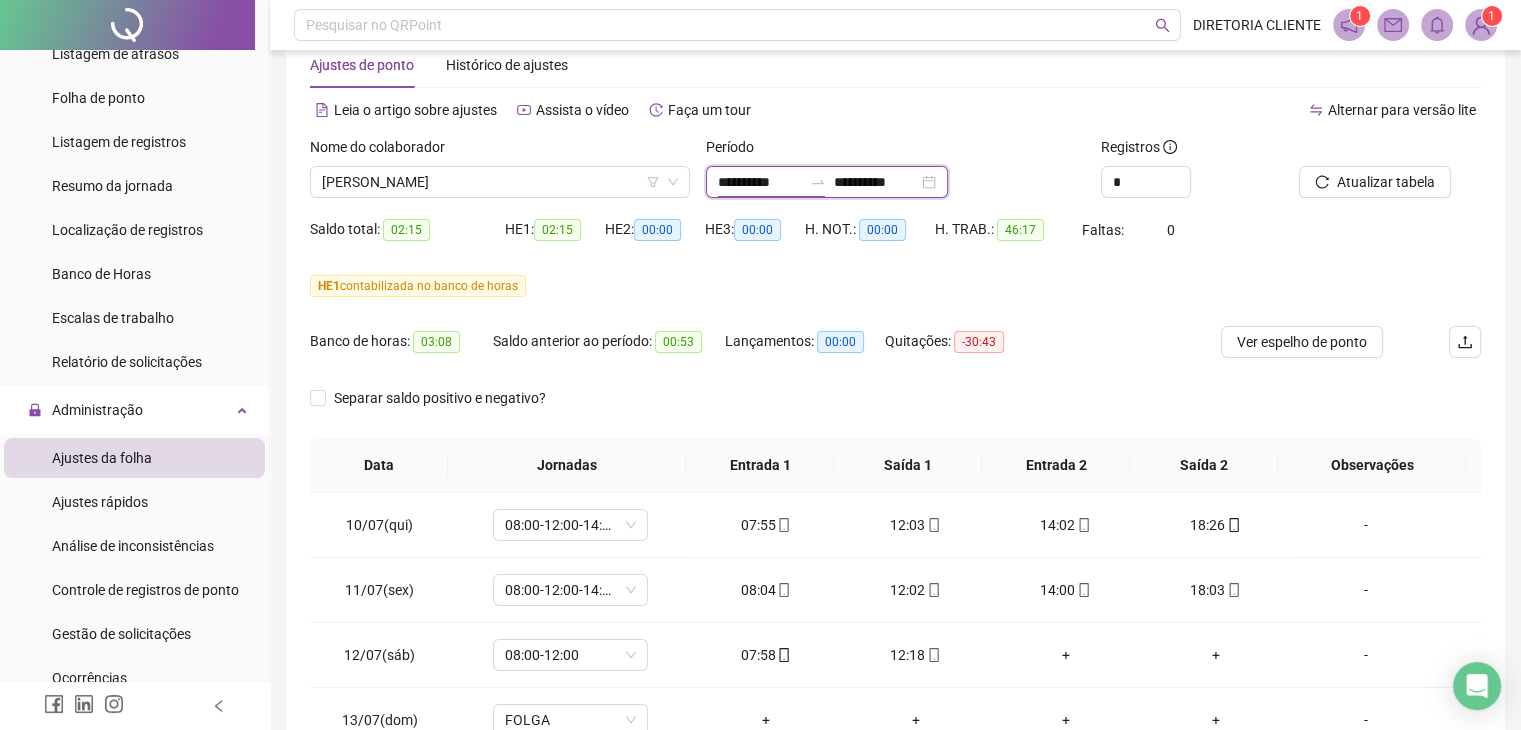 click on "**********" at bounding box center [760, 182] 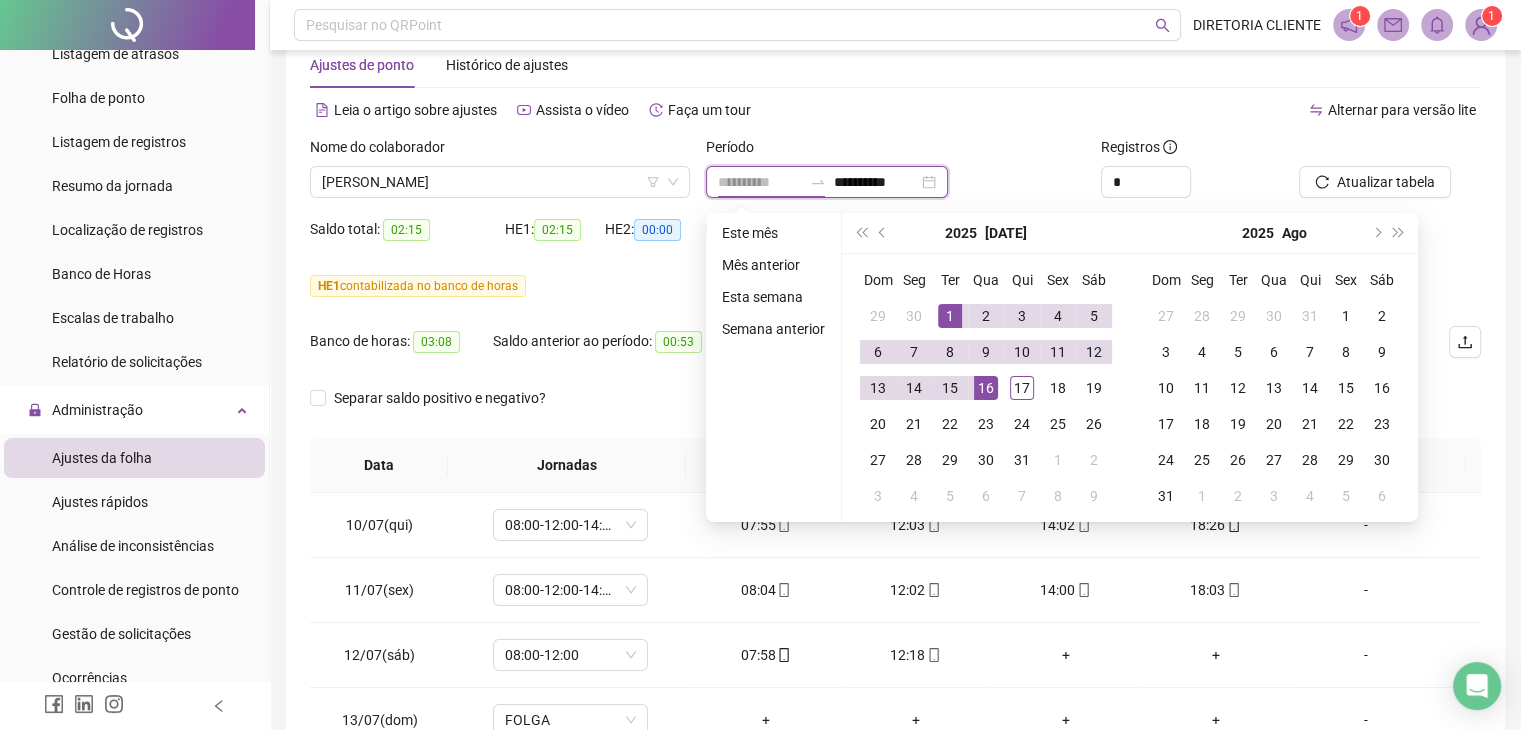type on "**********" 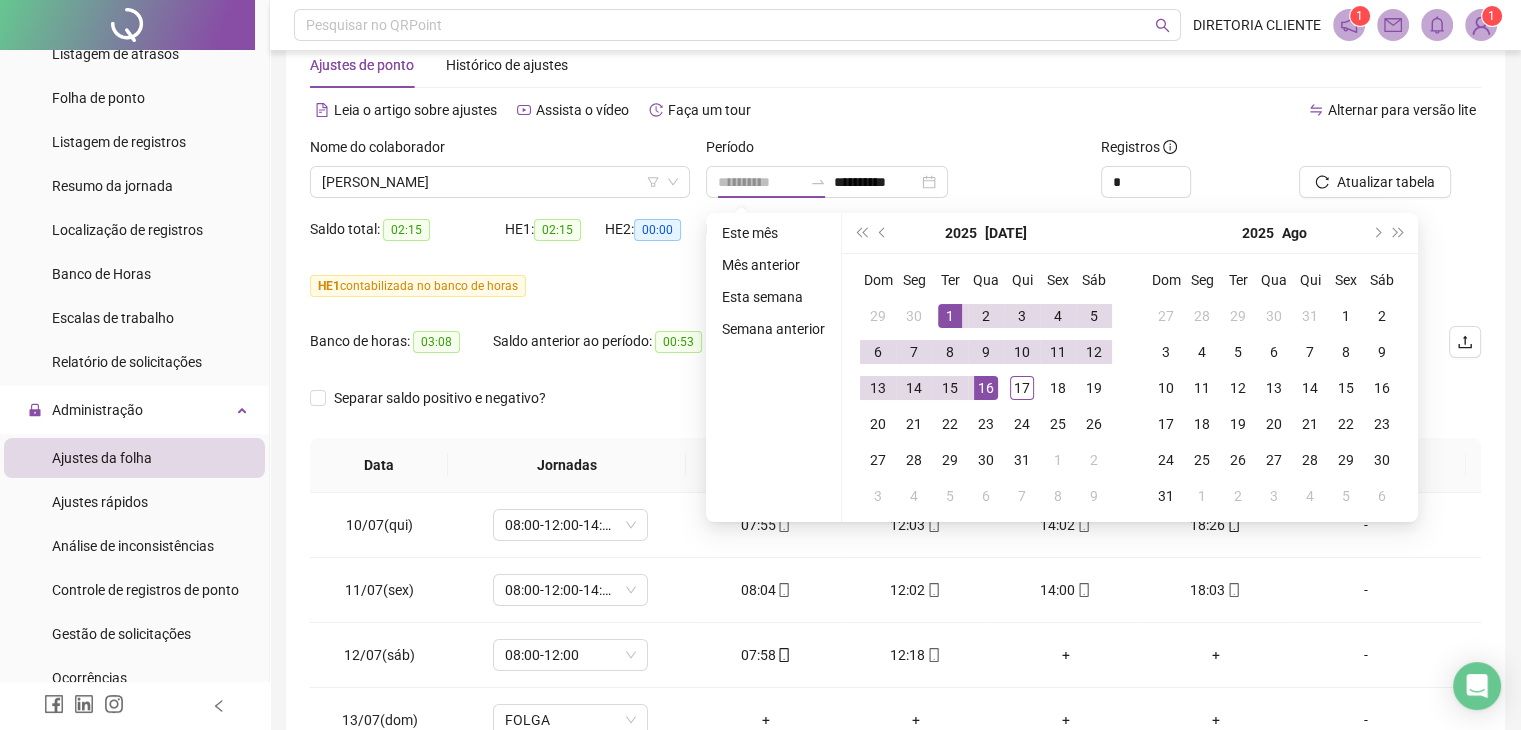 click on "1" at bounding box center (950, 316) 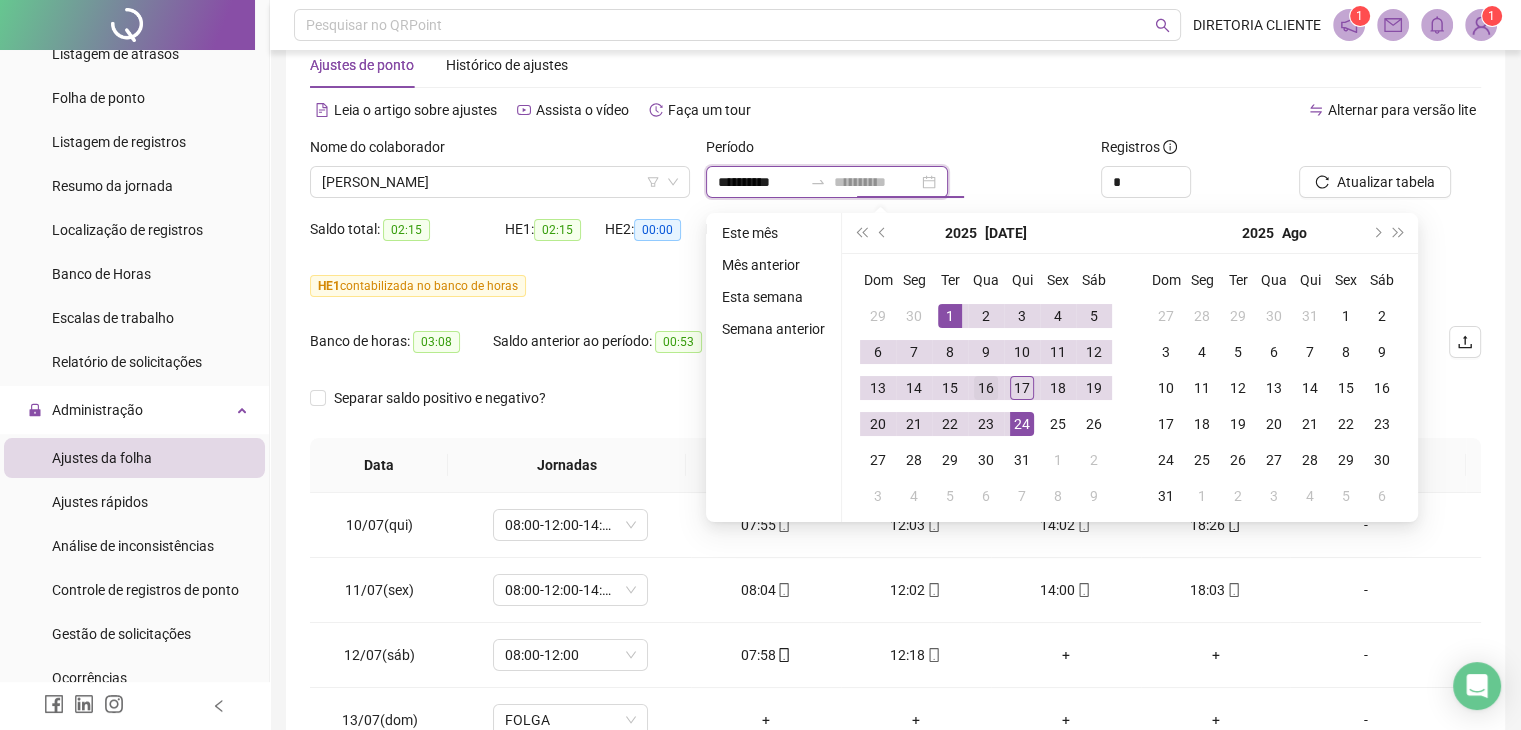 type on "**********" 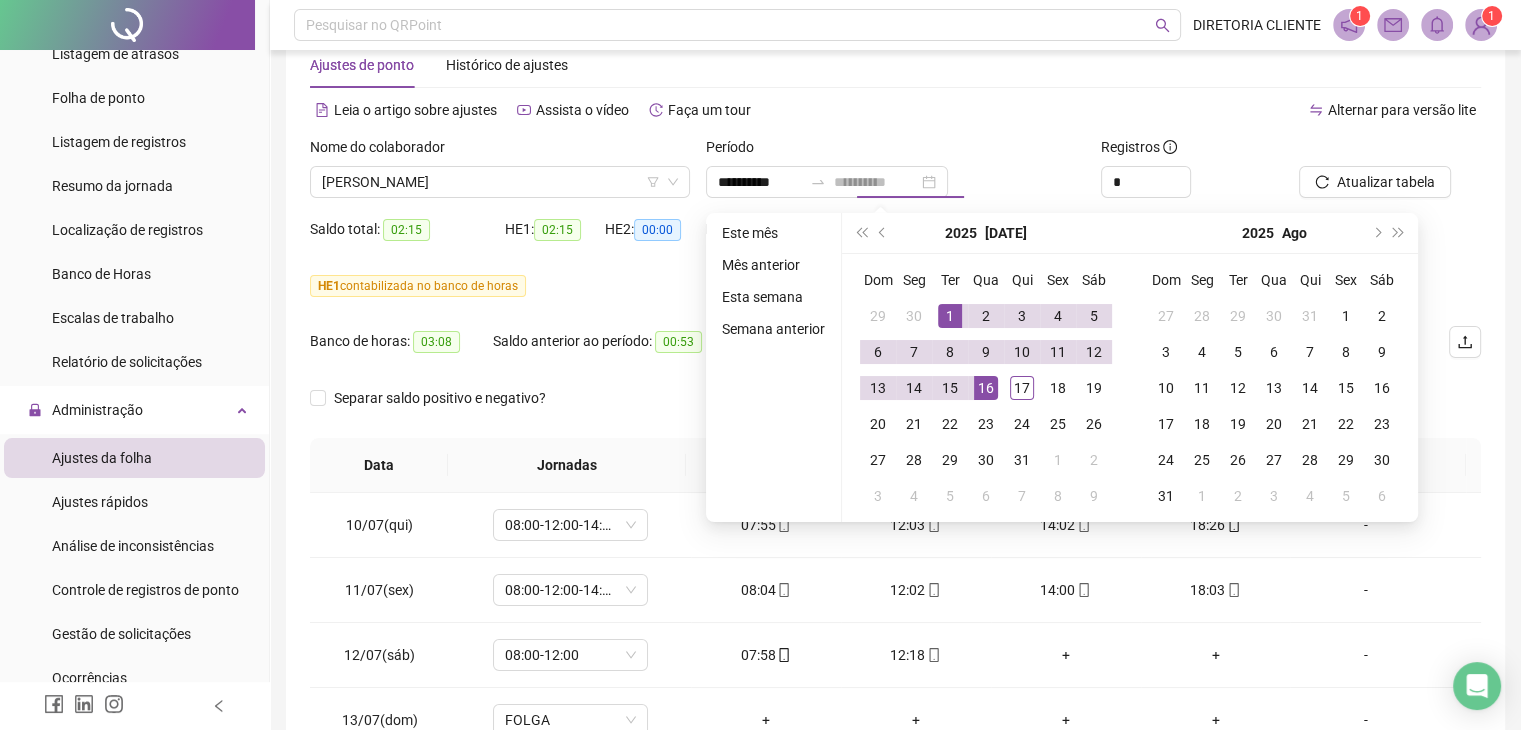 click on "16" at bounding box center [986, 388] 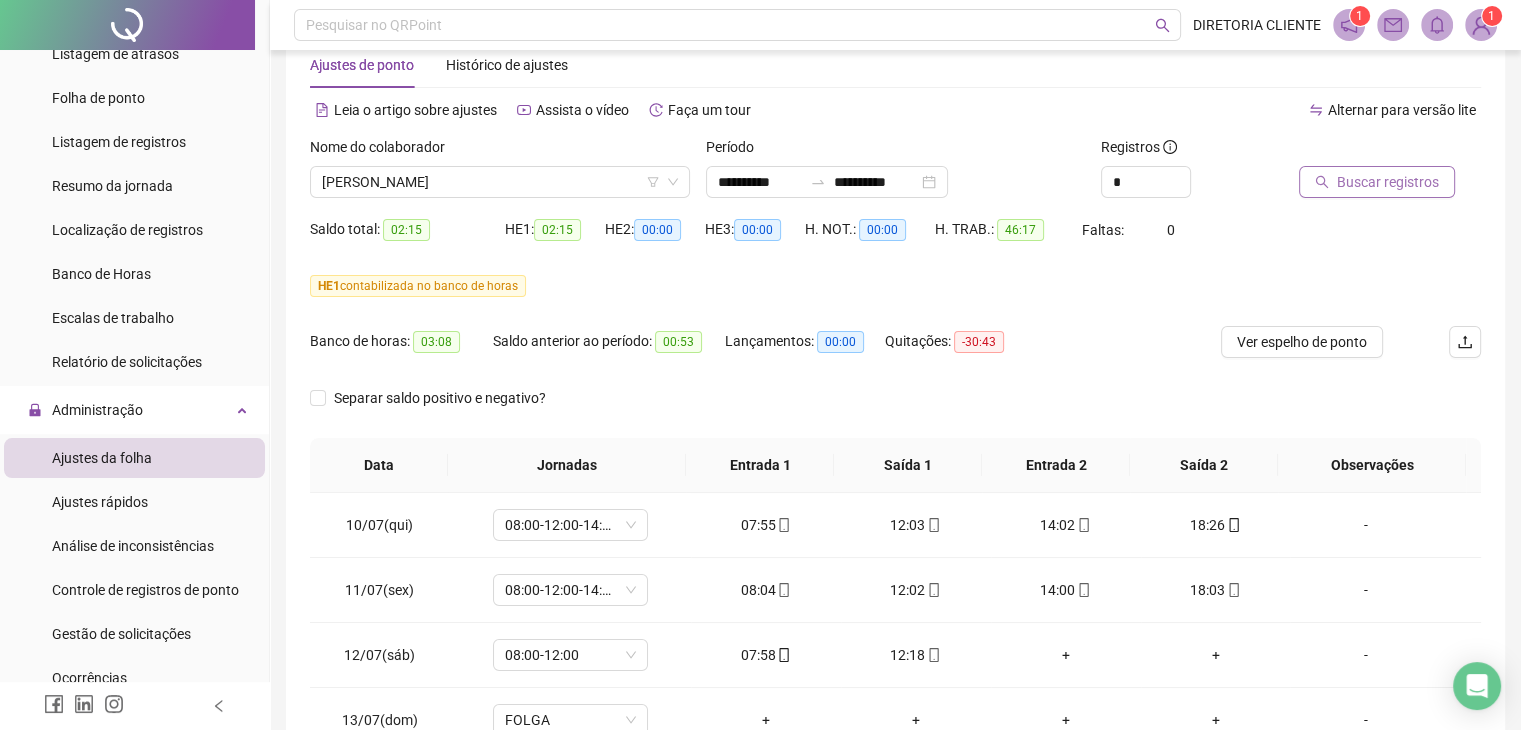 click on "Buscar registros" at bounding box center [1377, 182] 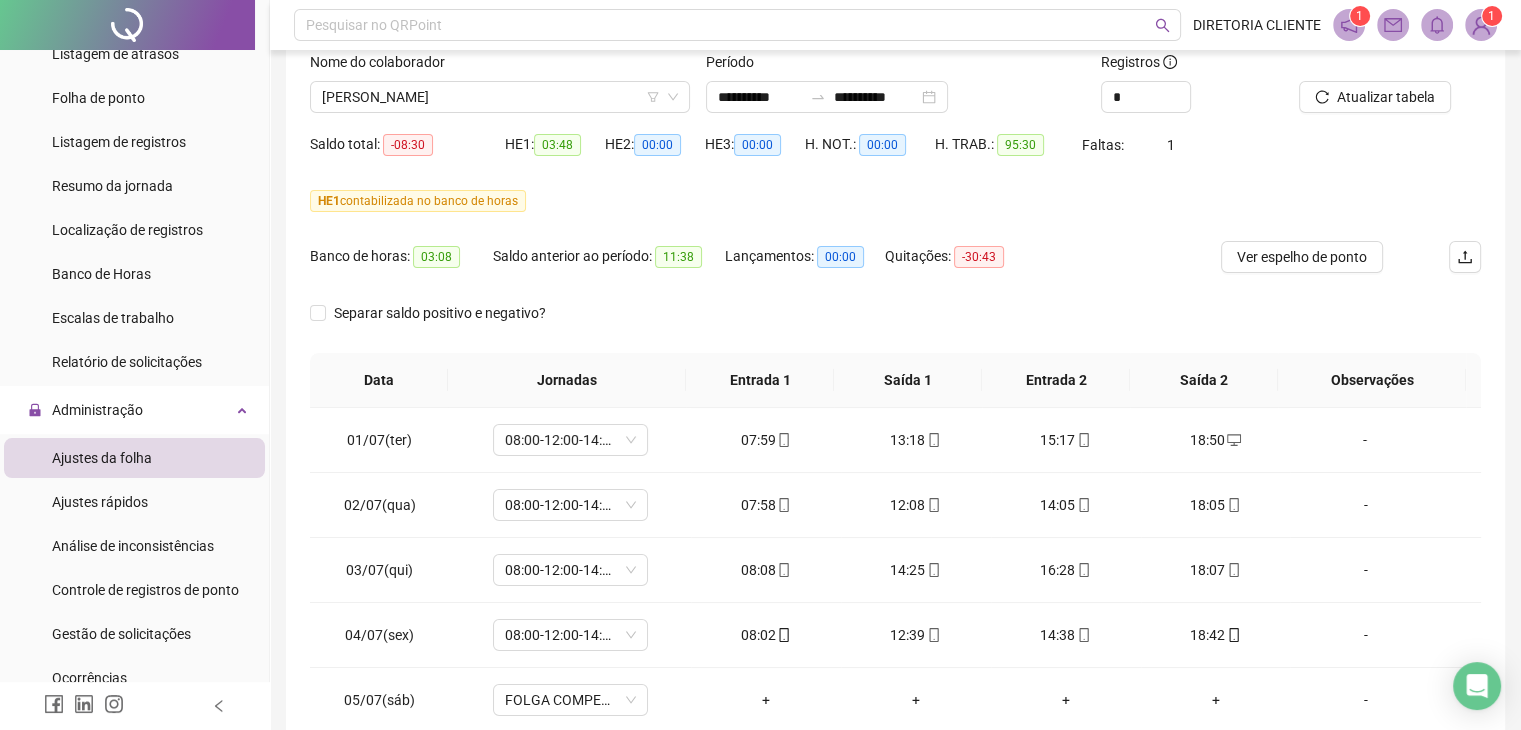 scroll, scrollTop: 248, scrollLeft: 0, axis: vertical 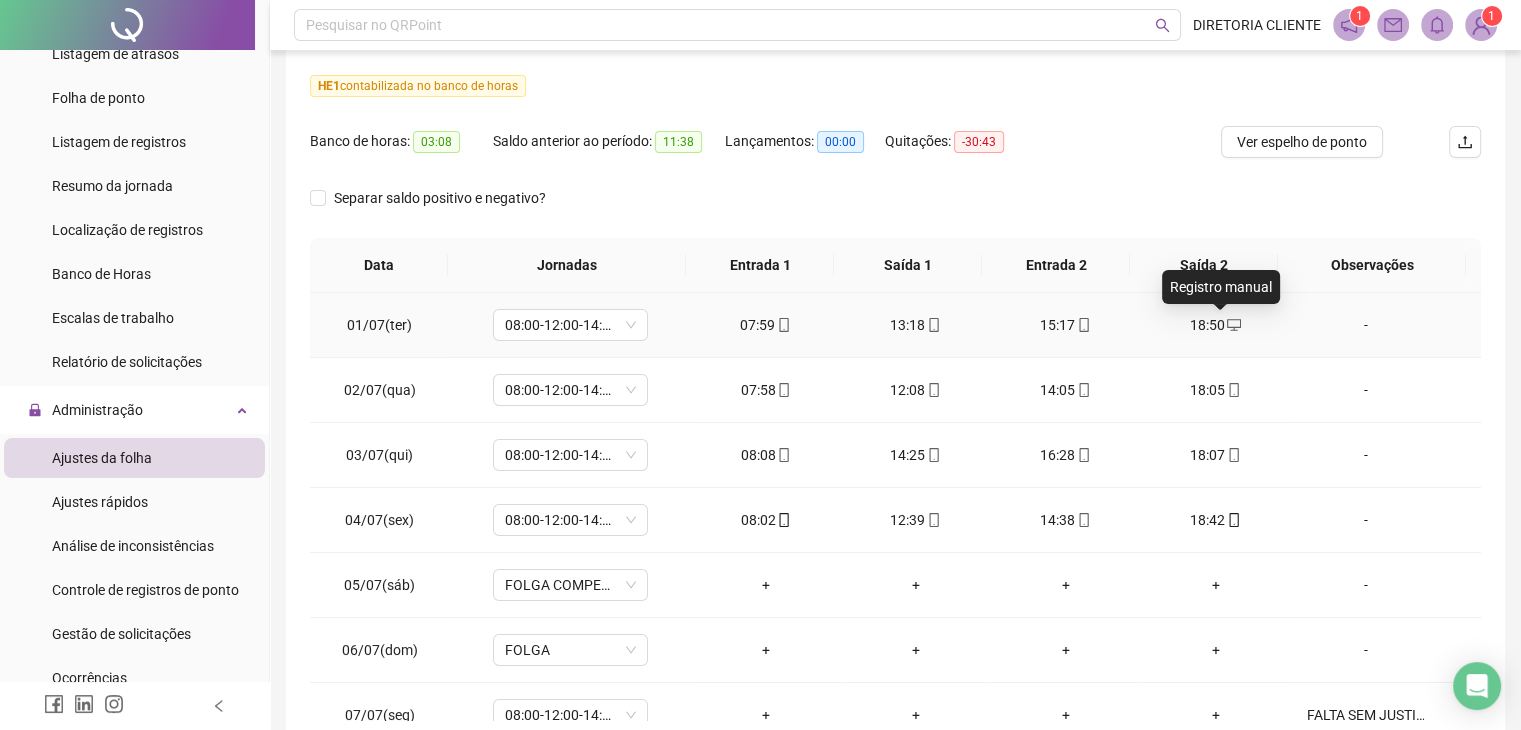 click 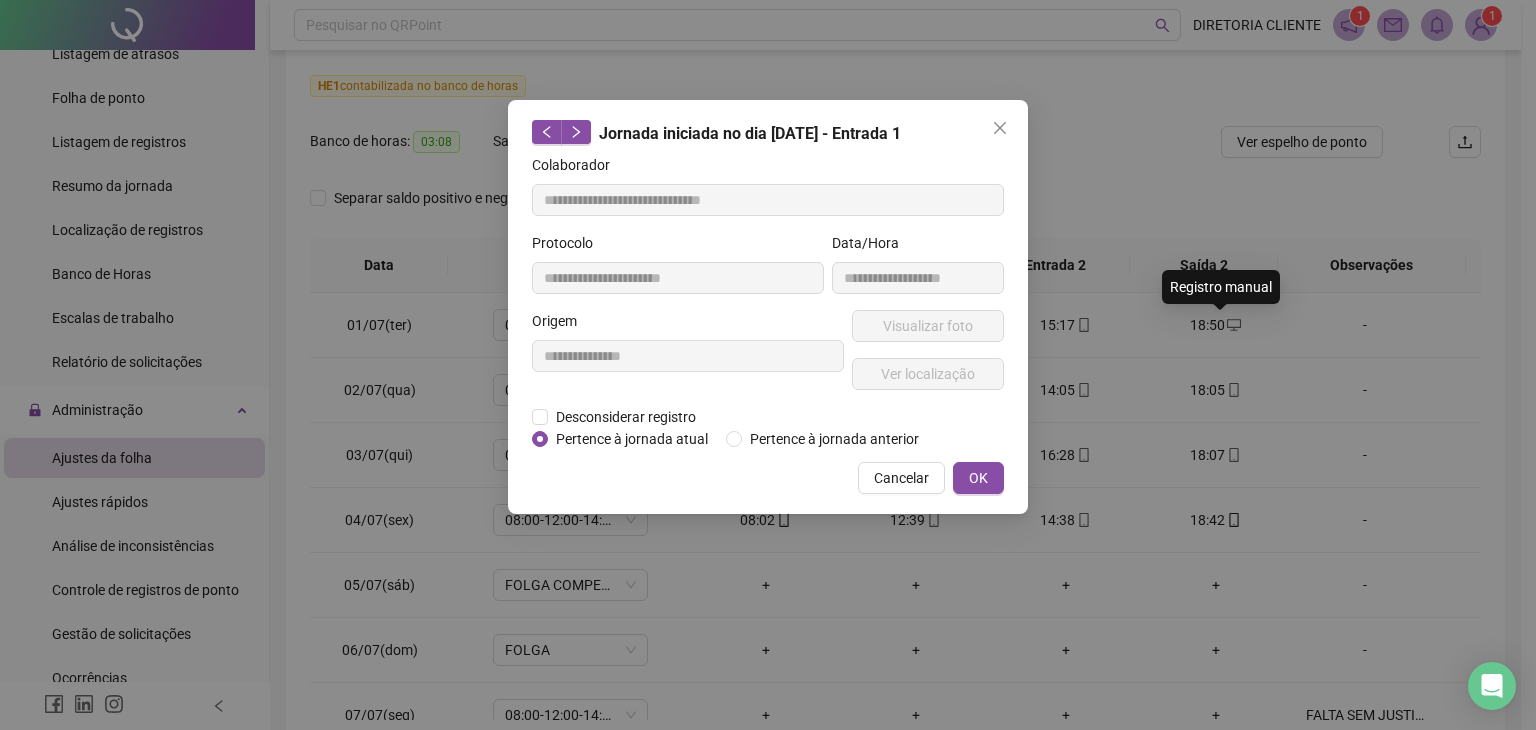 type on "**********" 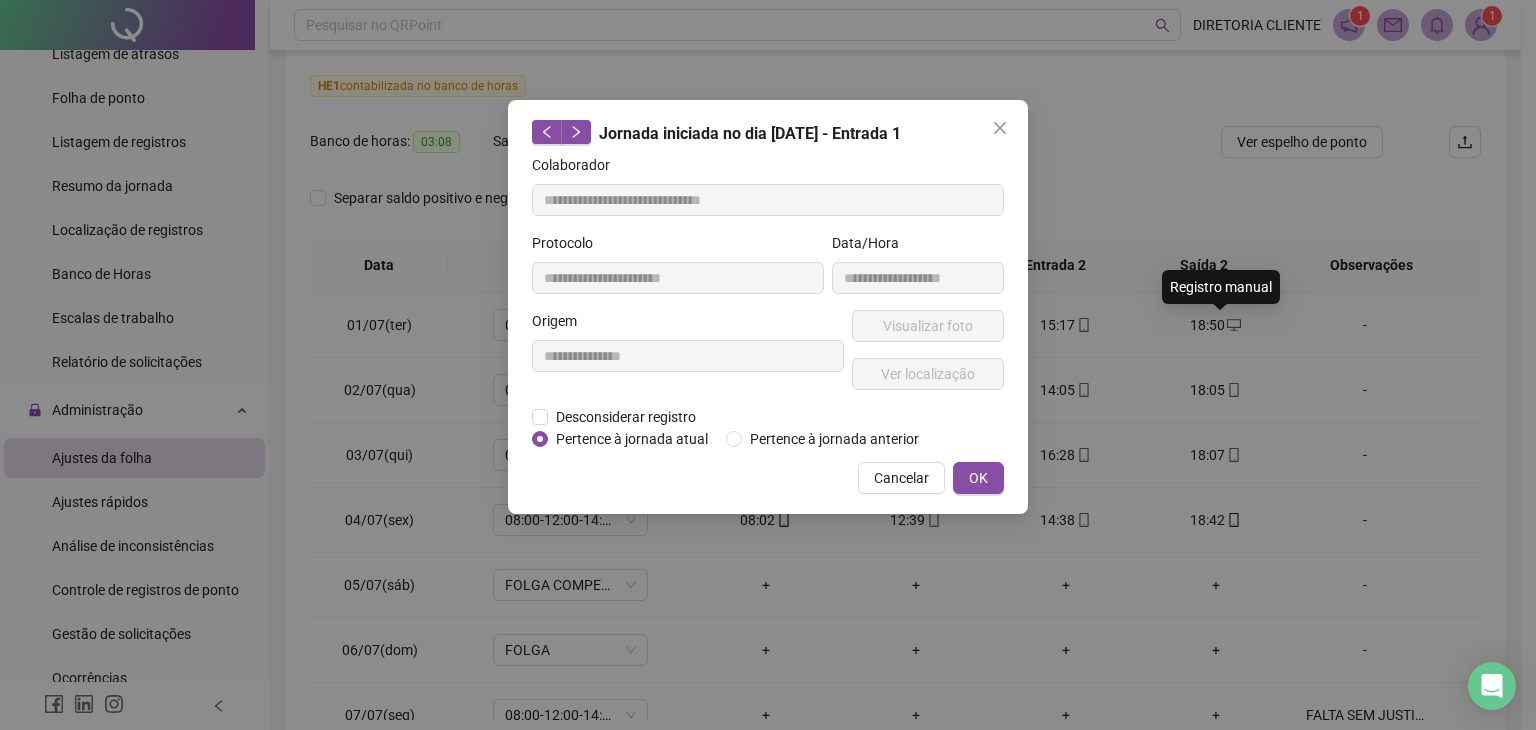 type on "**********" 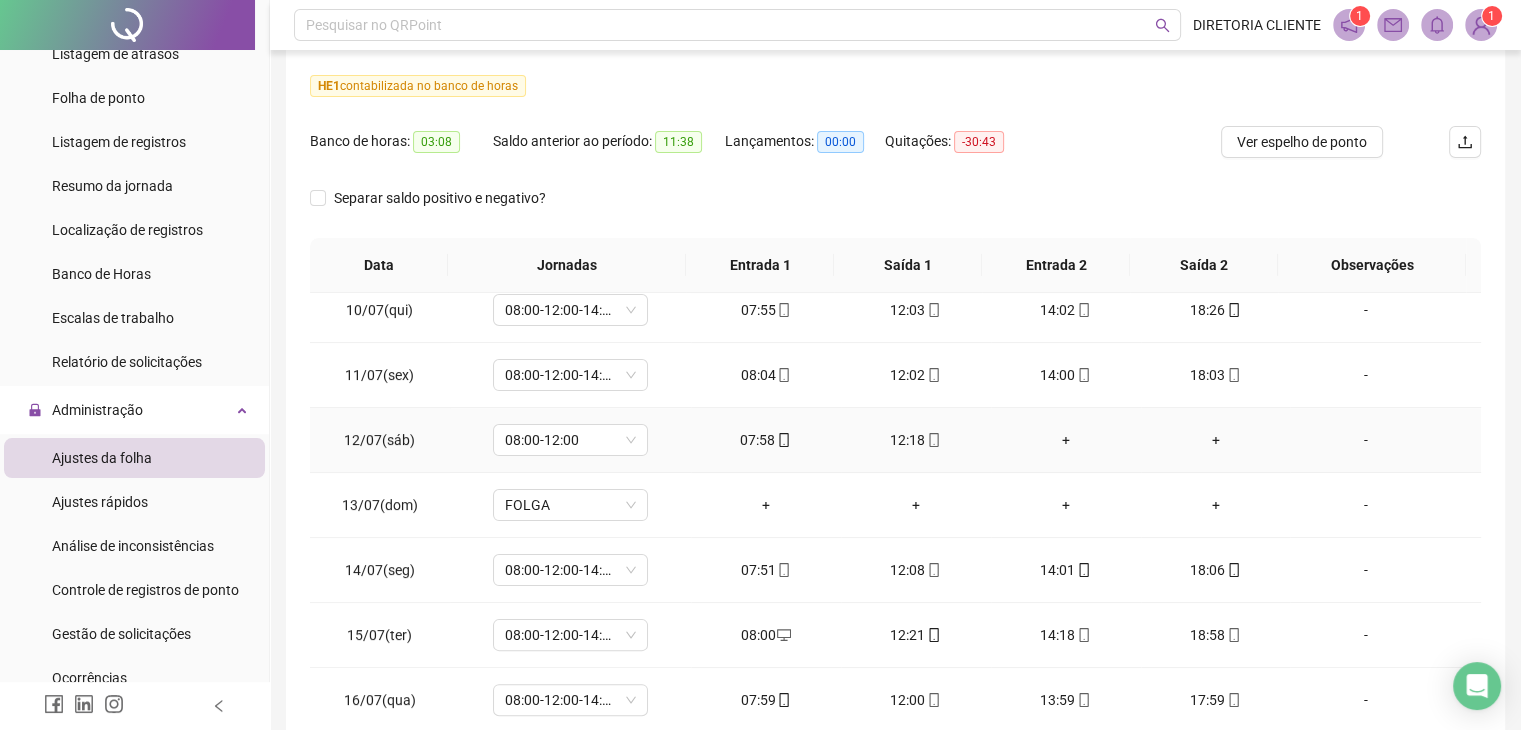 scroll, scrollTop: 609, scrollLeft: 0, axis: vertical 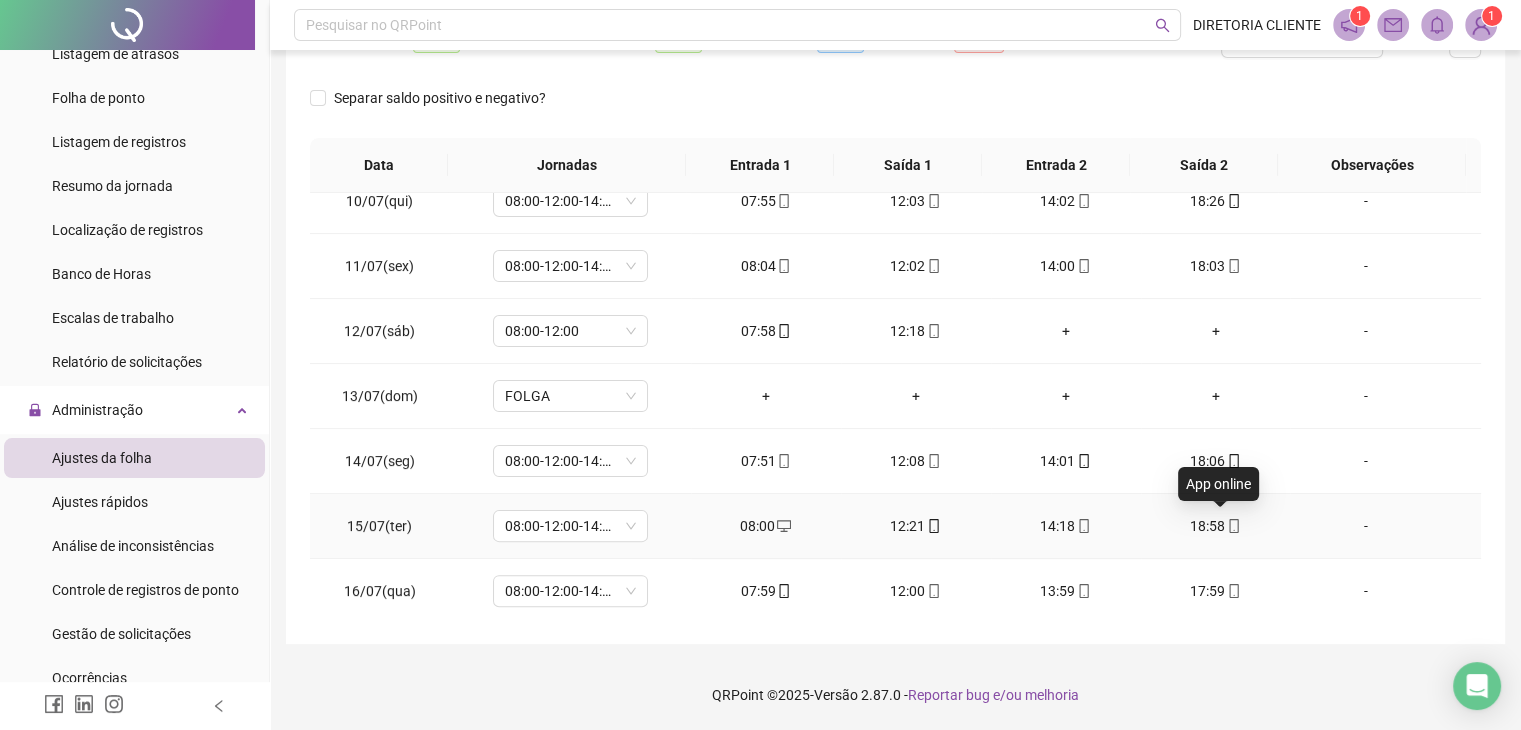 click 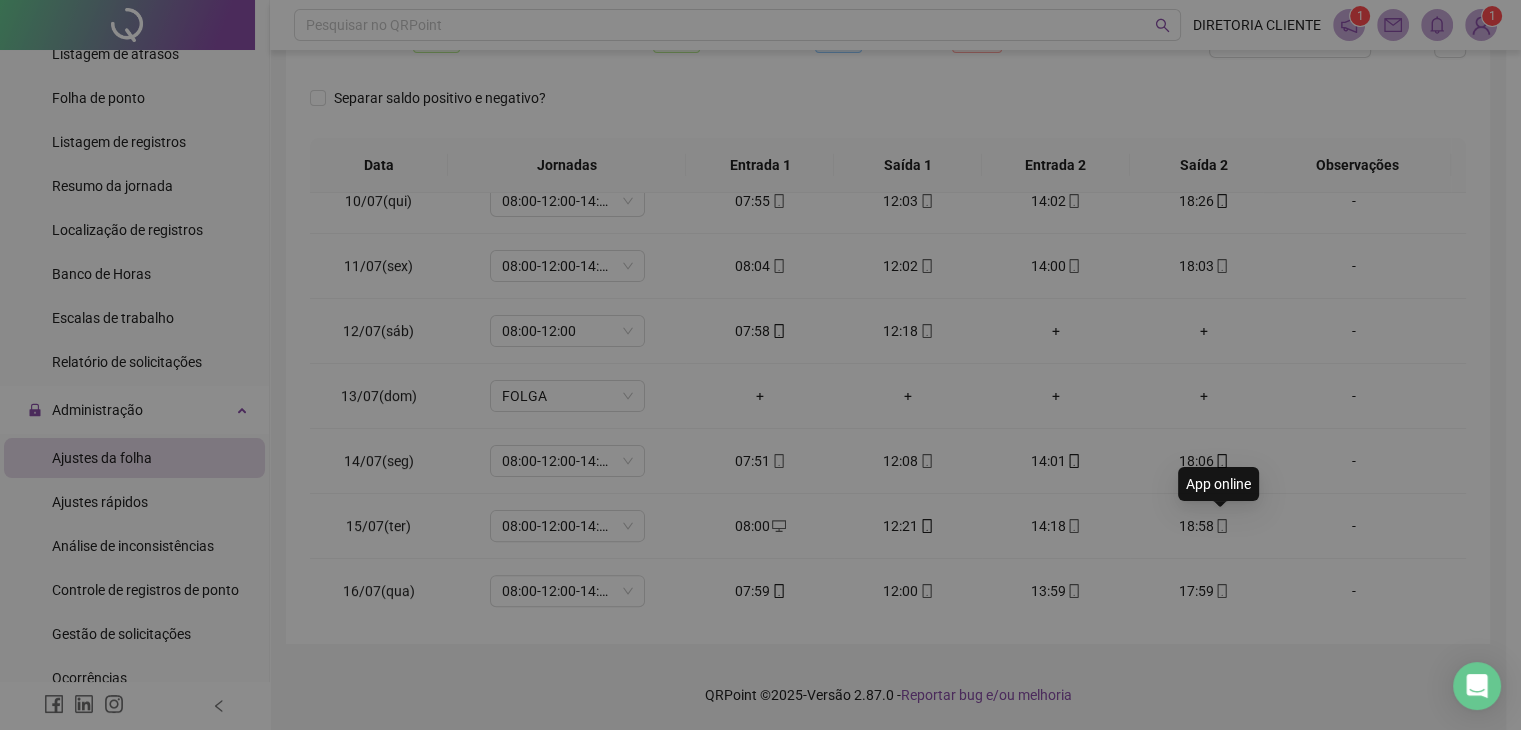 type on "**********" 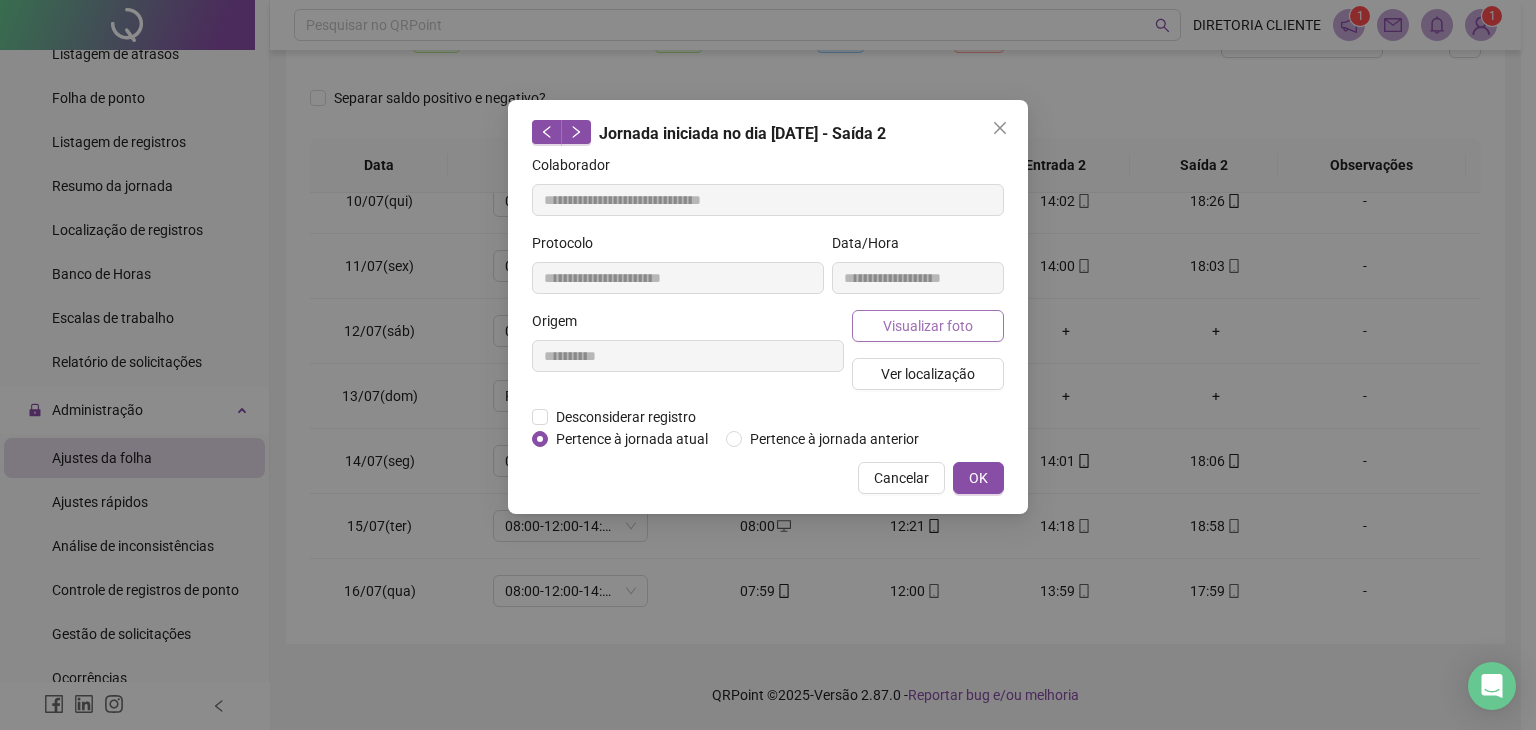 click on "Visualizar foto" at bounding box center [928, 326] 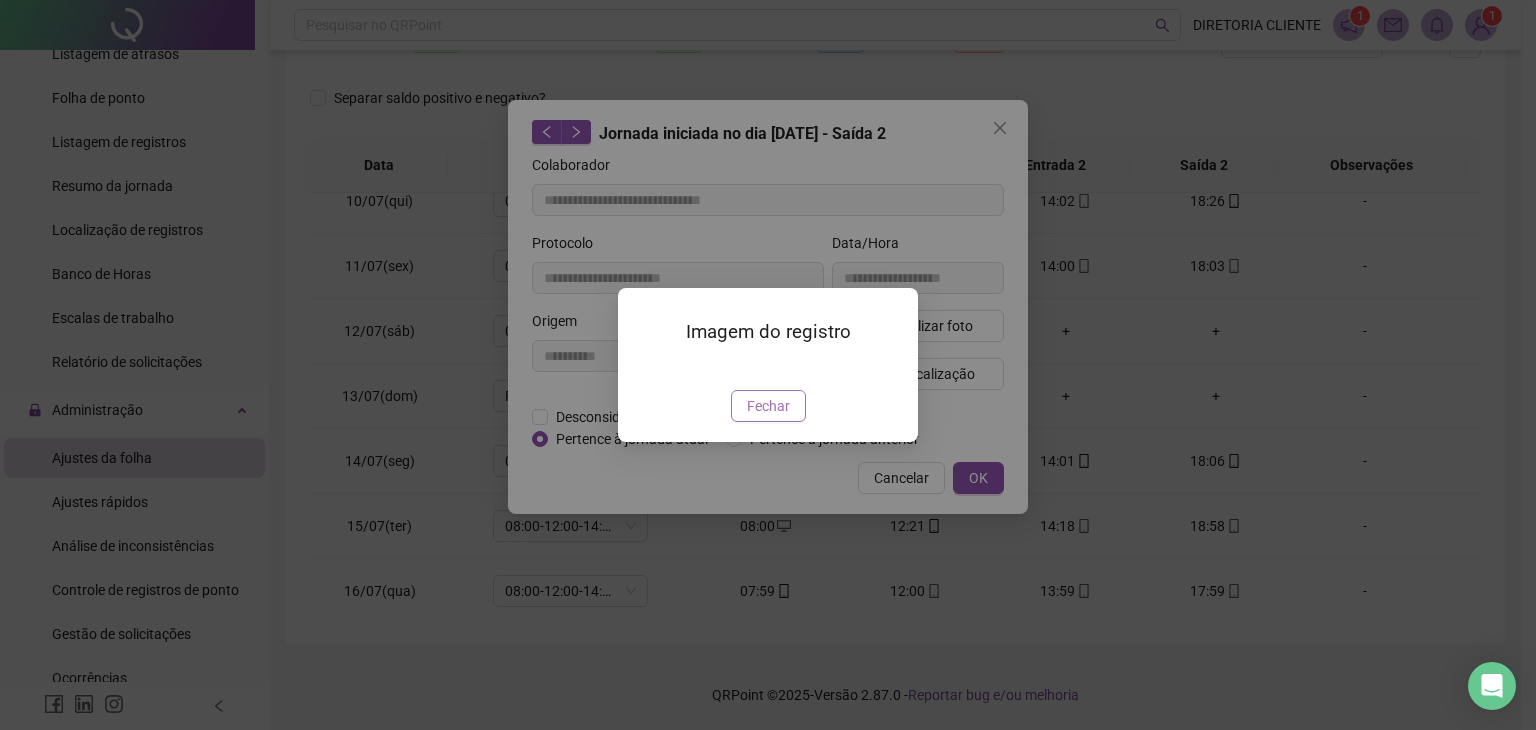 click on "Fechar" at bounding box center (768, 406) 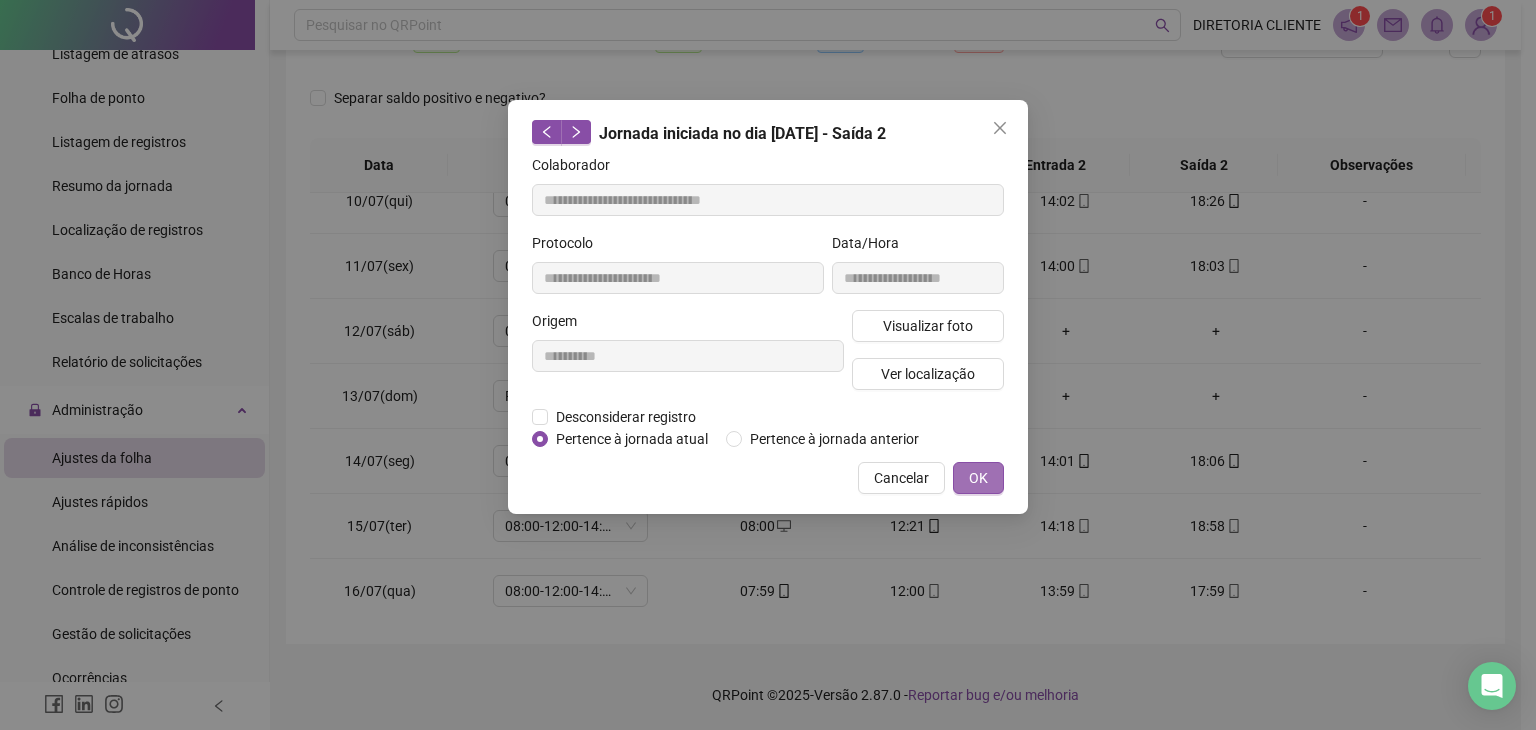 click on "OK" at bounding box center (978, 478) 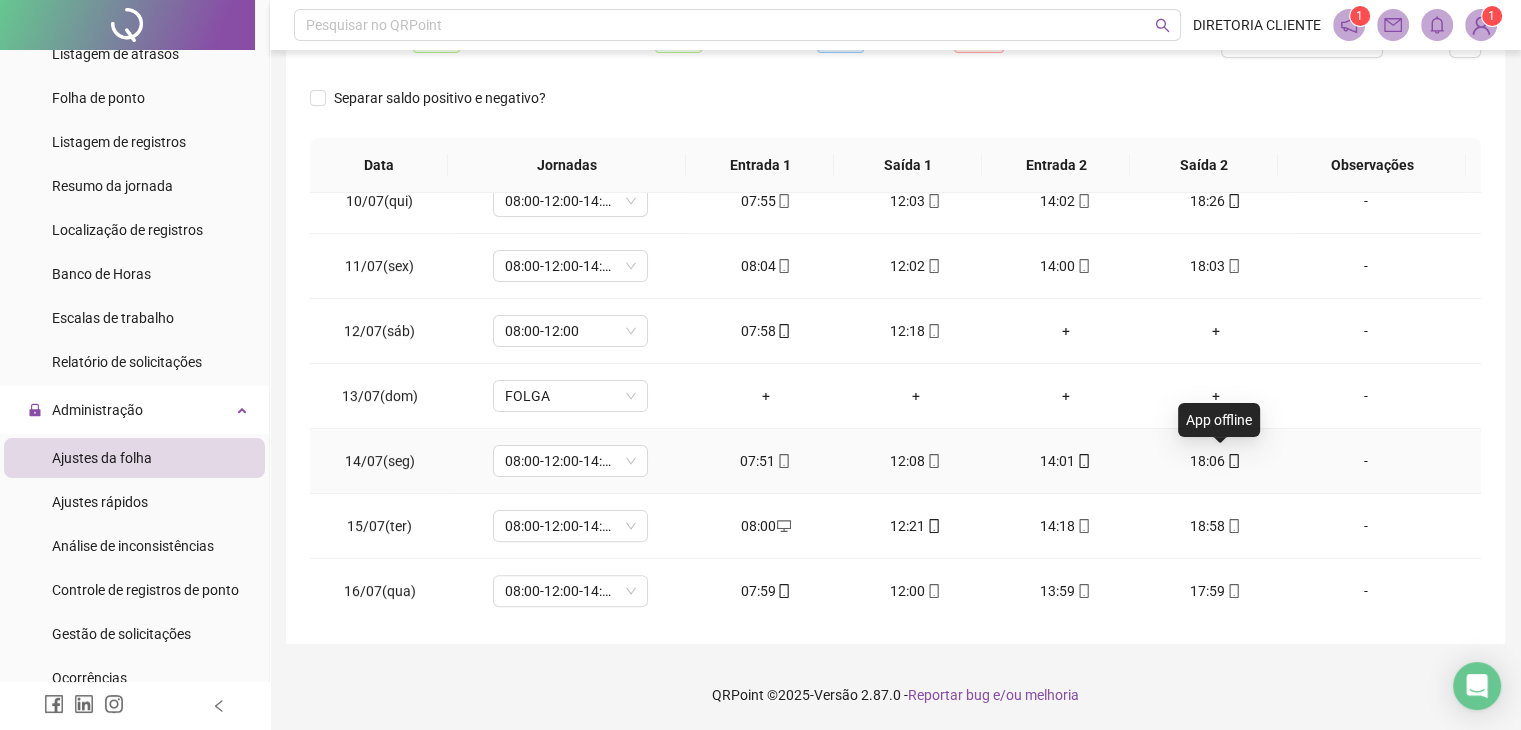 click 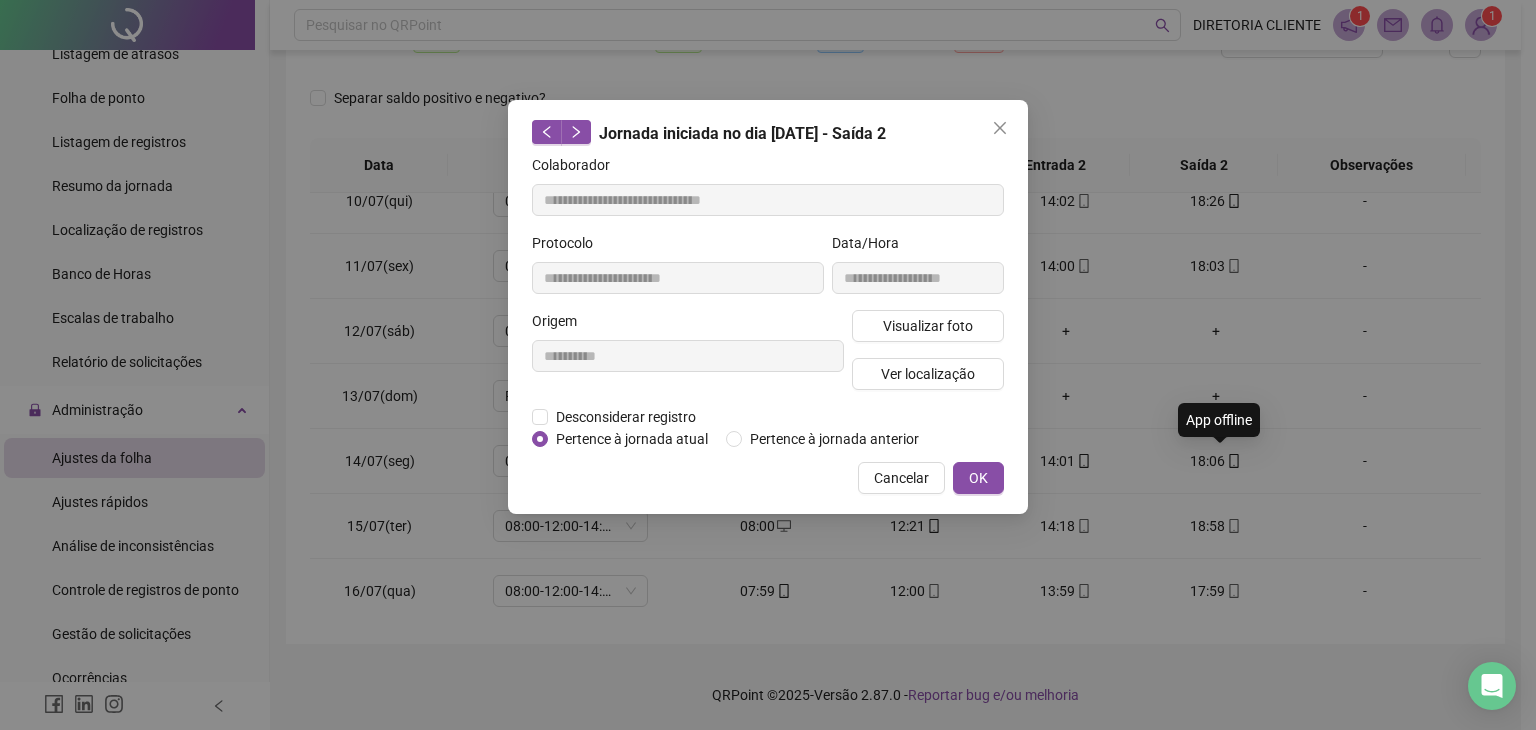 type on "**********" 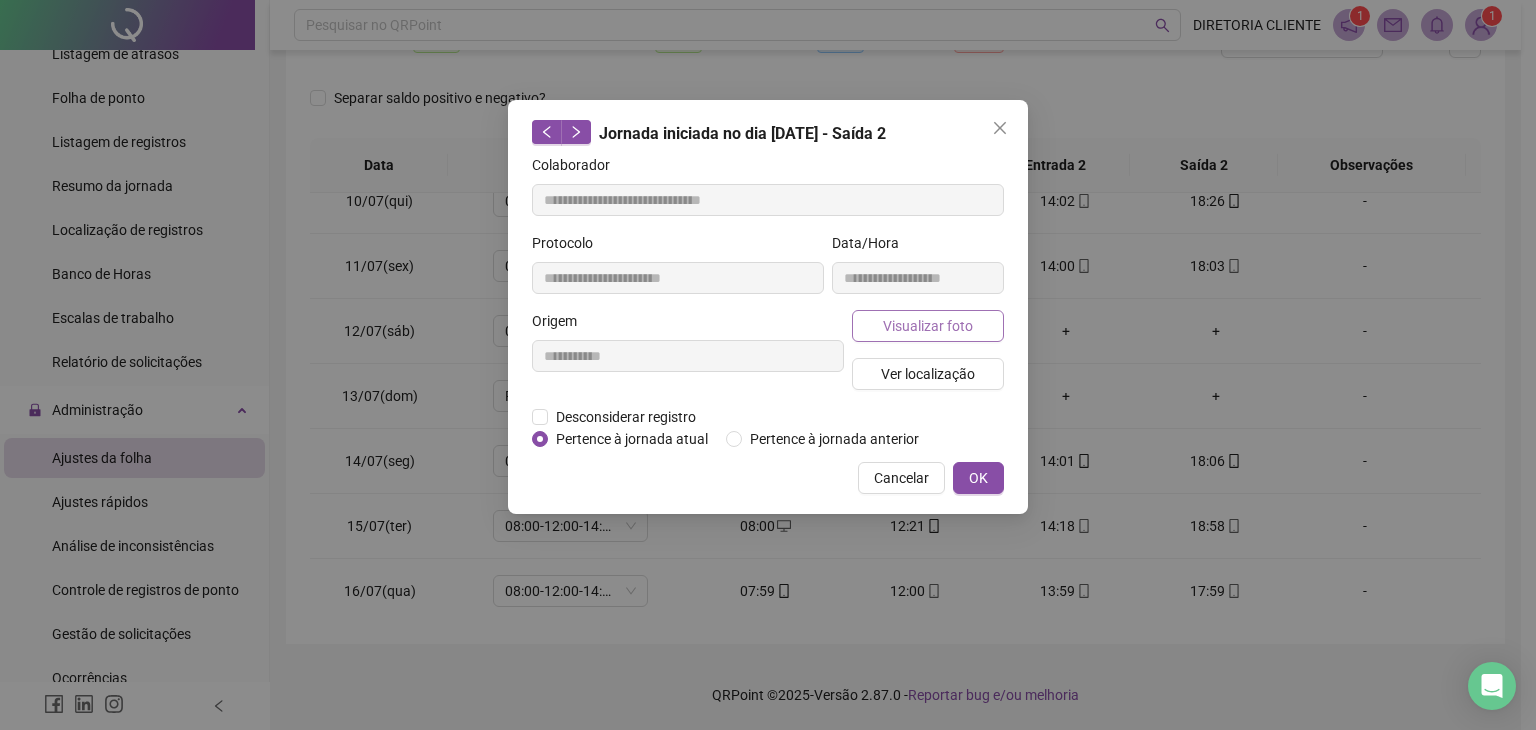 click on "Visualizar foto" at bounding box center (928, 326) 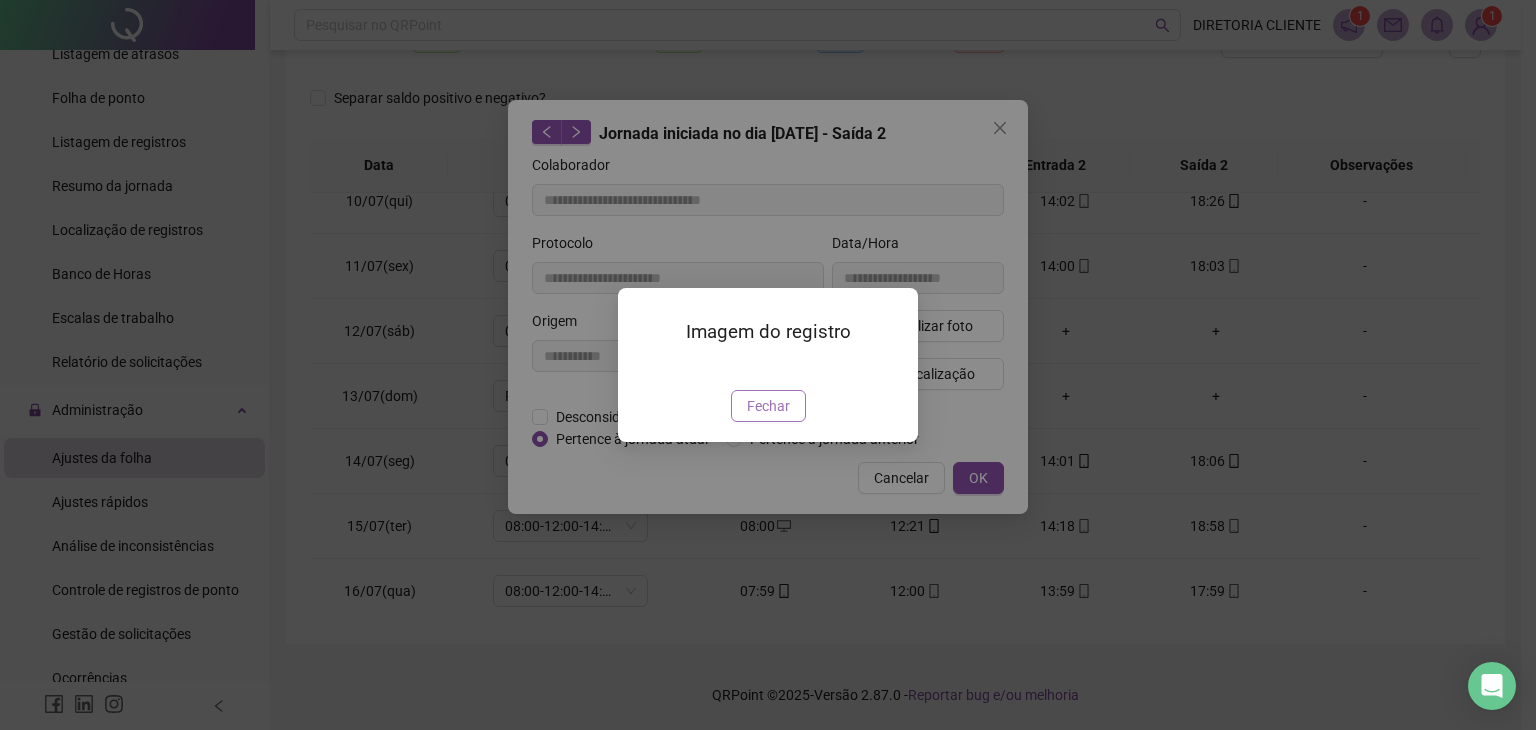 click on "Fechar" at bounding box center [768, 406] 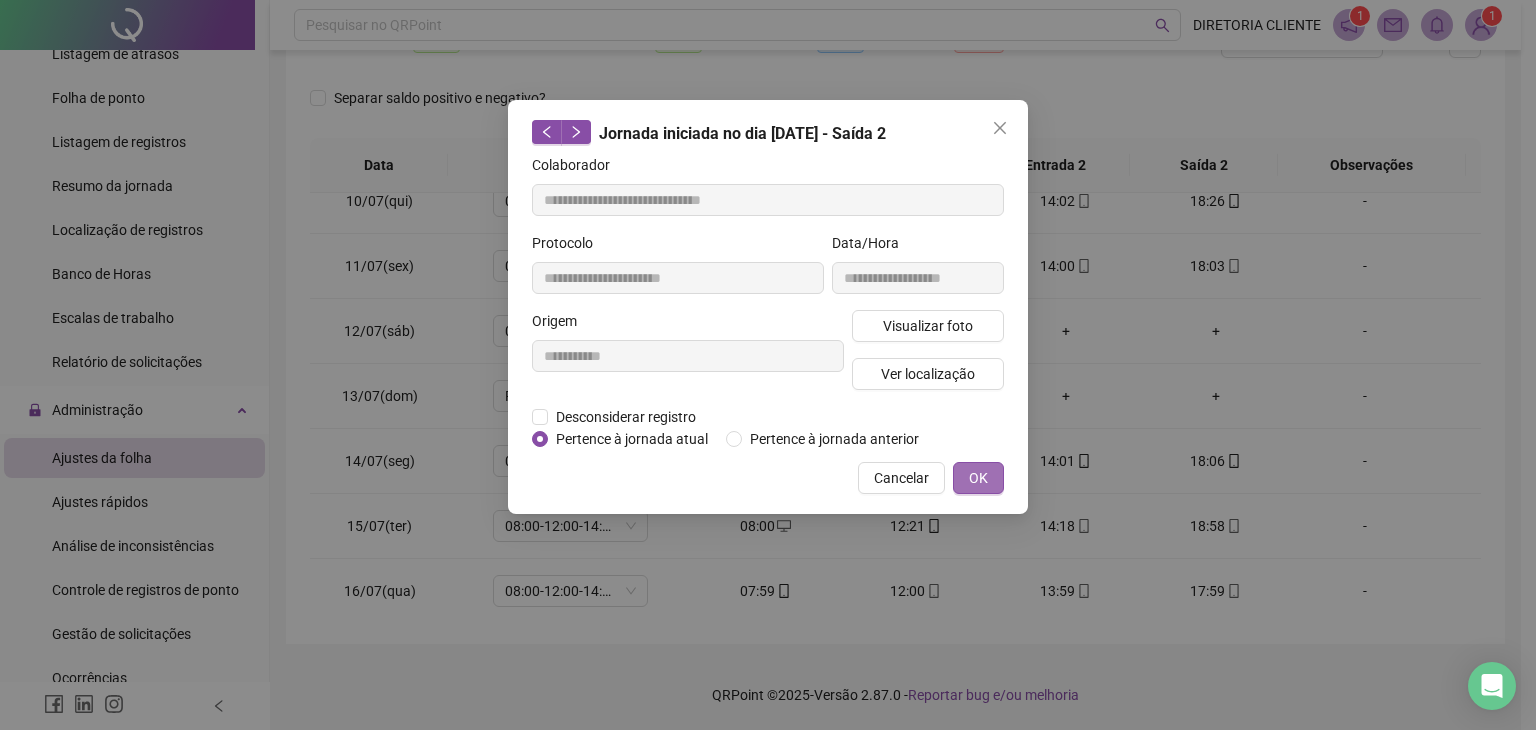 click on "OK" at bounding box center [978, 478] 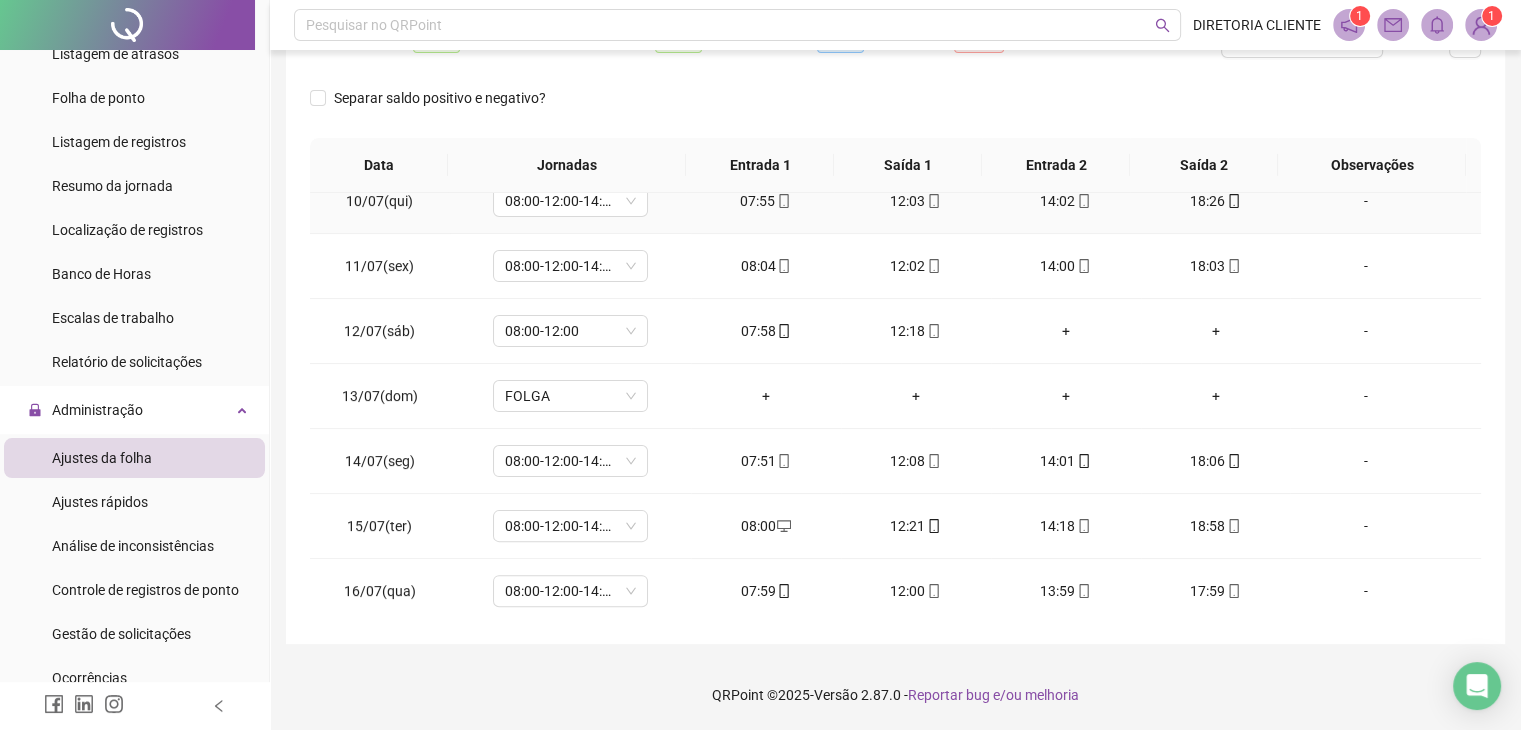 scroll, scrollTop: 509, scrollLeft: 0, axis: vertical 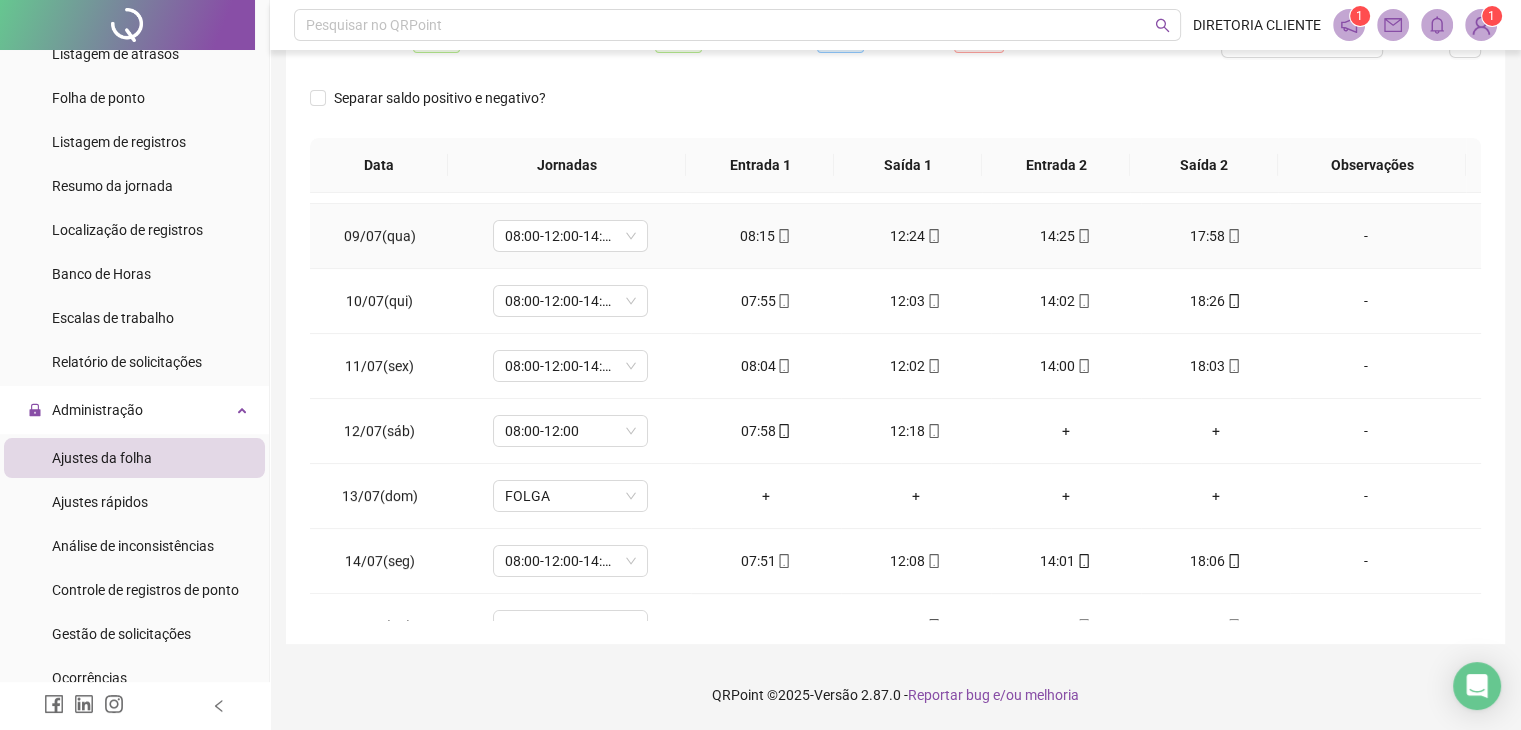click on "17:58" at bounding box center [1216, 236] 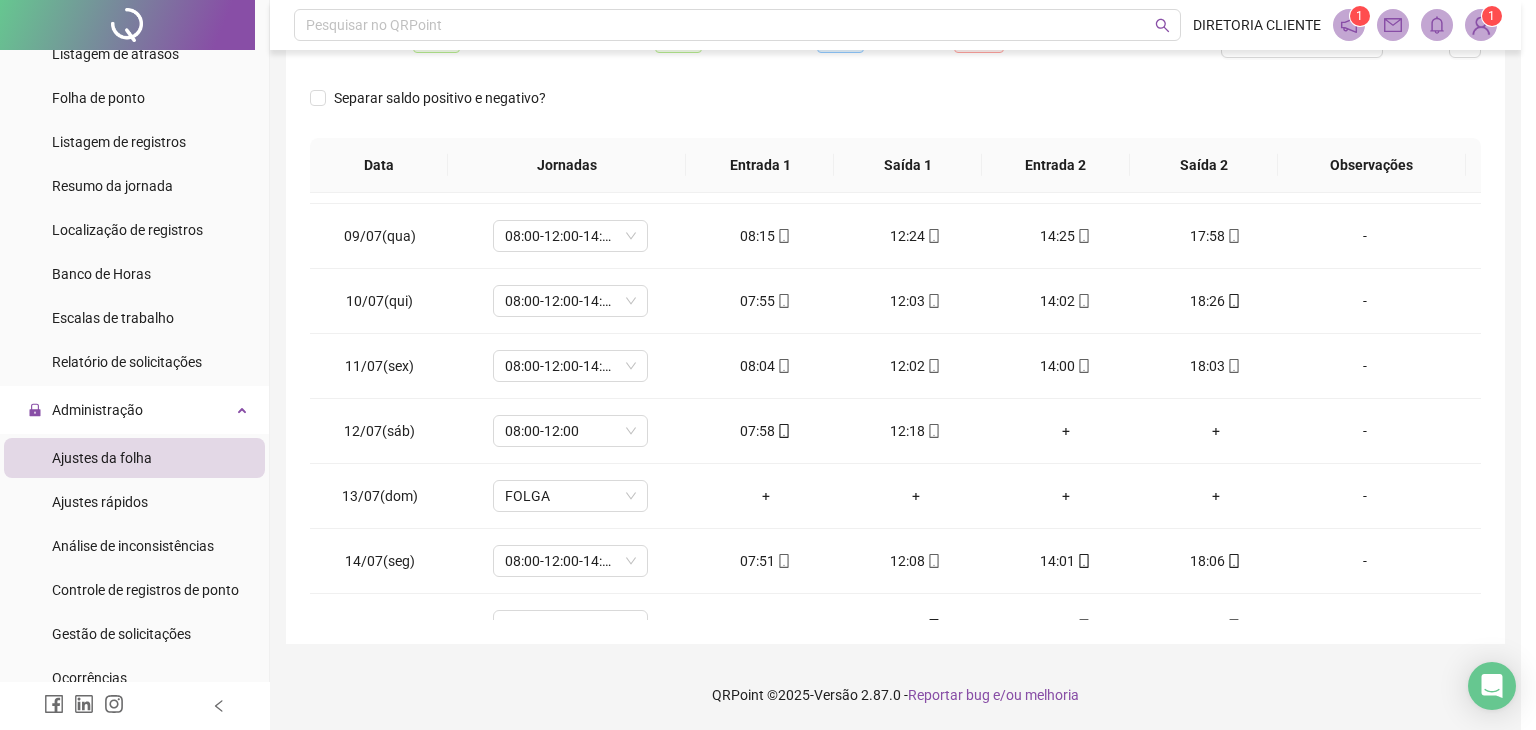 type on "**********" 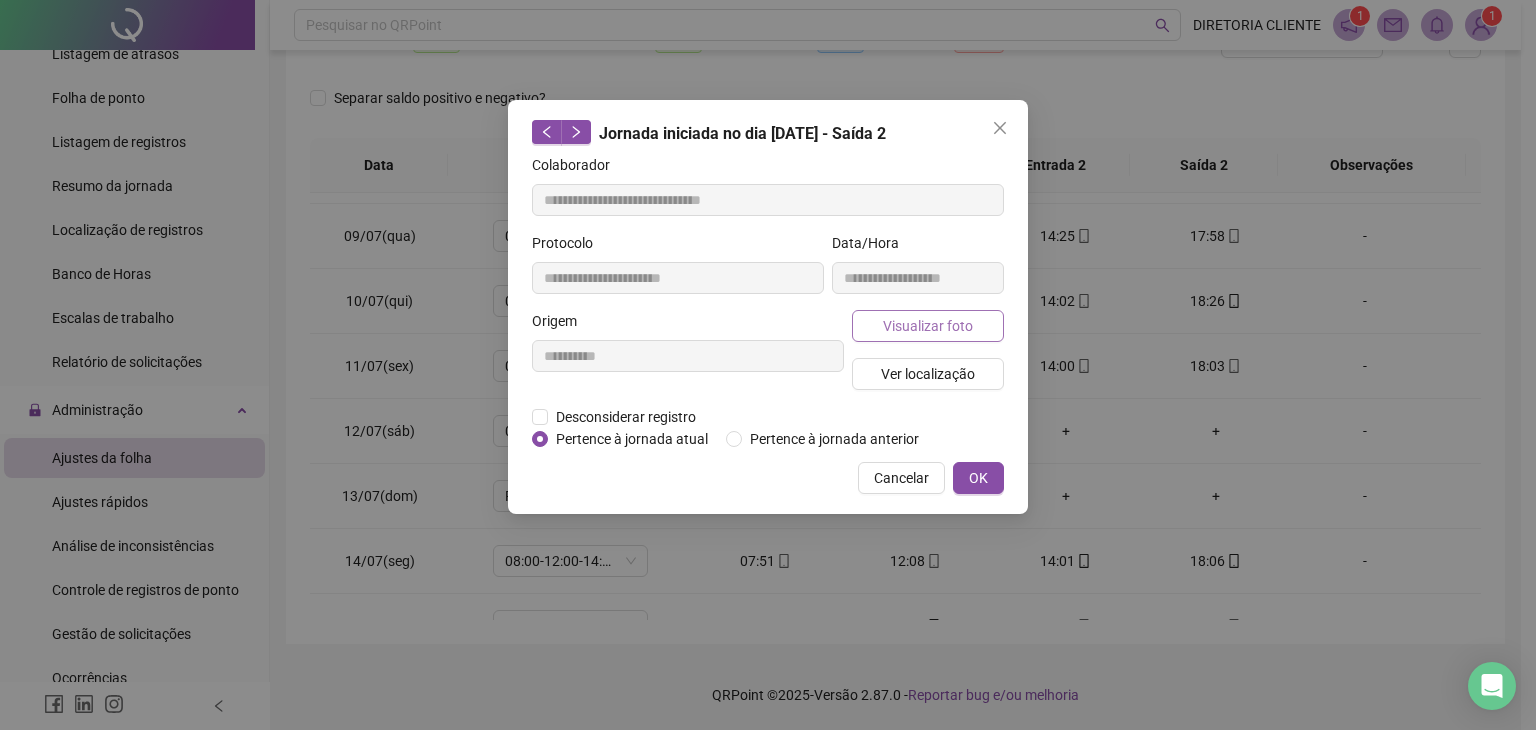 click on "Visualizar foto" at bounding box center (928, 326) 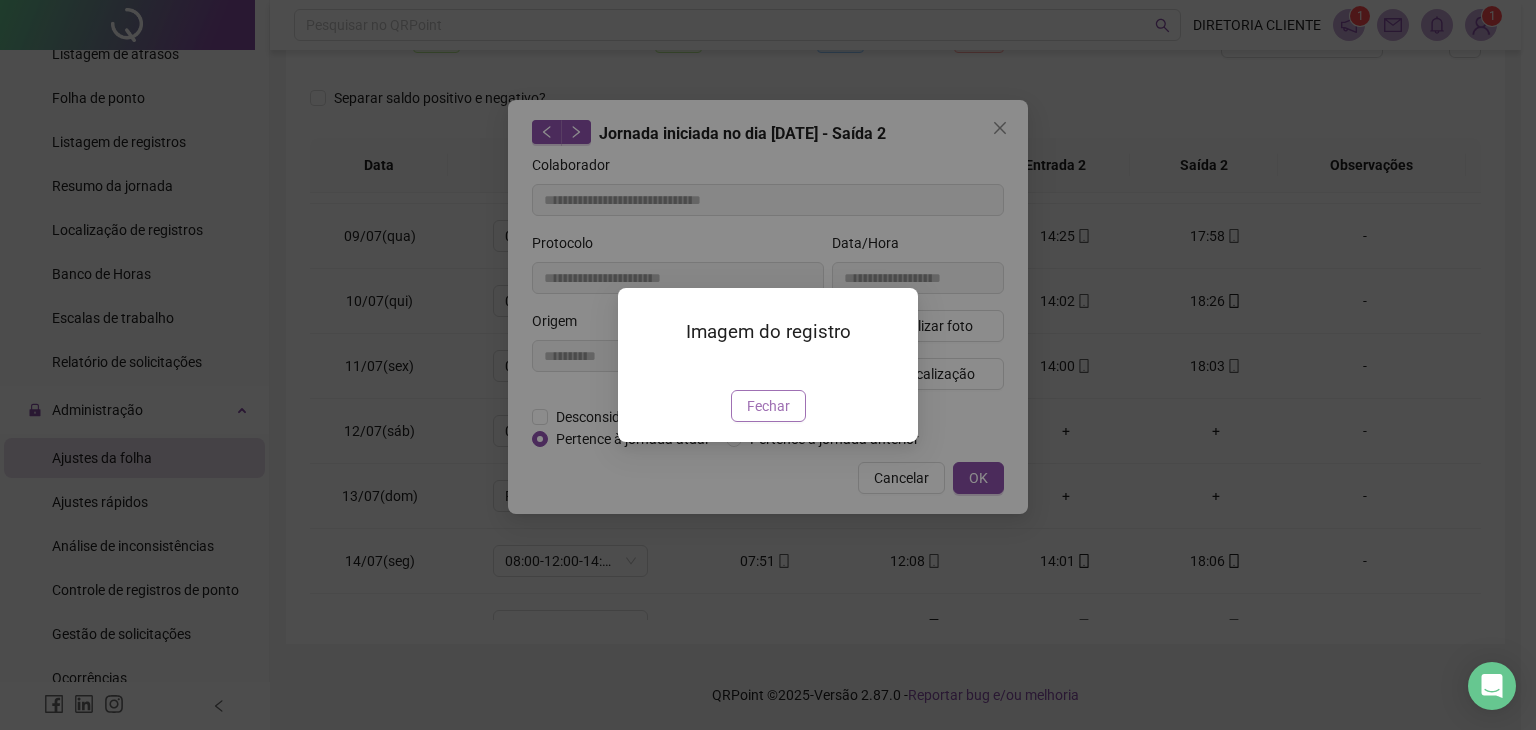 click on "Fechar" at bounding box center [768, 406] 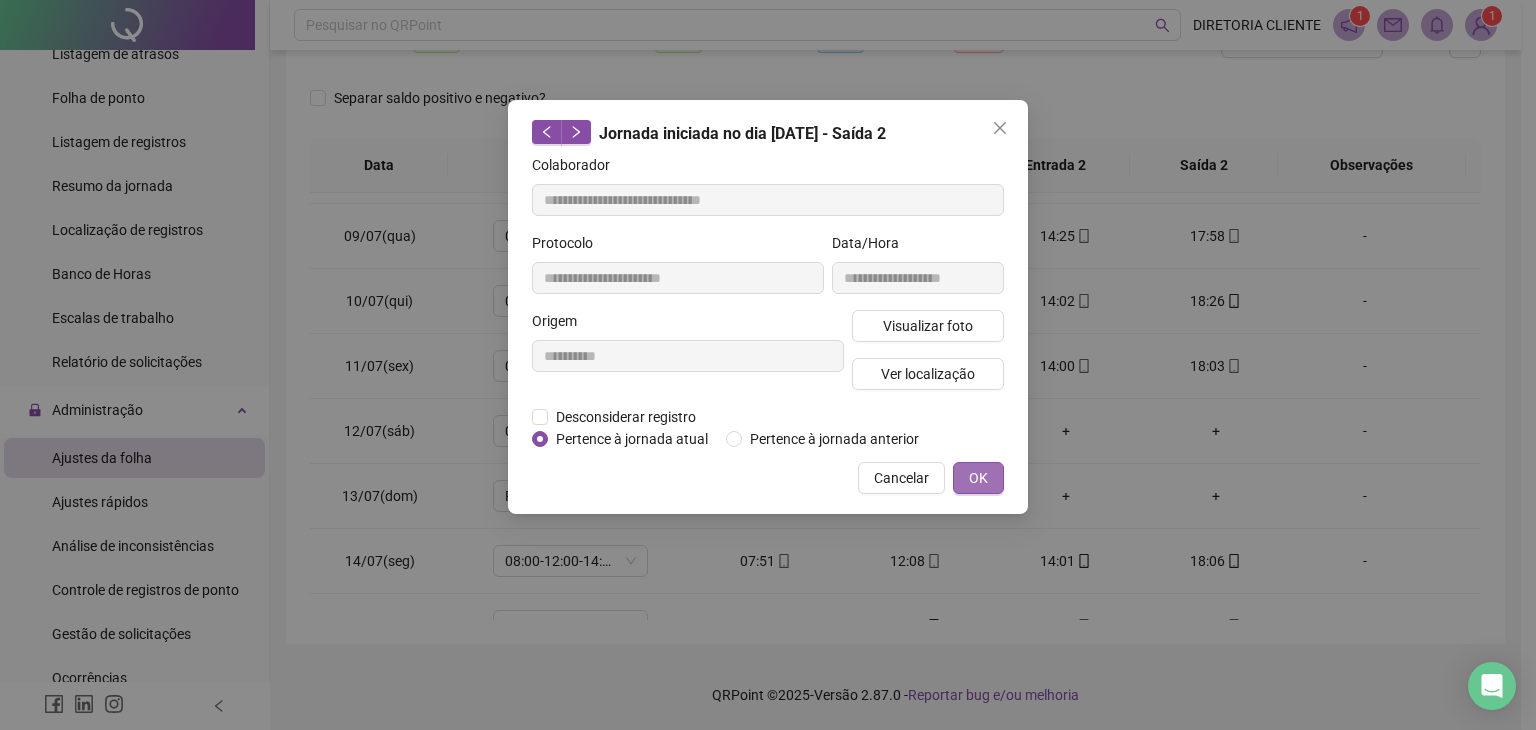 drag, startPoint x: 970, startPoint y: 476, endPoint x: 1073, endPoint y: 439, distance: 109.444046 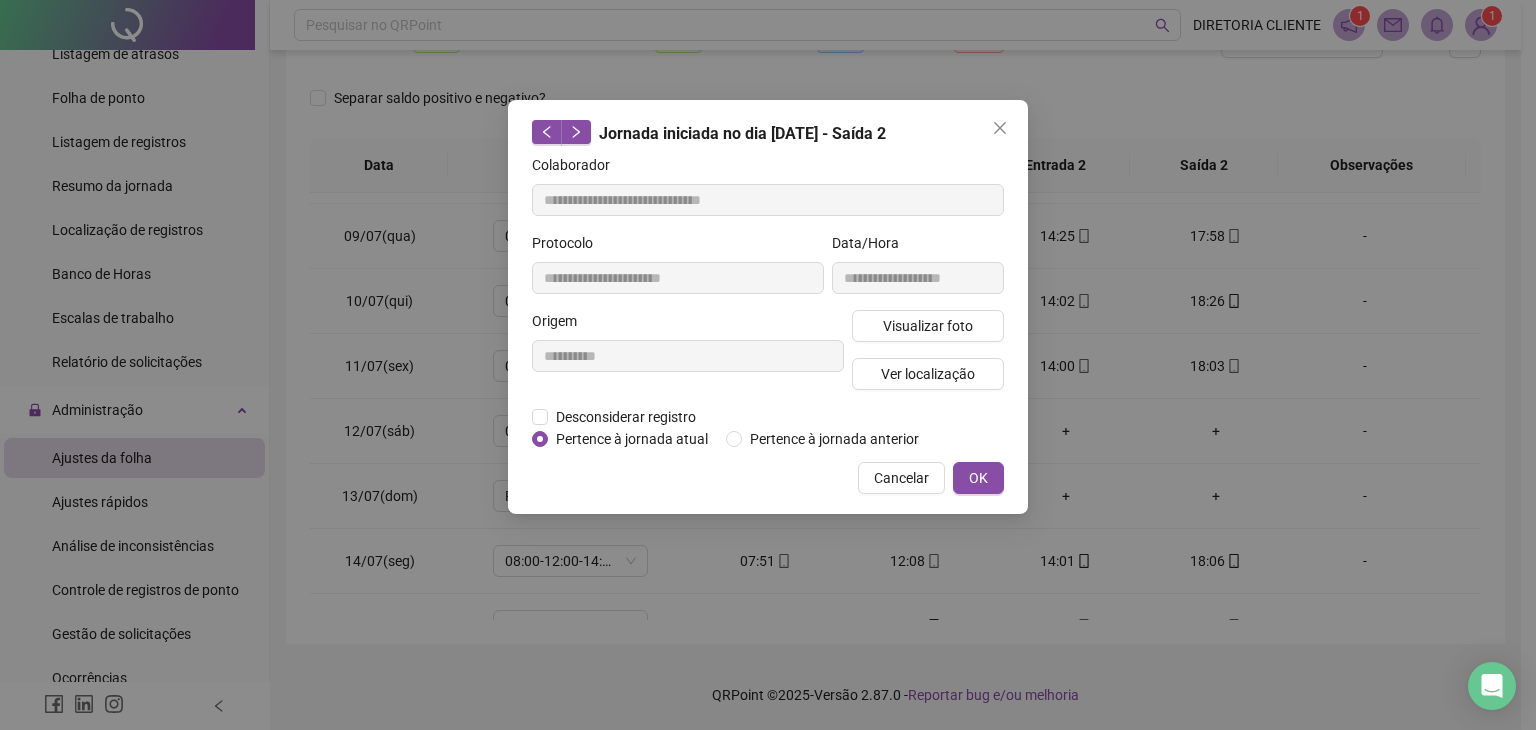 click on "OK" at bounding box center (978, 478) 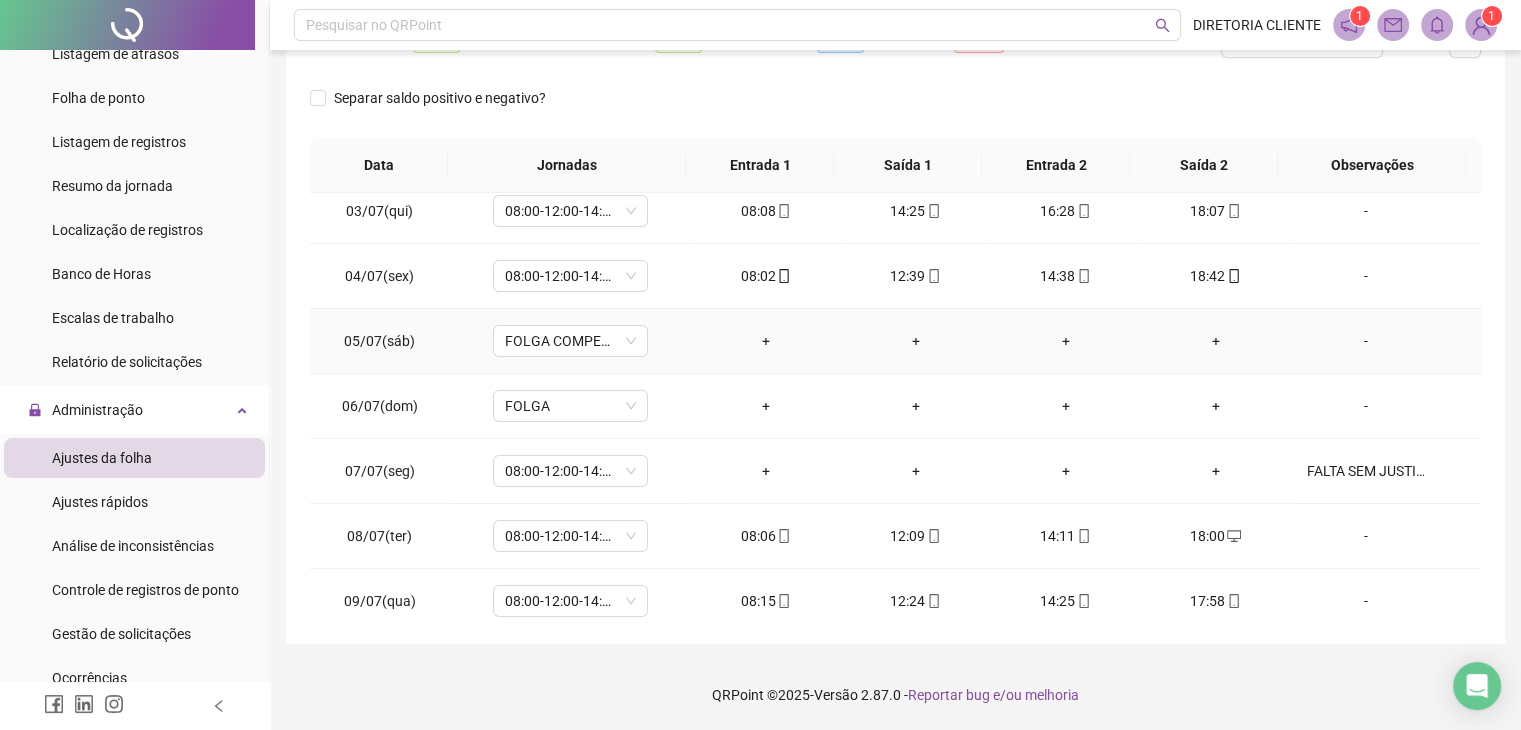 scroll, scrollTop: 109, scrollLeft: 0, axis: vertical 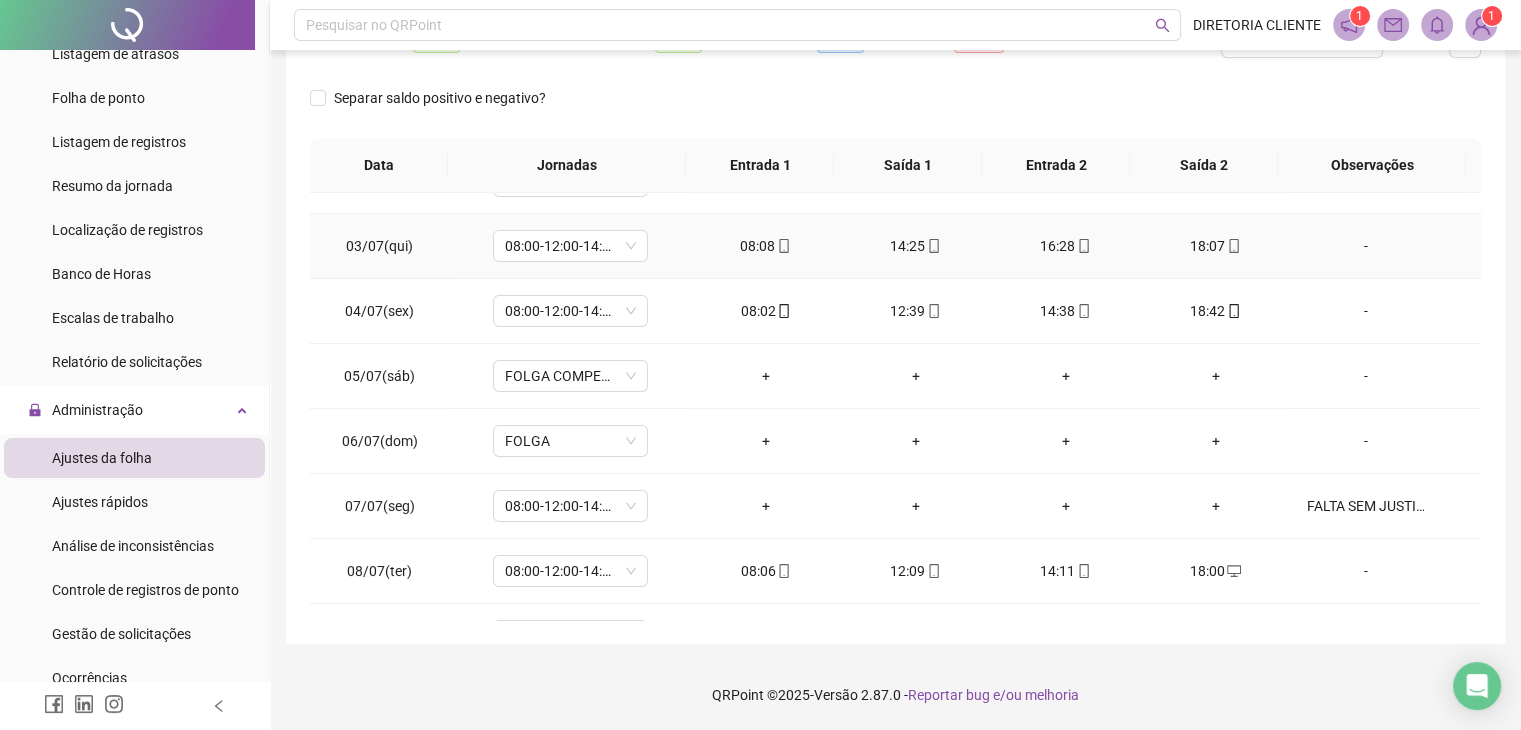 click 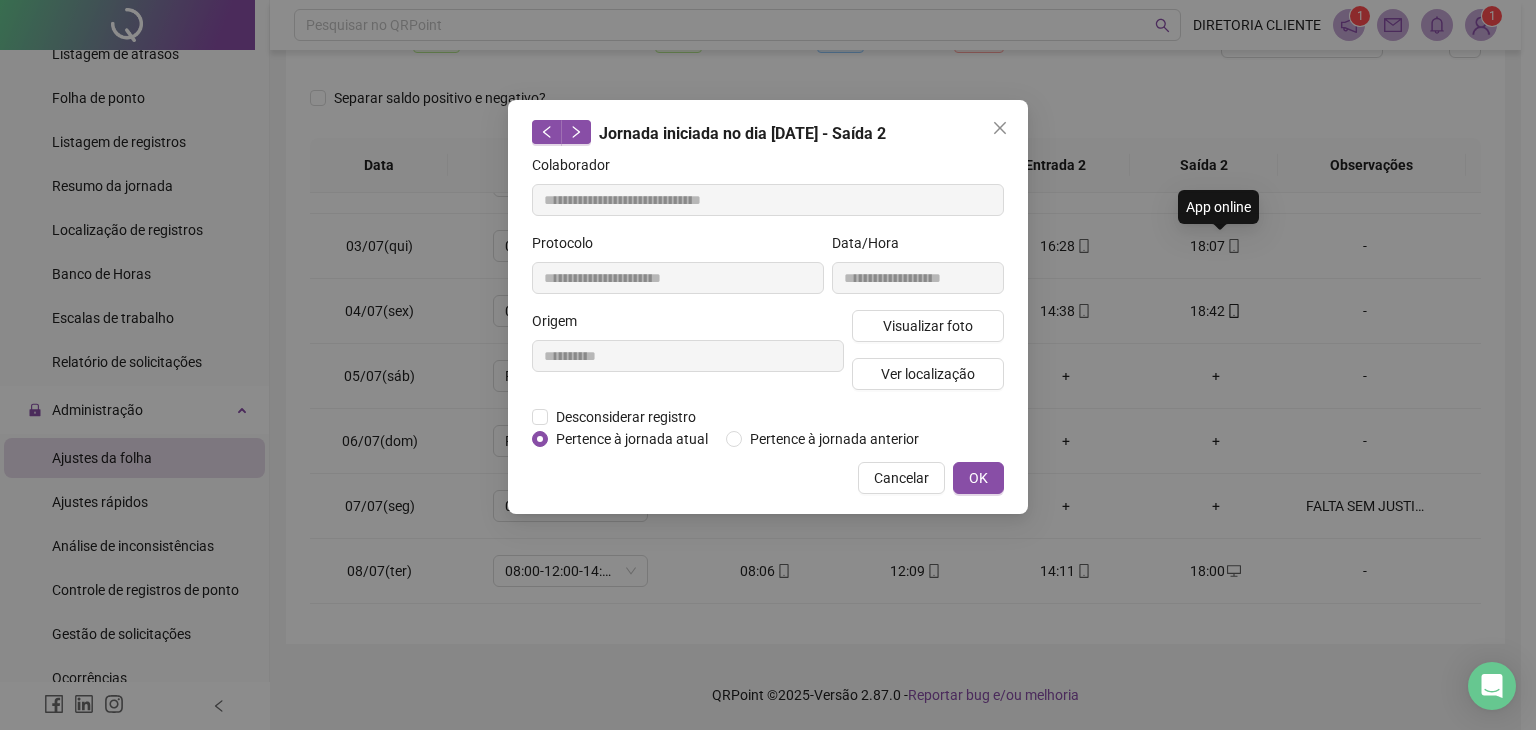type on "**********" 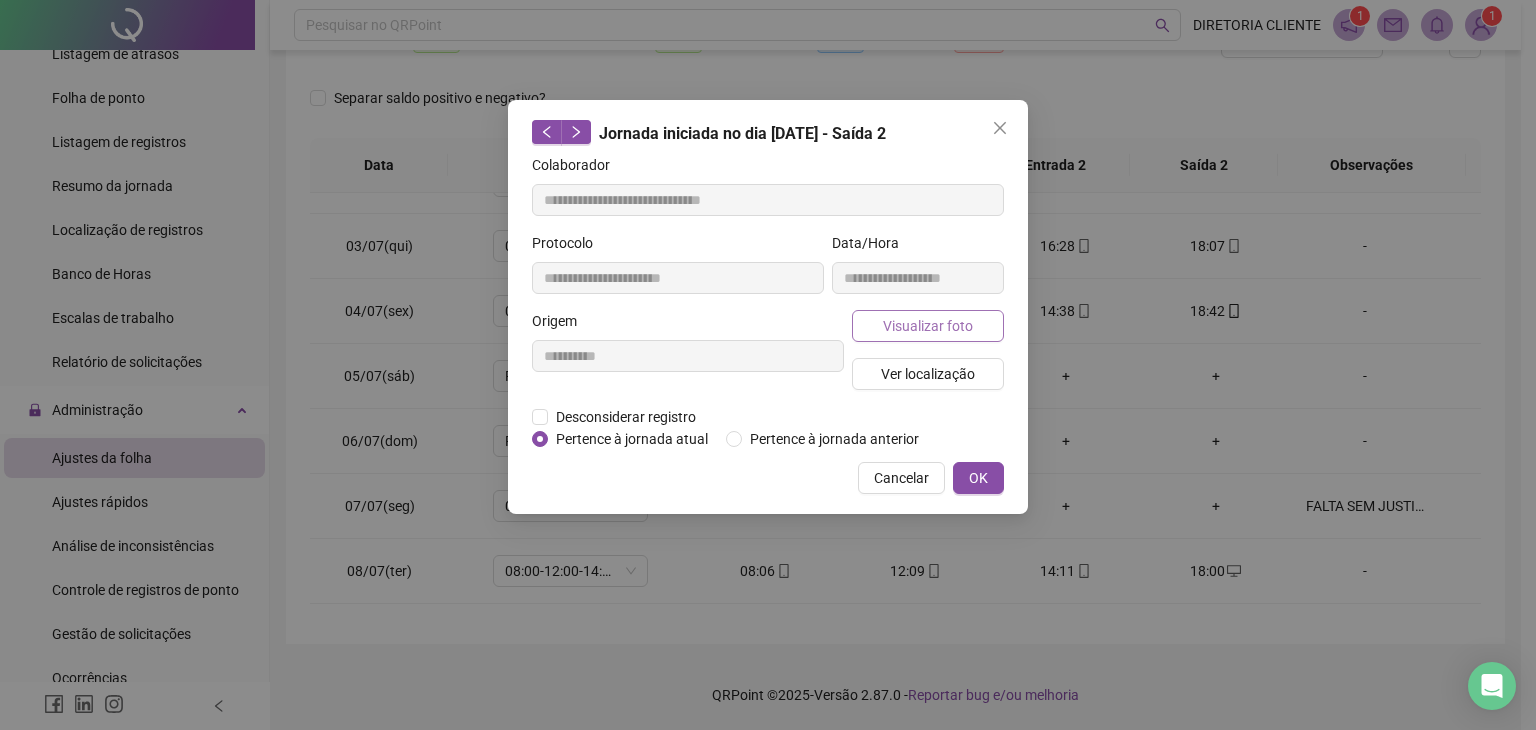 click on "Visualizar foto" at bounding box center (928, 326) 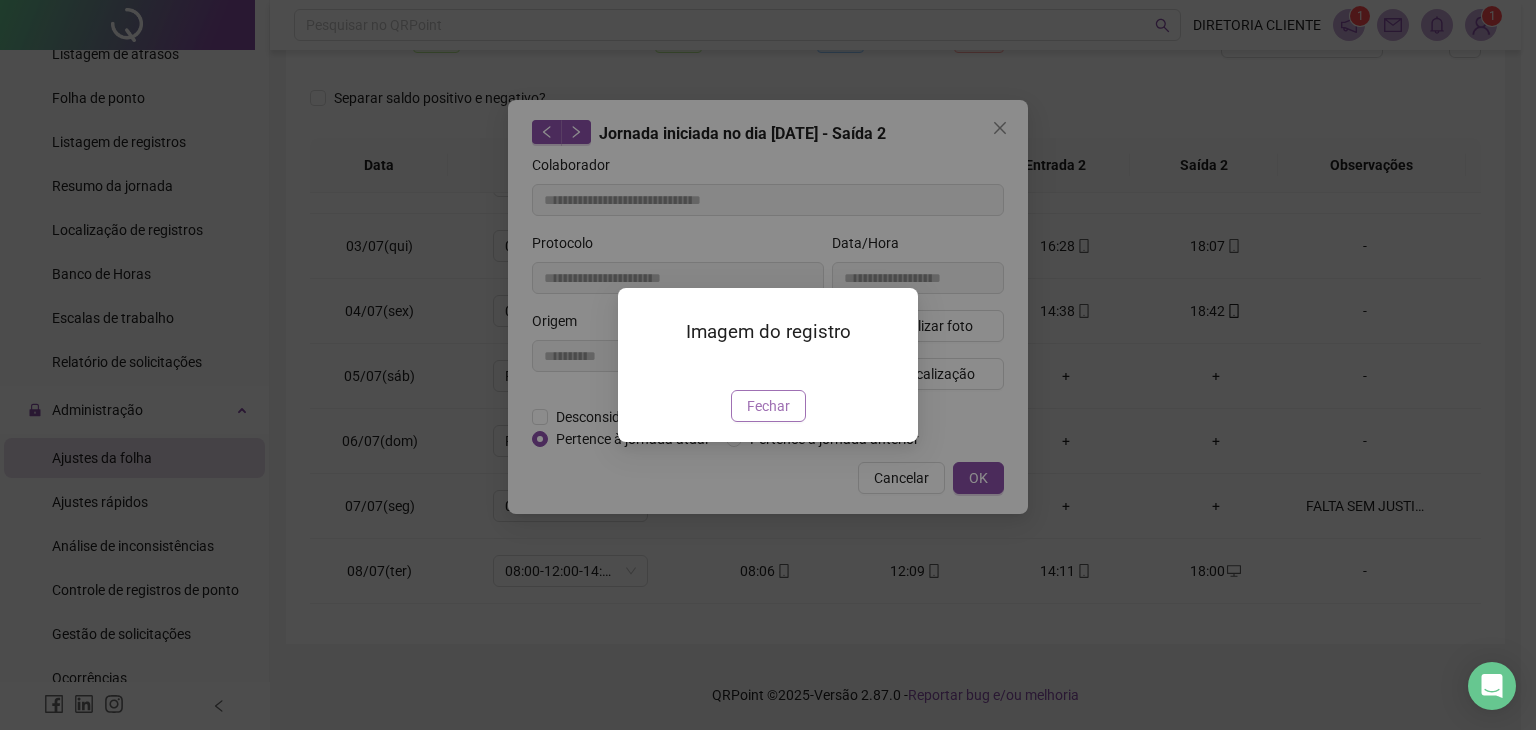 click on "Fechar" at bounding box center (768, 406) 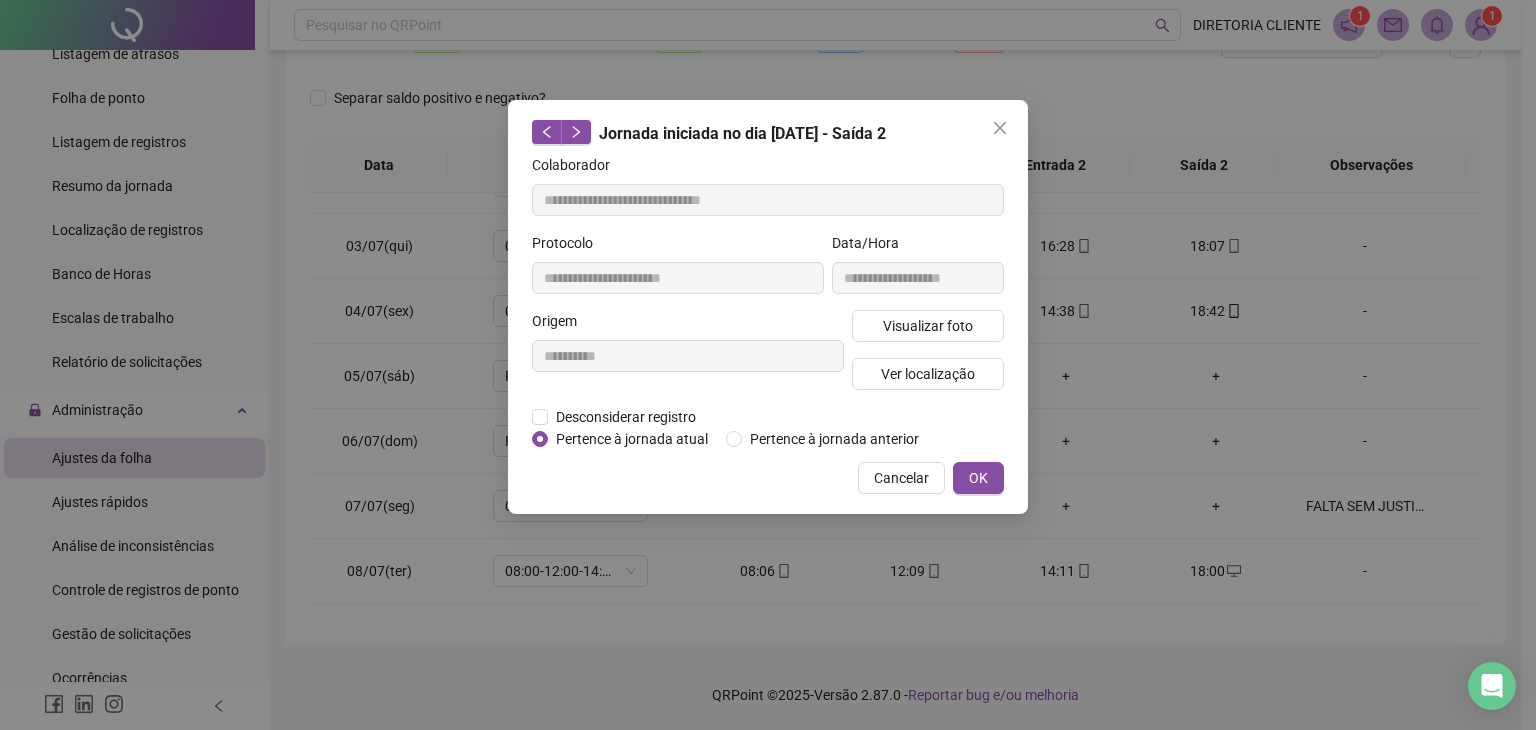 drag, startPoint x: 987, startPoint y: 477, endPoint x: 1024, endPoint y: 480, distance: 37.12142 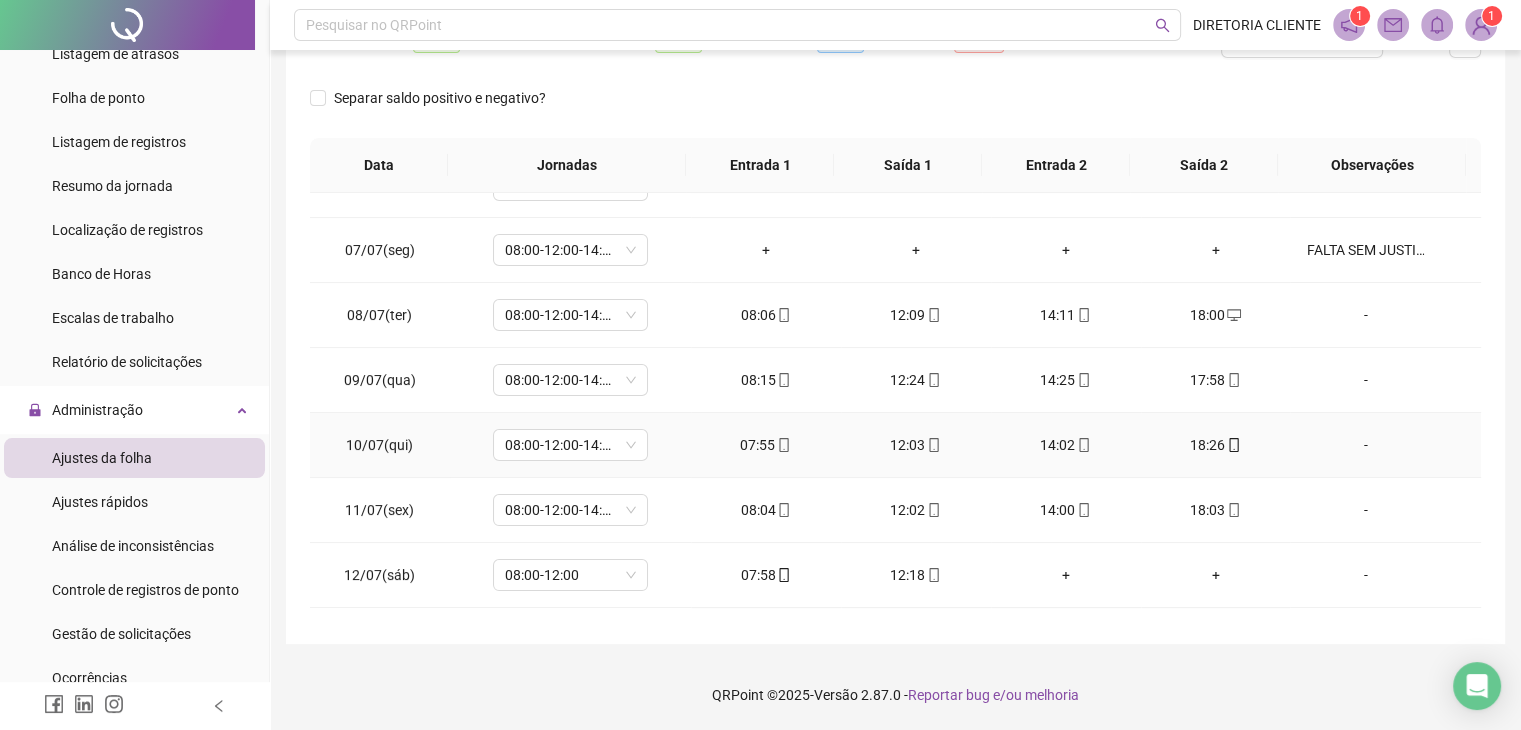 scroll, scrollTop: 409, scrollLeft: 0, axis: vertical 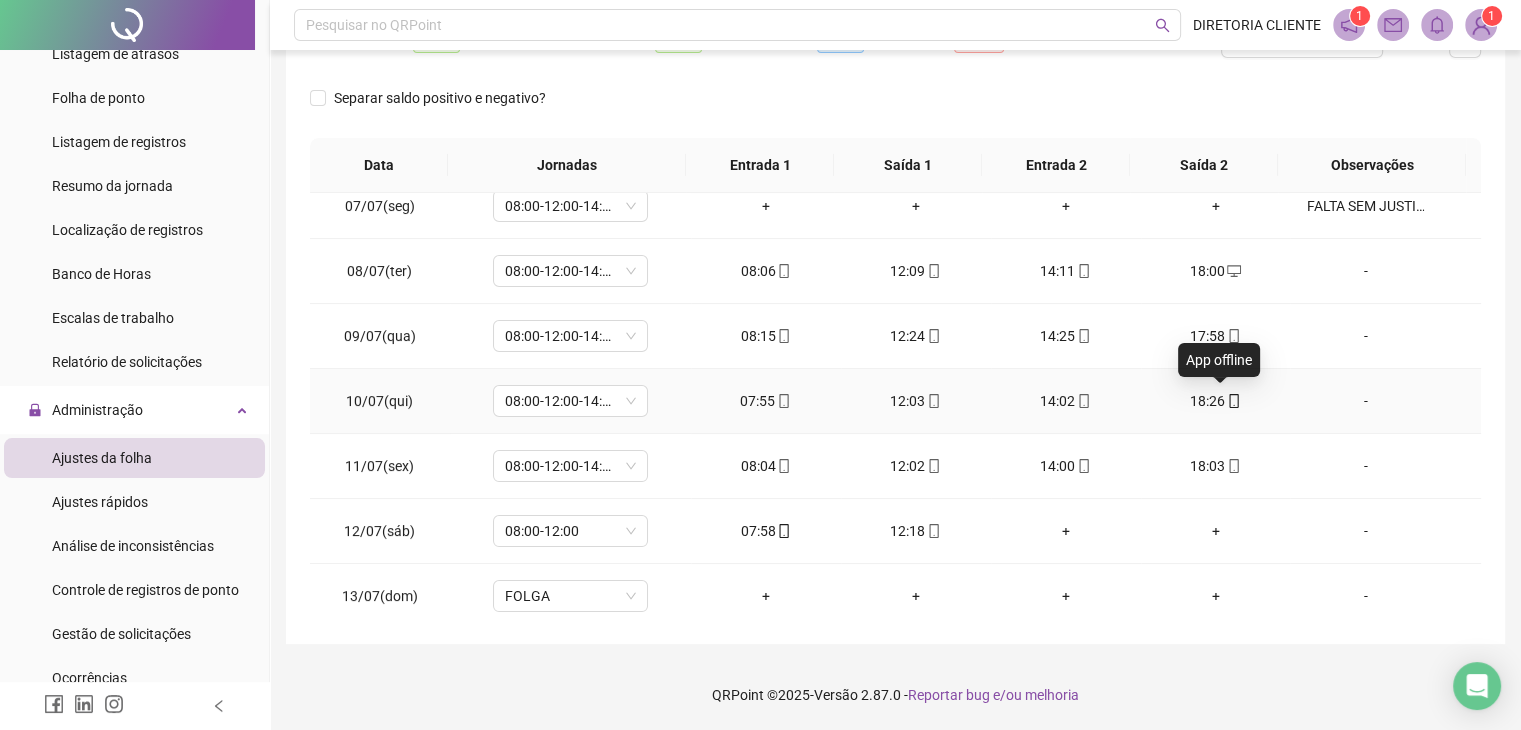 click 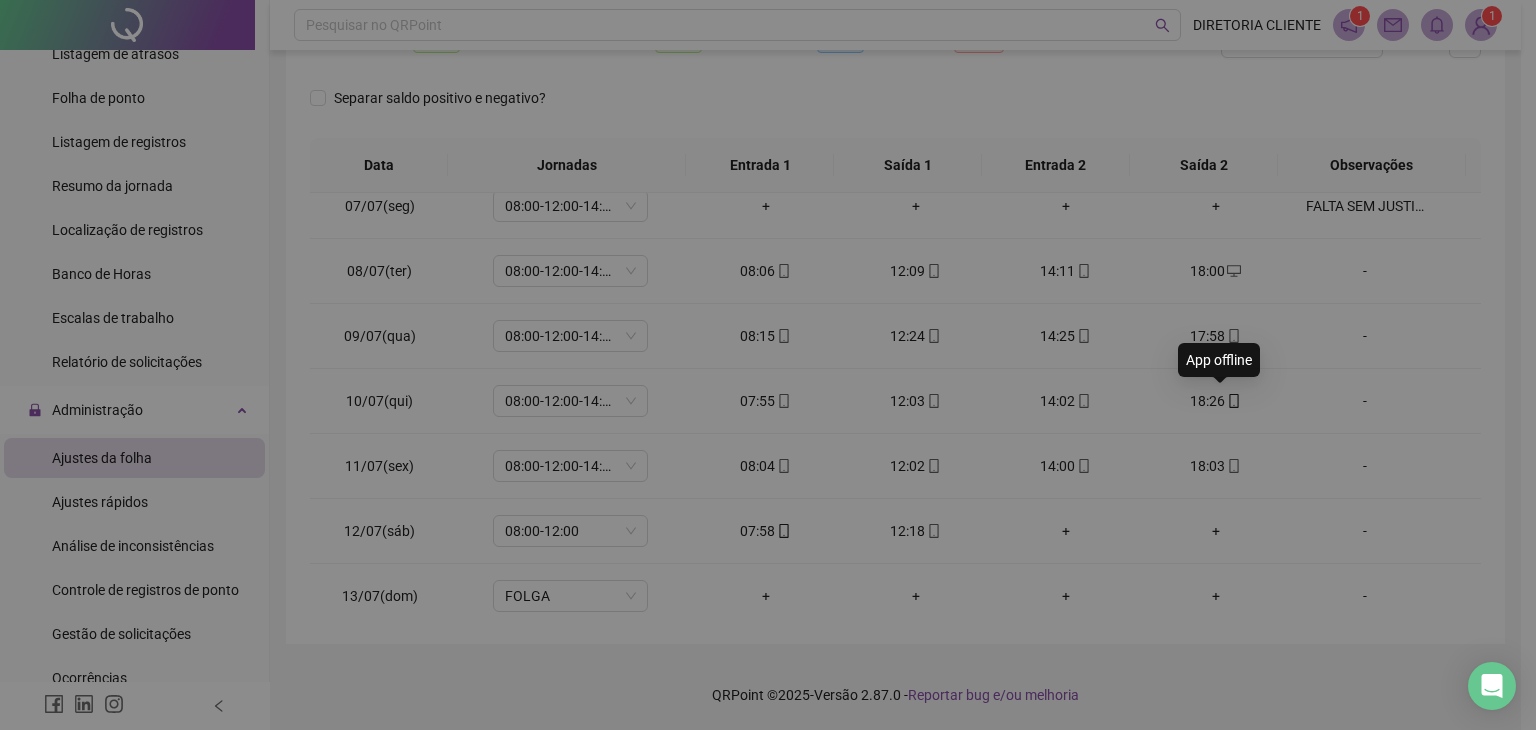 type on "**********" 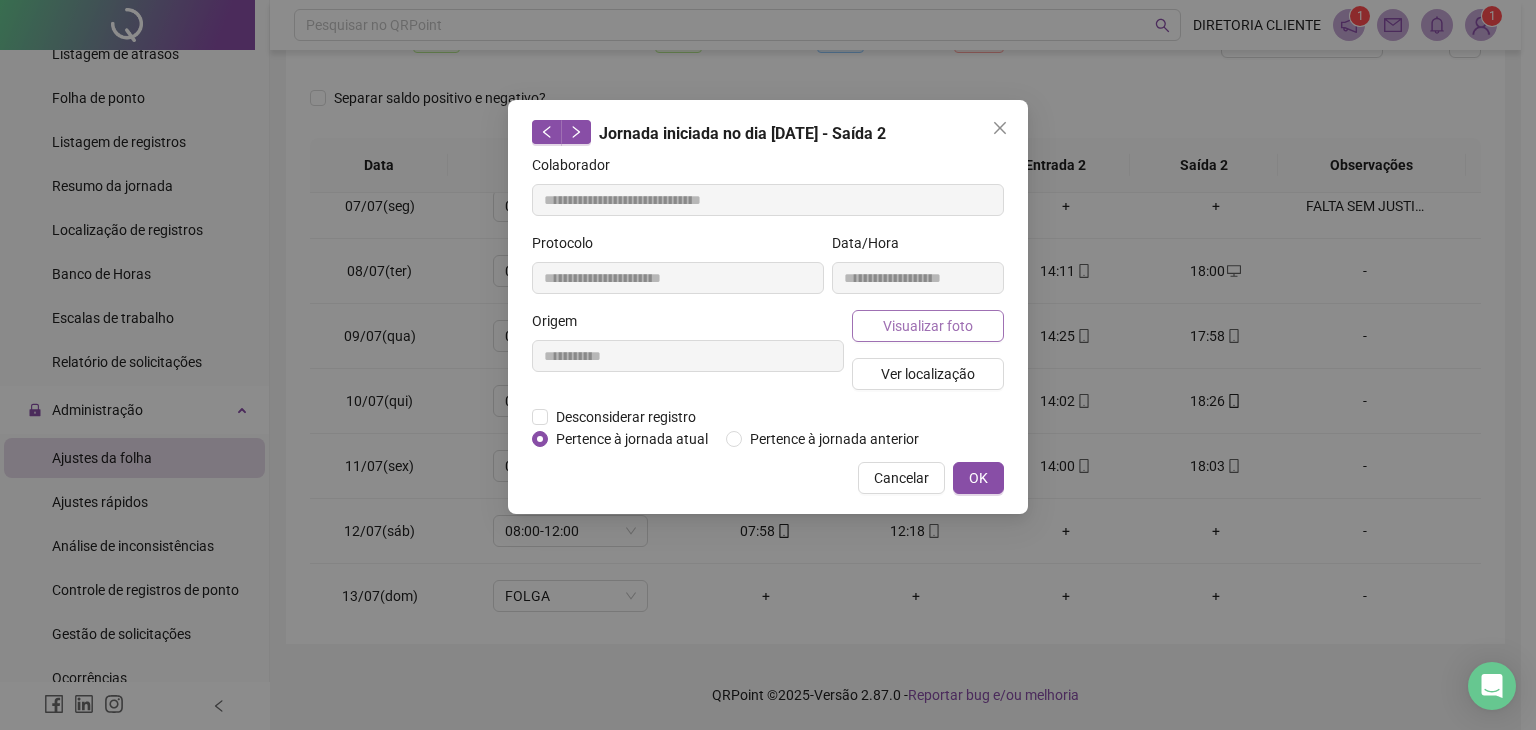 click on "Visualizar foto" at bounding box center [928, 326] 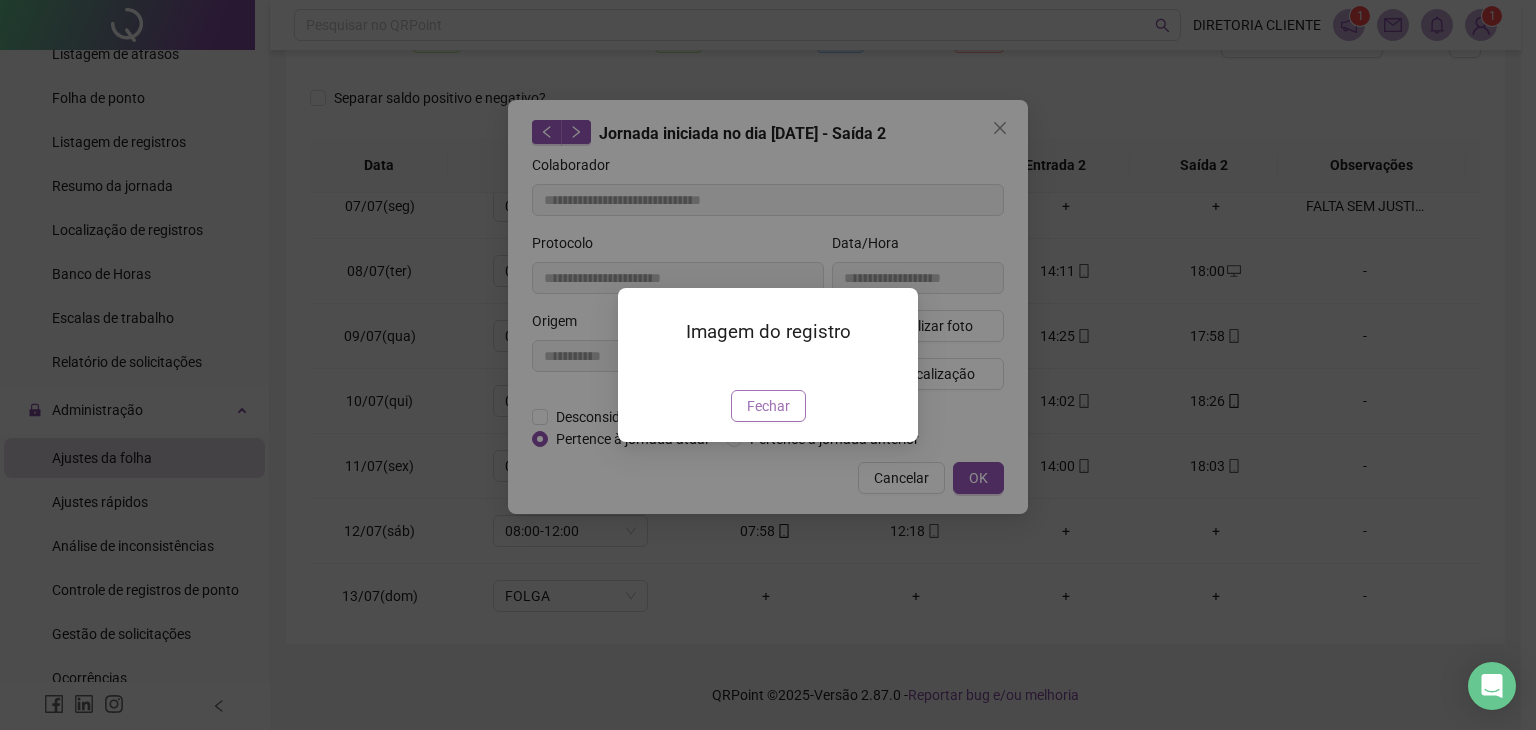 click on "Fechar" at bounding box center [768, 406] 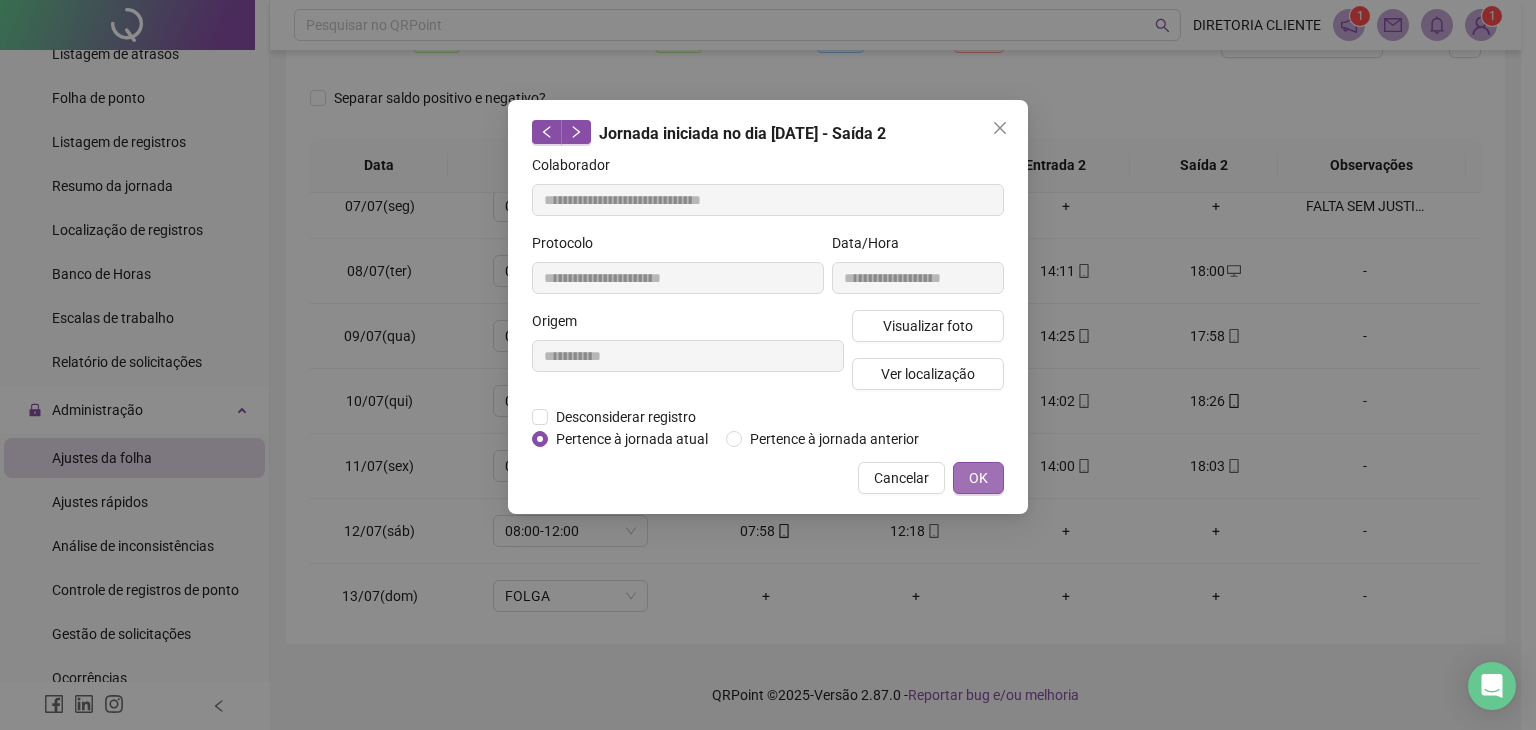 click on "OK" at bounding box center (978, 478) 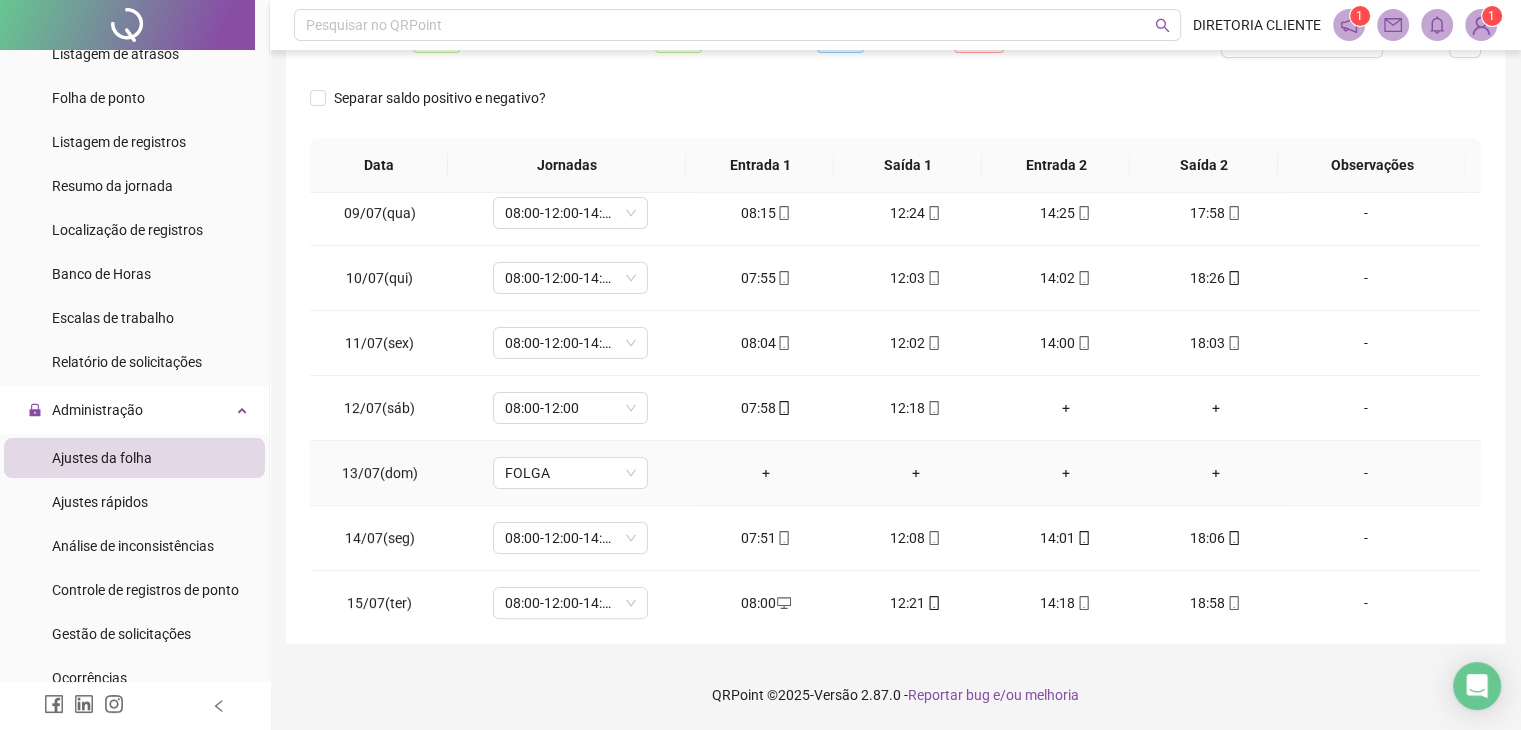 scroll, scrollTop: 609, scrollLeft: 0, axis: vertical 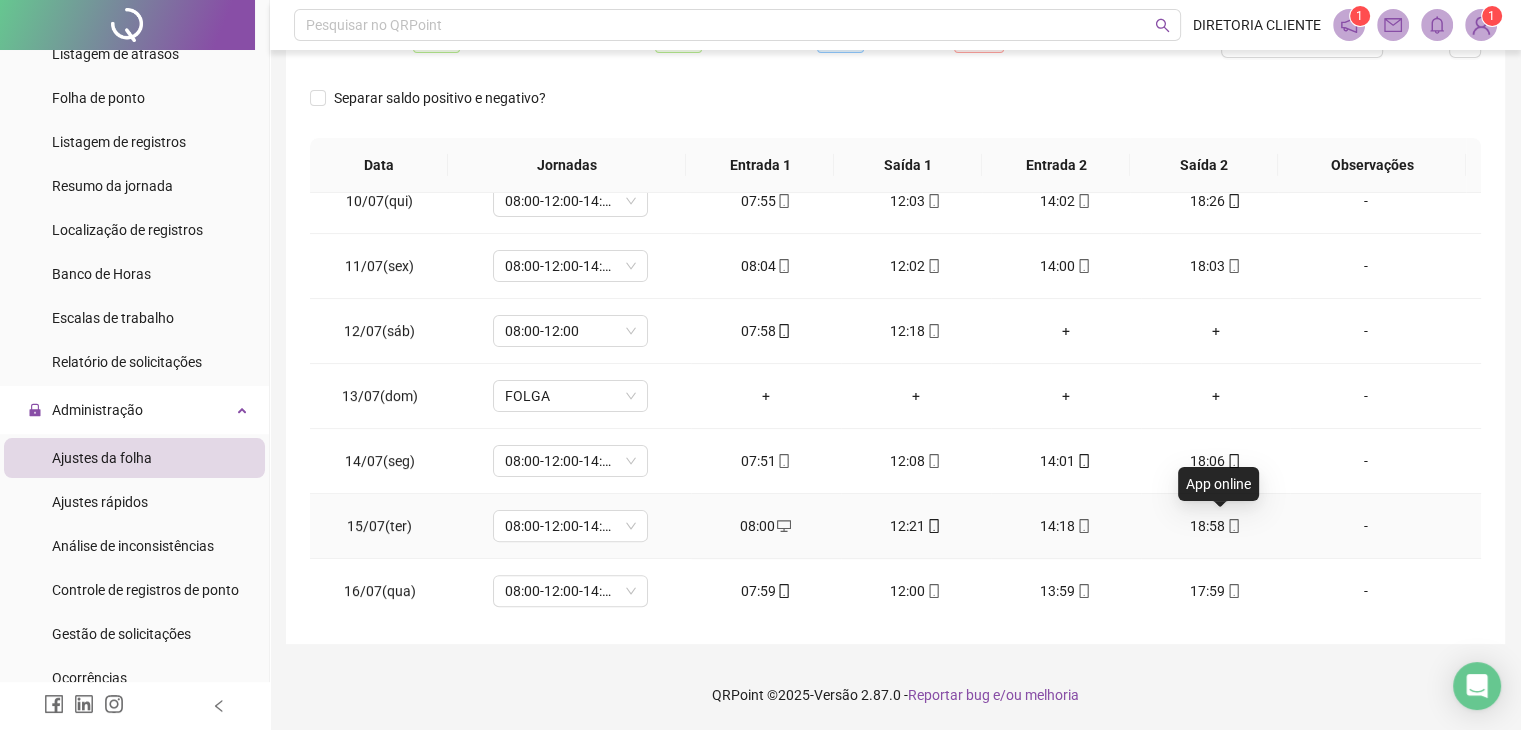 click 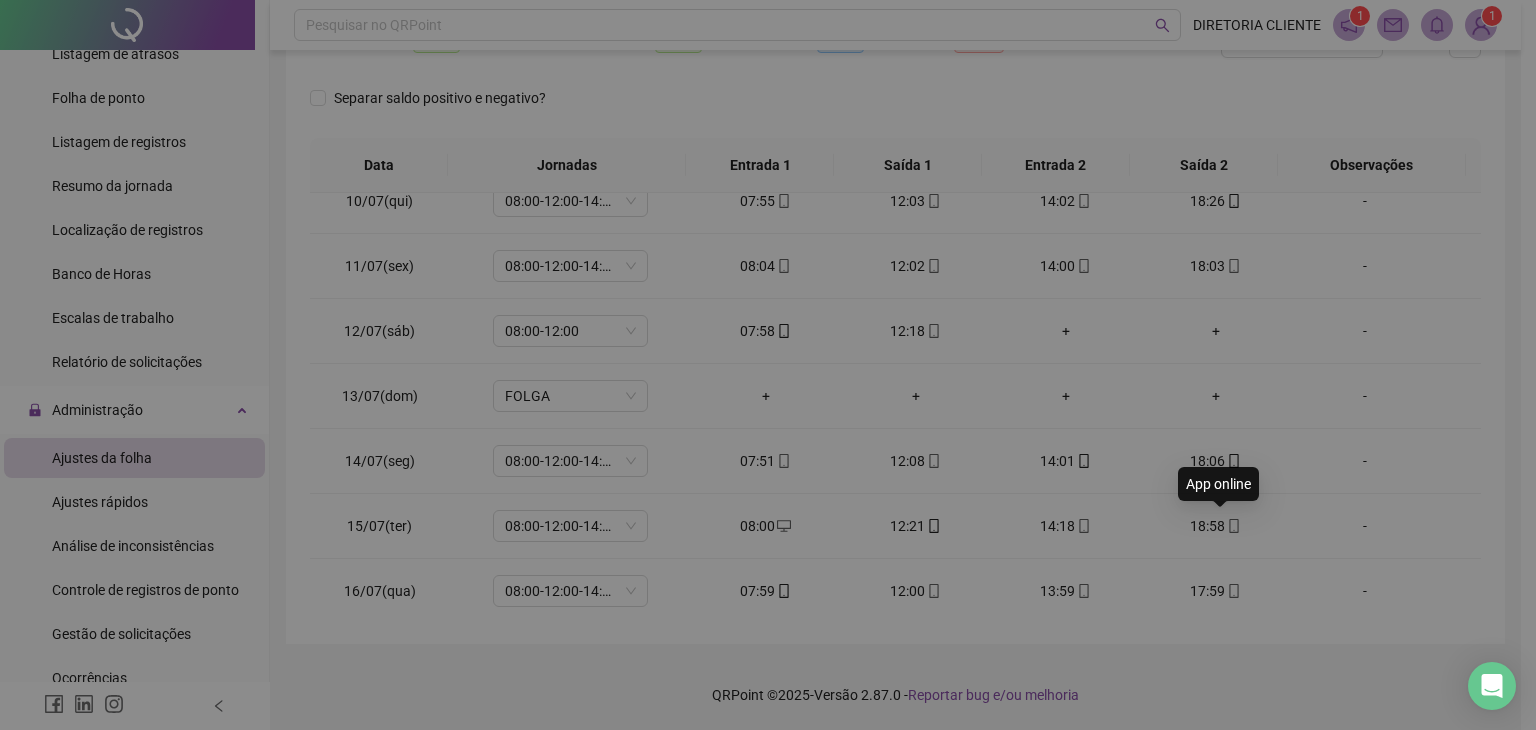 type on "**********" 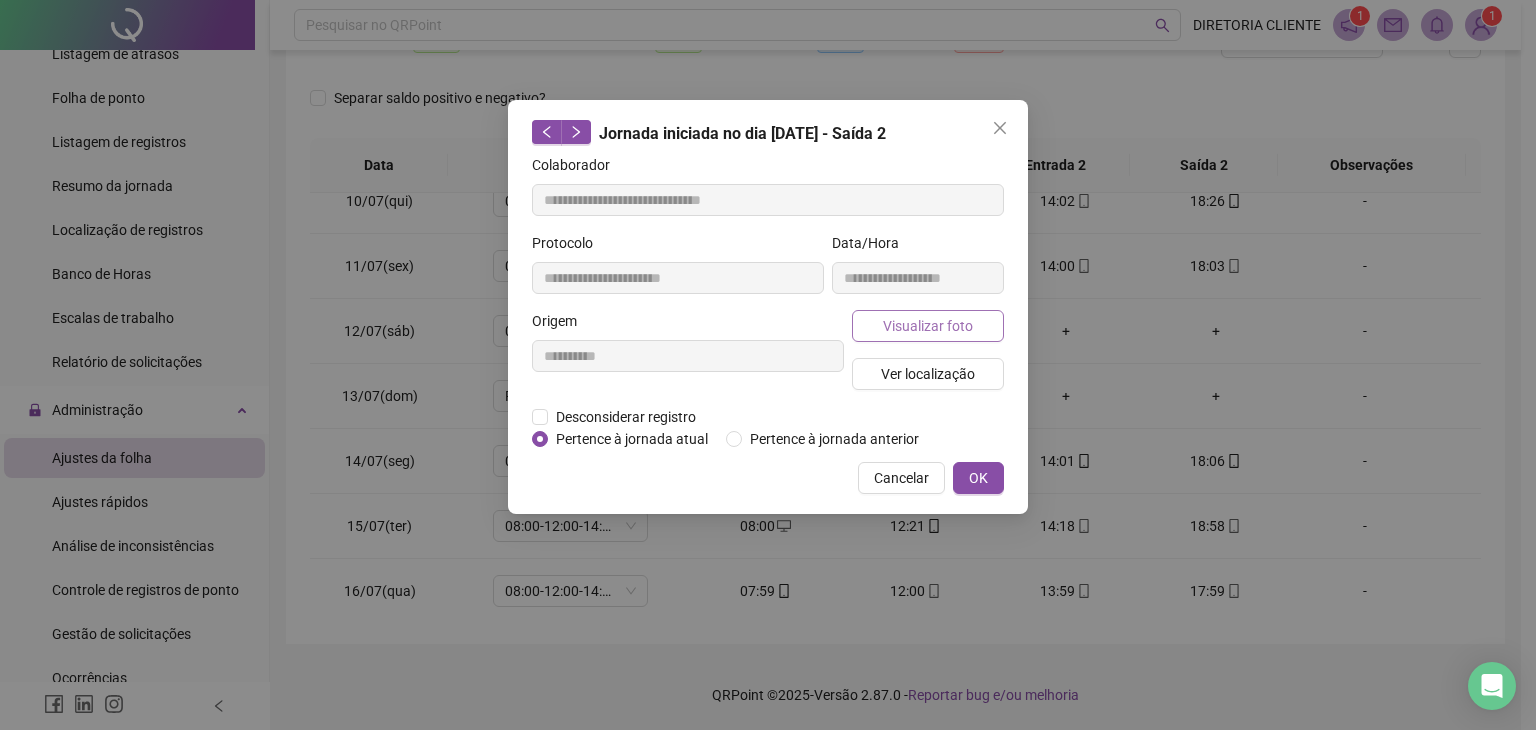 click on "Visualizar foto" at bounding box center (928, 326) 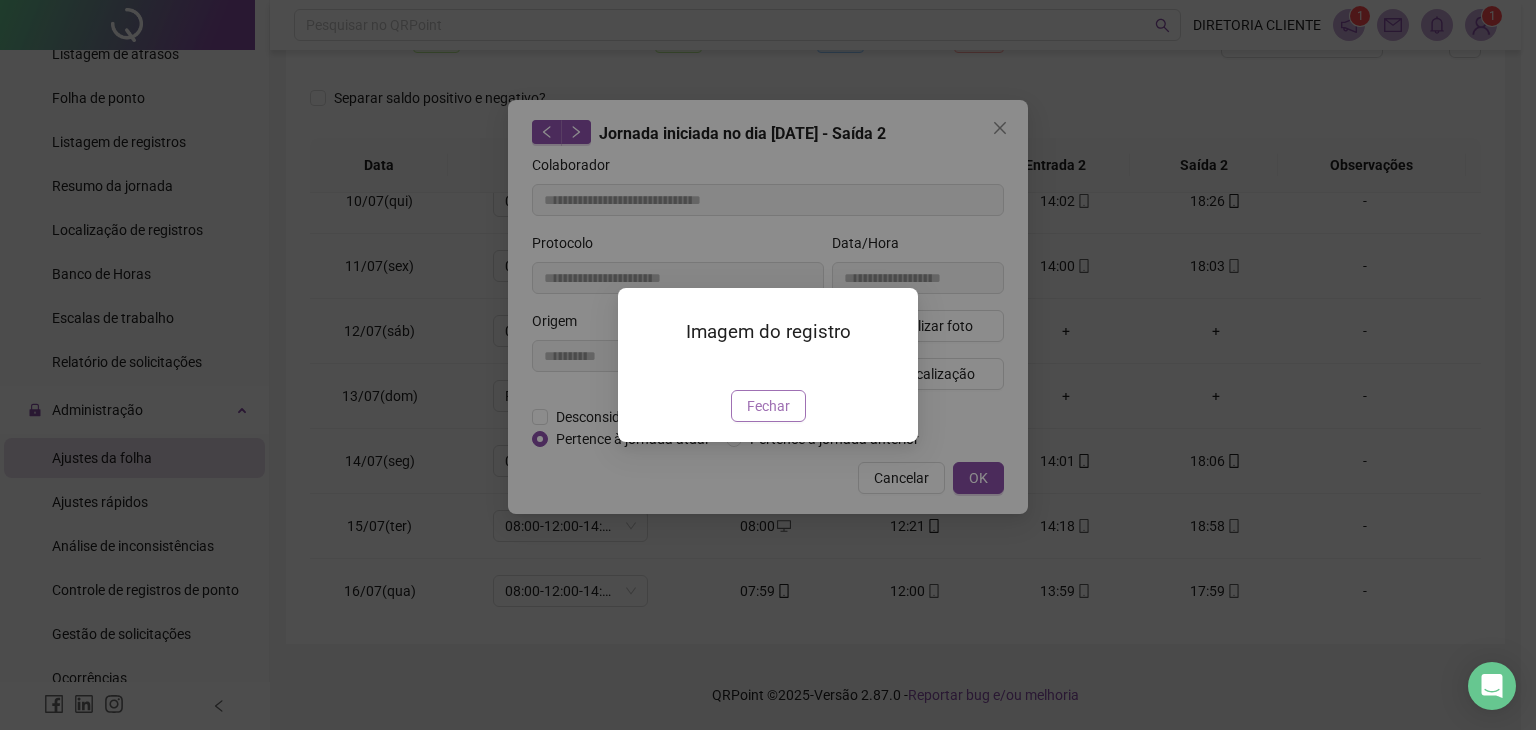click on "Fechar" at bounding box center [768, 406] 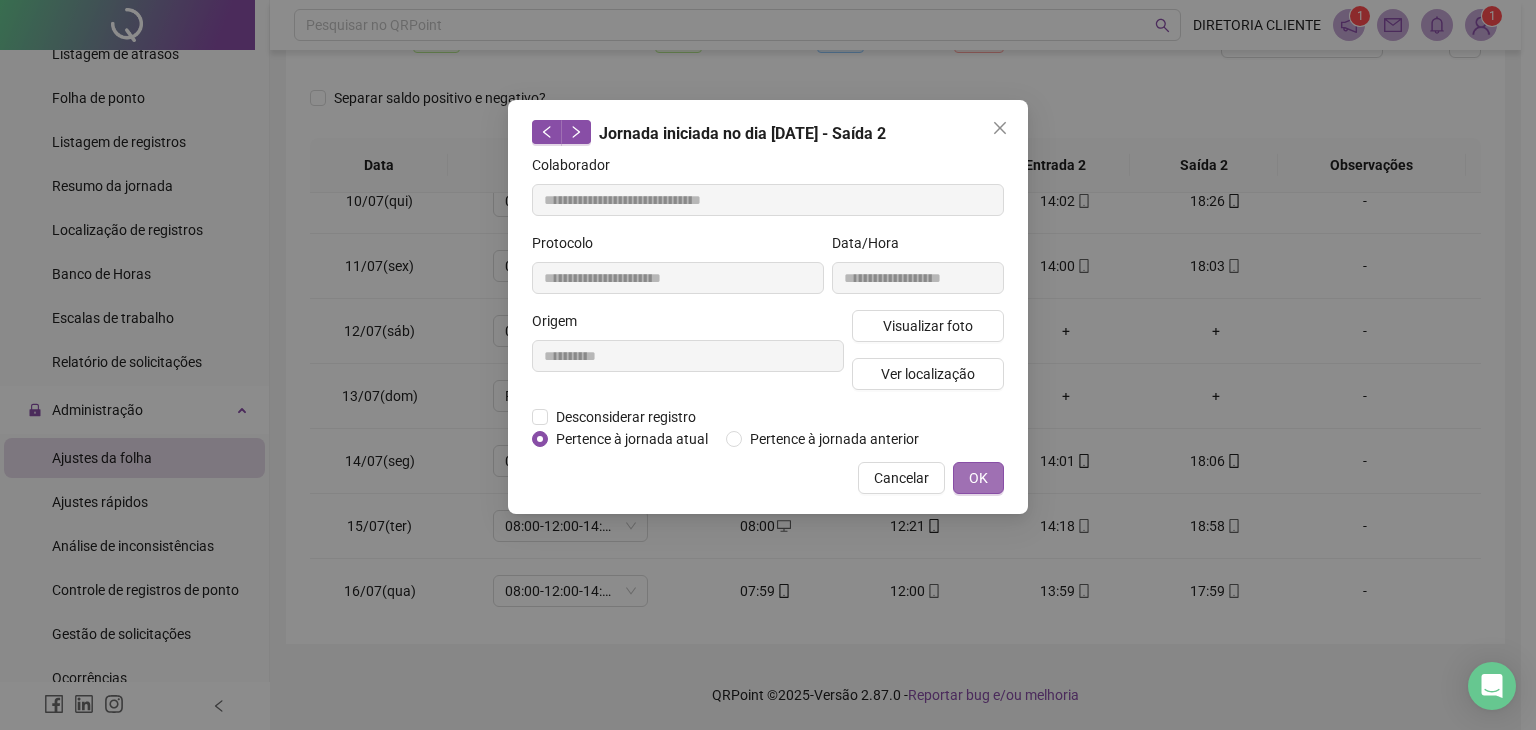 click on "OK" at bounding box center (978, 478) 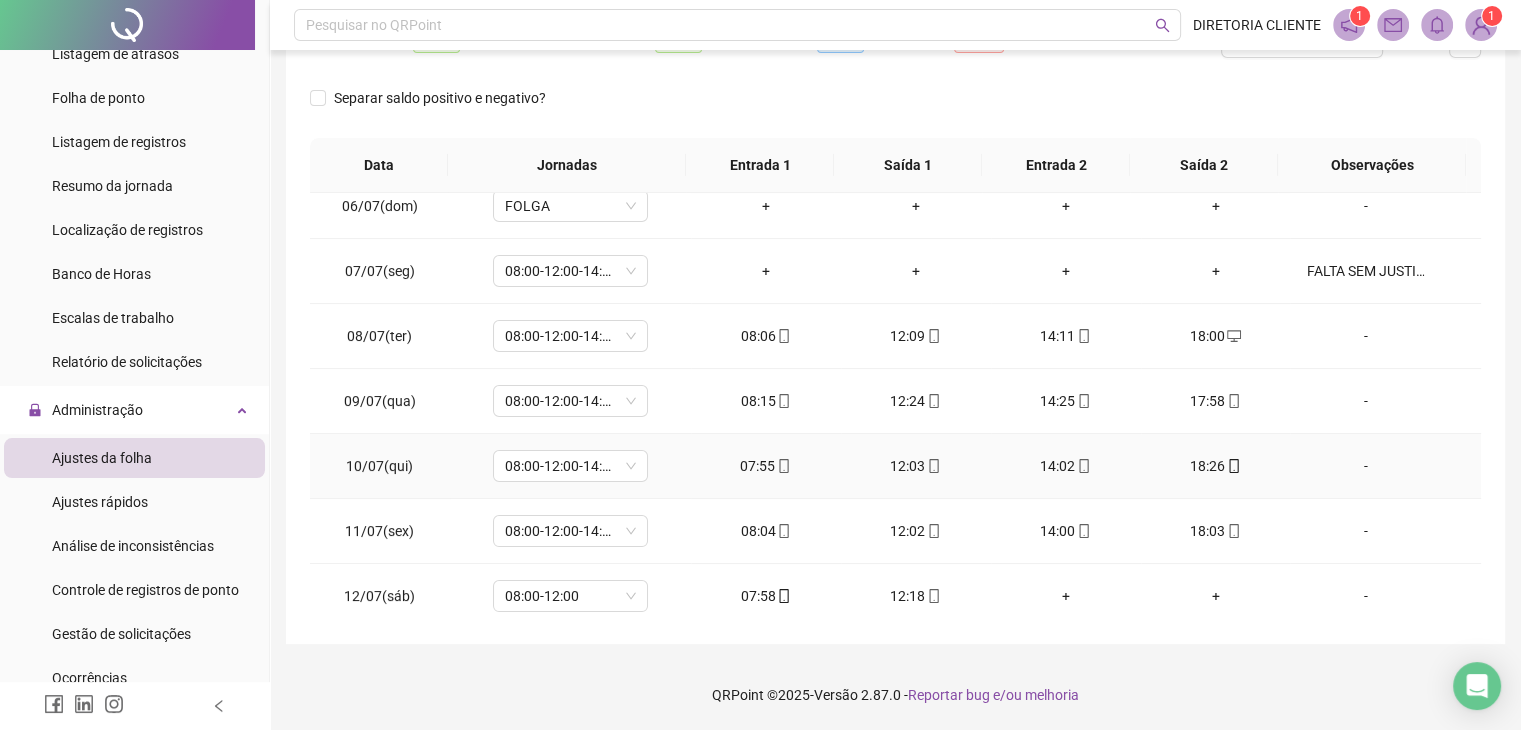 scroll, scrollTop: 9, scrollLeft: 0, axis: vertical 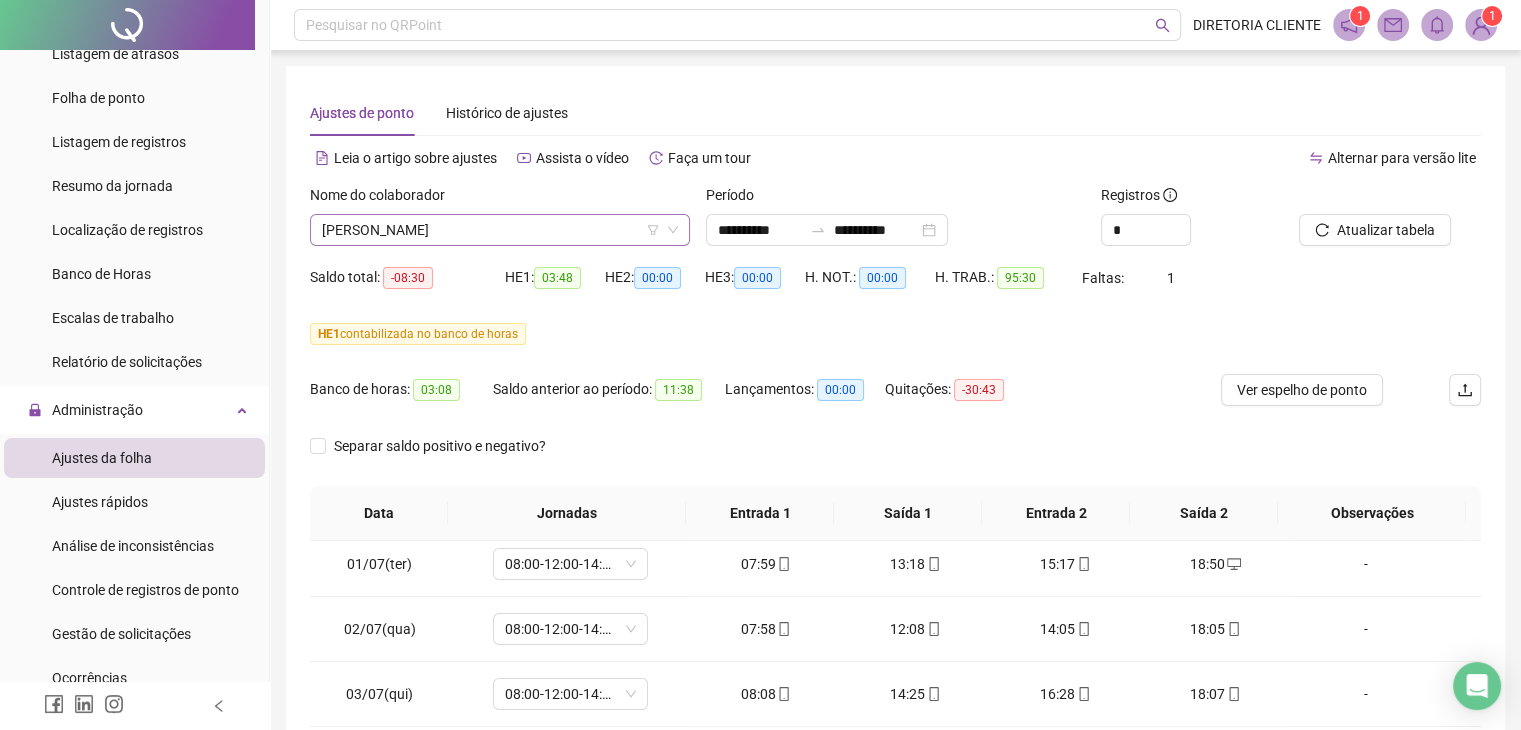 click on "[PERSON_NAME]" at bounding box center [500, 230] 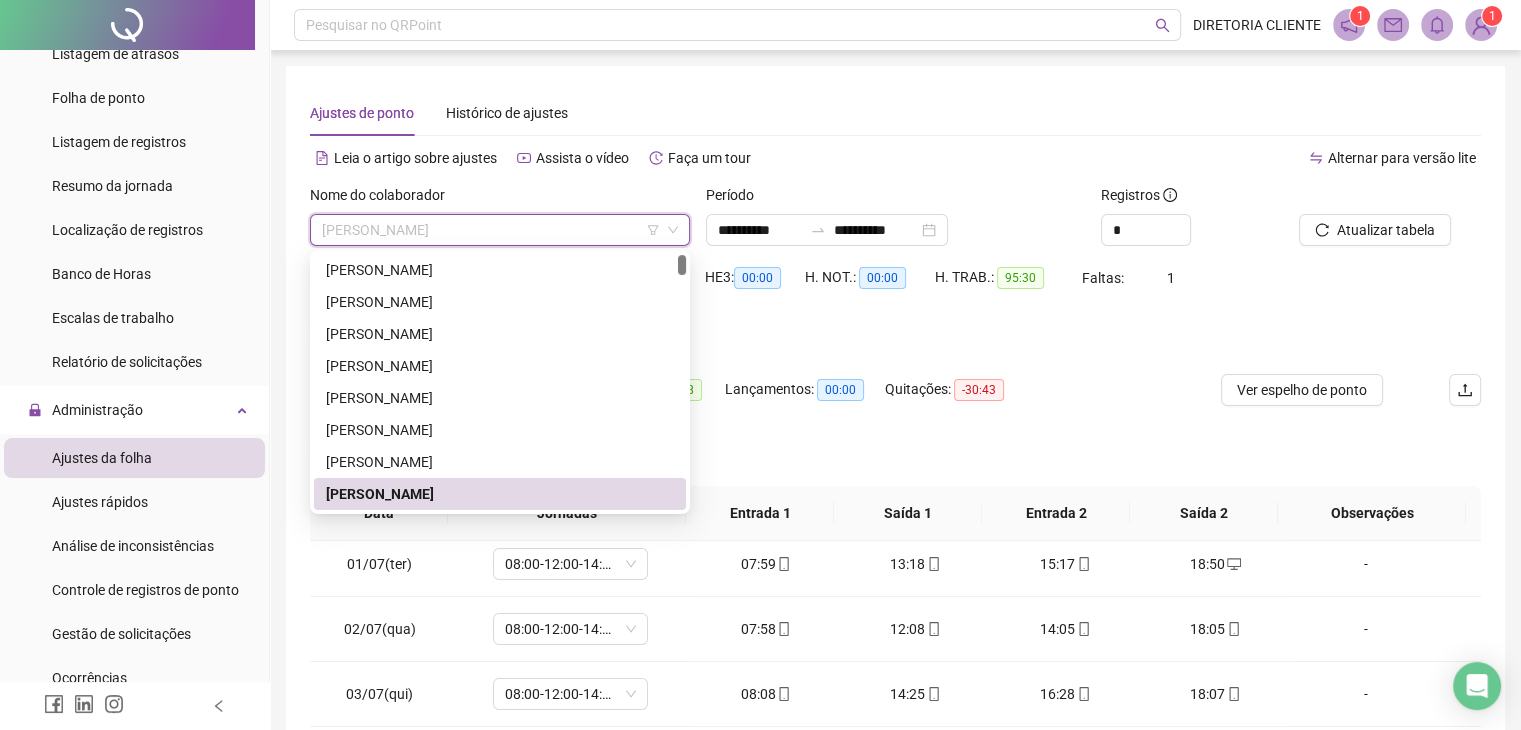 paste on "**********" 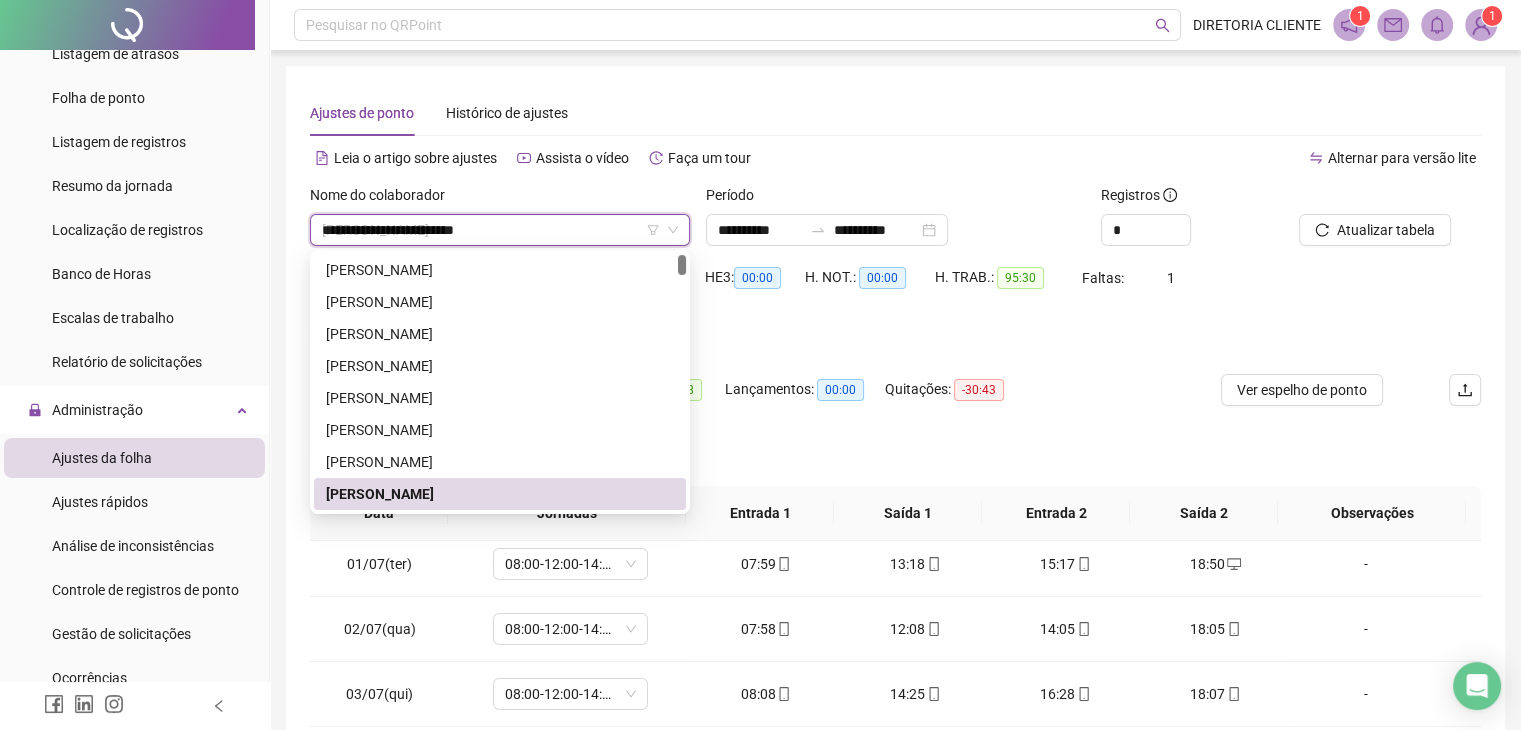 scroll, scrollTop: 0, scrollLeft: 0, axis: both 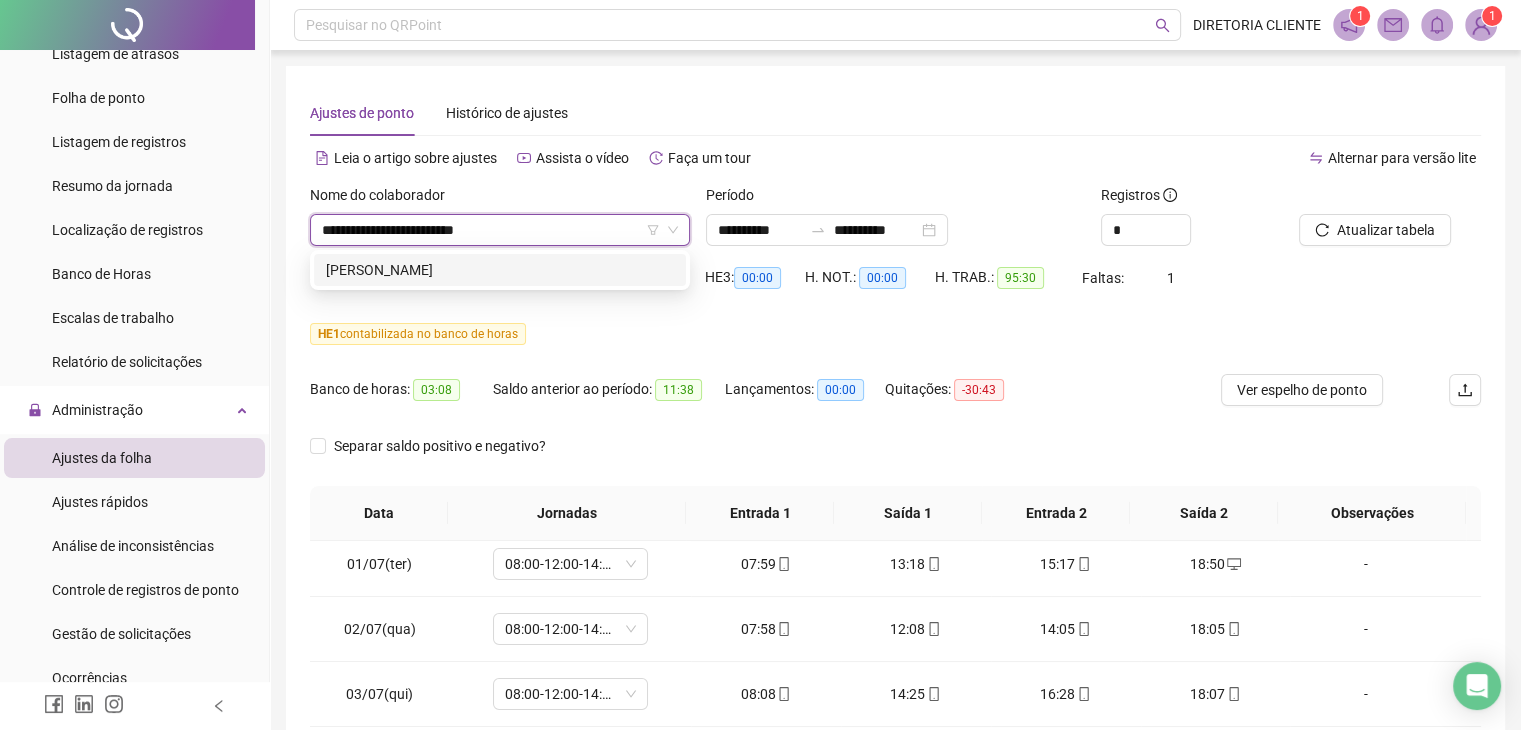 click on "[PERSON_NAME]" at bounding box center [500, 270] 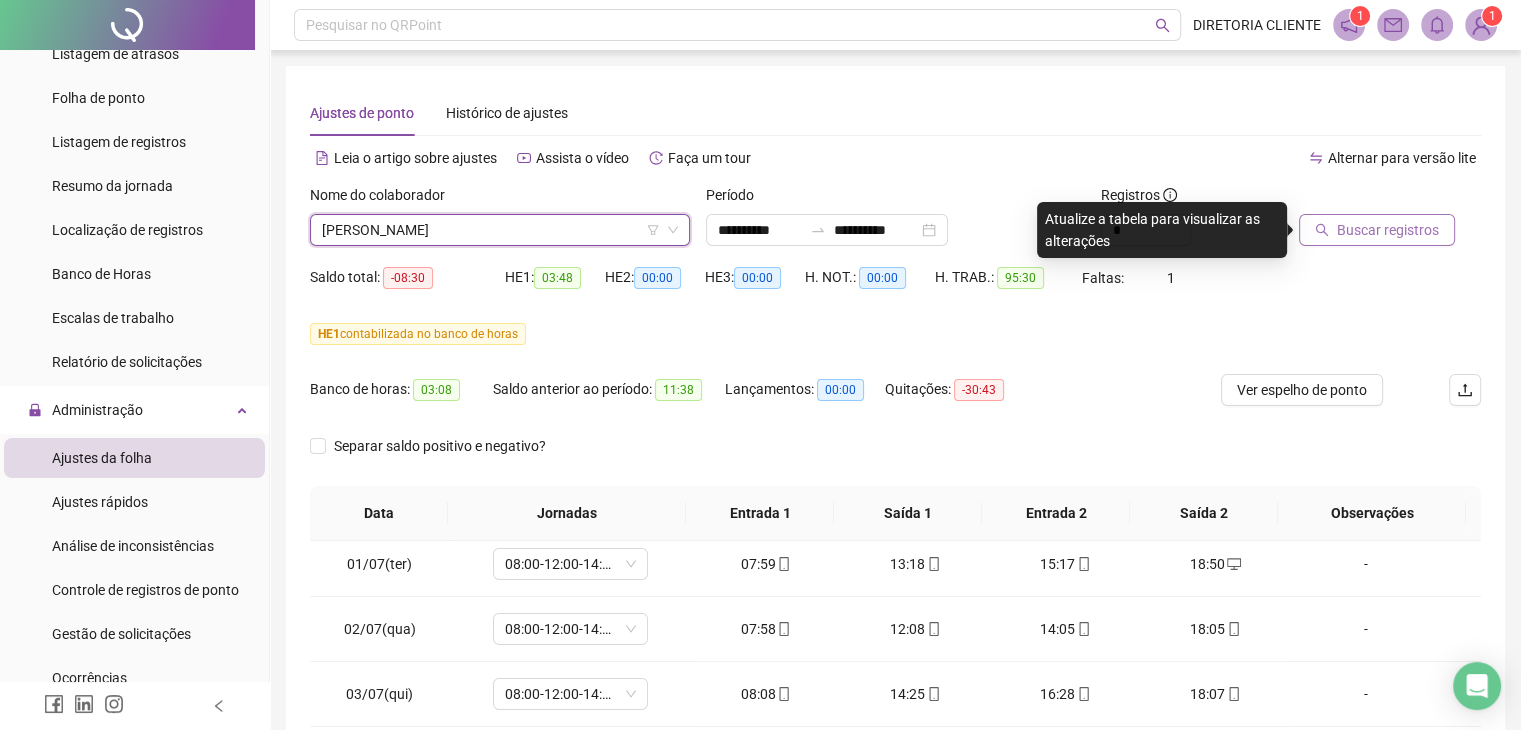 click on "Buscar registros" at bounding box center [1377, 230] 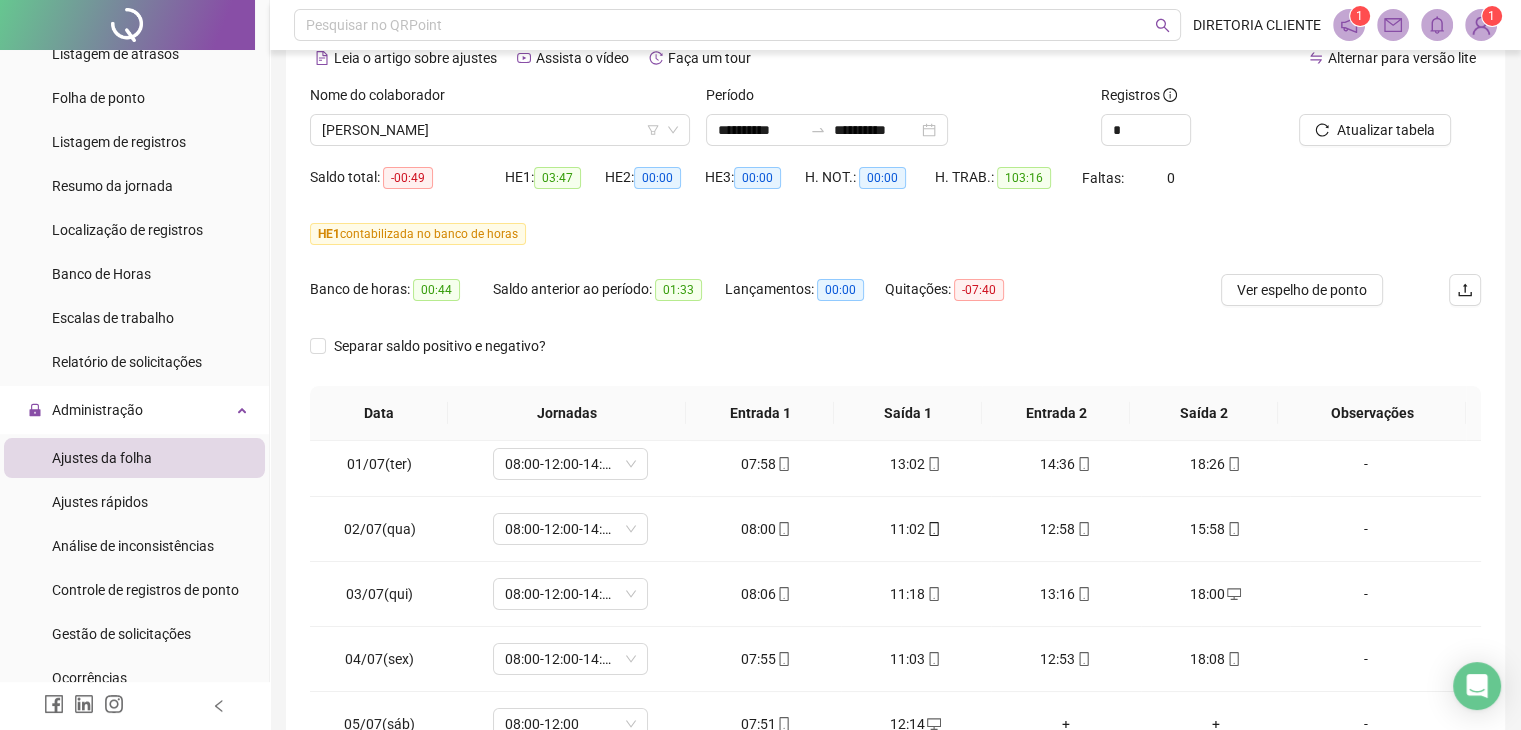 scroll, scrollTop: 200, scrollLeft: 0, axis: vertical 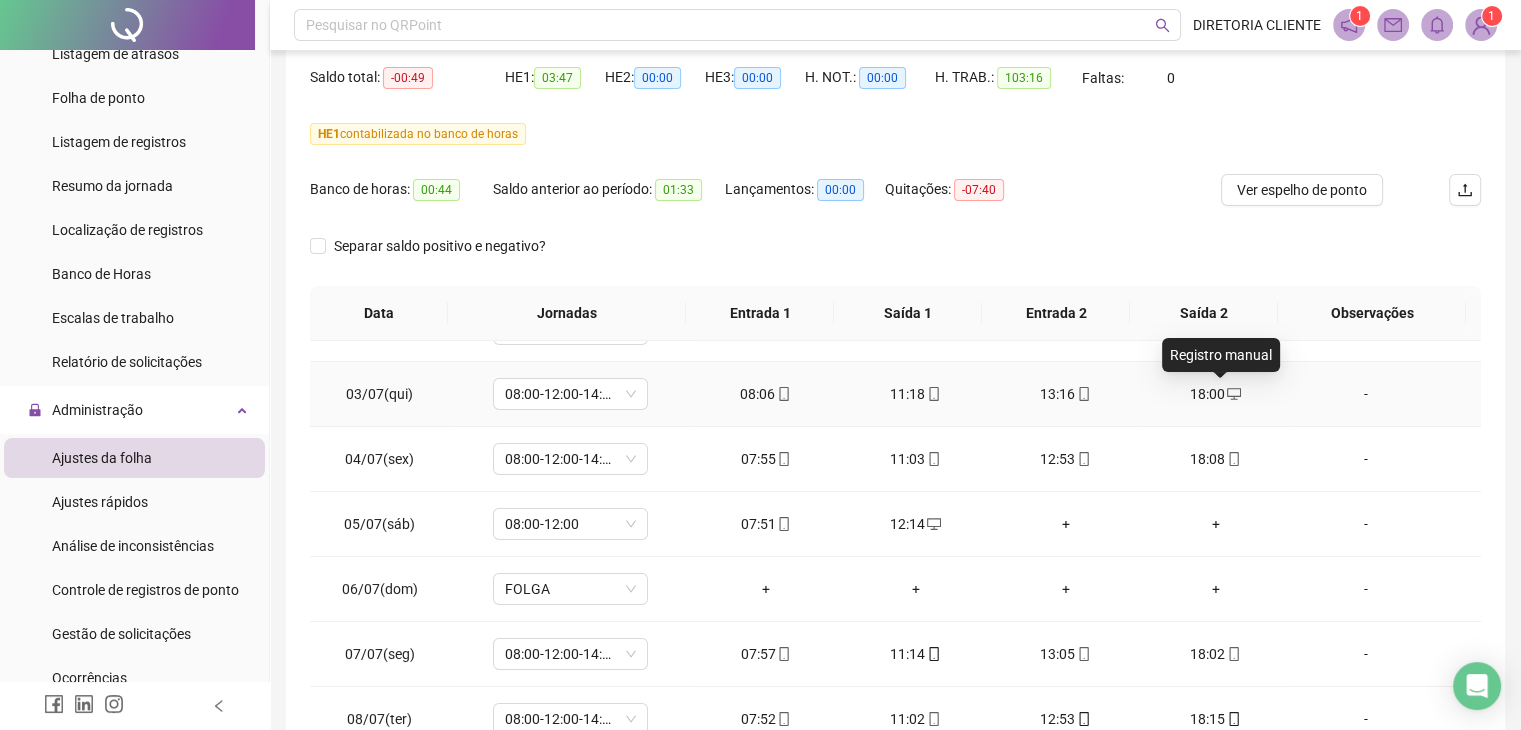 click 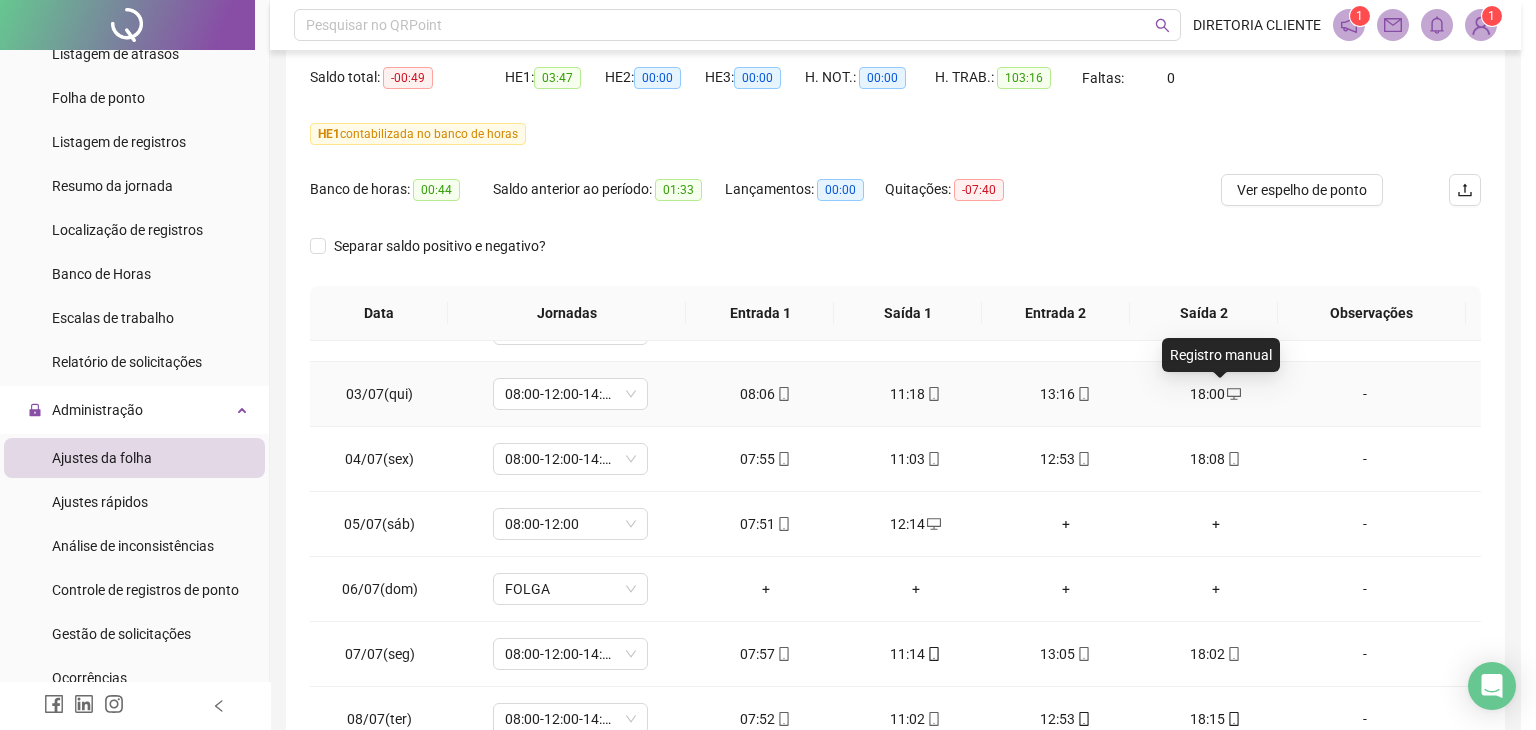 type on "**********" 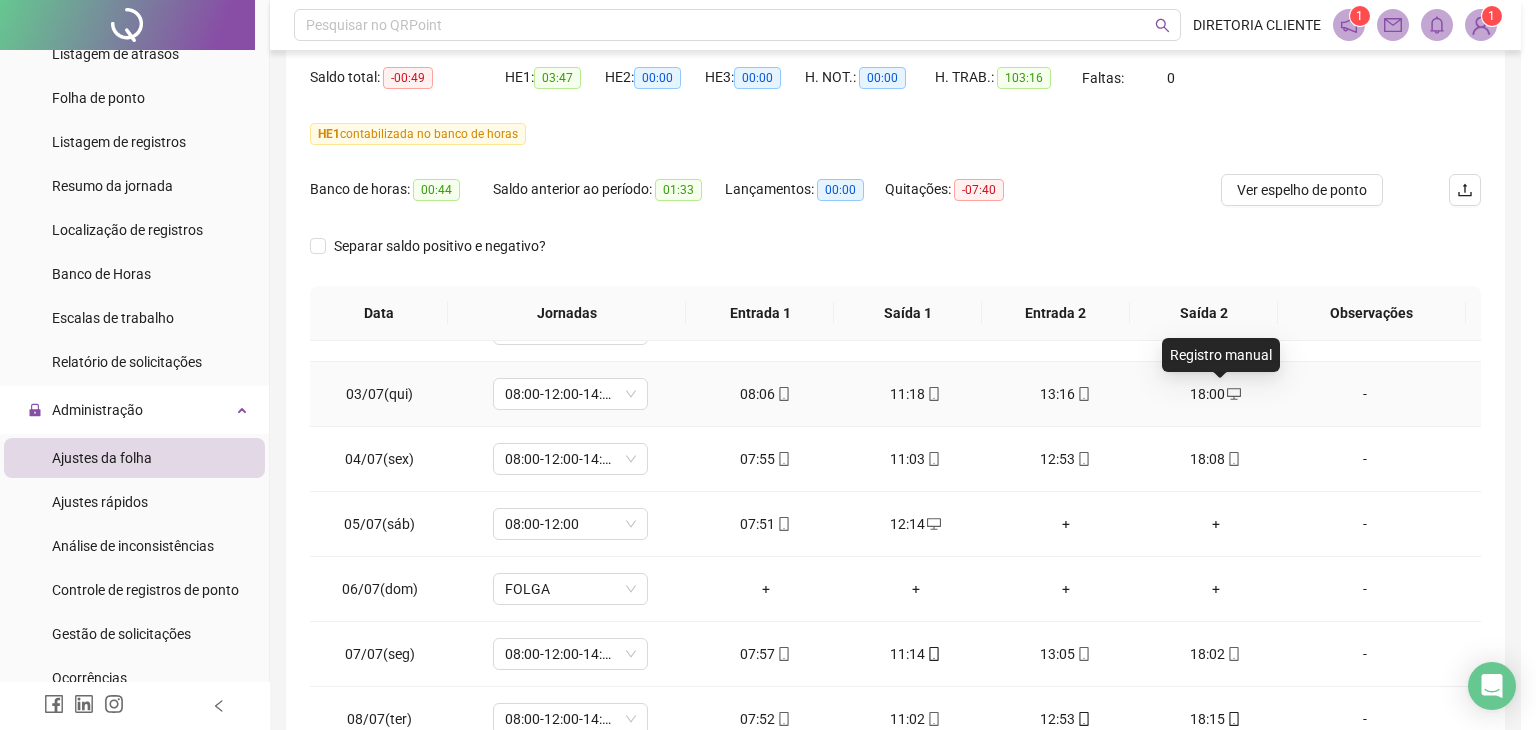 type on "**********" 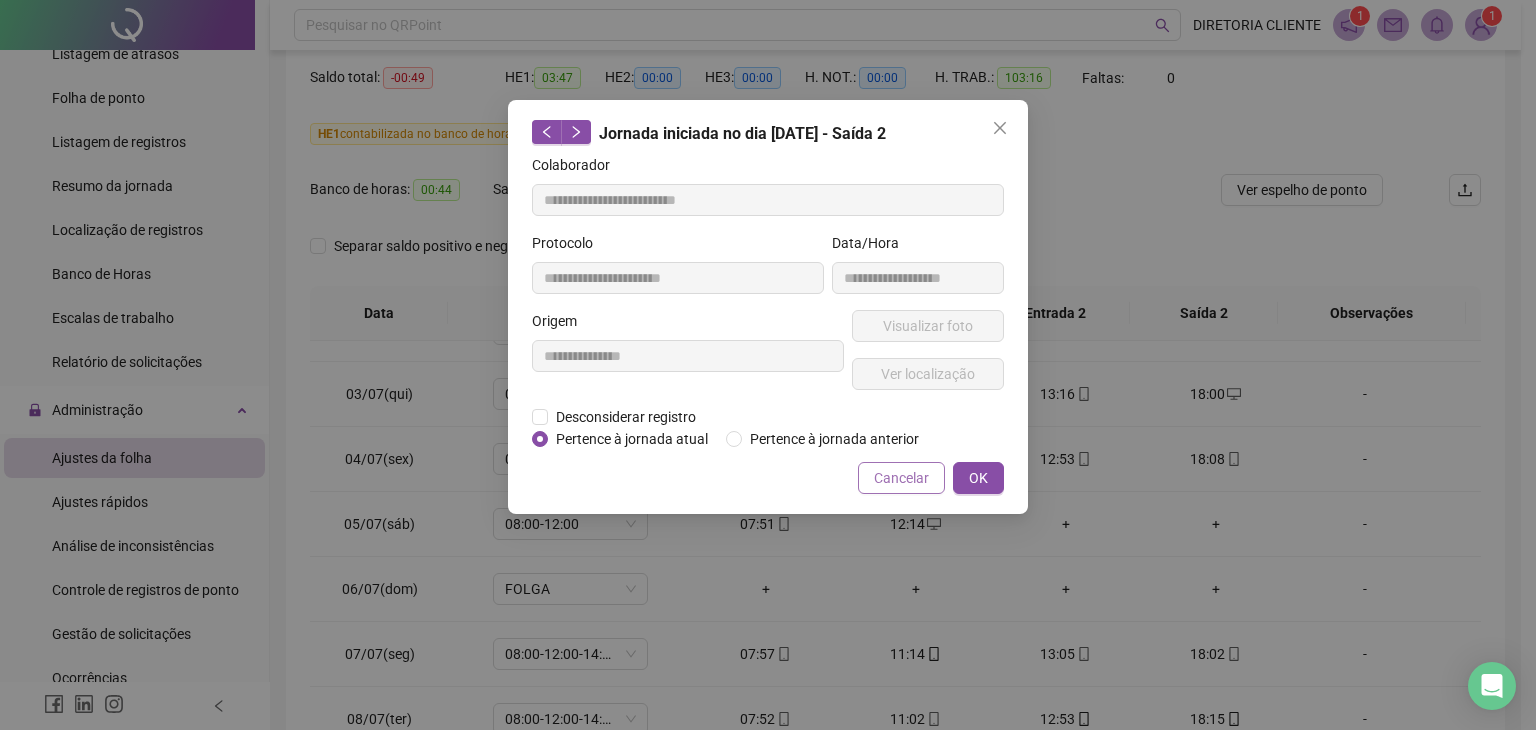 click on "Cancelar" at bounding box center (901, 478) 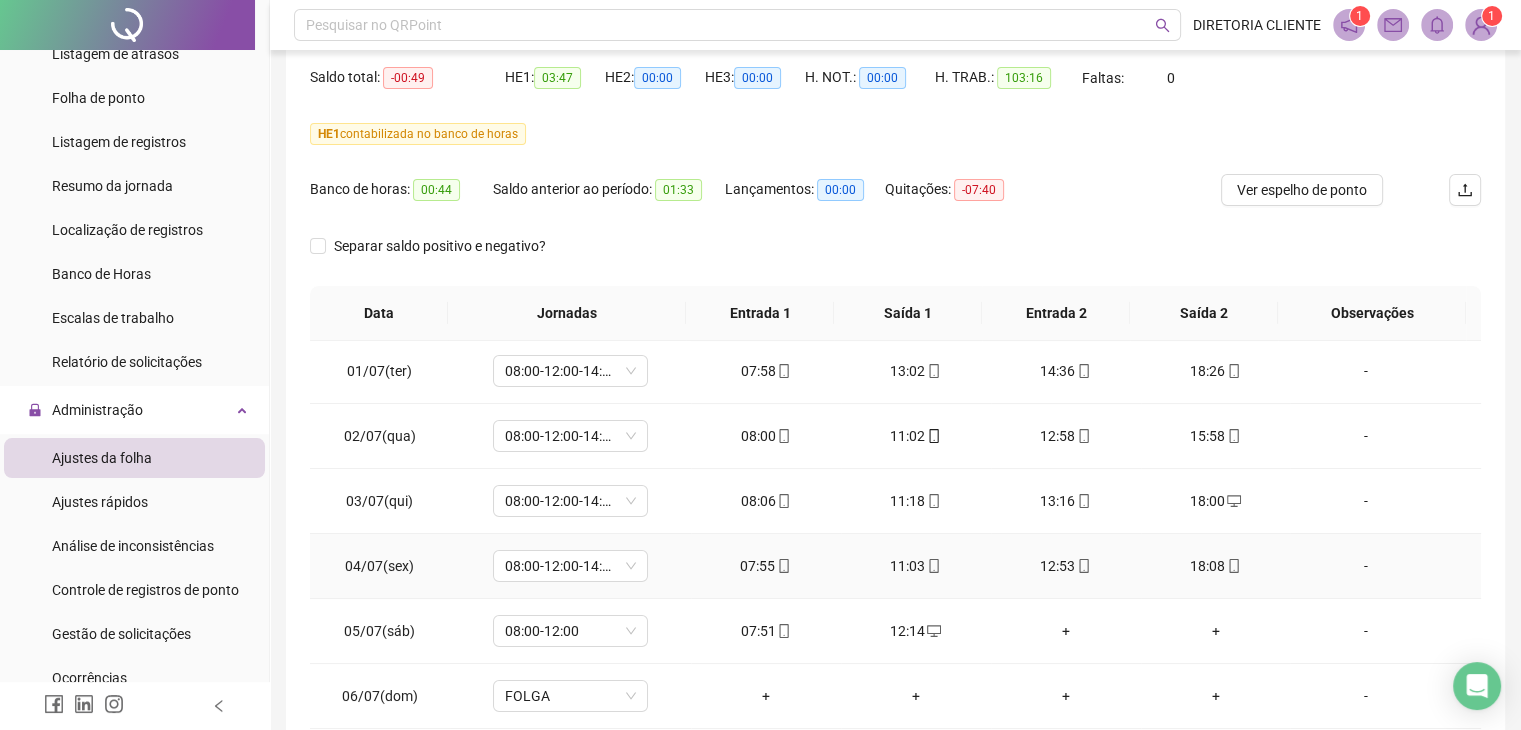 scroll, scrollTop: 0, scrollLeft: 0, axis: both 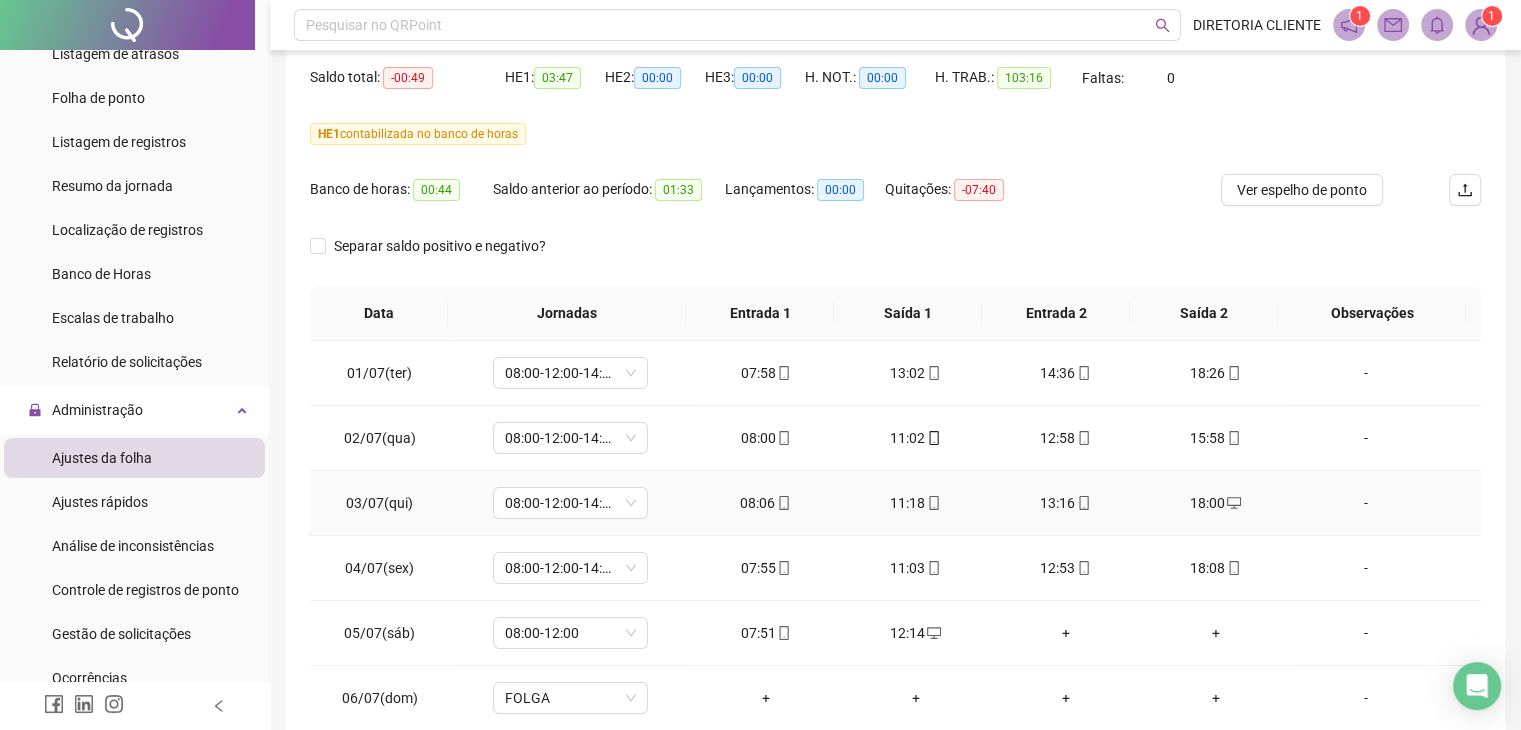 click on "03/07(qui)" at bounding box center [379, 503] 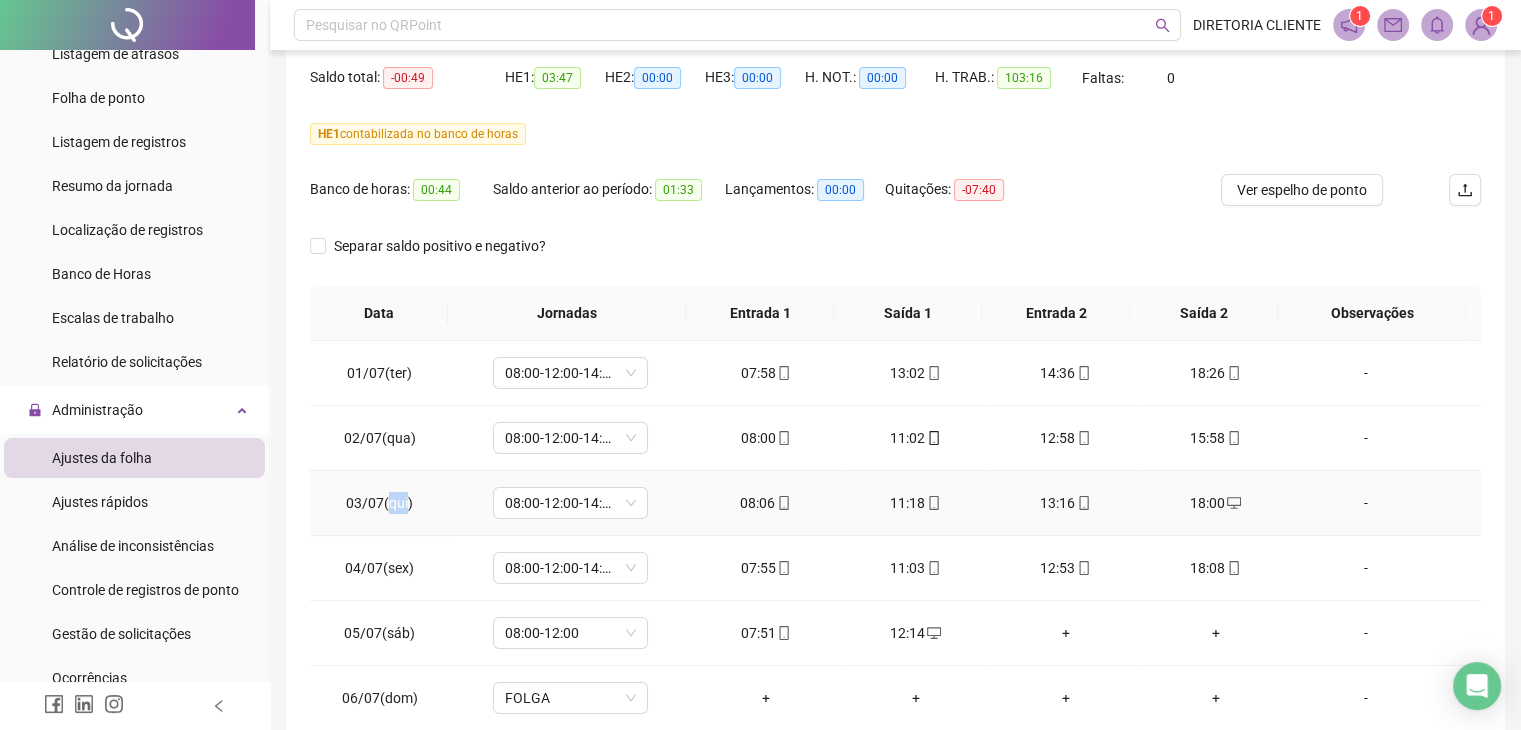 click on "03/07(qui)" at bounding box center (379, 503) 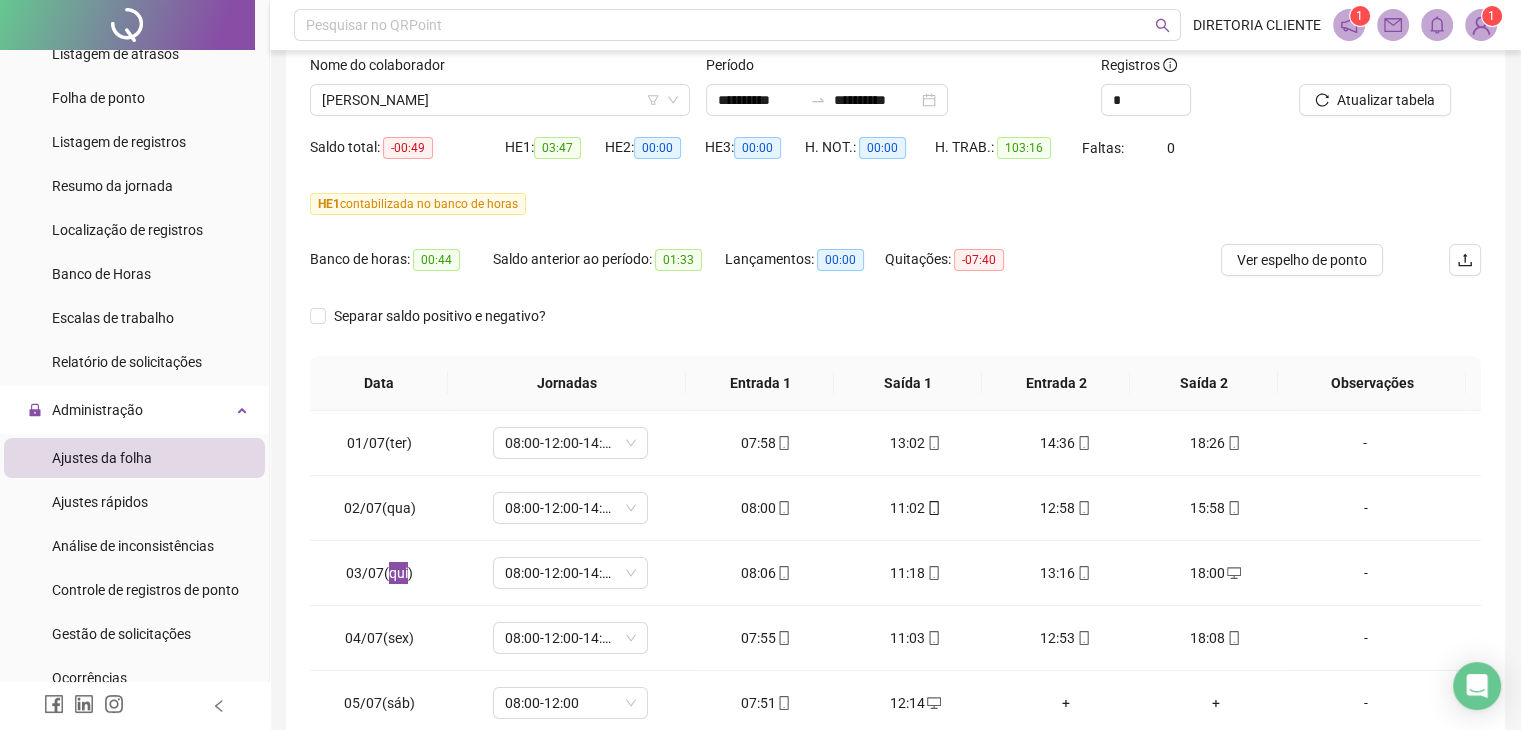scroll, scrollTop: 200, scrollLeft: 0, axis: vertical 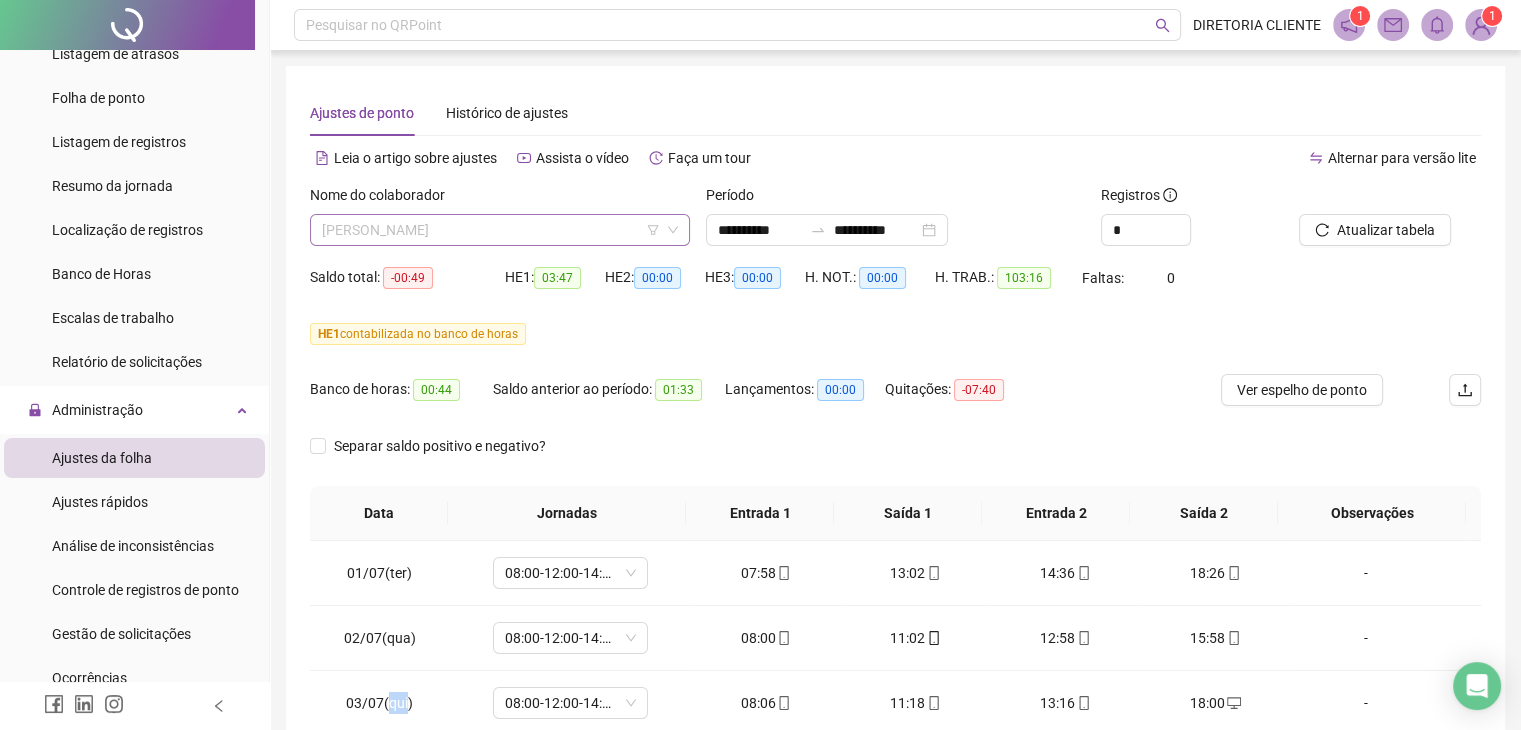 click on "[PERSON_NAME]" at bounding box center [500, 230] 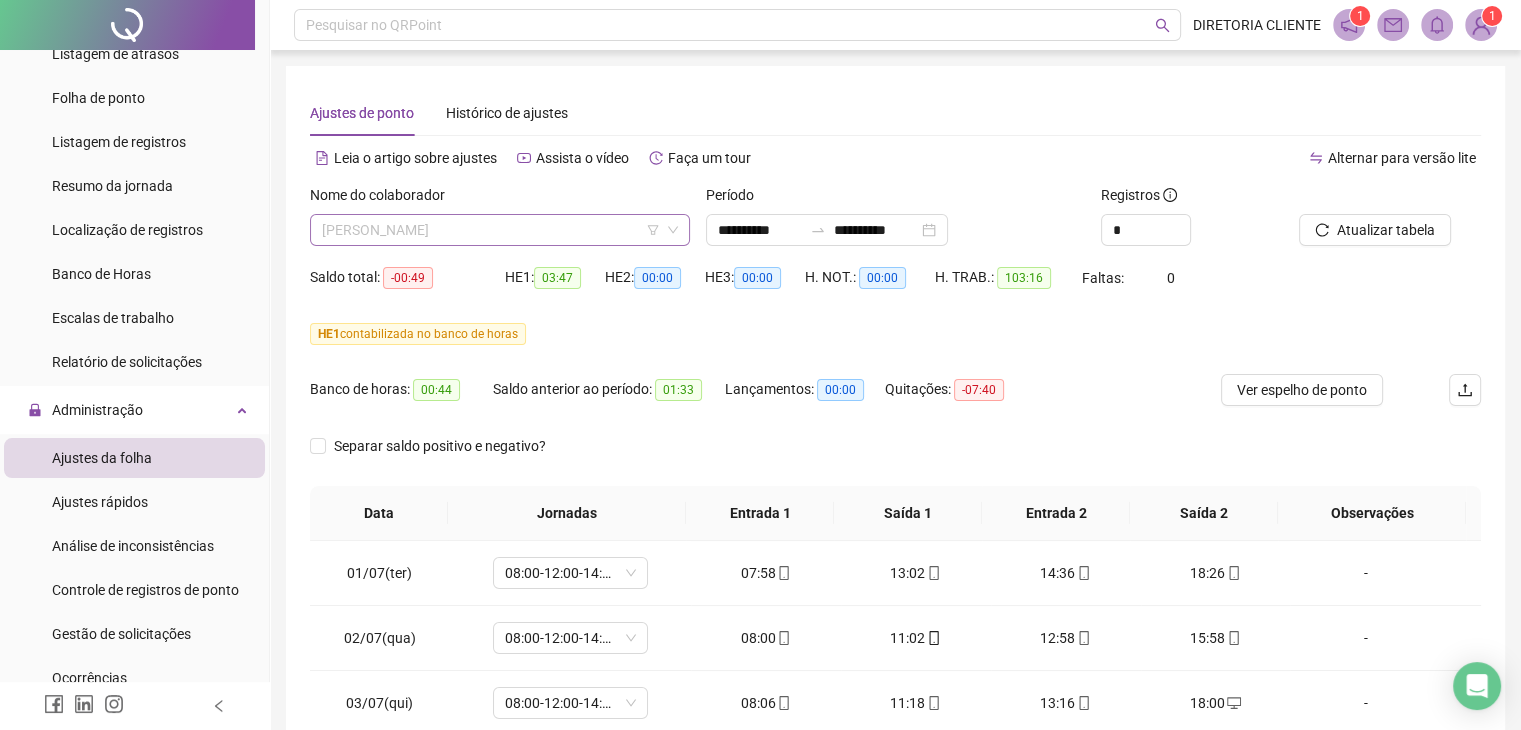 scroll, scrollTop: 352, scrollLeft: 0, axis: vertical 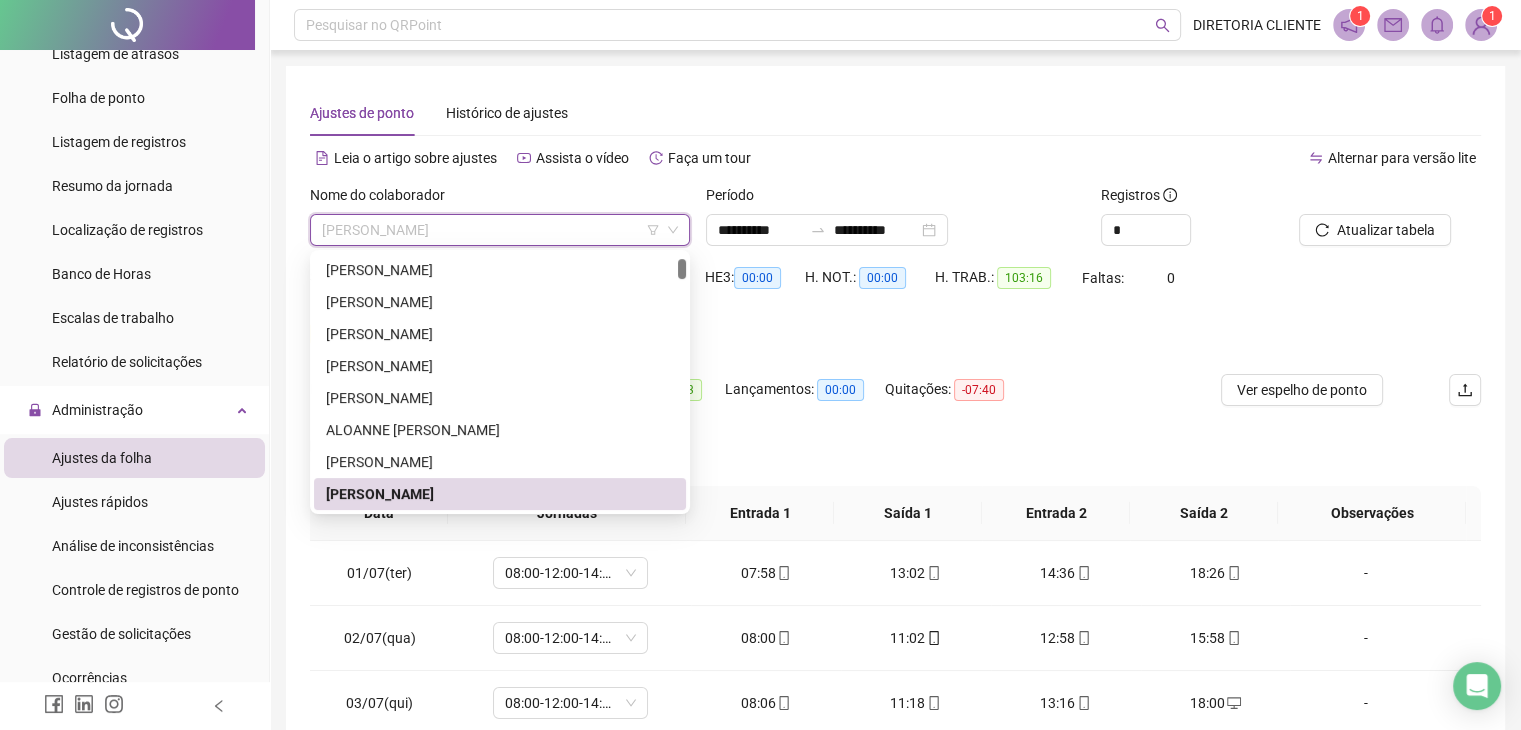 click on "[PERSON_NAME]" at bounding box center (500, 230) 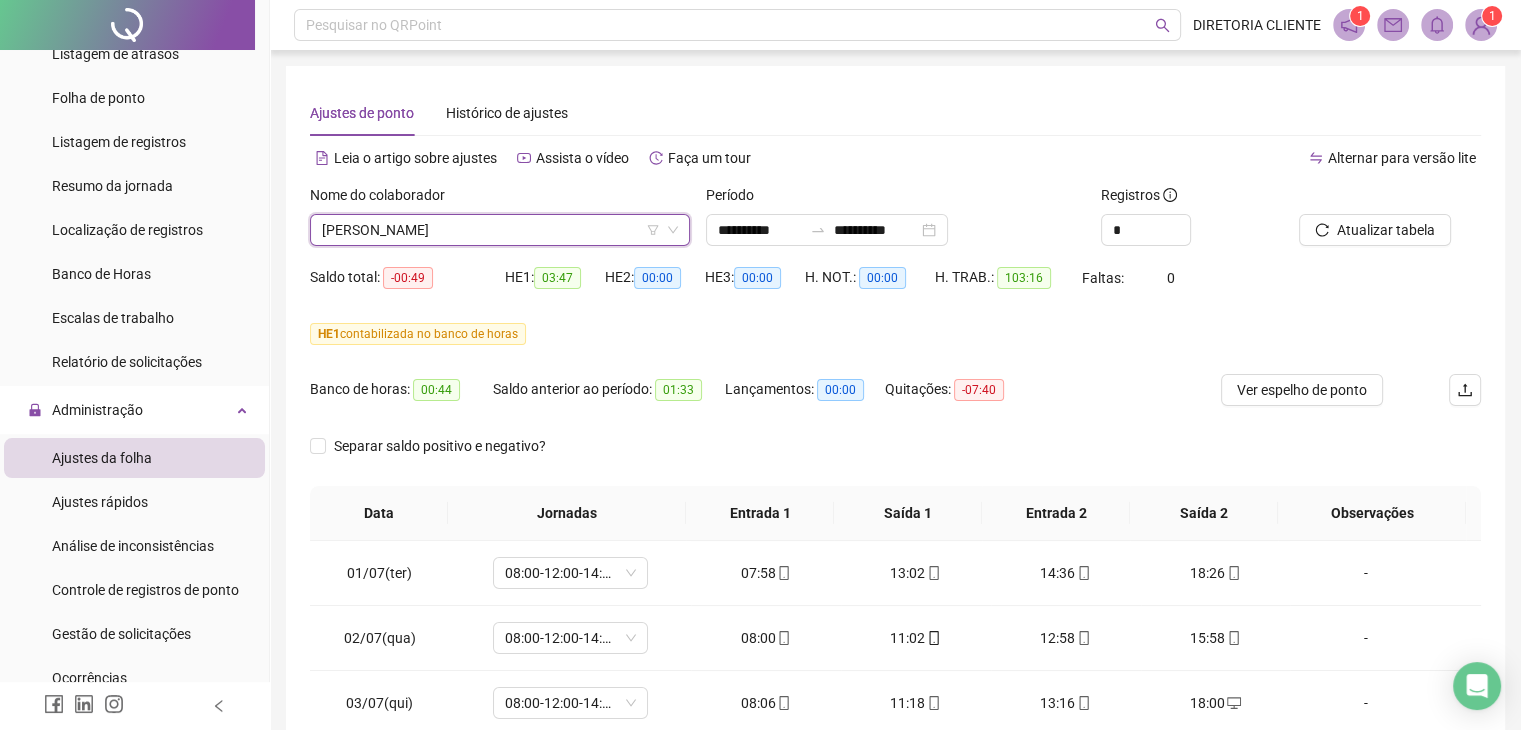 click on "[PERSON_NAME]" at bounding box center (500, 230) 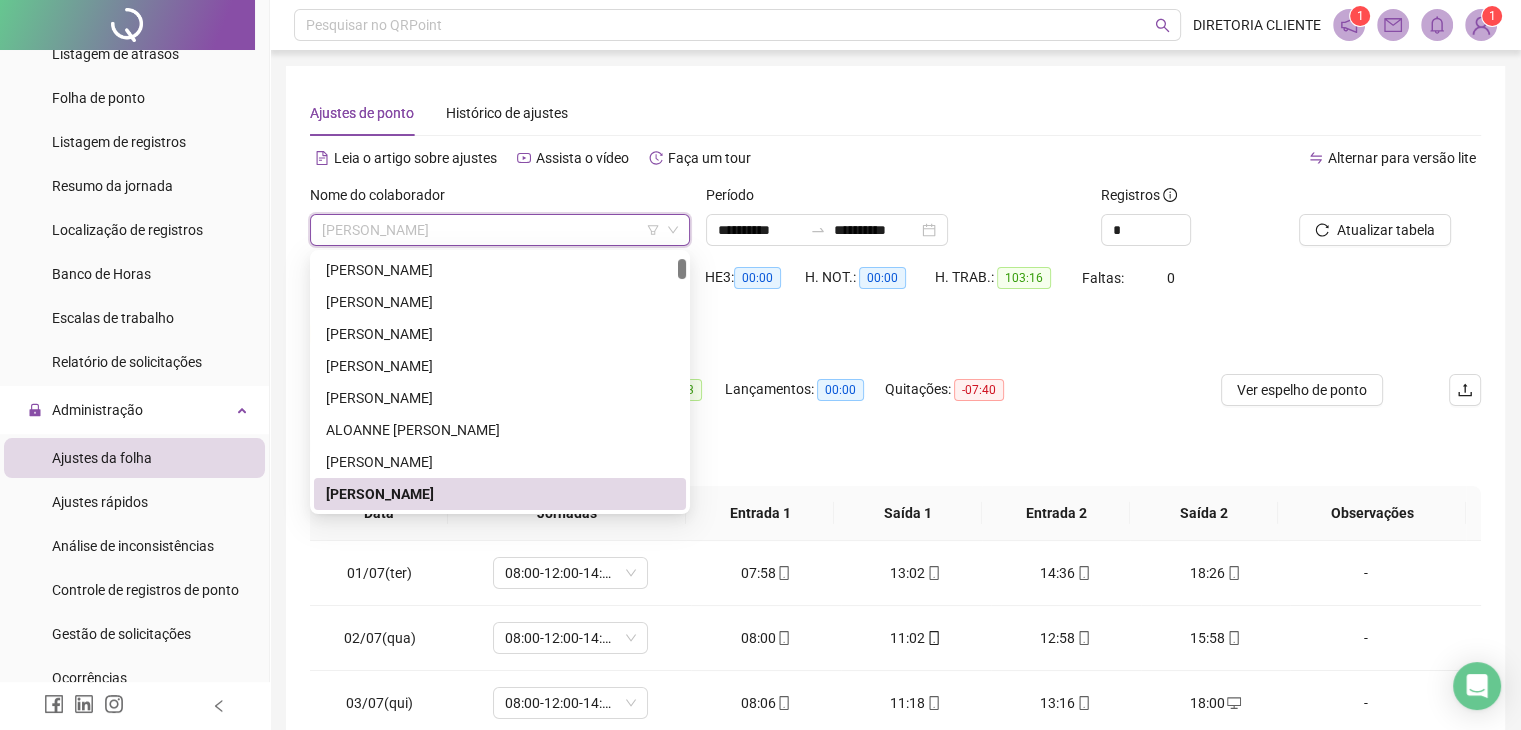 paste on "**********" 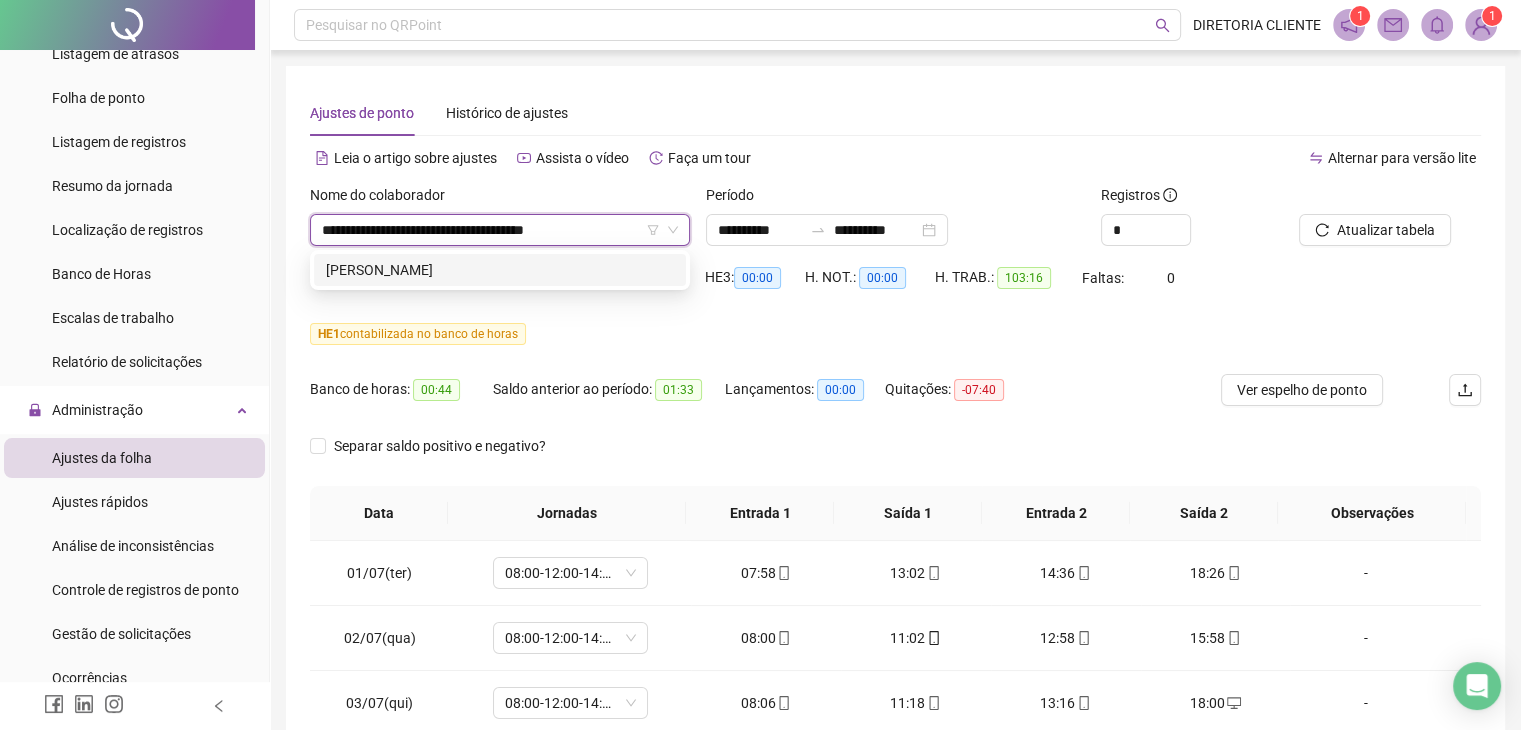 scroll, scrollTop: 0, scrollLeft: 0, axis: both 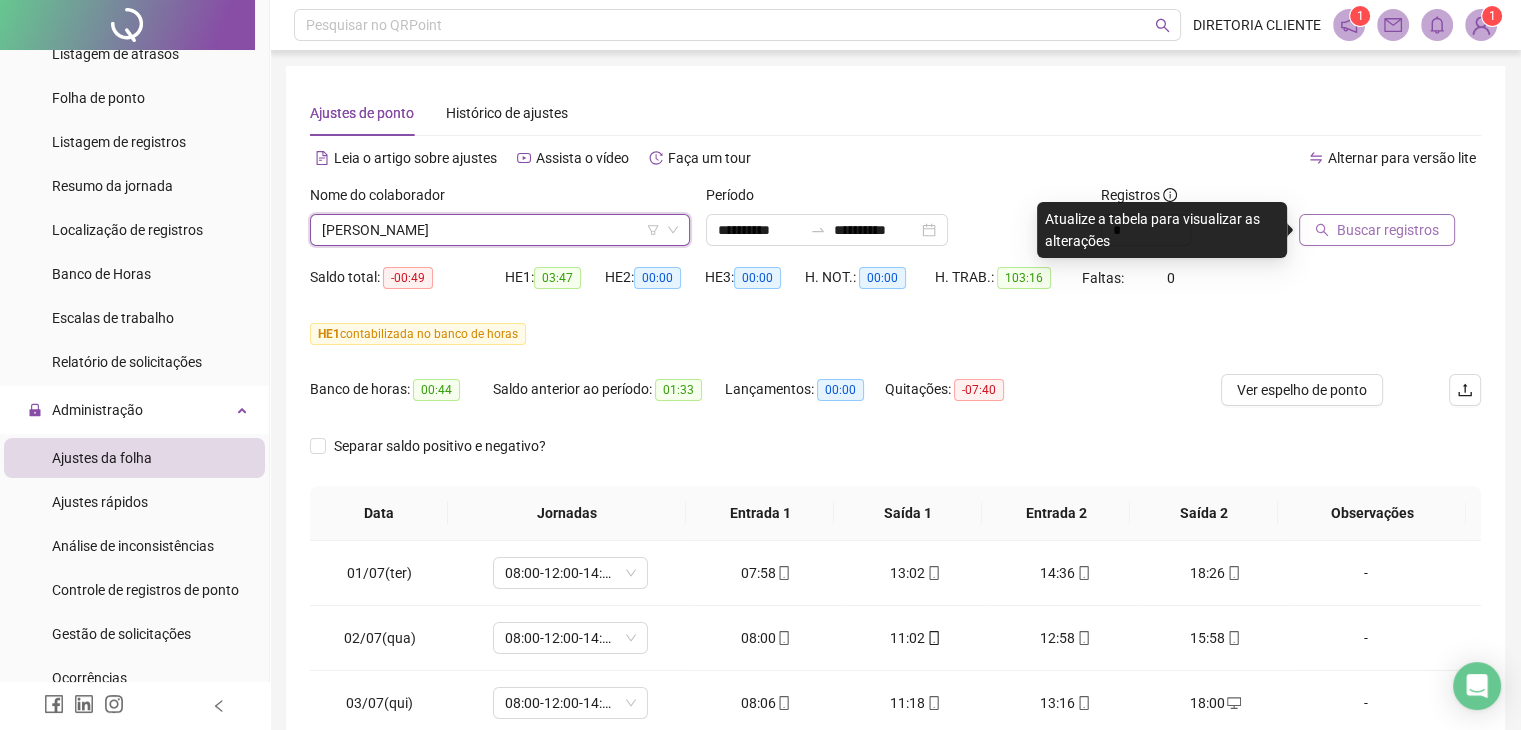 click on "Buscar registros" at bounding box center (1388, 230) 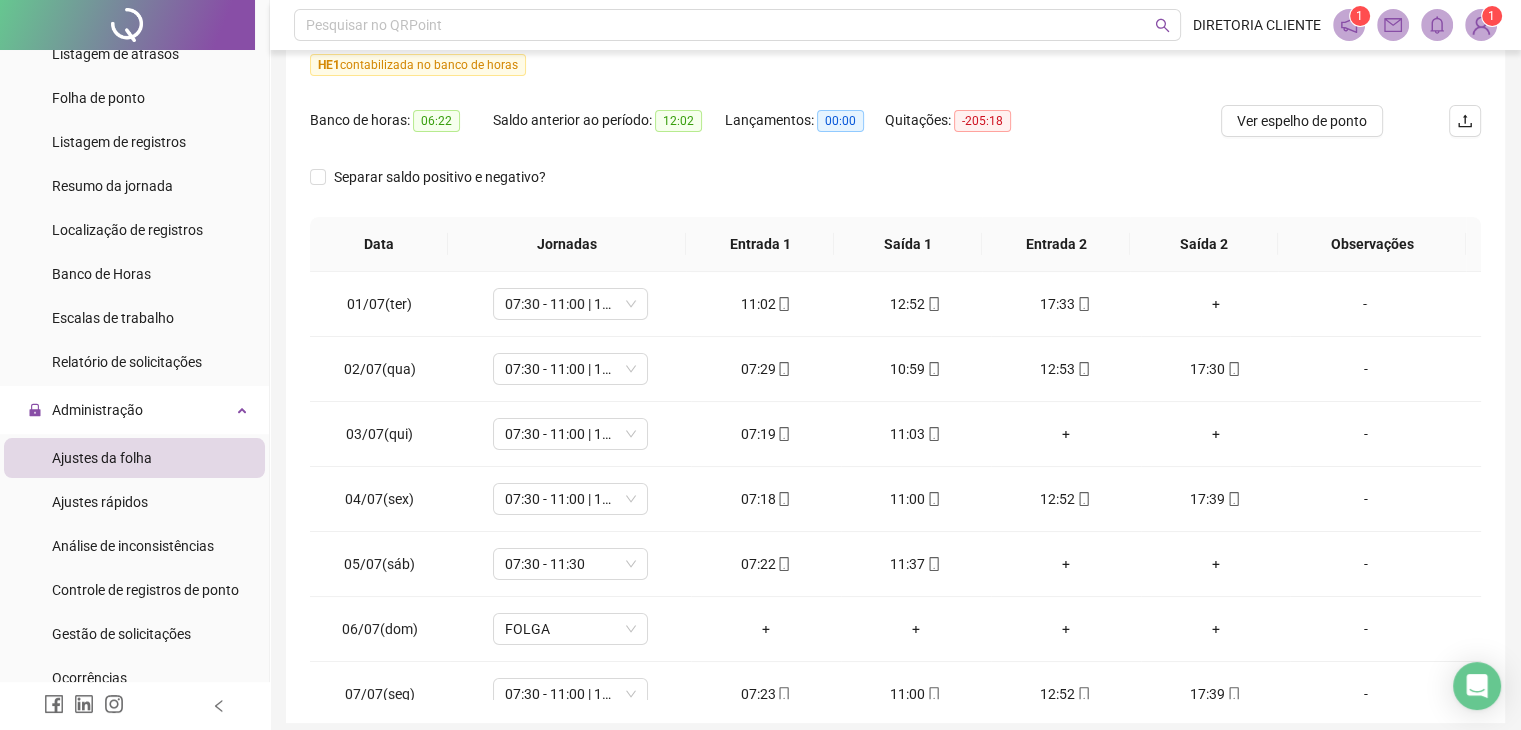 scroll, scrollTop: 300, scrollLeft: 0, axis: vertical 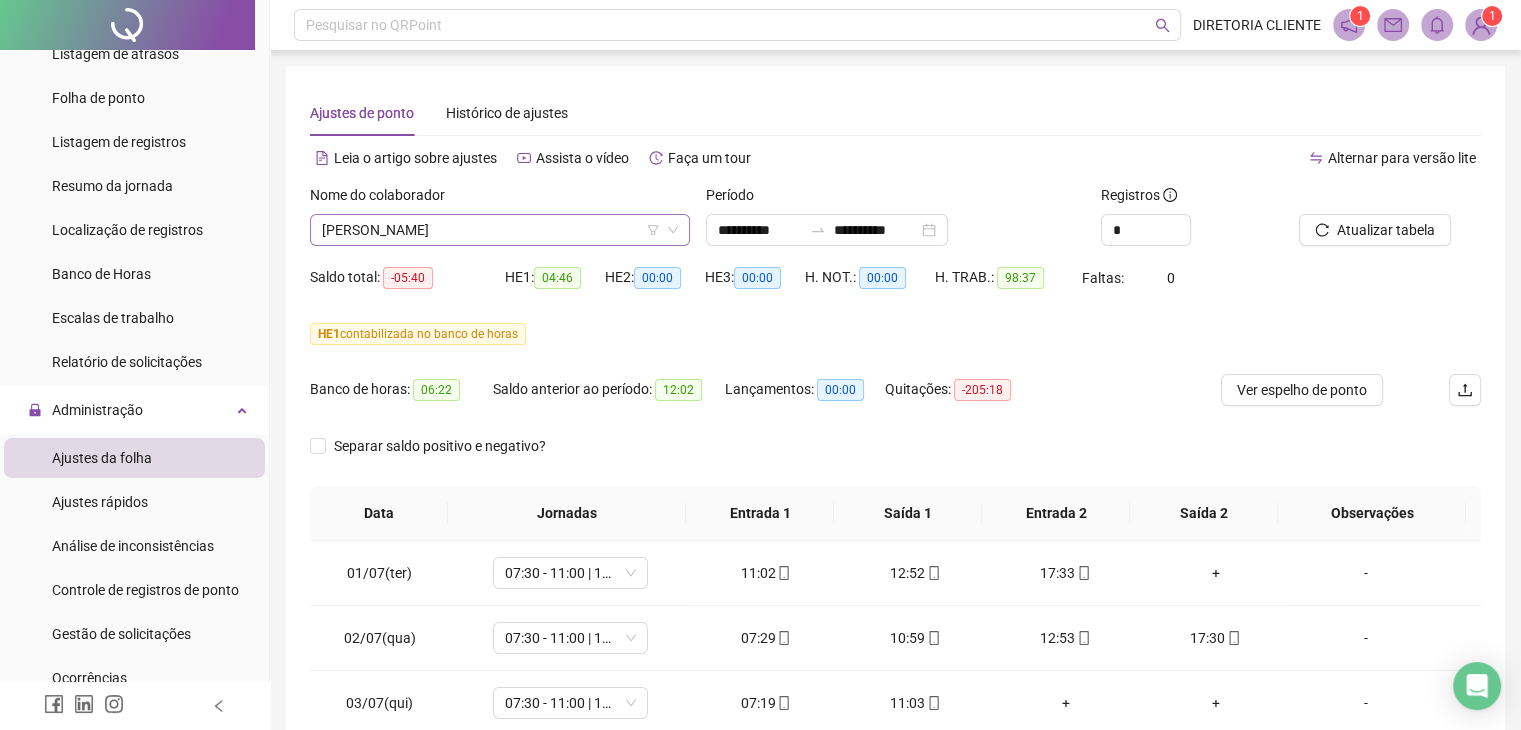 click on "[PERSON_NAME]" at bounding box center [500, 230] 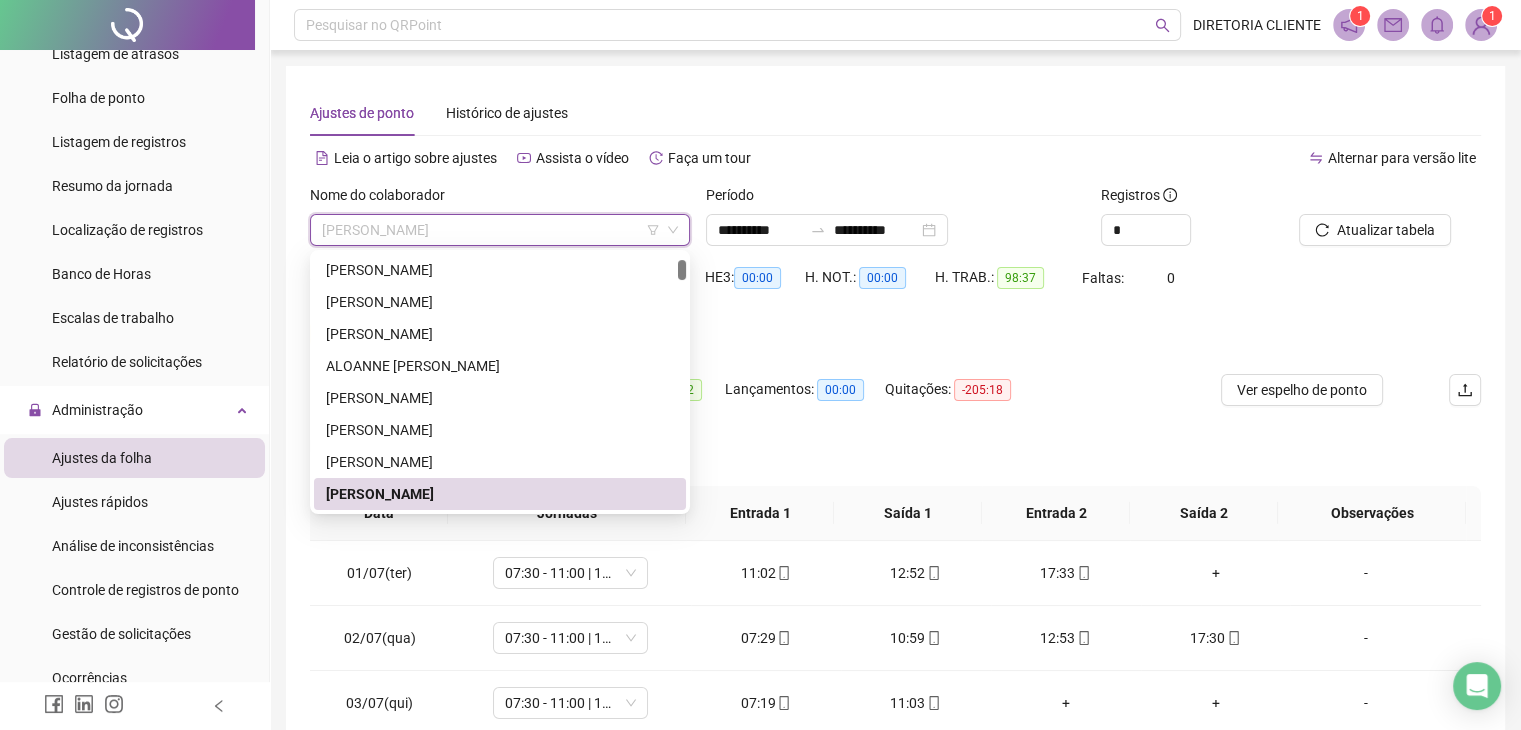 paste on "**********" 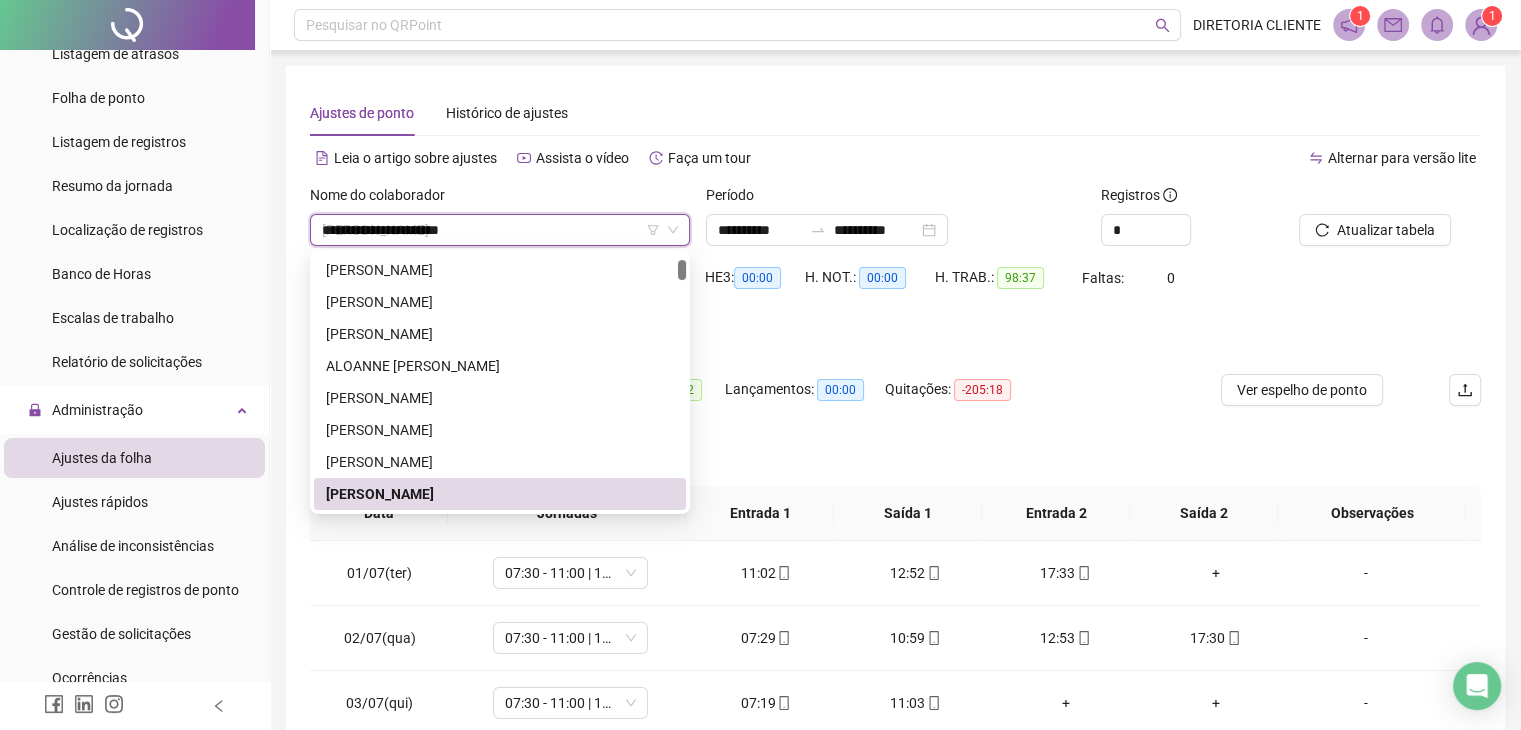 scroll, scrollTop: 0, scrollLeft: 0, axis: both 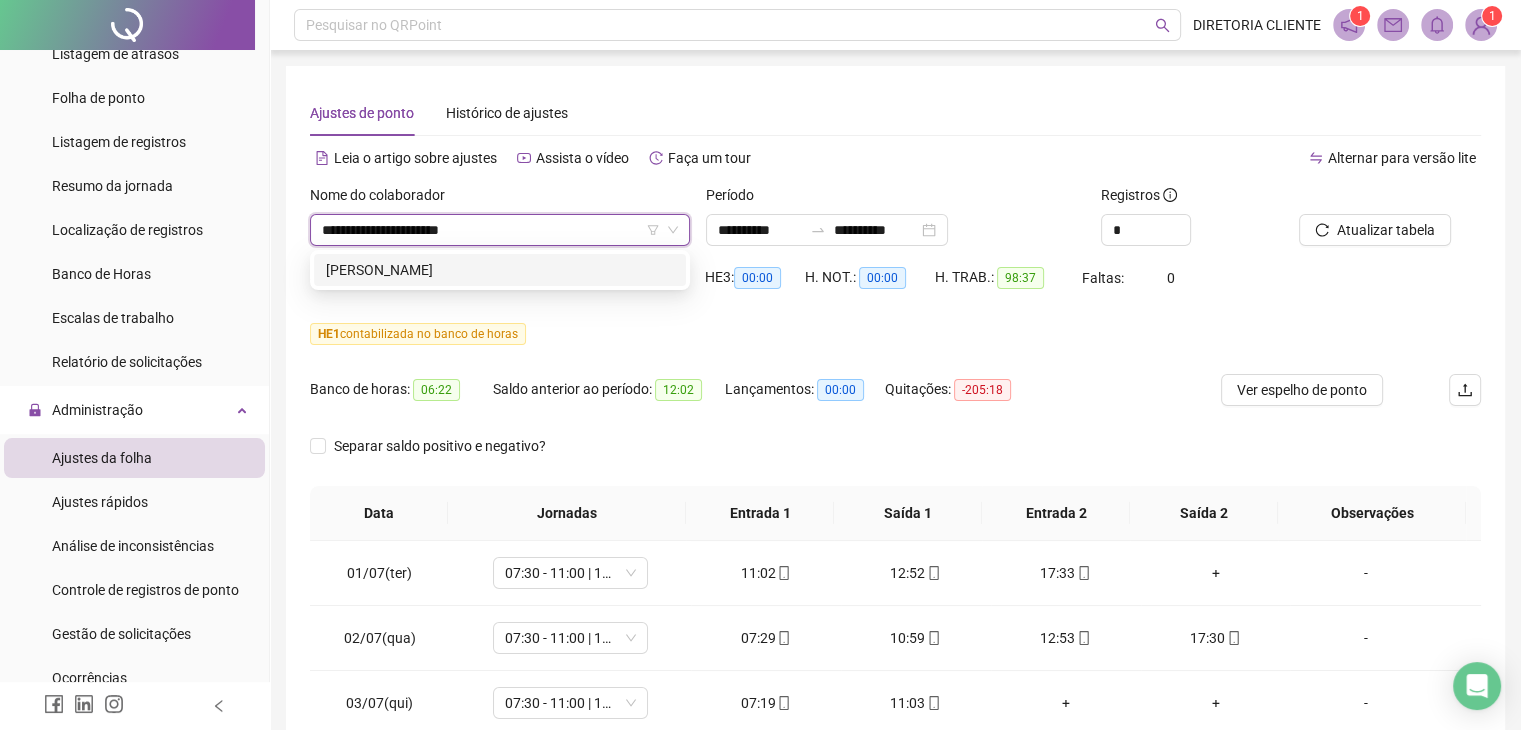 click on "[PERSON_NAME]" at bounding box center [500, 270] 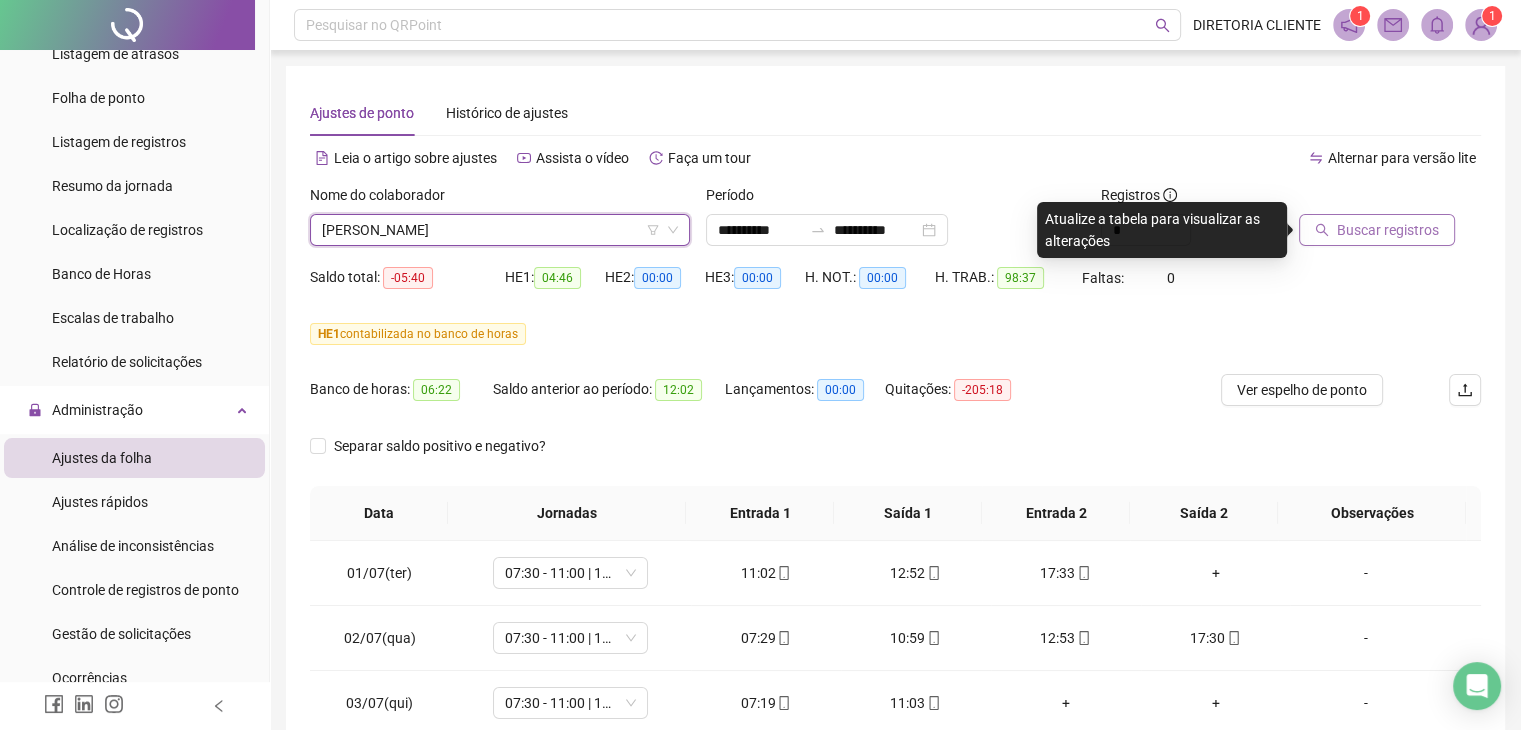 click on "Buscar registros" at bounding box center (1388, 230) 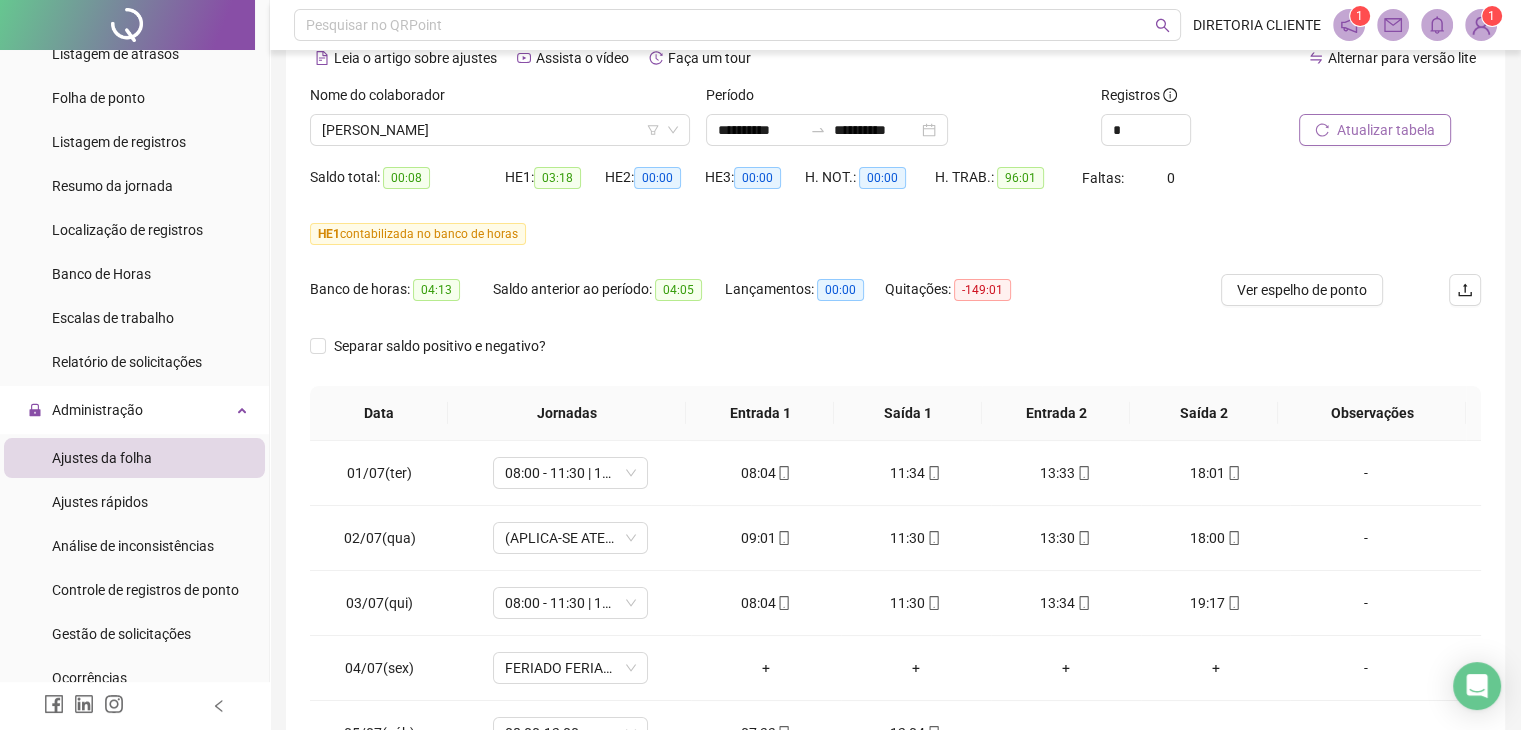 scroll, scrollTop: 200, scrollLeft: 0, axis: vertical 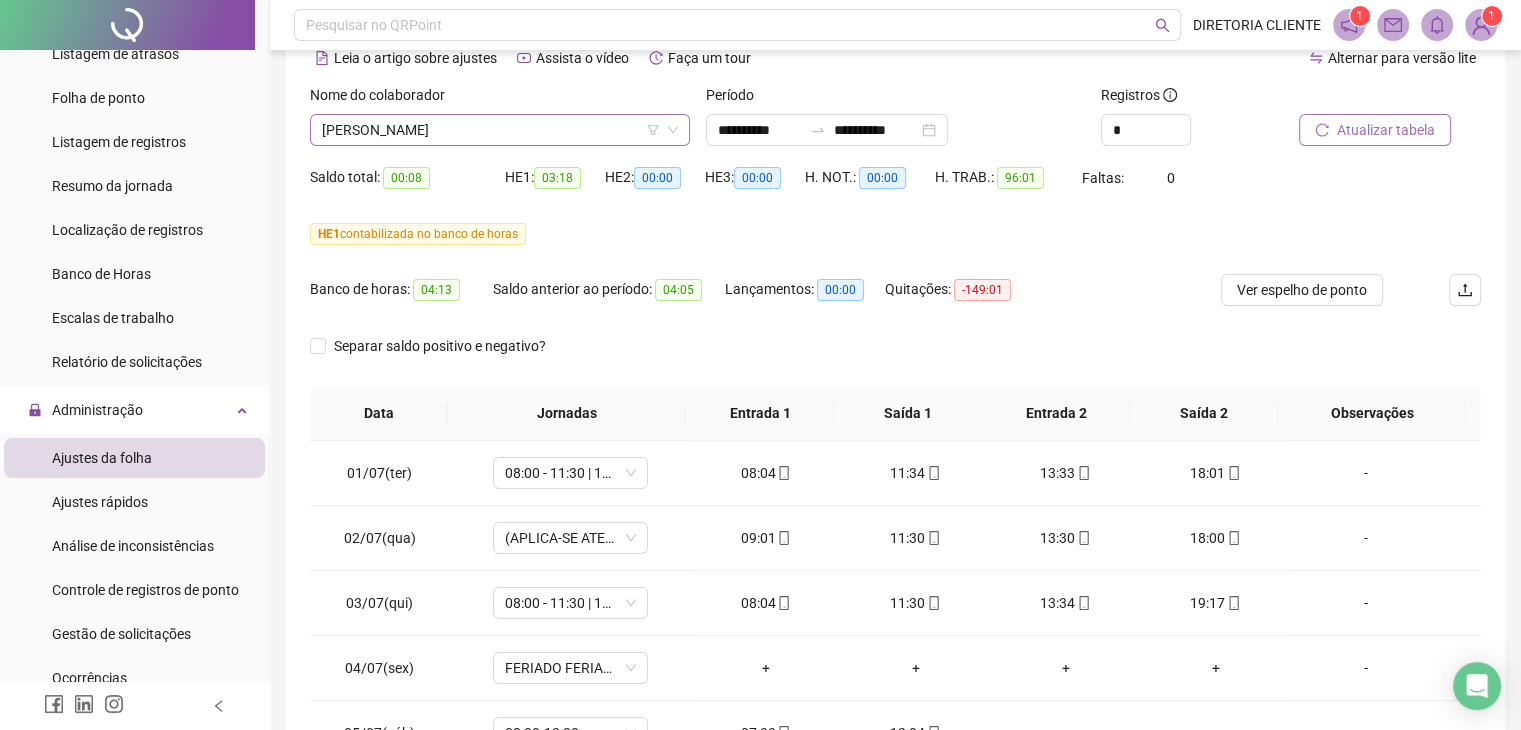 click on "[PERSON_NAME]" at bounding box center (500, 130) 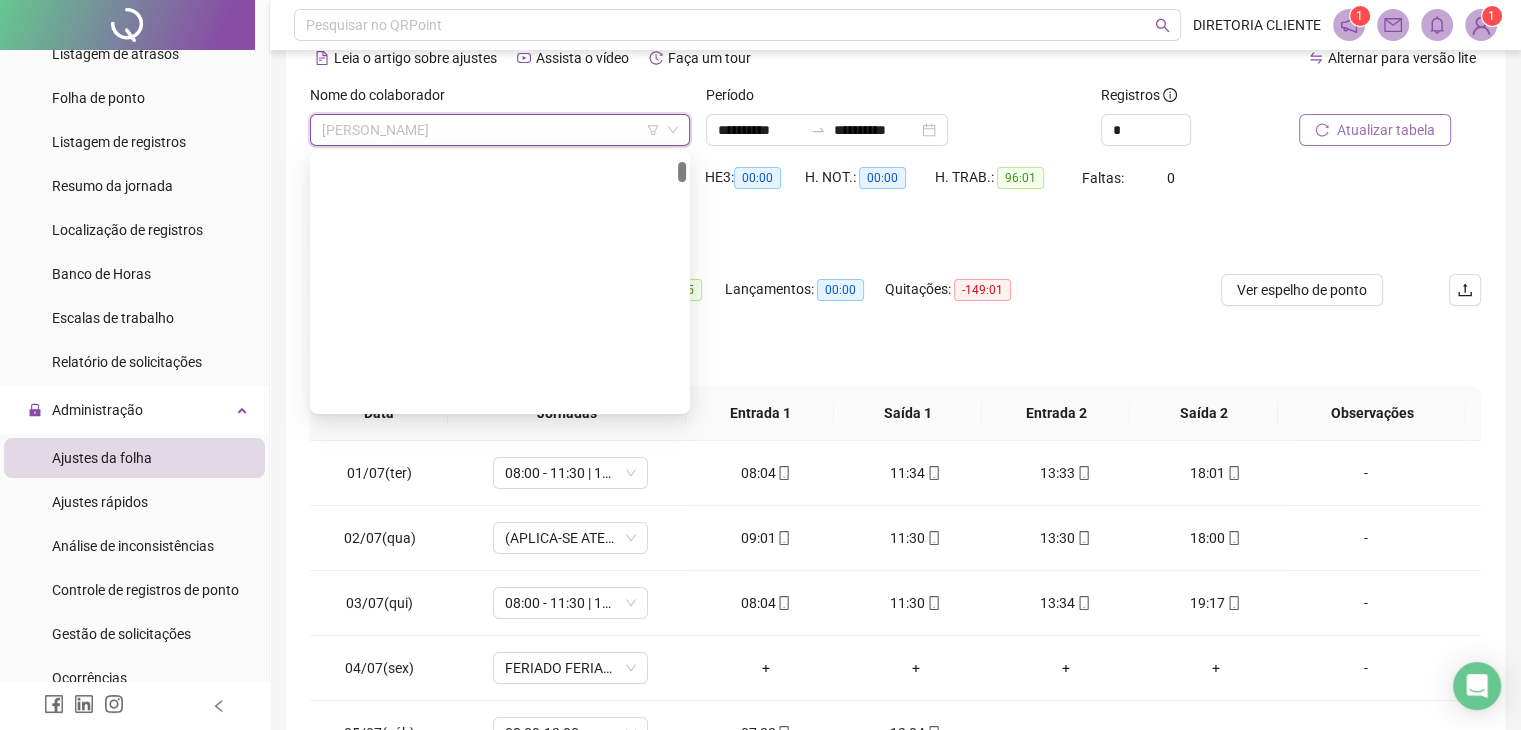 scroll, scrollTop: 544, scrollLeft: 0, axis: vertical 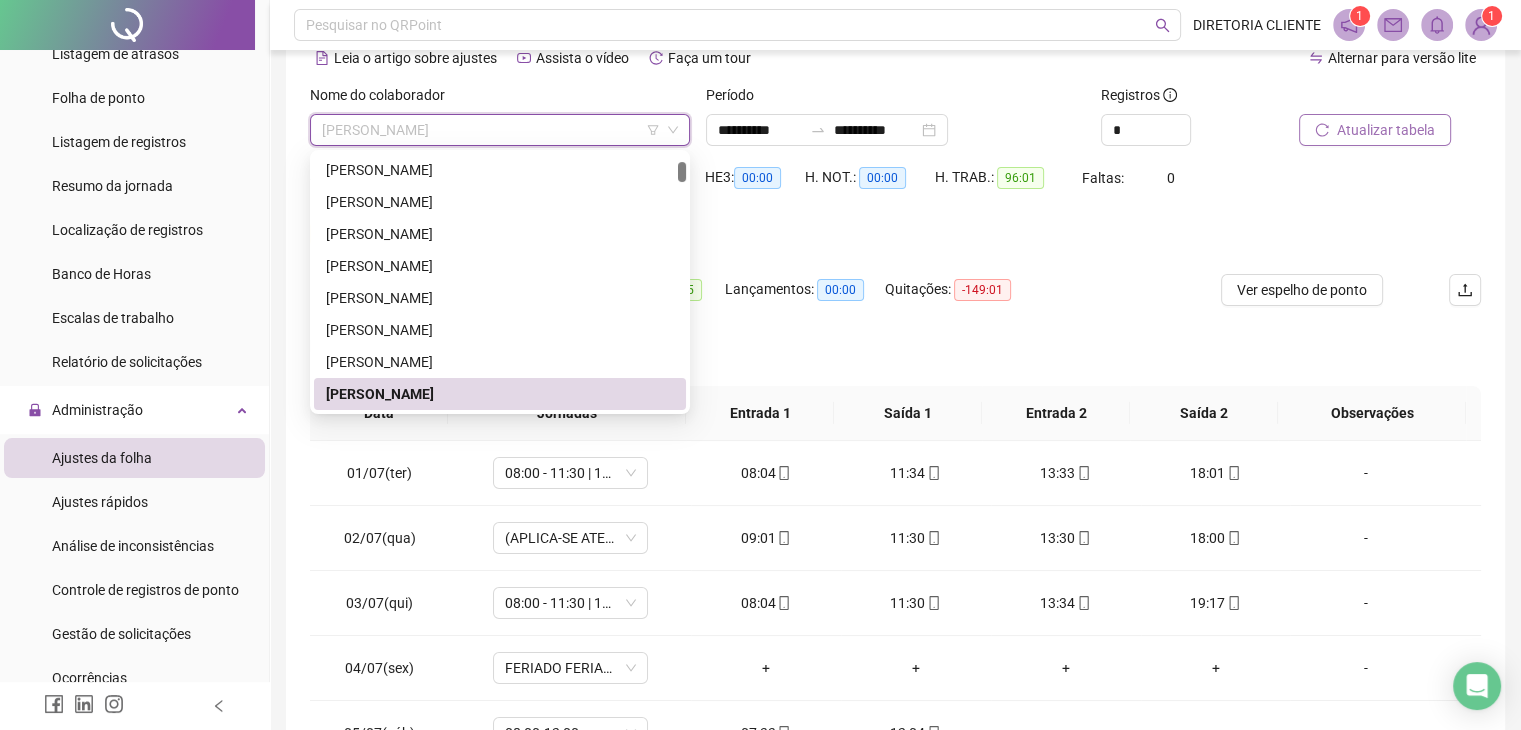 paste on "**********" 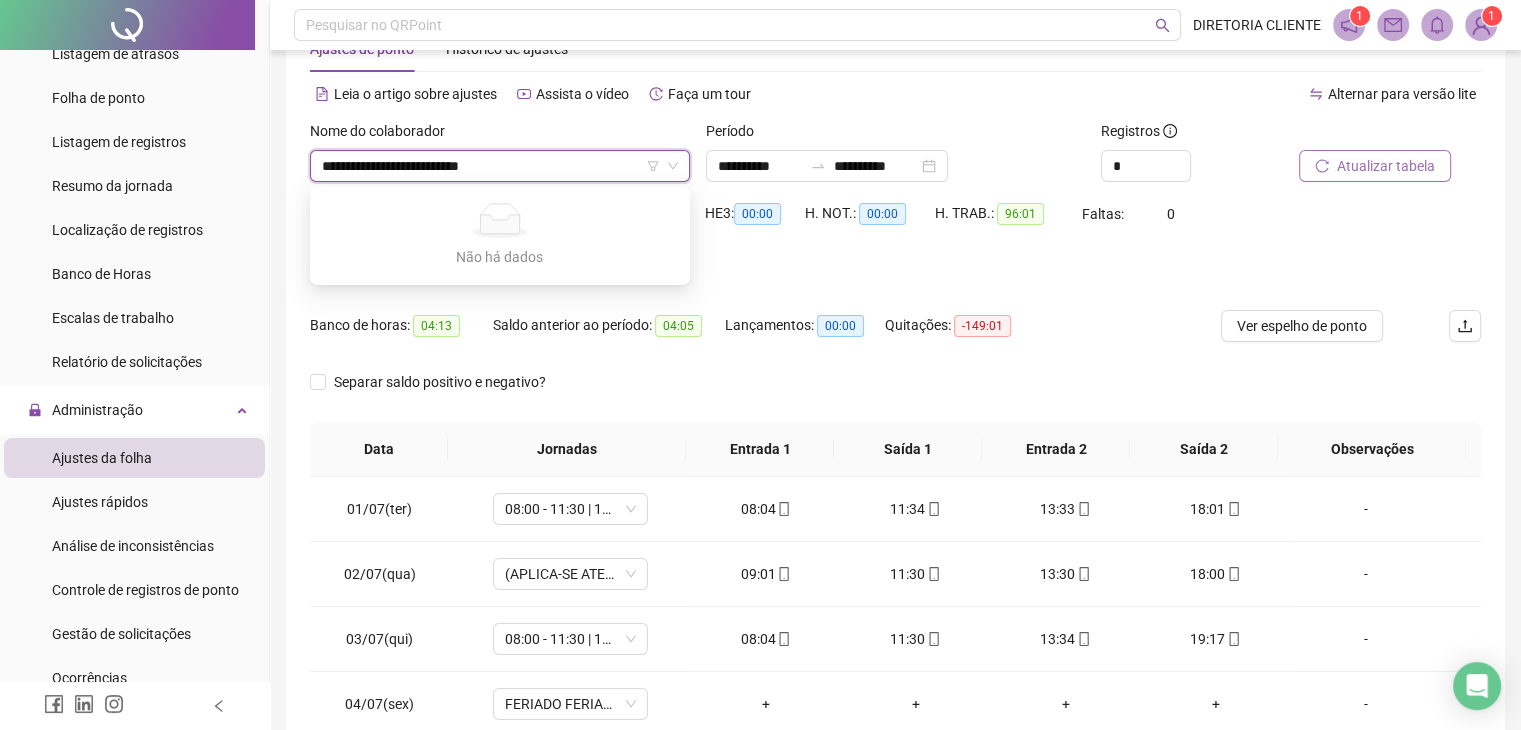scroll, scrollTop: 100, scrollLeft: 0, axis: vertical 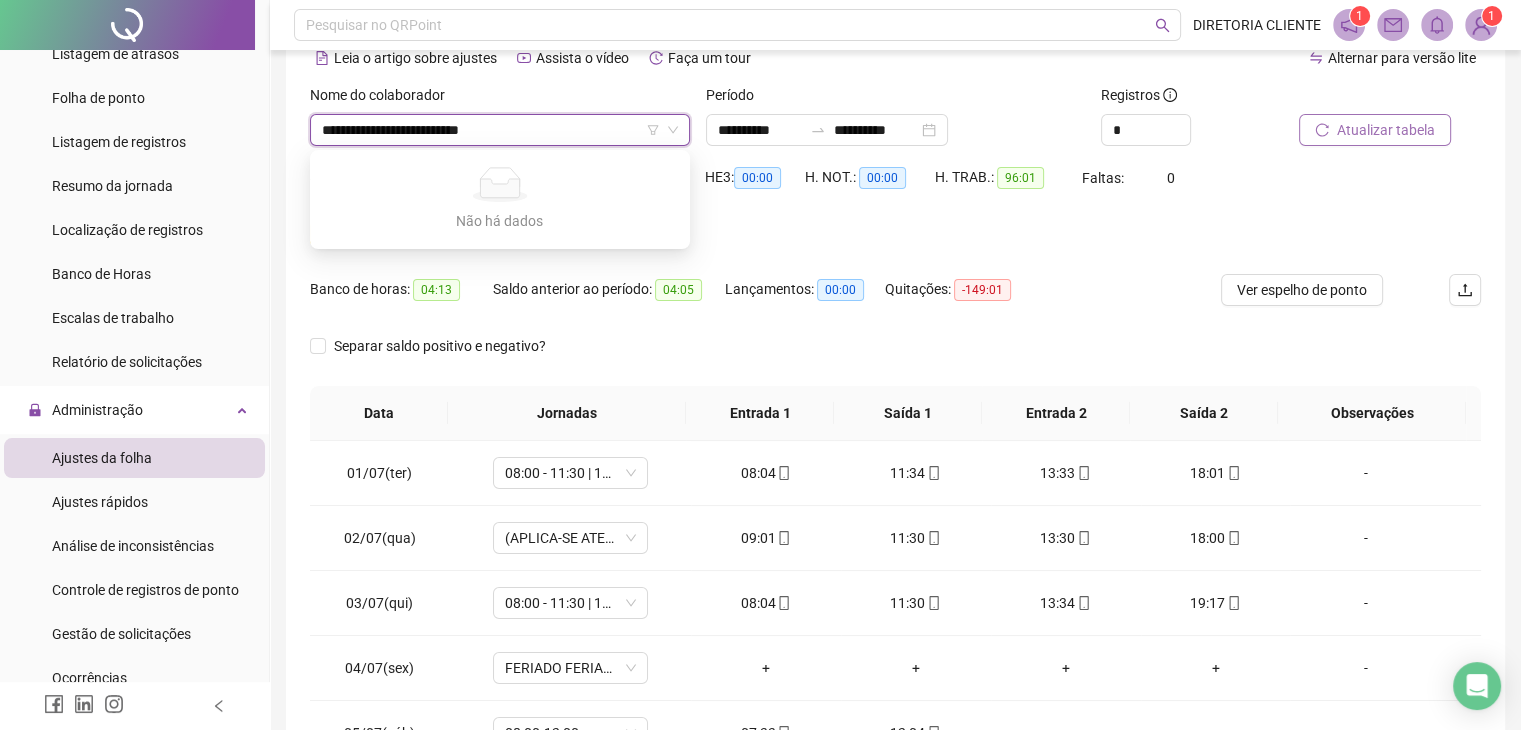 type on "**********" 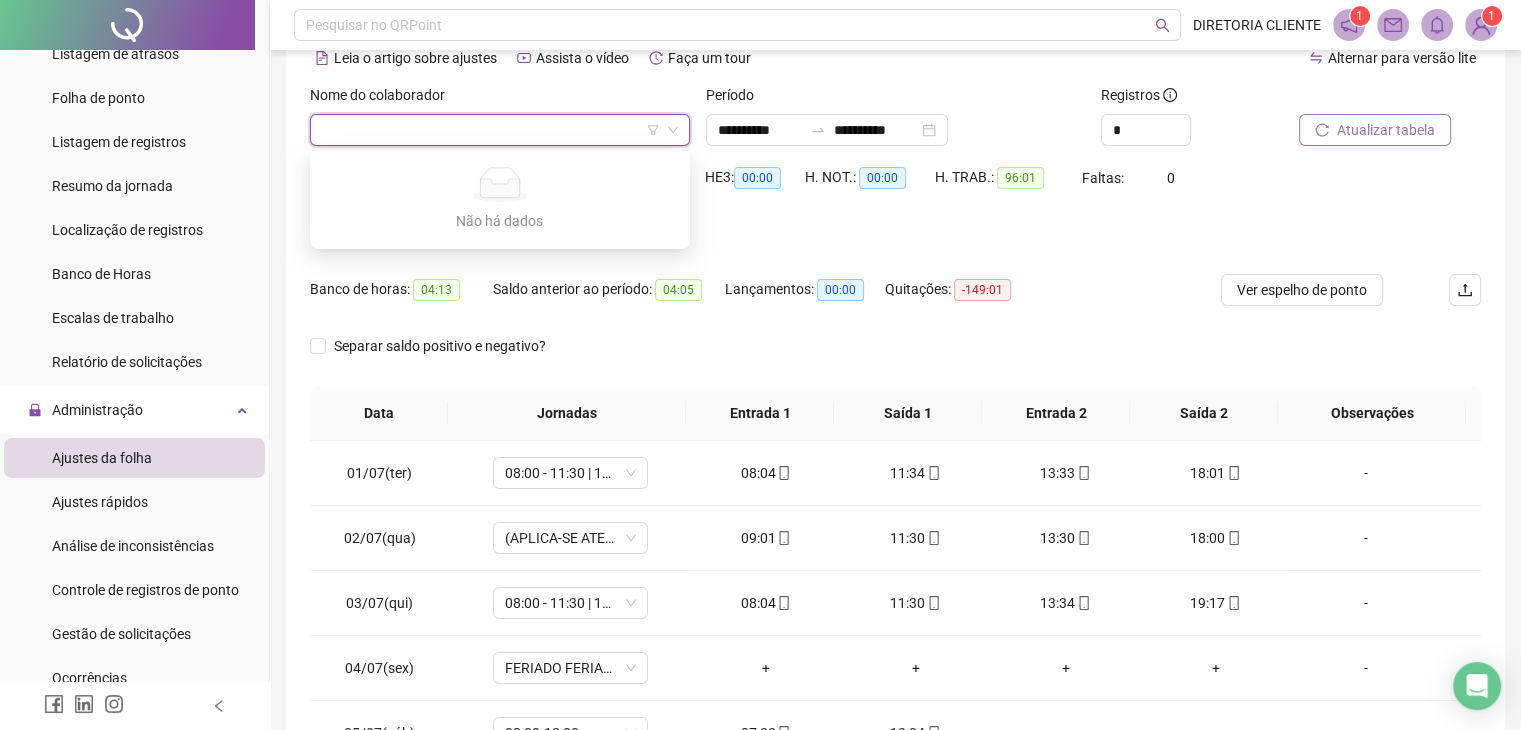 click on "Nome do colaborador" at bounding box center (500, 99) 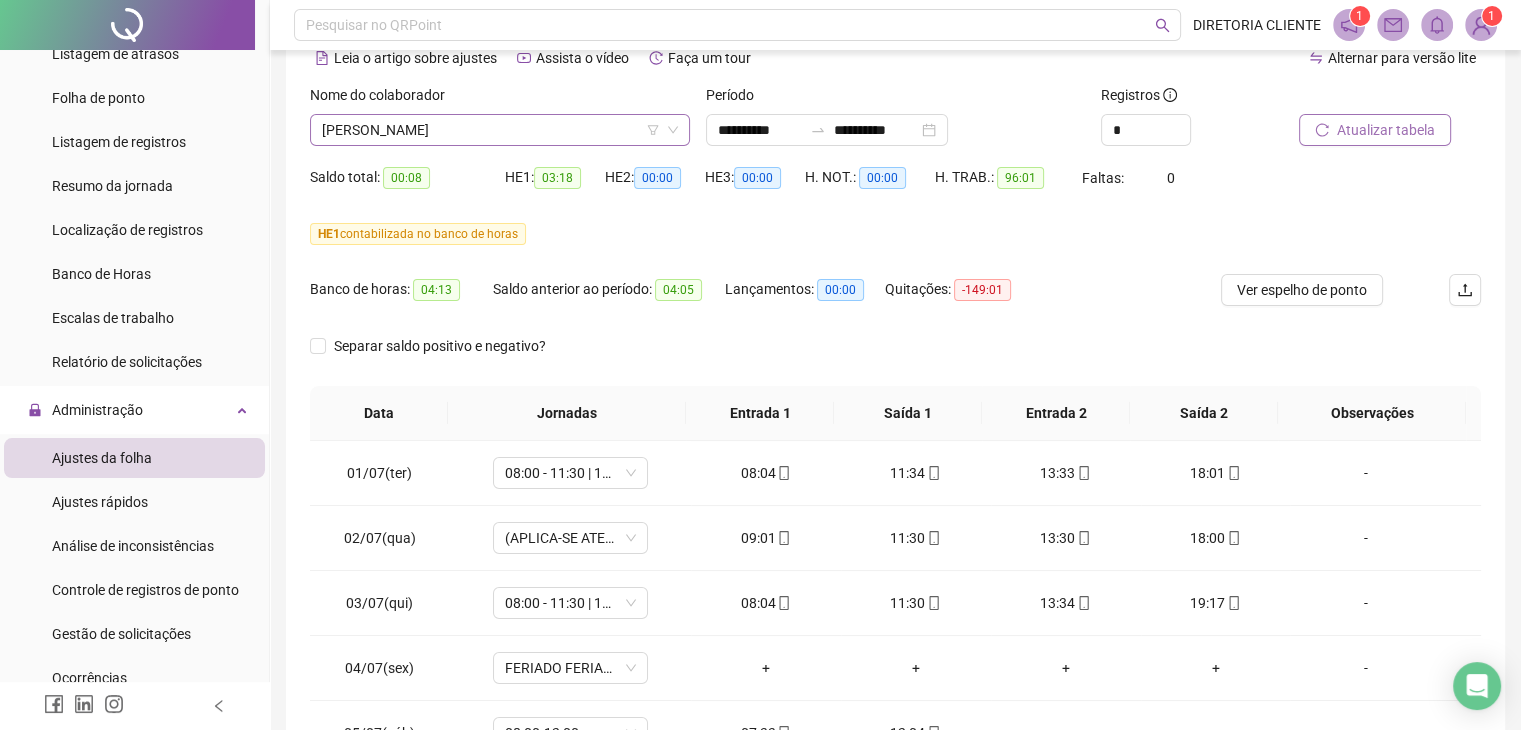 click 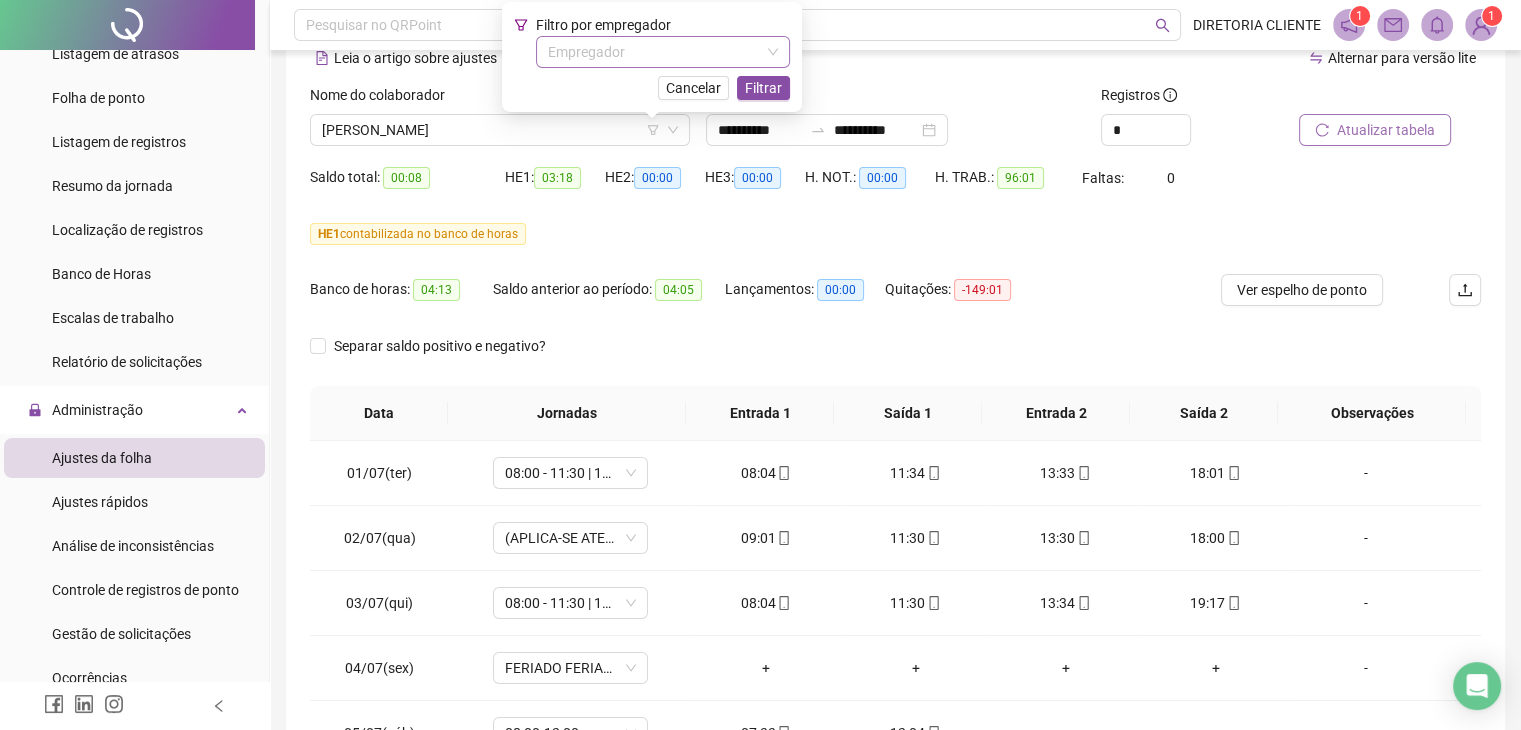 click at bounding box center [657, 52] 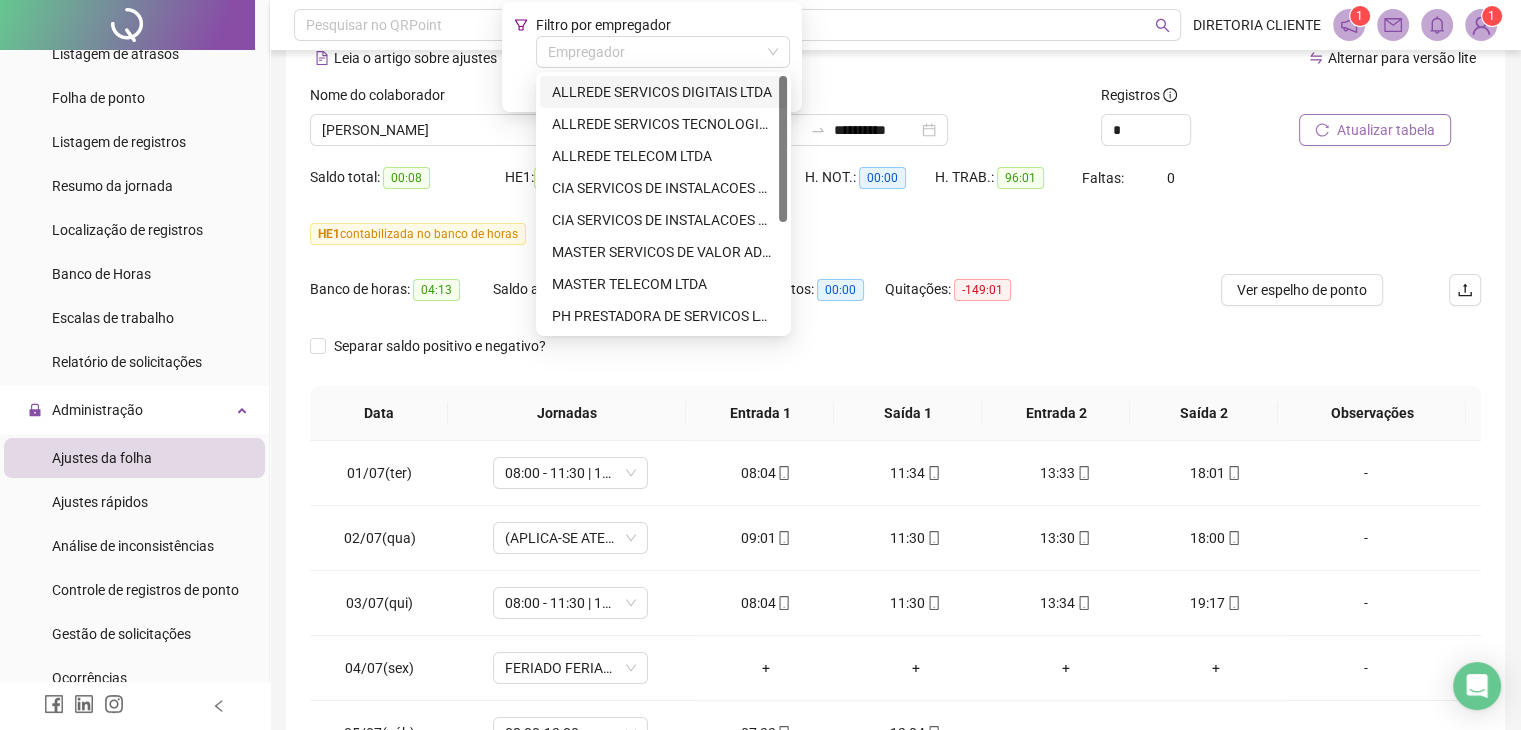 click on "ALLREDE SERVICOS DIGITAIS LTDA" at bounding box center (663, 92) 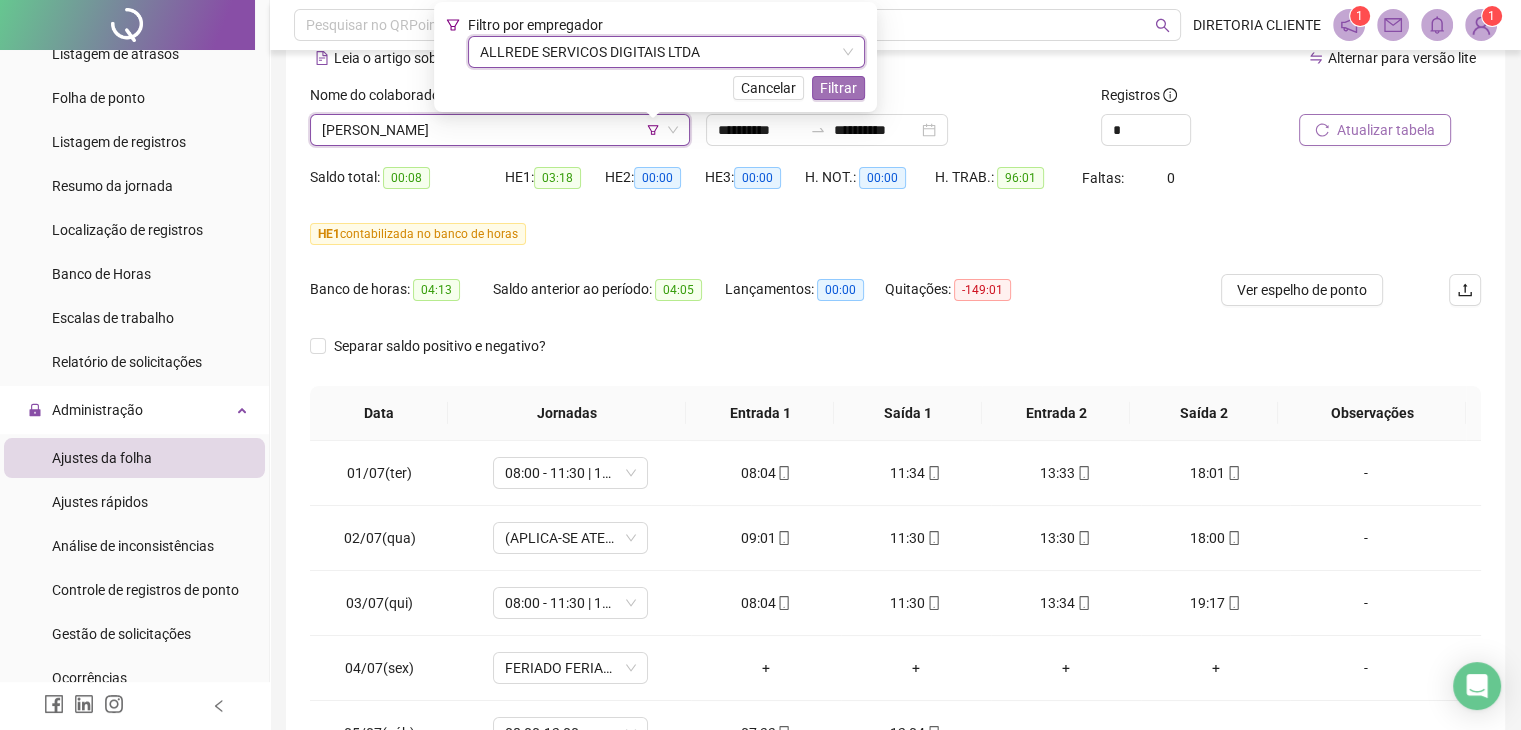 click on "Filtrar" at bounding box center [838, 88] 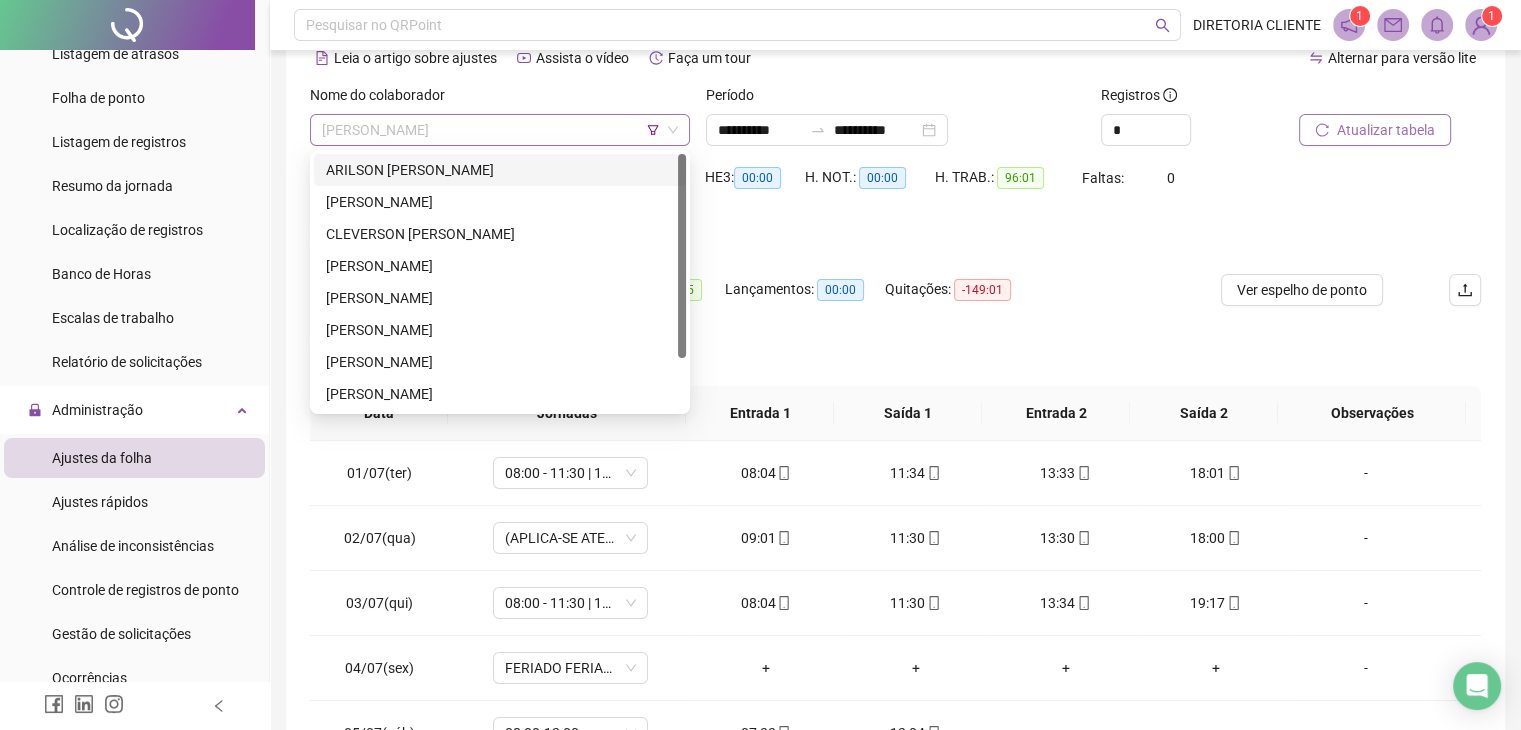 click on "[PERSON_NAME]" at bounding box center (500, 130) 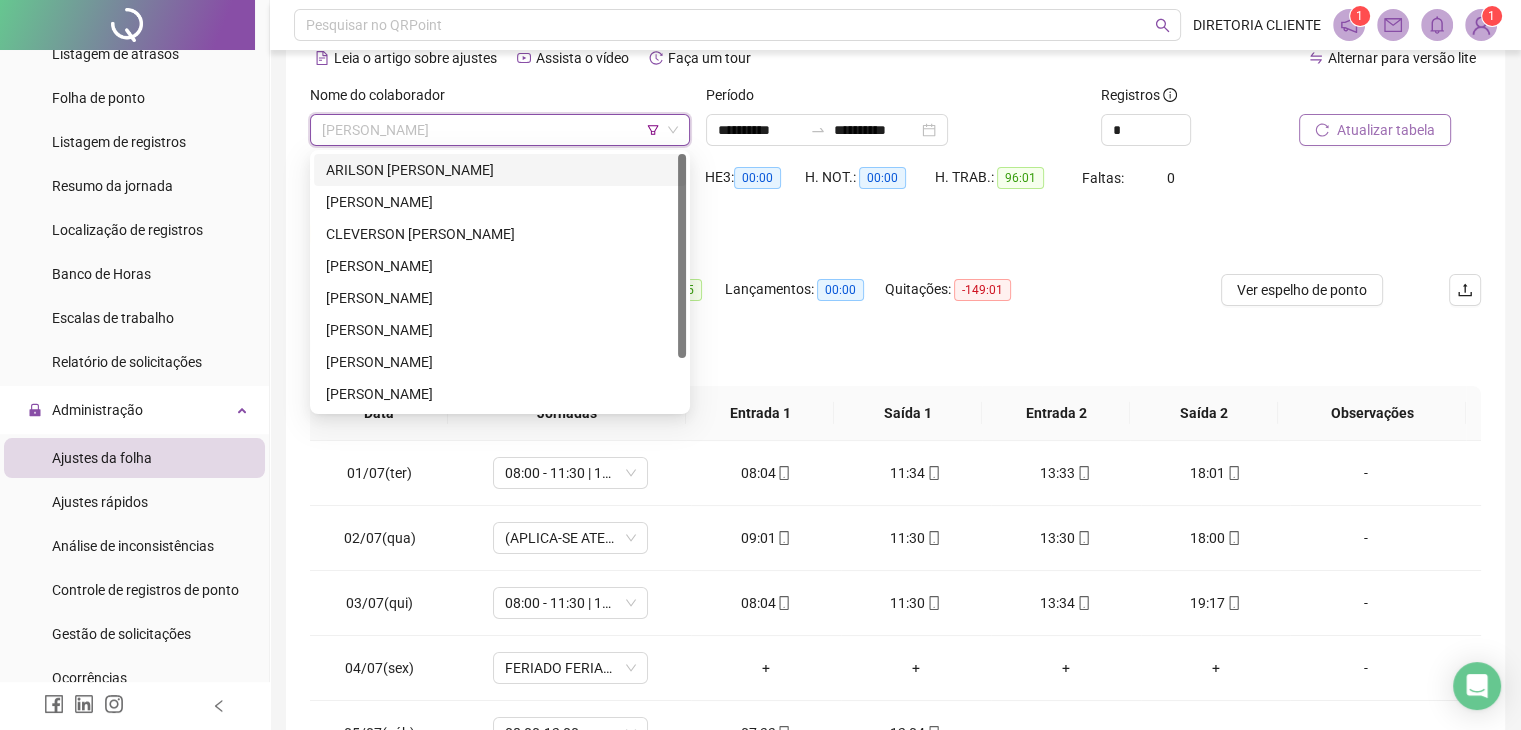 paste on "**********" 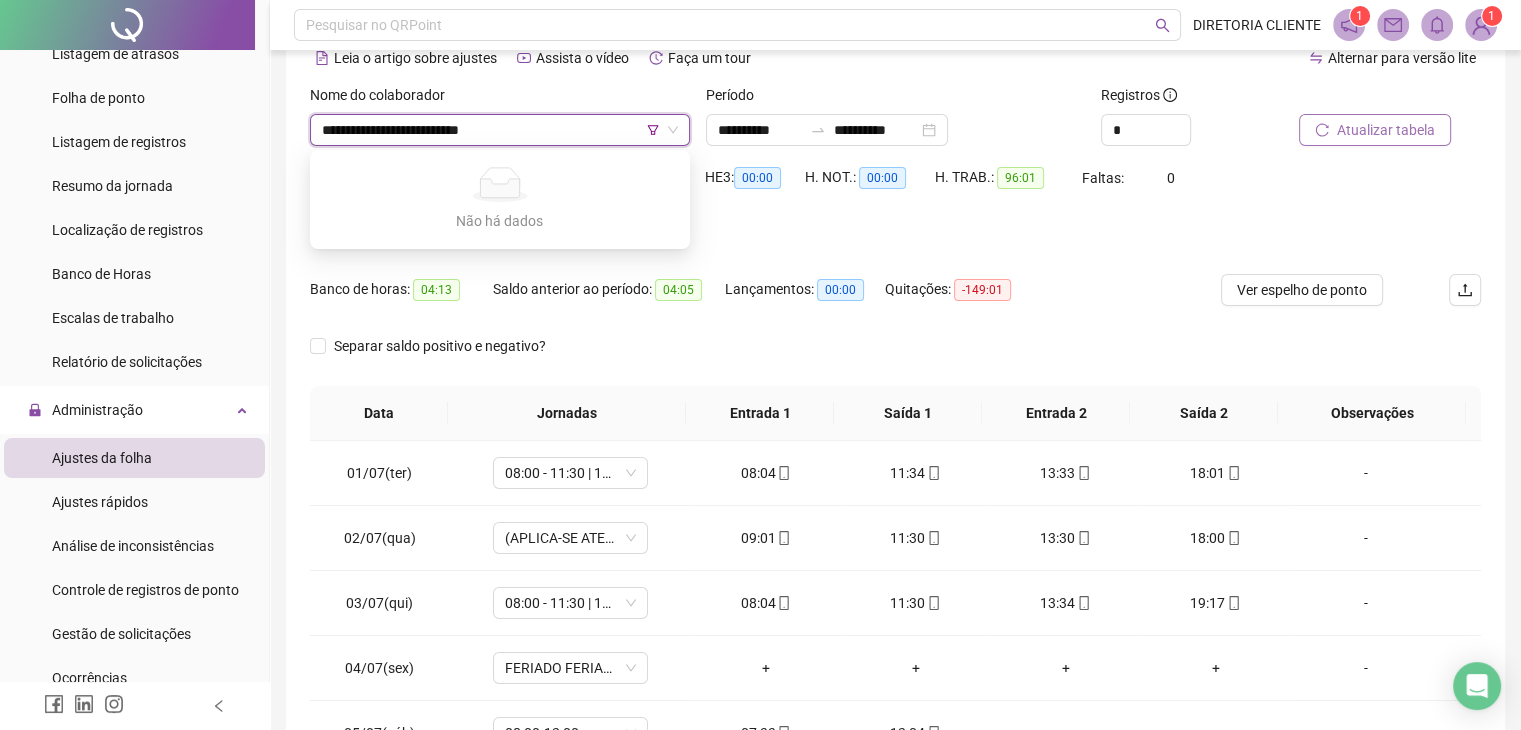 click on "**********" at bounding box center (494, 130) 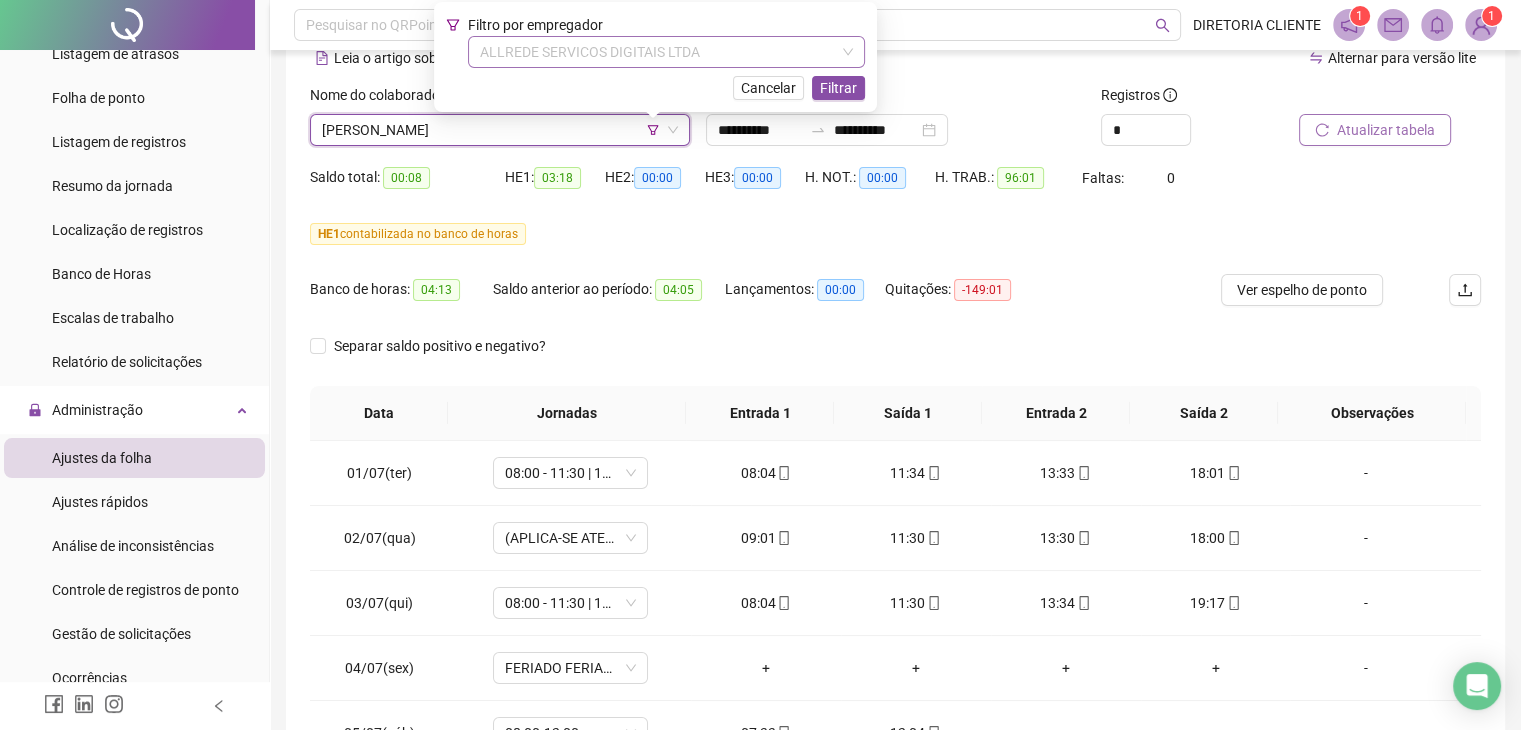 click on "ALLREDE SERVICOS DIGITAIS LTDA" at bounding box center (666, 52) 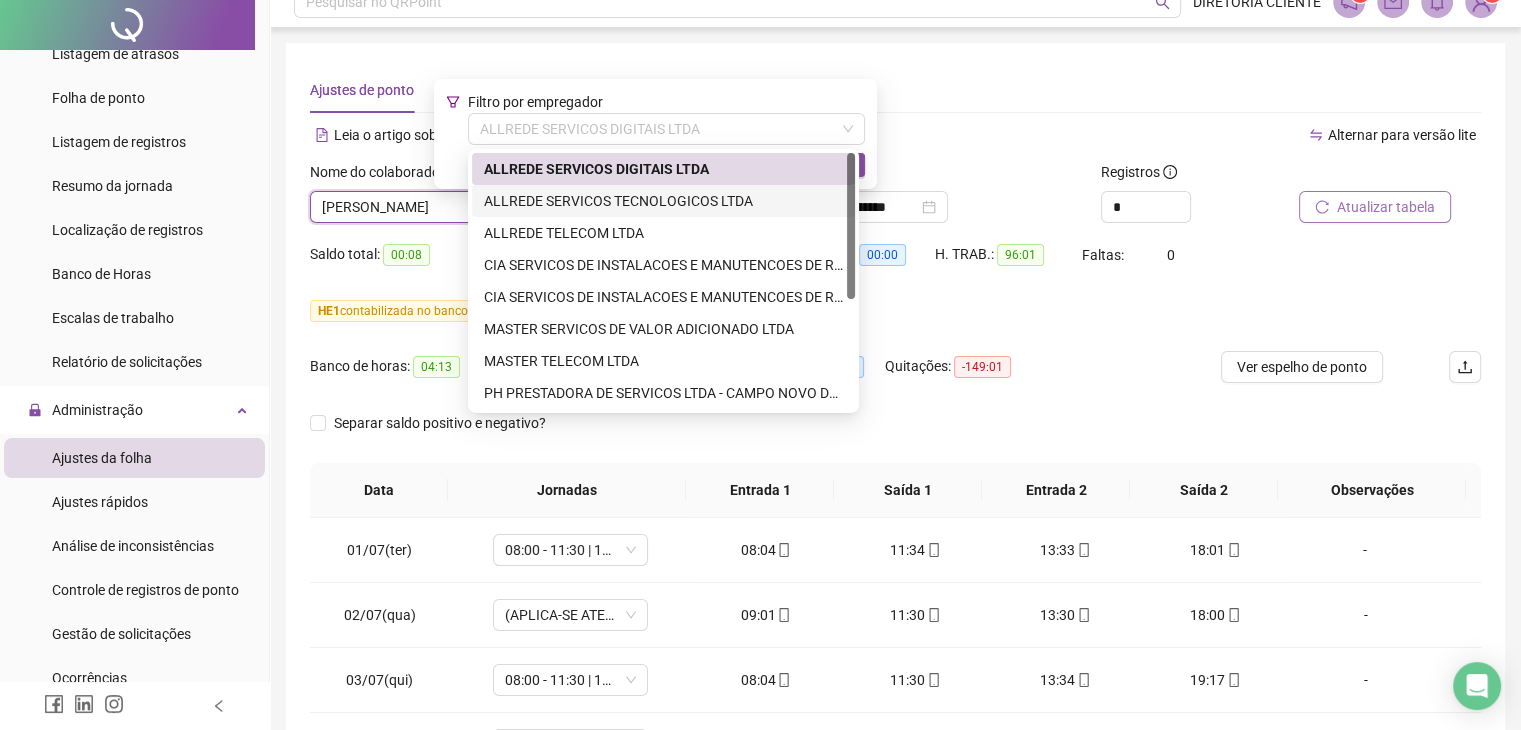 scroll, scrollTop: 0, scrollLeft: 0, axis: both 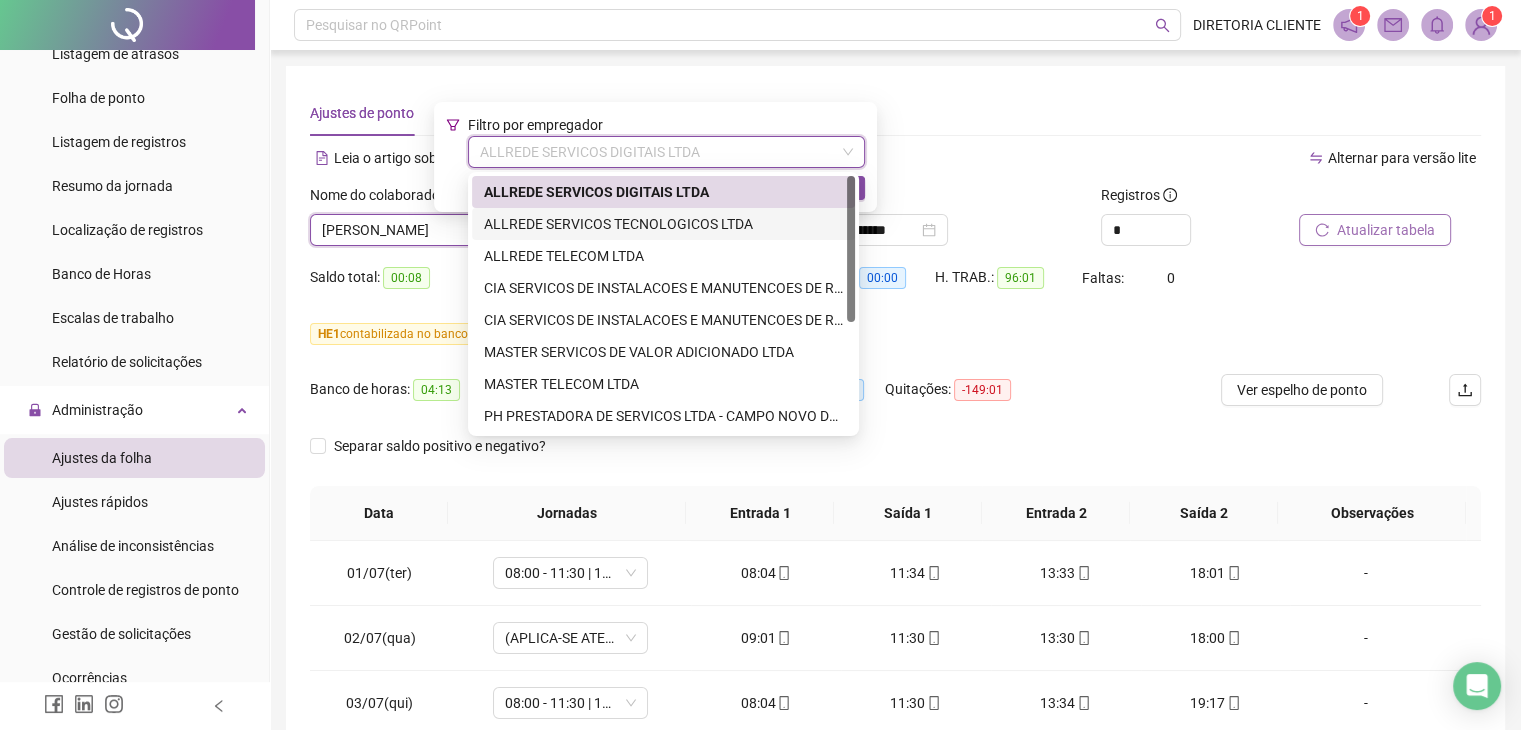 click on "ALLREDE SERVICOS TECNOLOGICOS LTDA" at bounding box center [663, 224] 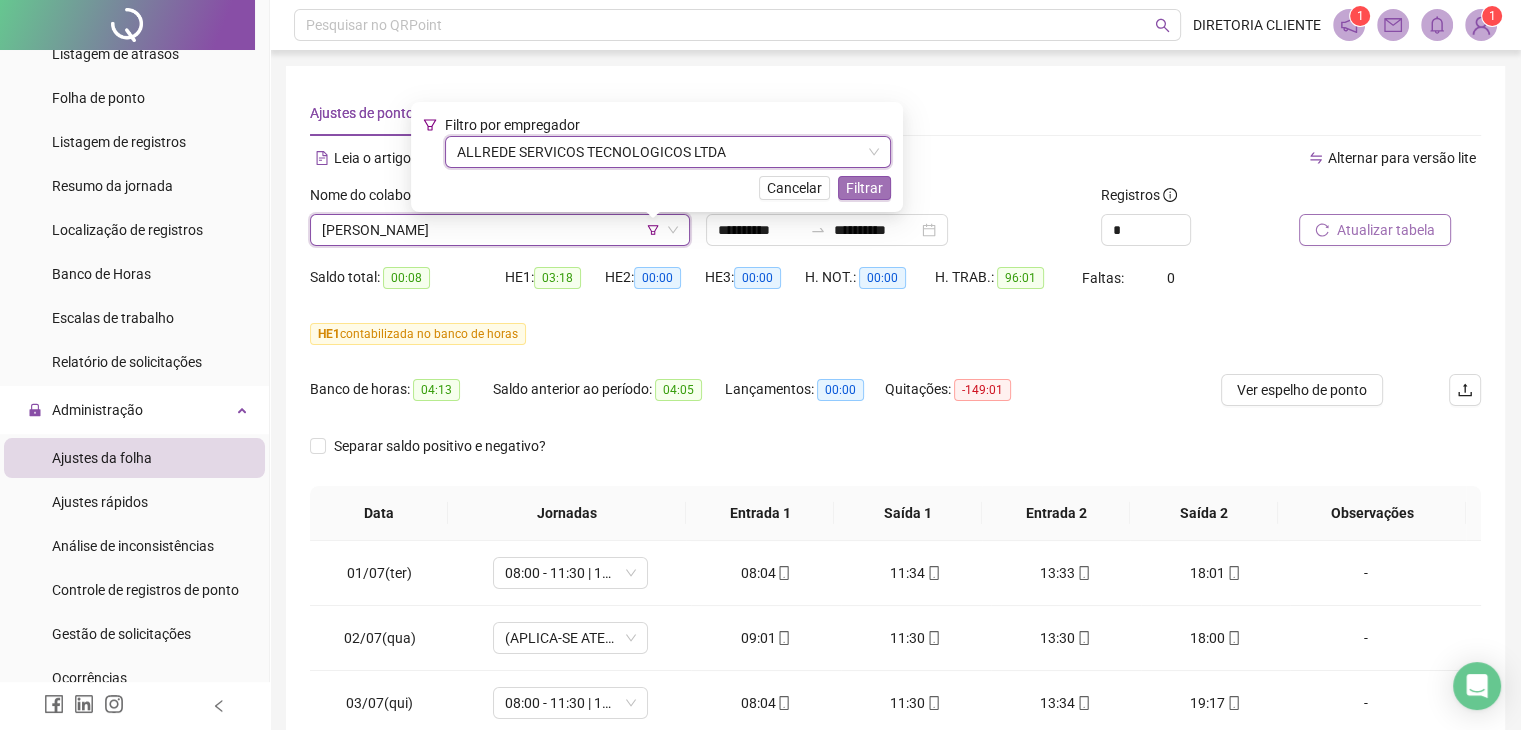 click on "Filtrar" at bounding box center (864, 188) 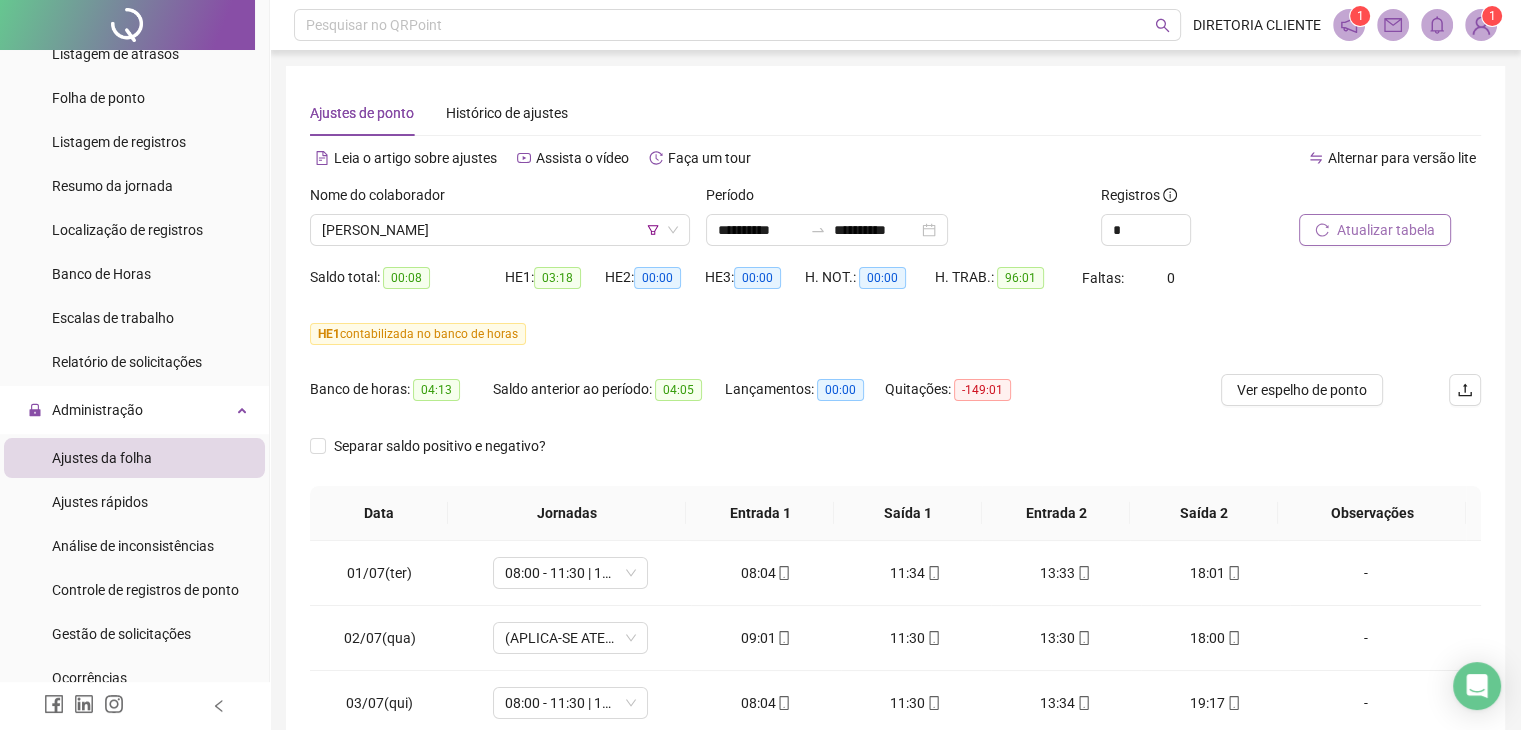 click on "Atualizar tabela" at bounding box center (1386, 230) 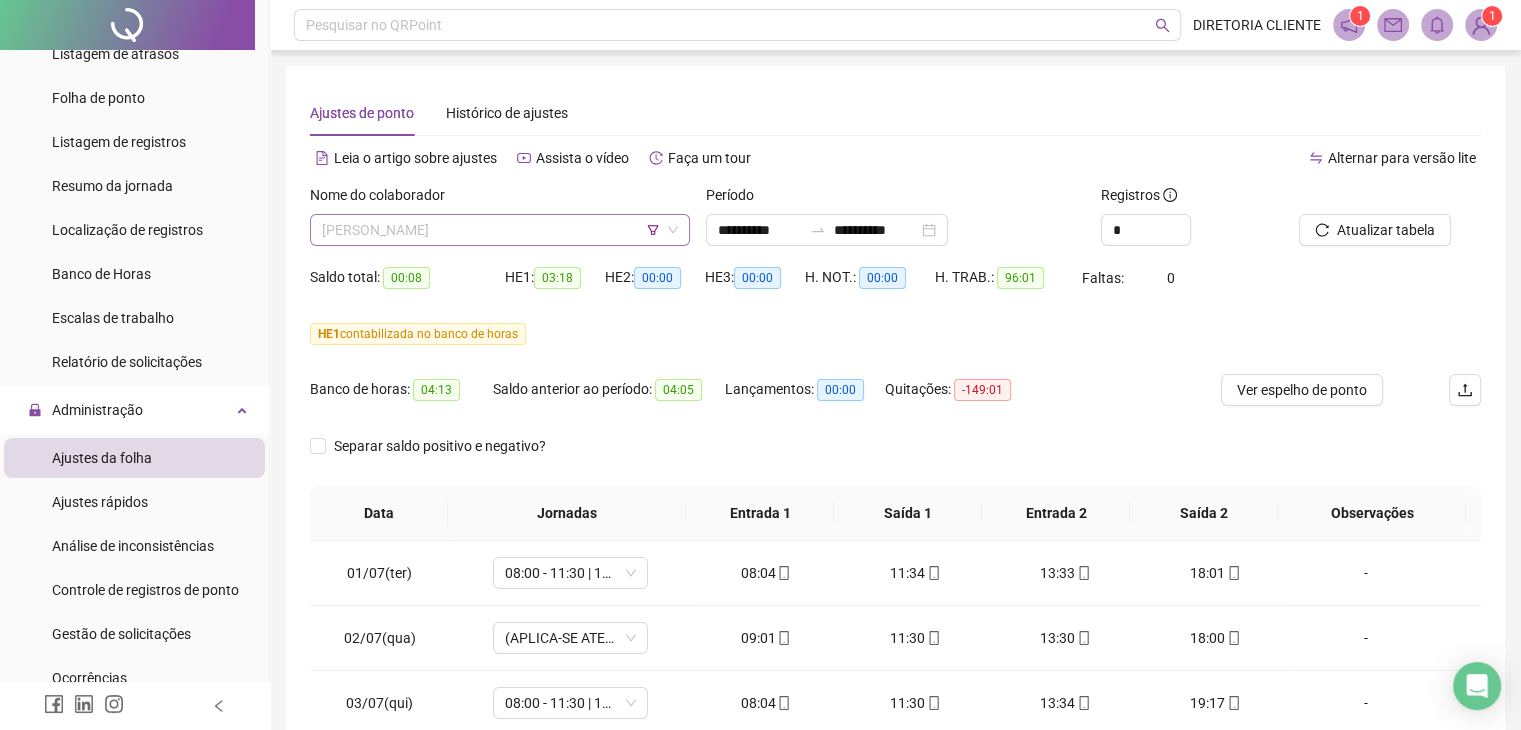 click on "[PERSON_NAME]" at bounding box center [500, 230] 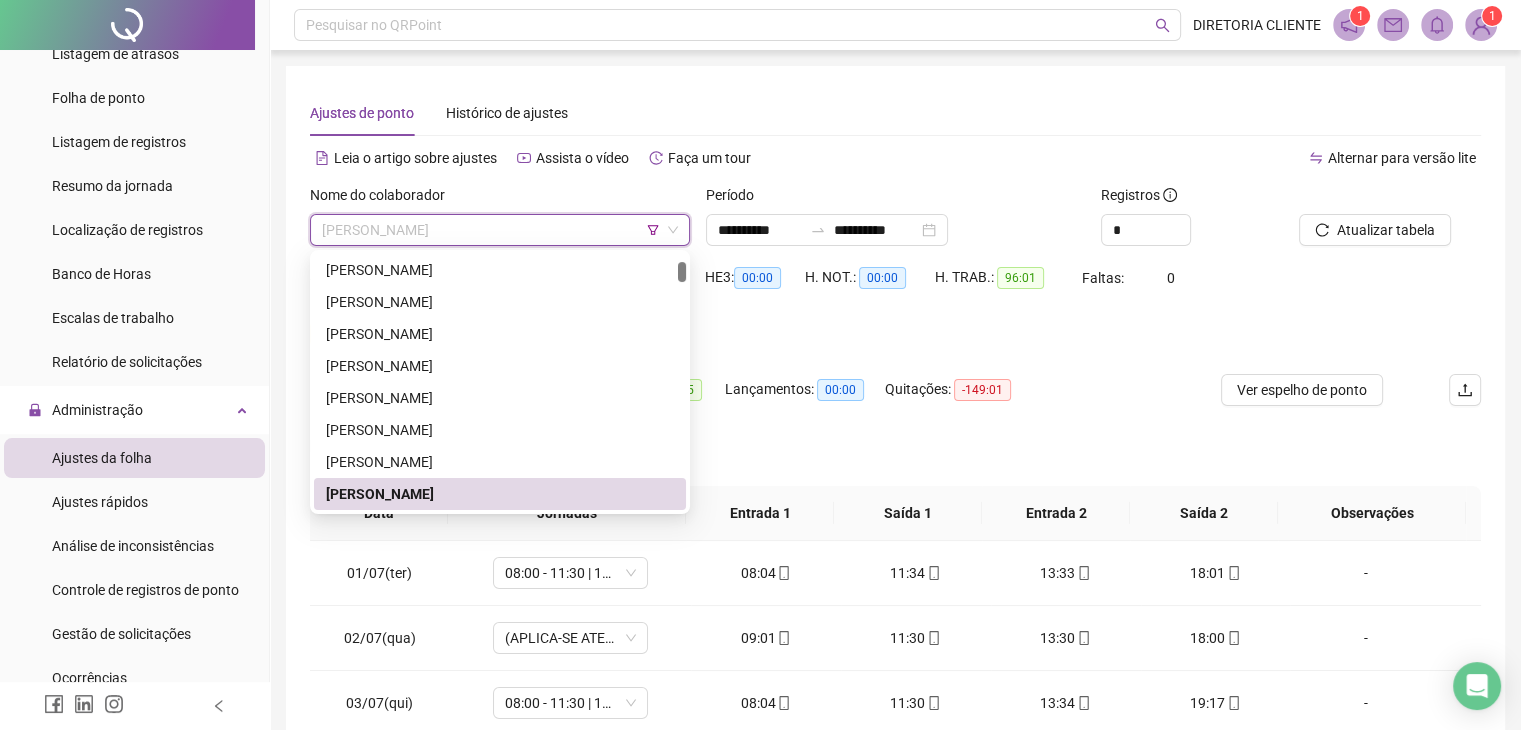 paste on "**********" 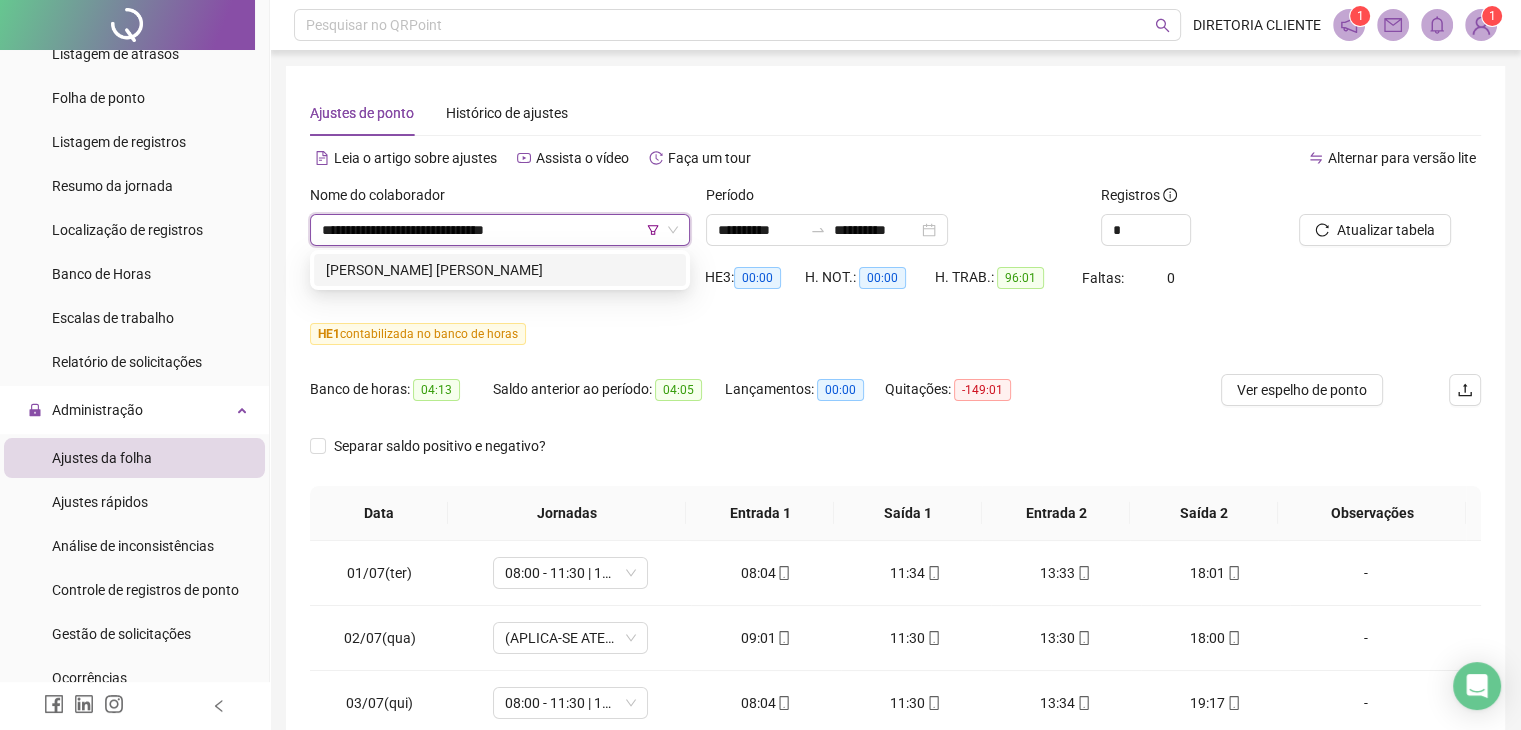 scroll, scrollTop: 0, scrollLeft: 0, axis: both 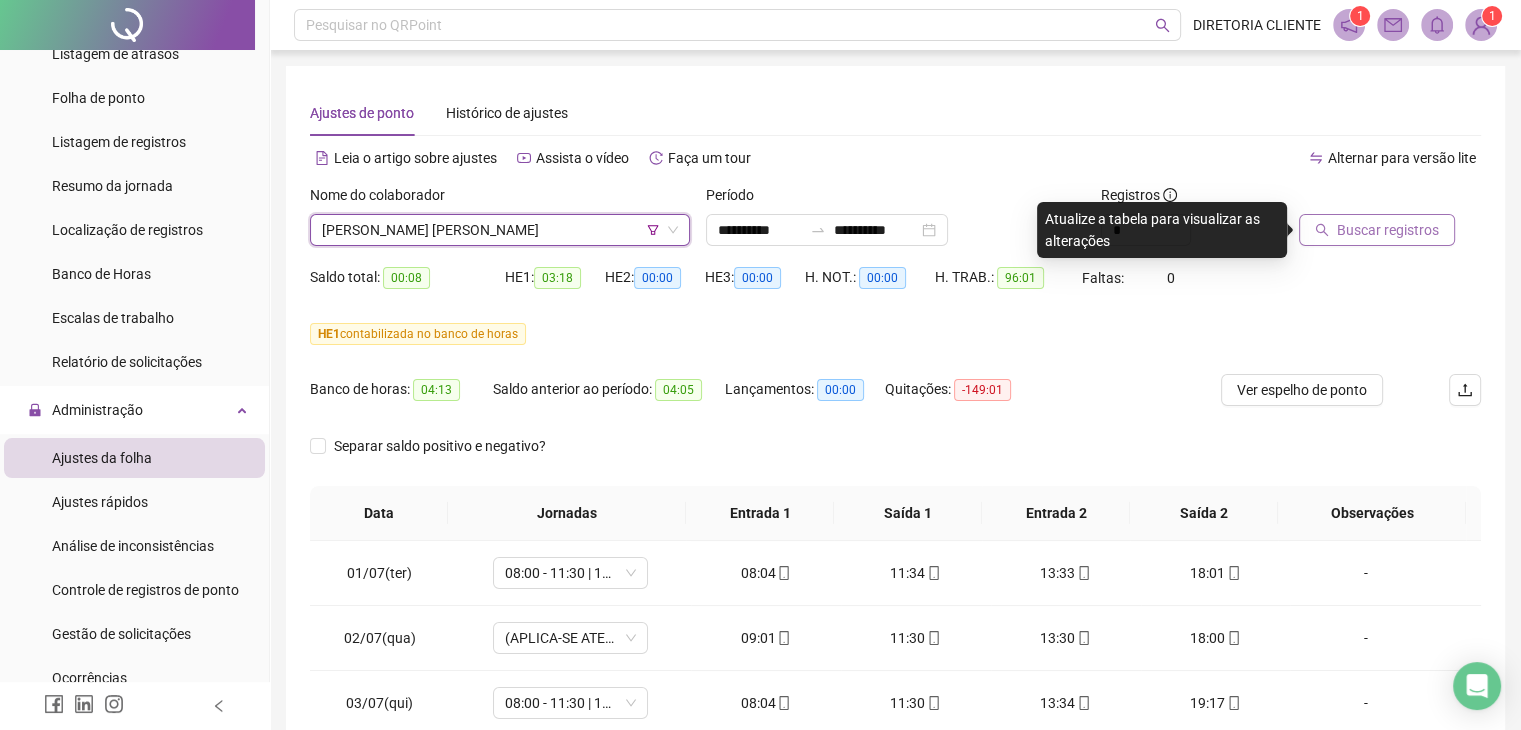 click on "Buscar registros" at bounding box center [1388, 230] 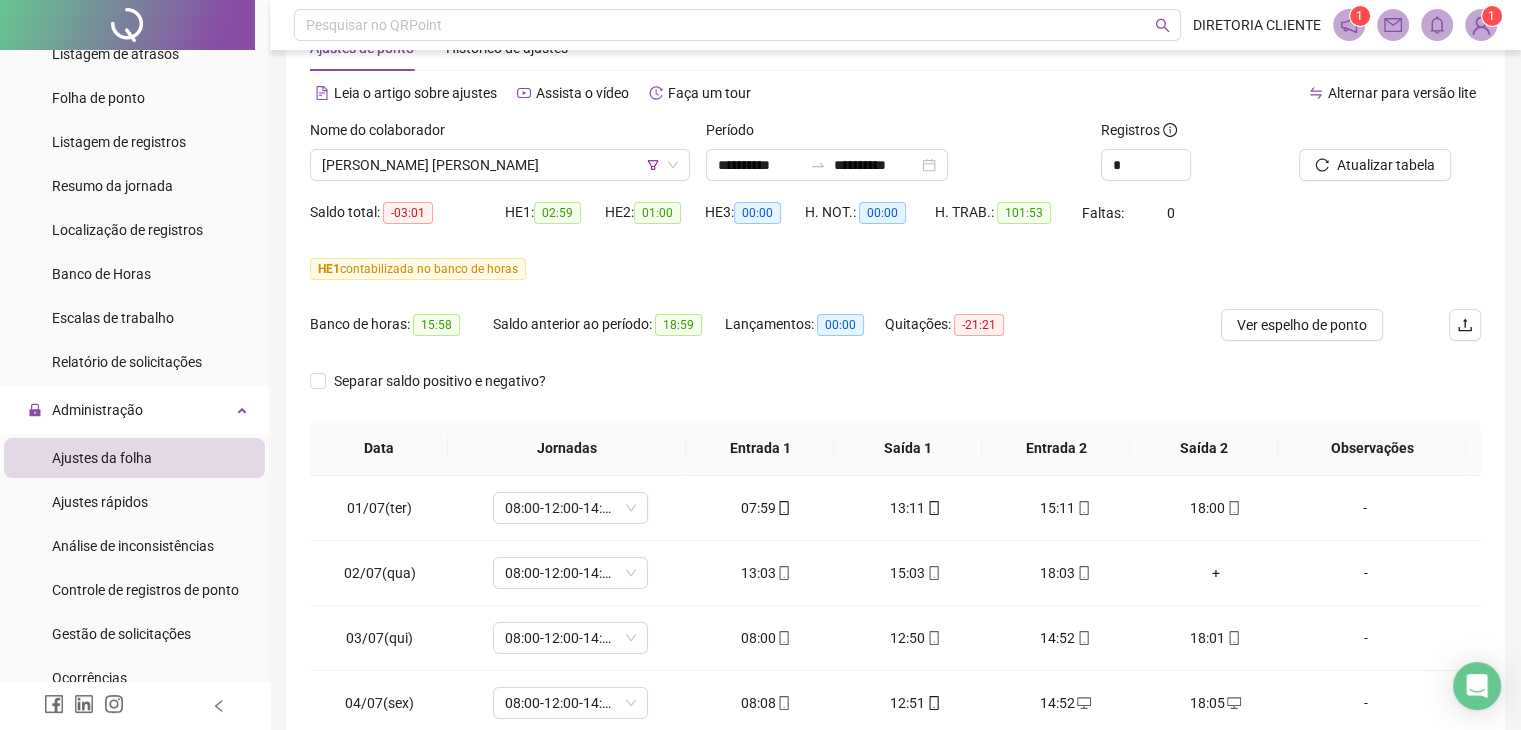 scroll, scrollTop: 200, scrollLeft: 0, axis: vertical 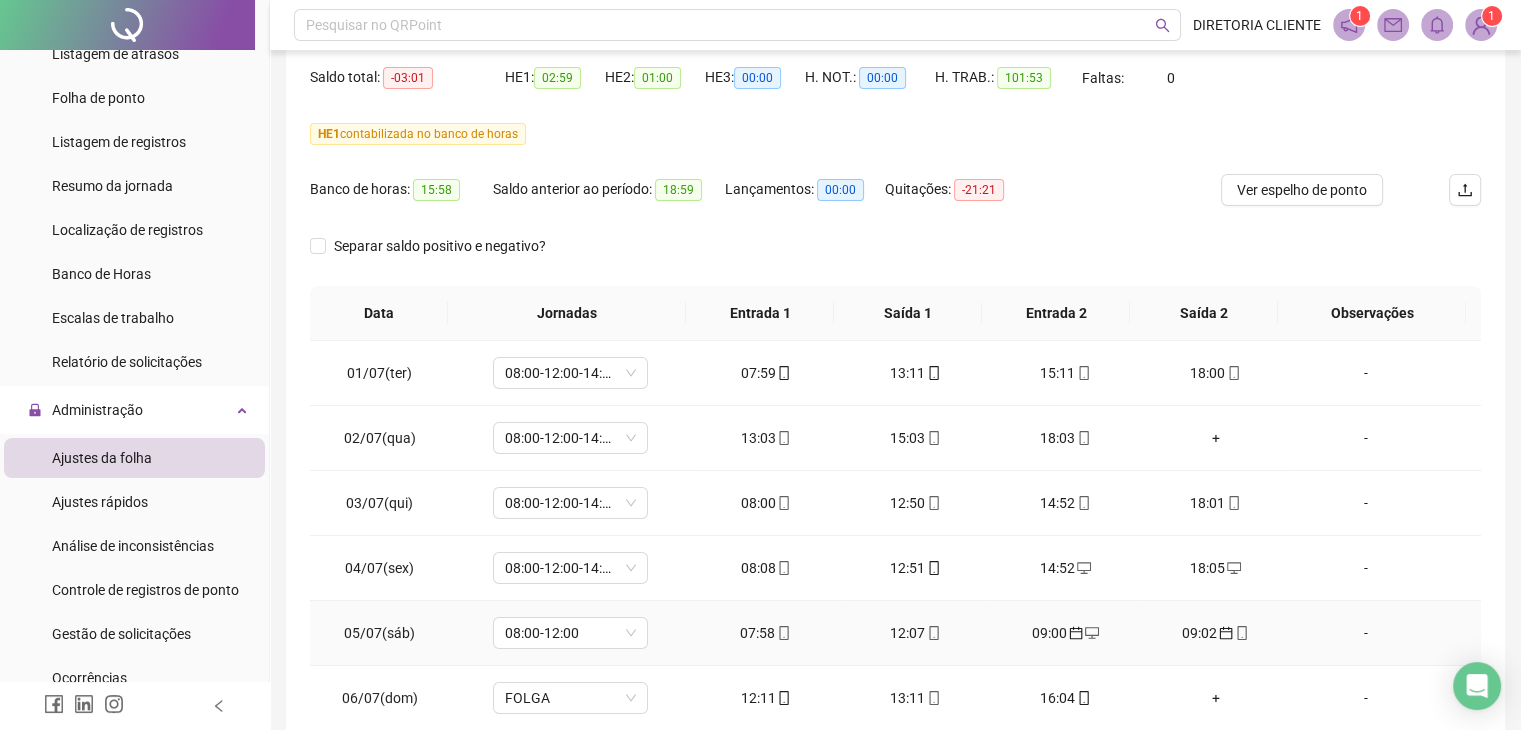 drag, startPoint x: 1067, startPoint y: 634, endPoint x: 1055, endPoint y: 637, distance: 12.369317 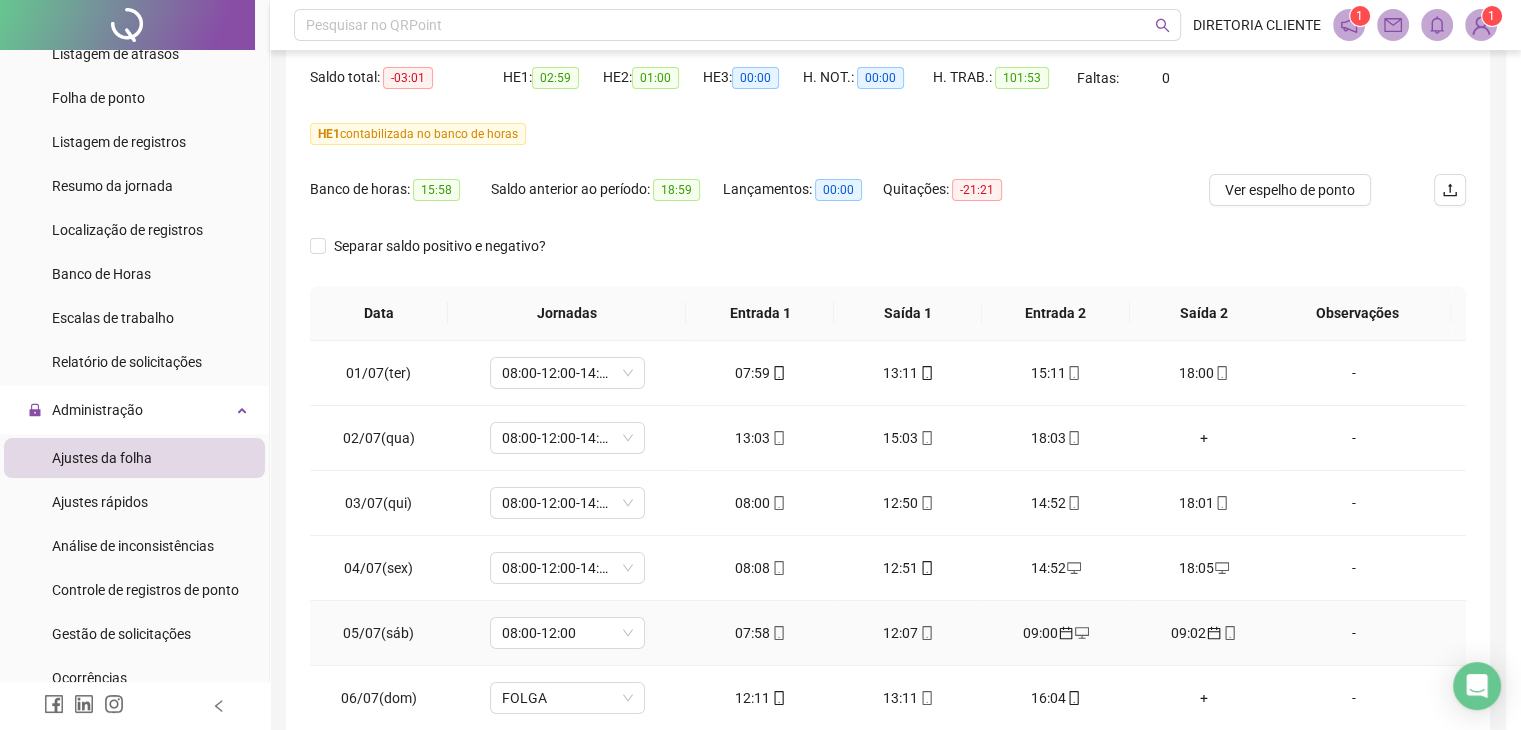 type on "**********" 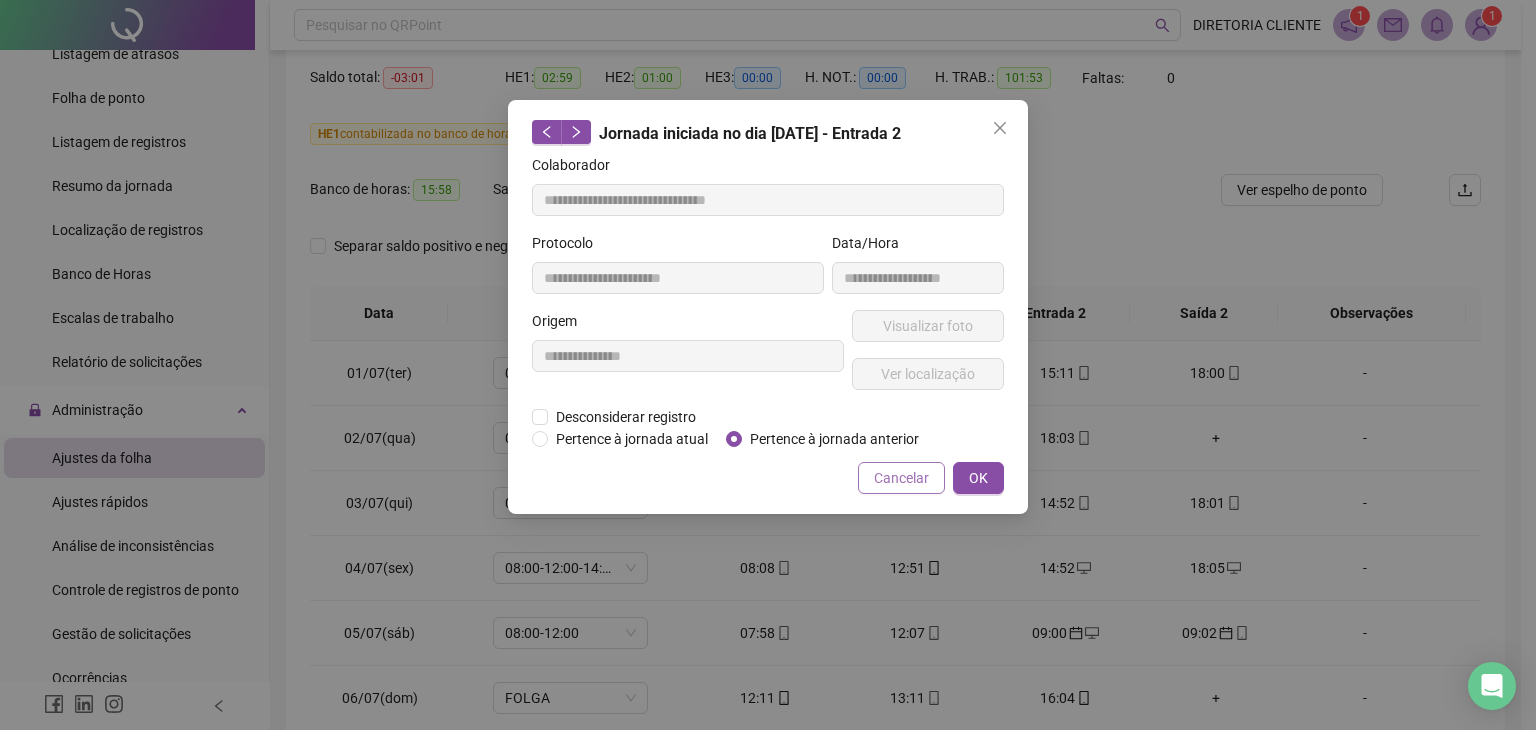 click on "Cancelar" at bounding box center [901, 478] 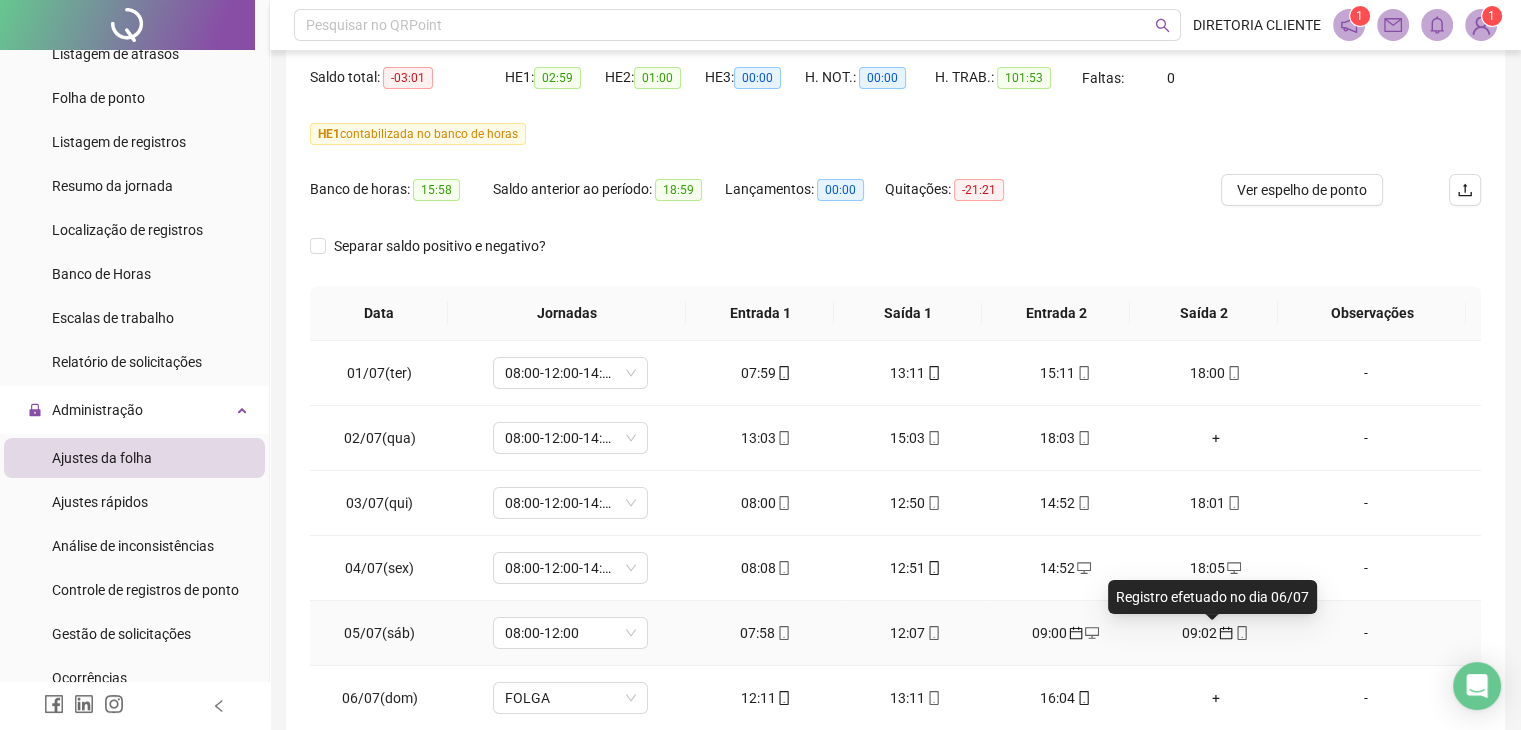 click 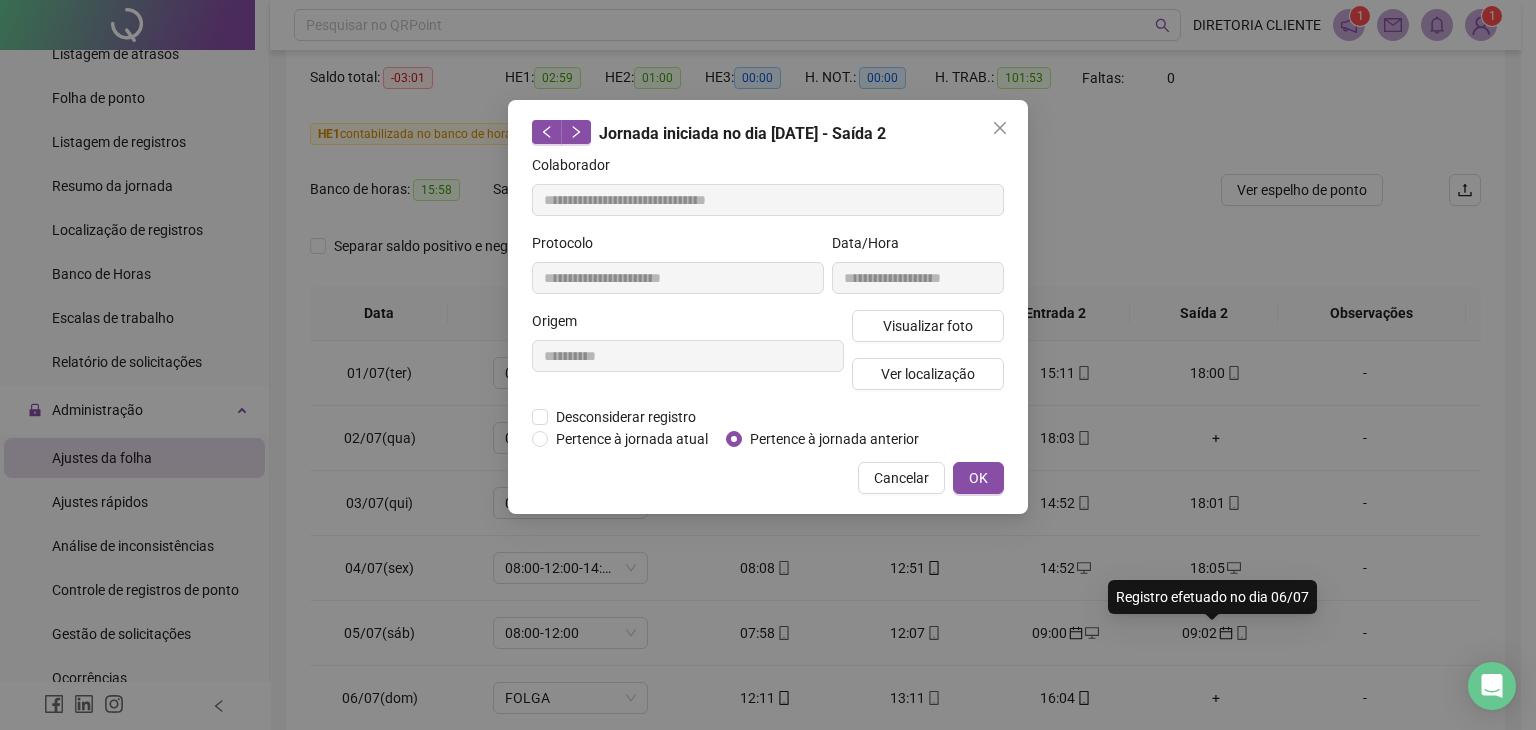 type on "**********" 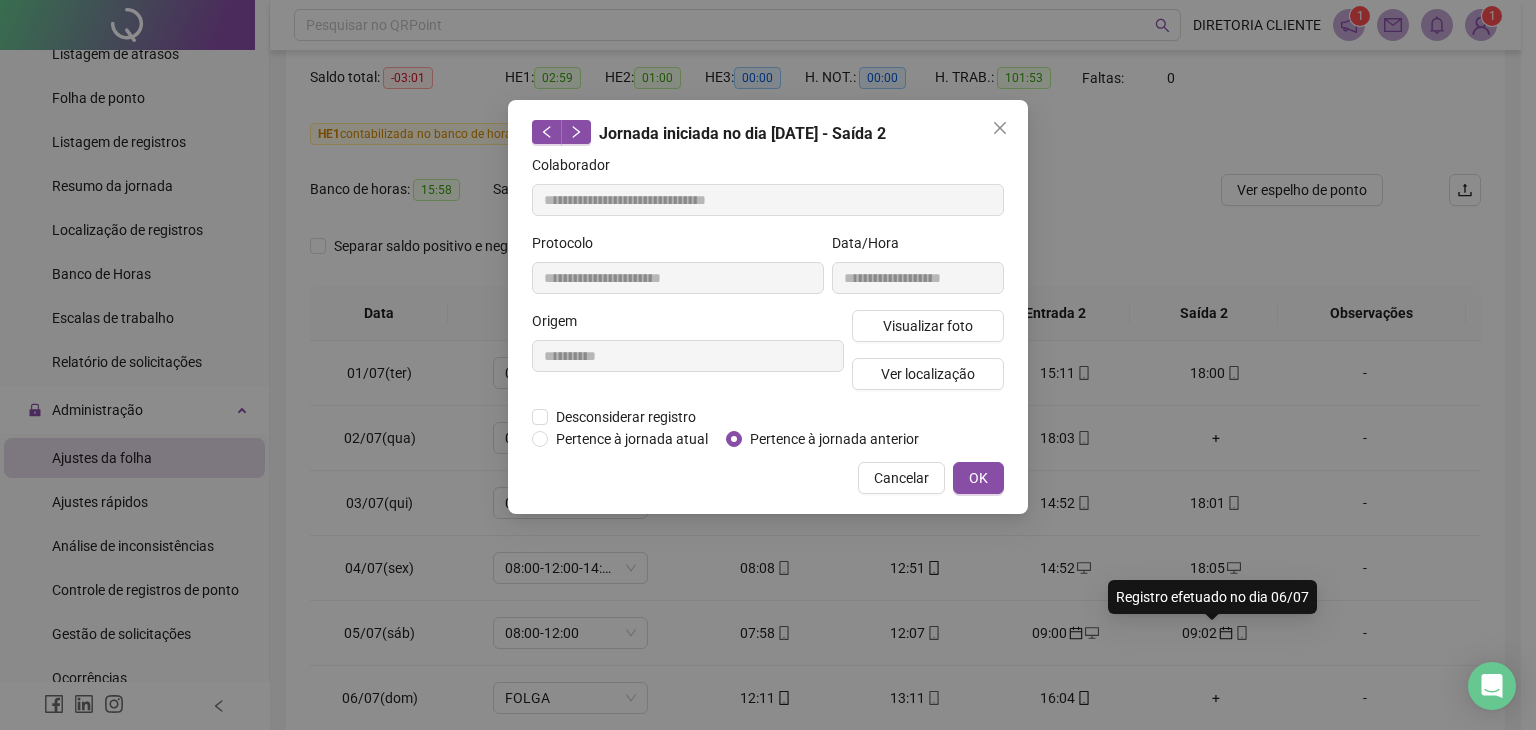 type on "**********" 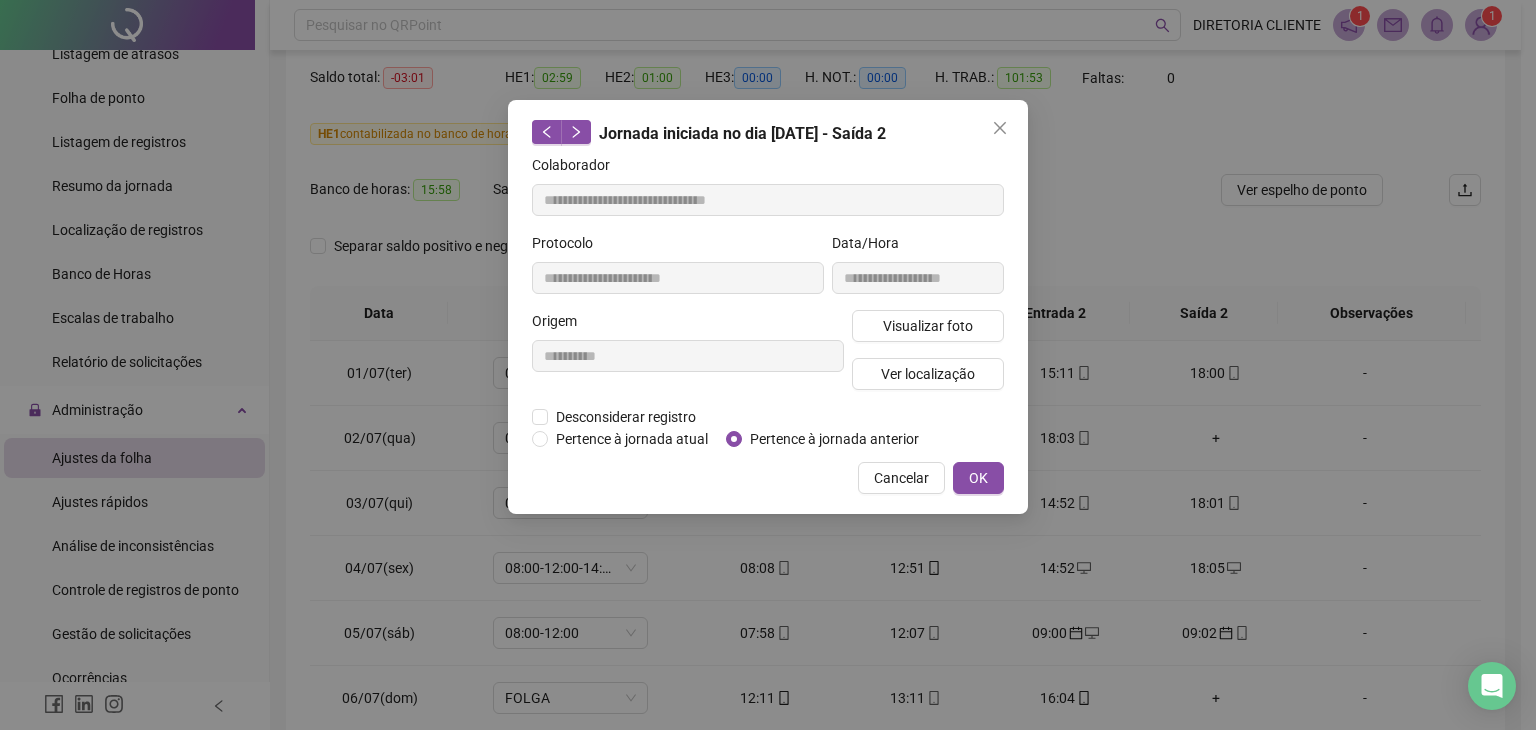 click on "**********" at bounding box center [768, 365] 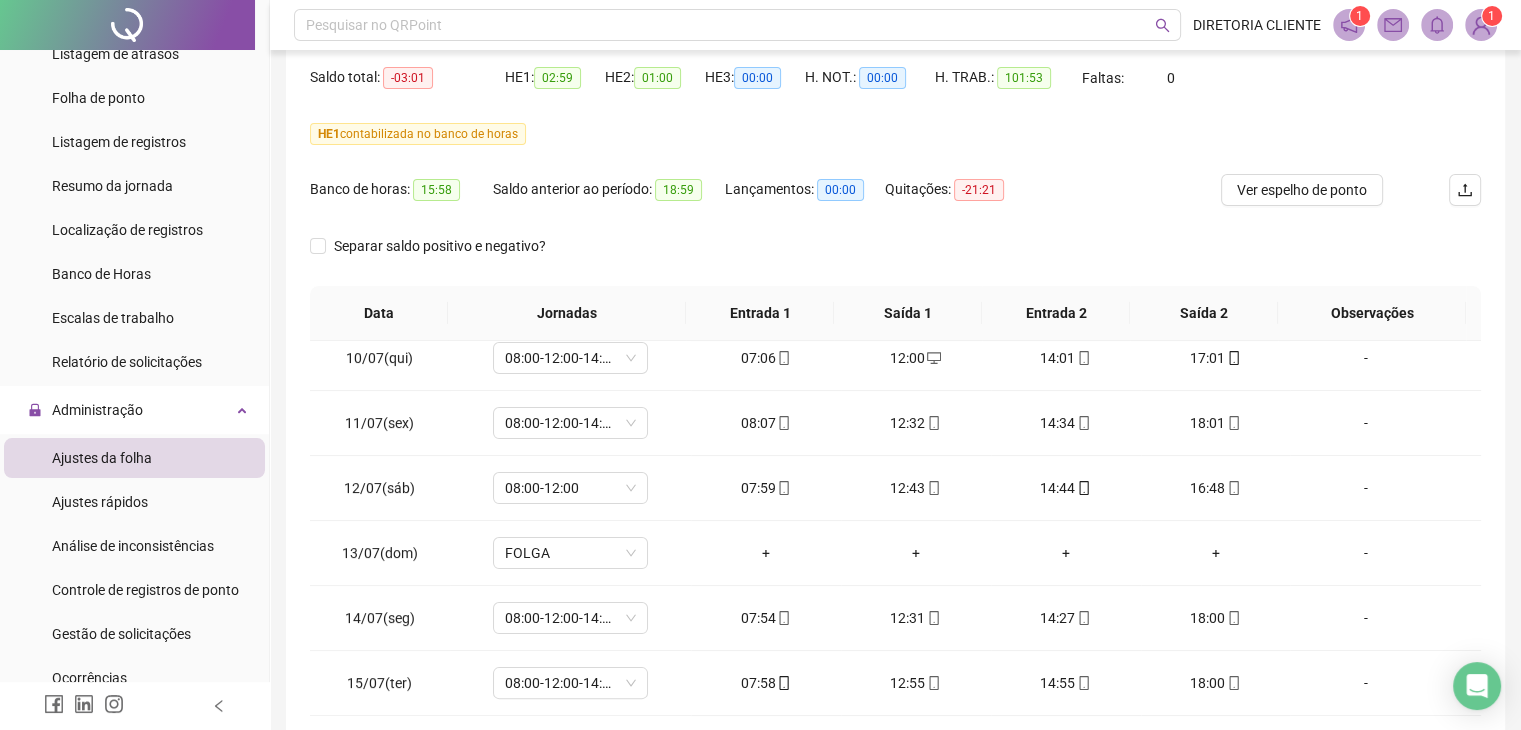 scroll, scrollTop: 609, scrollLeft: 0, axis: vertical 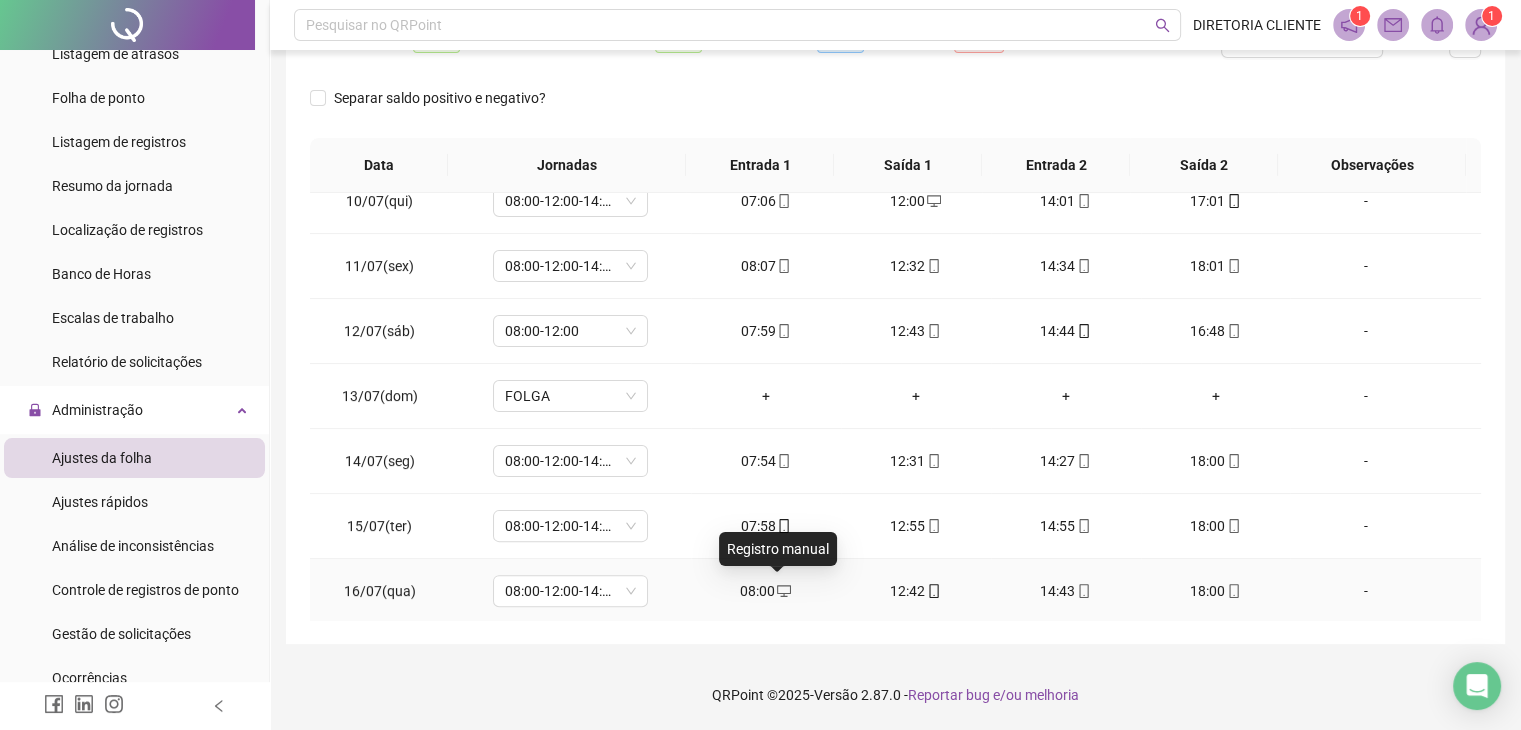 click 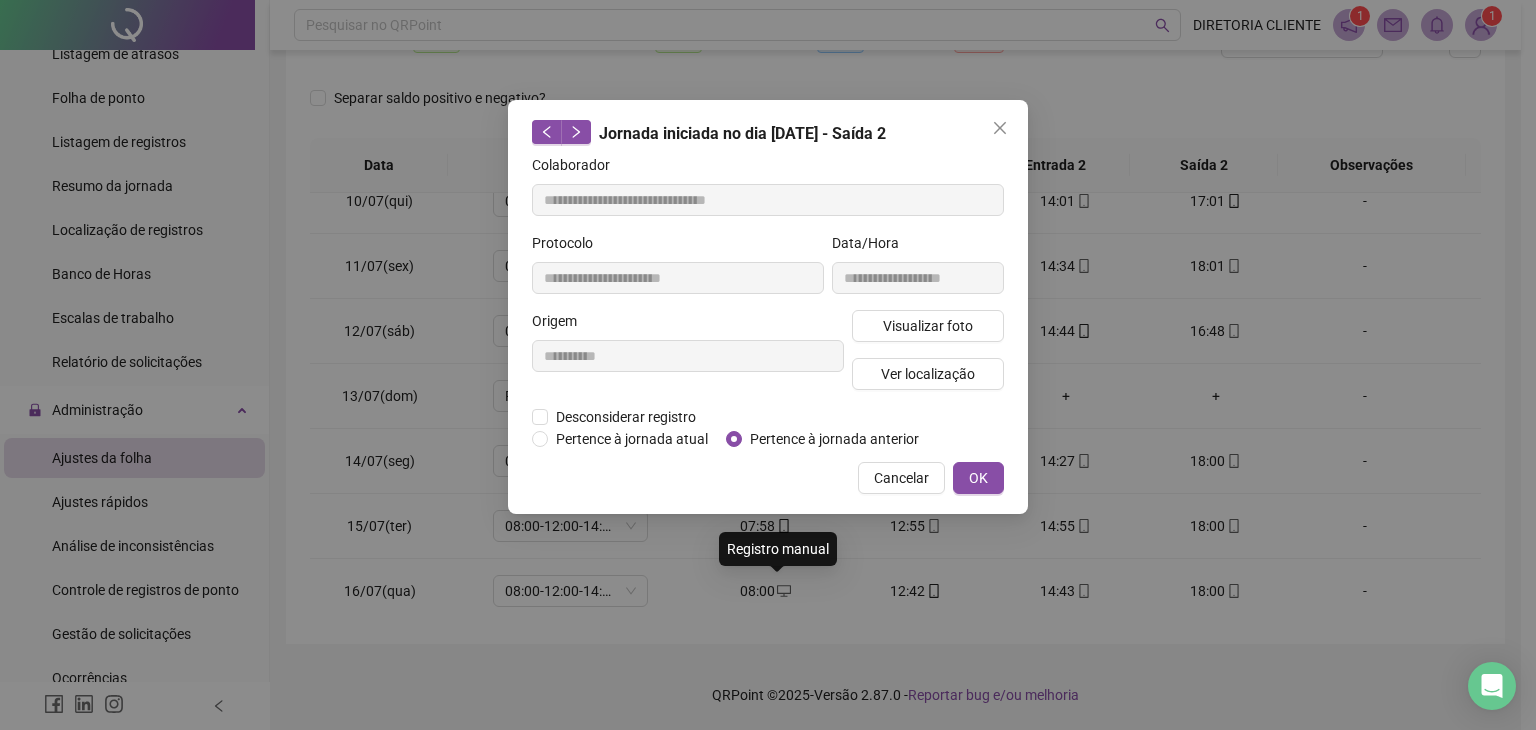 type on "**********" 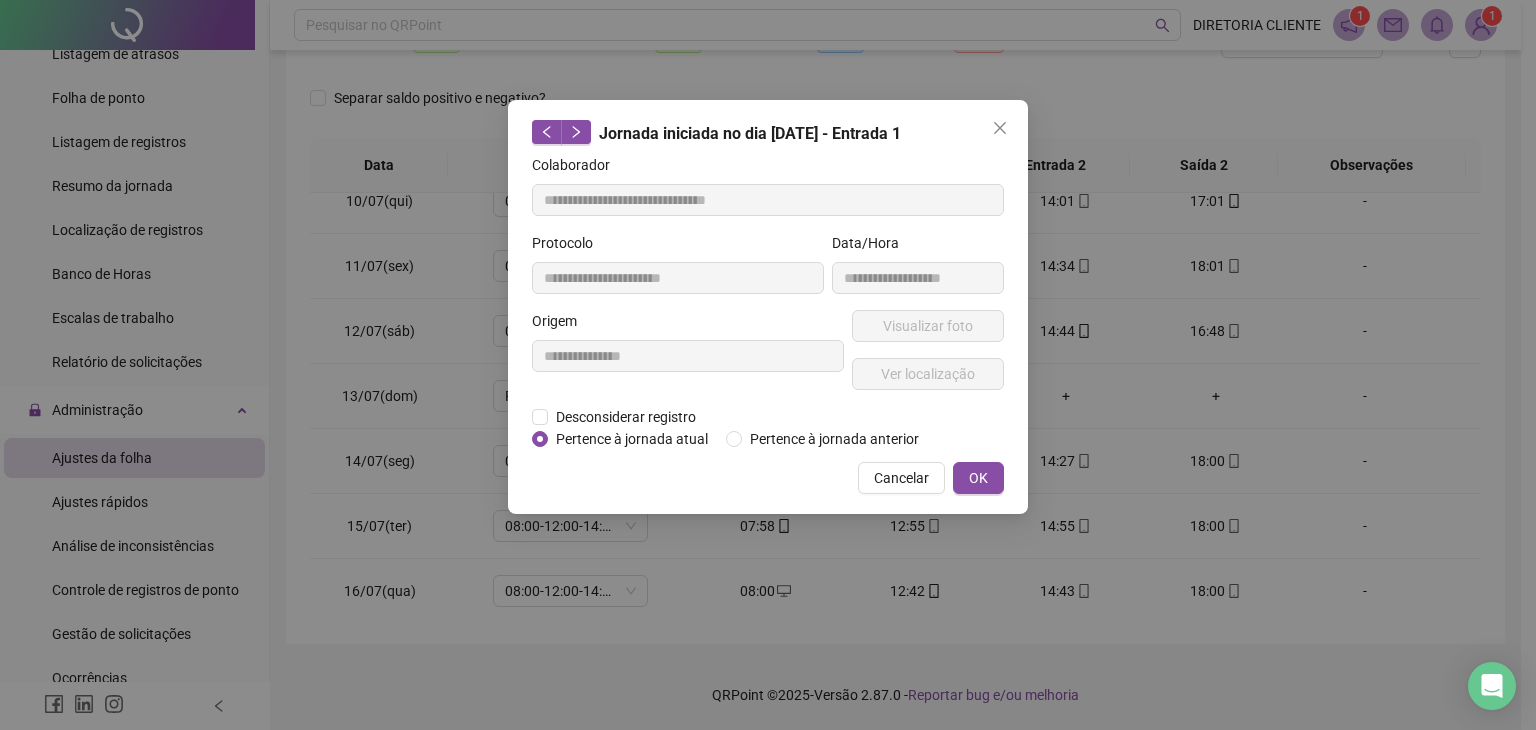 click on "**********" at bounding box center (768, 365) 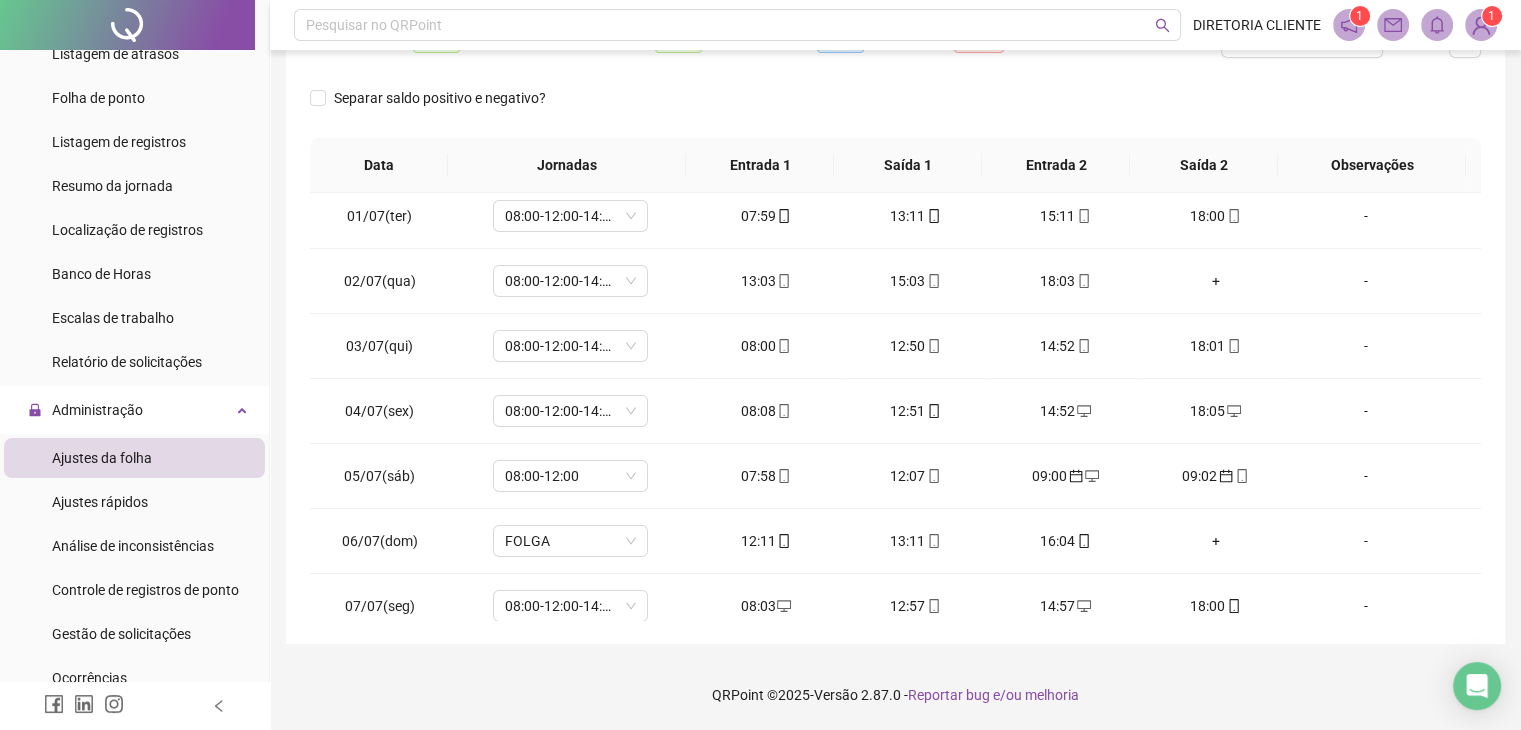 scroll, scrollTop: 0, scrollLeft: 0, axis: both 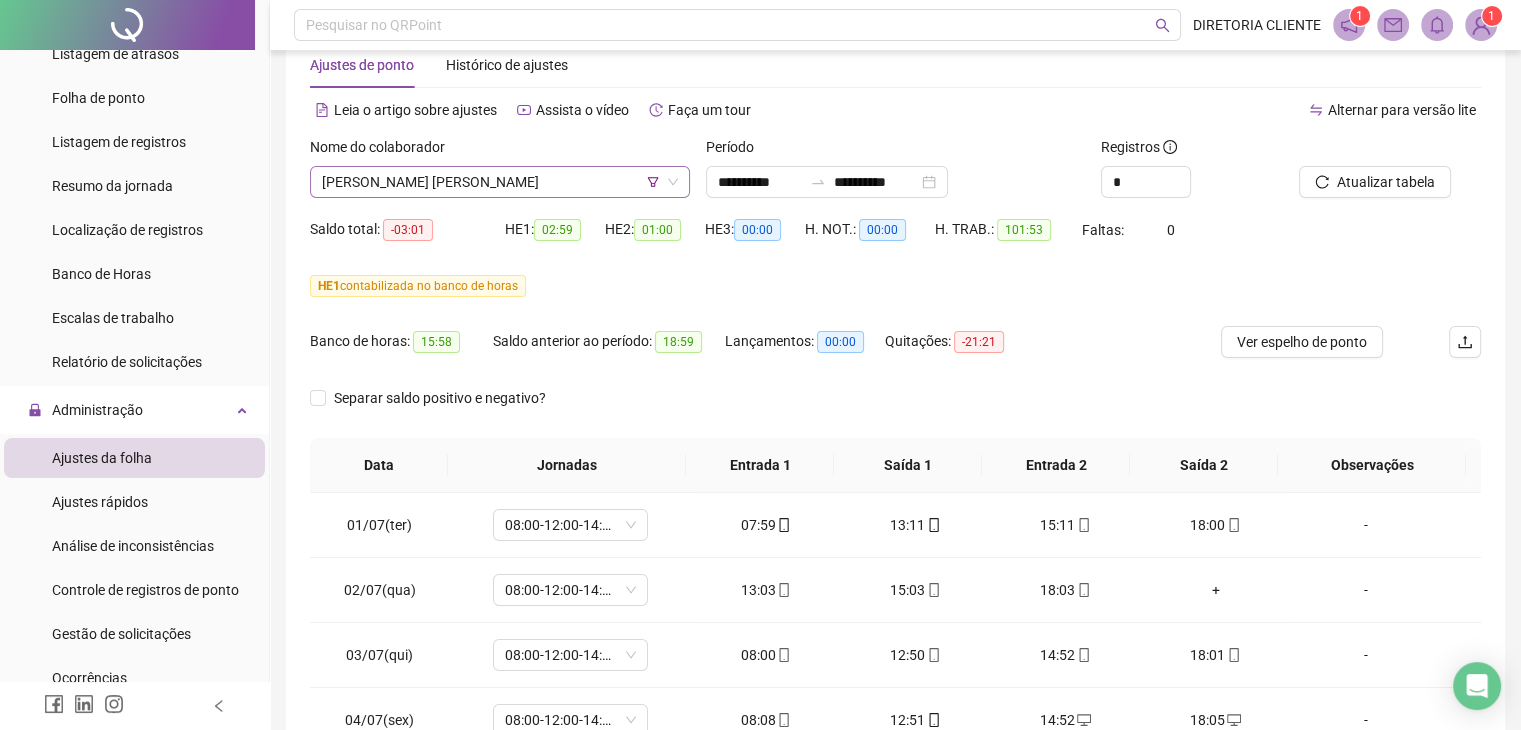 click on "[PERSON_NAME] [PERSON_NAME]" at bounding box center [500, 182] 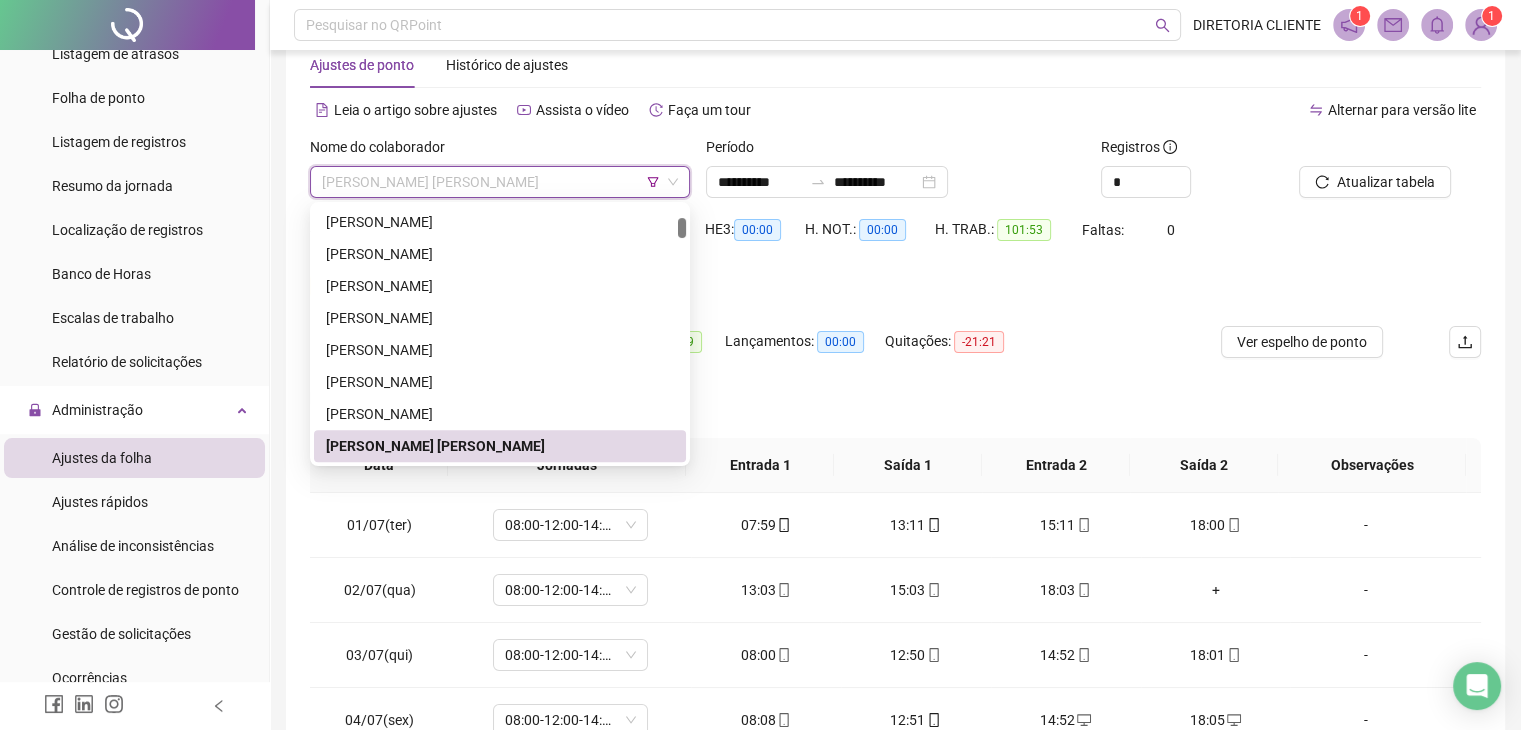 paste on "**********" 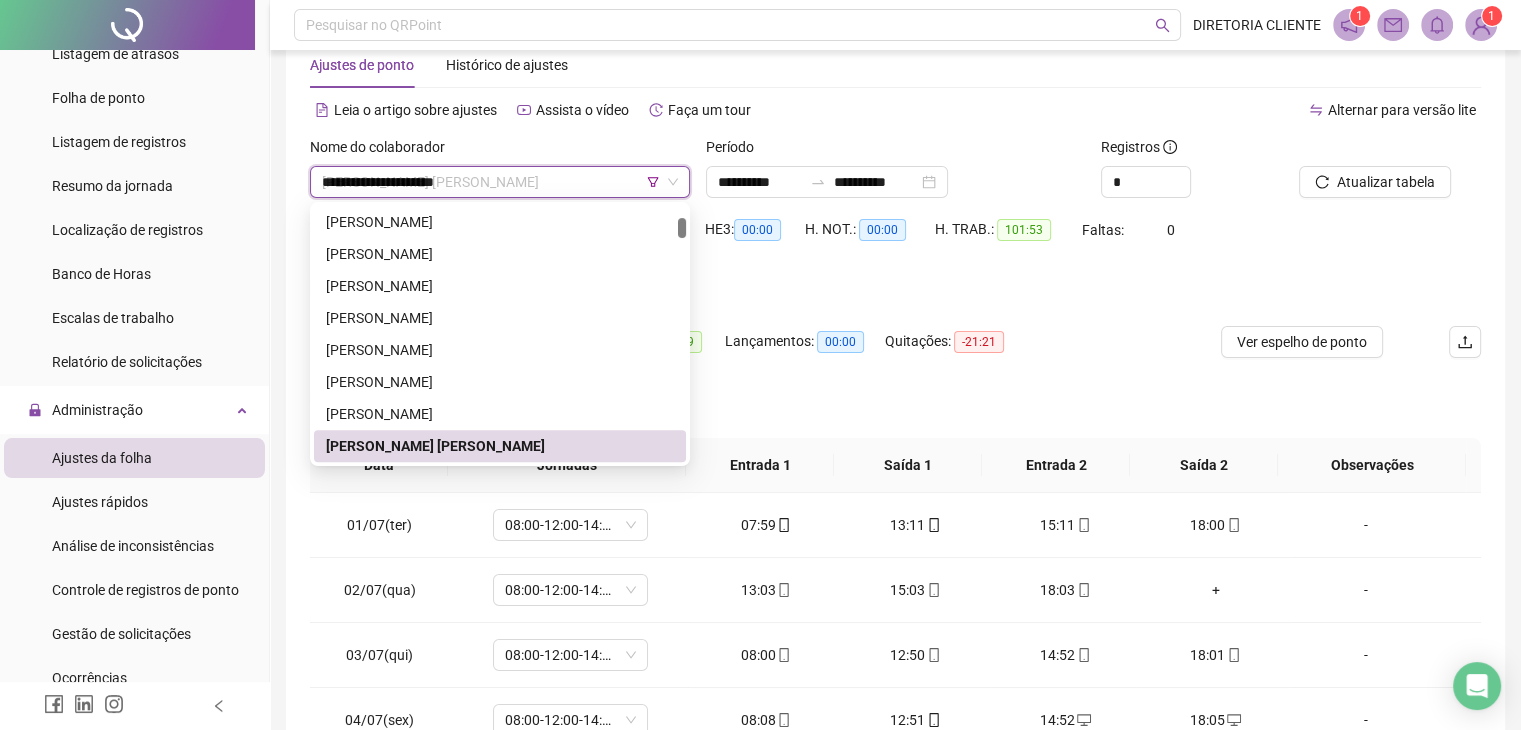 scroll, scrollTop: 0, scrollLeft: 0, axis: both 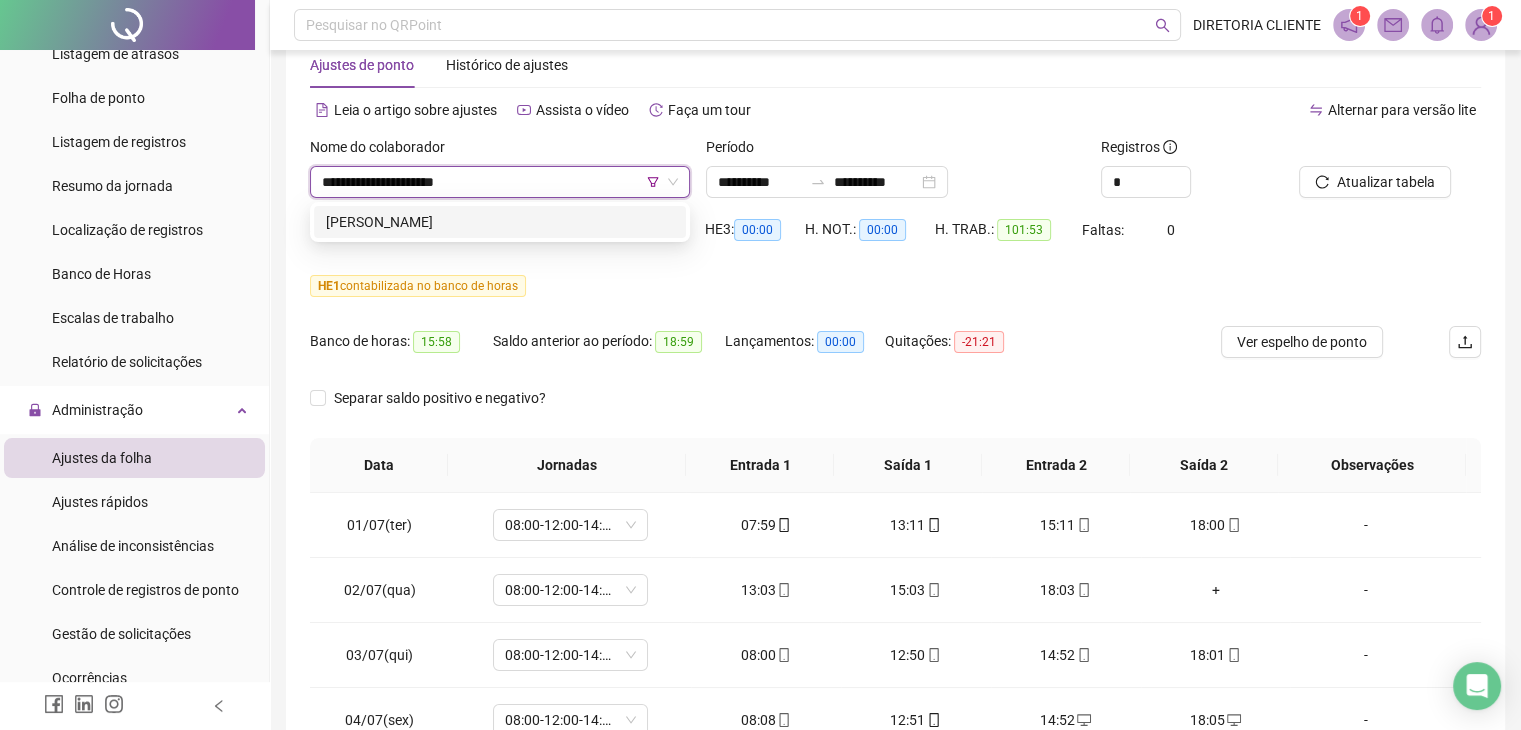 click on "[PERSON_NAME]" at bounding box center [500, 222] 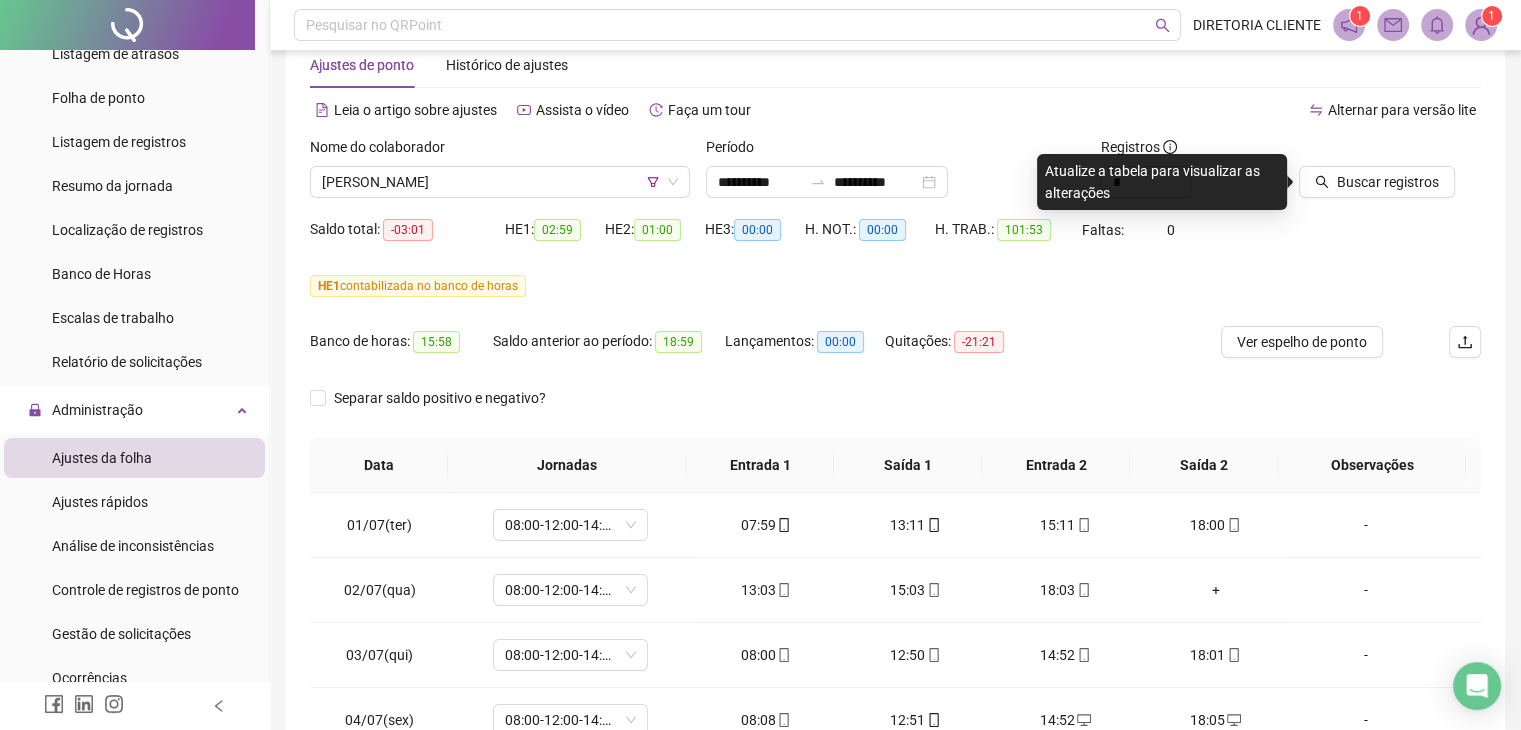 click on "Saldo total:   -03:01 HE 1:   02:59 HE 2:   01:00 HE 3:   00:00 H. NOT.:   00:00 H. TRAB.:   101:53 Faltas:   0" at bounding box center (895, 242) 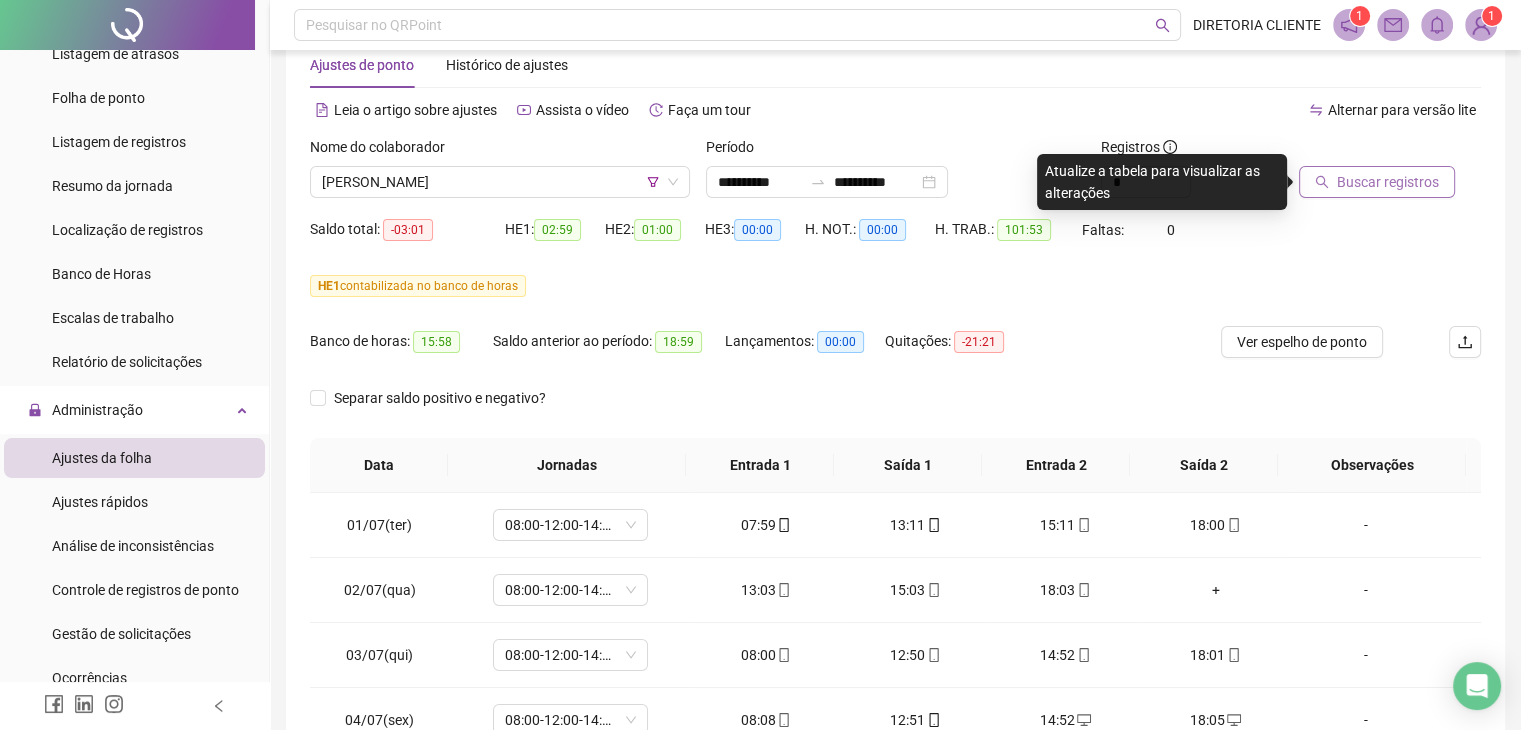 click on "Buscar registros" at bounding box center [1377, 182] 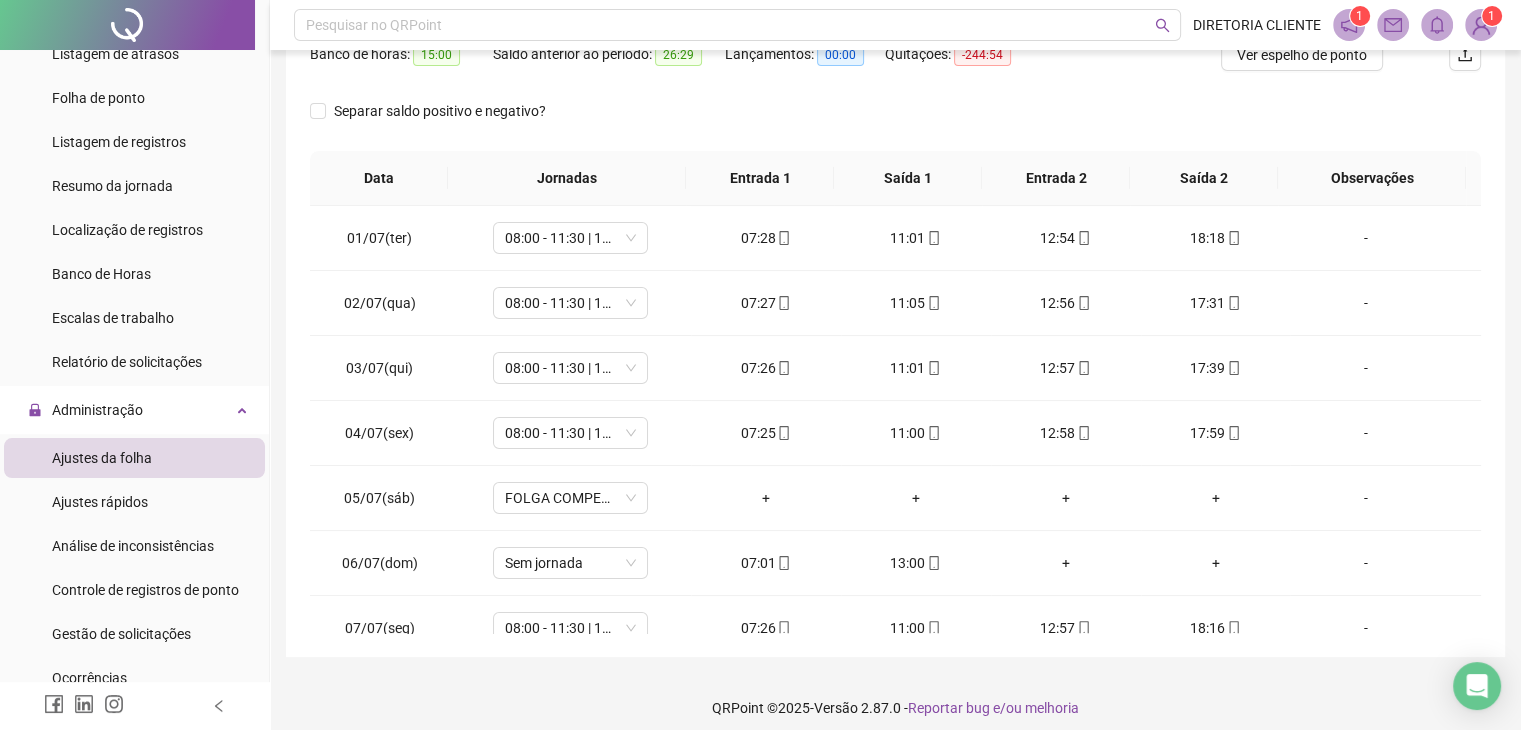 scroll, scrollTop: 348, scrollLeft: 0, axis: vertical 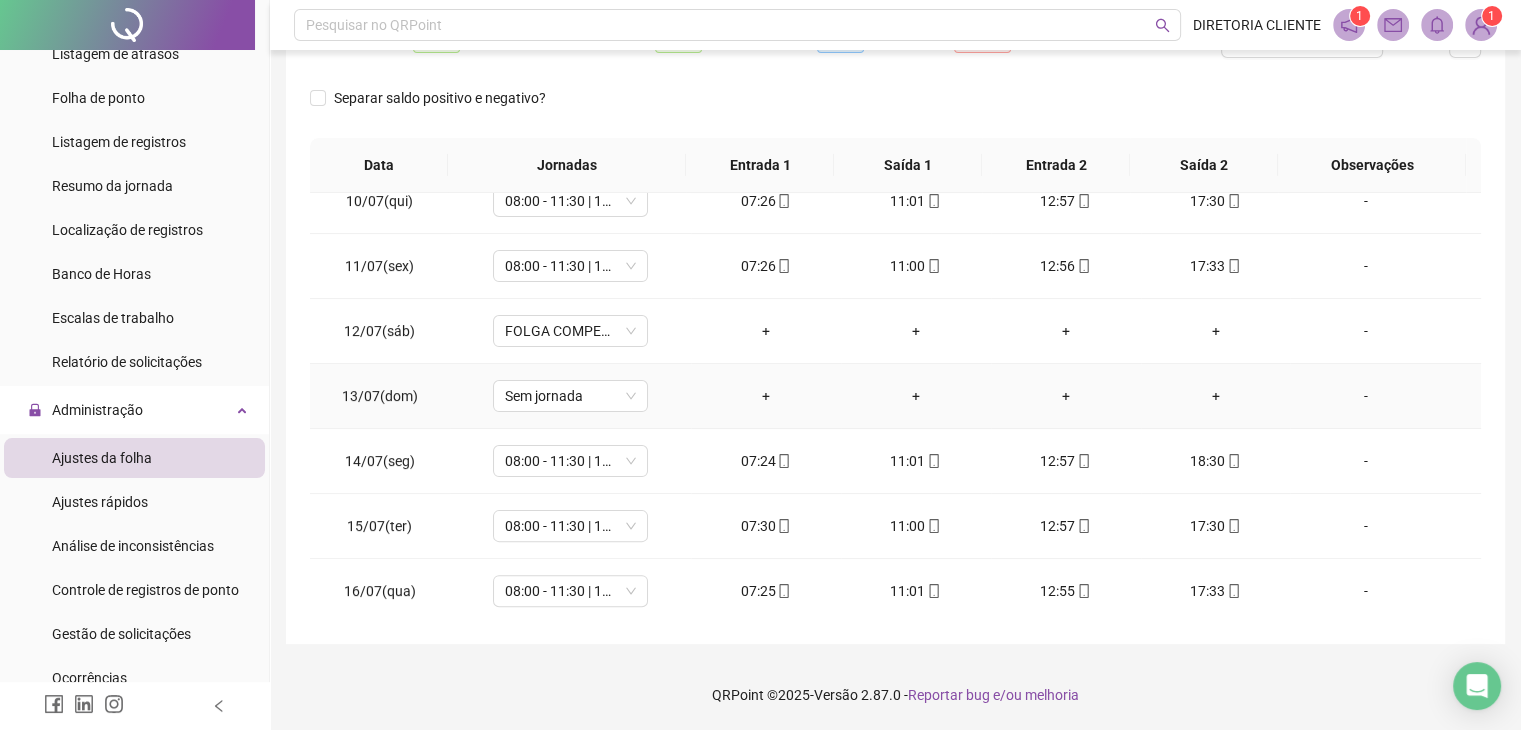 type 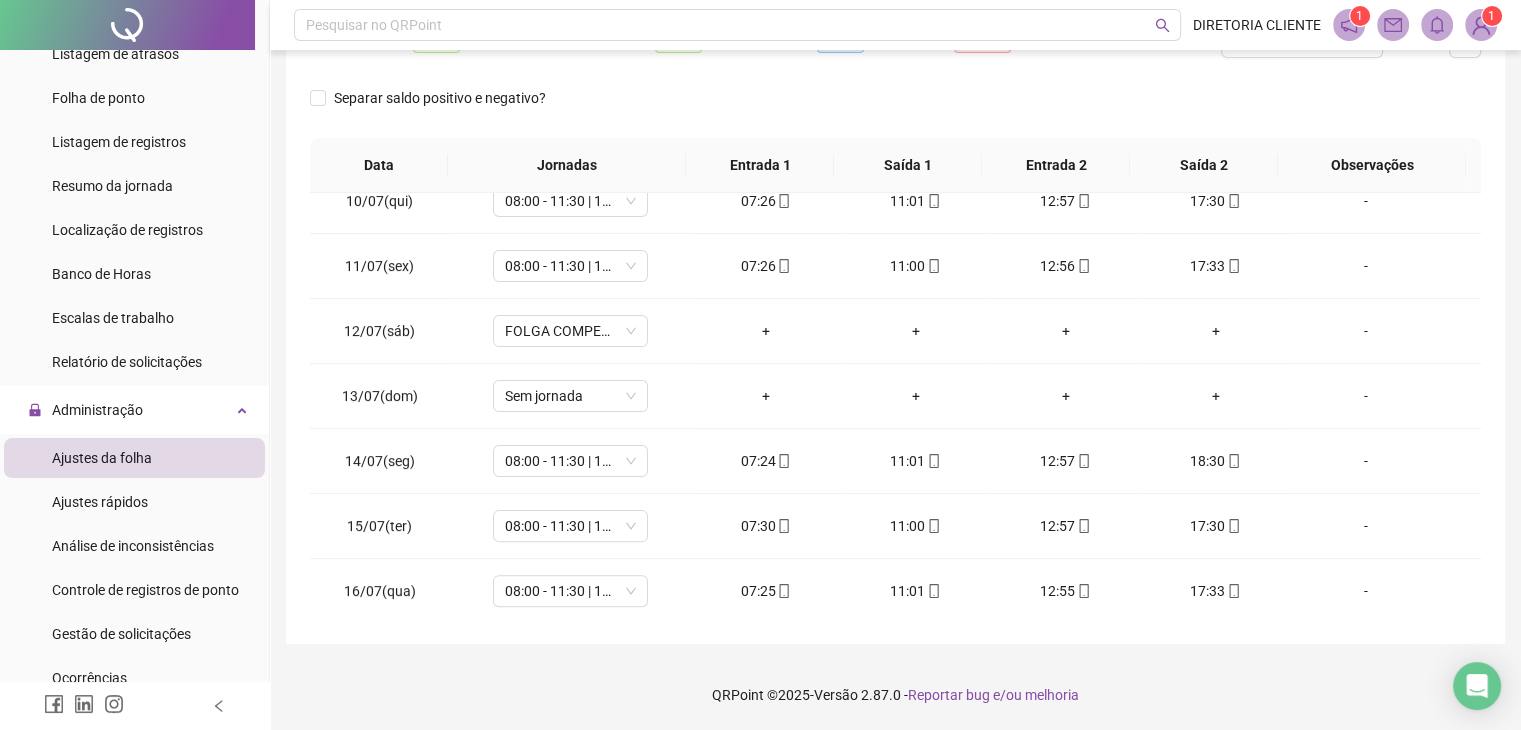 scroll, scrollTop: 0, scrollLeft: 0, axis: both 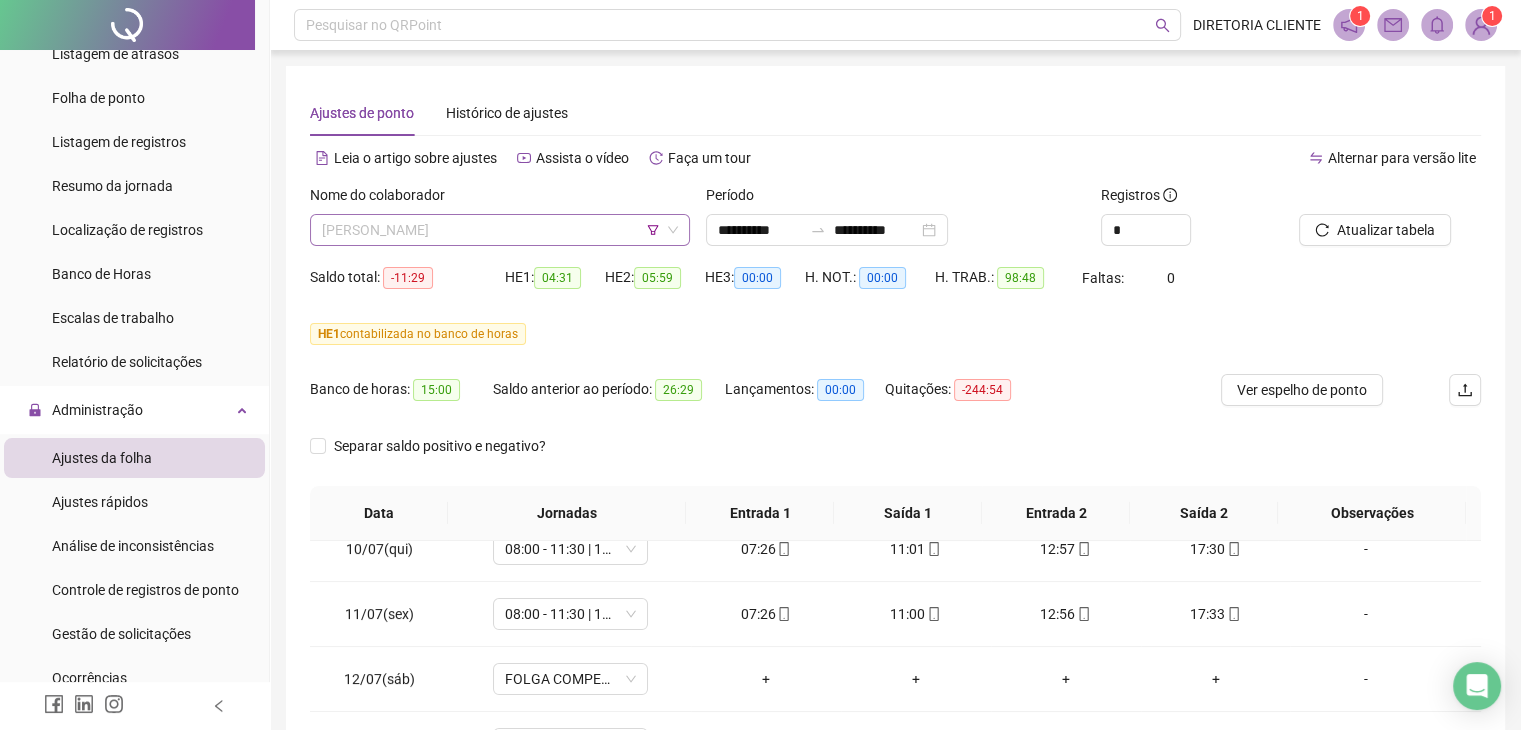 click on "[PERSON_NAME]" at bounding box center [500, 230] 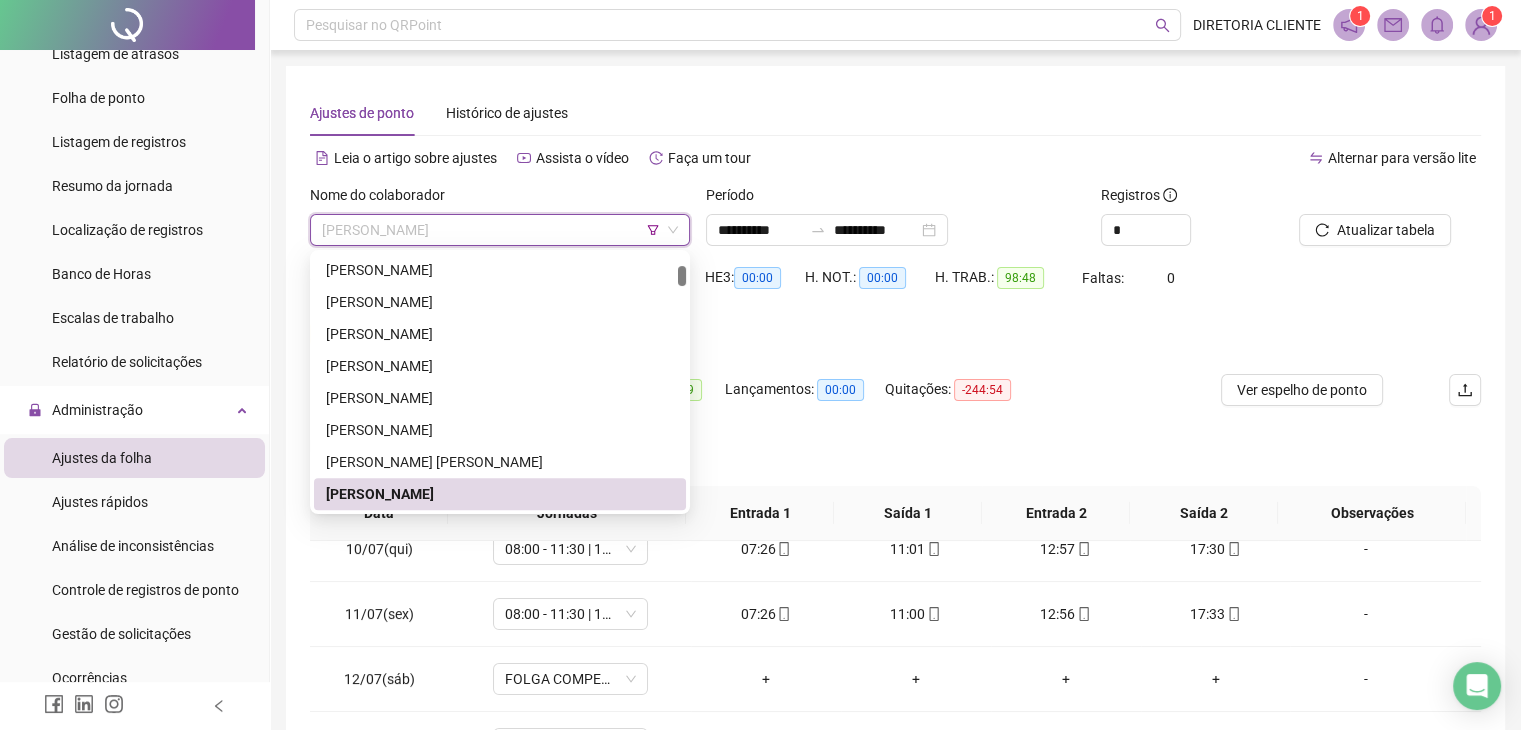 paste on "**********" 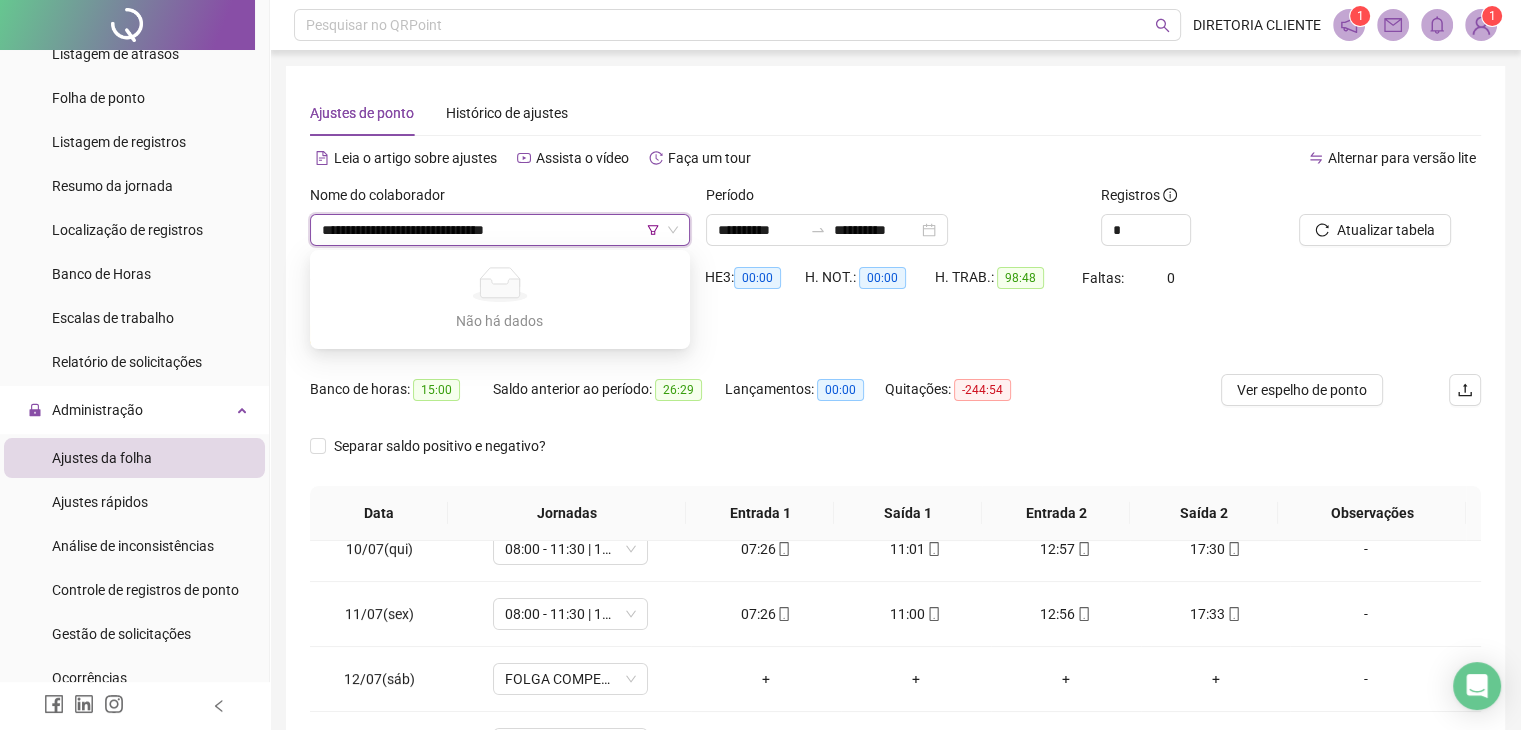 click 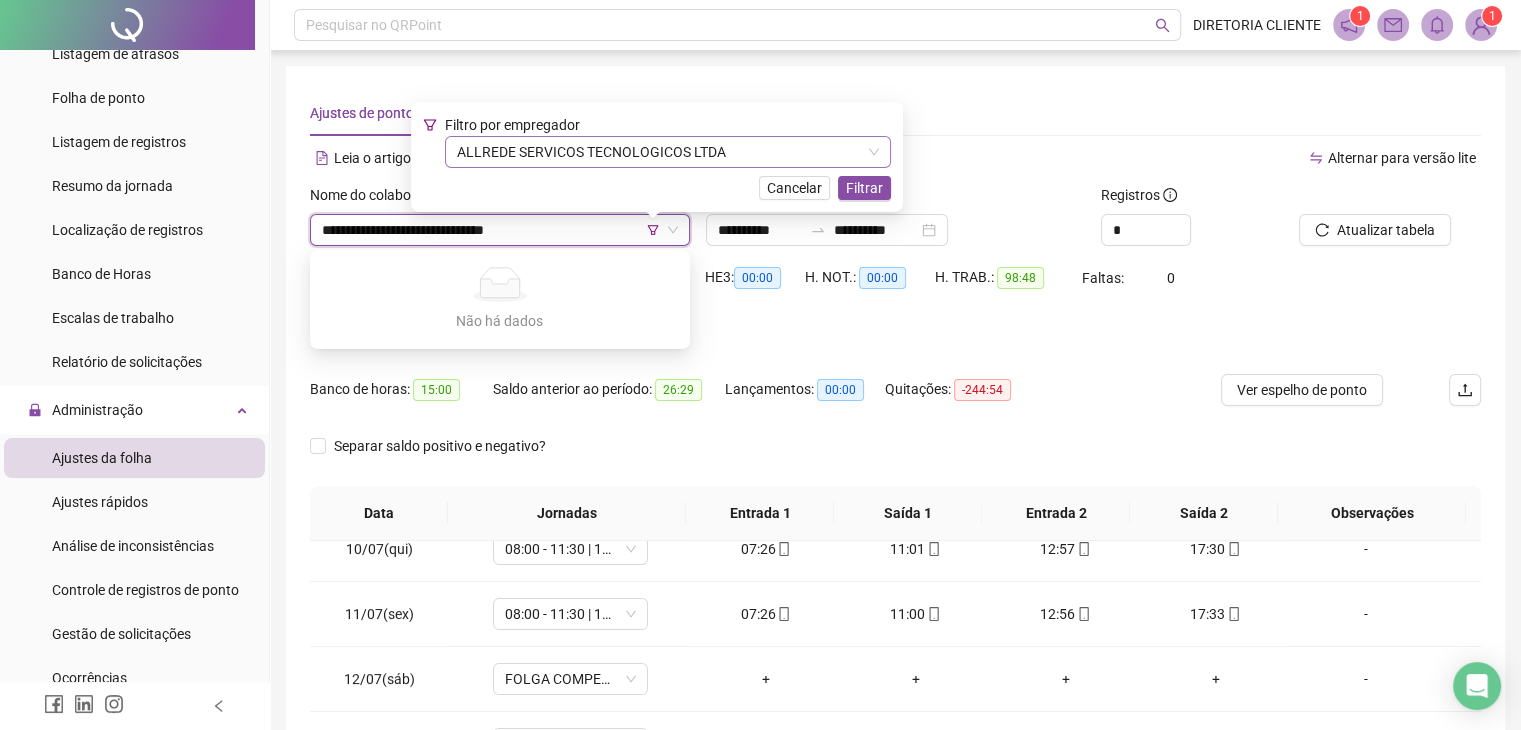 type 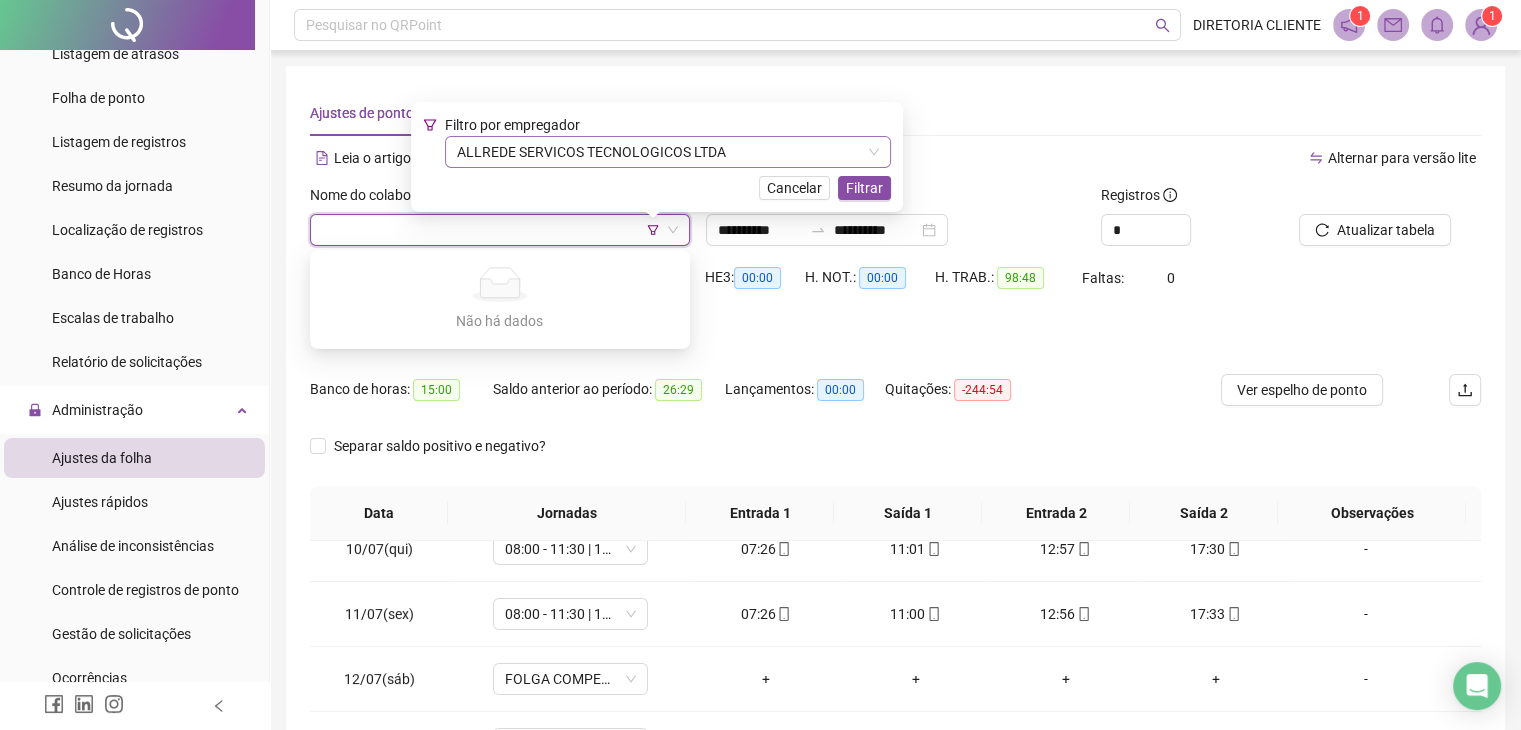 click on "ALLREDE SERVICOS TECNOLOGICOS LTDA" at bounding box center (668, 152) 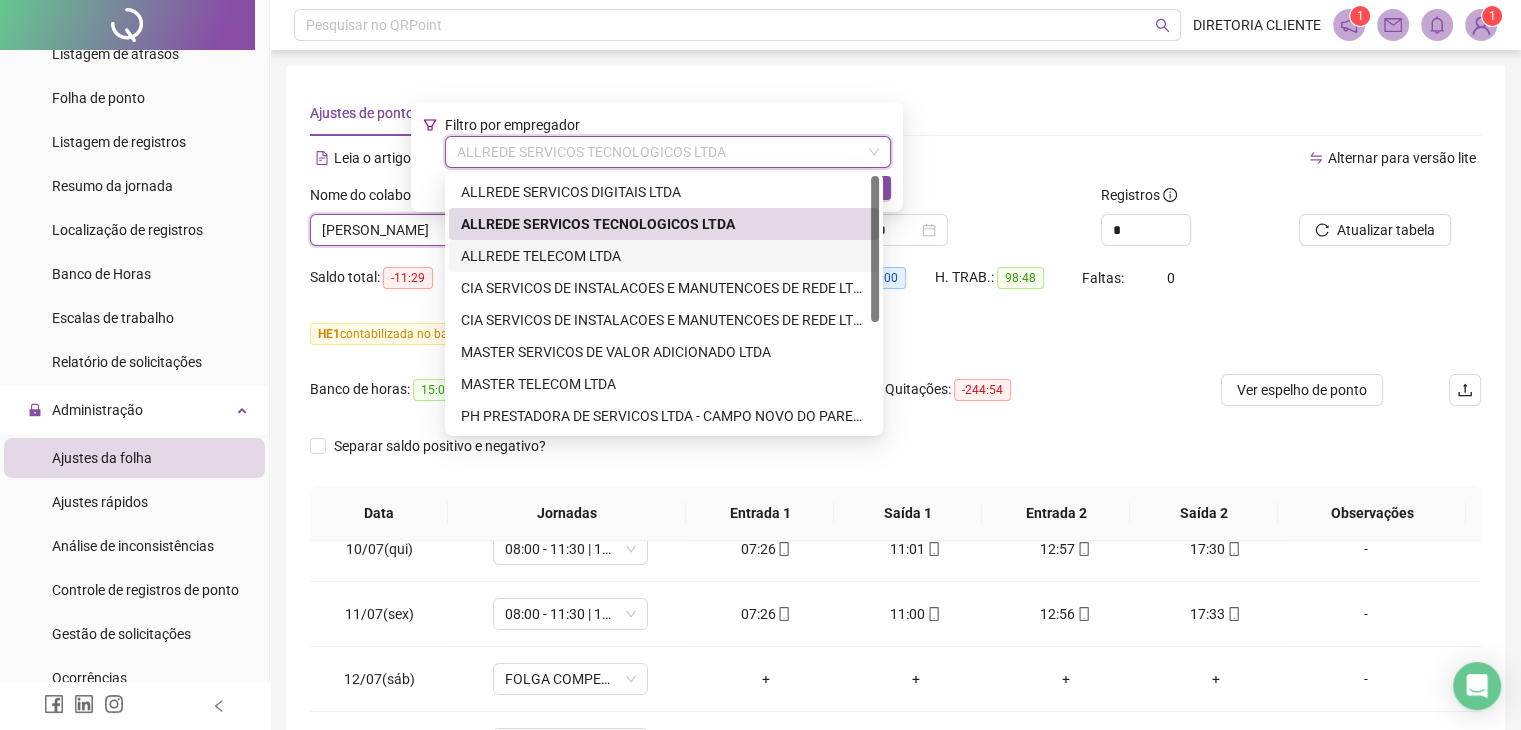 scroll, scrollTop: 192, scrollLeft: 0, axis: vertical 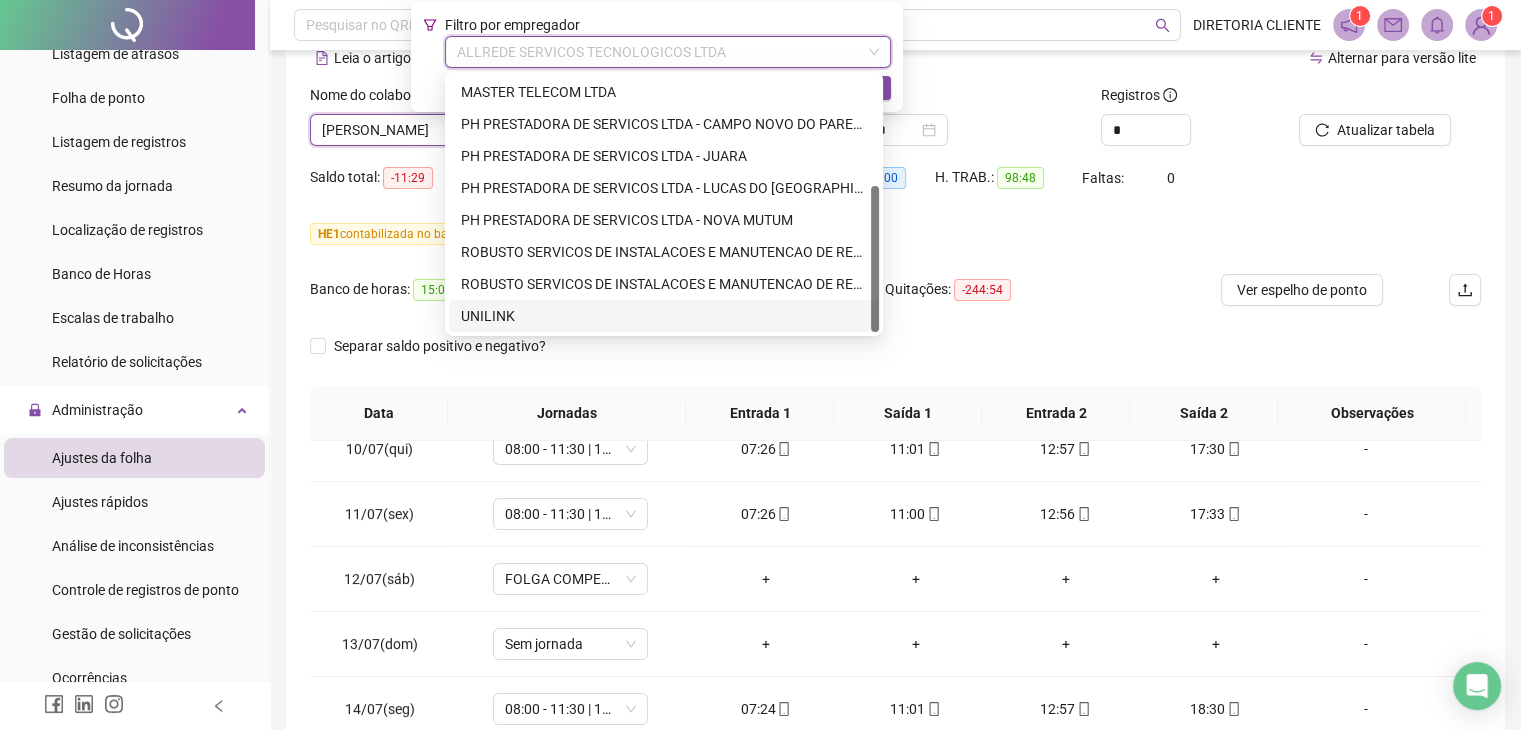 click on "HE 1  contabilizada no banco de horas" at bounding box center [895, 234] 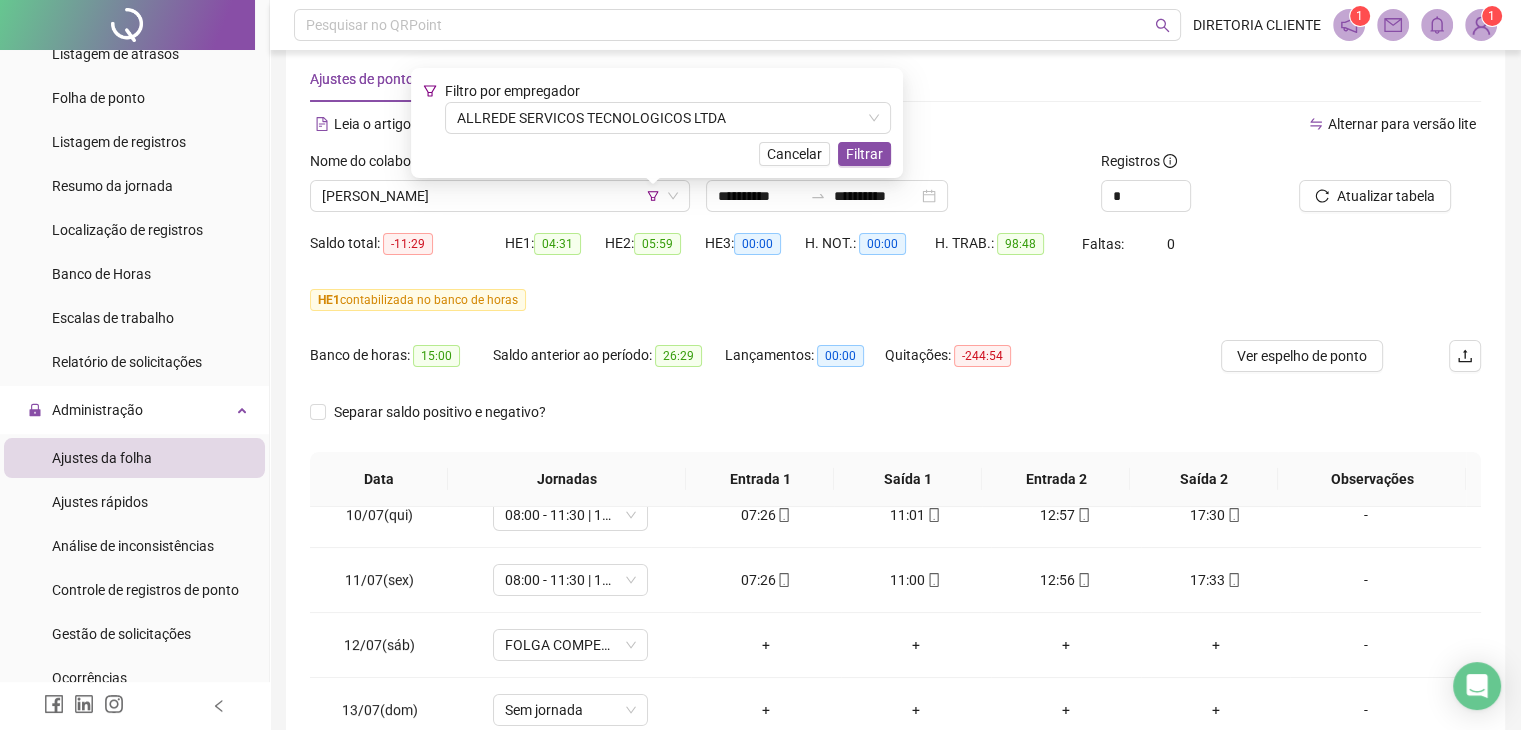 scroll, scrollTop: 0, scrollLeft: 0, axis: both 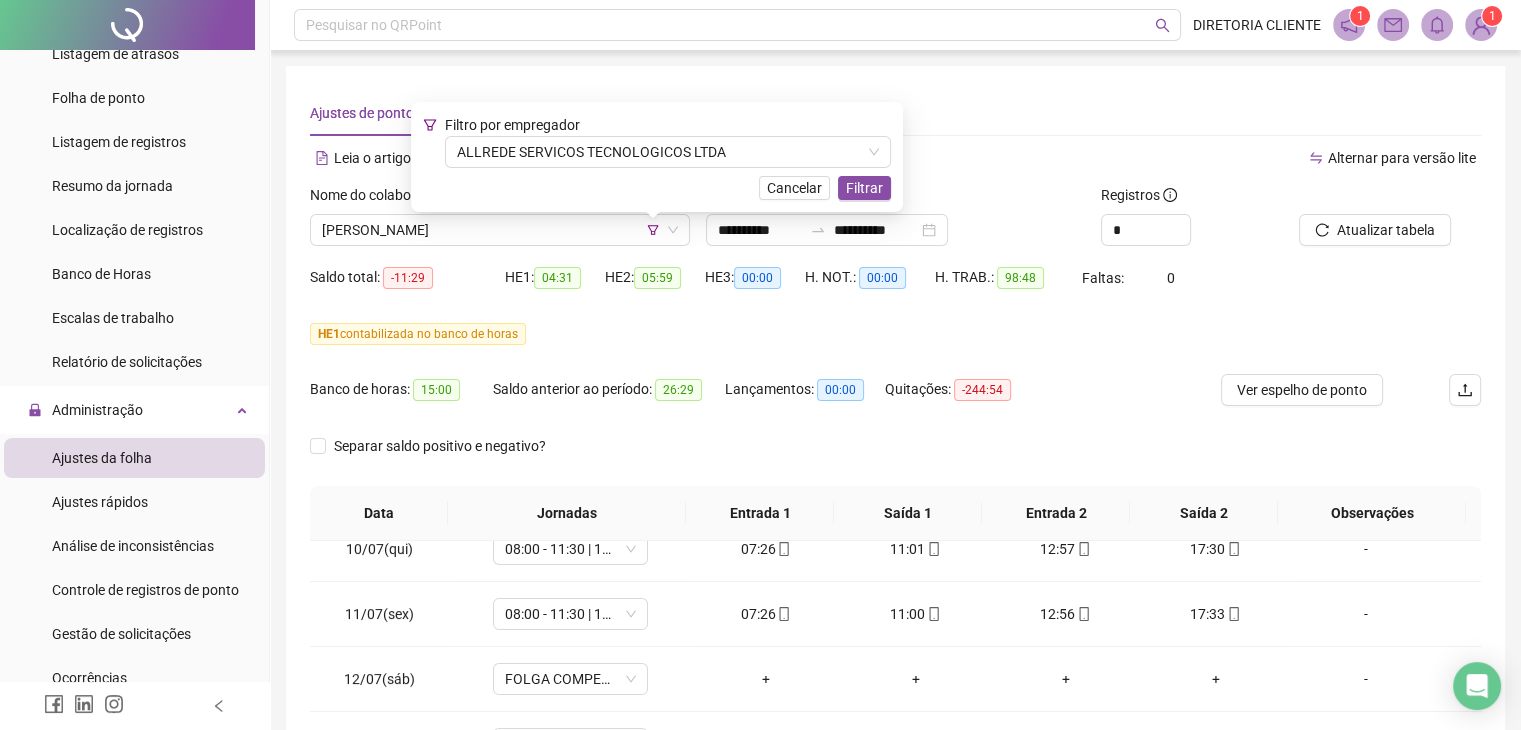 click on "Alternar para versão lite" at bounding box center (1189, 158) 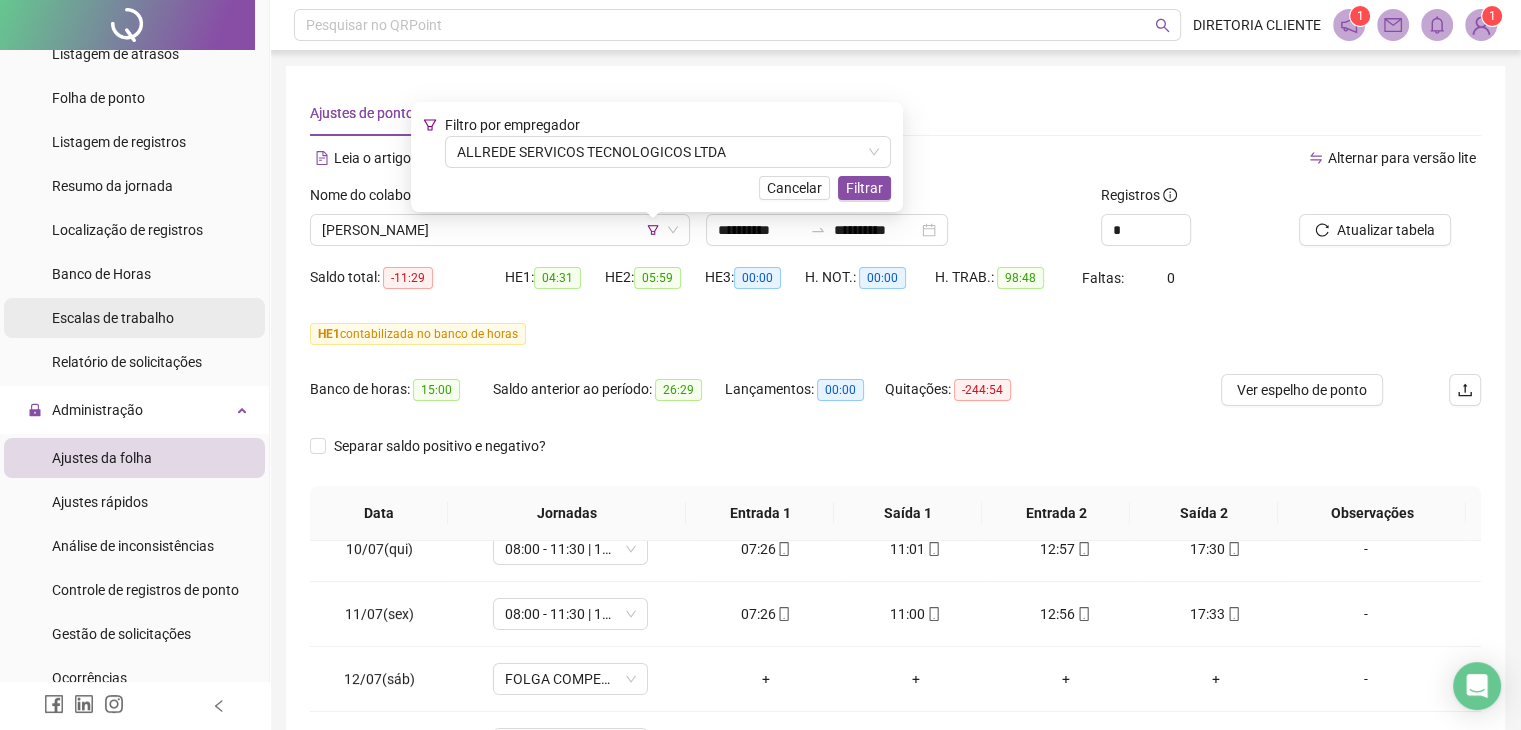 click on "Escalas de trabalho" at bounding box center (113, 318) 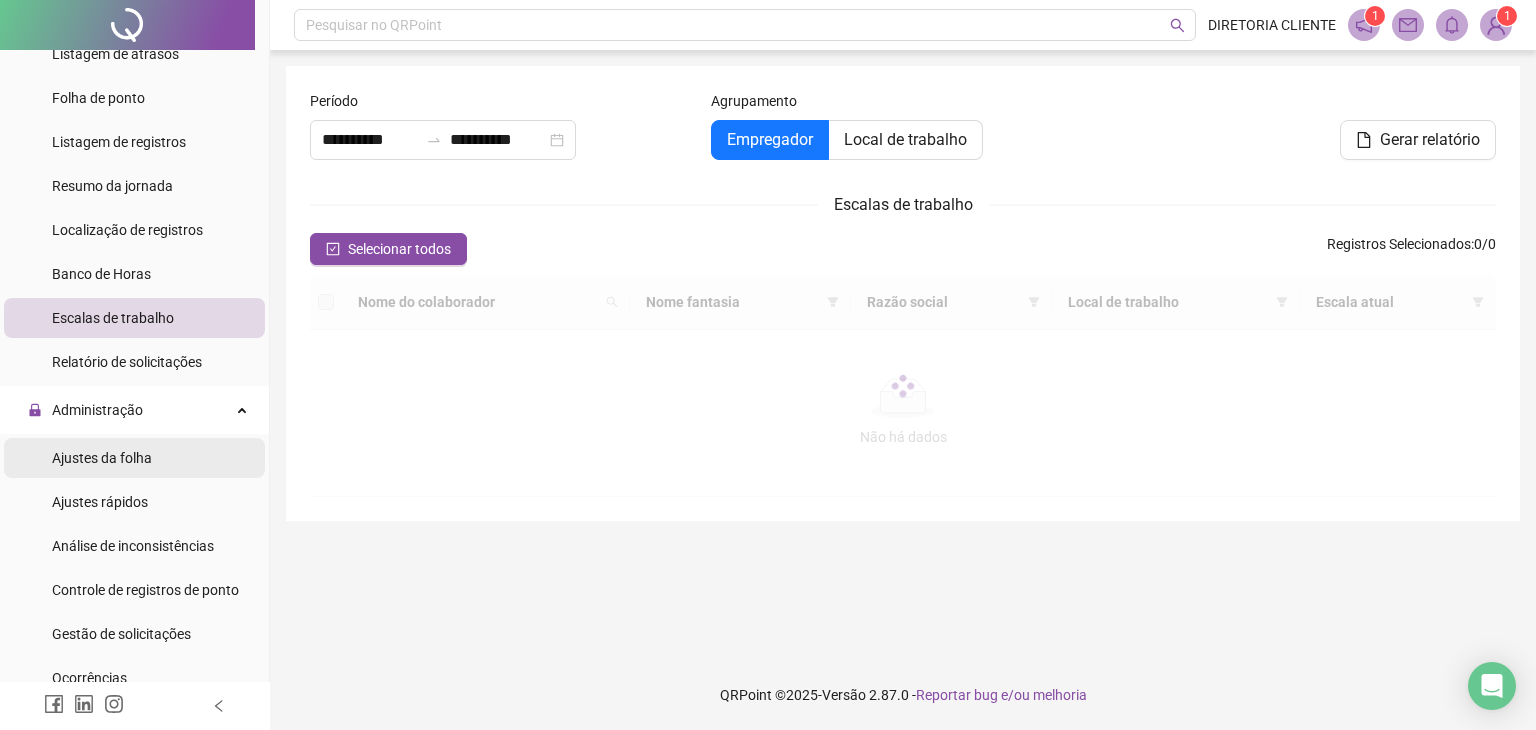 click on "Ajustes da folha" at bounding box center (102, 458) 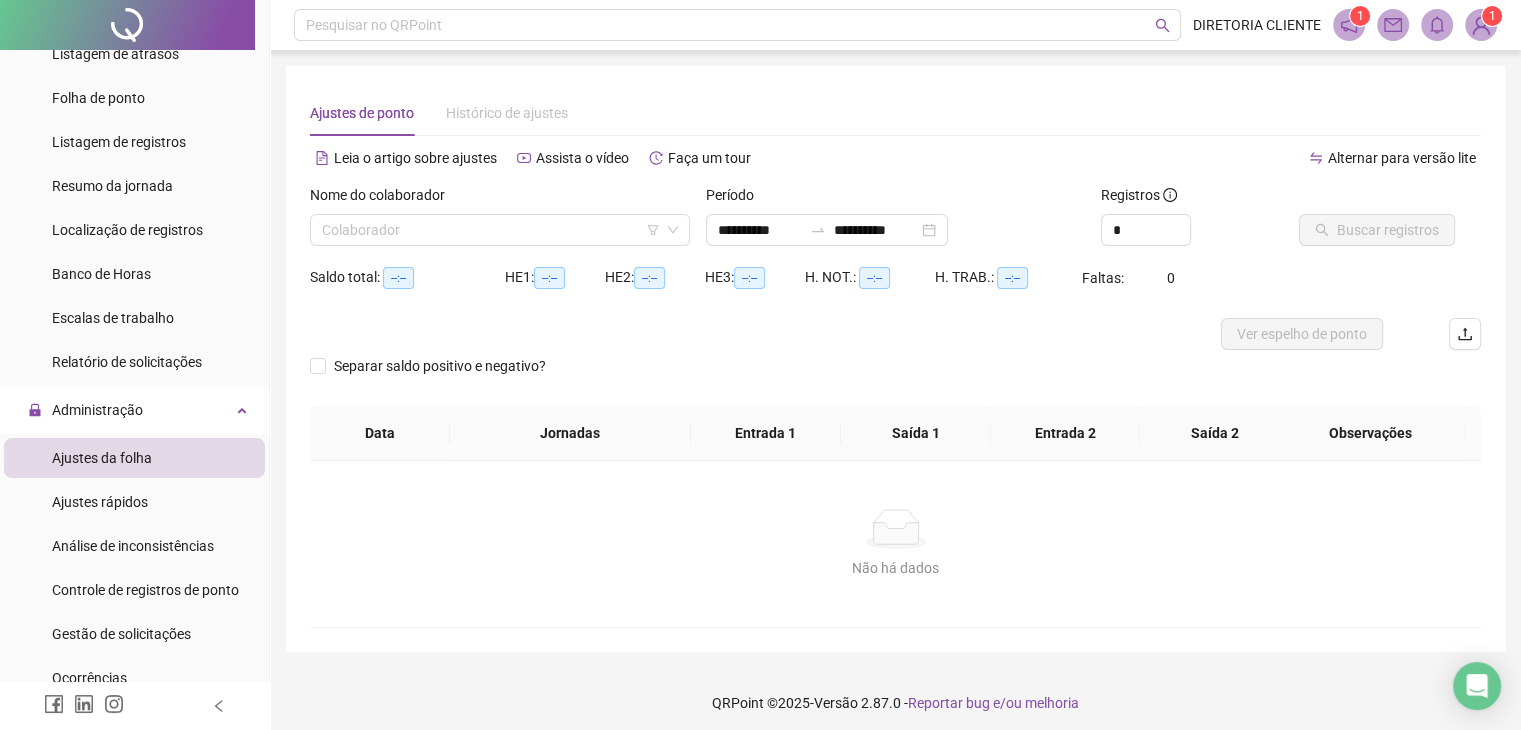 type on "**********" 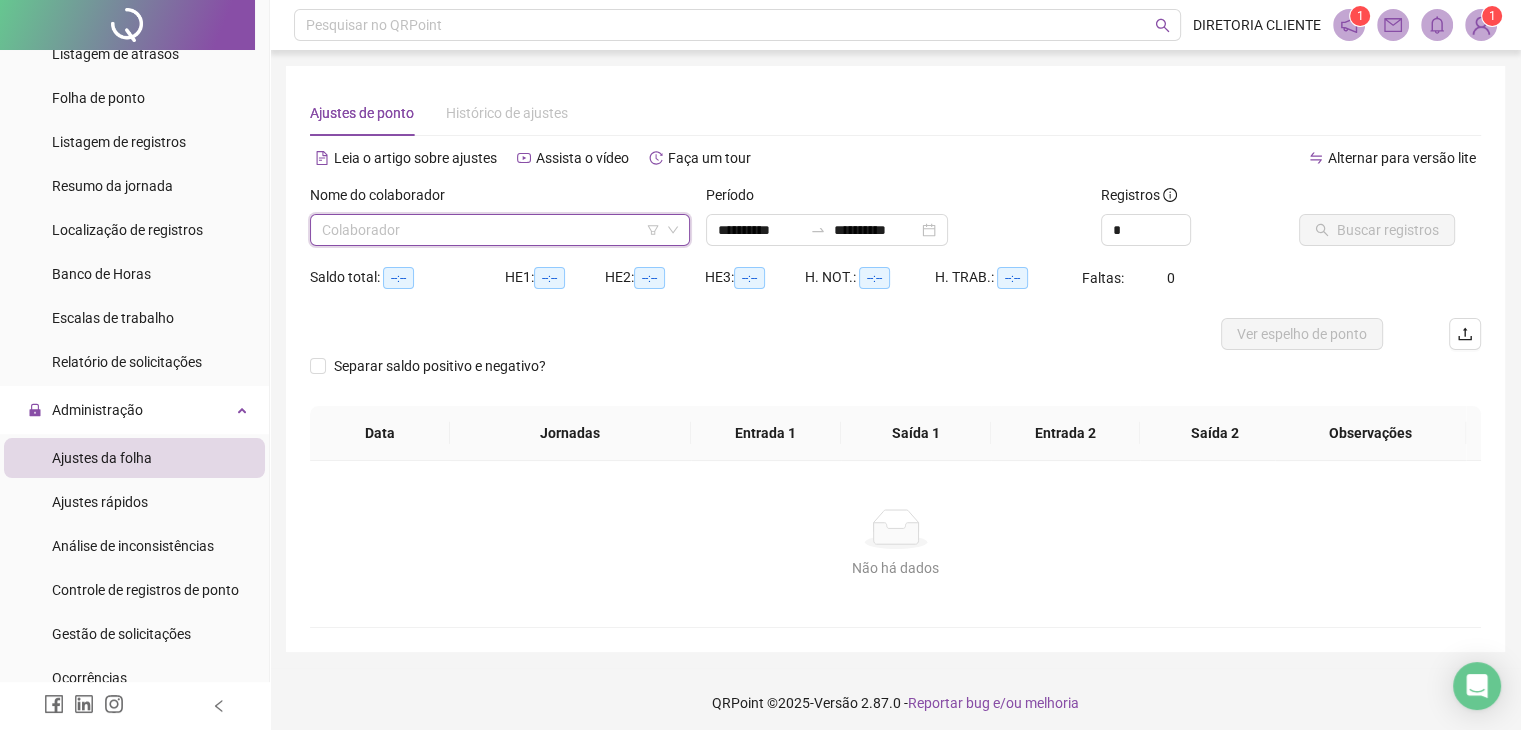 click at bounding box center (494, 230) 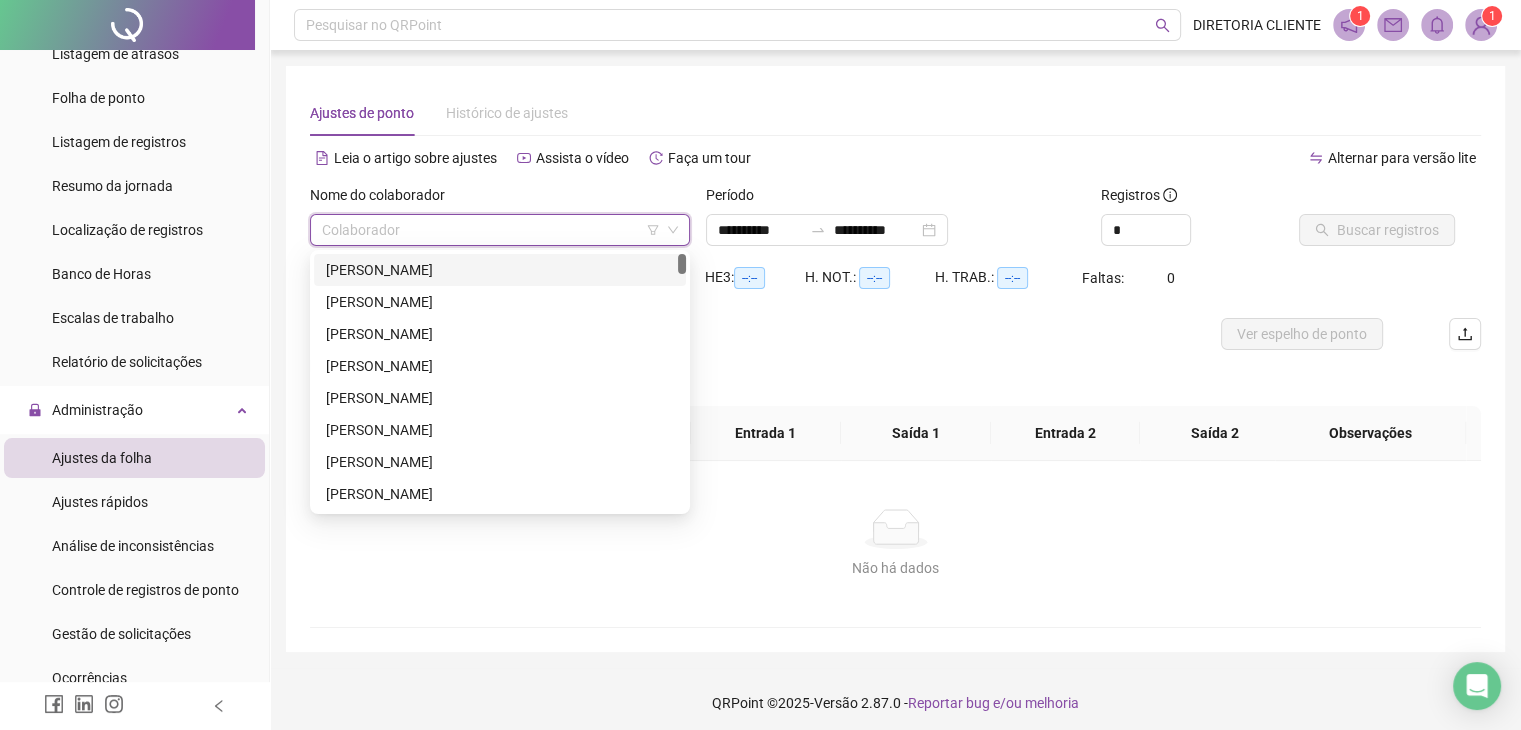 click at bounding box center [494, 230] 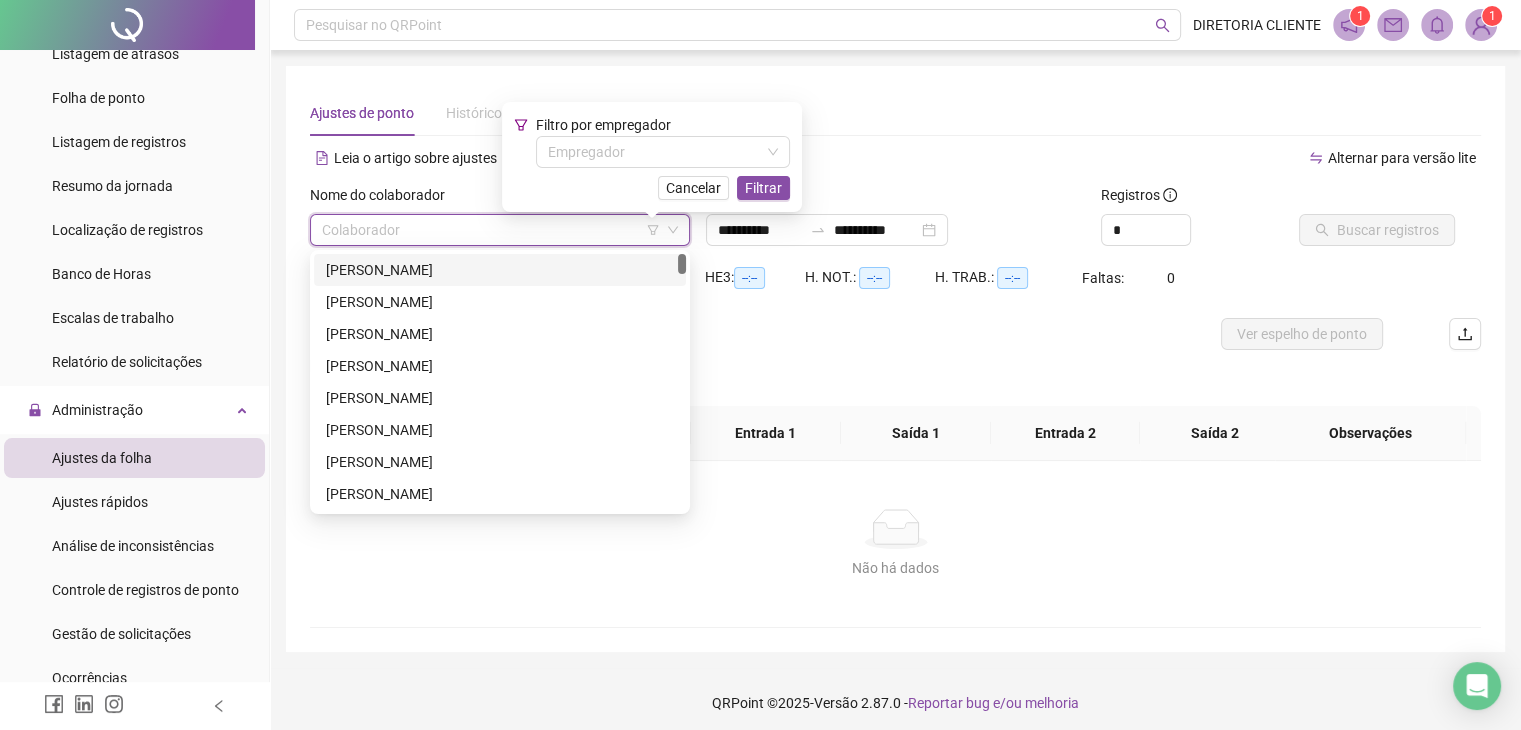 click 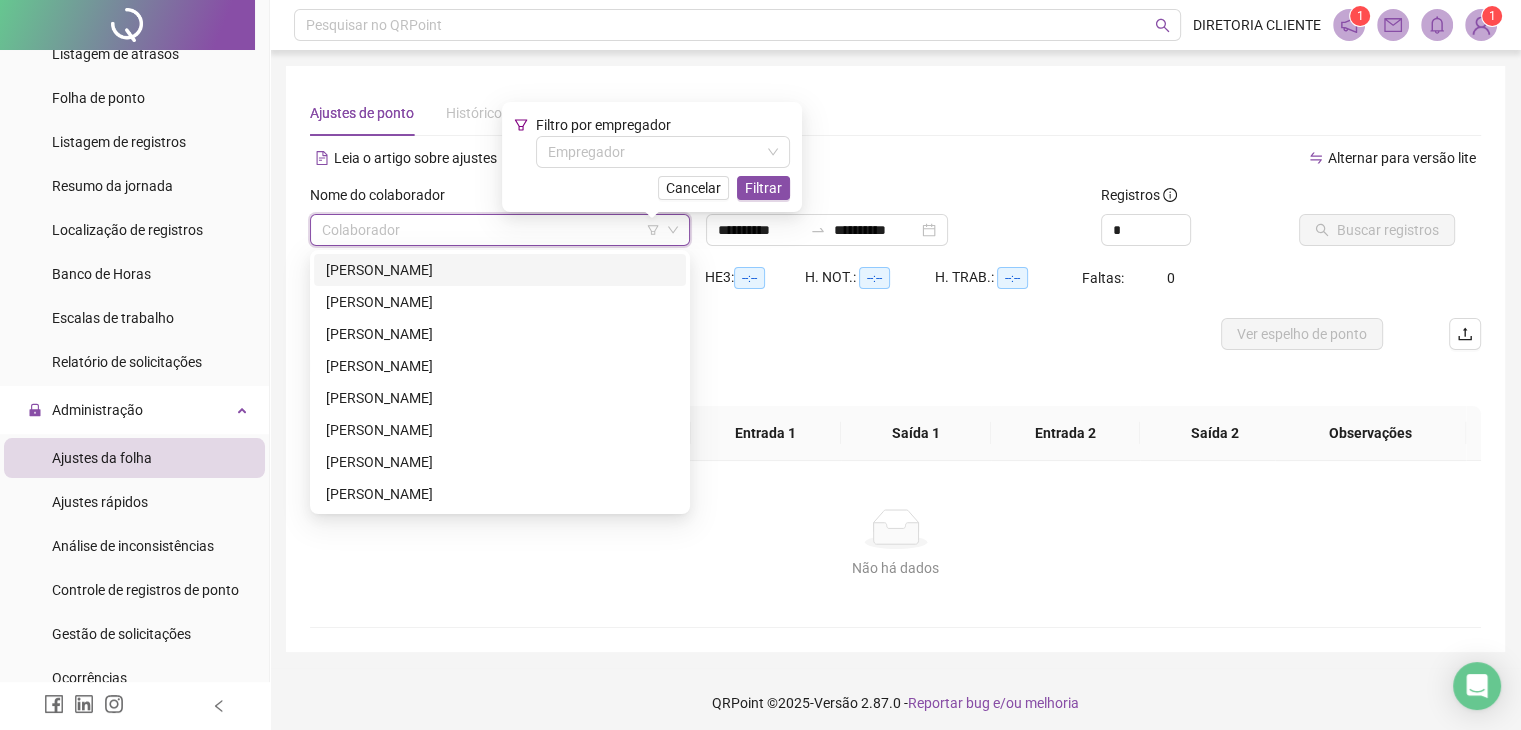 paste on "**********" 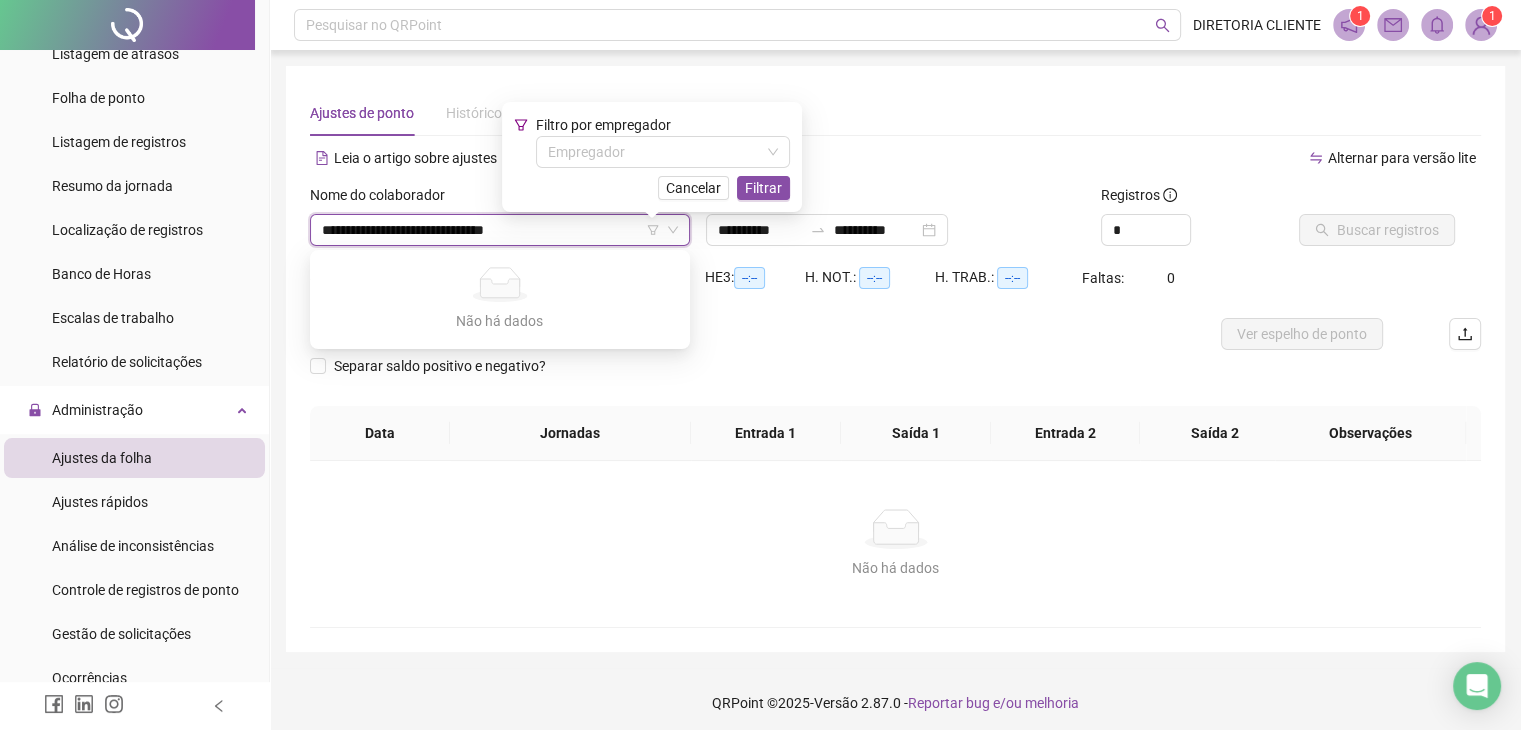type on "**********" 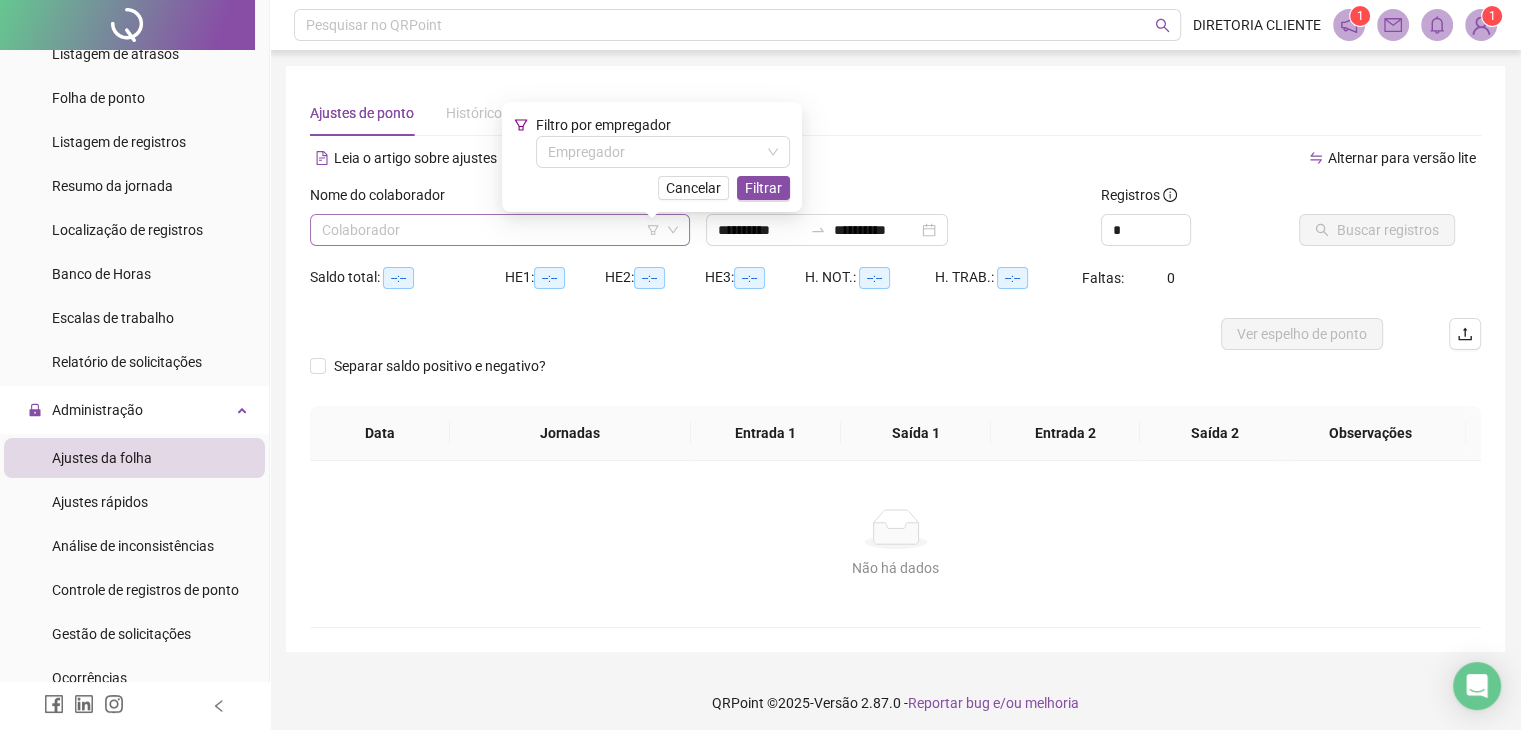 click at bounding box center (494, 230) 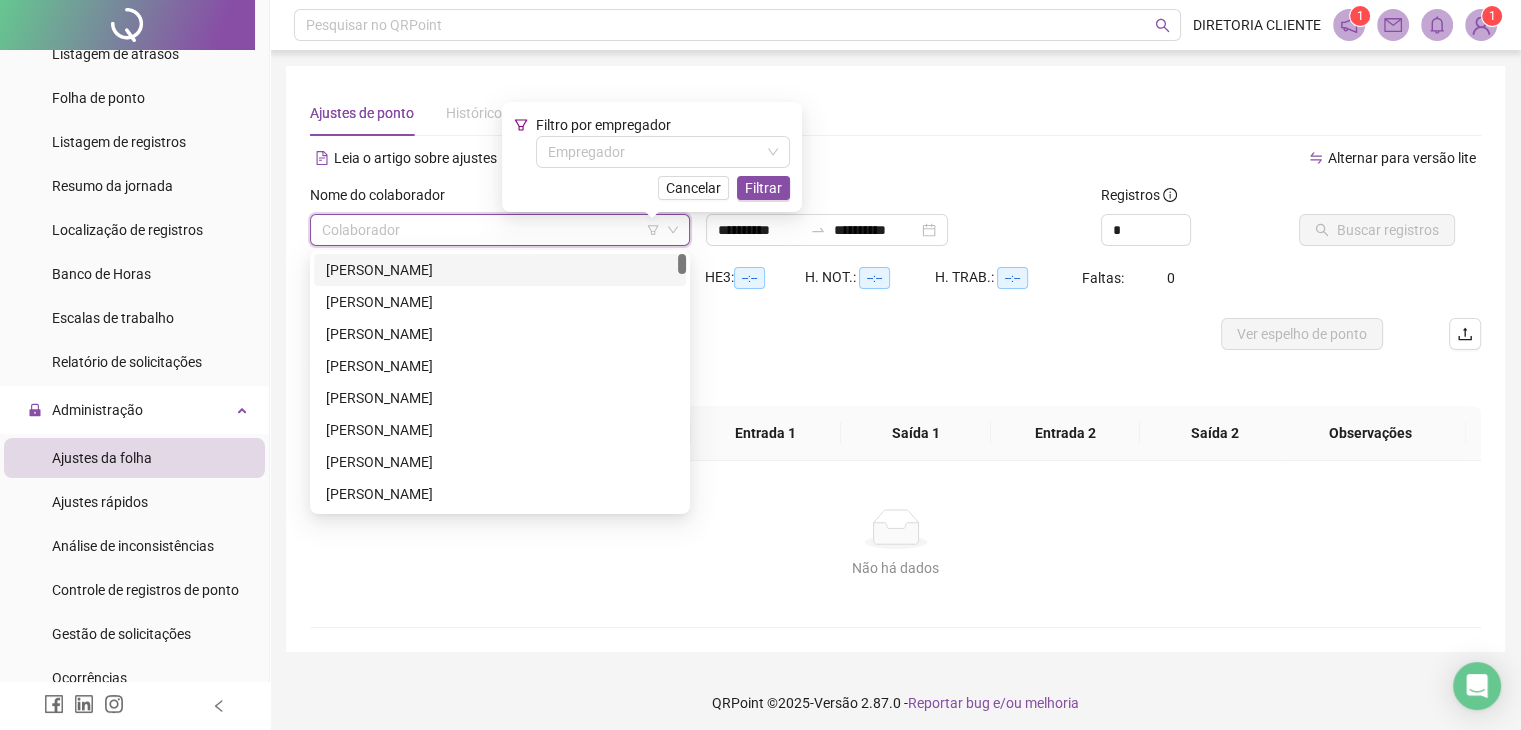 paste on "**********" 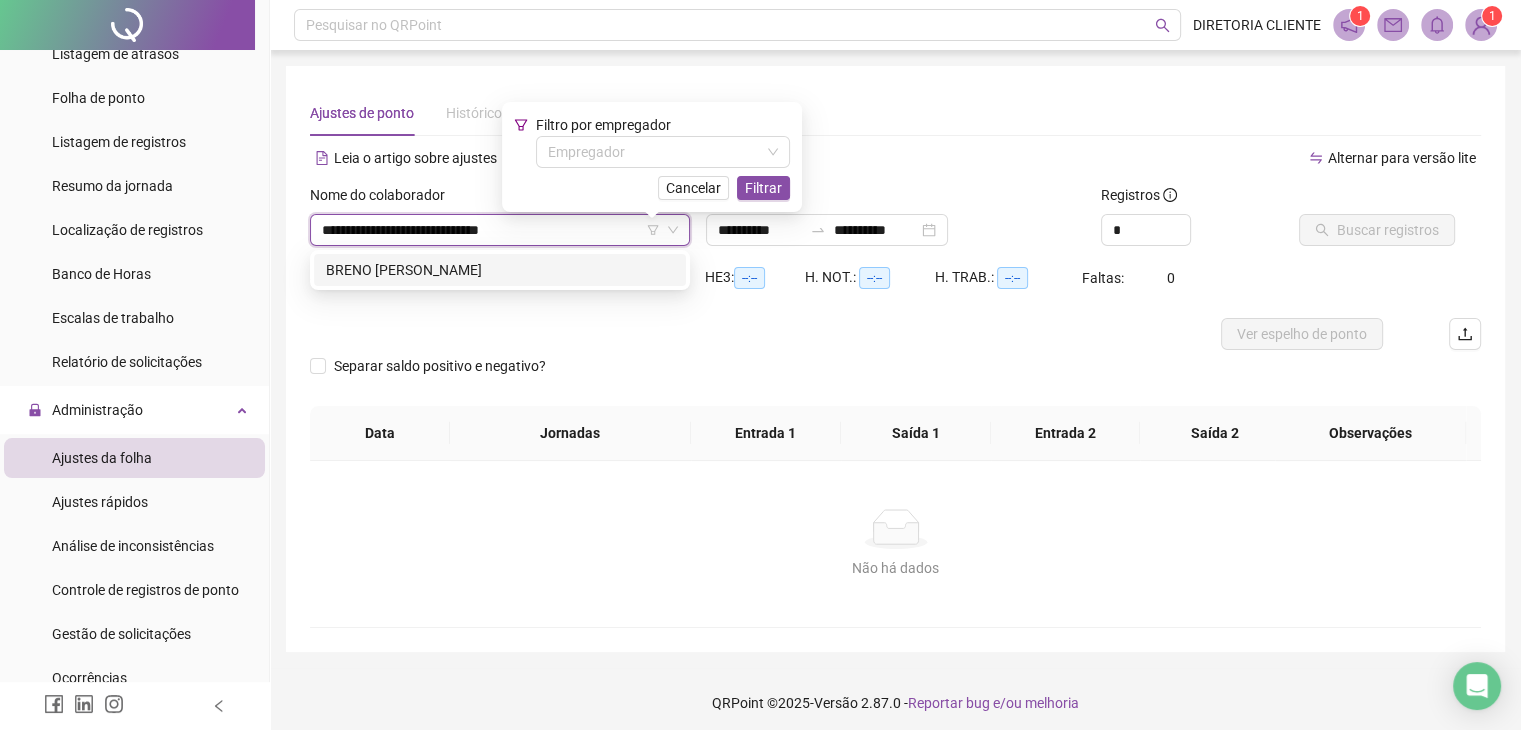 click on "BRENO [PERSON_NAME]" at bounding box center (500, 270) 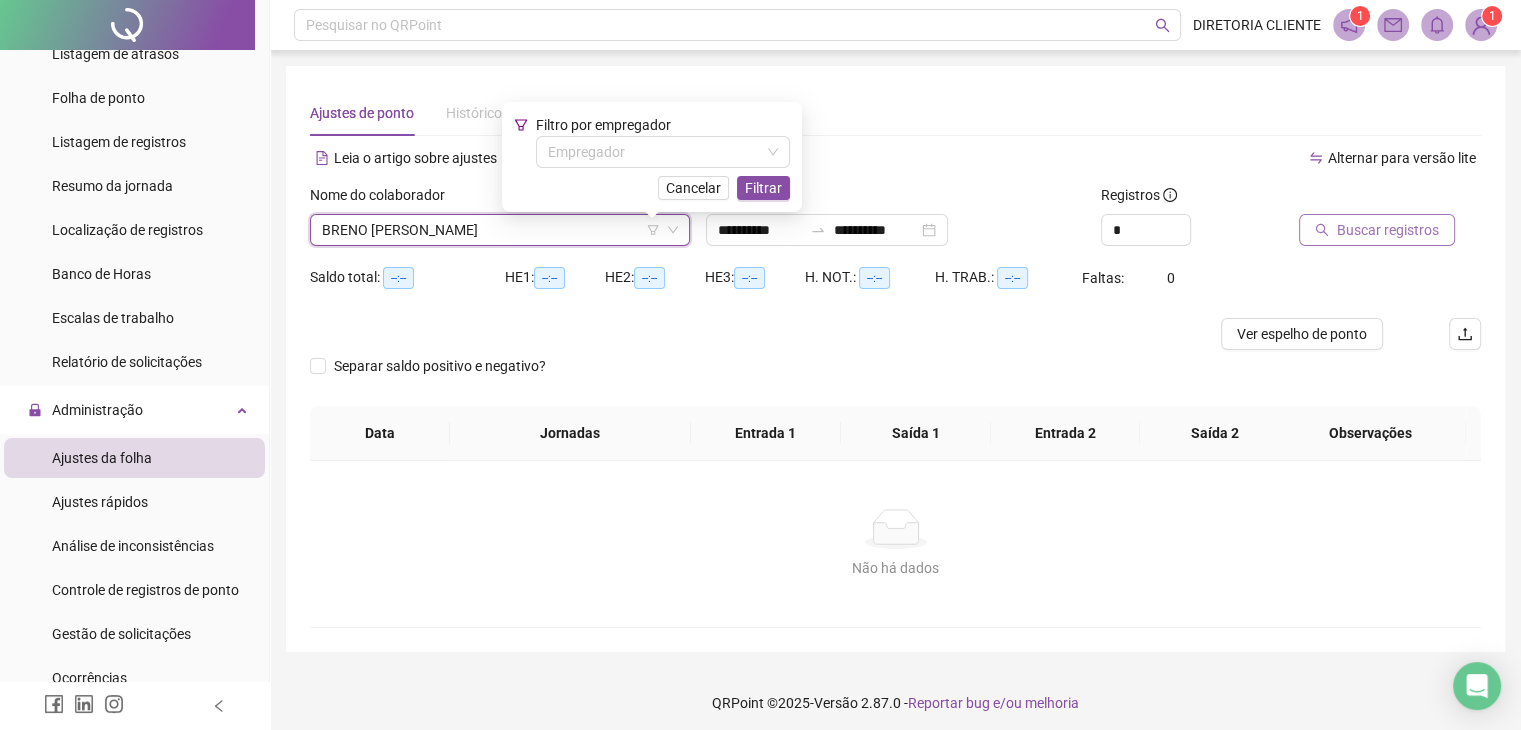 click on "Buscar registros" at bounding box center [1388, 230] 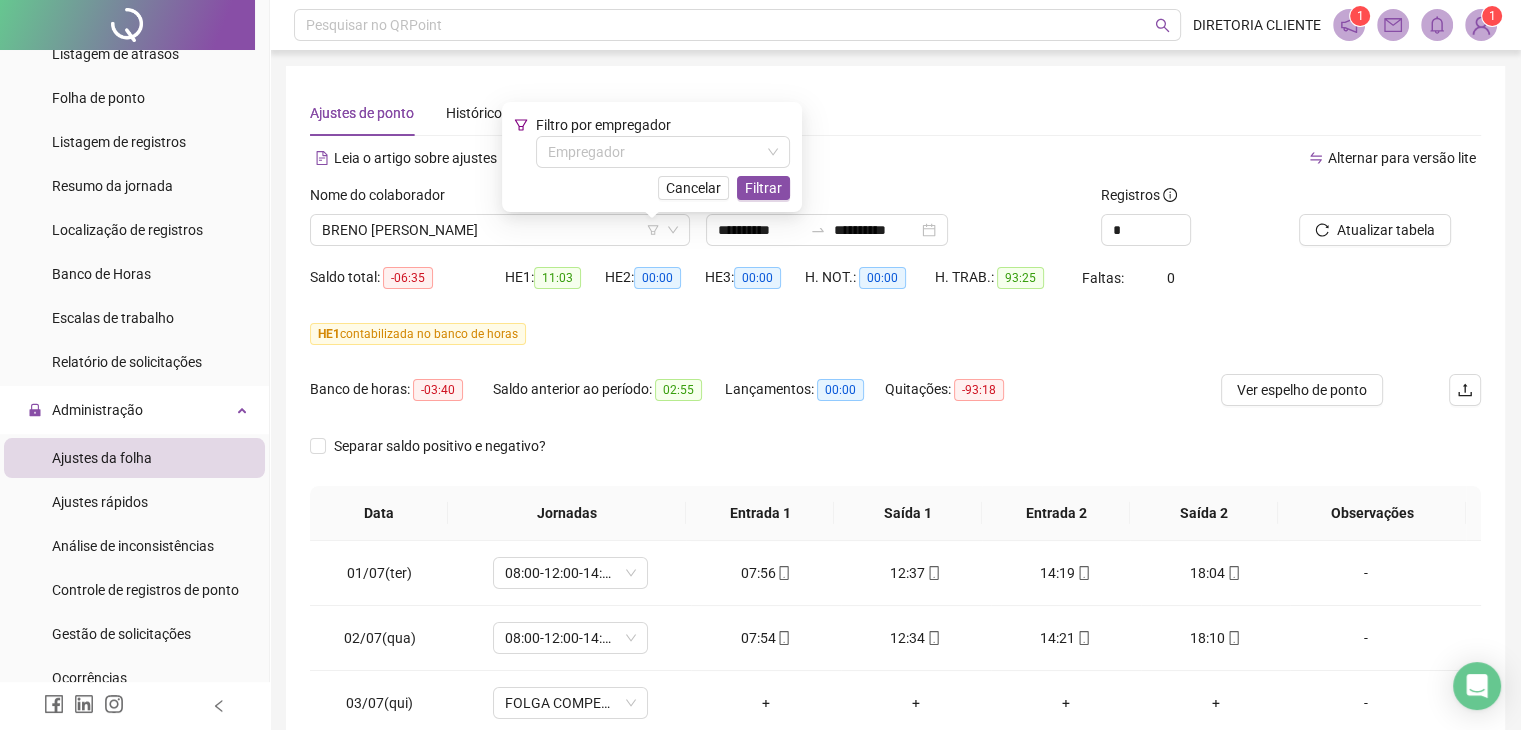 click on "Ajustes de ponto Histórico de ajustes" at bounding box center (895, 113) 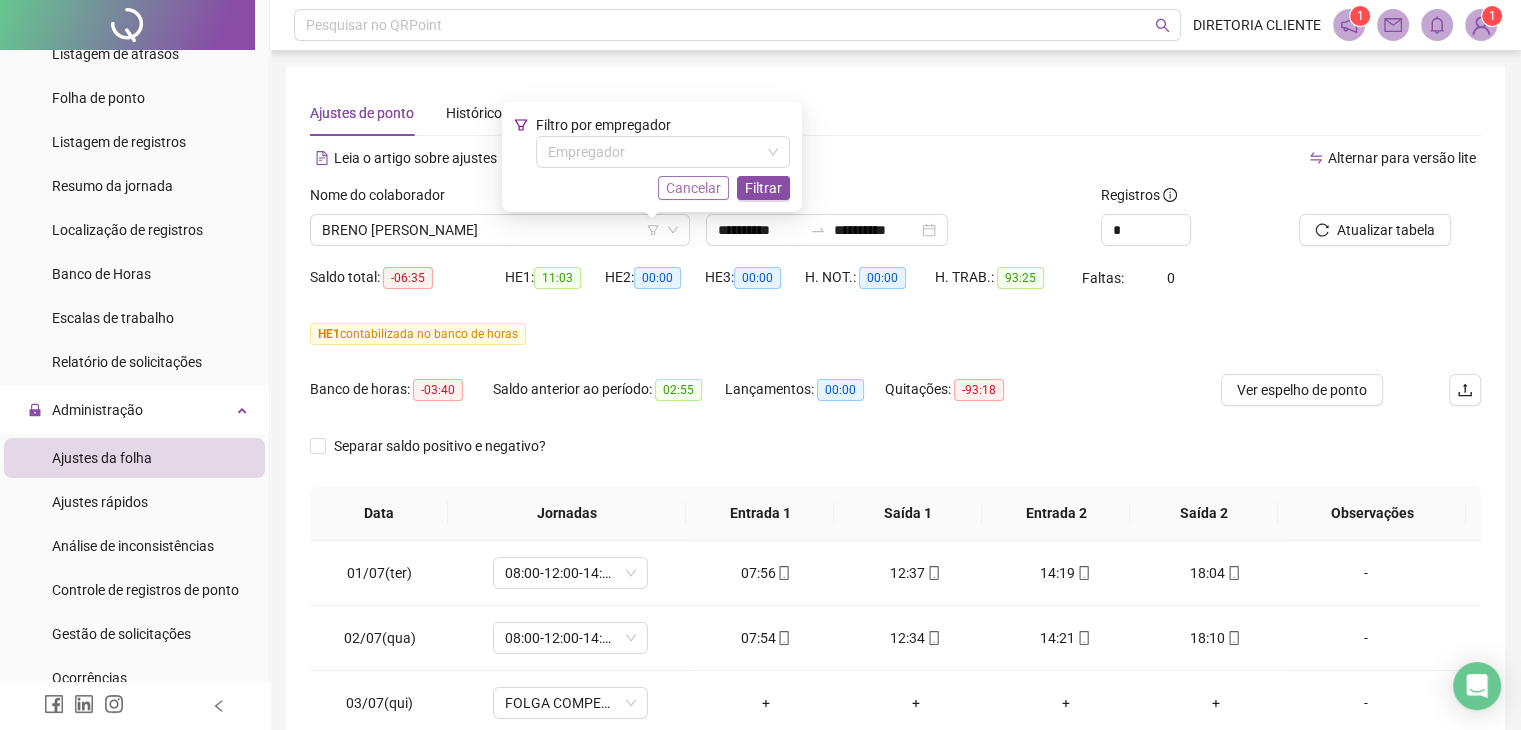 click on "Cancelar Filtrar" at bounding box center (652, 188) 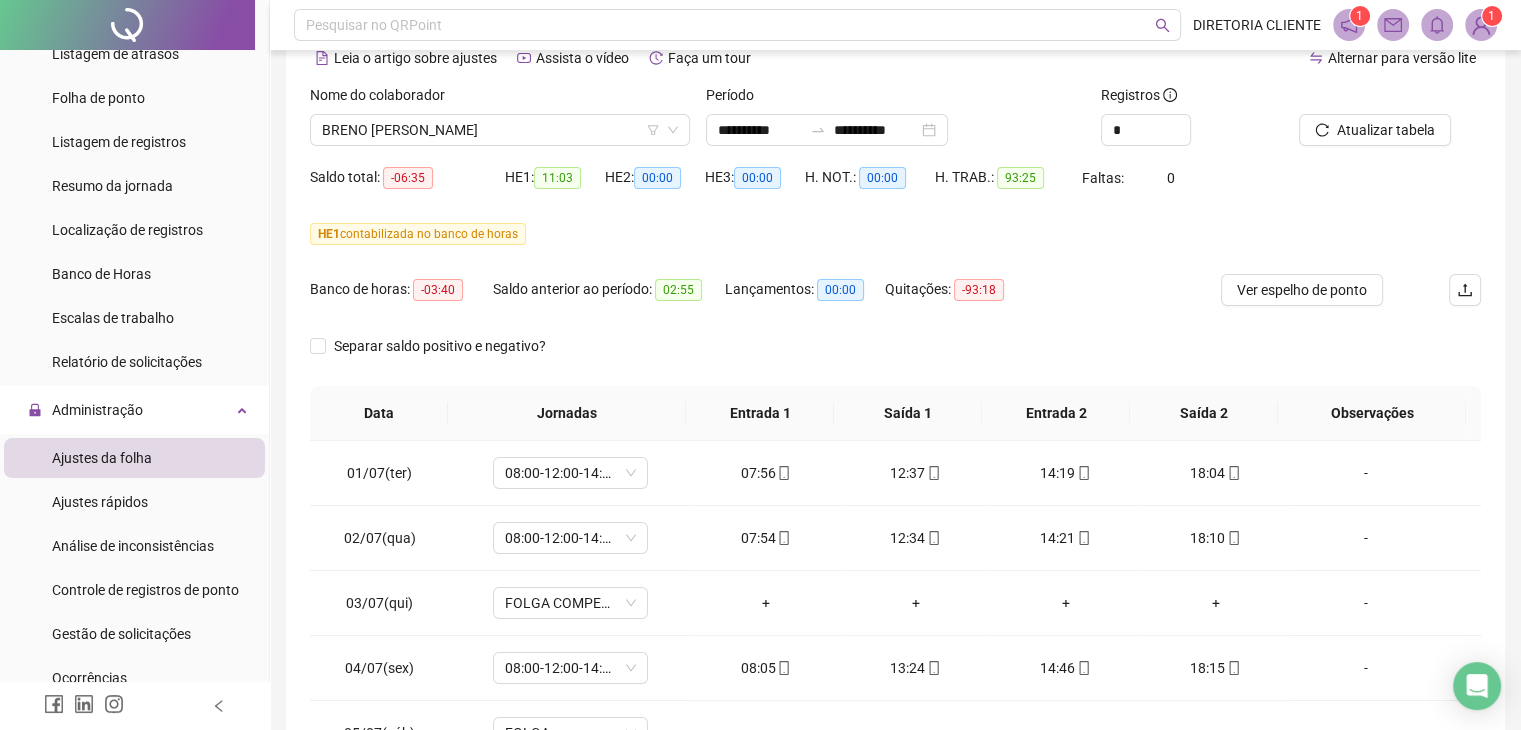 scroll, scrollTop: 200, scrollLeft: 0, axis: vertical 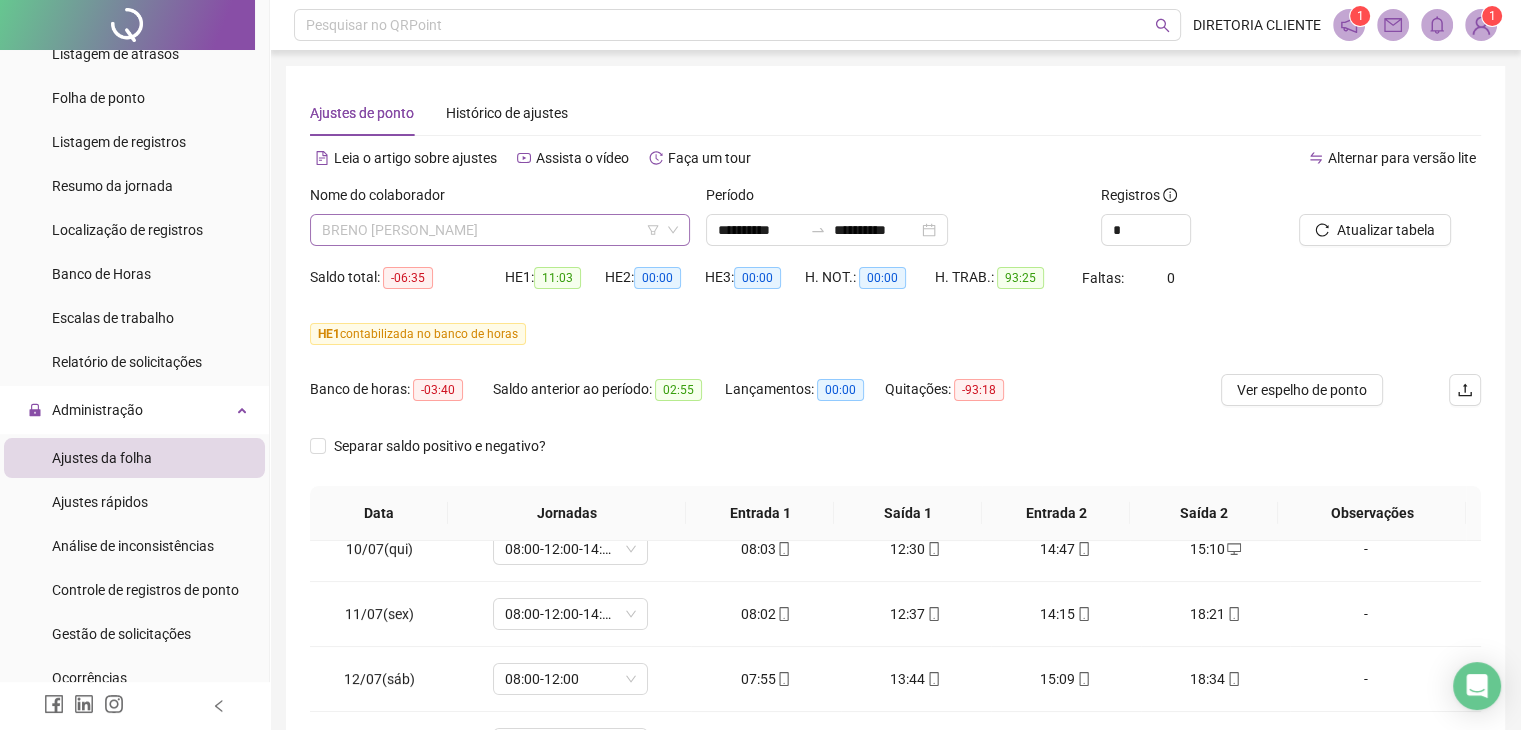 click on "BRENO [PERSON_NAME]" at bounding box center (500, 230) 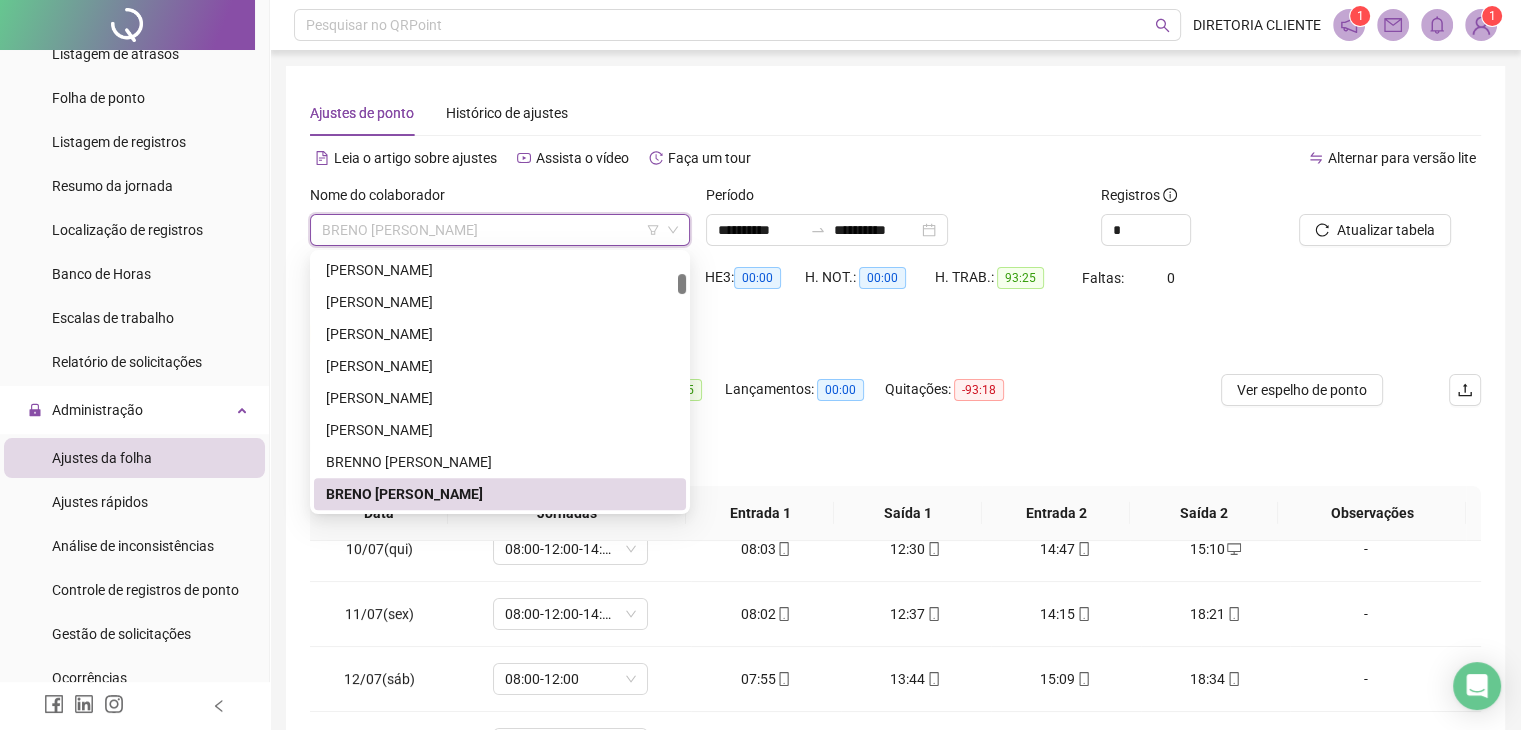paste on "**********" 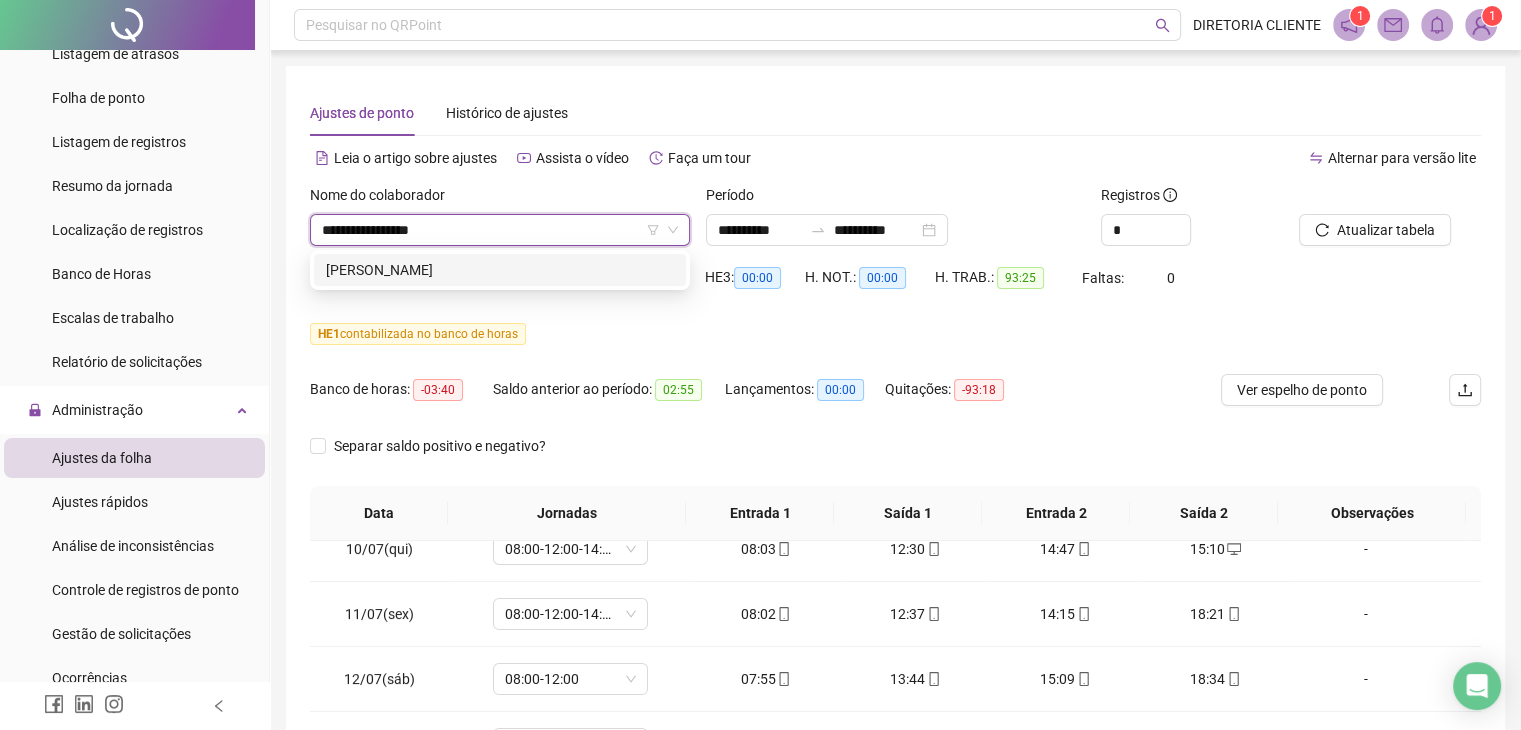 scroll, scrollTop: 0, scrollLeft: 0, axis: both 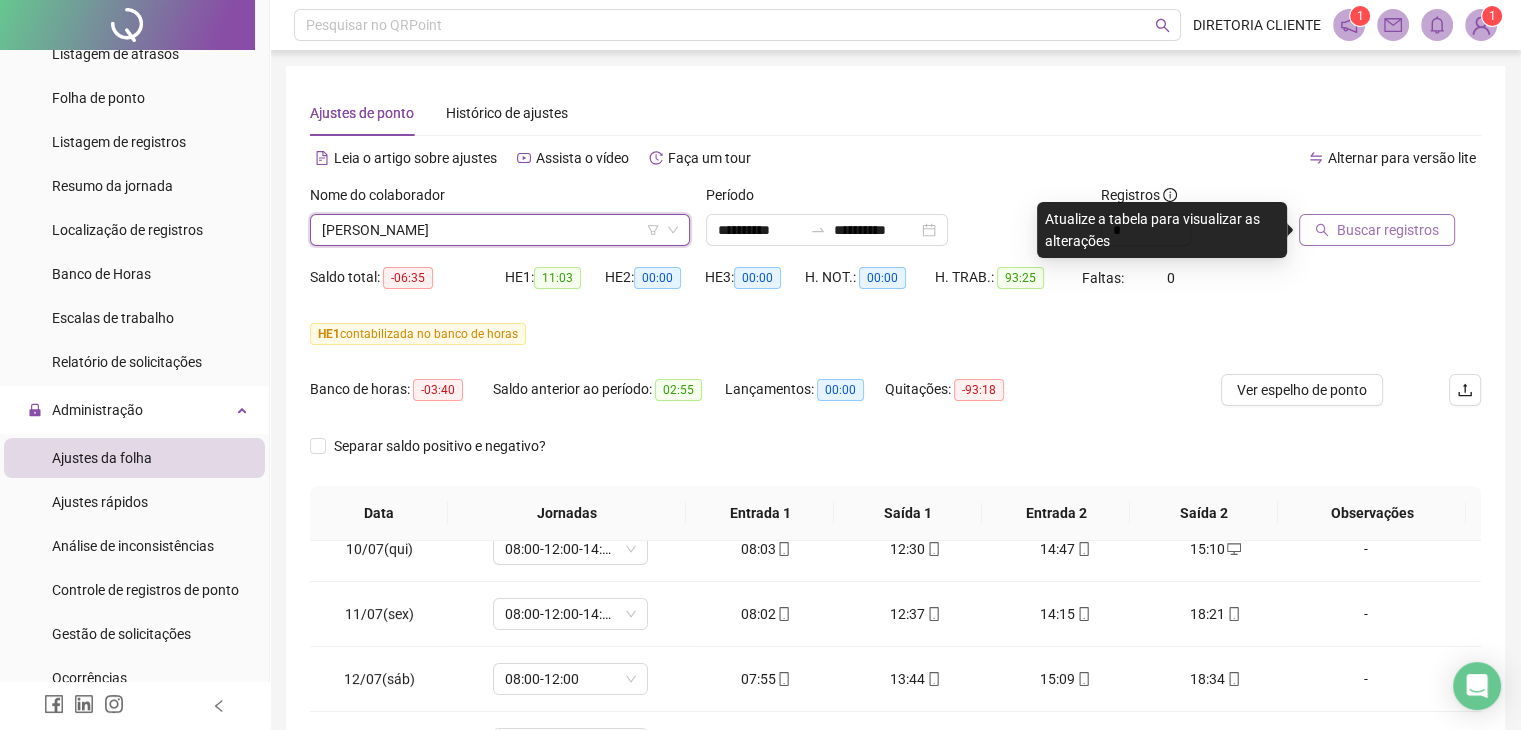 click on "Buscar registros" at bounding box center [1388, 230] 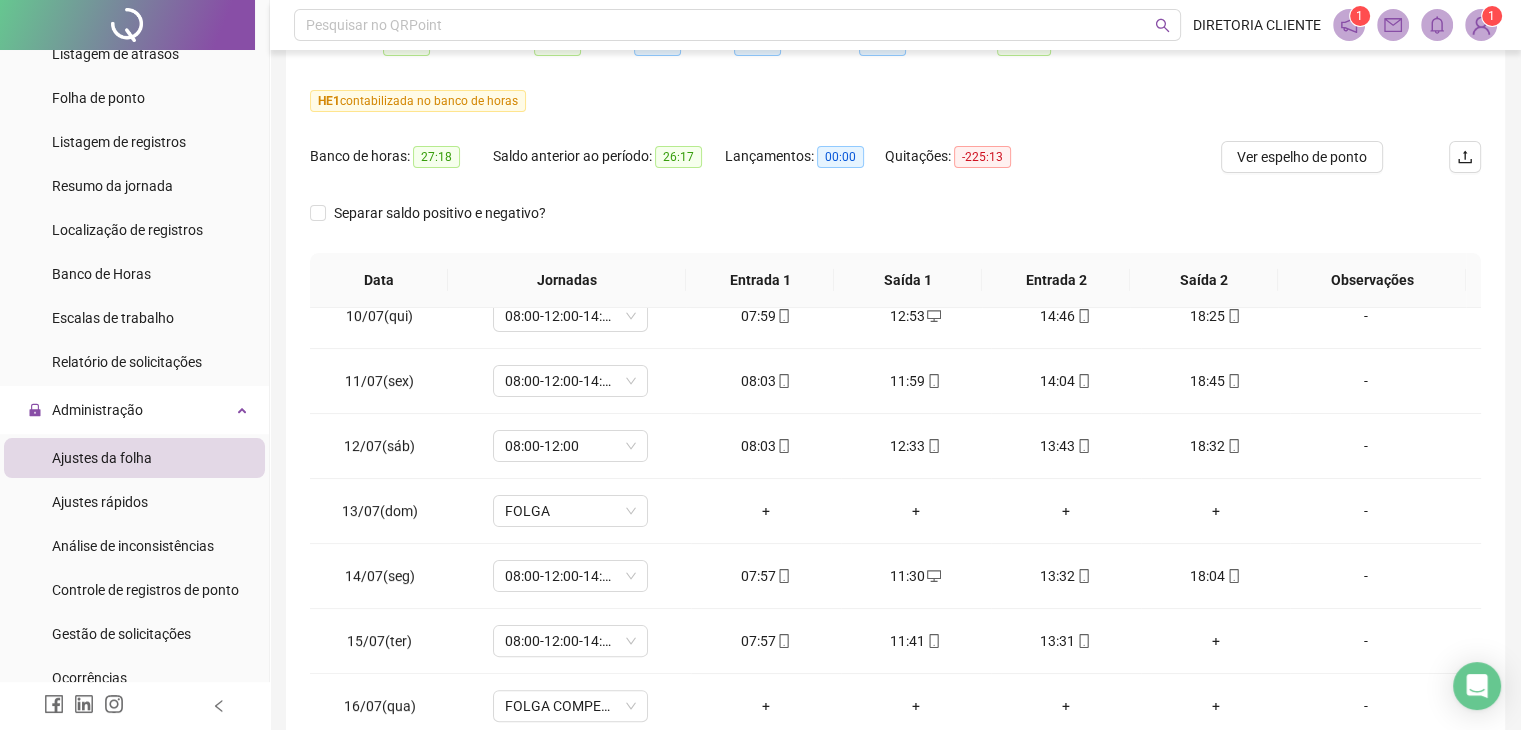 scroll, scrollTop: 300, scrollLeft: 0, axis: vertical 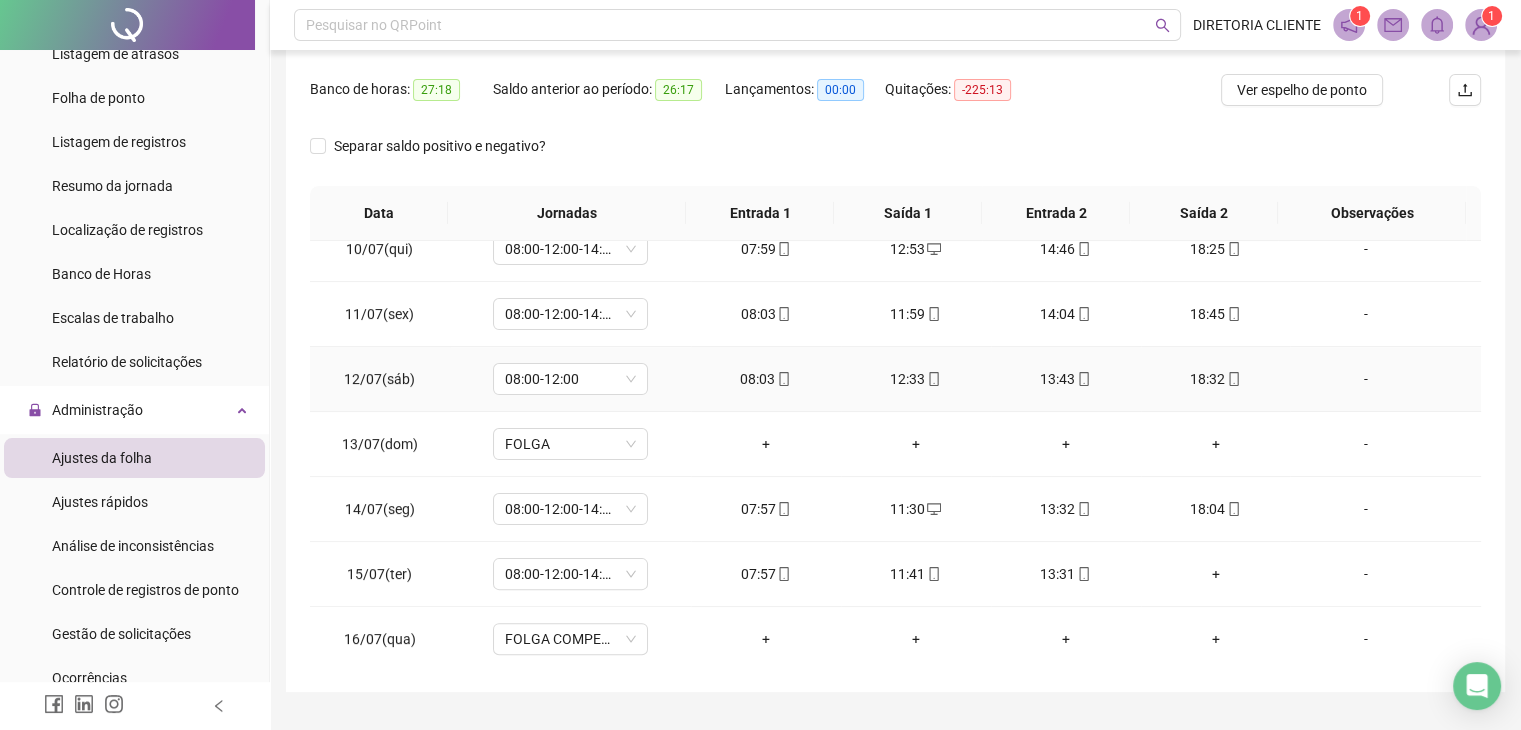 type 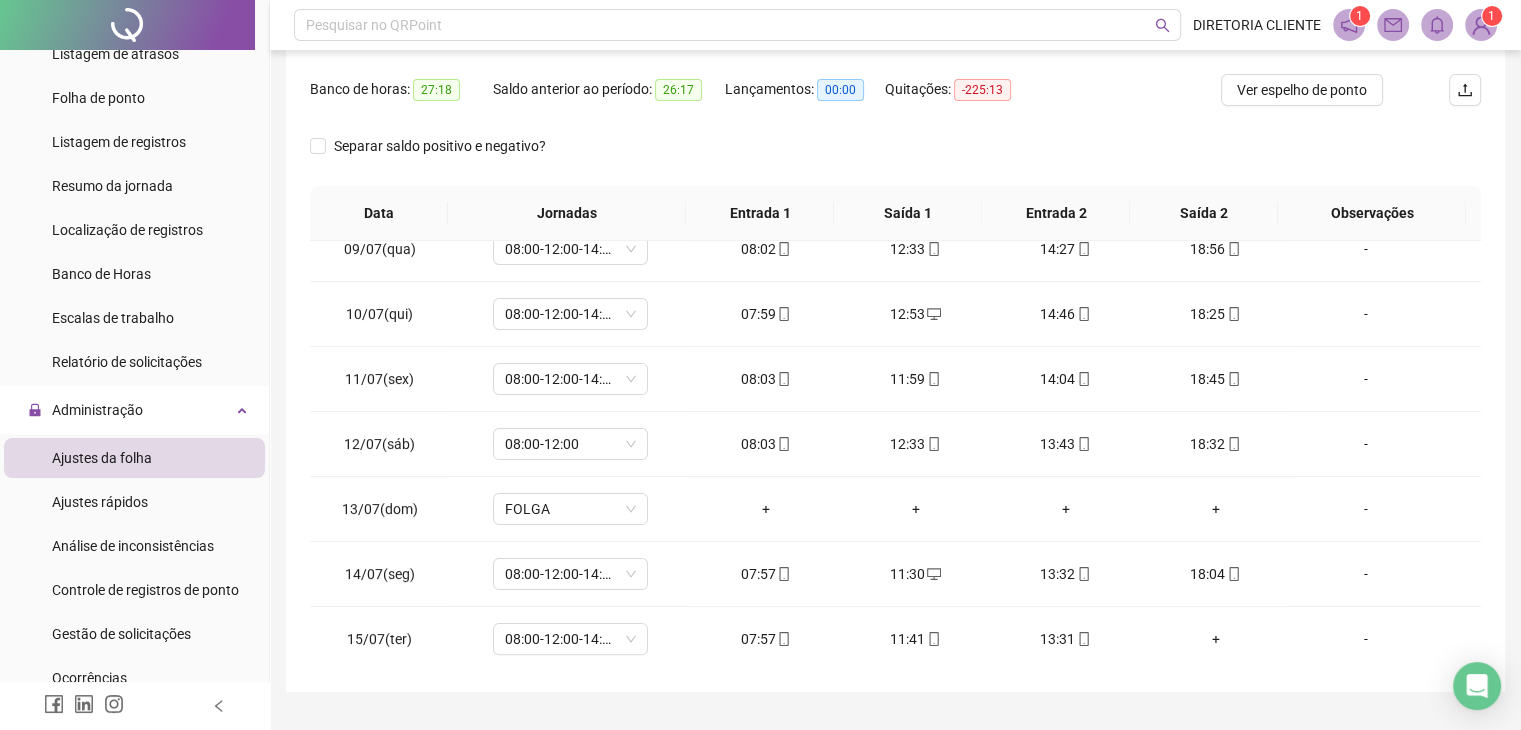 scroll, scrollTop: 509, scrollLeft: 0, axis: vertical 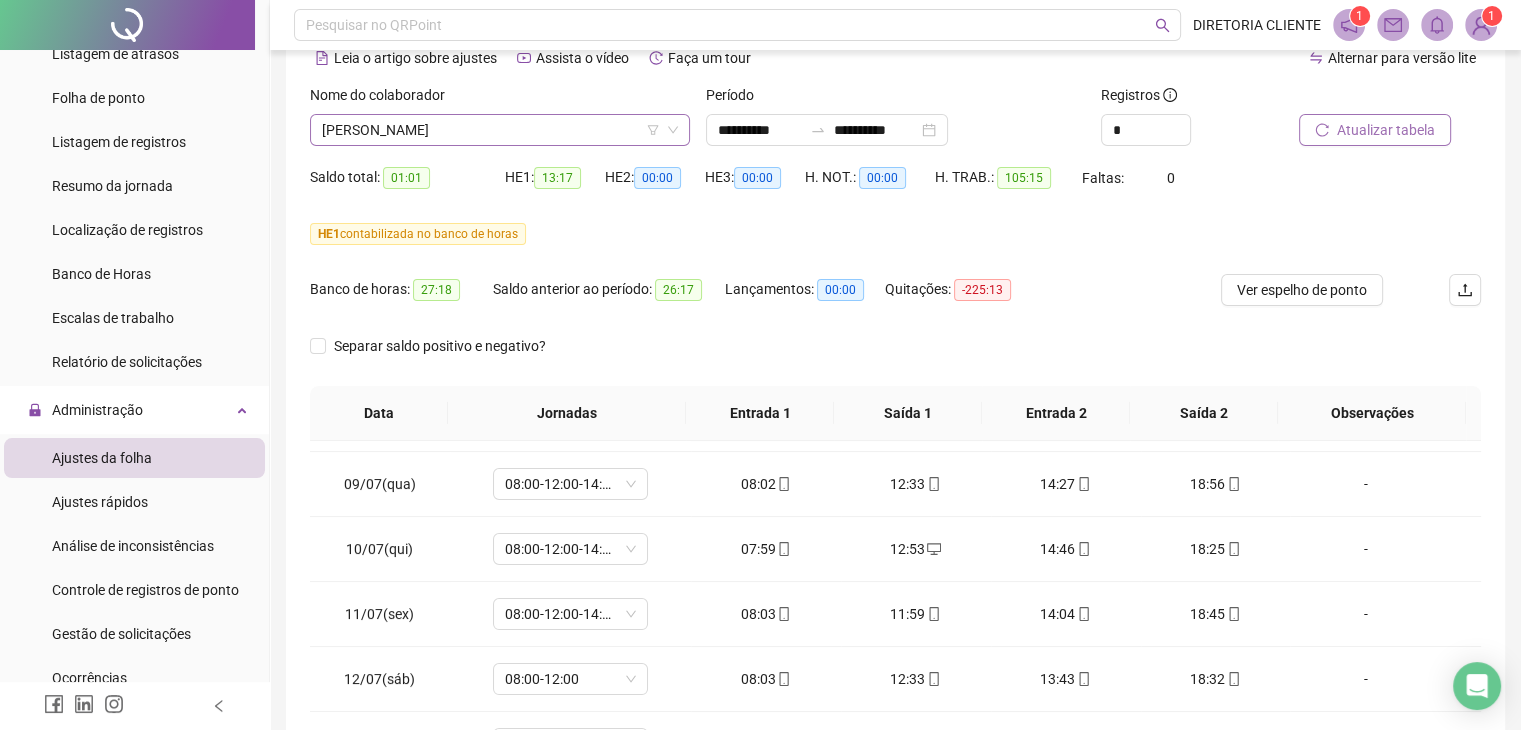 click on "[PERSON_NAME]" at bounding box center (500, 130) 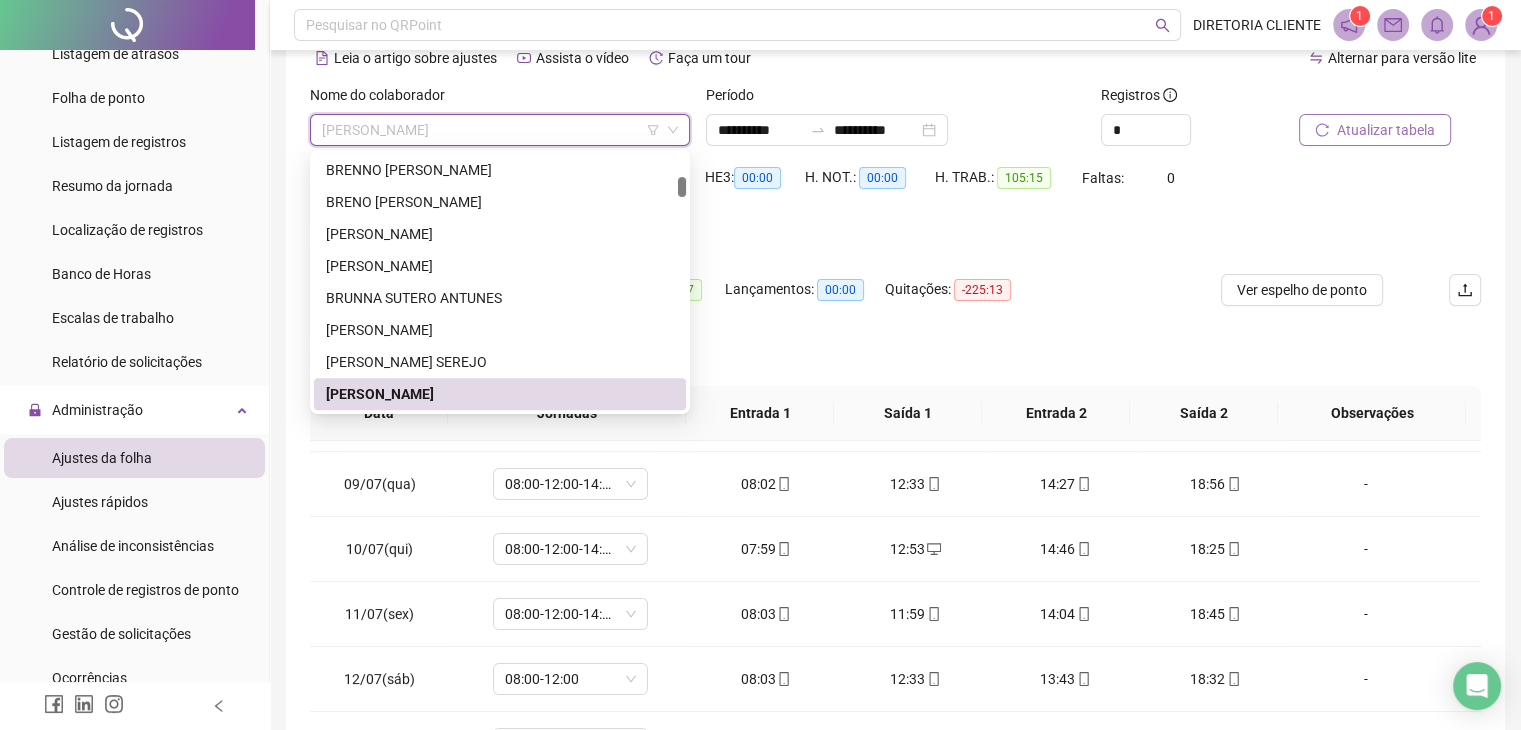 paste on "**********" 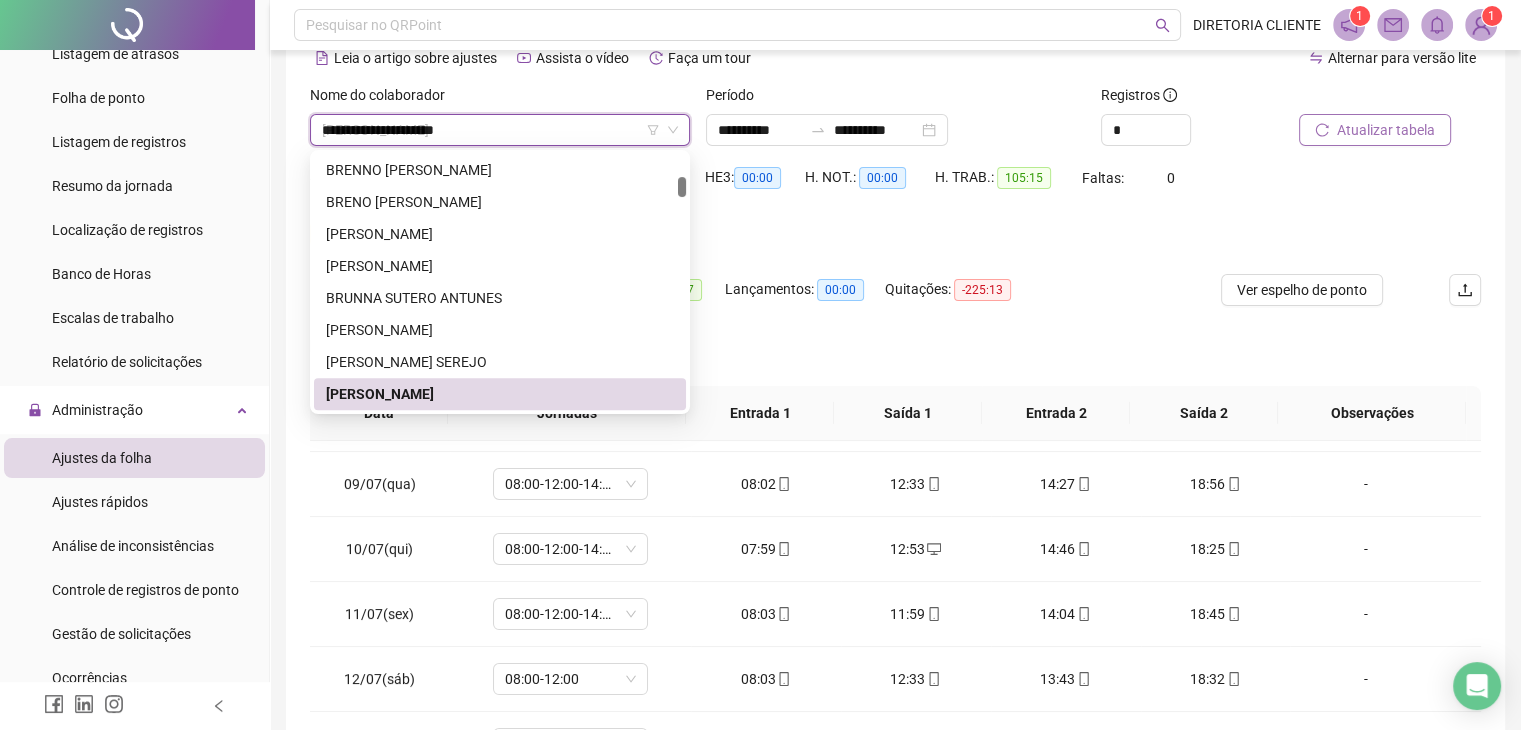 scroll, scrollTop: 0, scrollLeft: 0, axis: both 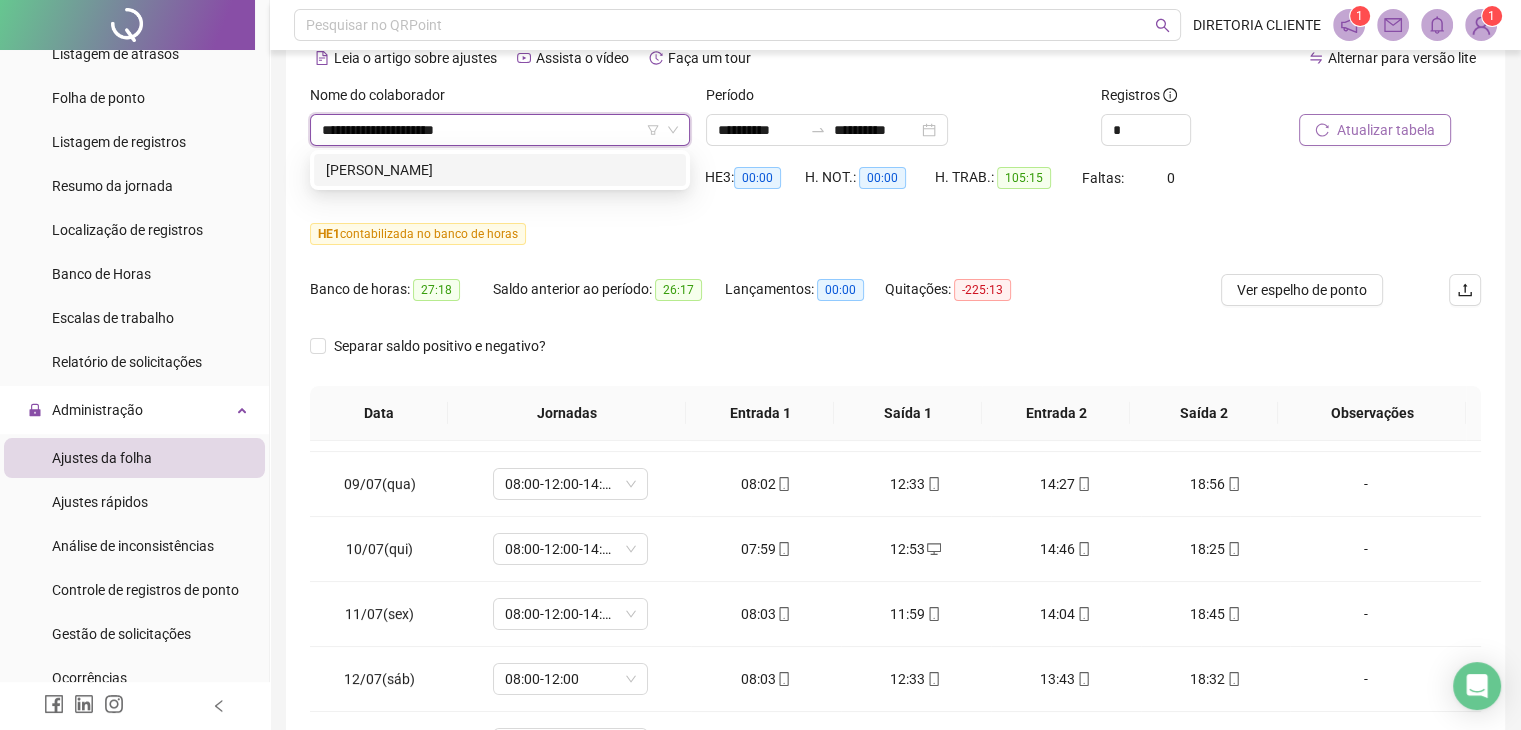 click on "[PERSON_NAME]" at bounding box center [500, 170] 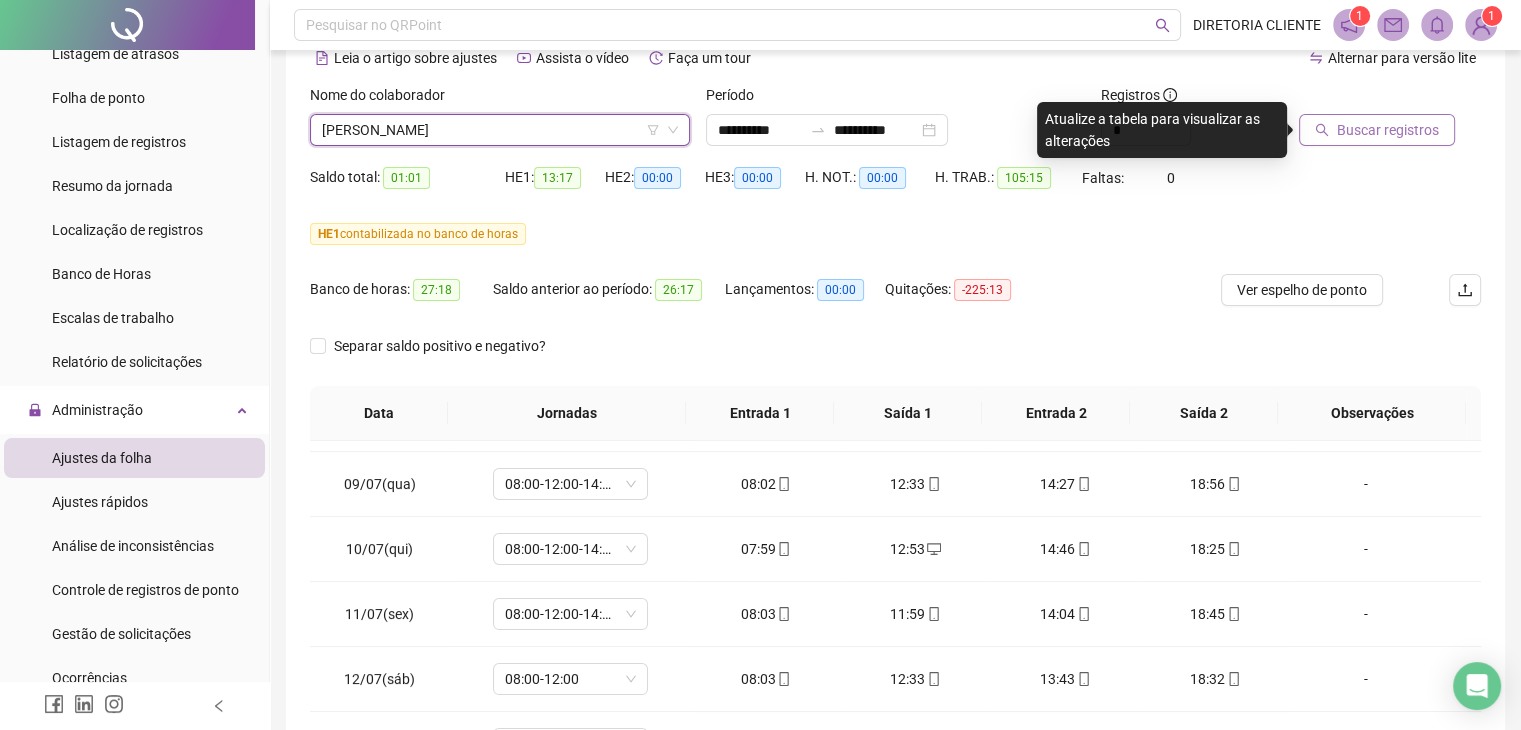 click on "Buscar registros" at bounding box center [1377, 130] 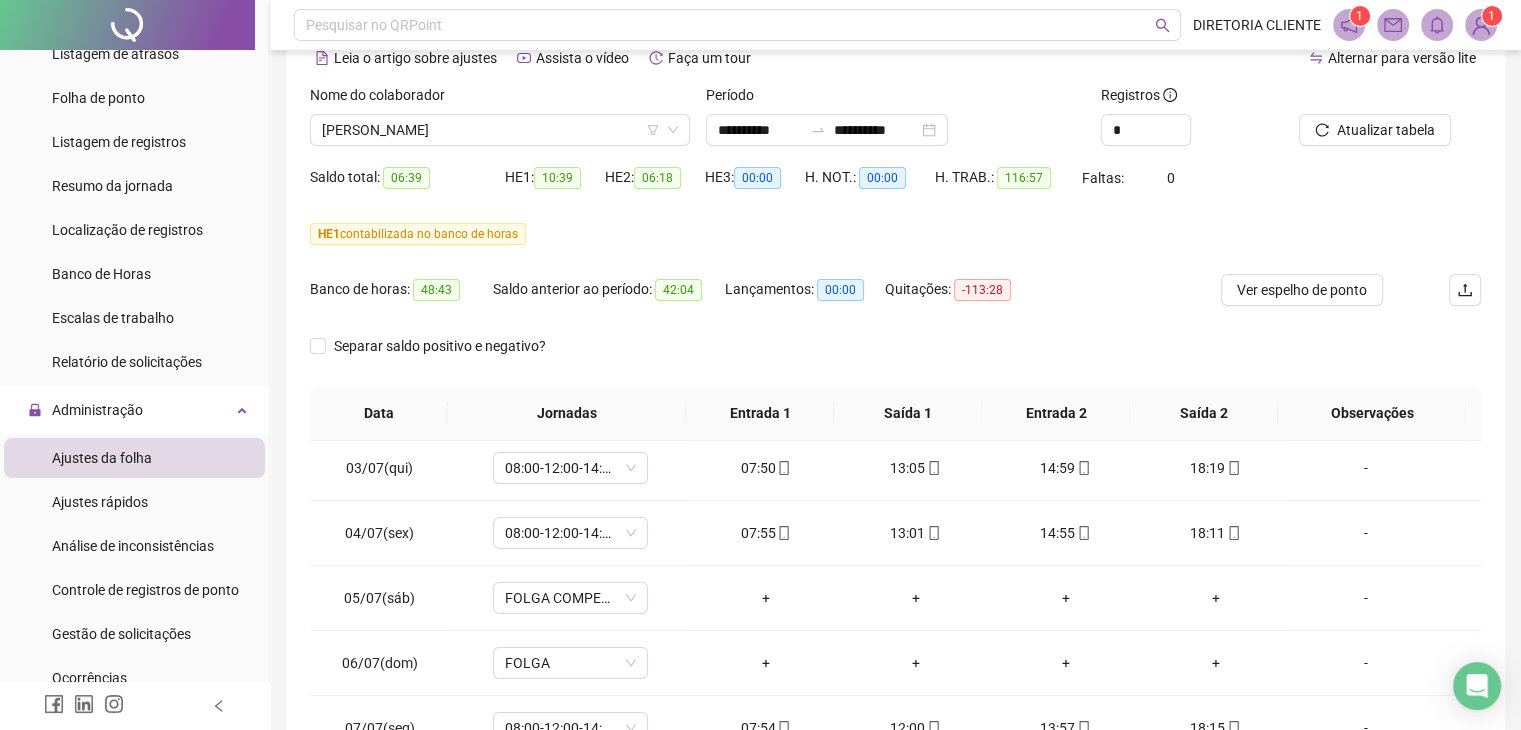 scroll, scrollTop: 0, scrollLeft: 0, axis: both 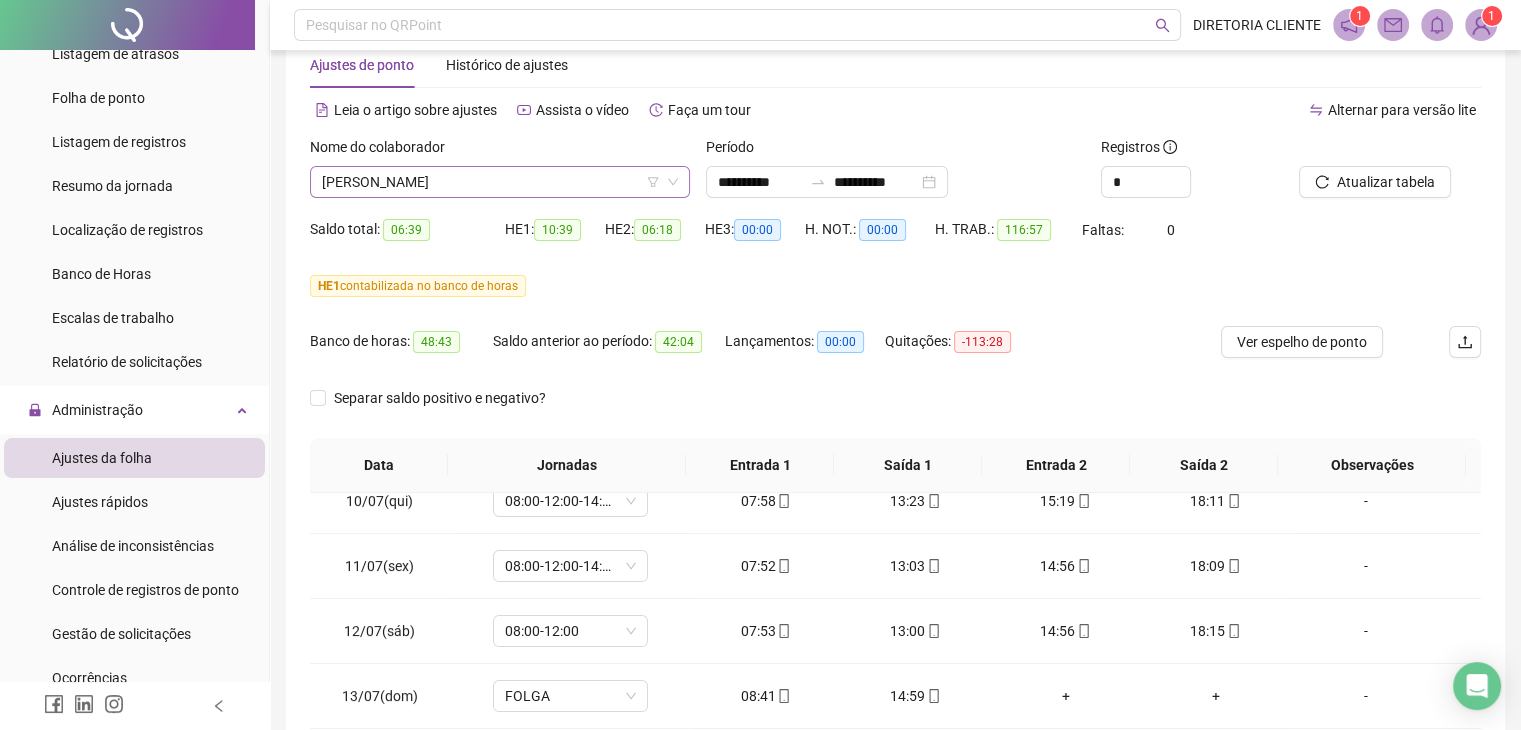 click on "[PERSON_NAME]" at bounding box center (500, 182) 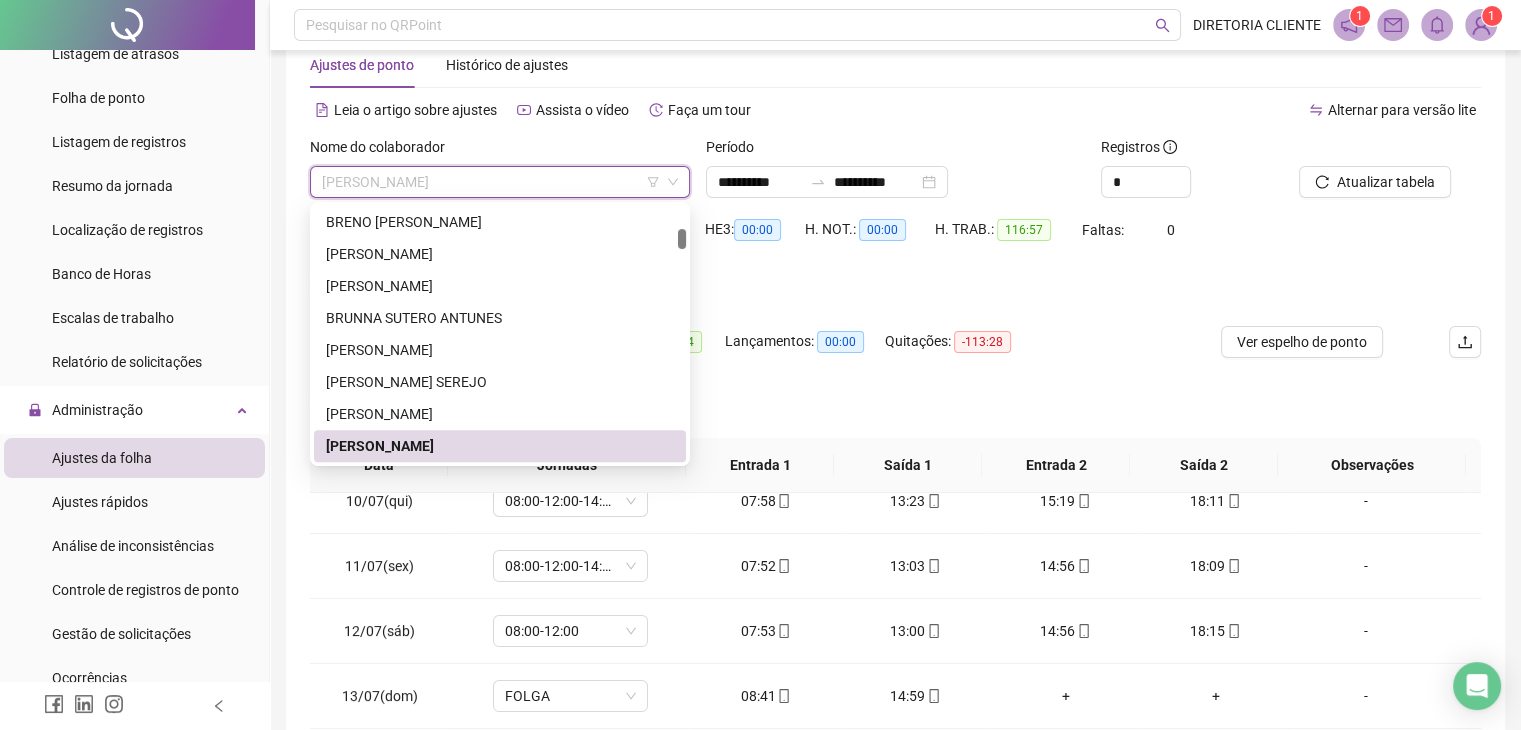 paste on "**********" 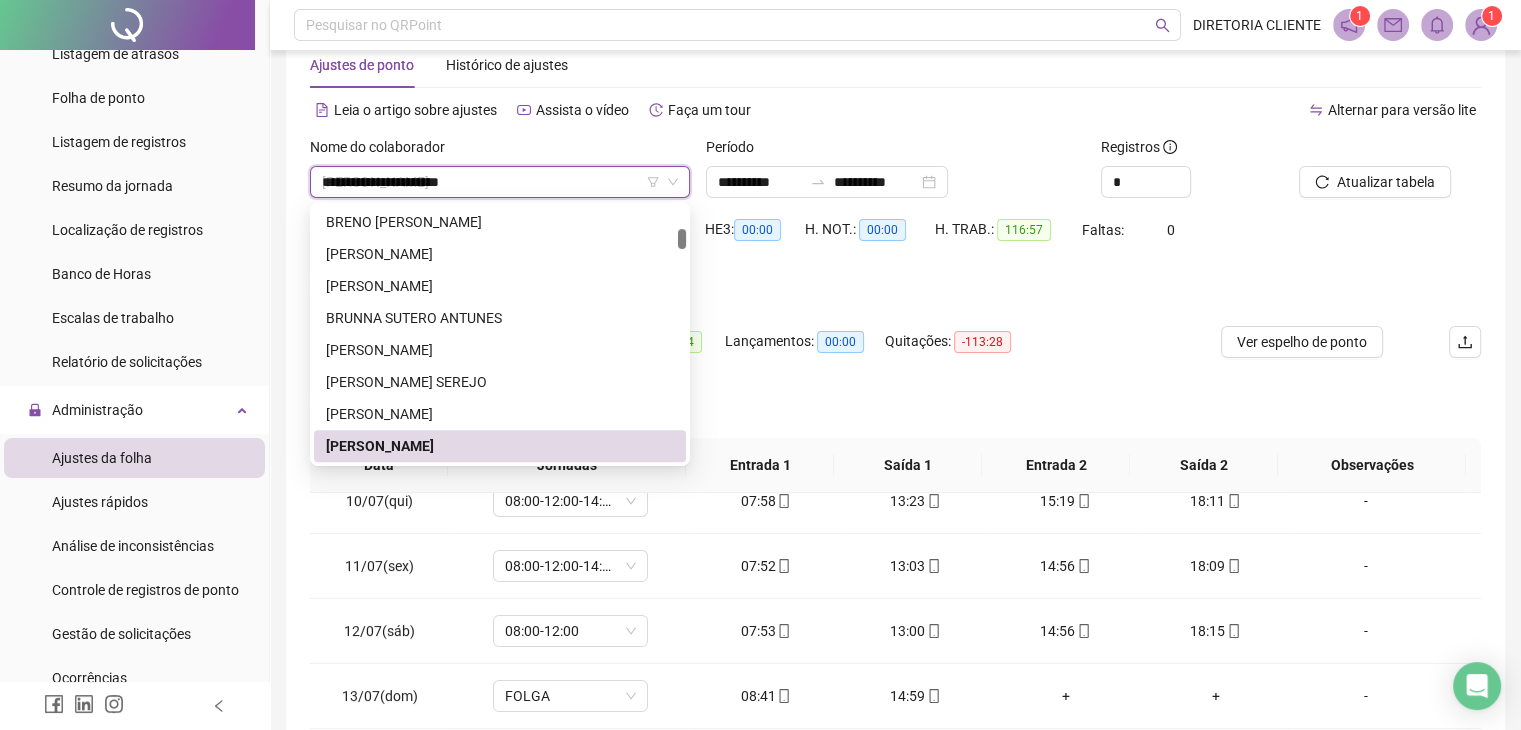 scroll, scrollTop: 0, scrollLeft: 0, axis: both 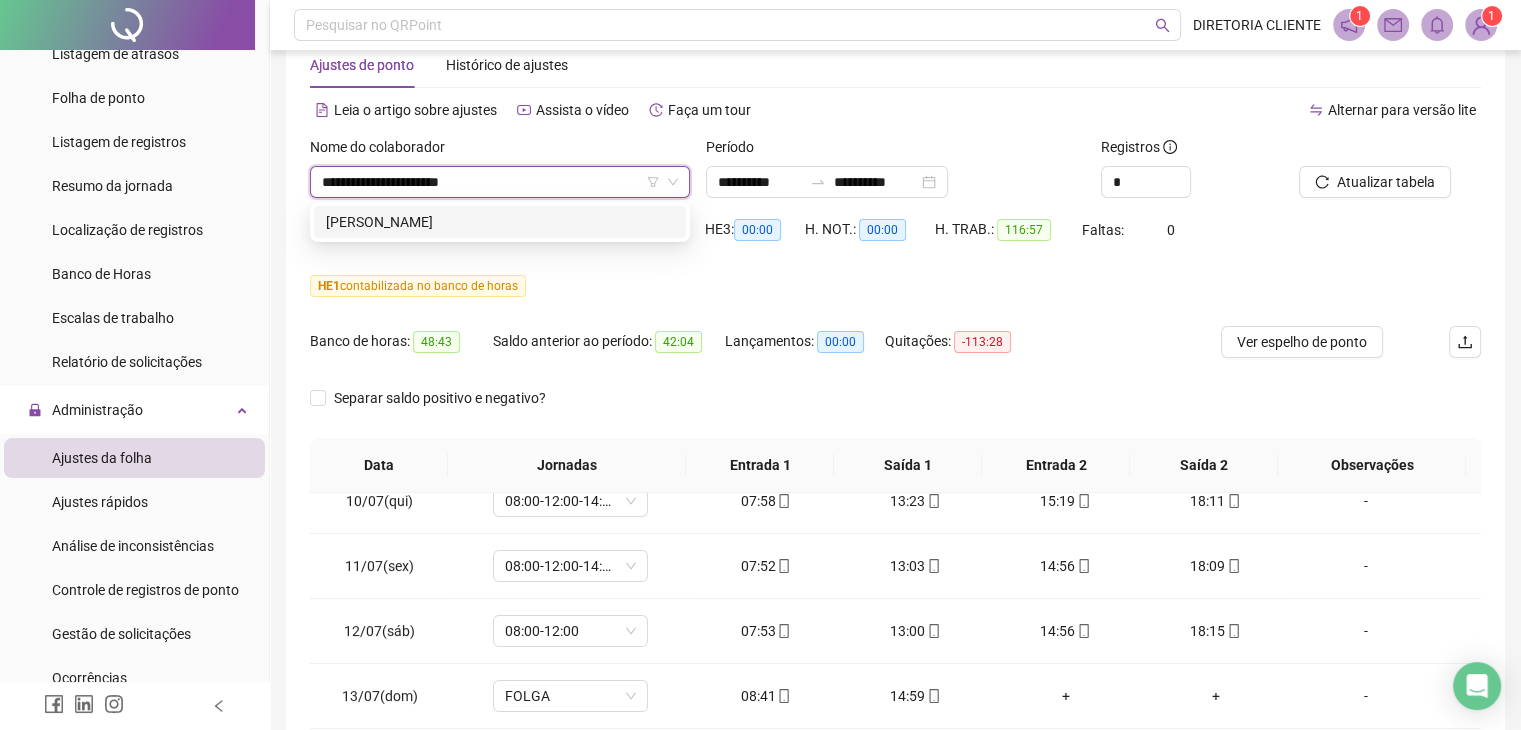 click on "[PERSON_NAME]" at bounding box center [500, 222] 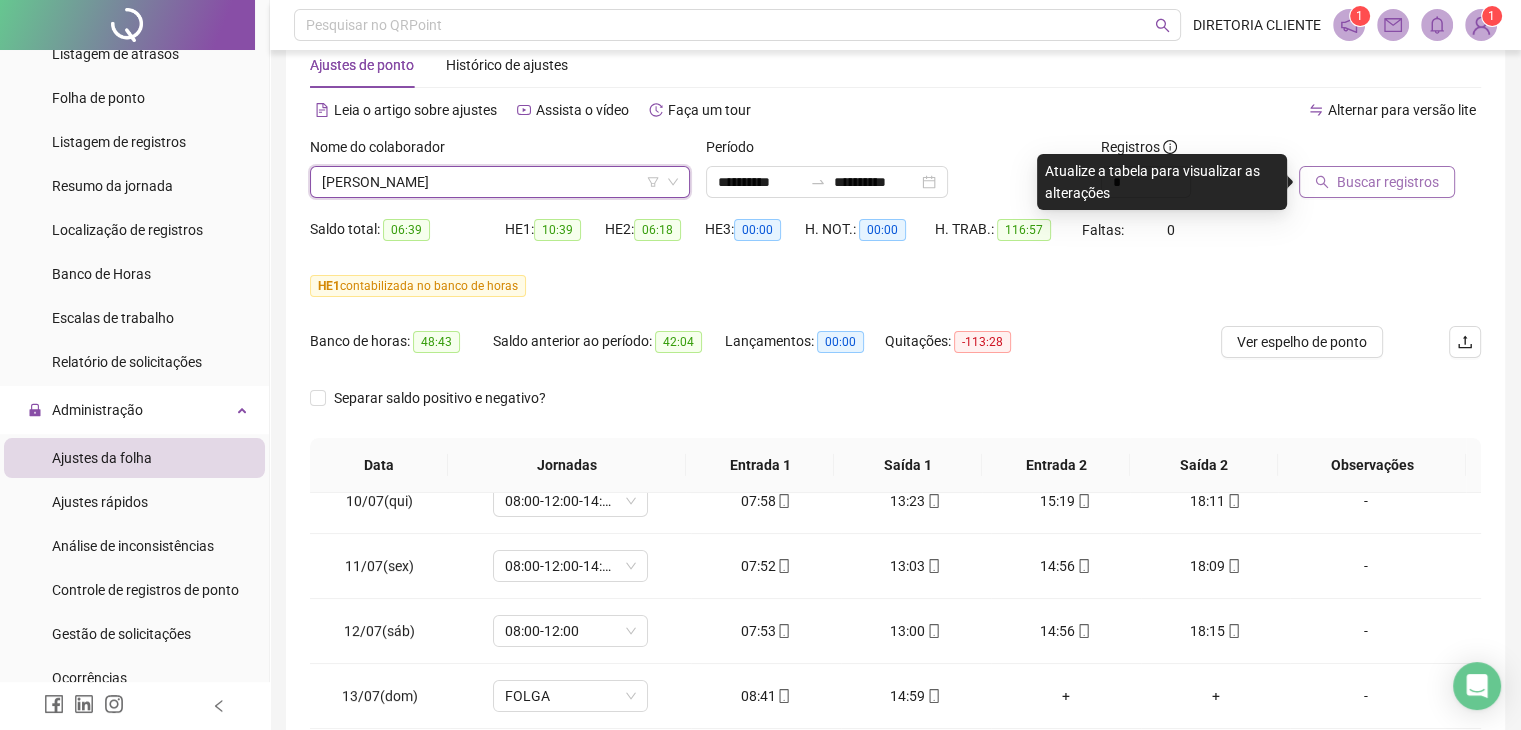 click on "Buscar registros" at bounding box center [1377, 182] 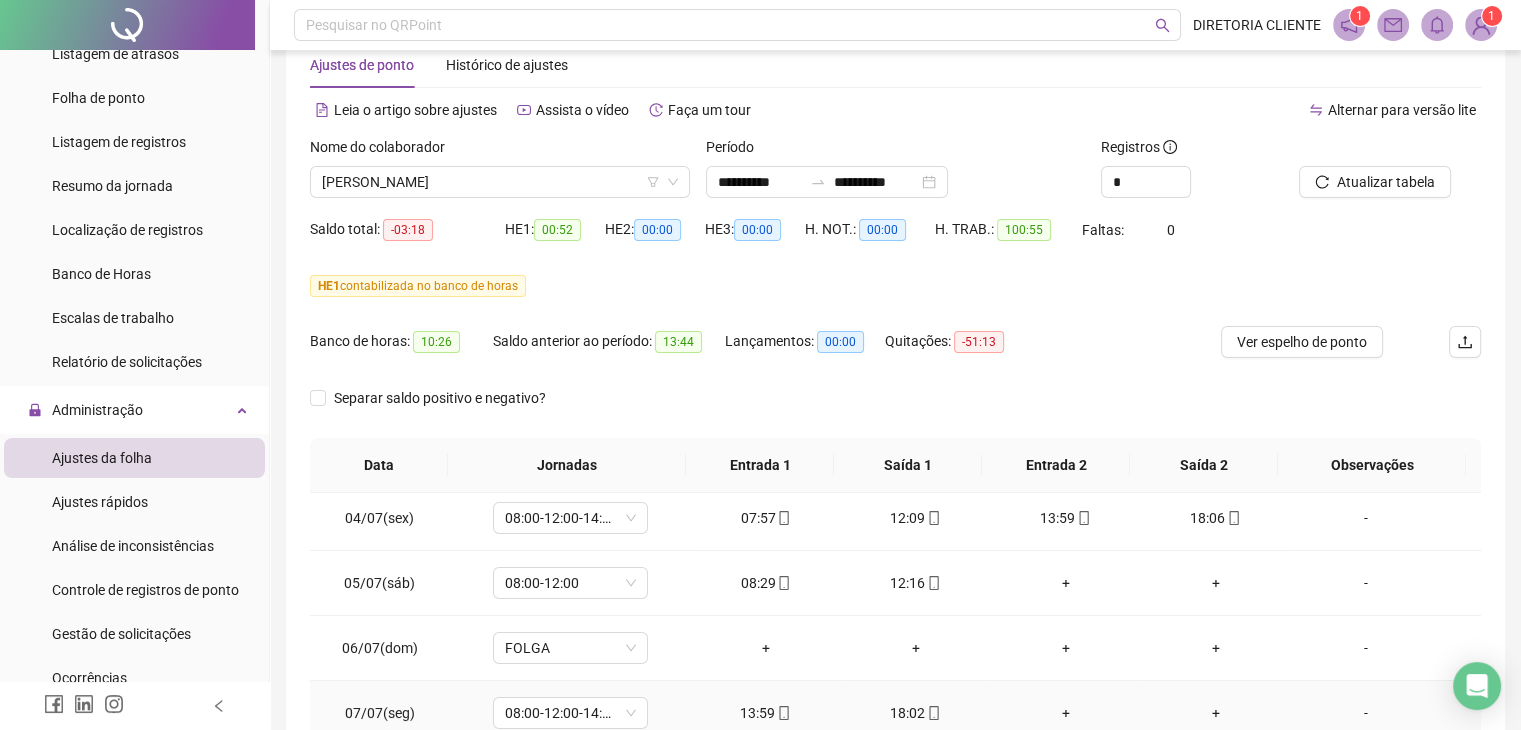 scroll, scrollTop: 0, scrollLeft: 0, axis: both 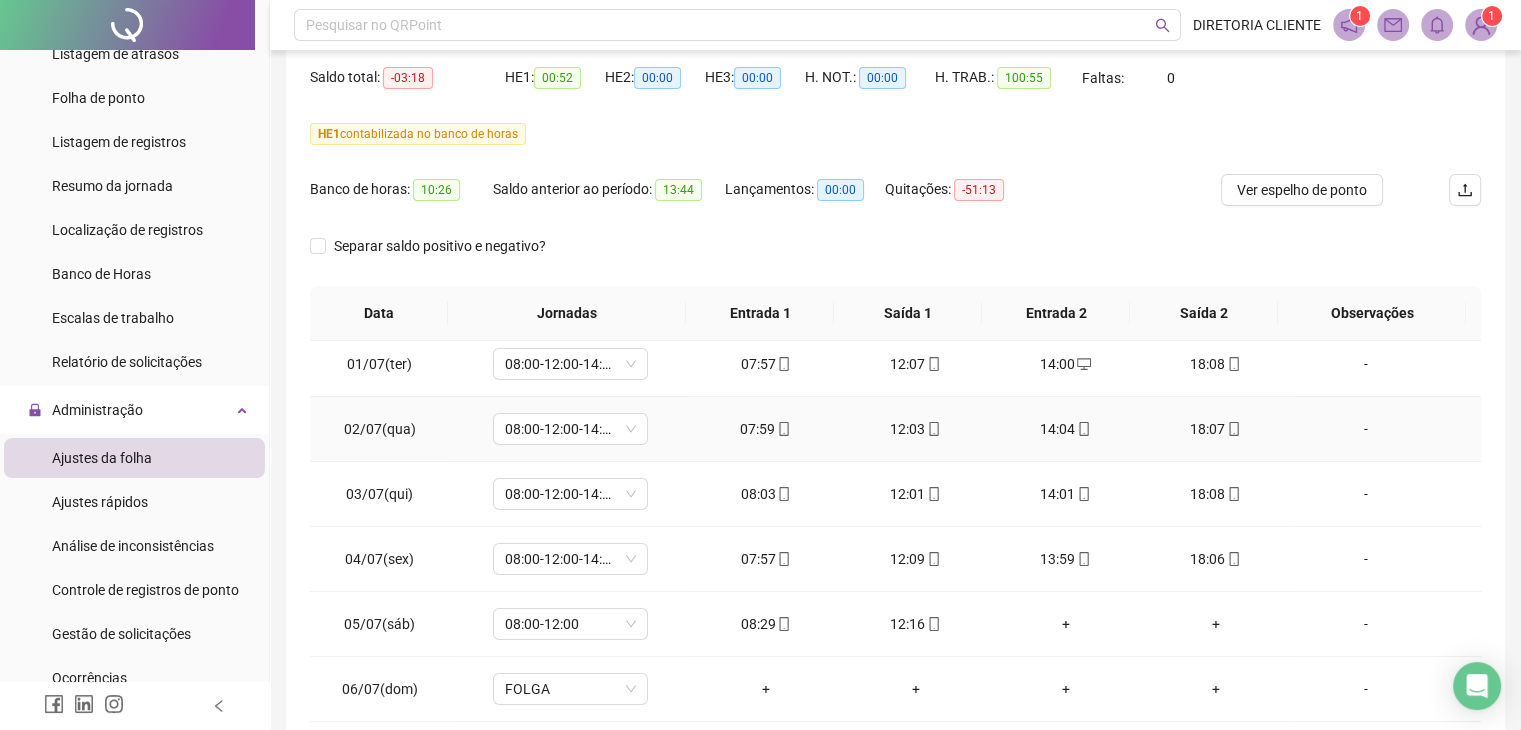 click on "-" at bounding box center (1385, 429) 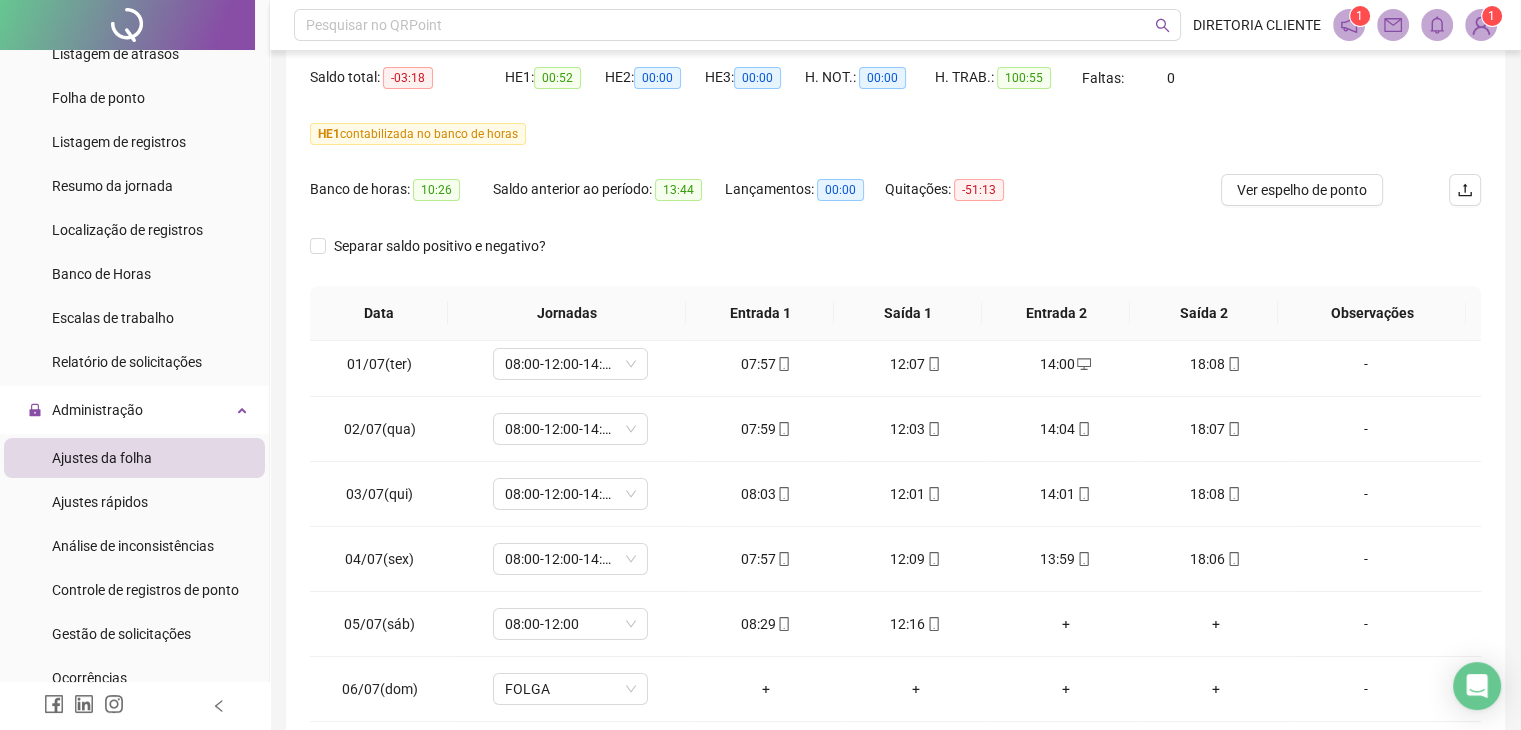 scroll, scrollTop: 0, scrollLeft: 0, axis: both 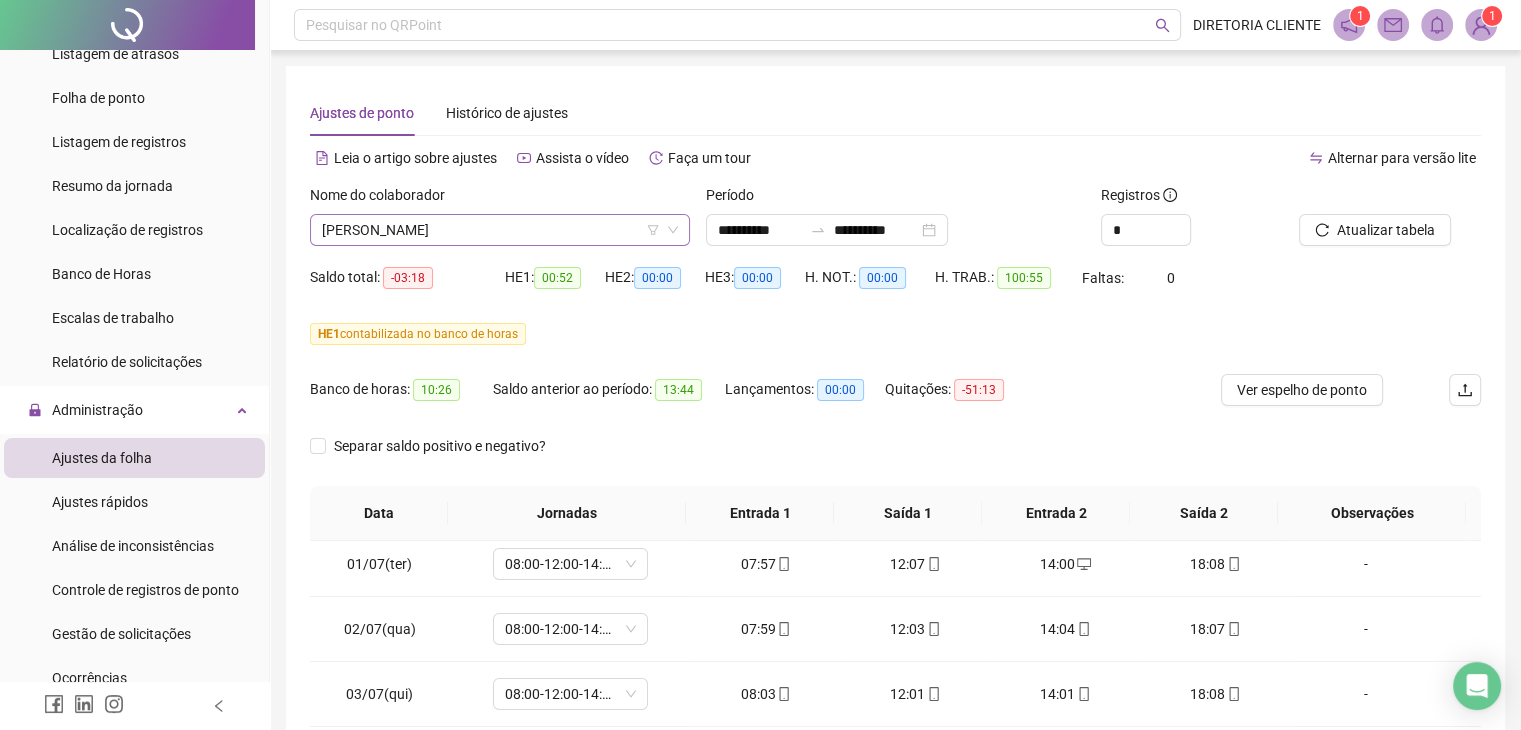 click on "[PERSON_NAME]" at bounding box center [500, 230] 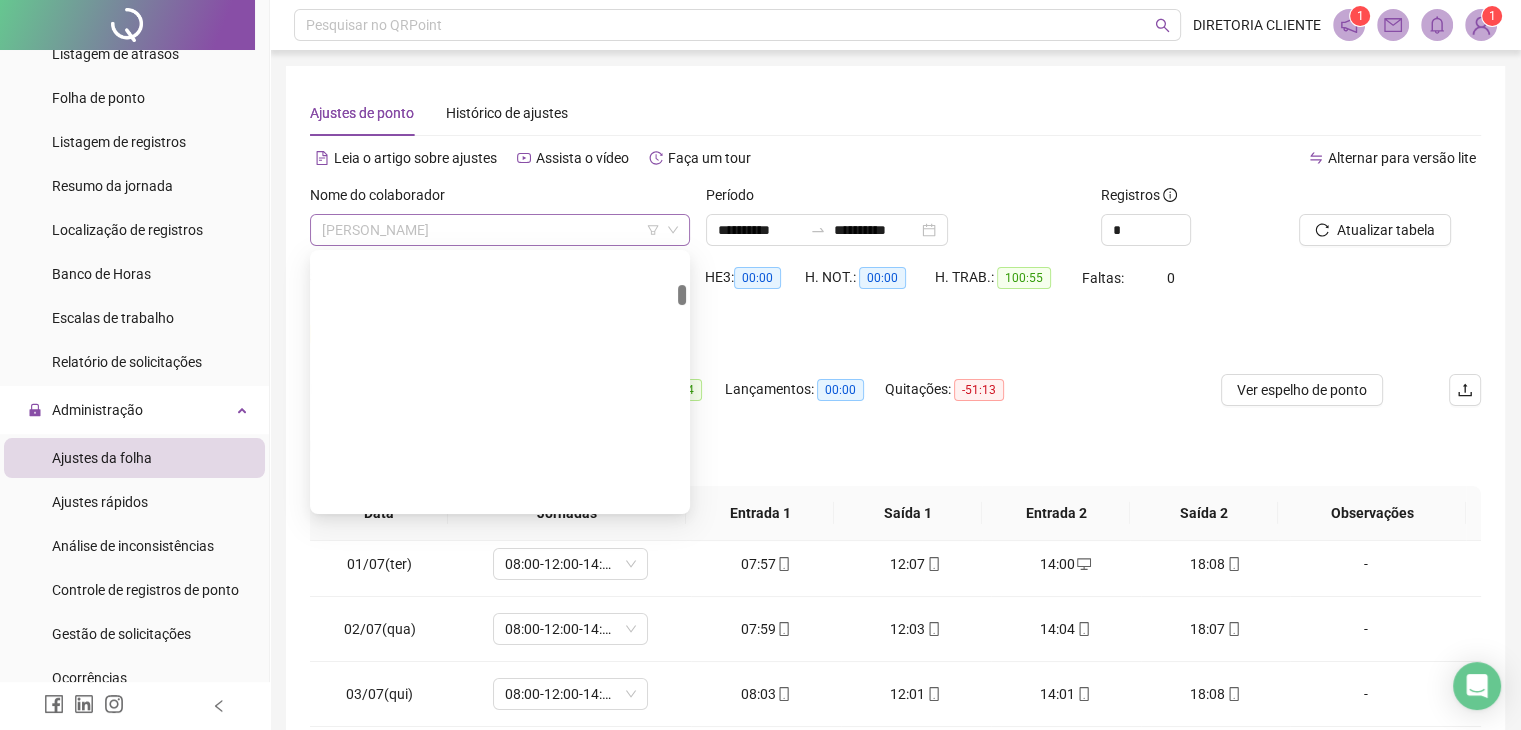 scroll, scrollTop: 2144, scrollLeft: 0, axis: vertical 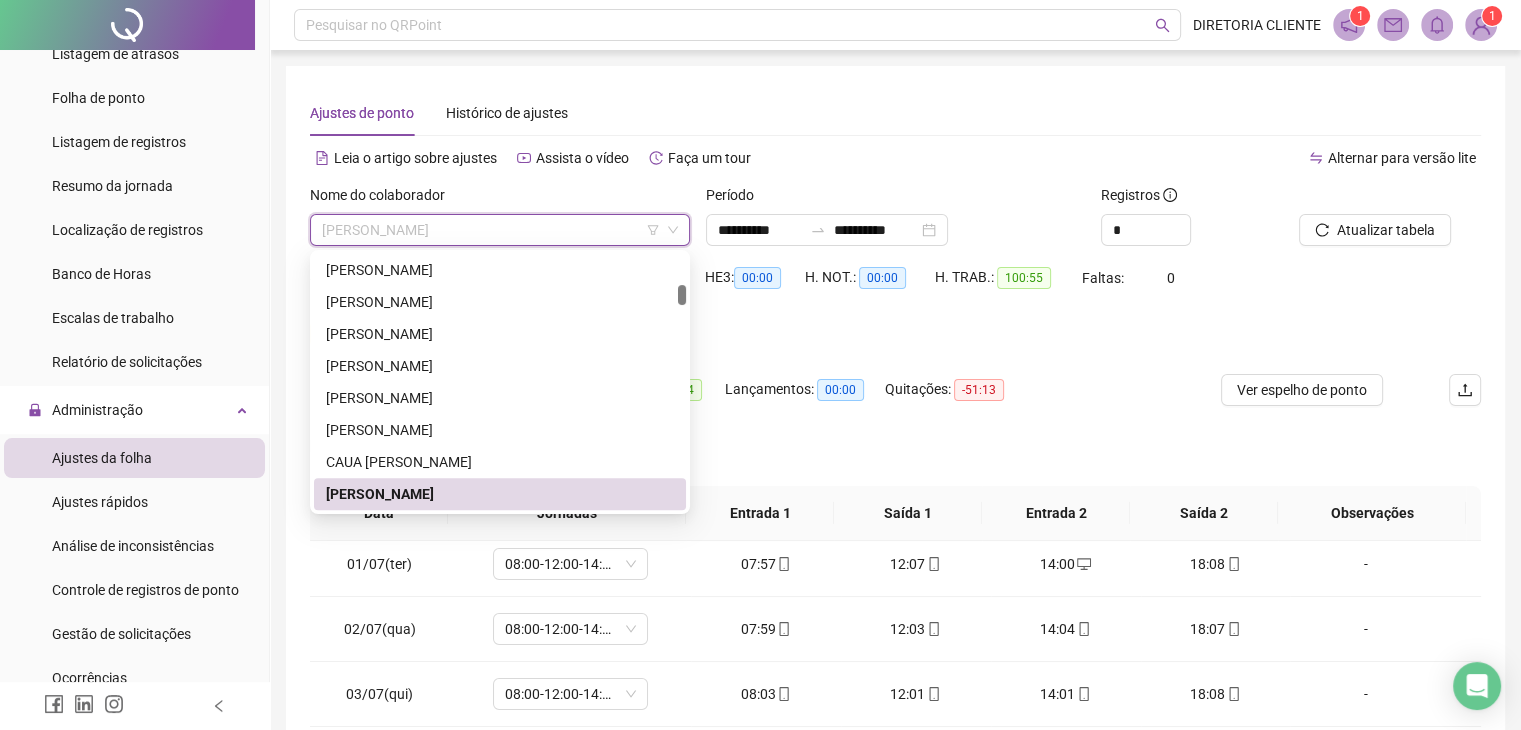 paste on "**********" 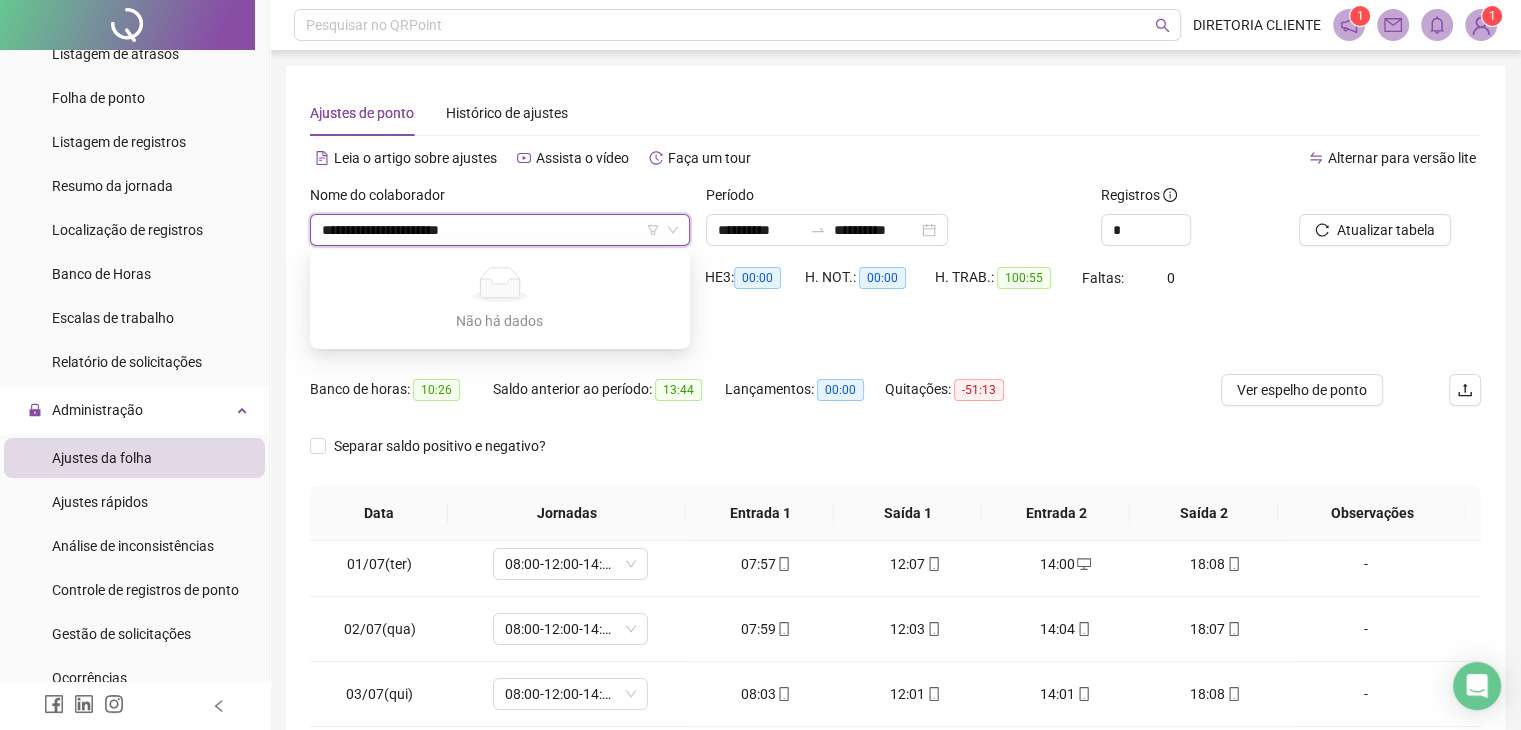 type on "**********" 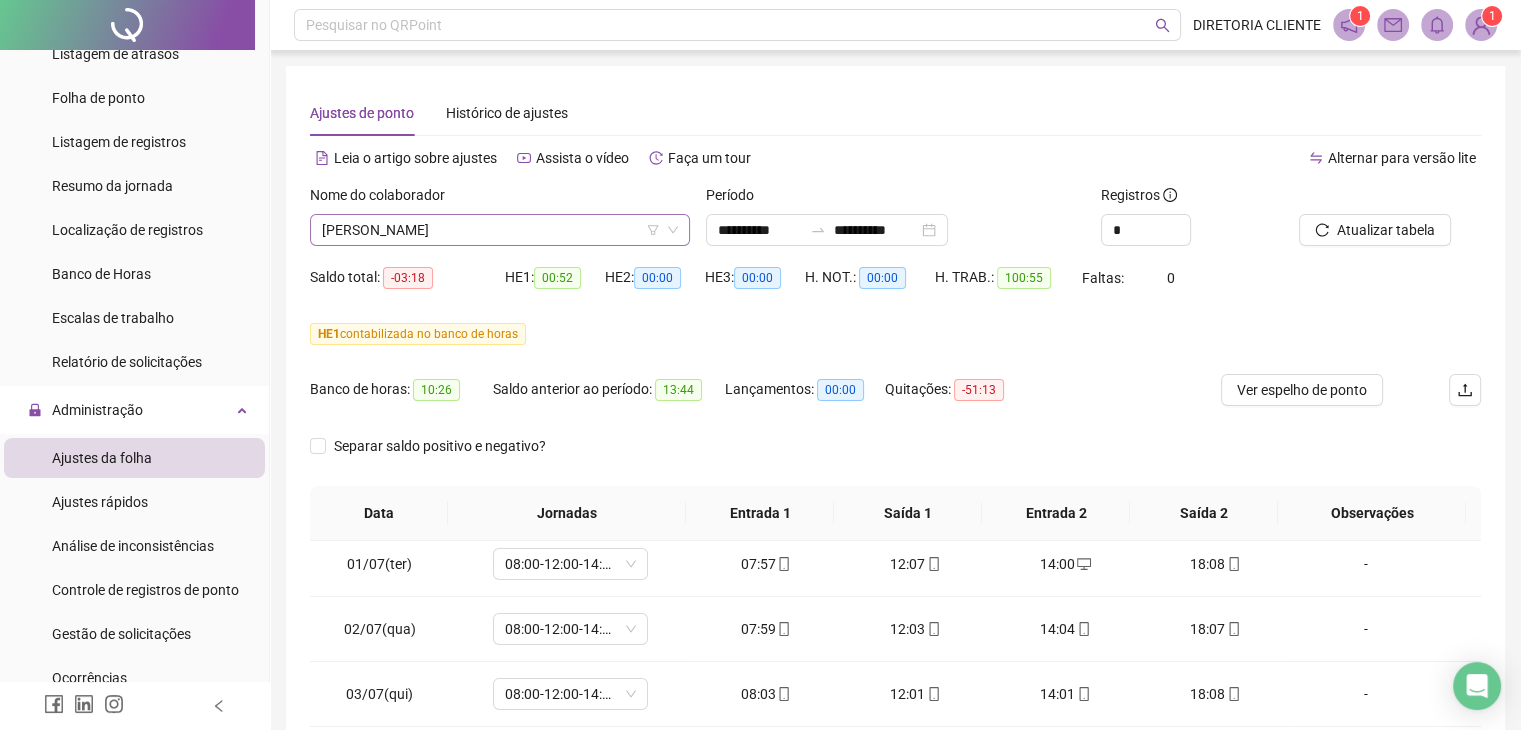 click on "[PERSON_NAME]" at bounding box center (500, 230) 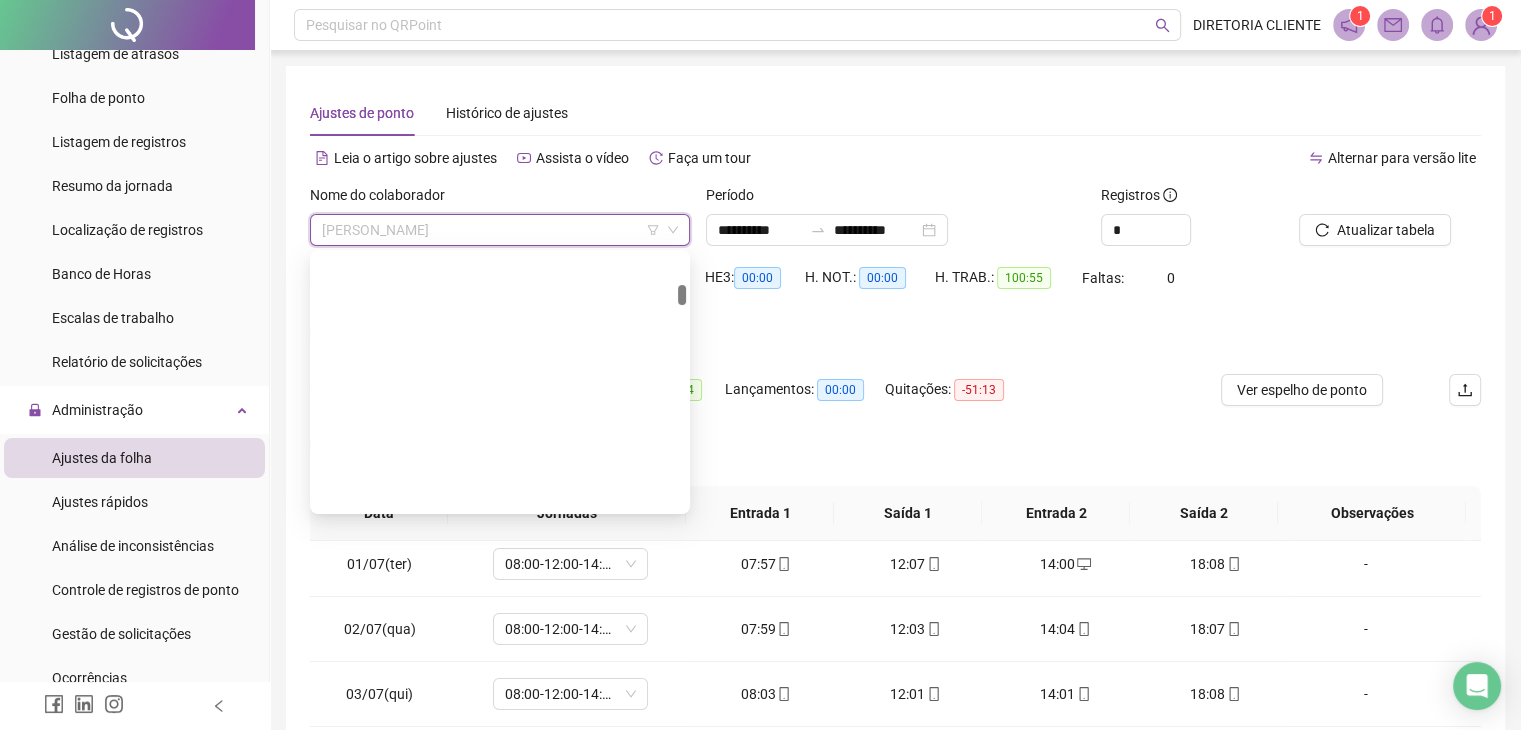 scroll, scrollTop: 2144, scrollLeft: 0, axis: vertical 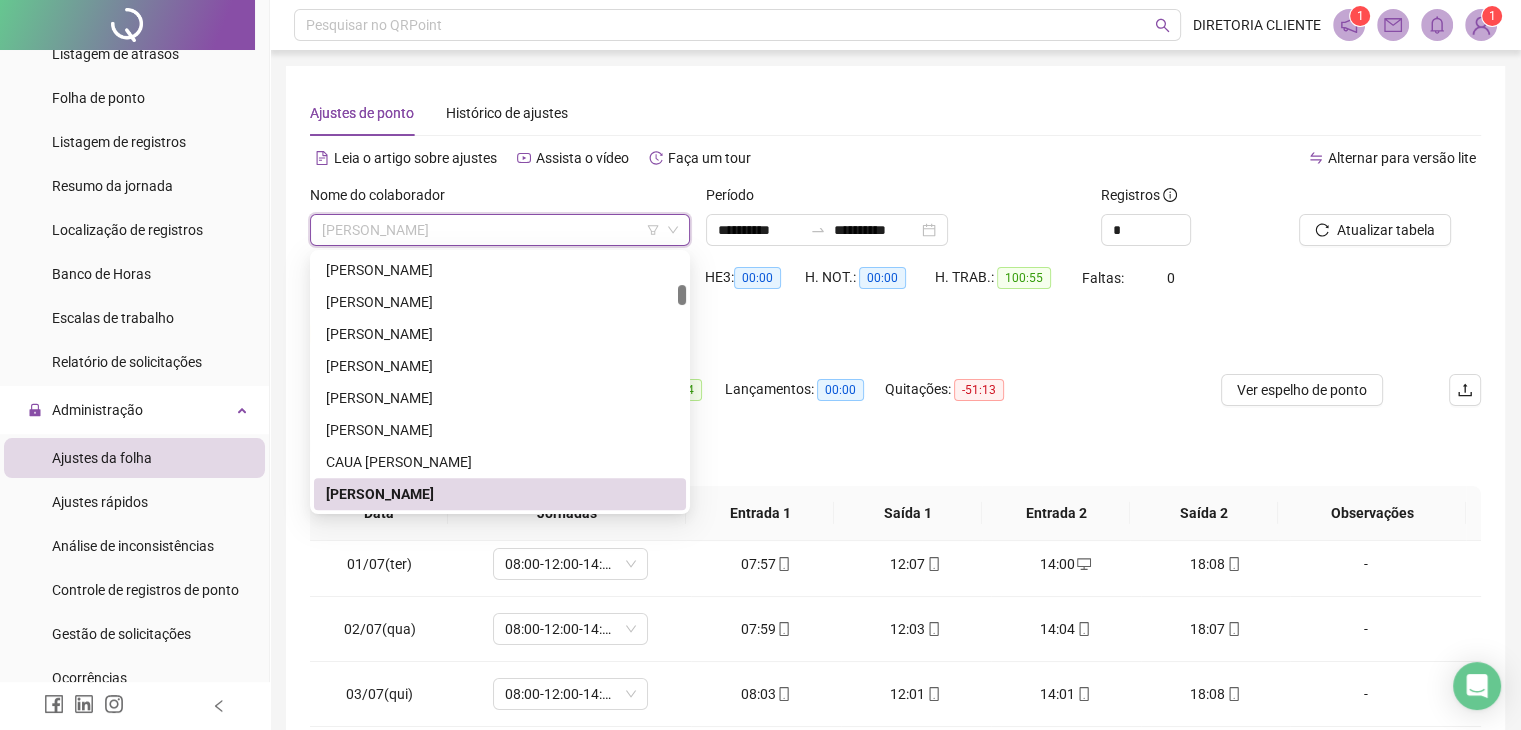 paste on "**********" 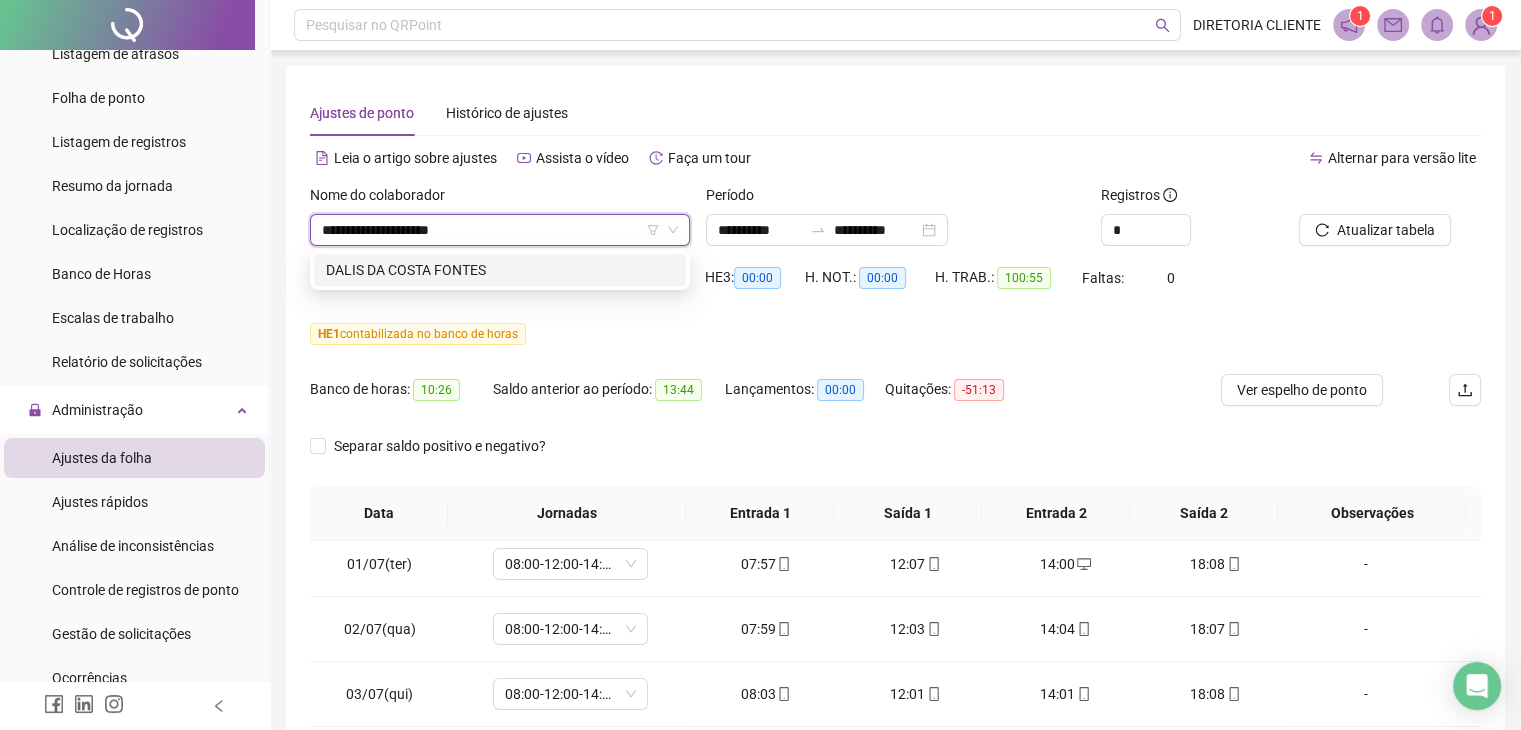 scroll, scrollTop: 0, scrollLeft: 0, axis: both 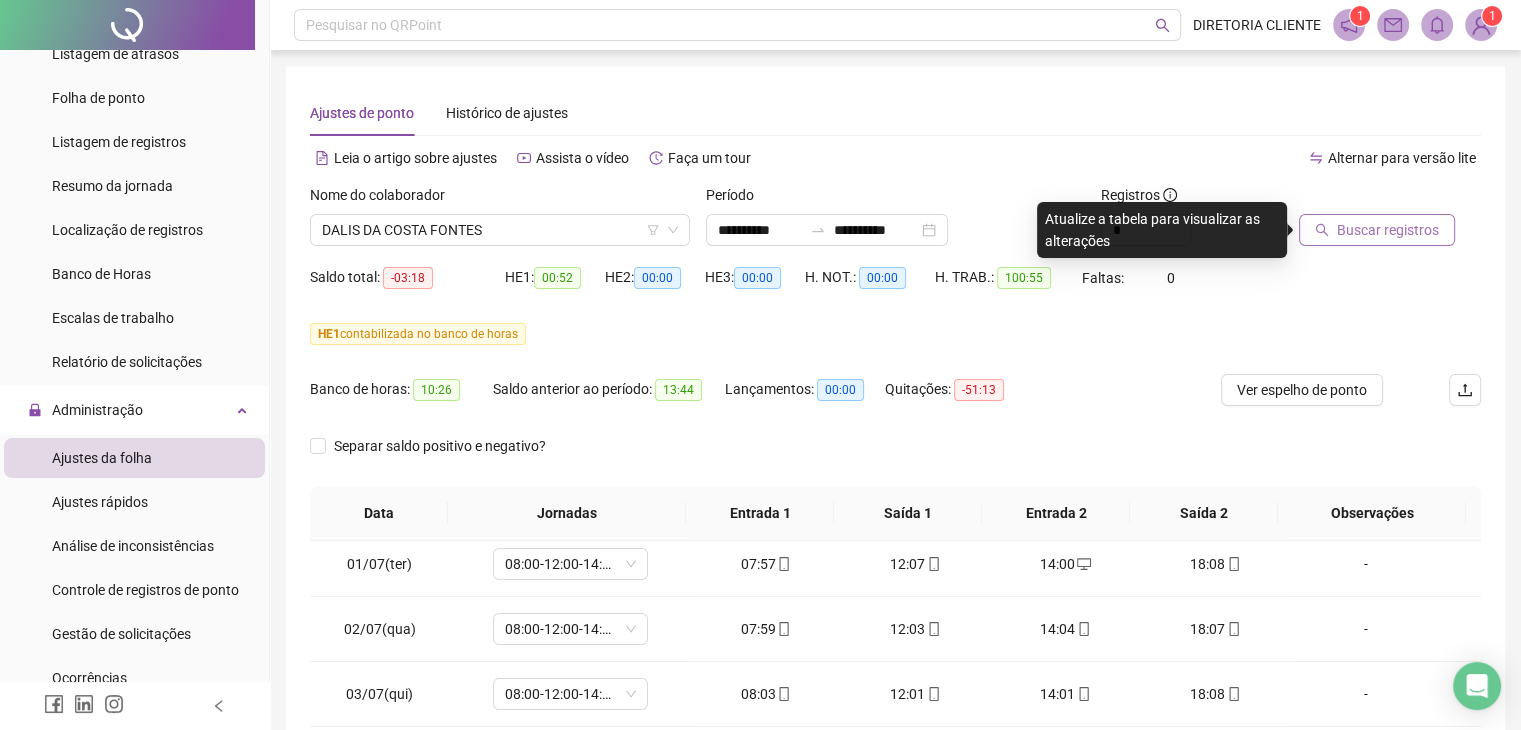 click on "Buscar registros" at bounding box center (1388, 230) 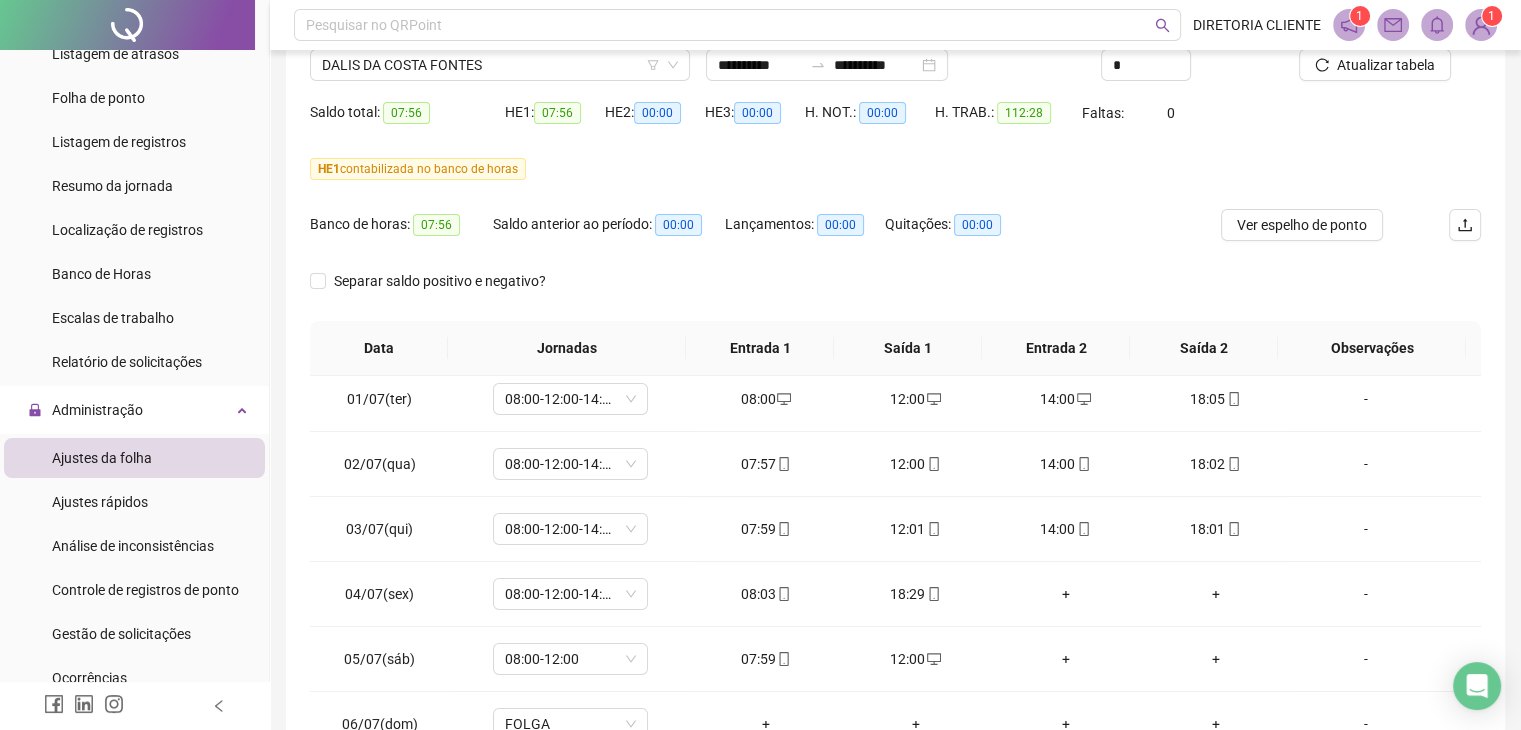 scroll, scrollTop: 200, scrollLeft: 0, axis: vertical 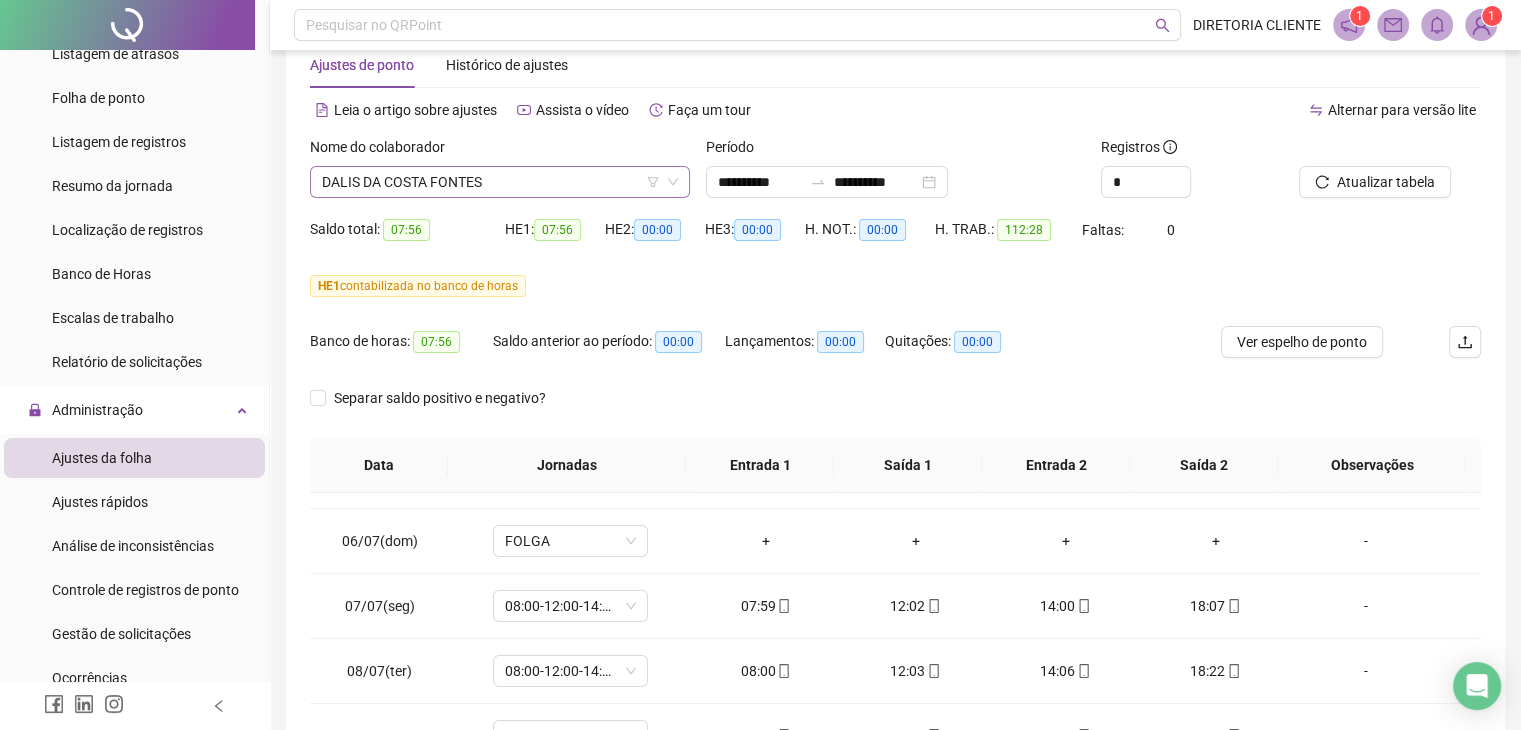 click on "Nome do colaborador DALIS DA COSTA FONTES" at bounding box center [500, 175] 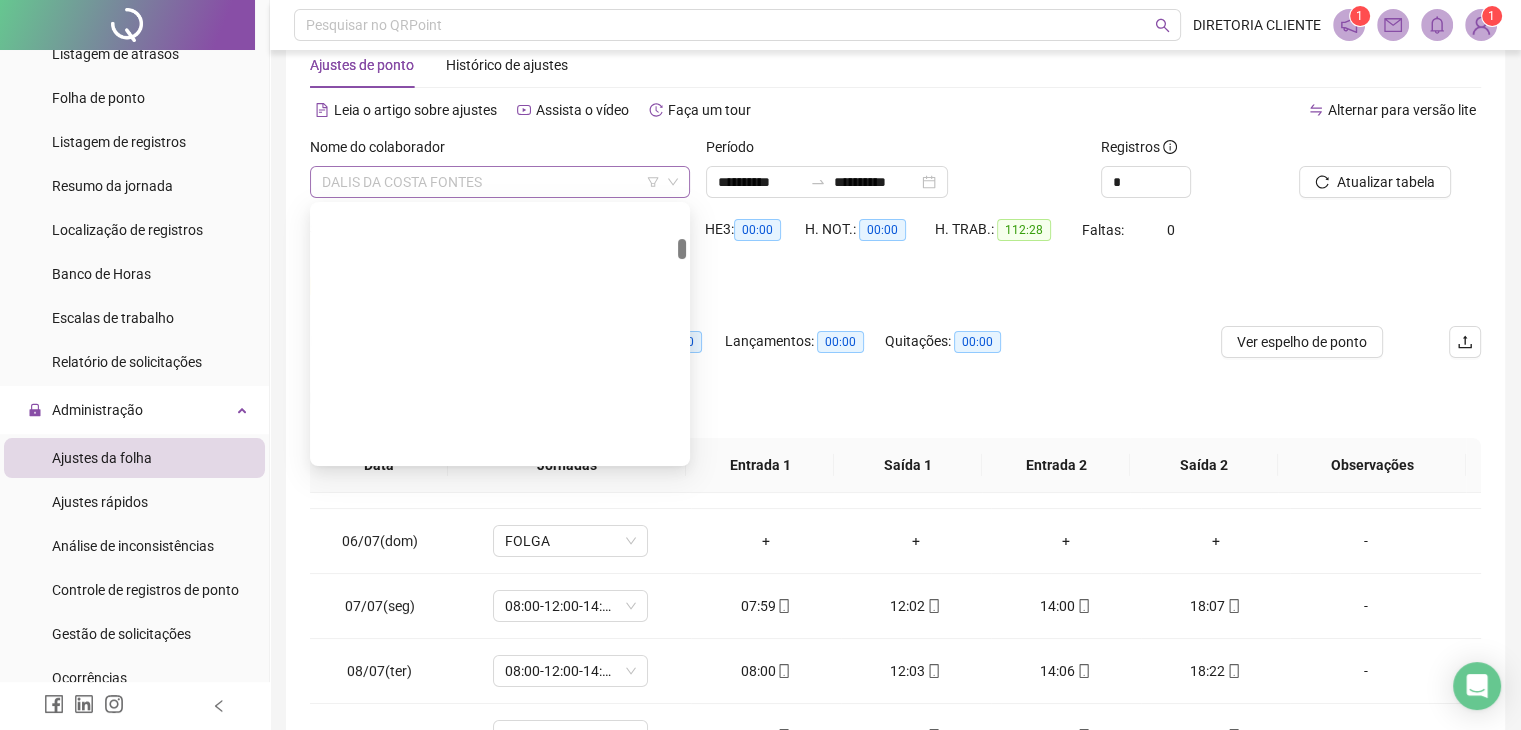click on "DALIS DA COSTA FONTES" at bounding box center [500, 182] 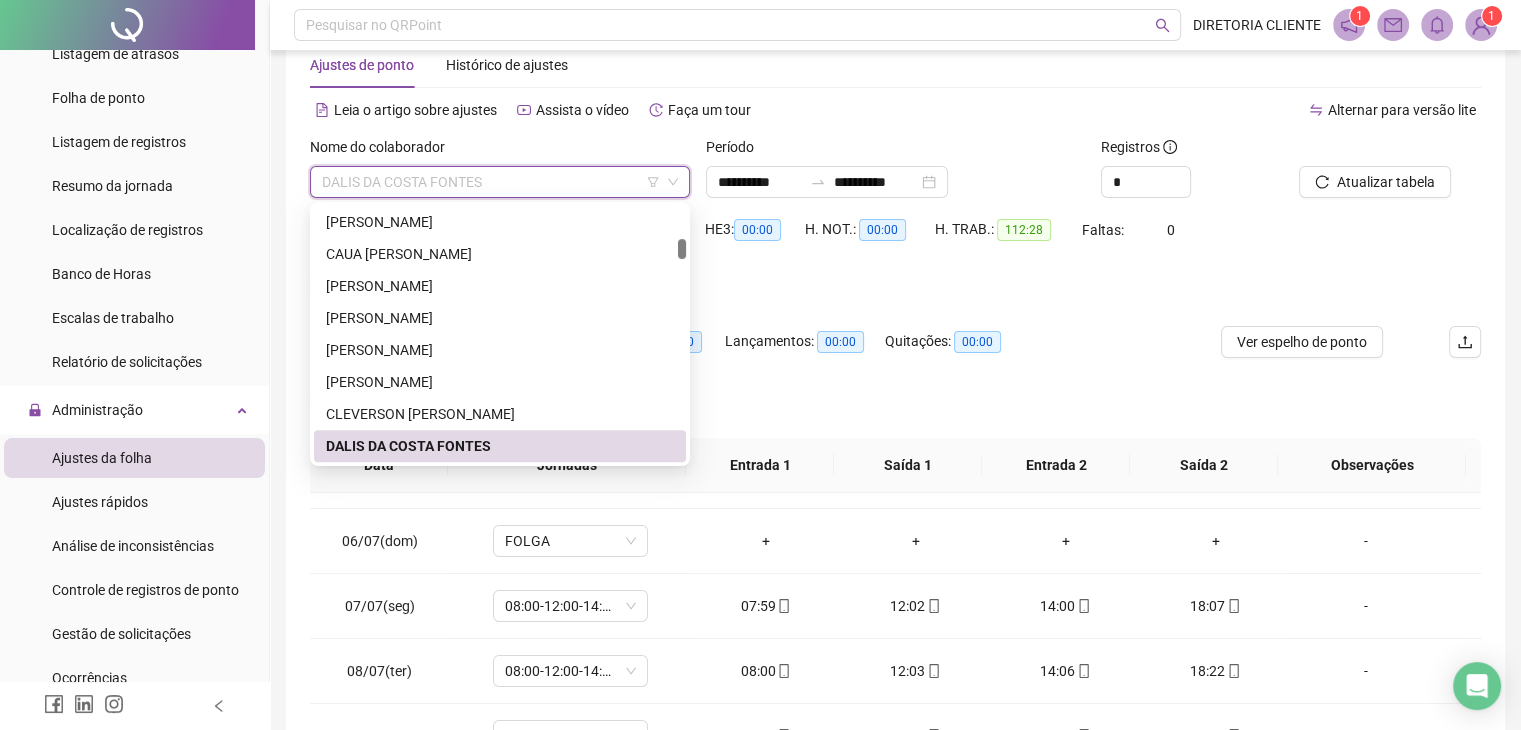 paste on "**********" 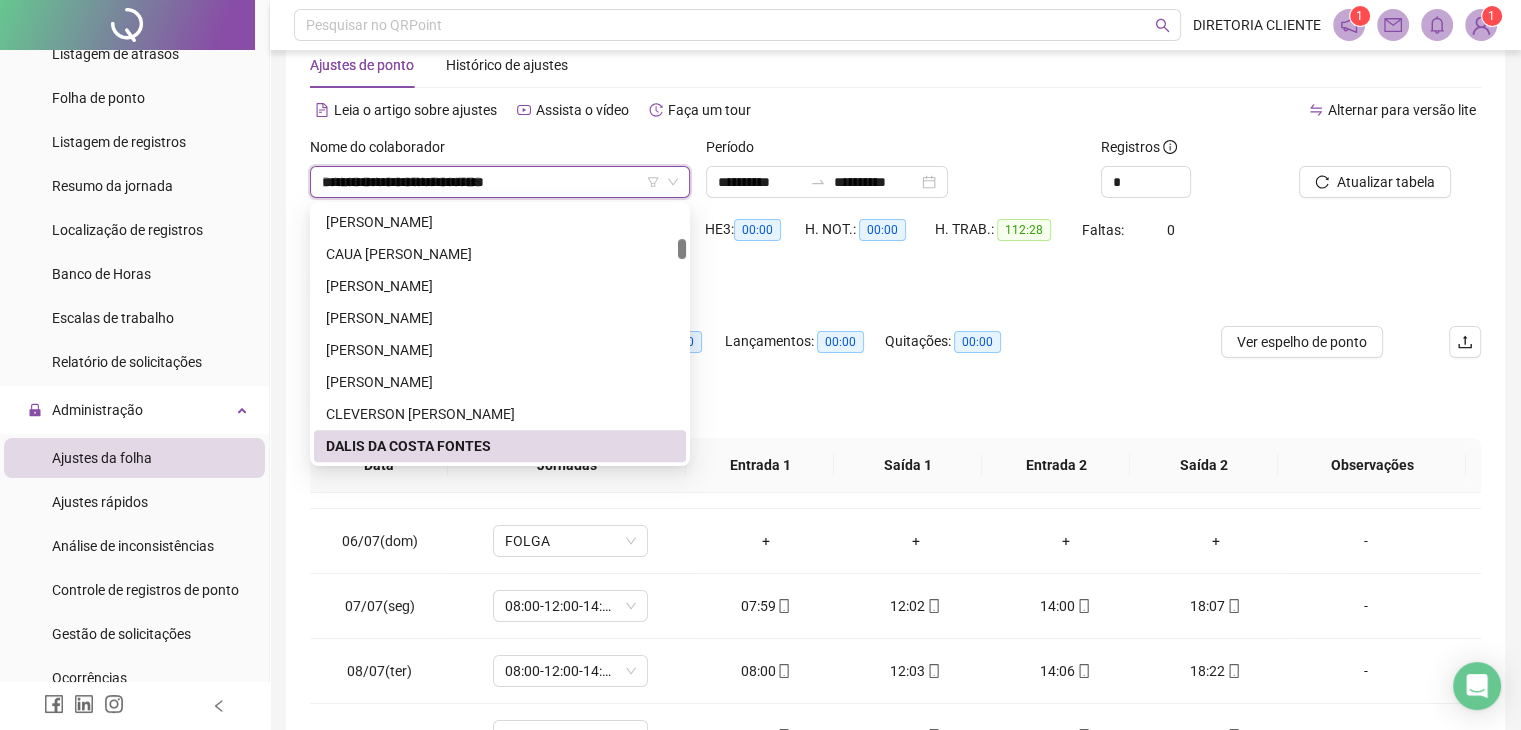 scroll, scrollTop: 0, scrollLeft: 0, axis: both 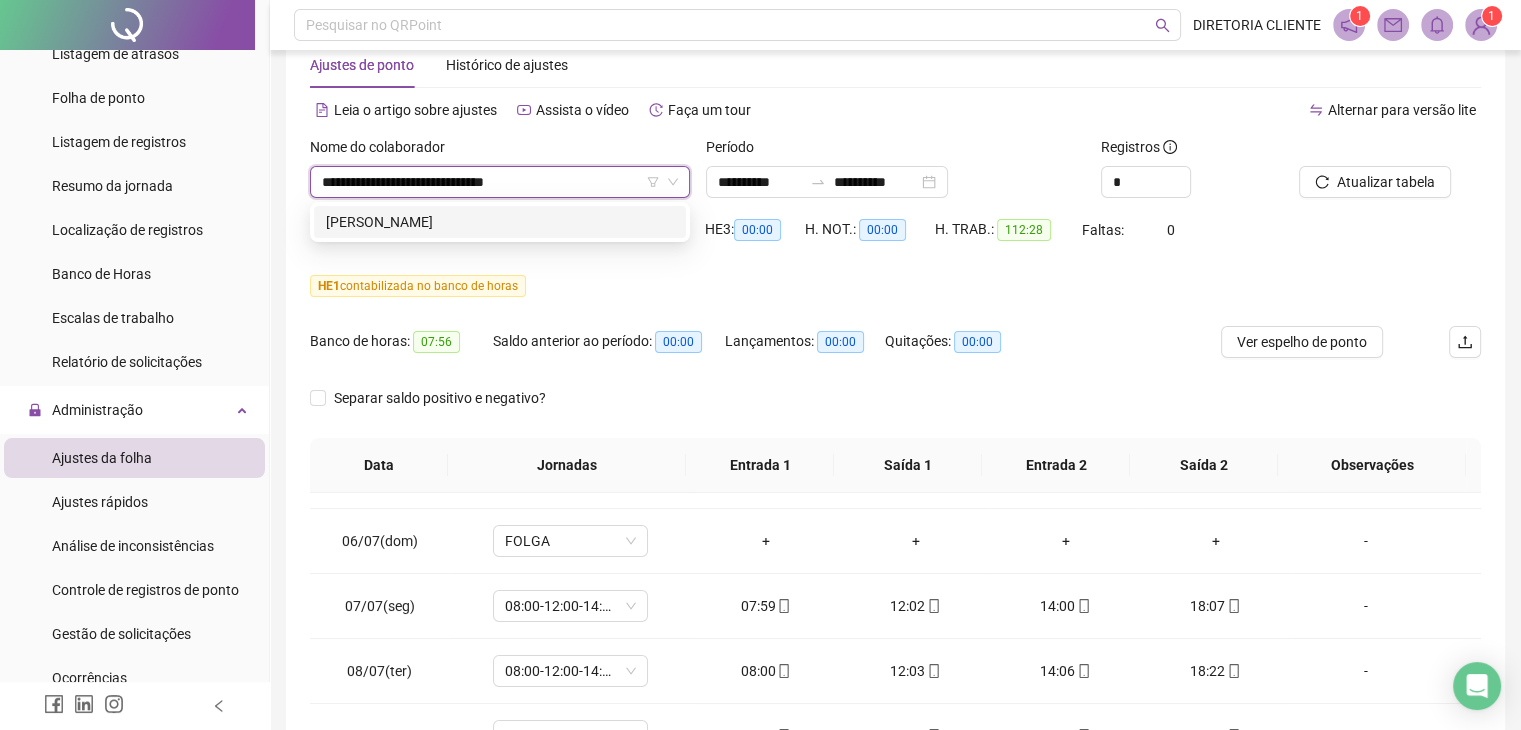 click on "[PERSON_NAME]" at bounding box center (500, 222) 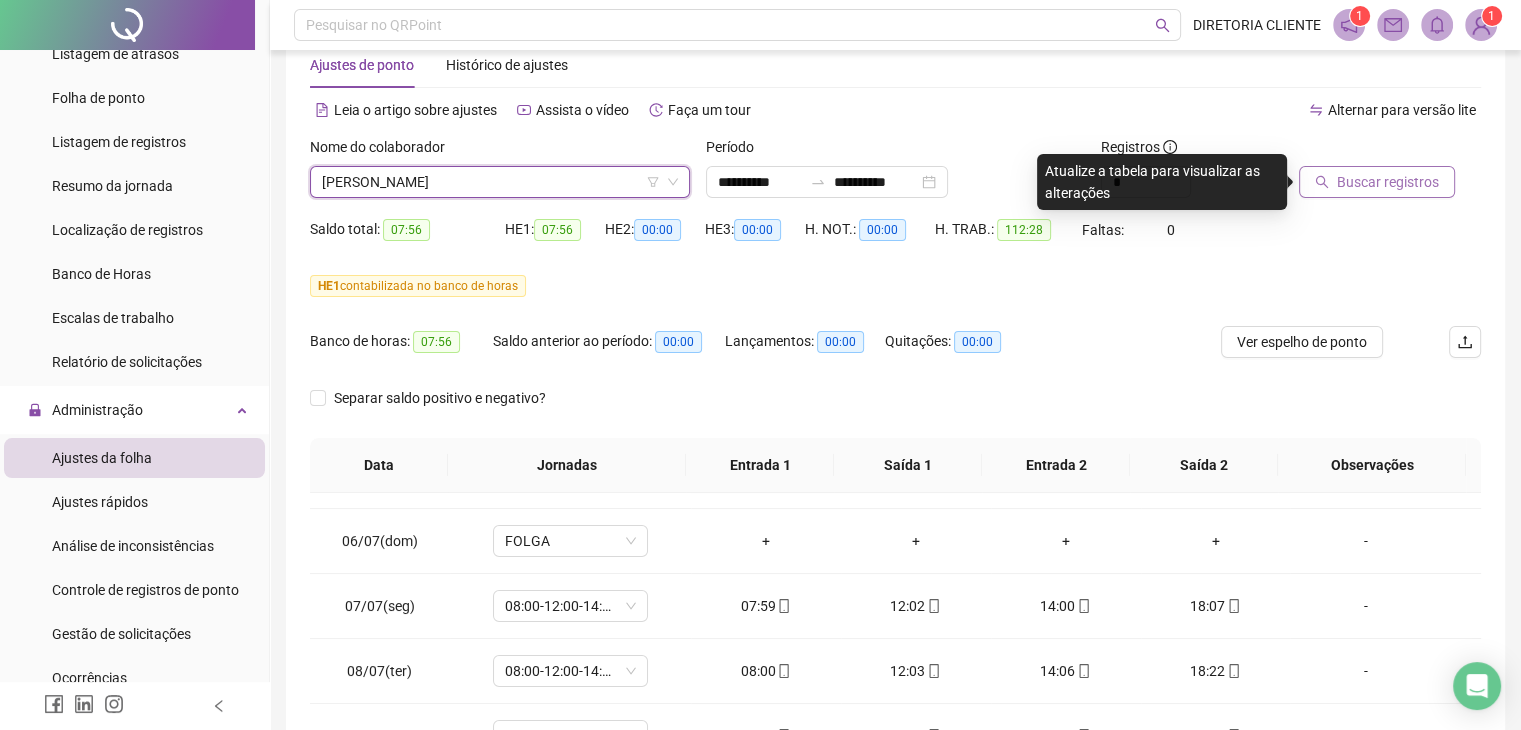 click on "Buscar registros" at bounding box center [1388, 182] 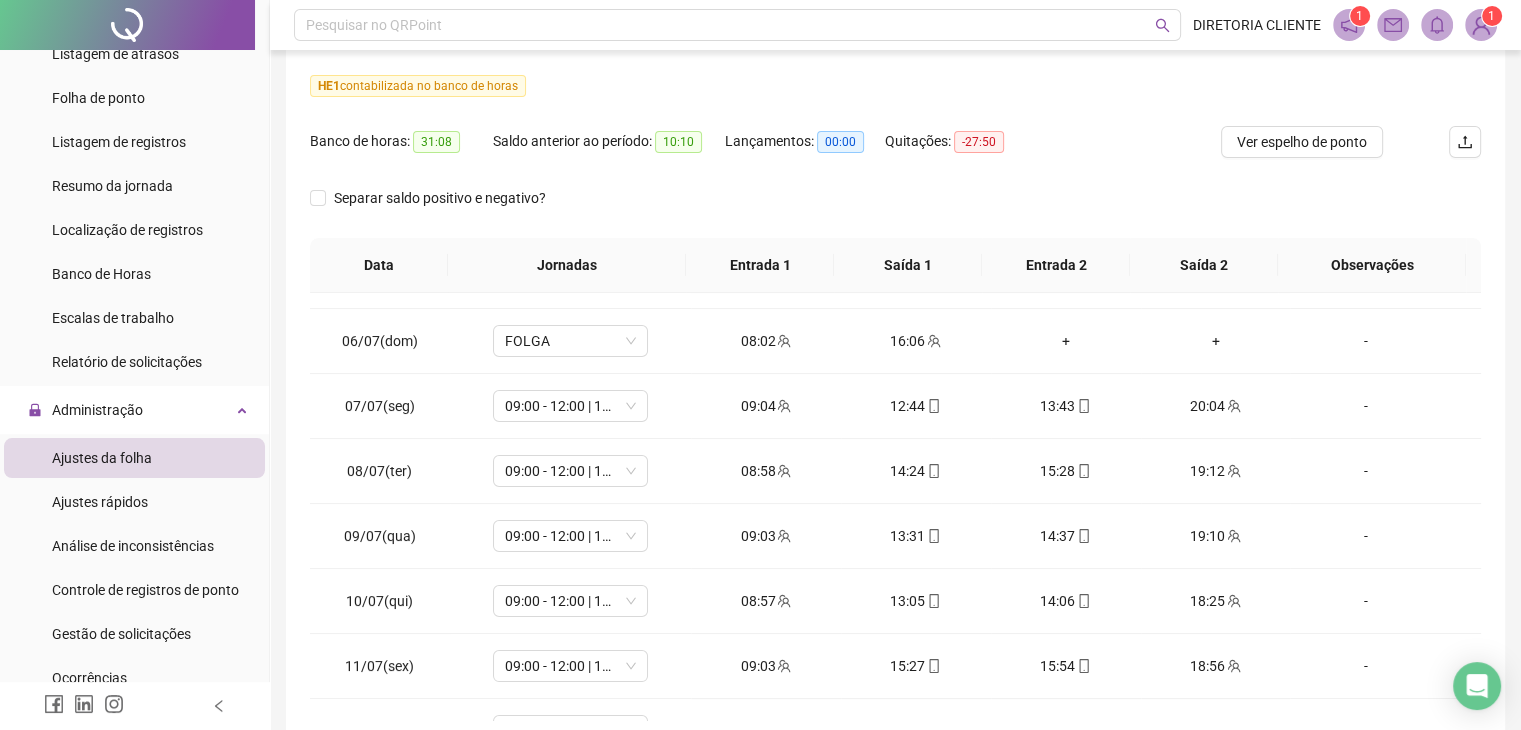 scroll, scrollTop: 348, scrollLeft: 0, axis: vertical 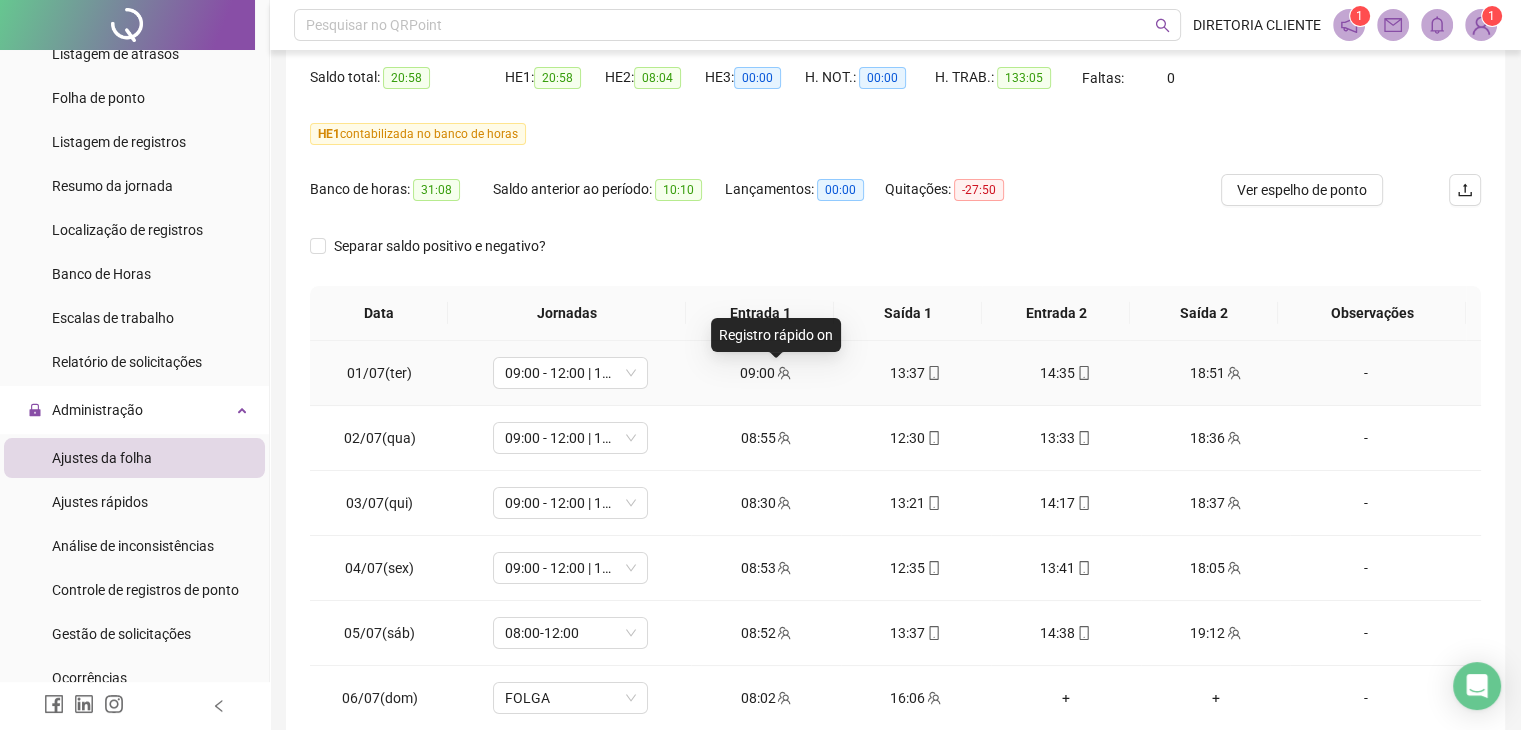 click 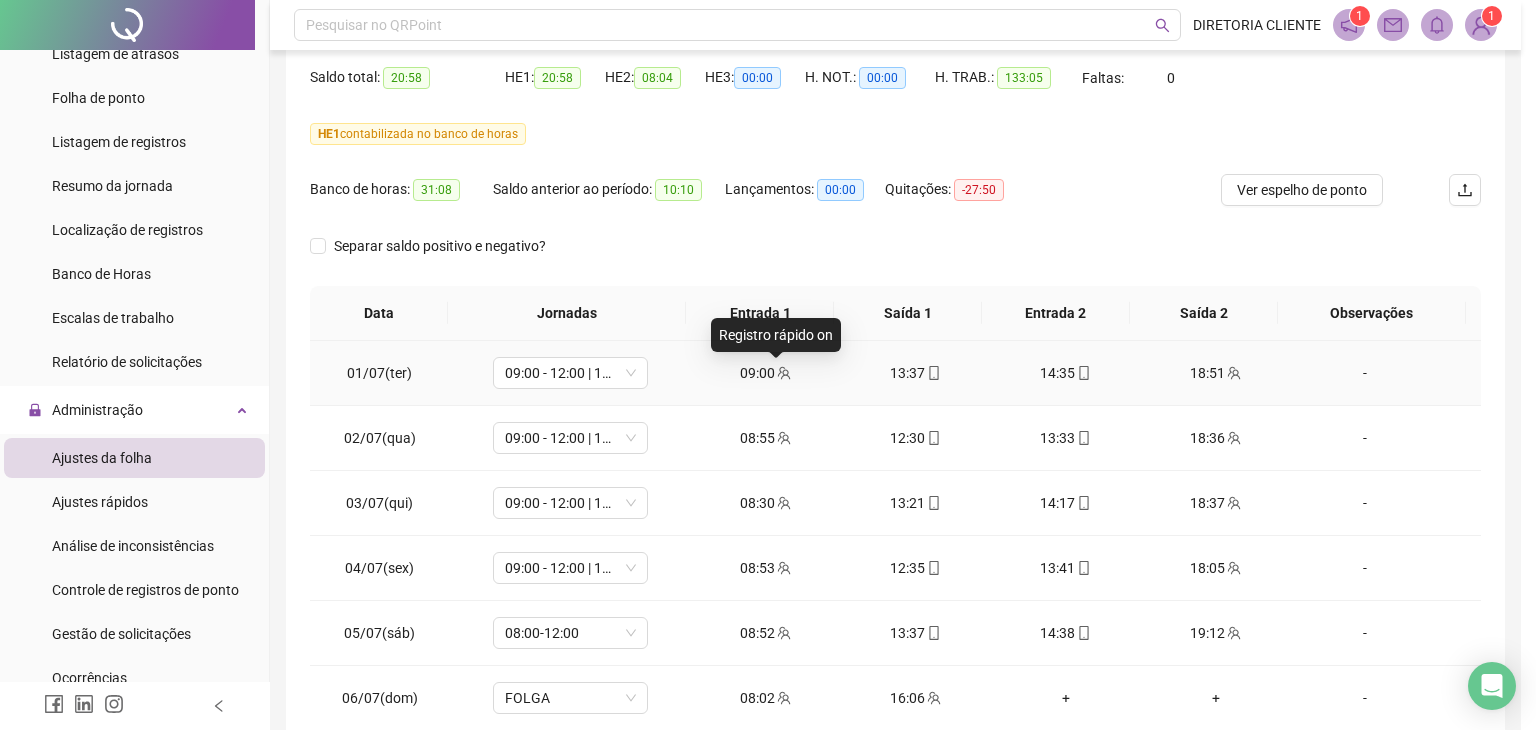 type on "**********" 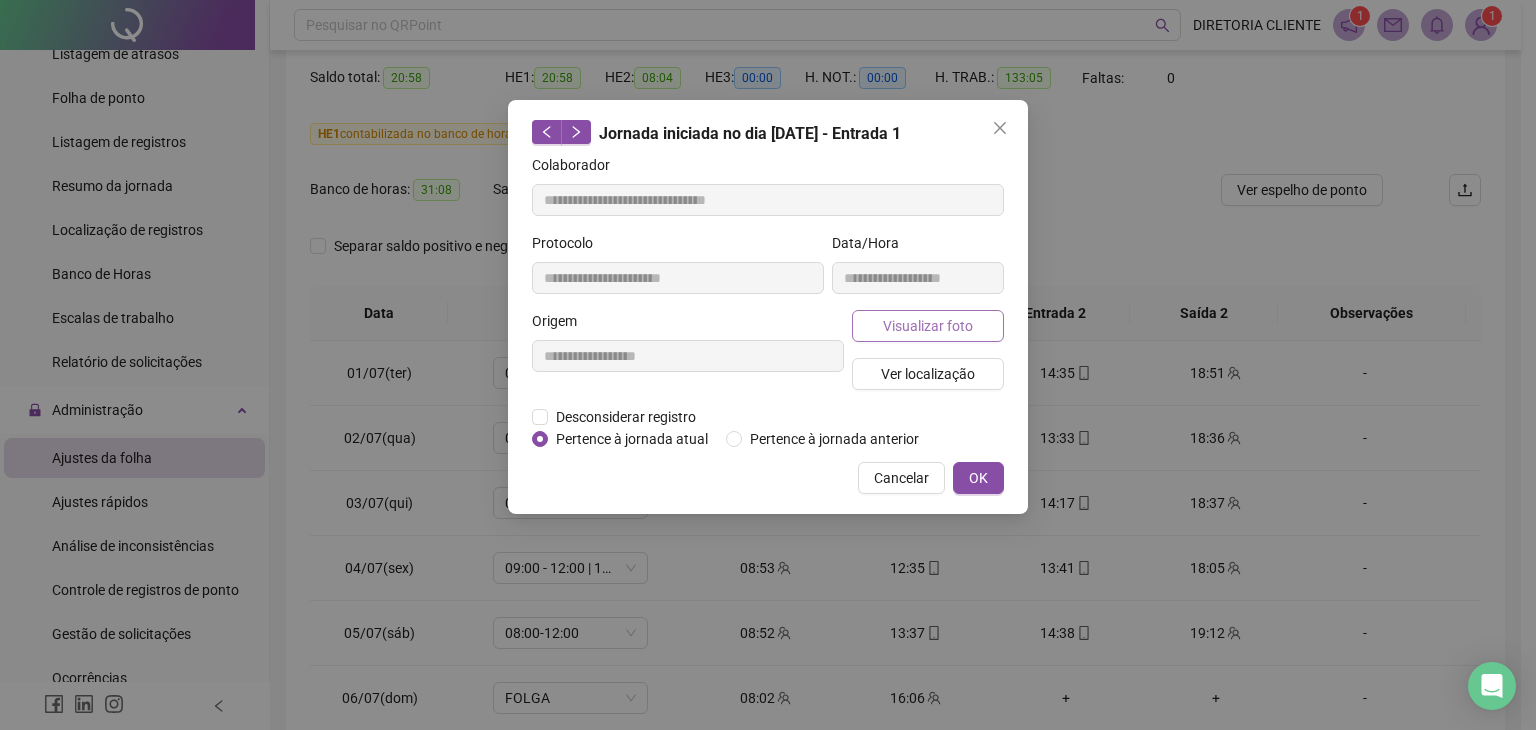 click on "Visualizar foto" at bounding box center [928, 326] 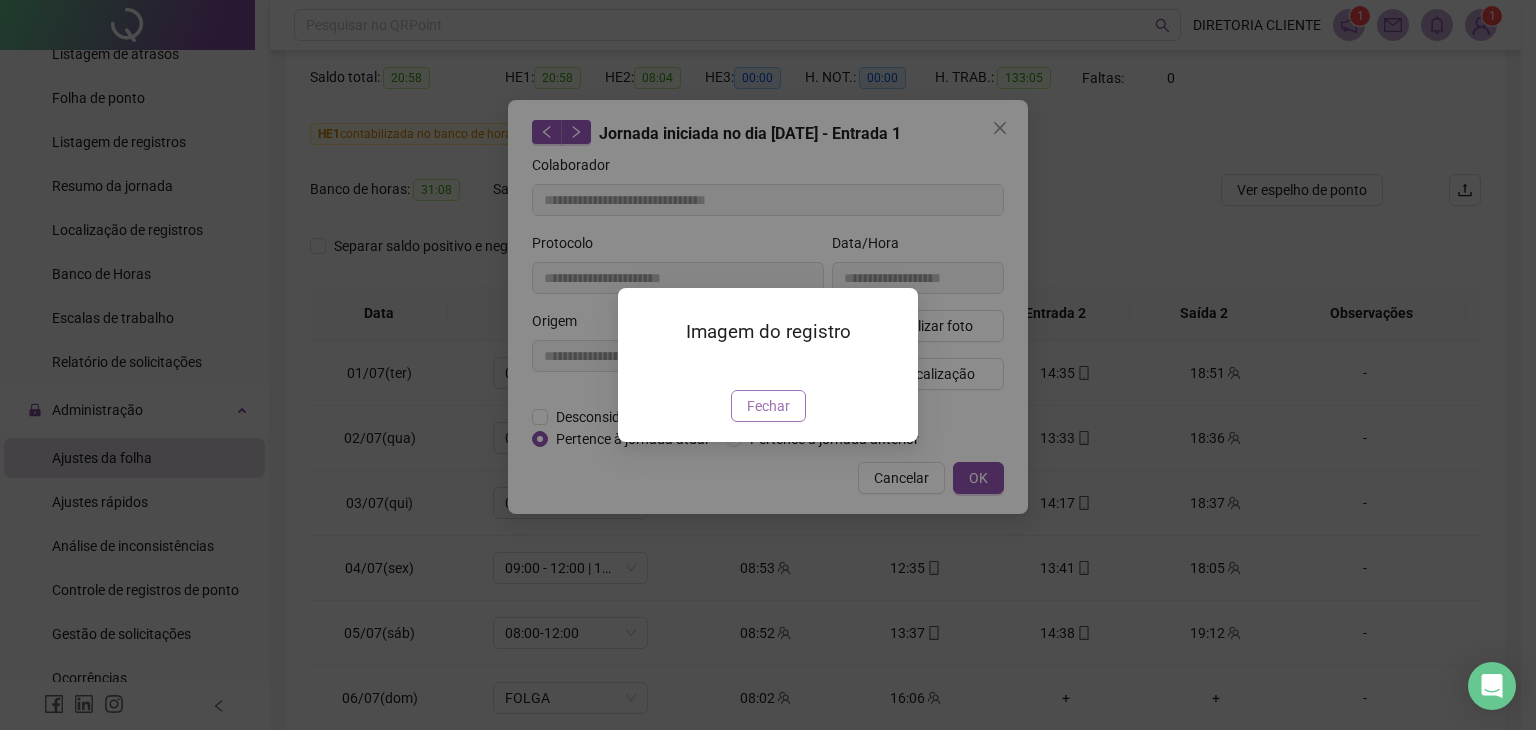 click on "Fechar" at bounding box center (768, 406) 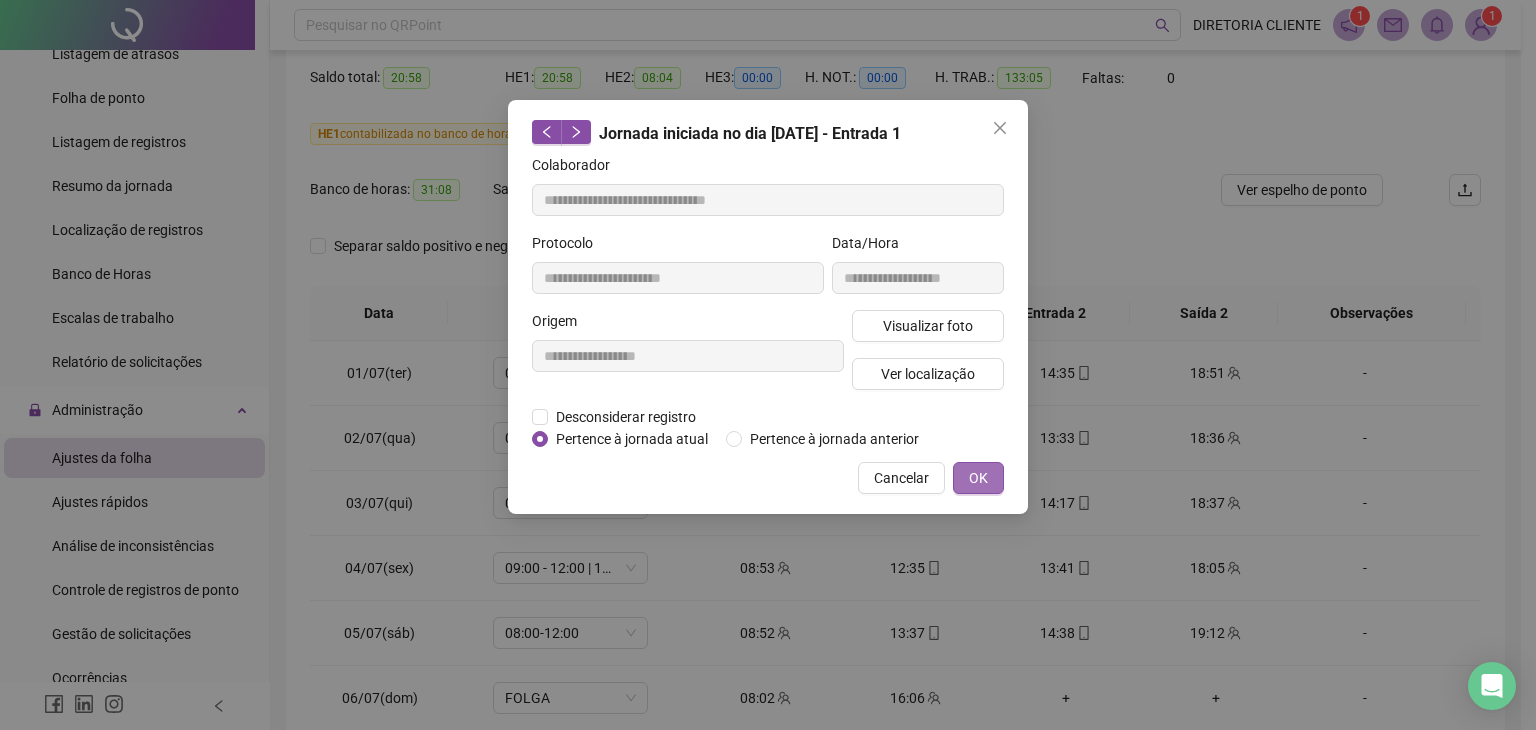 click on "OK" at bounding box center [978, 478] 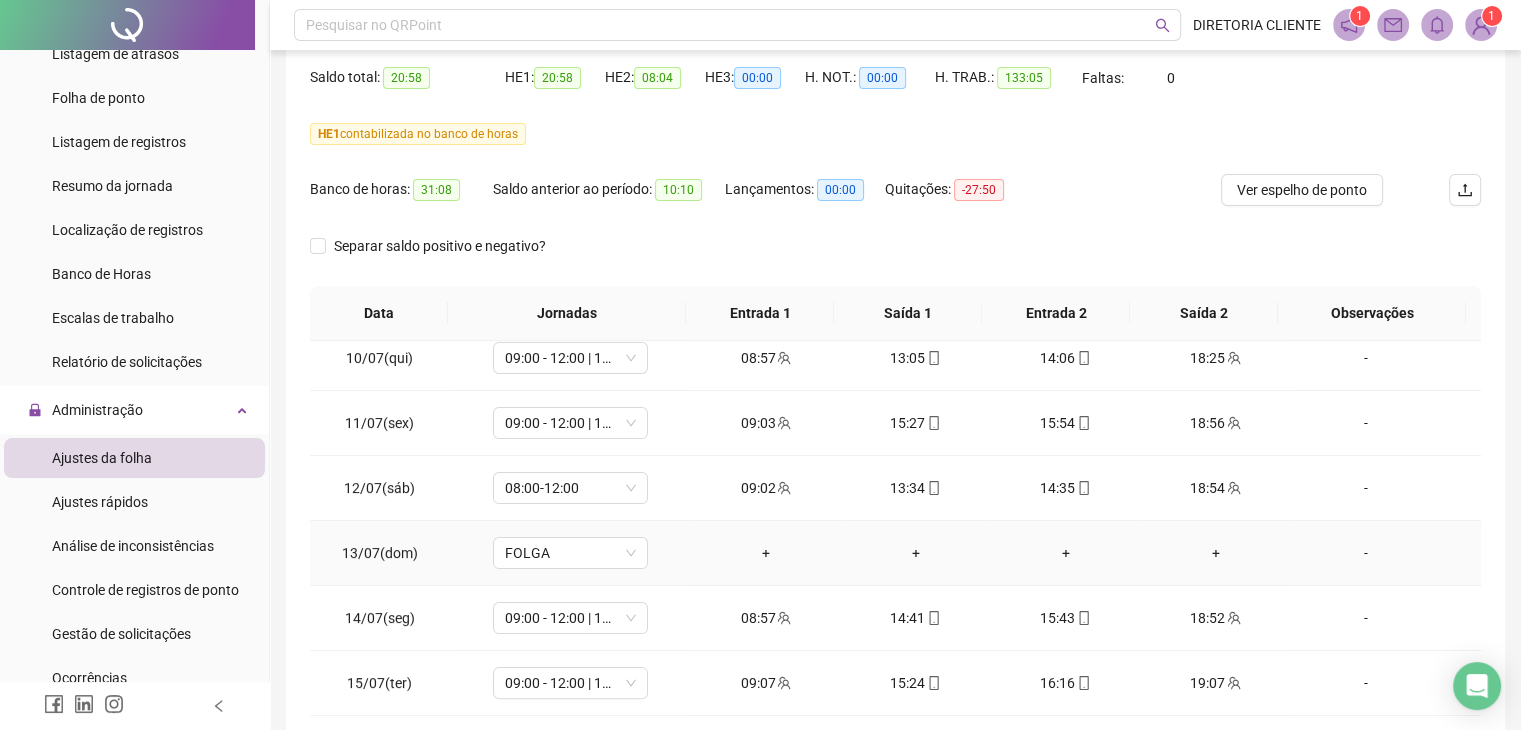 scroll, scrollTop: 609, scrollLeft: 0, axis: vertical 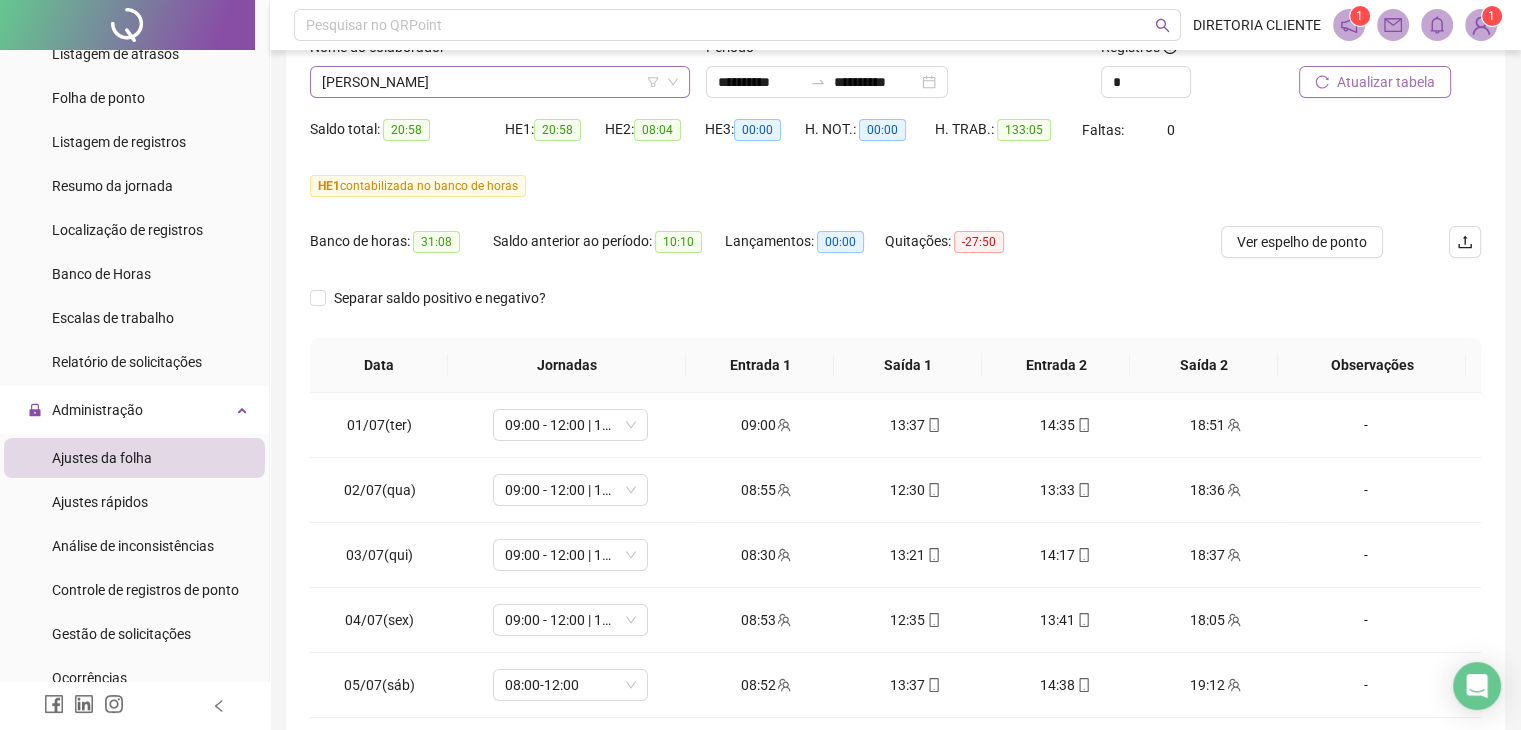click on "[PERSON_NAME]" at bounding box center (500, 82) 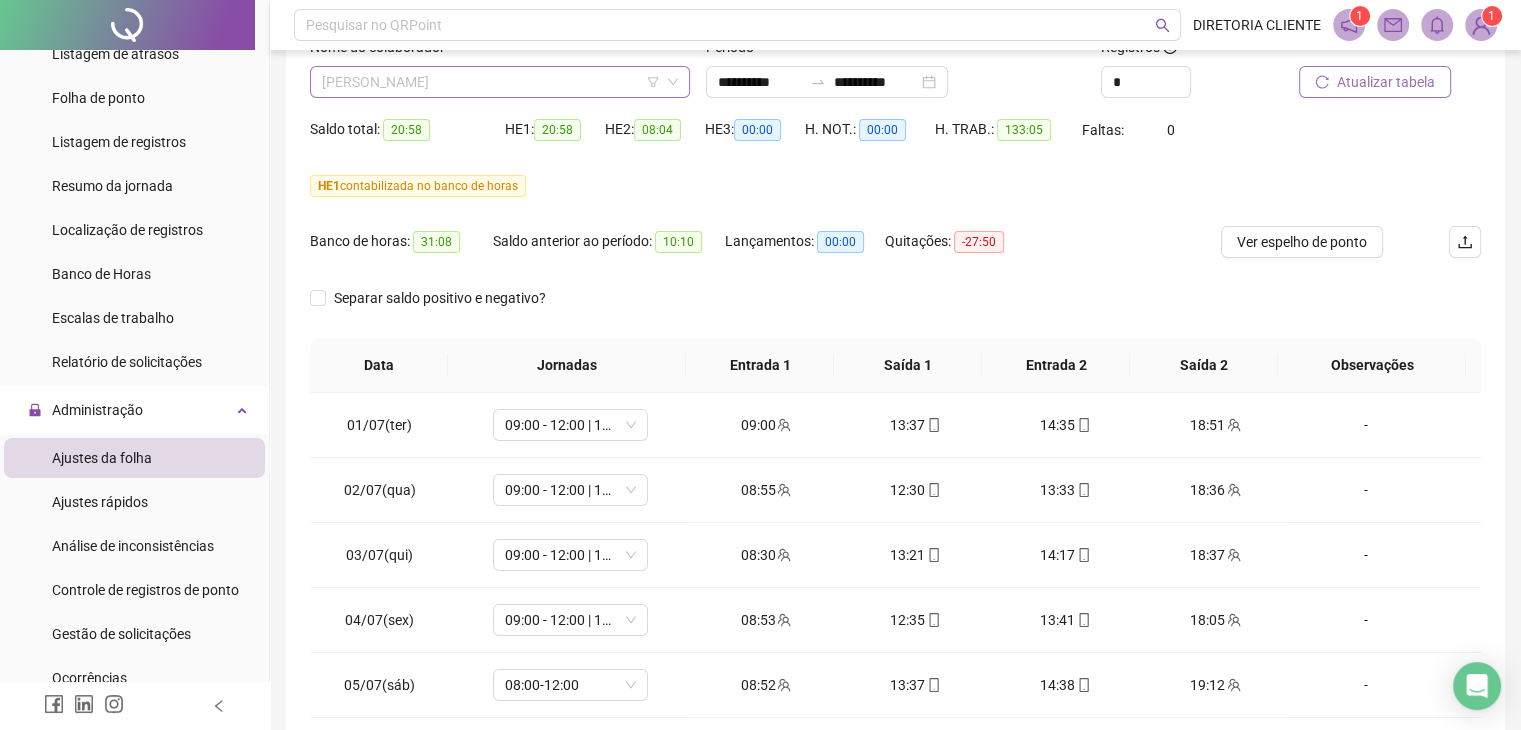 scroll, scrollTop: 2528, scrollLeft: 0, axis: vertical 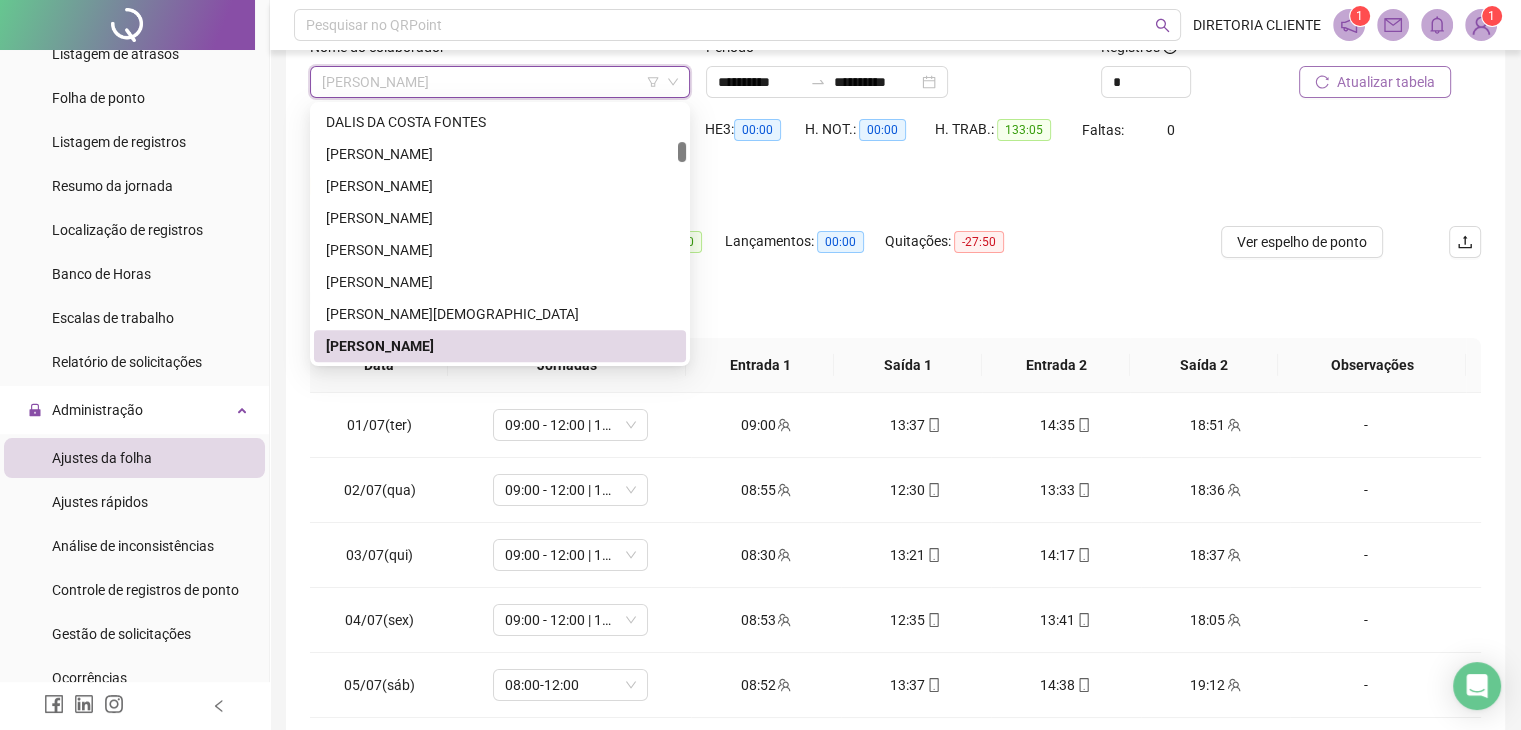 paste on "**********" 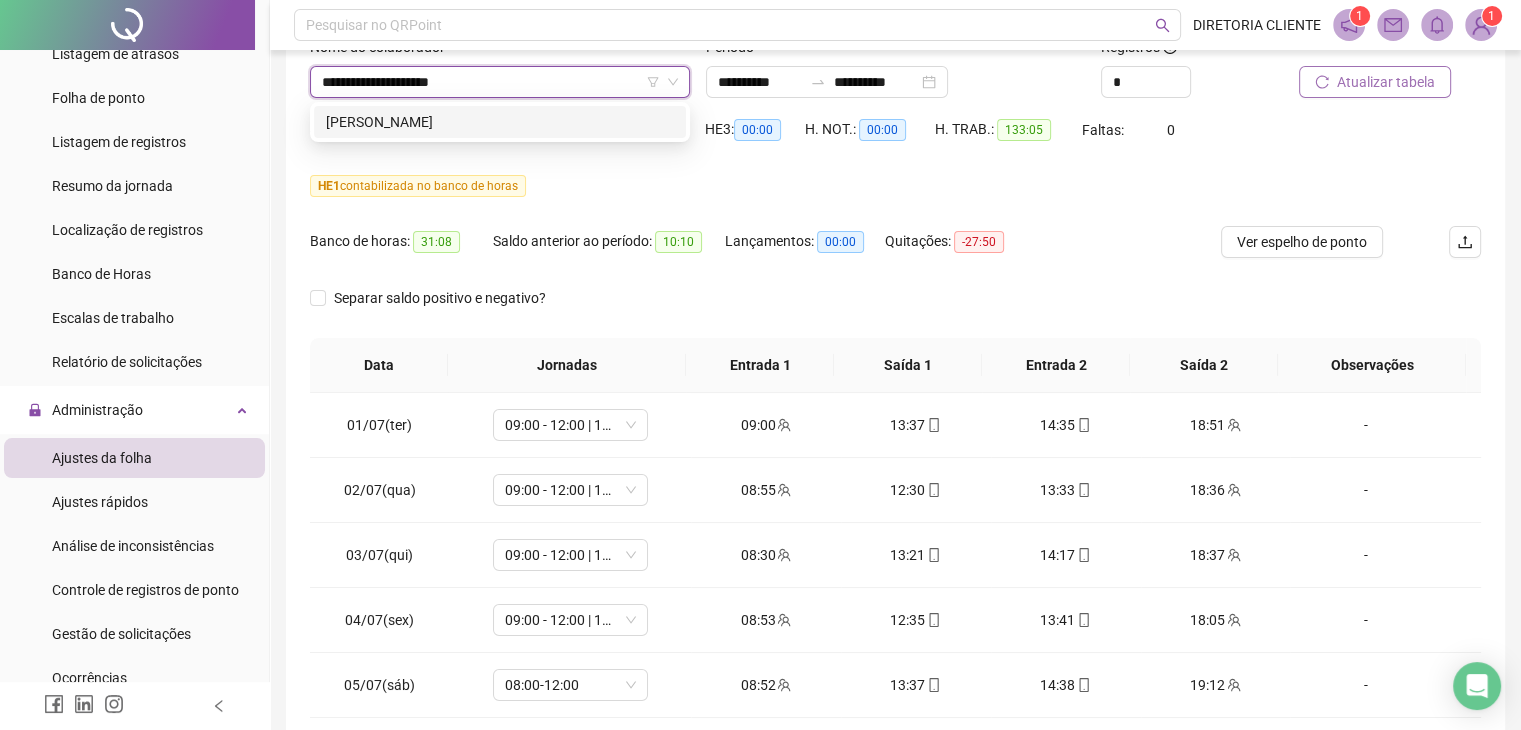 scroll, scrollTop: 0, scrollLeft: 0, axis: both 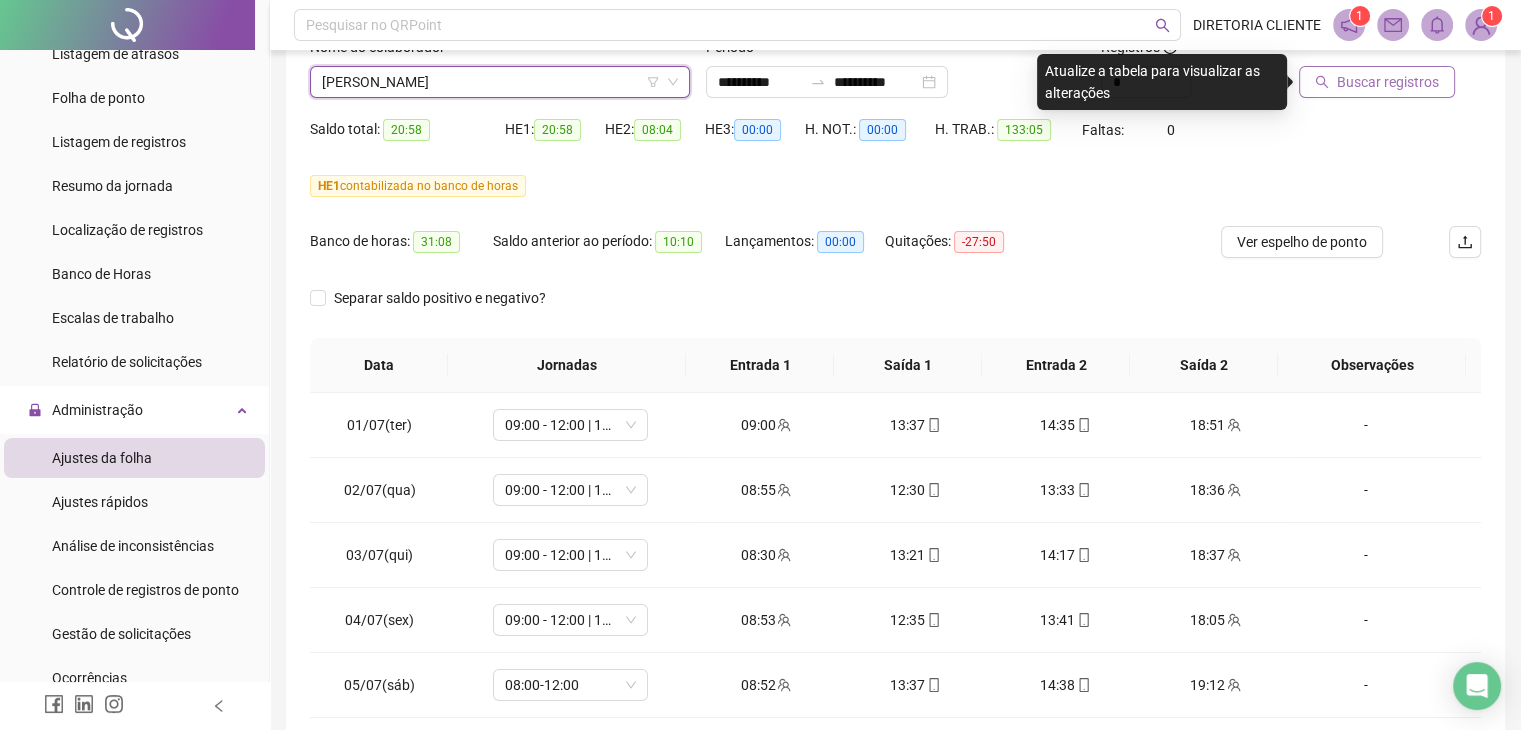 click on "Buscar registros" at bounding box center [1388, 82] 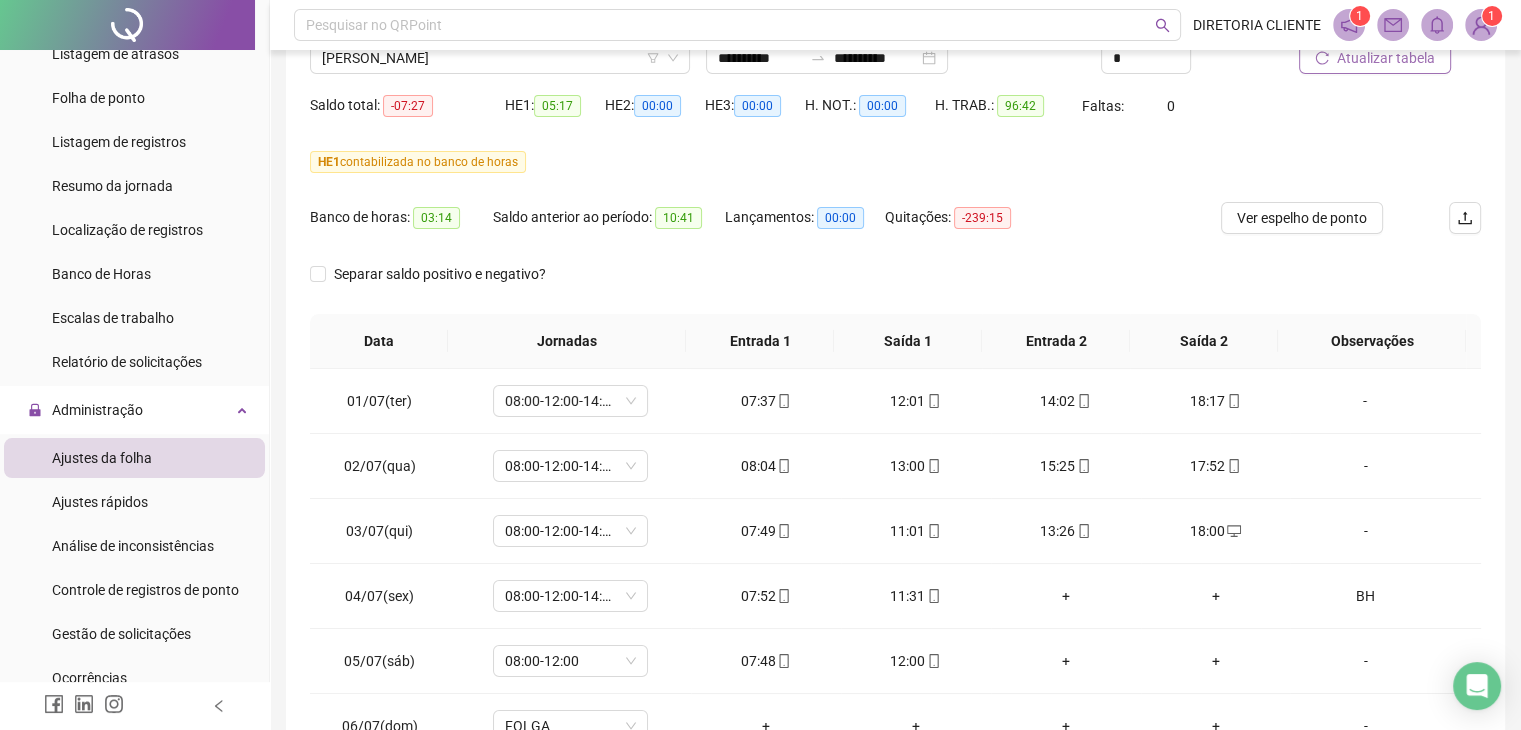 scroll, scrollTop: 200, scrollLeft: 0, axis: vertical 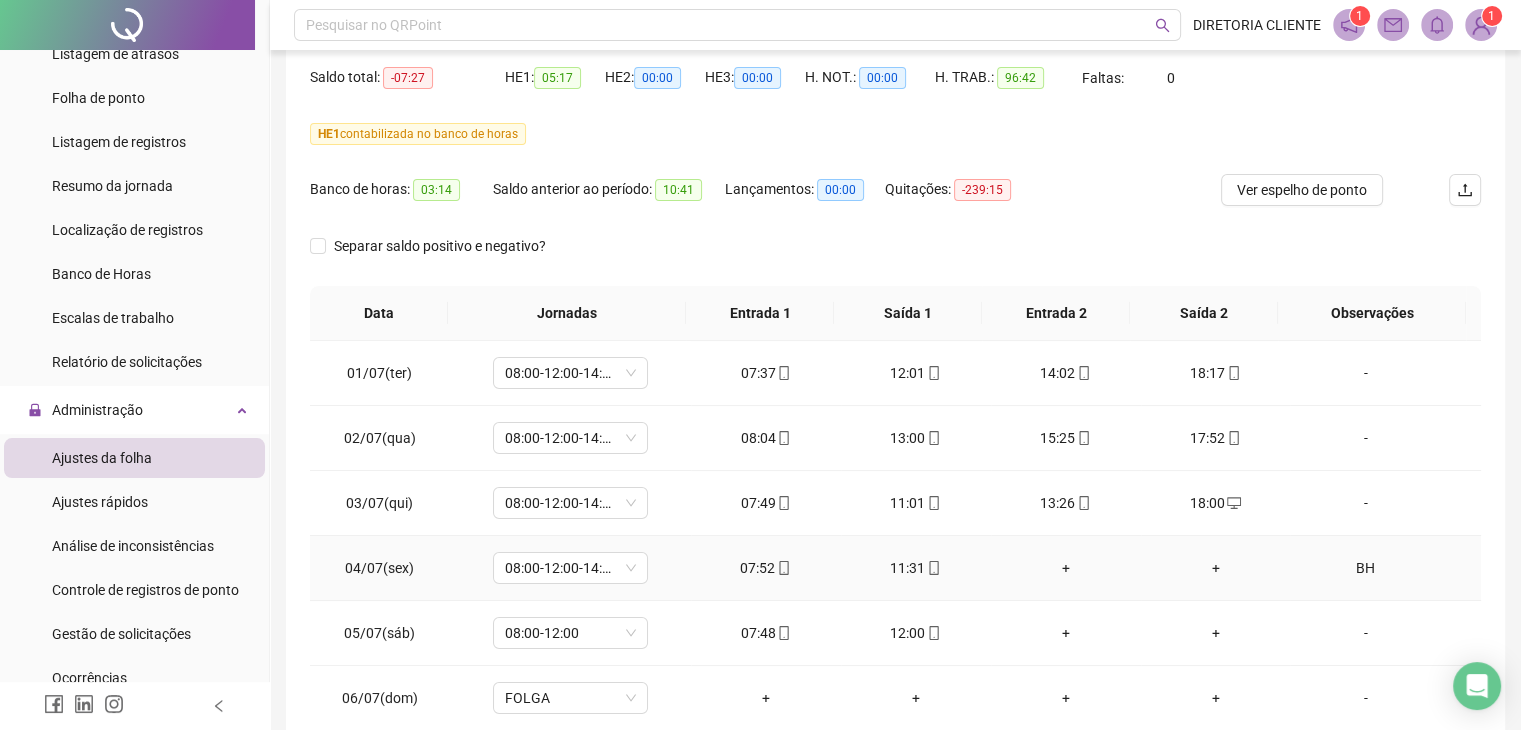 click on "BH" at bounding box center (1365, 568) 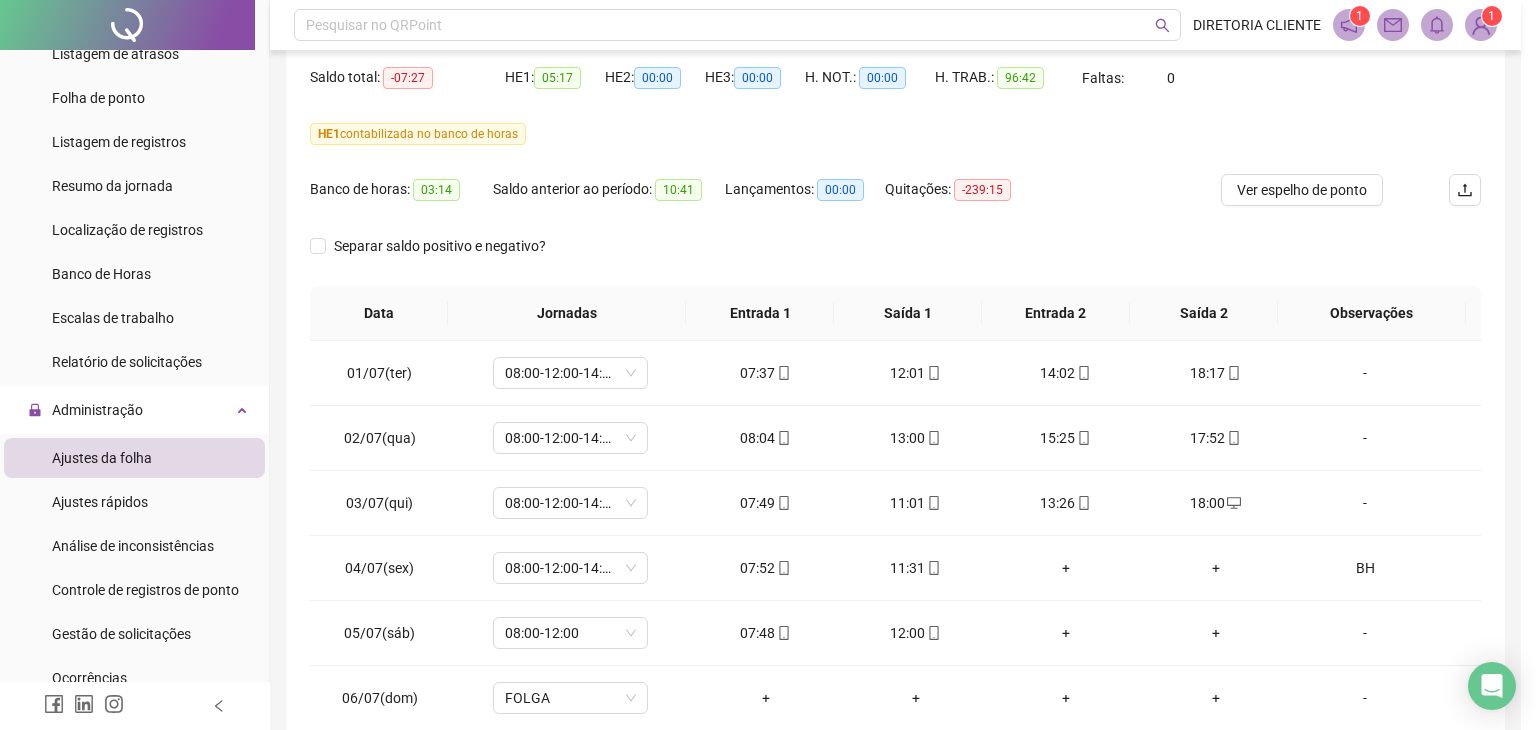 type on "**" 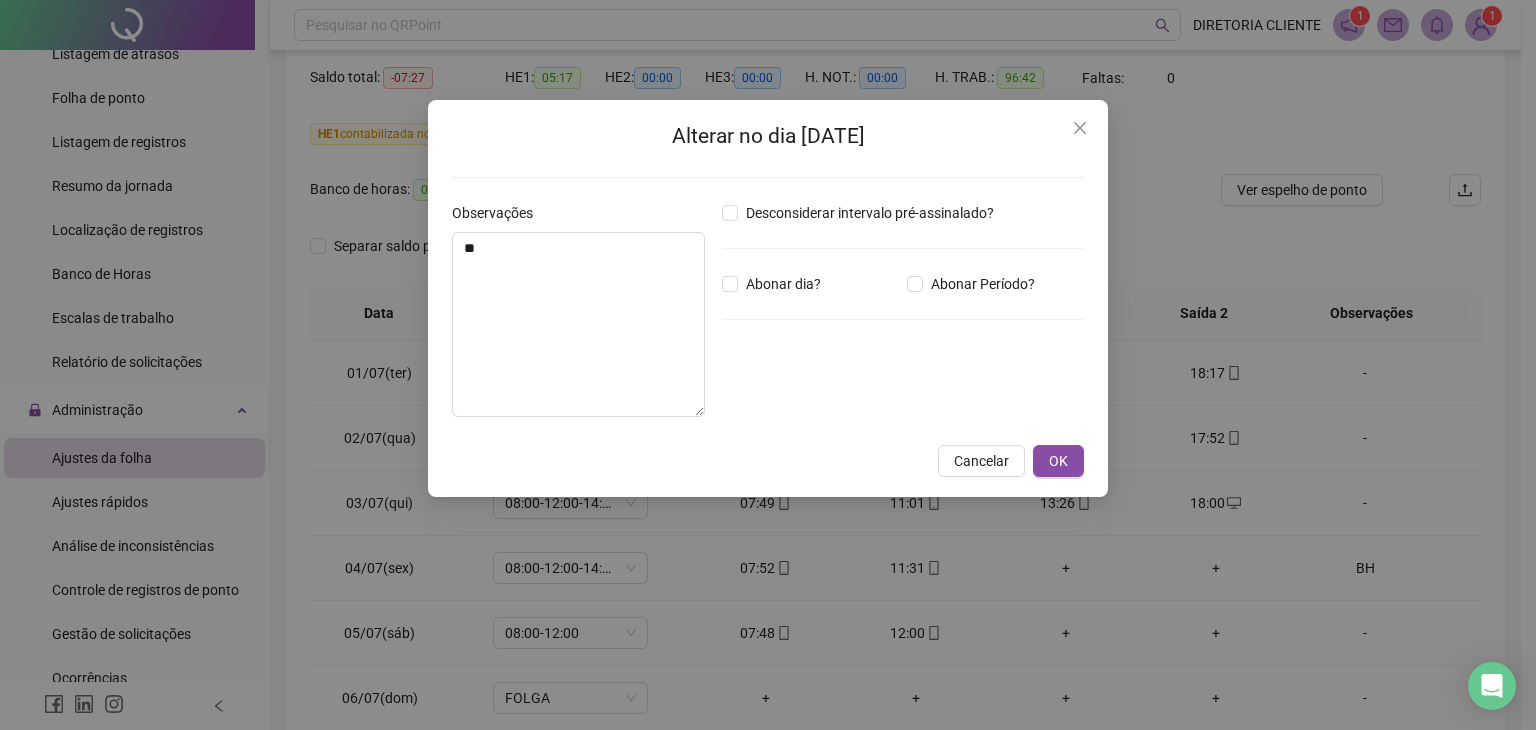 click on "Alterar no dia   [DATE] Observações ** Desconsiderar intervalo pré-assinalado? Abonar dia? Abonar Período? Horas a abonar ***** Aplicar regime de compensação Cancelar OK" at bounding box center [768, 365] 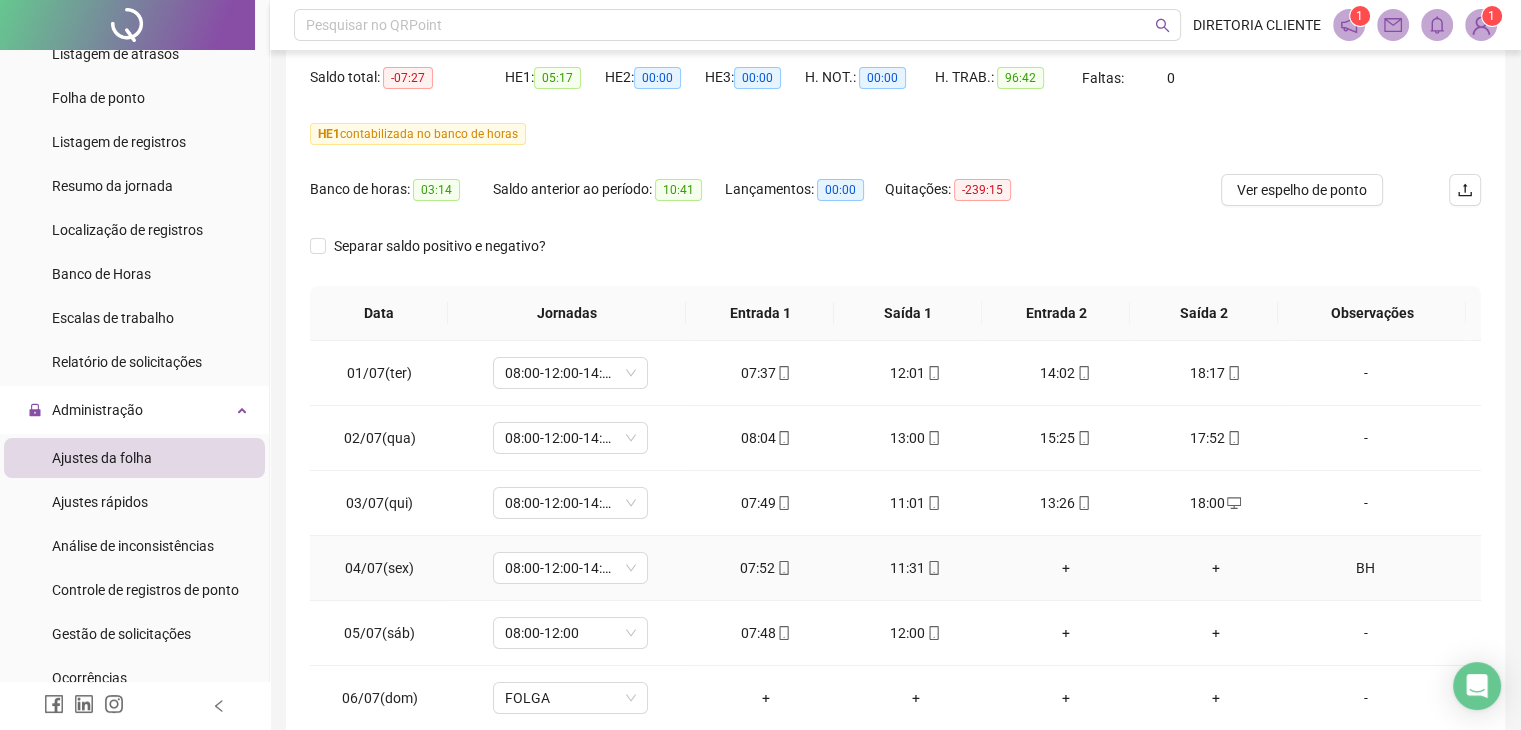 click on "BH" at bounding box center [1365, 568] 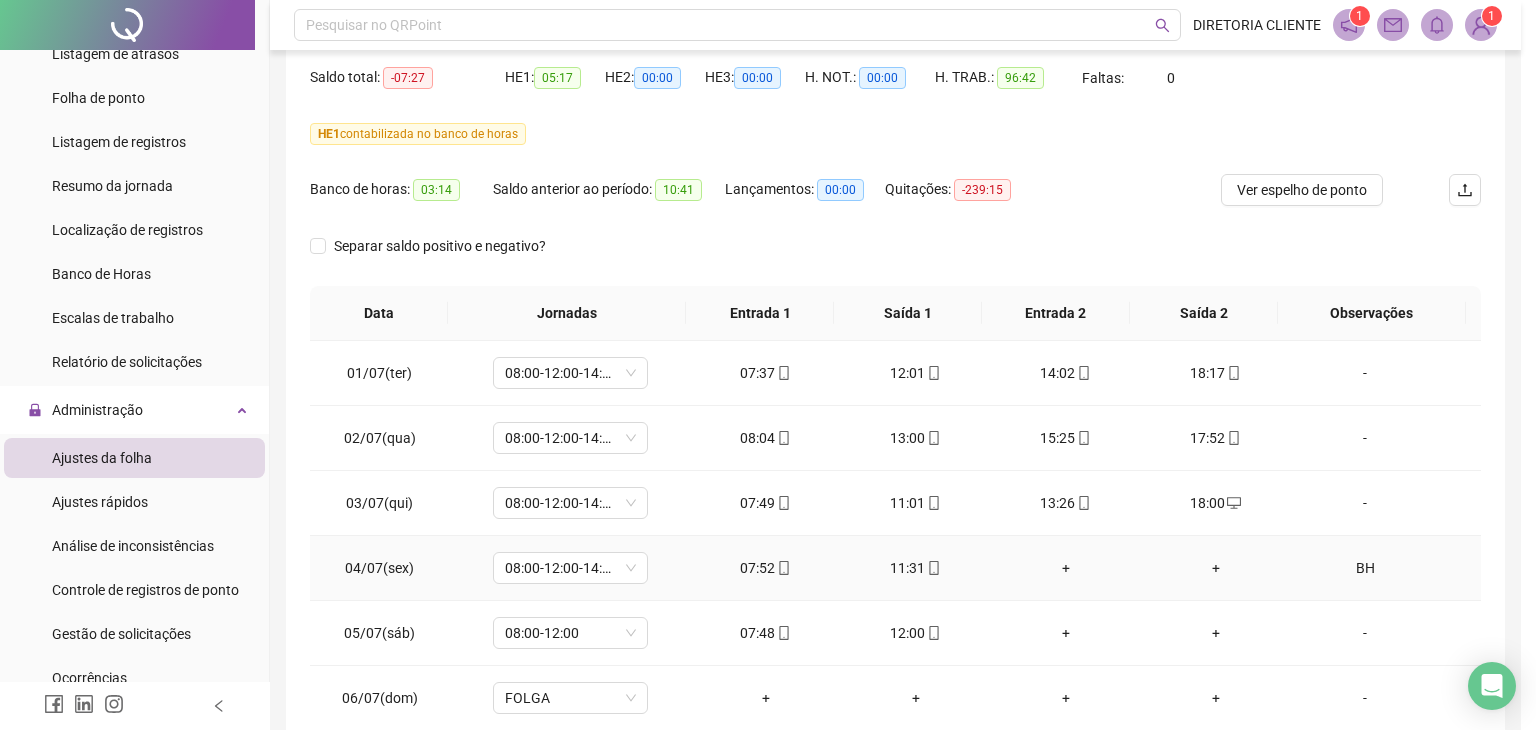 type on "**" 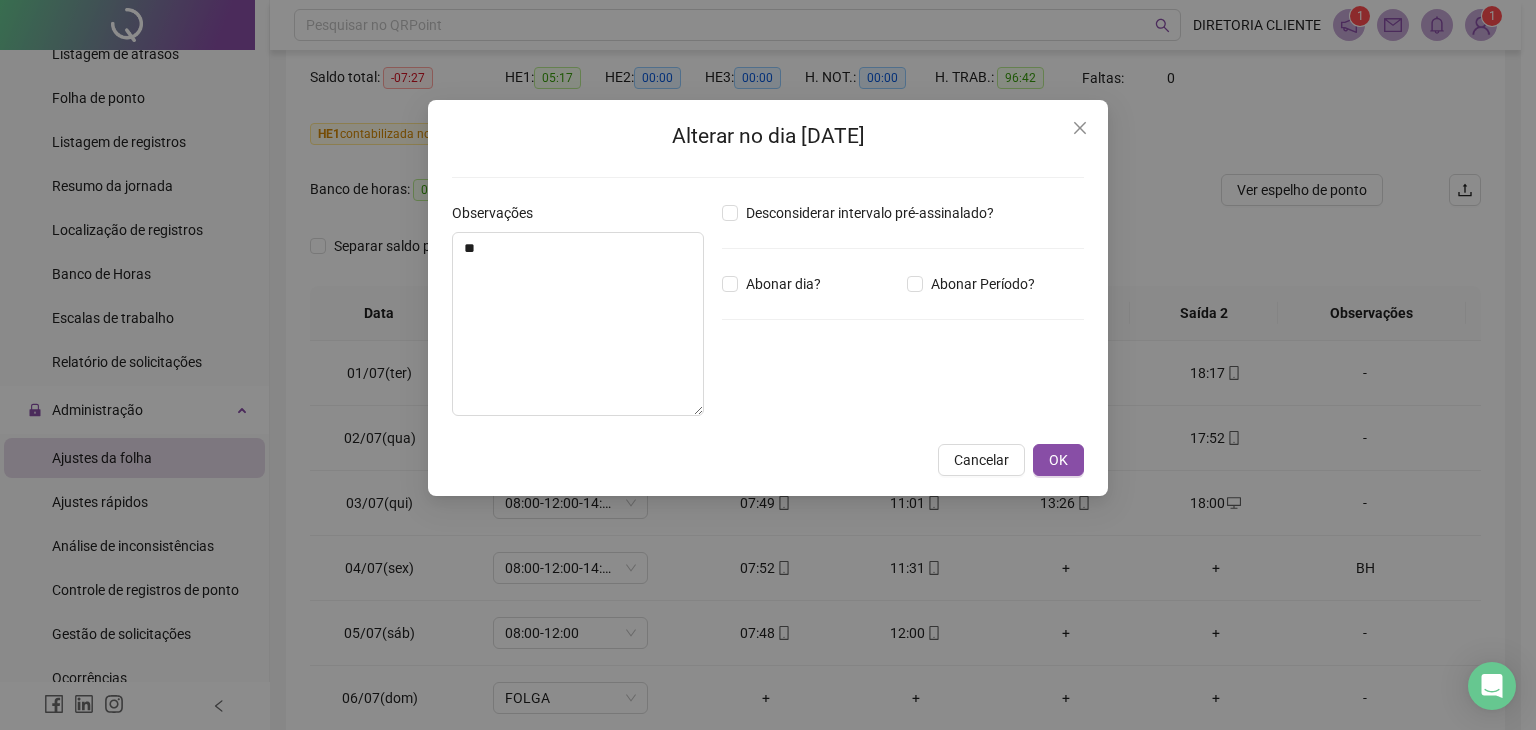 click on "Alterar no dia   [DATE] Observações ** Desconsiderar intervalo pré-assinalado? Abonar dia? Abonar Período? Horas a abonar ***** Aplicar regime de compensação Cancelar OK" at bounding box center (768, 365) 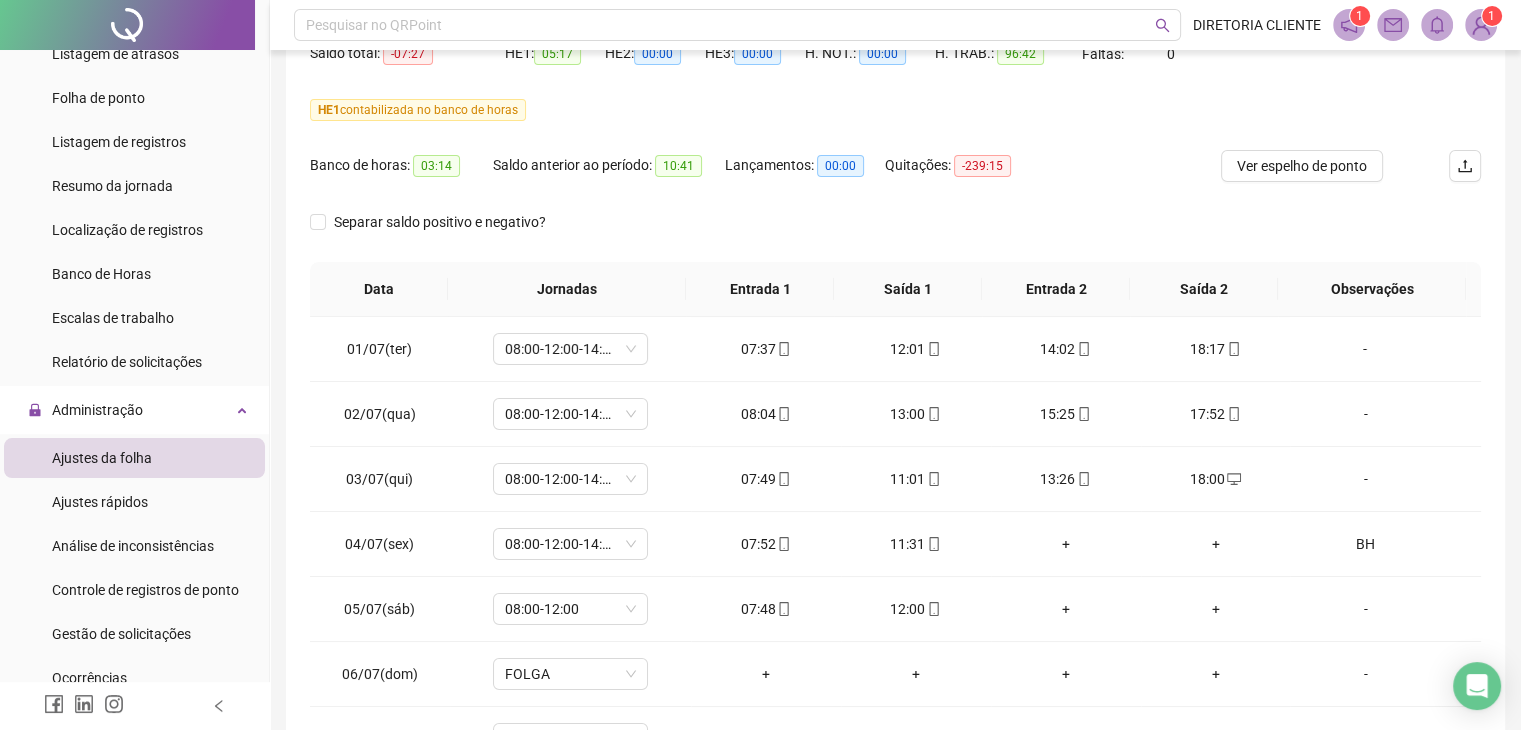 scroll, scrollTop: 300, scrollLeft: 0, axis: vertical 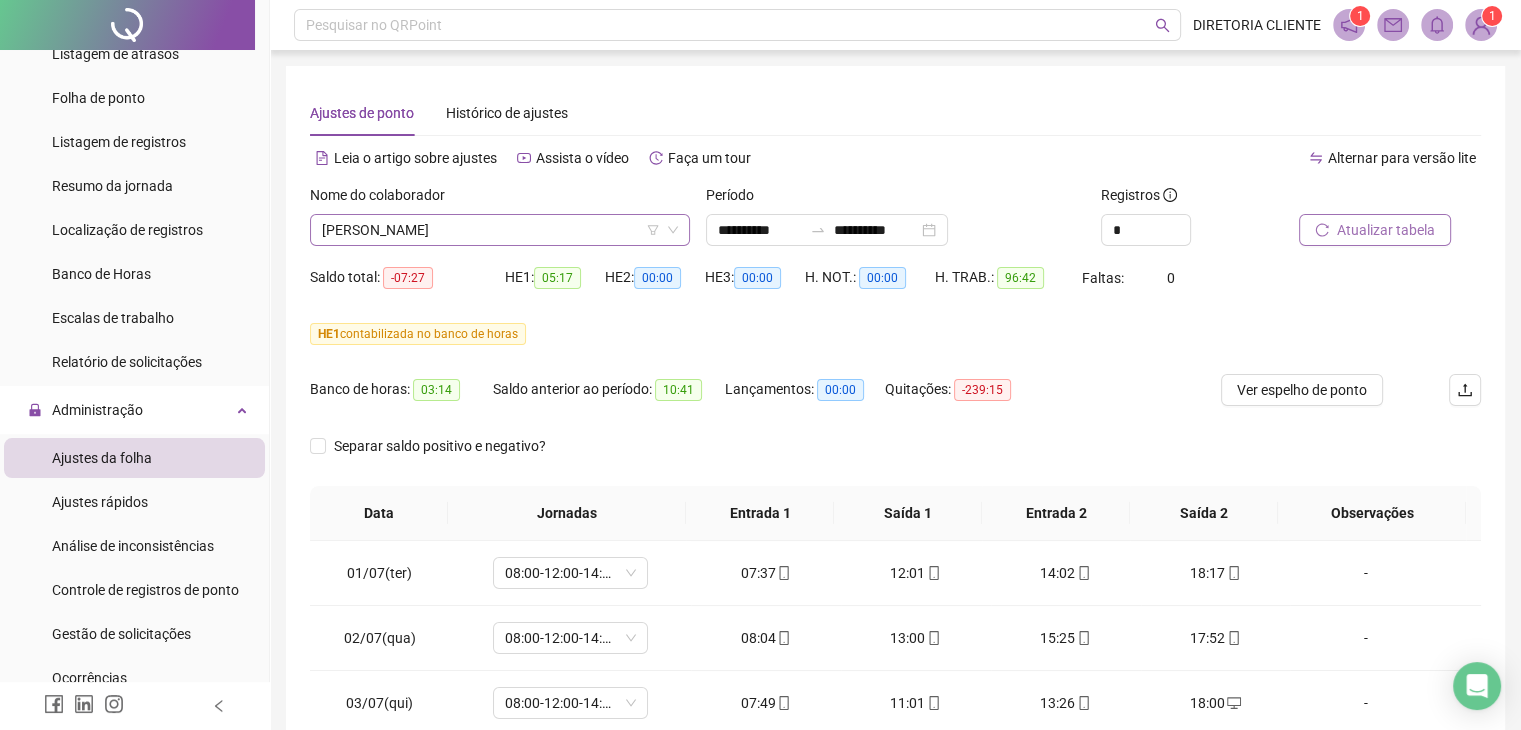 click at bounding box center [494, 230] 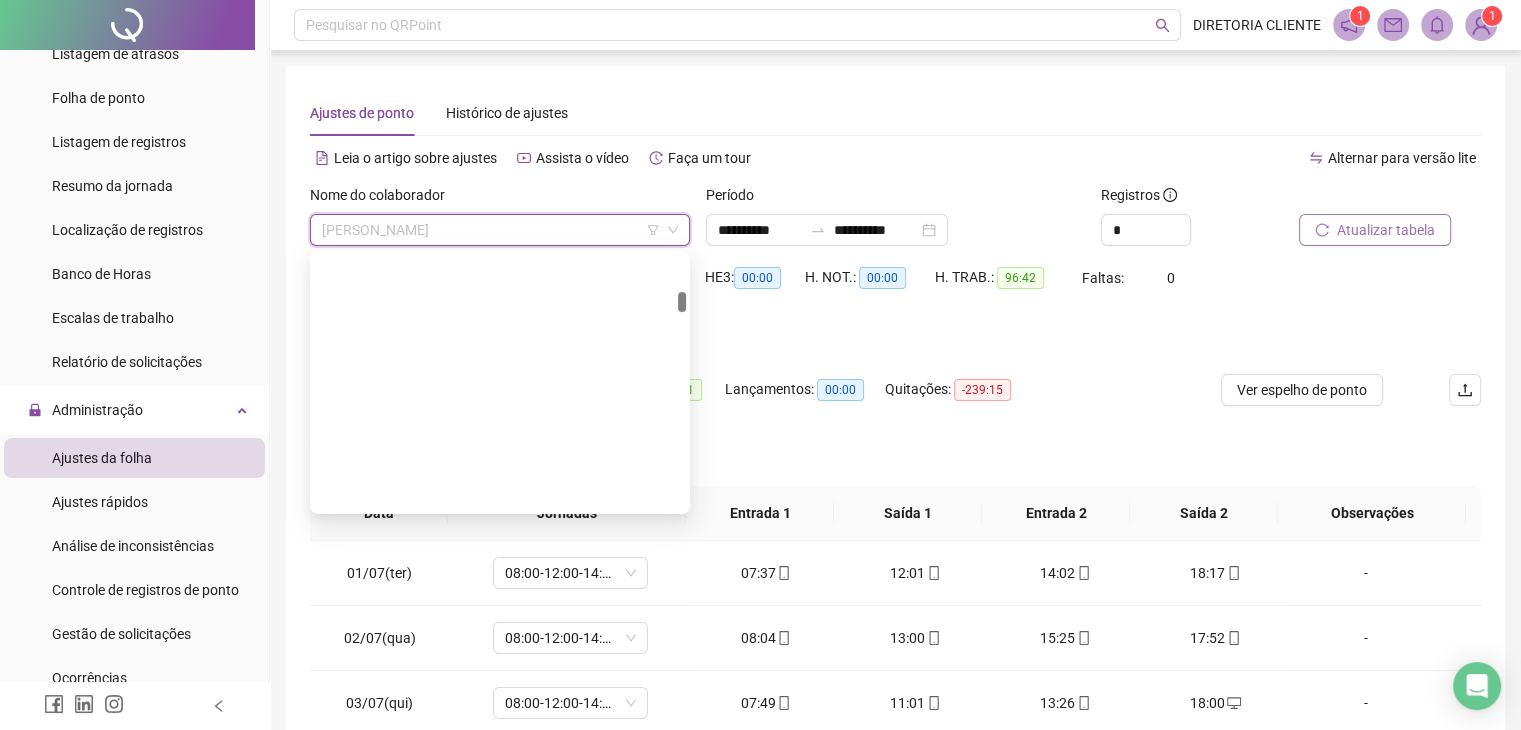 scroll, scrollTop: 2624, scrollLeft: 0, axis: vertical 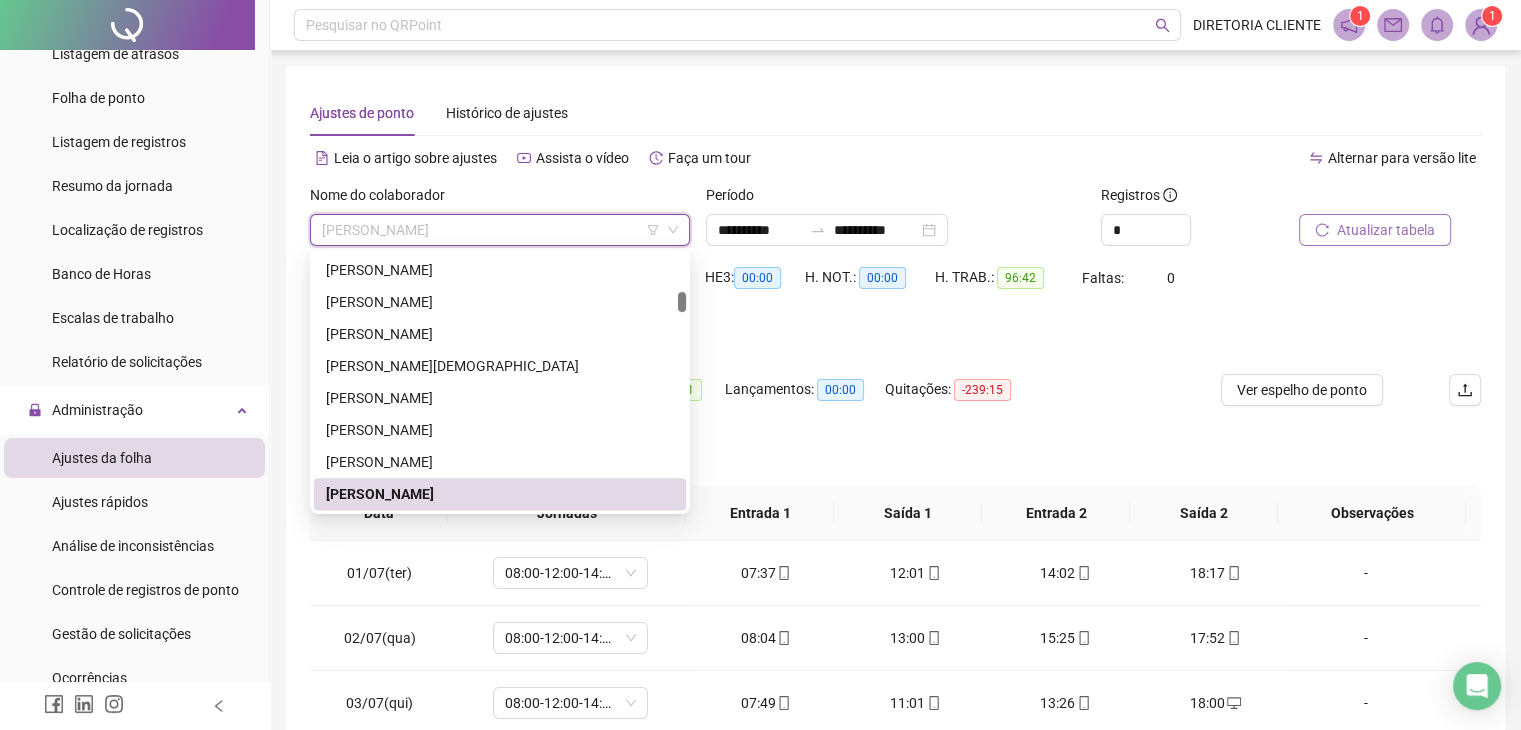 paste on "**********" 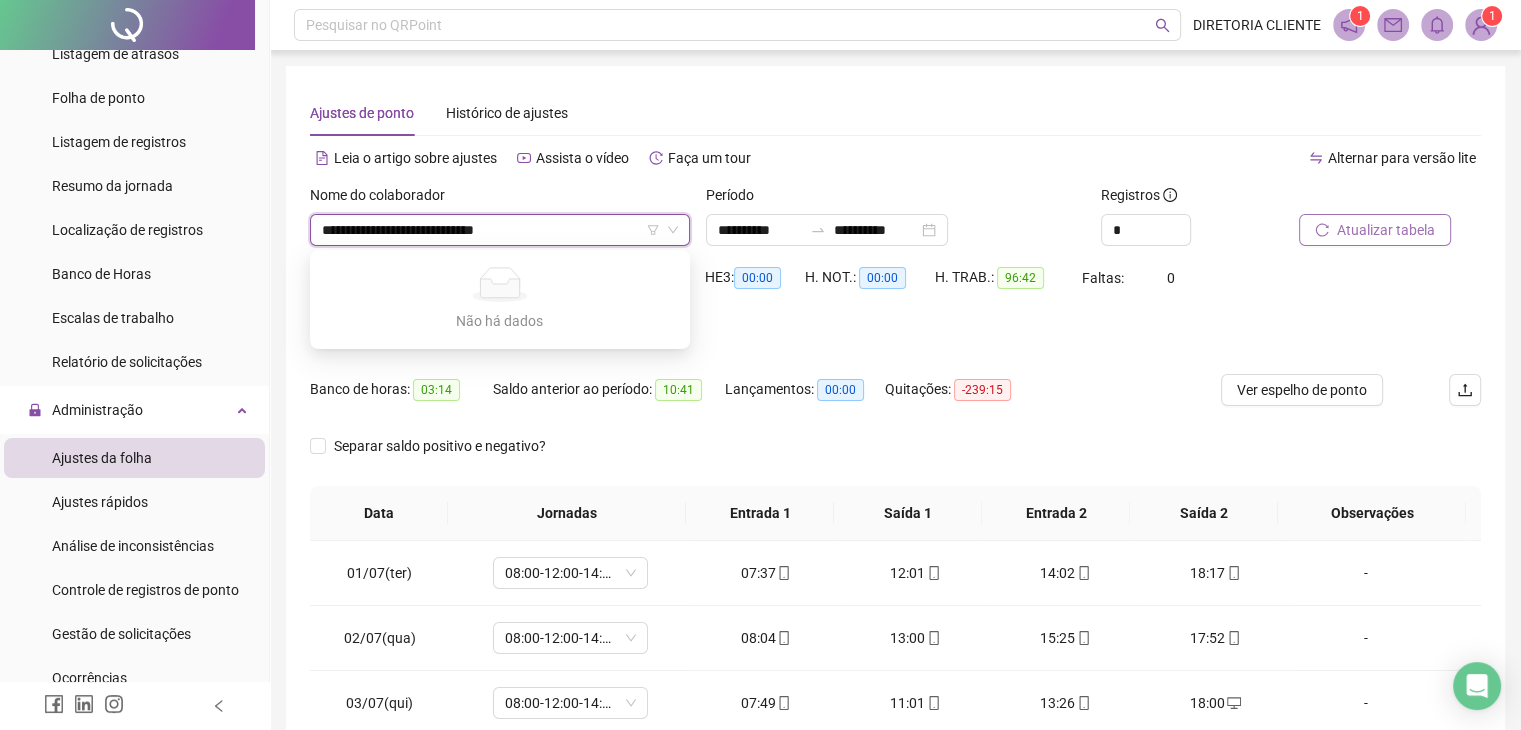 type on "**********" 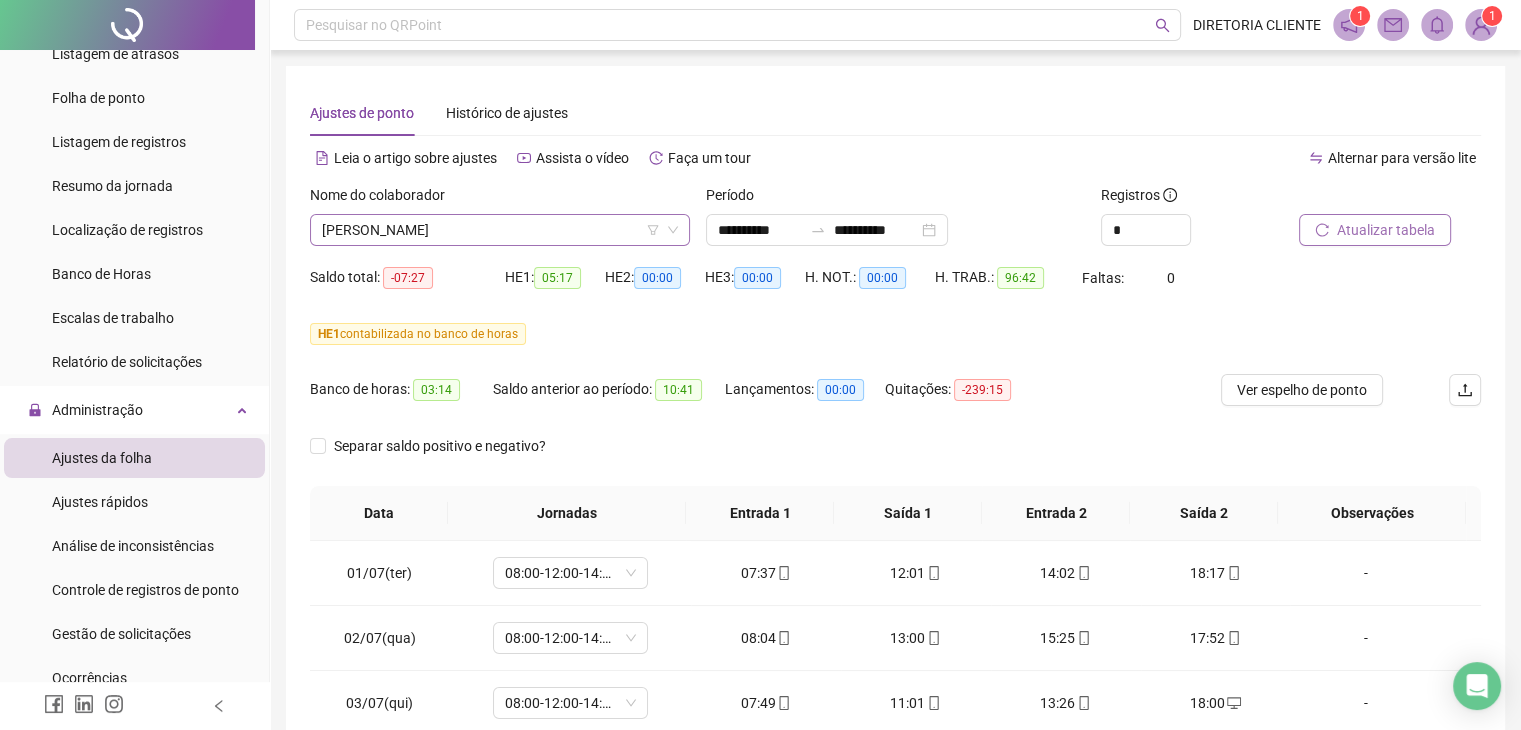 click on "[PERSON_NAME]" at bounding box center (500, 230) 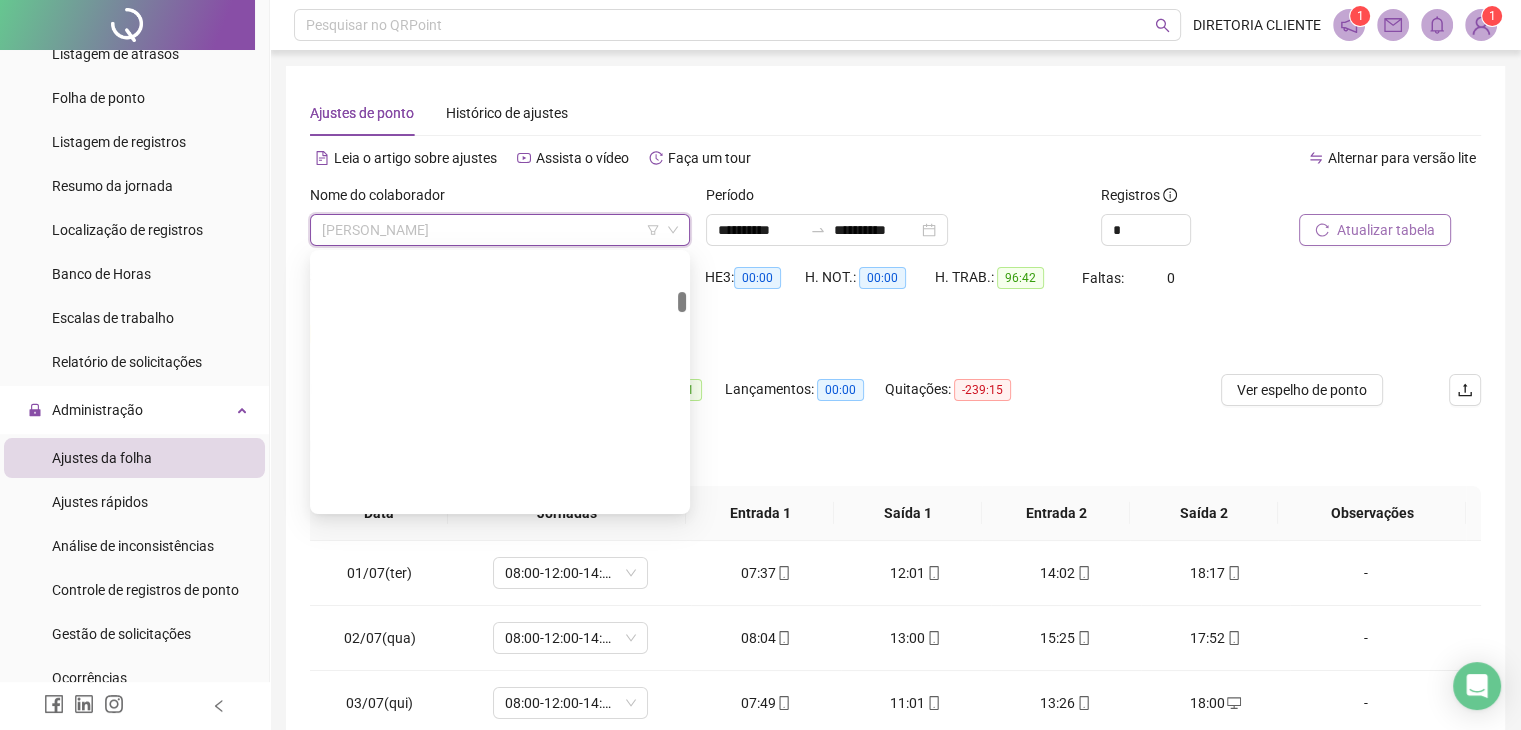 scroll, scrollTop: 2624, scrollLeft: 0, axis: vertical 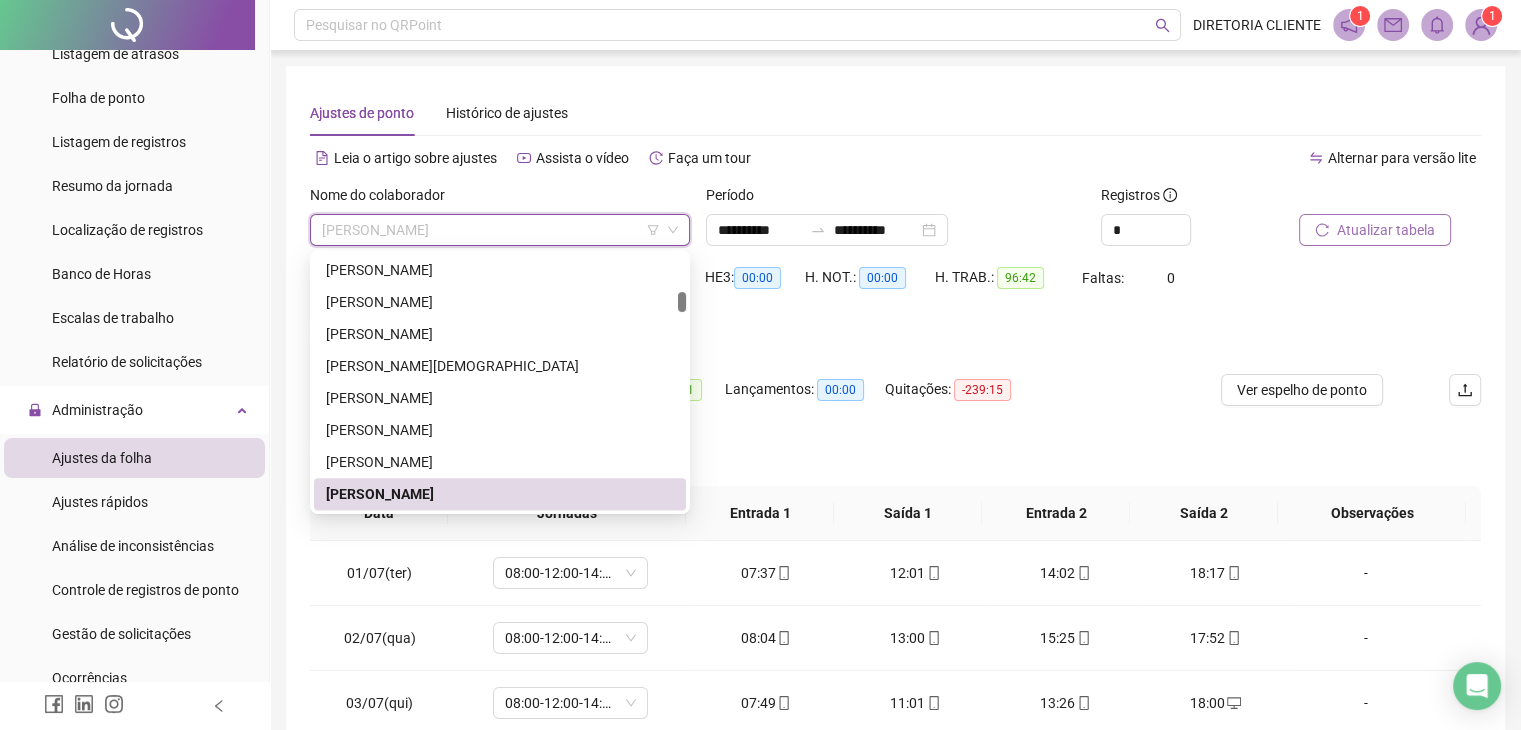 paste on "**********" 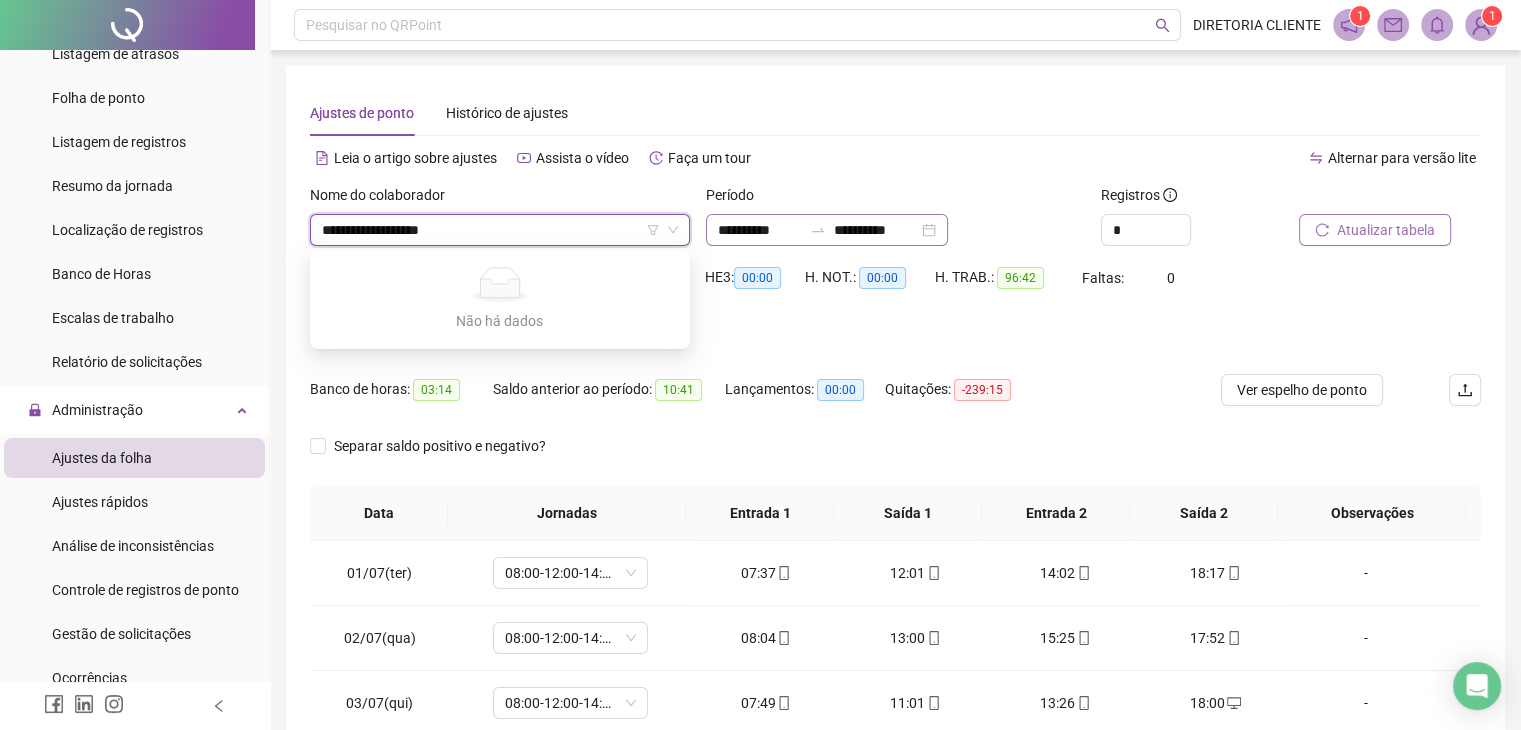 type on "**********" 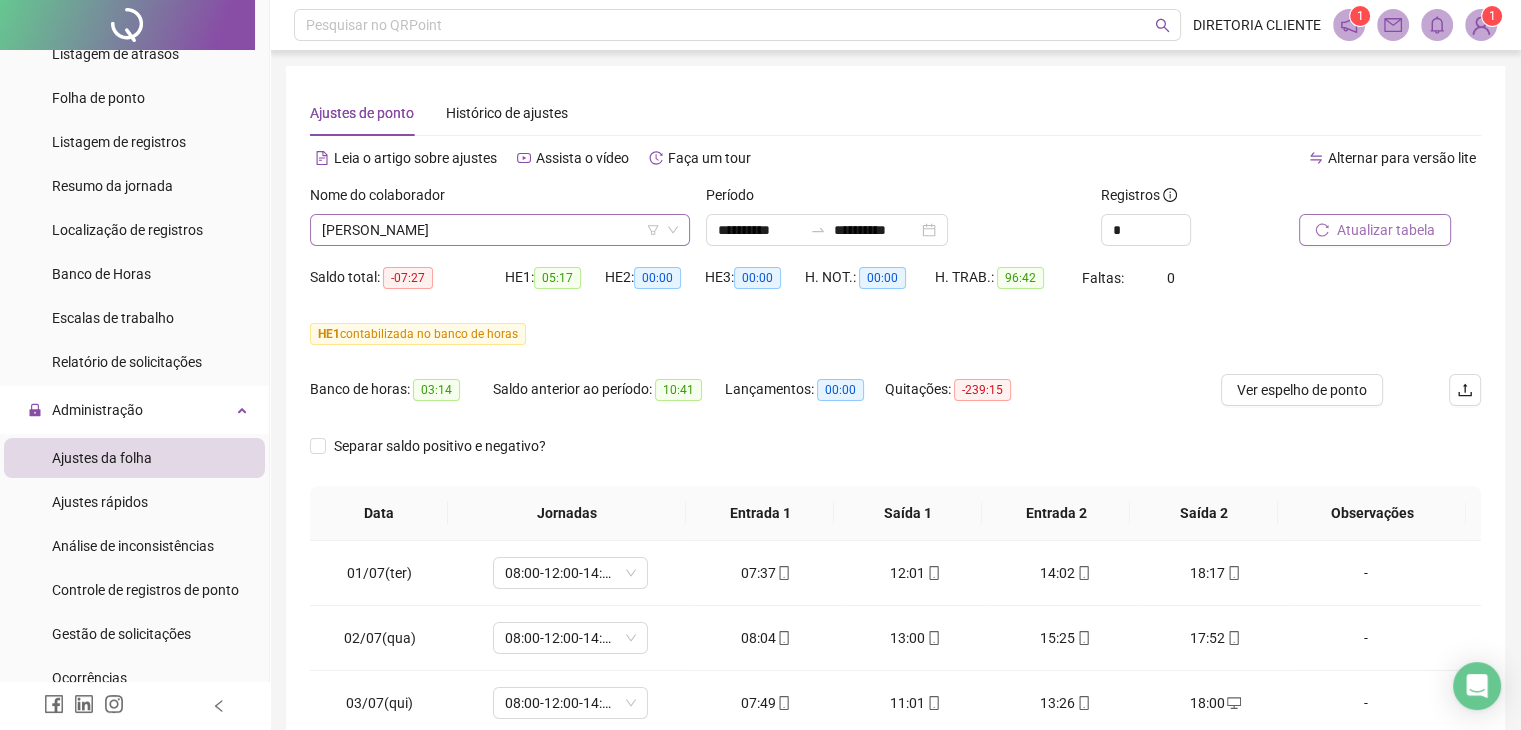 click on "[PERSON_NAME]" at bounding box center (500, 230) 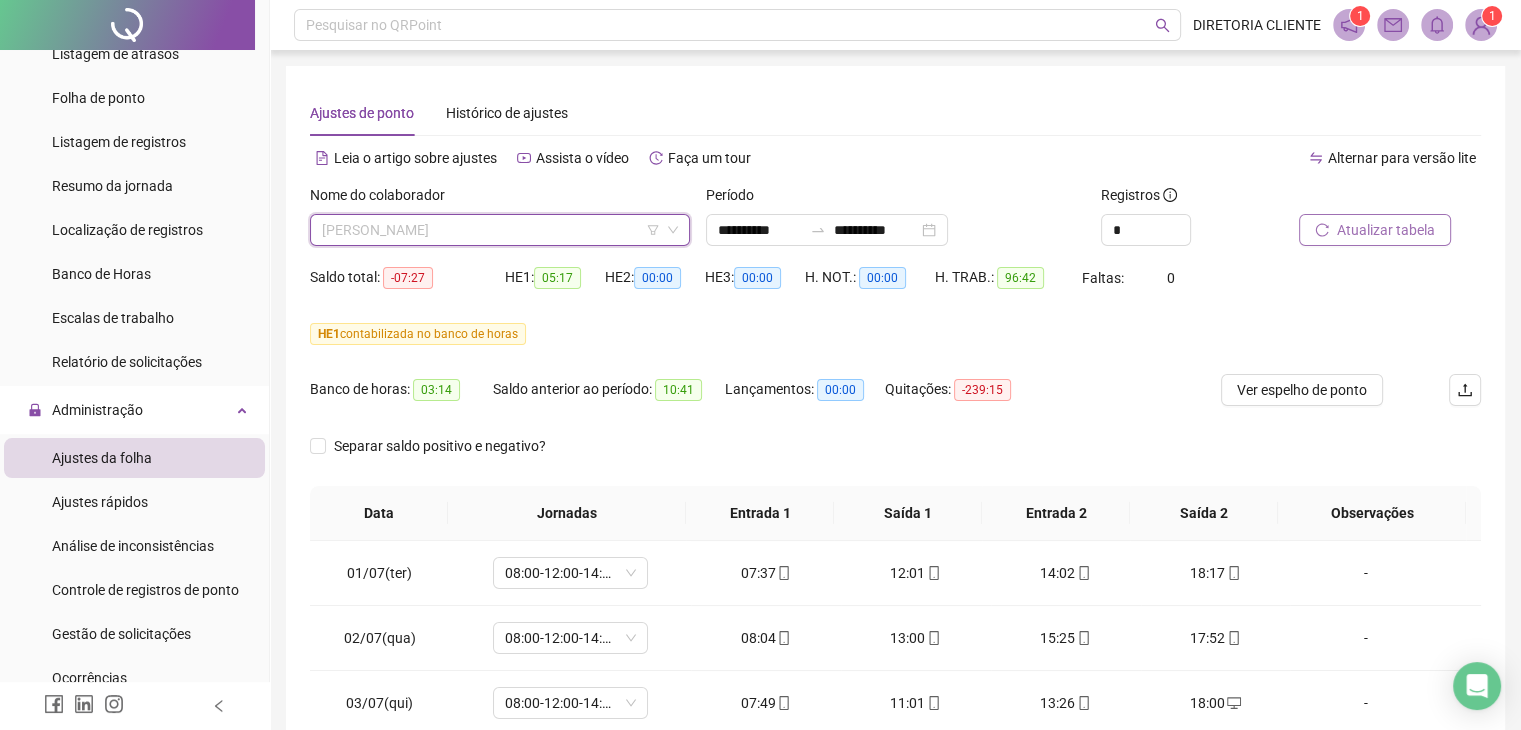 scroll, scrollTop: 2624, scrollLeft: 0, axis: vertical 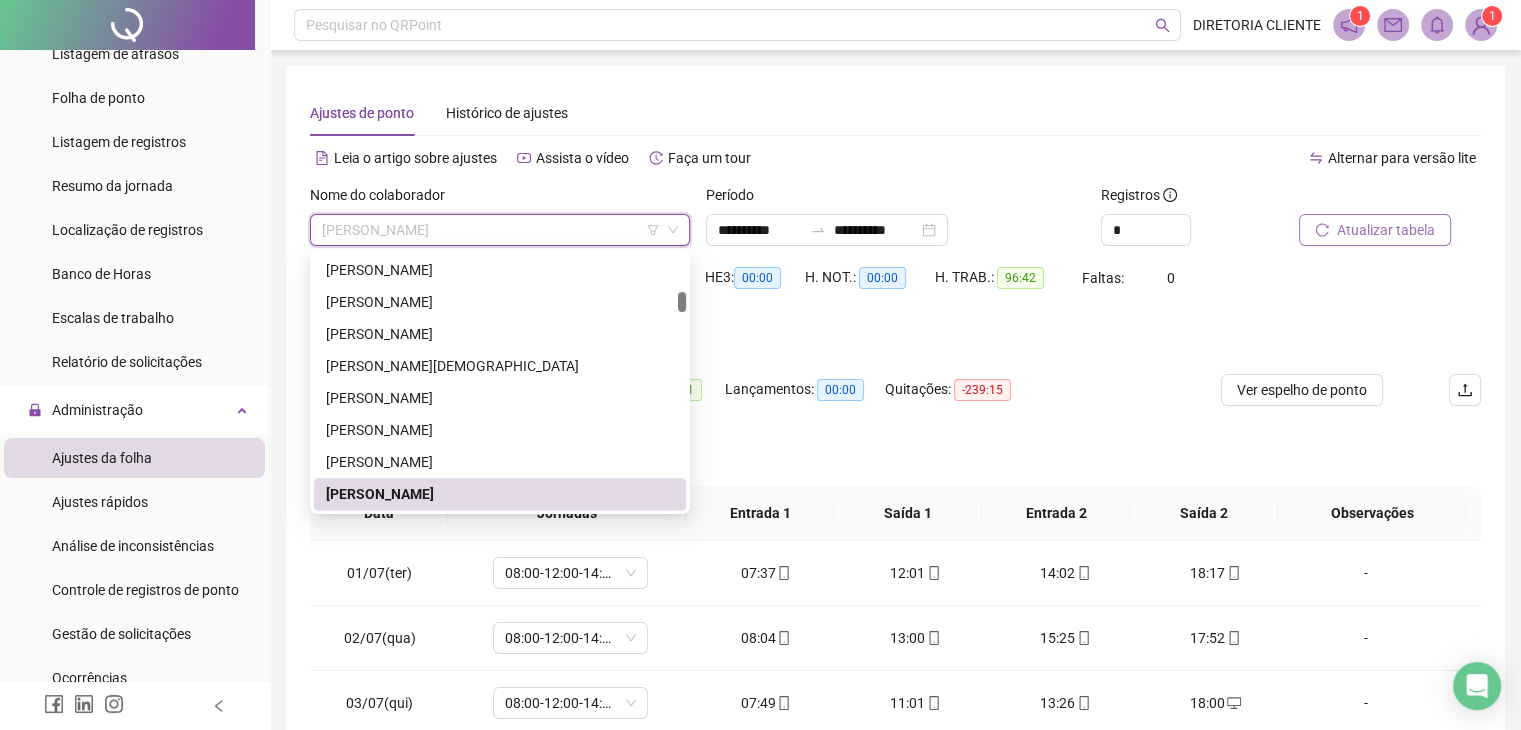 paste on "**********" 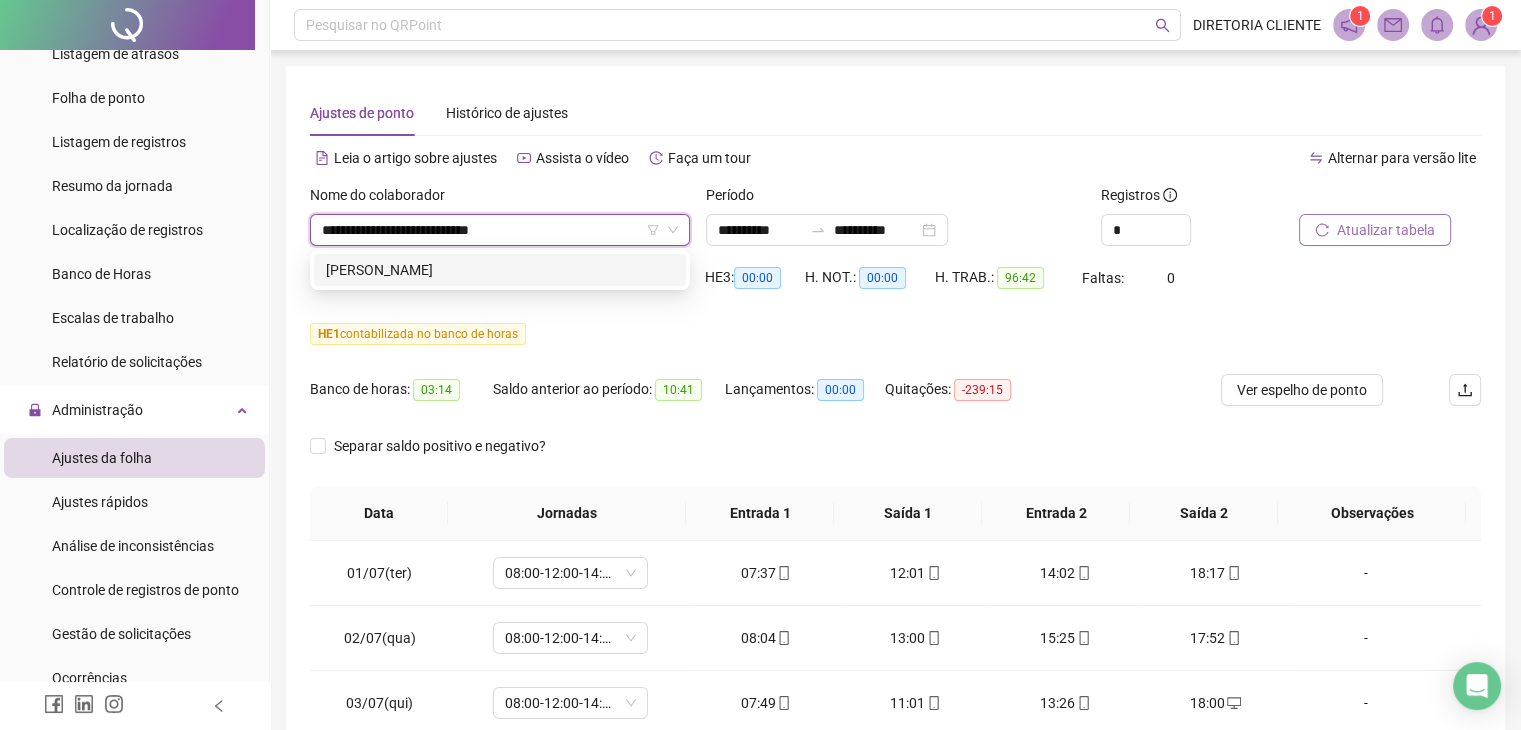 scroll, scrollTop: 0, scrollLeft: 0, axis: both 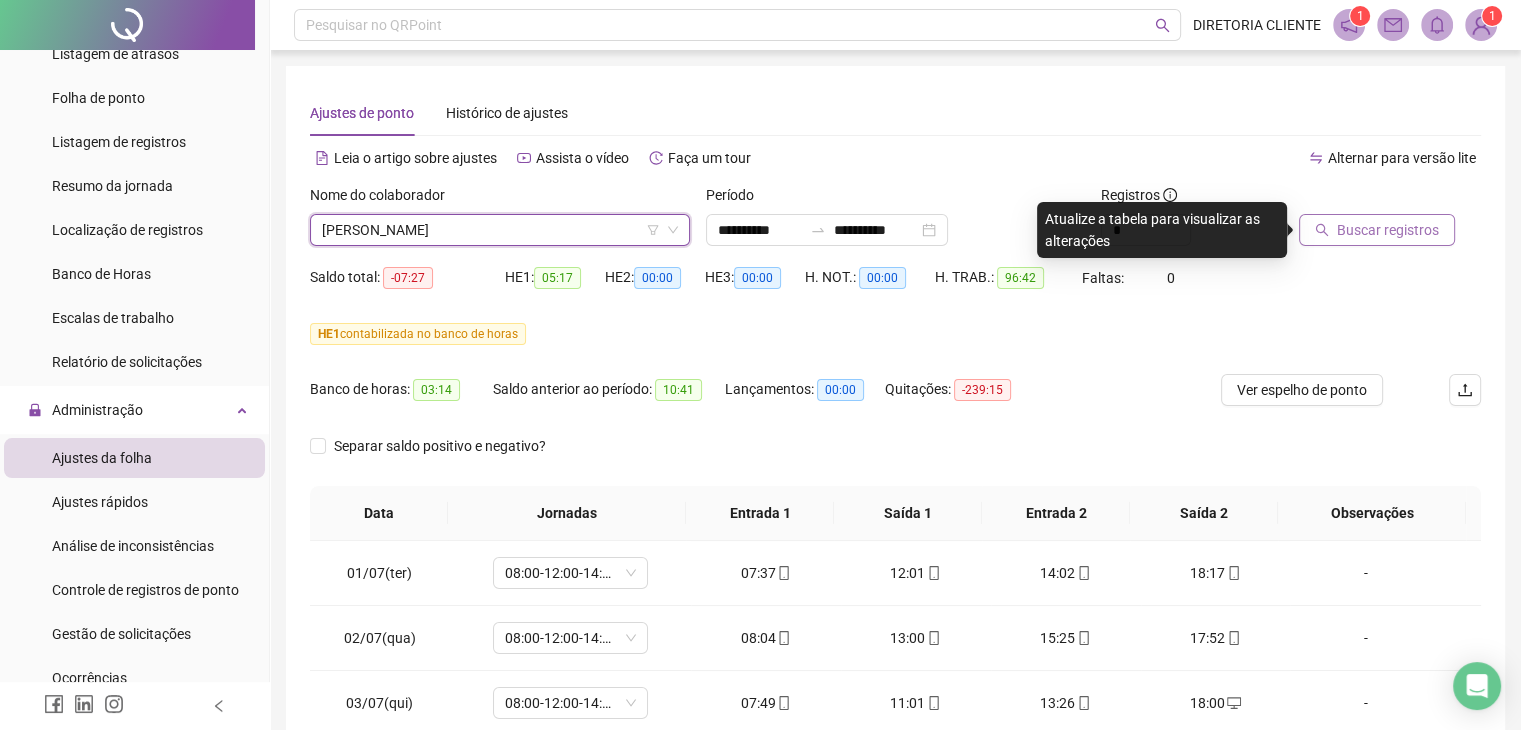 click on "Buscar registros" at bounding box center [1388, 230] 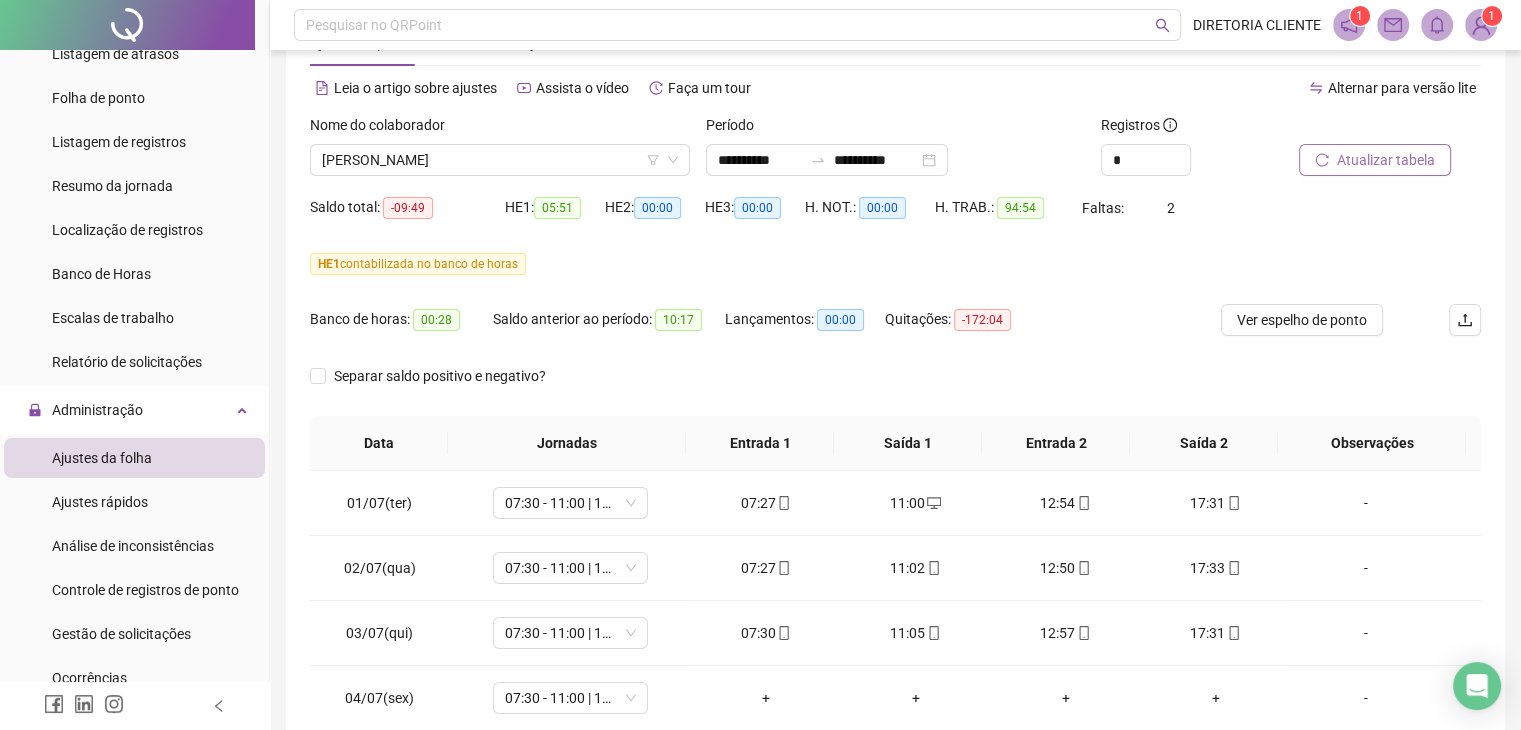 scroll, scrollTop: 100, scrollLeft: 0, axis: vertical 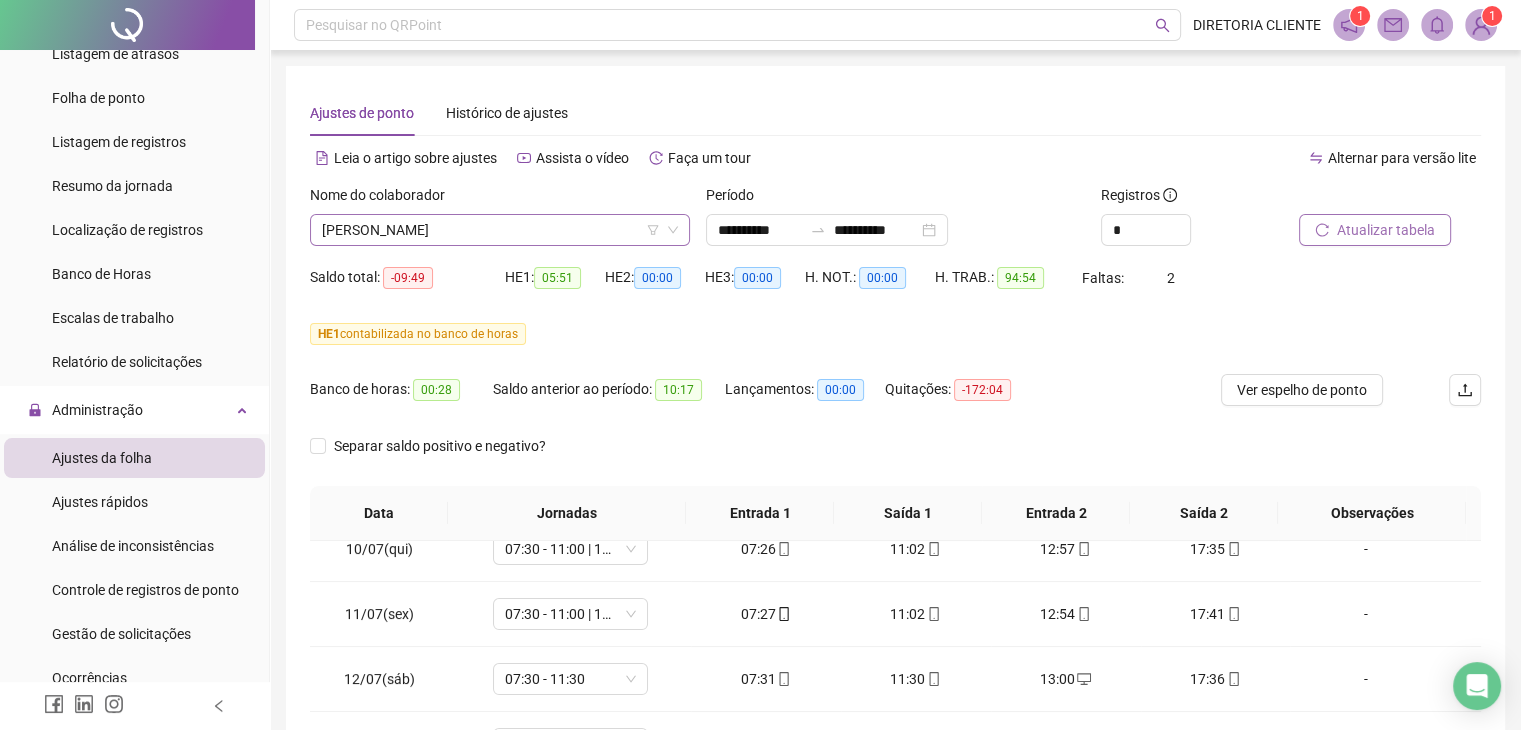 click on "[PERSON_NAME]" at bounding box center (500, 230) 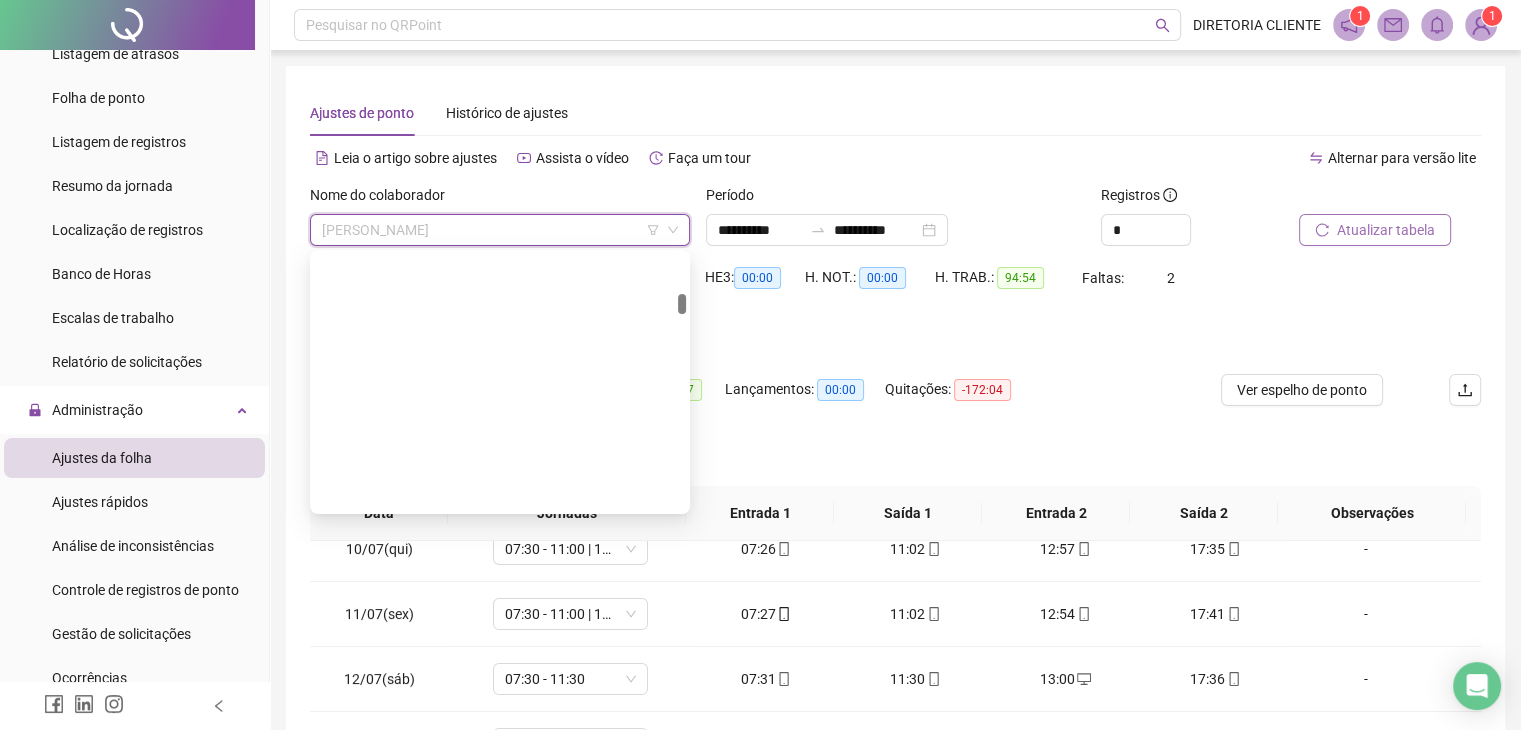 scroll, scrollTop: 2752, scrollLeft: 0, axis: vertical 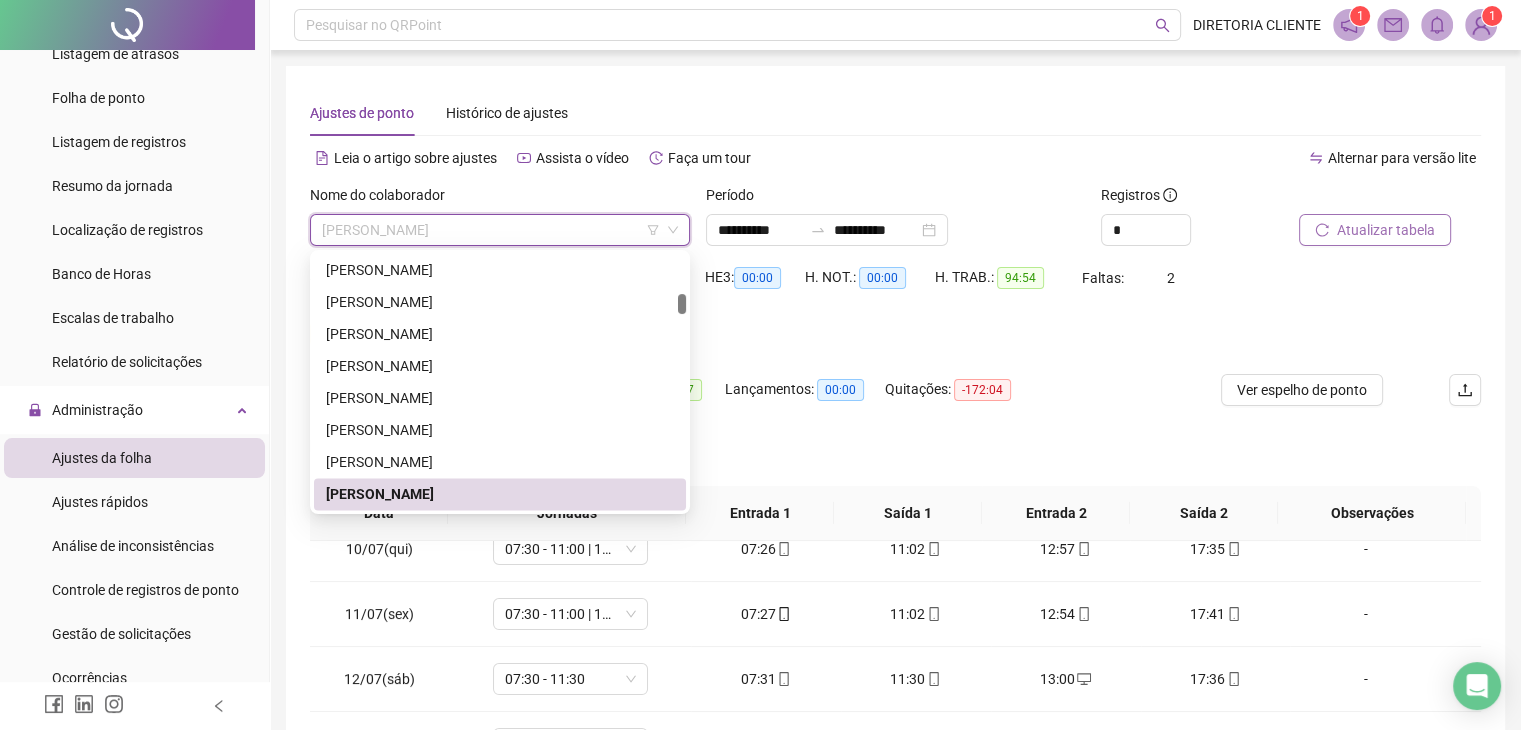 paste on "**********" 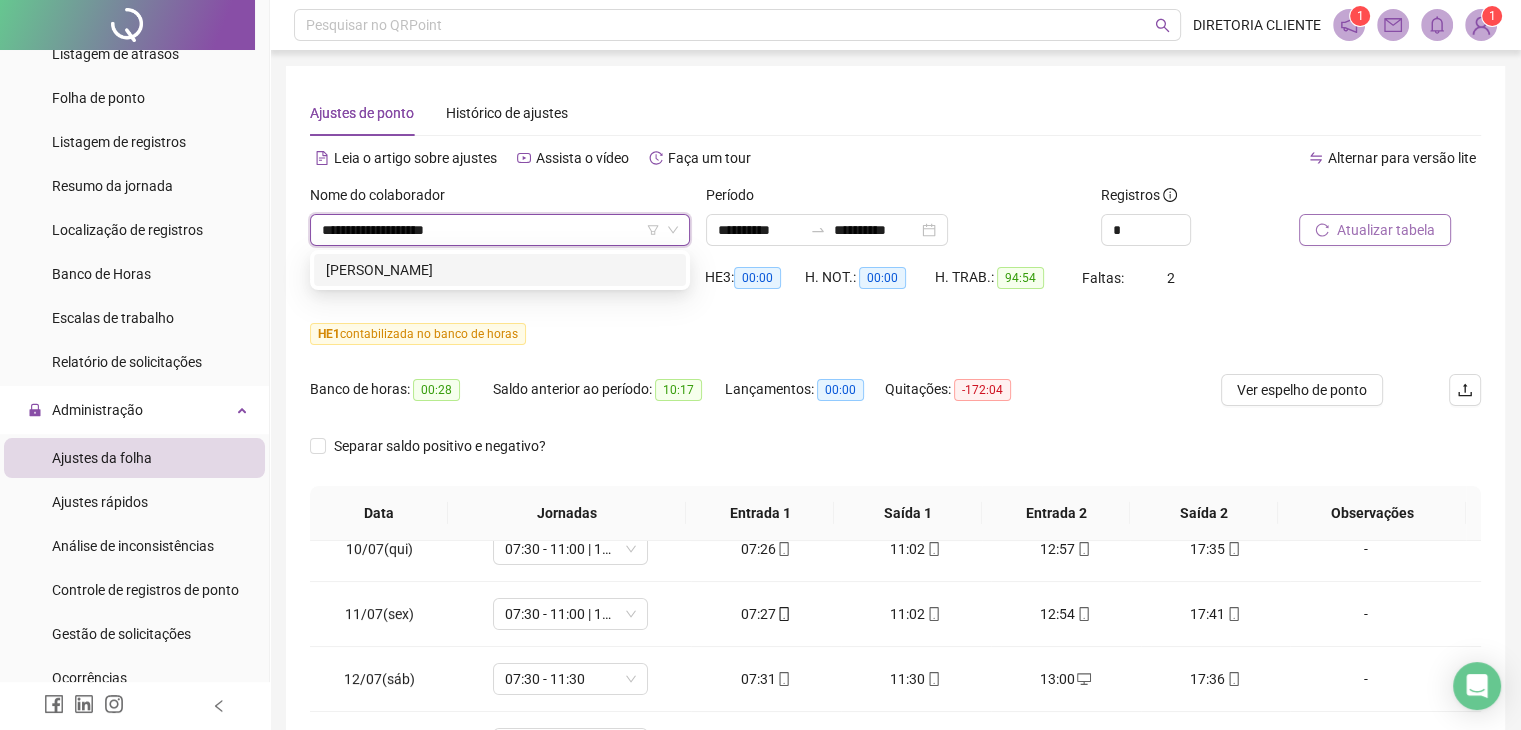 scroll, scrollTop: 0, scrollLeft: 0, axis: both 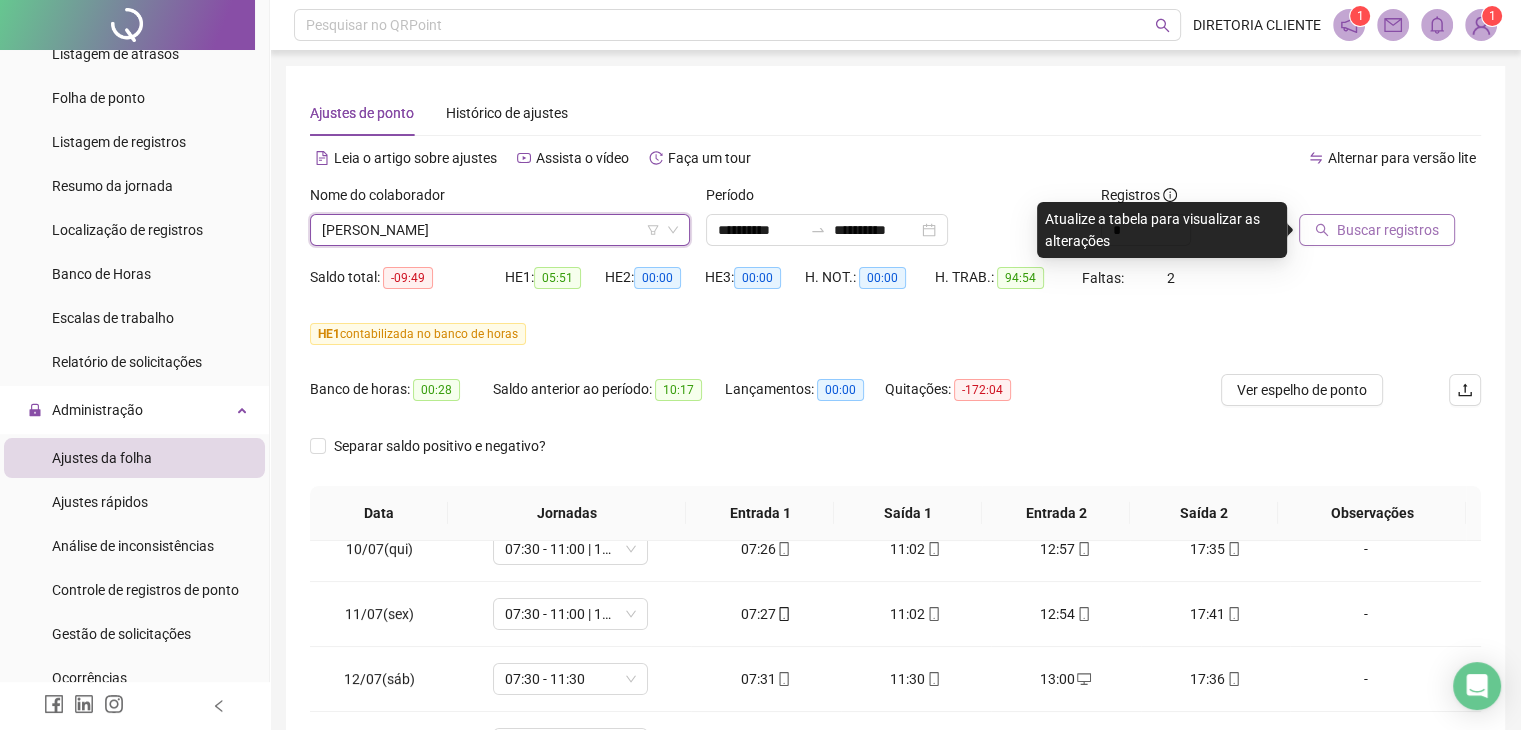 click on "Buscar registros" at bounding box center (1388, 230) 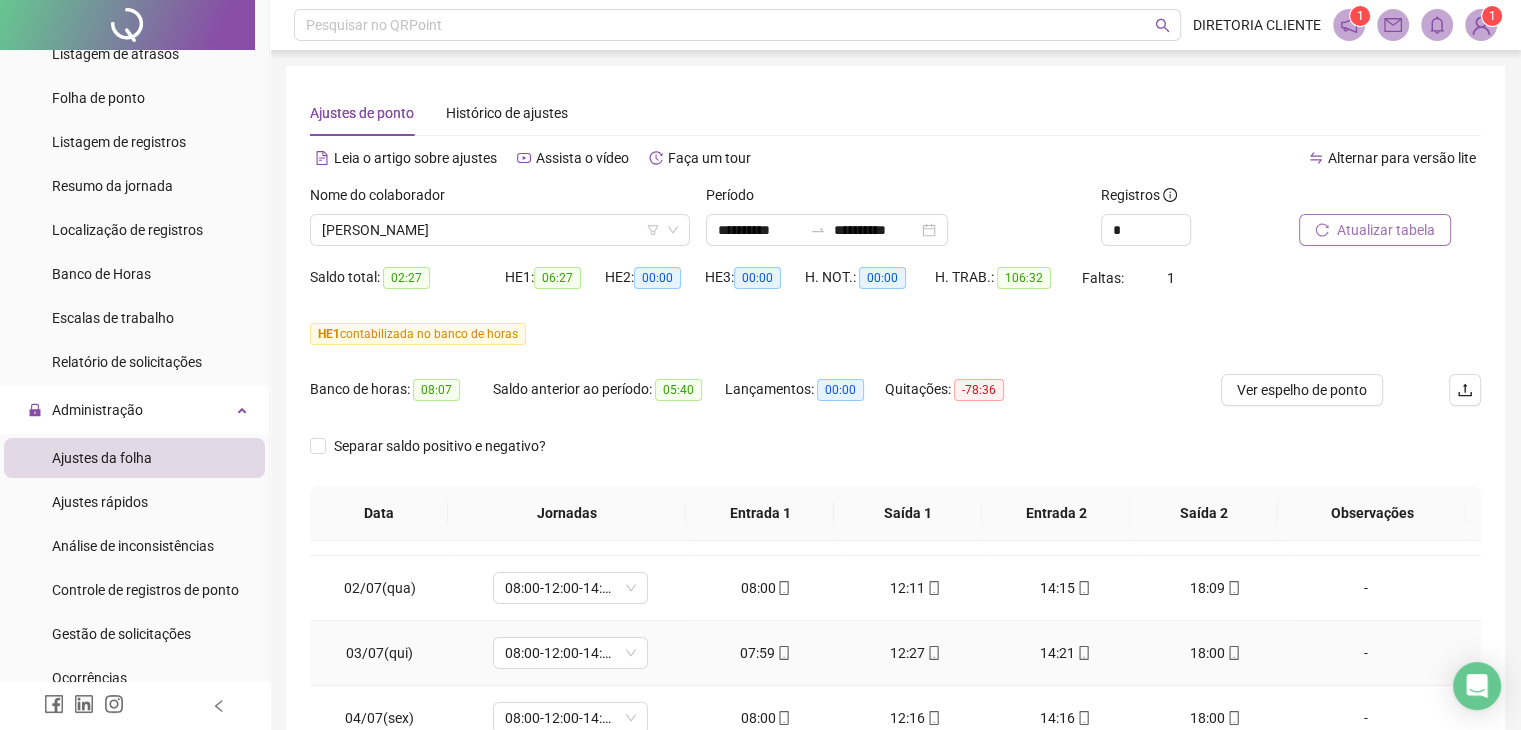 scroll, scrollTop: 0, scrollLeft: 0, axis: both 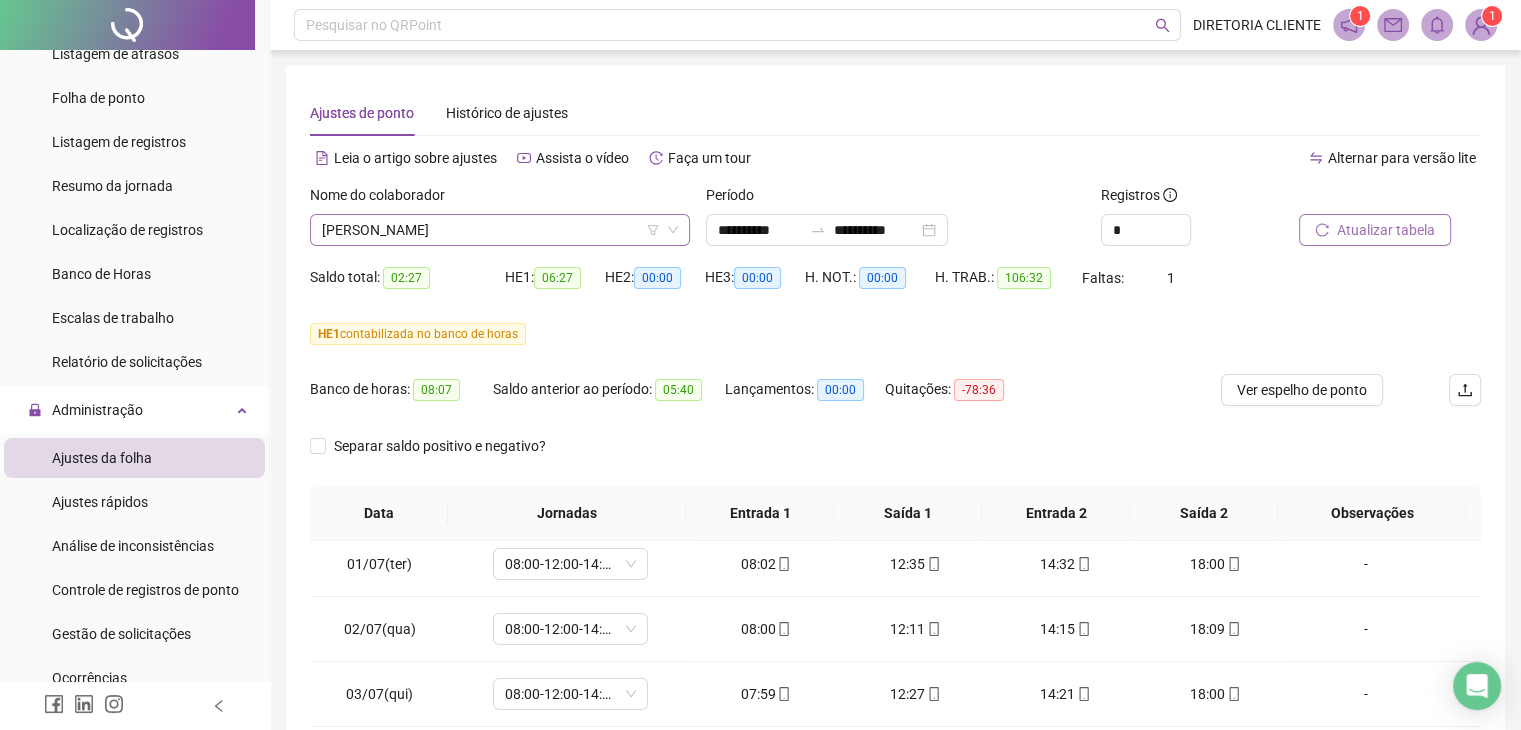 click on "[PERSON_NAME]" at bounding box center (500, 230) 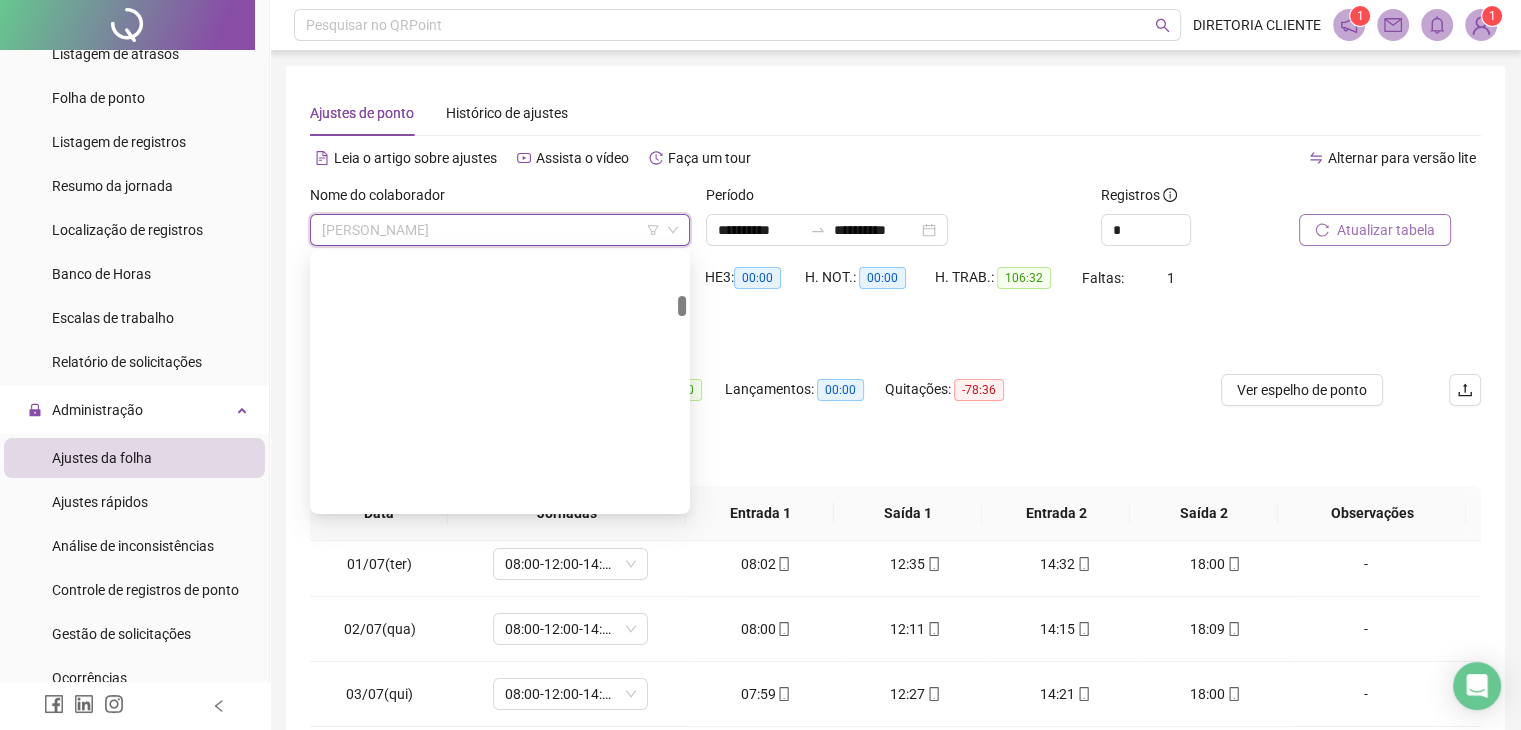 scroll, scrollTop: 2880, scrollLeft: 0, axis: vertical 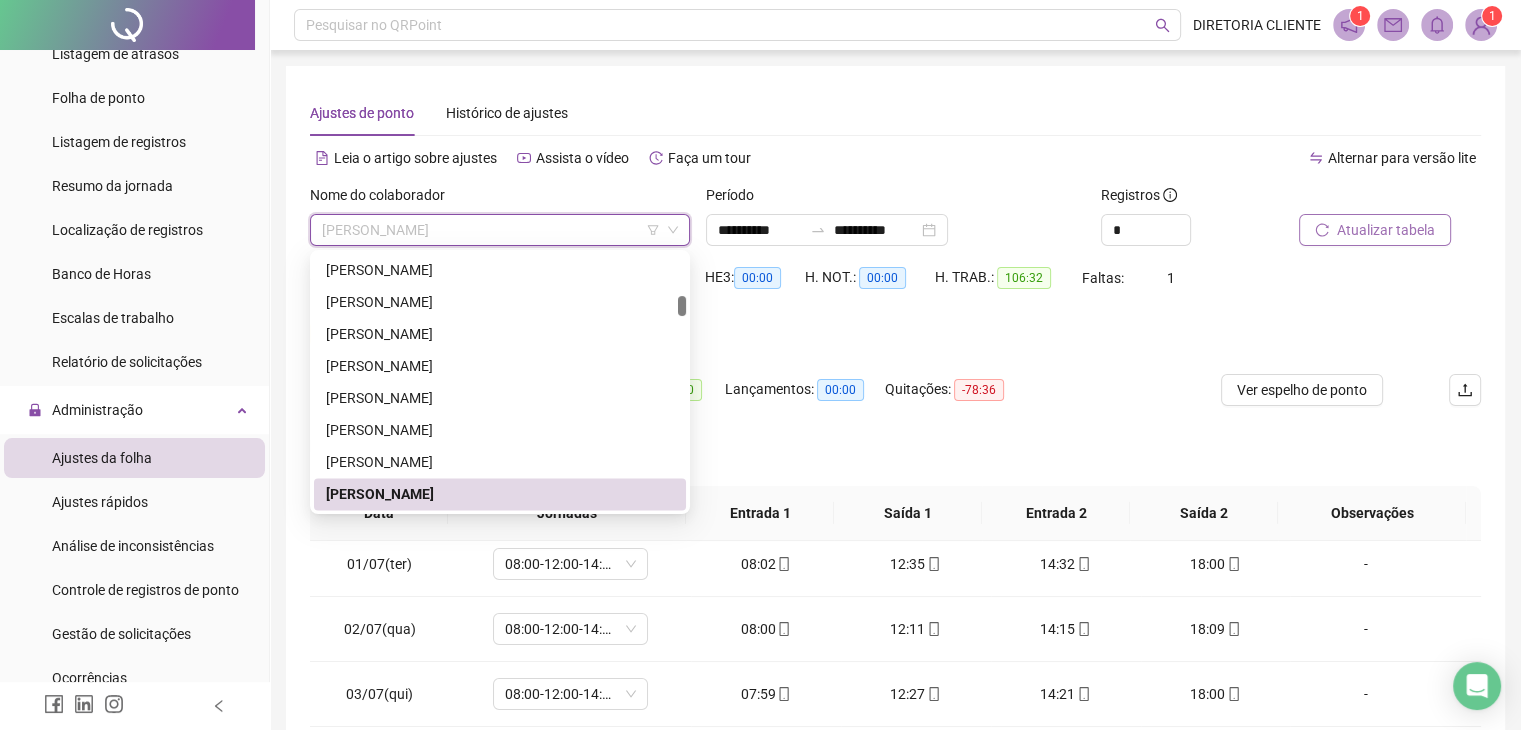 paste on "**********" 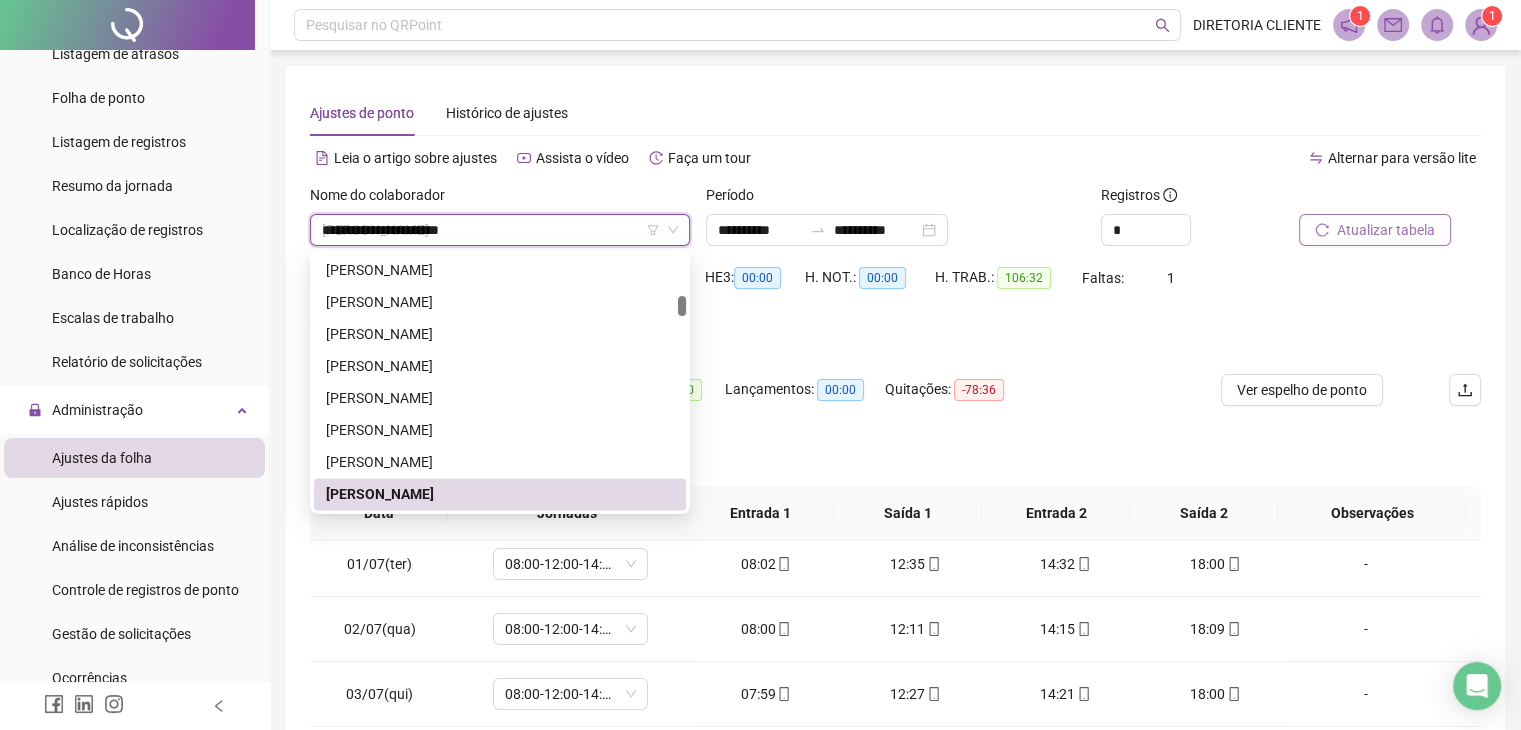 scroll, scrollTop: 0, scrollLeft: 0, axis: both 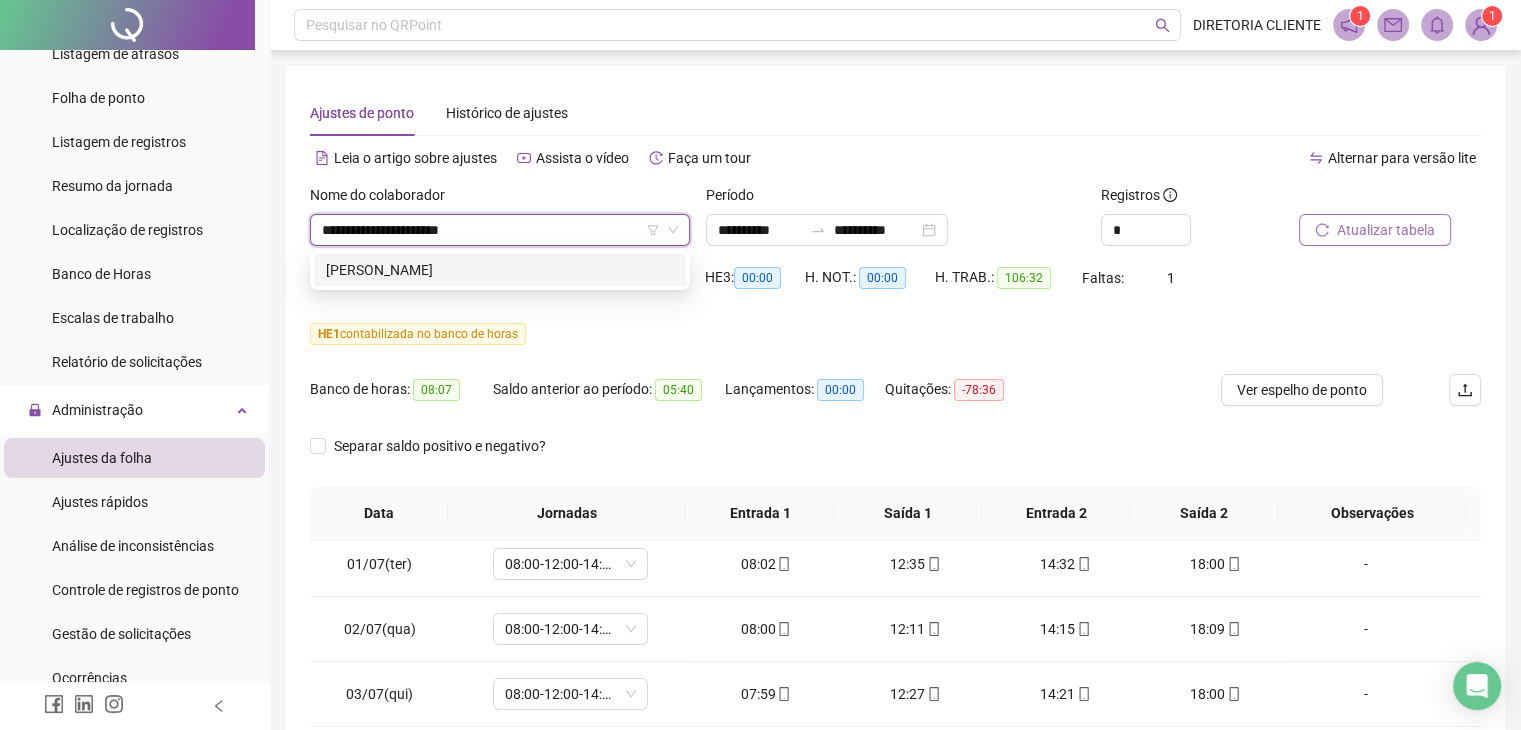 click on "[PERSON_NAME]" at bounding box center [500, 270] 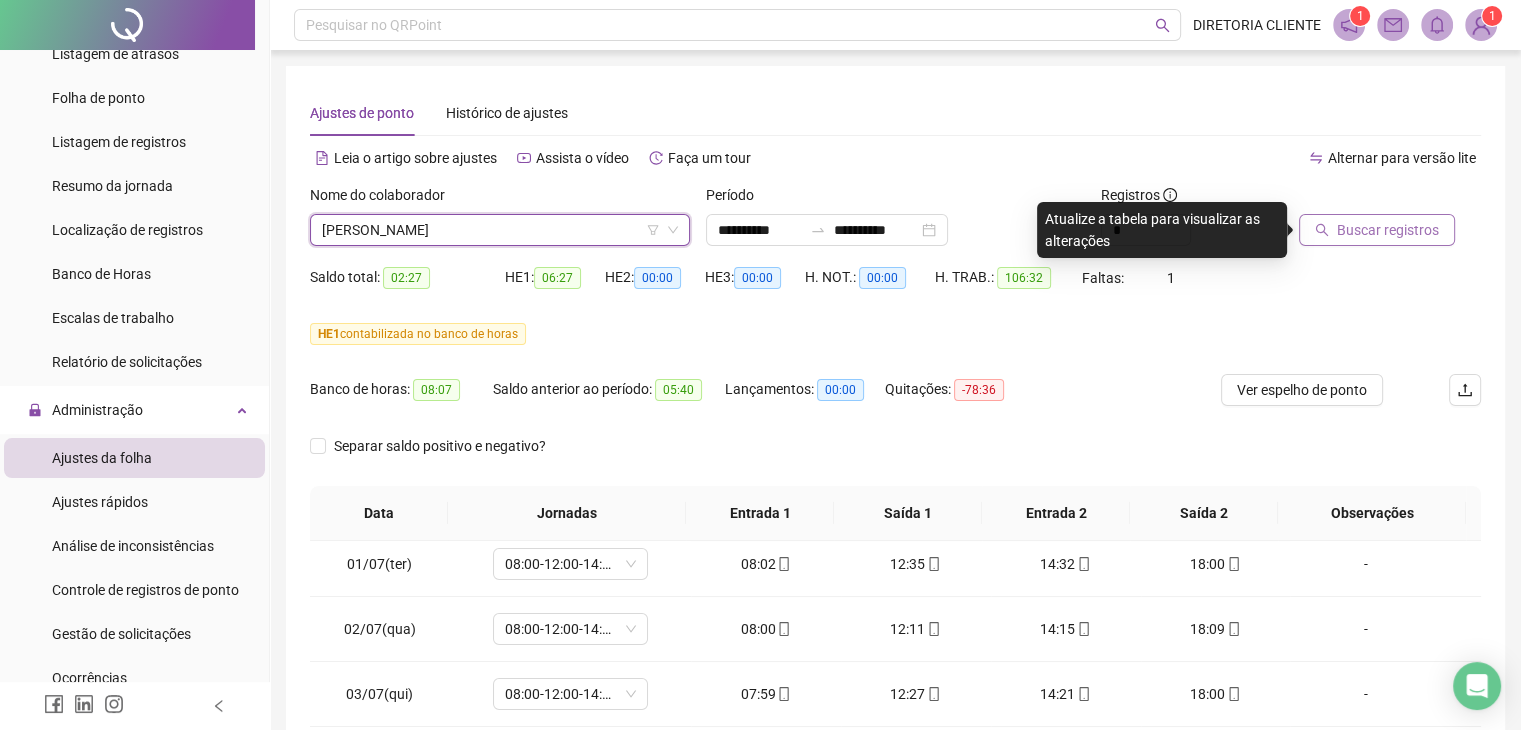click on "Buscar registros" at bounding box center [1388, 230] 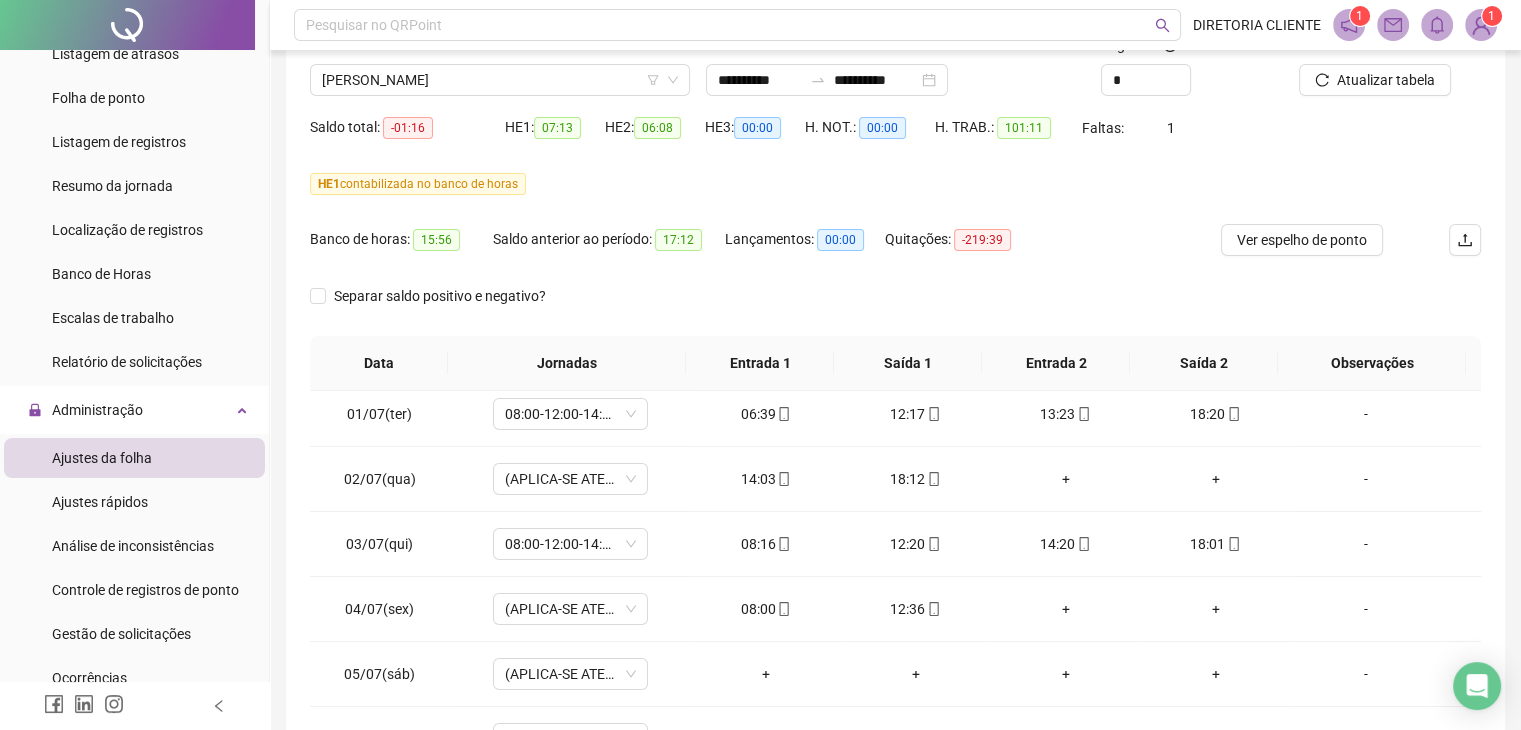 scroll, scrollTop: 348, scrollLeft: 0, axis: vertical 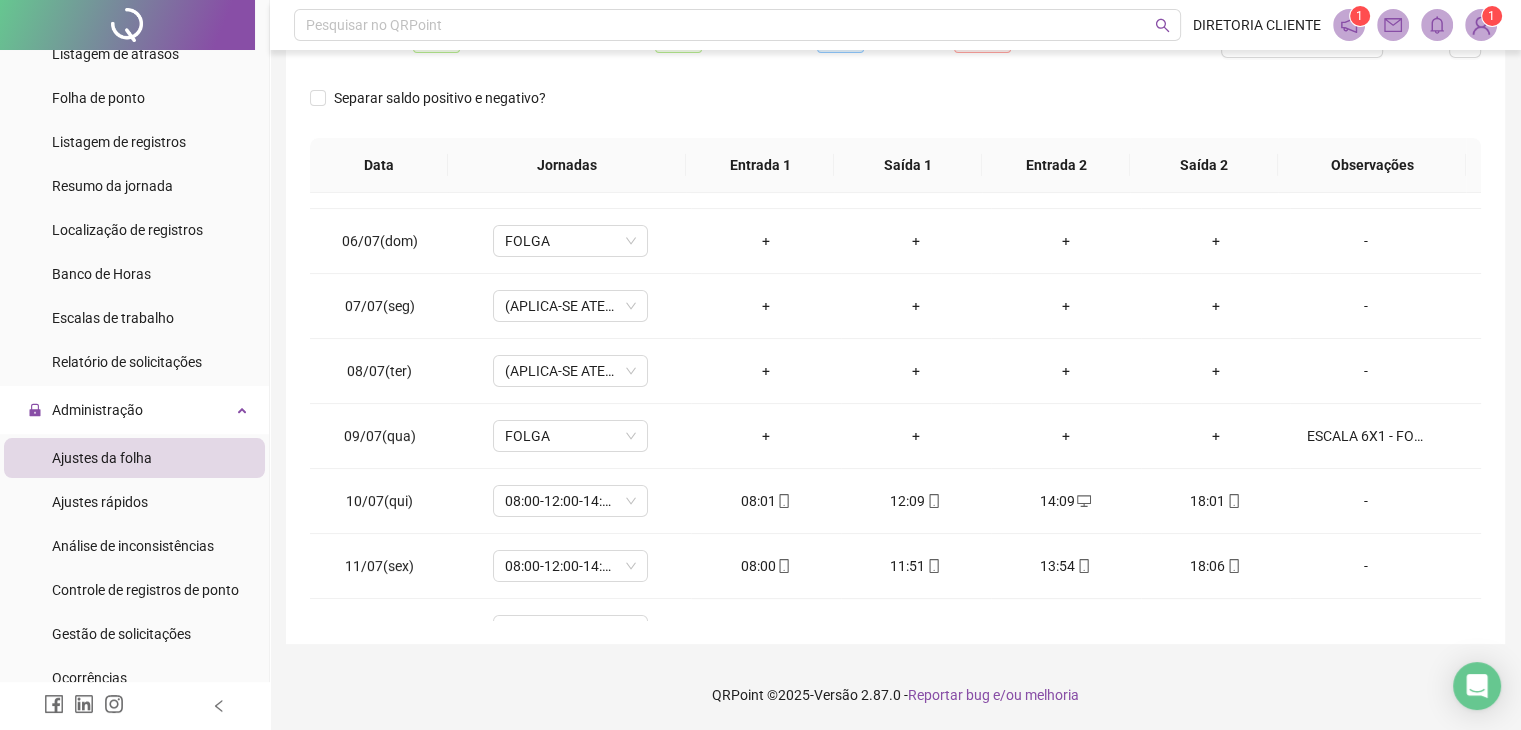 click on "**********" at bounding box center (895, 181) 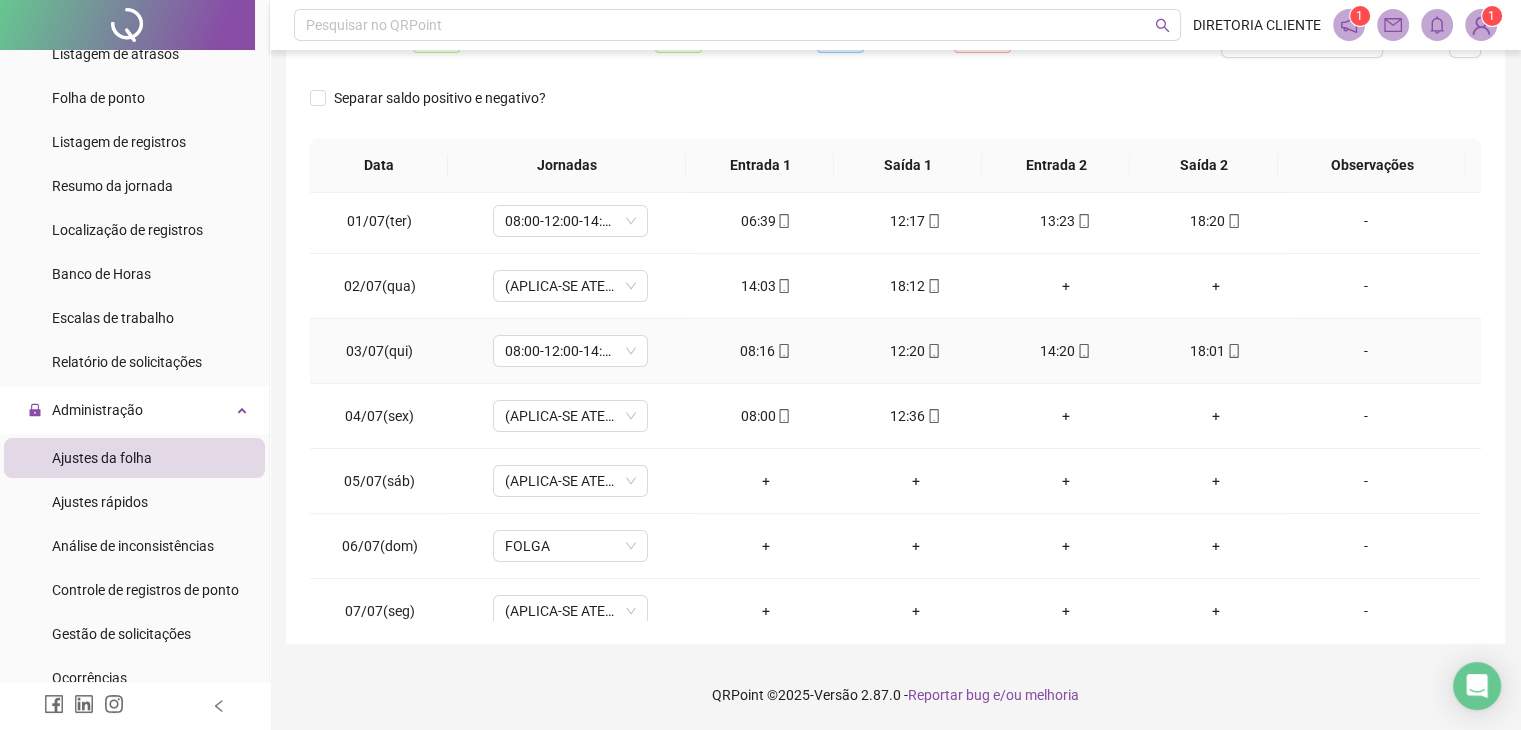 scroll, scrollTop: 0, scrollLeft: 0, axis: both 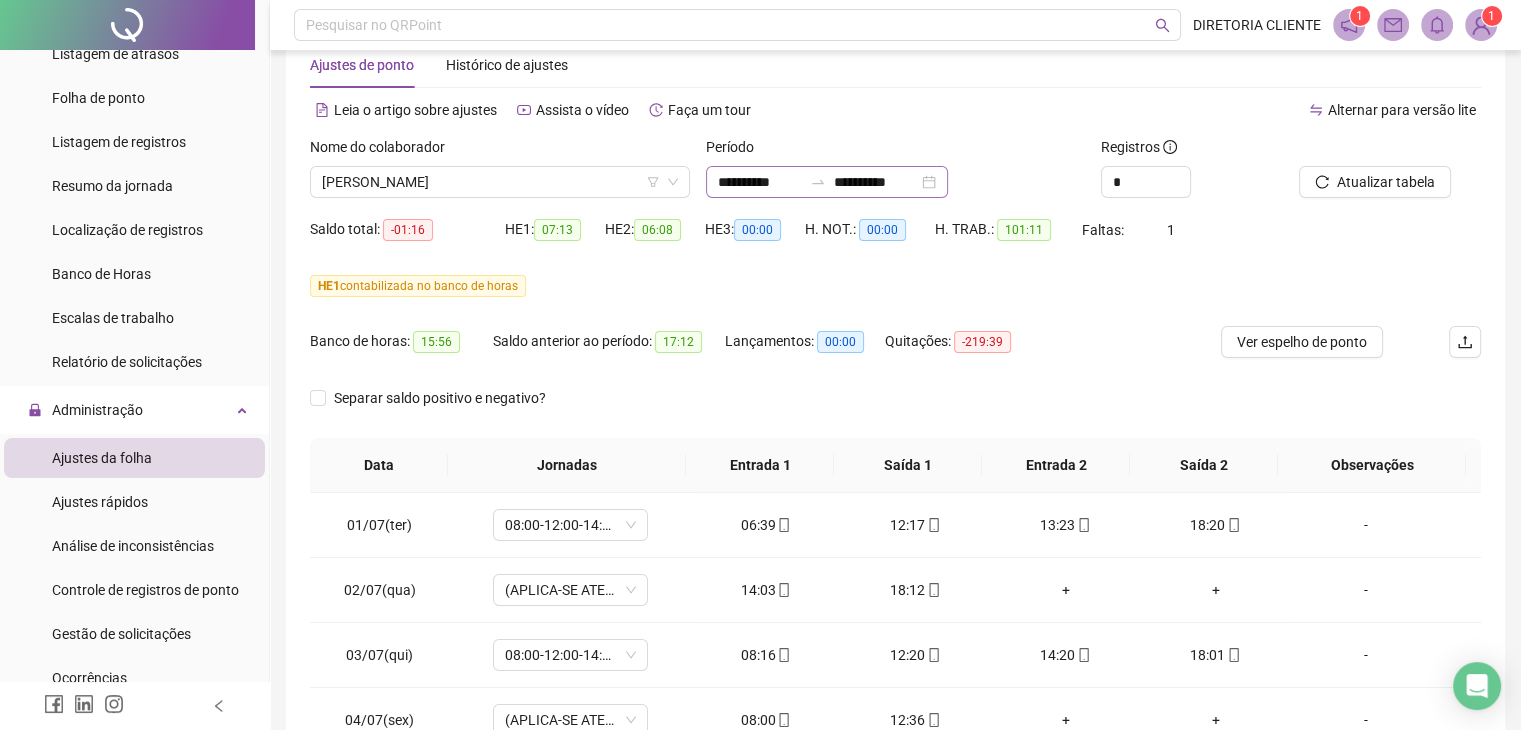 click on "**********" at bounding box center [827, 182] 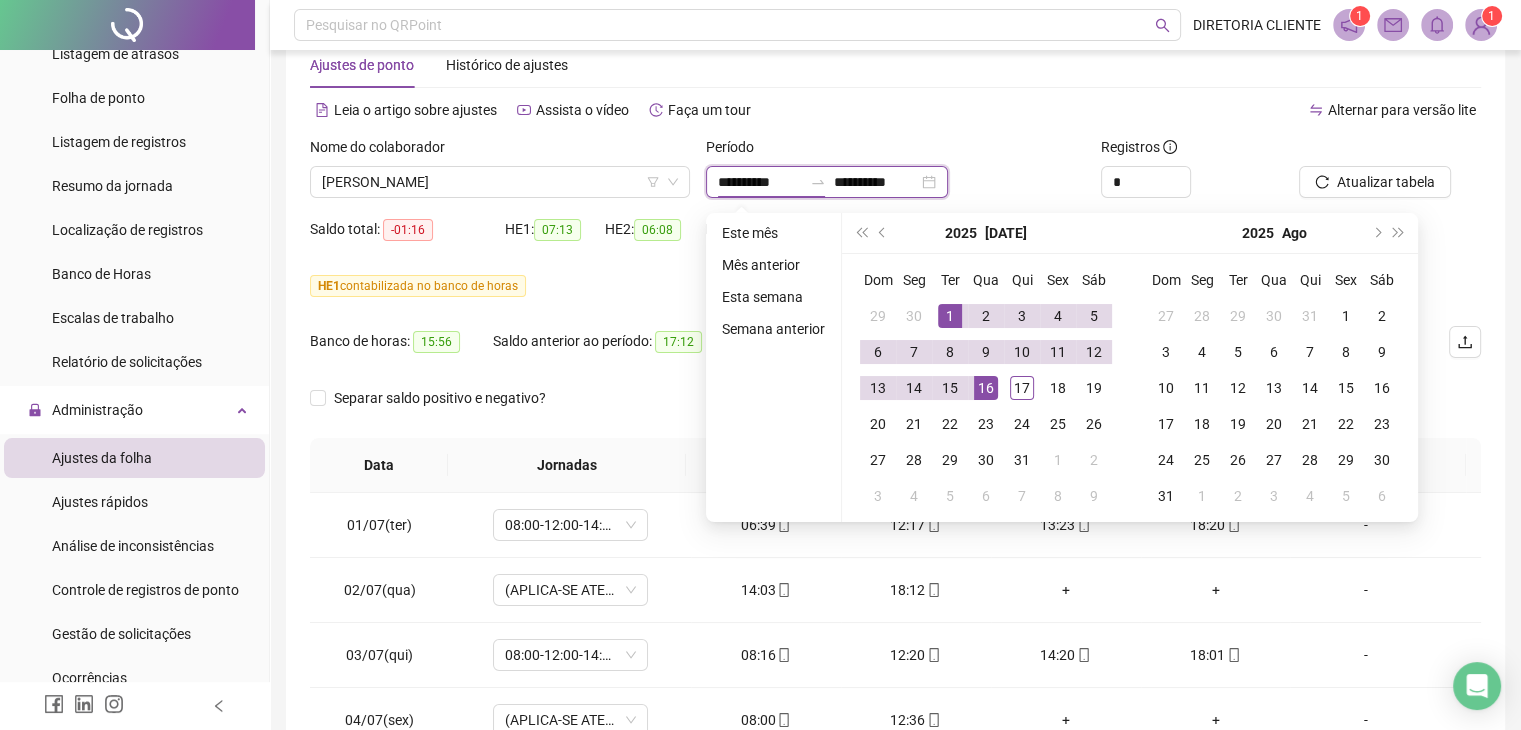 click on "**********" at bounding box center (760, 182) 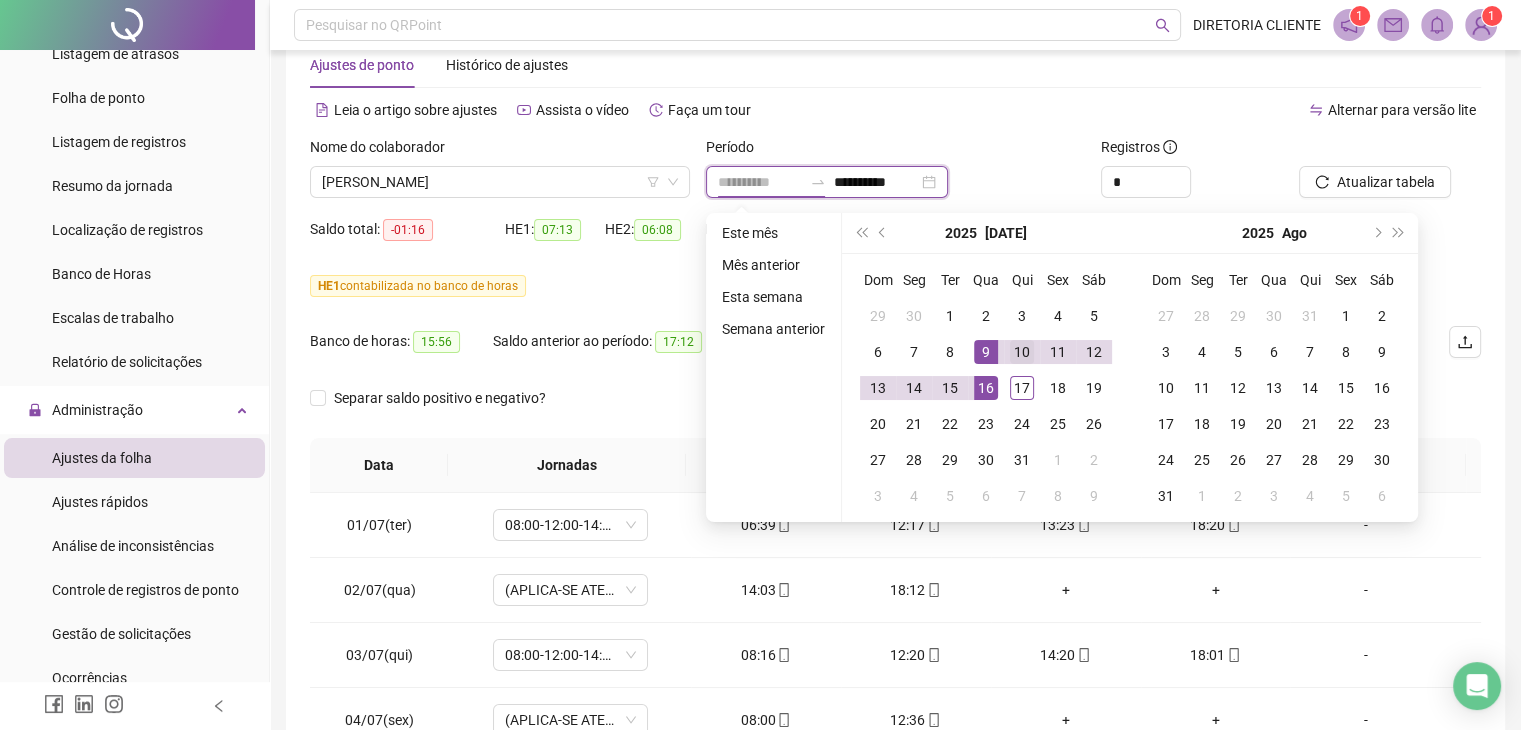 type on "**********" 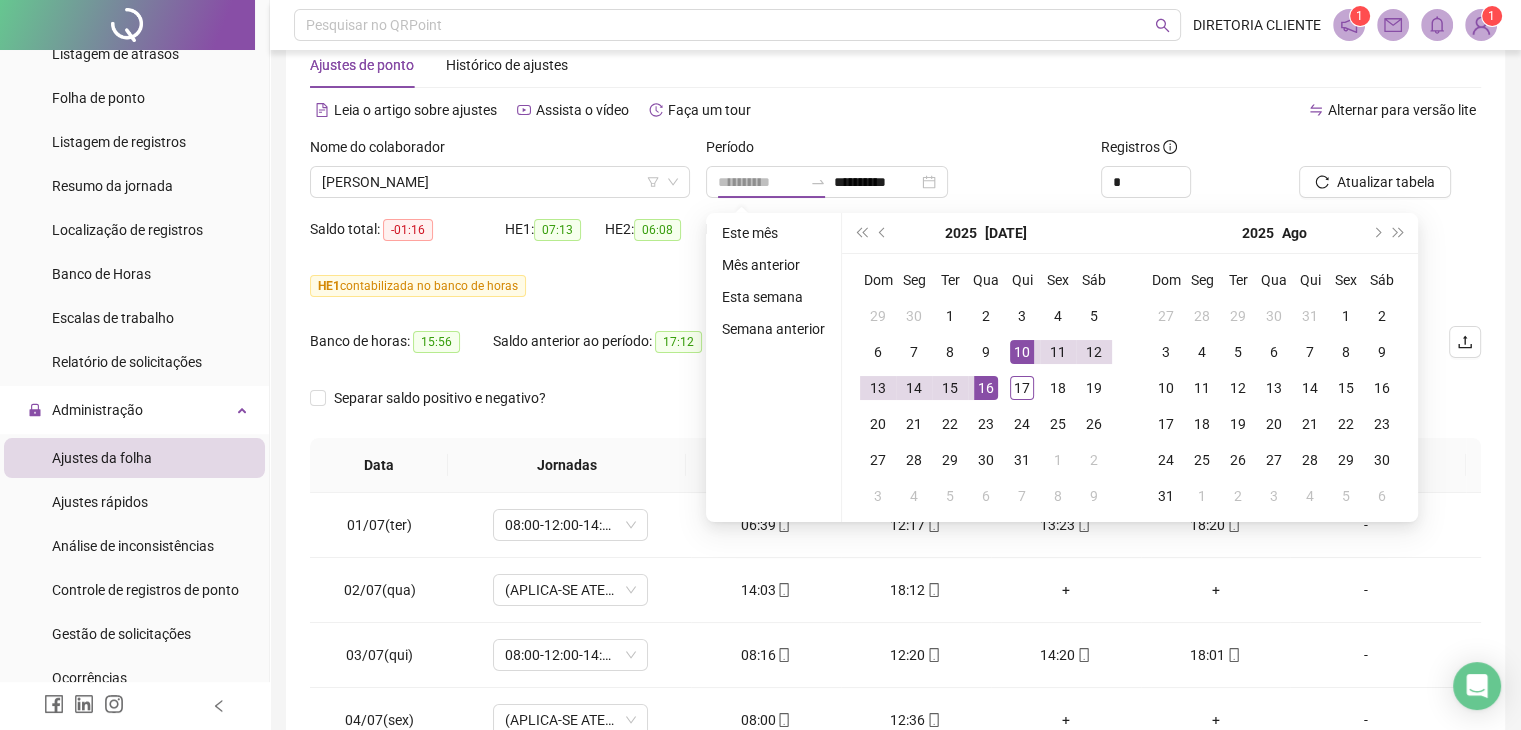 click on "10" at bounding box center [1022, 352] 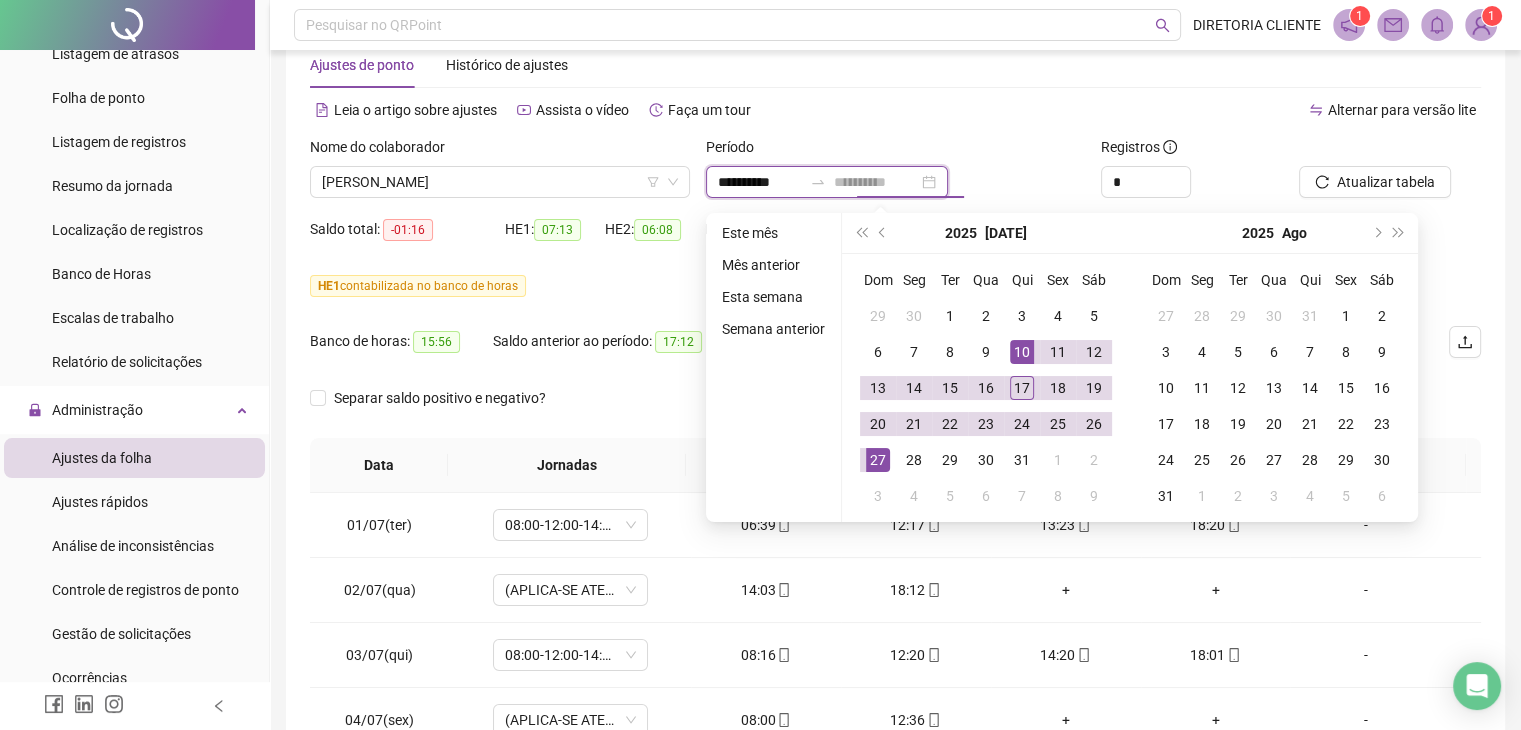 type on "**********" 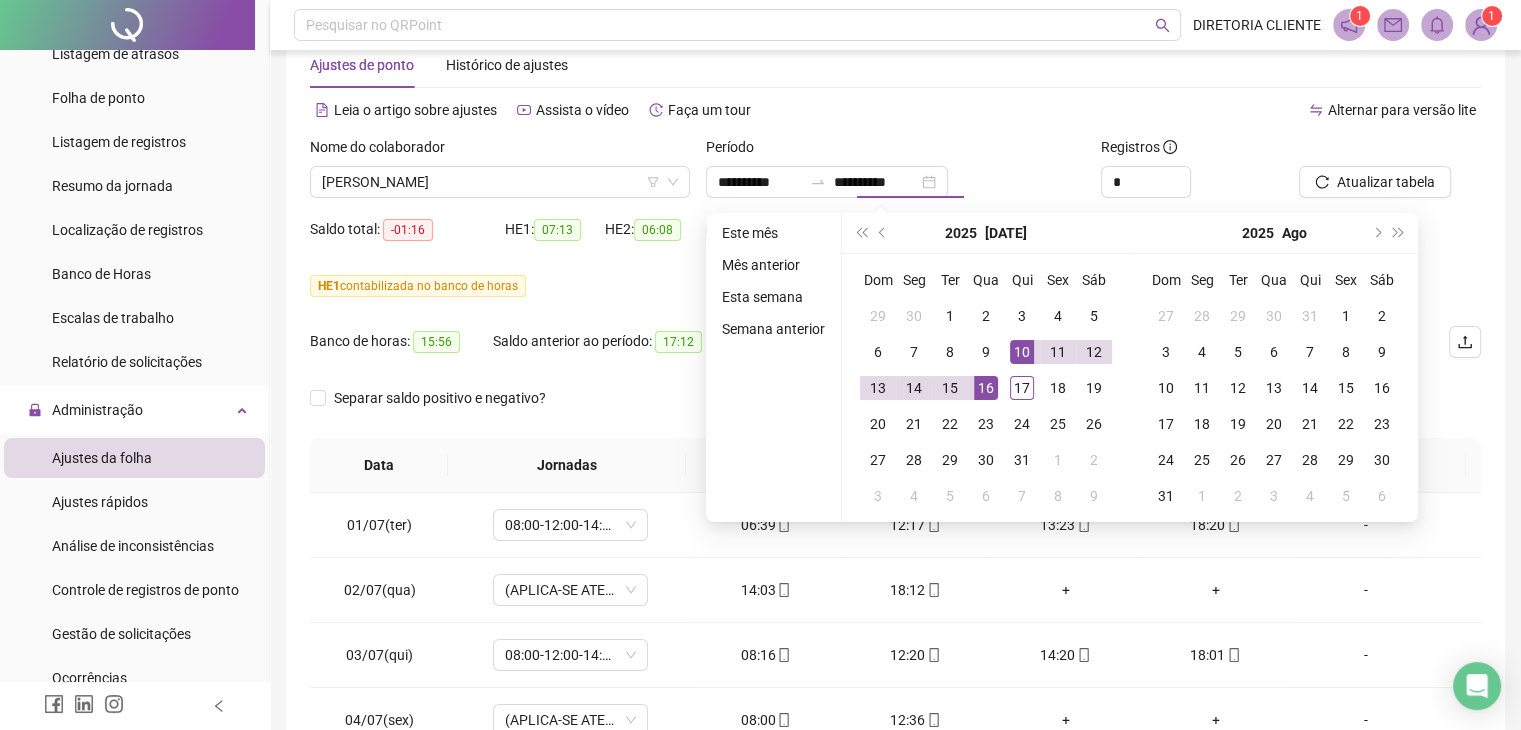 click on "Período" at bounding box center (896, 151) 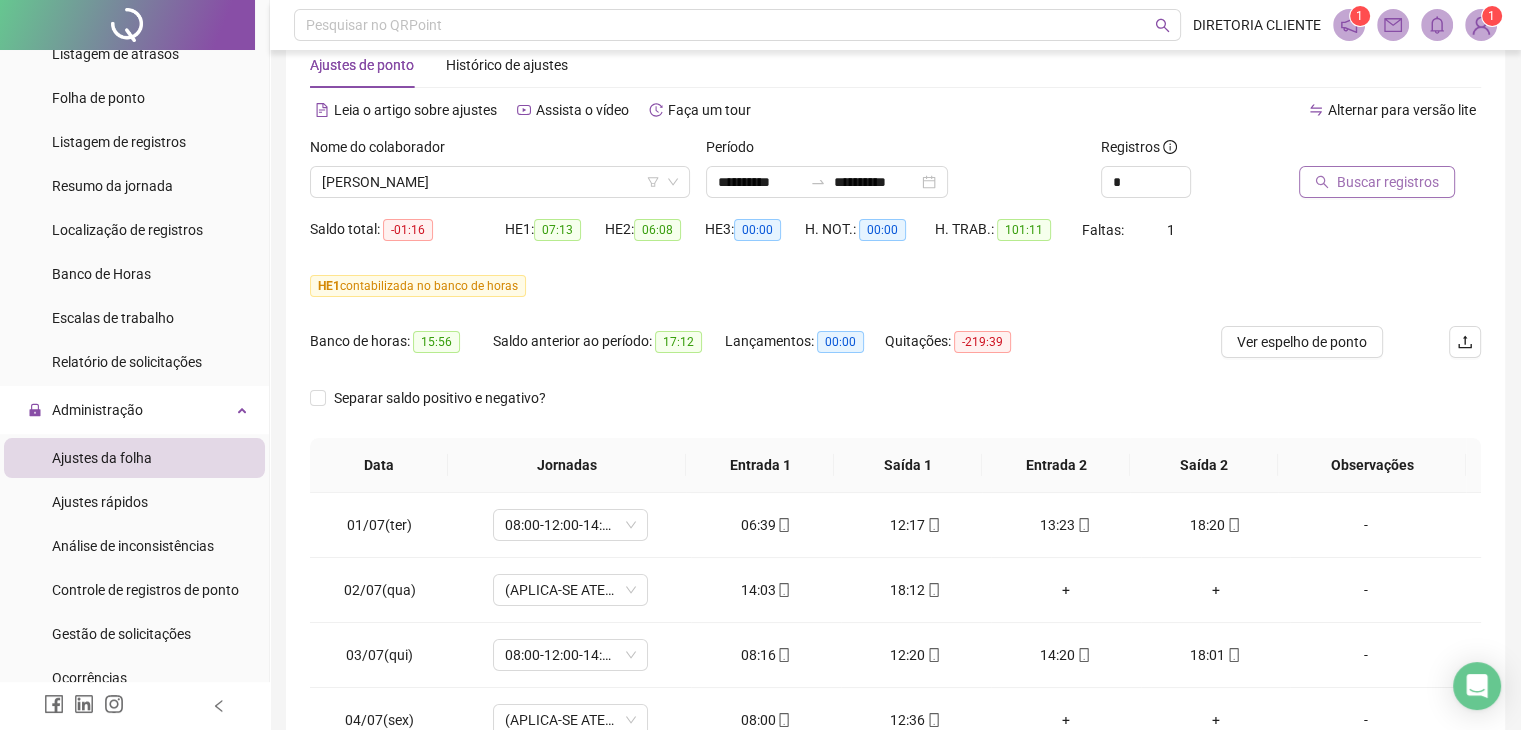 click on "Buscar registros" at bounding box center (1388, 182) 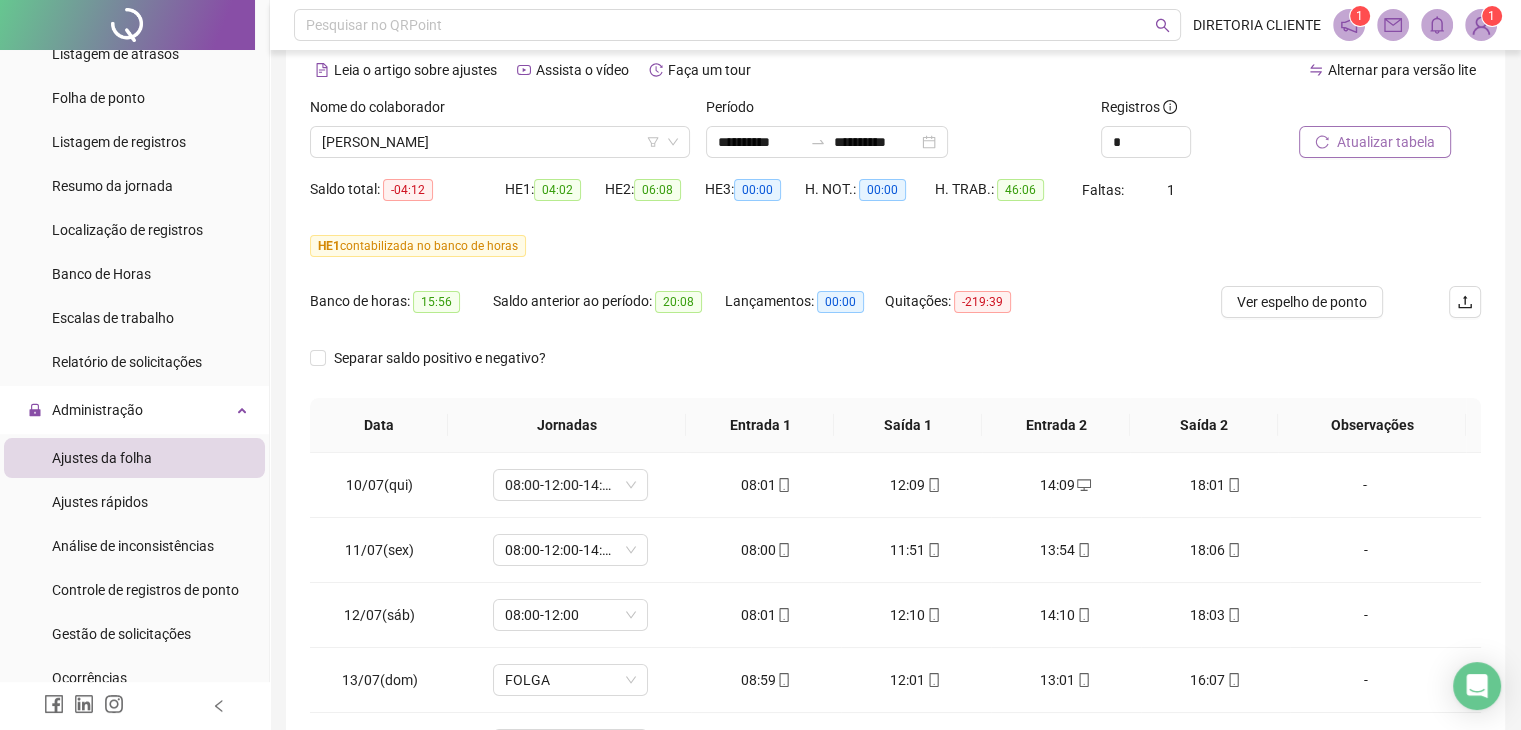 scroll, scrollTop: 348, scrollLeft: 0, axis: vertical 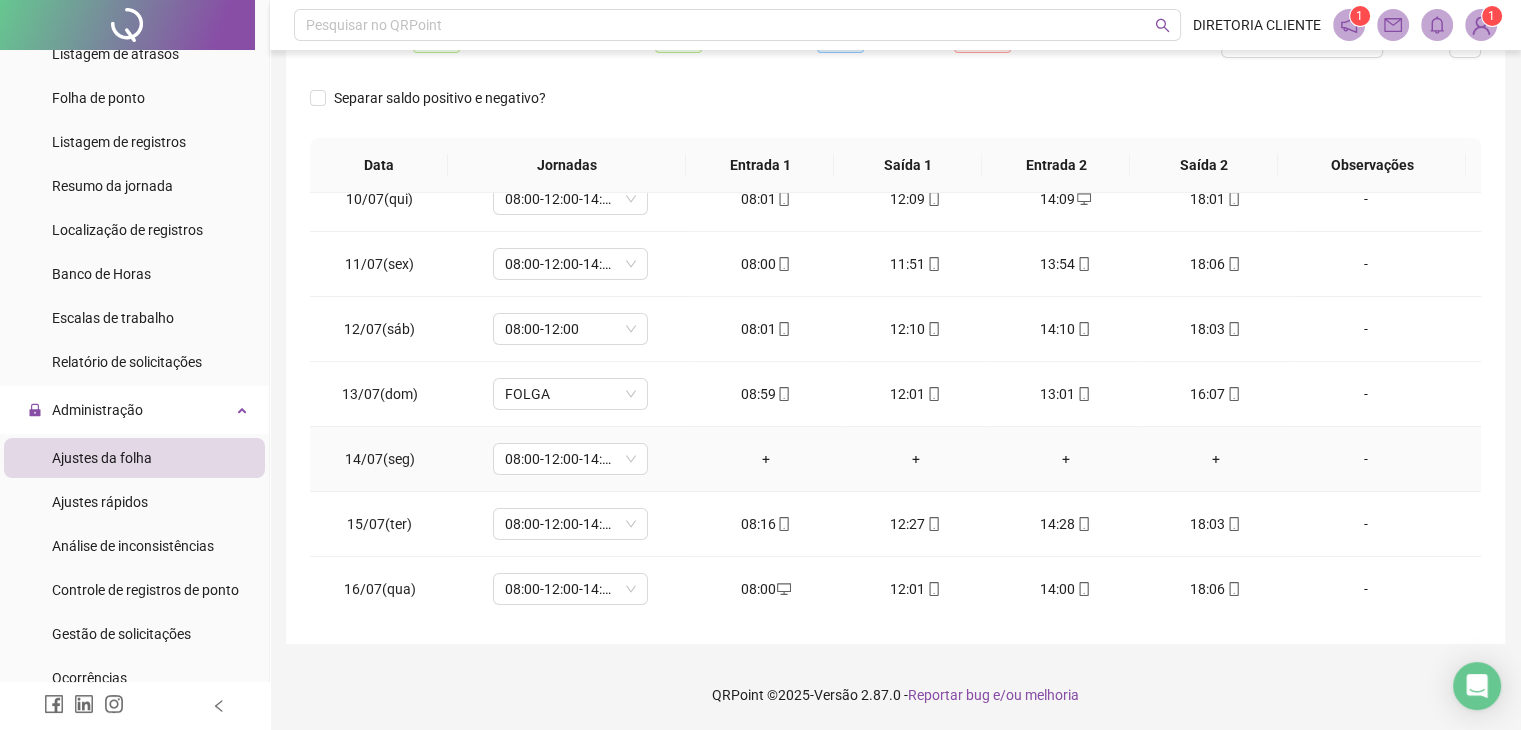 click on "14/07(seg)" at bounding box center (380, 459) 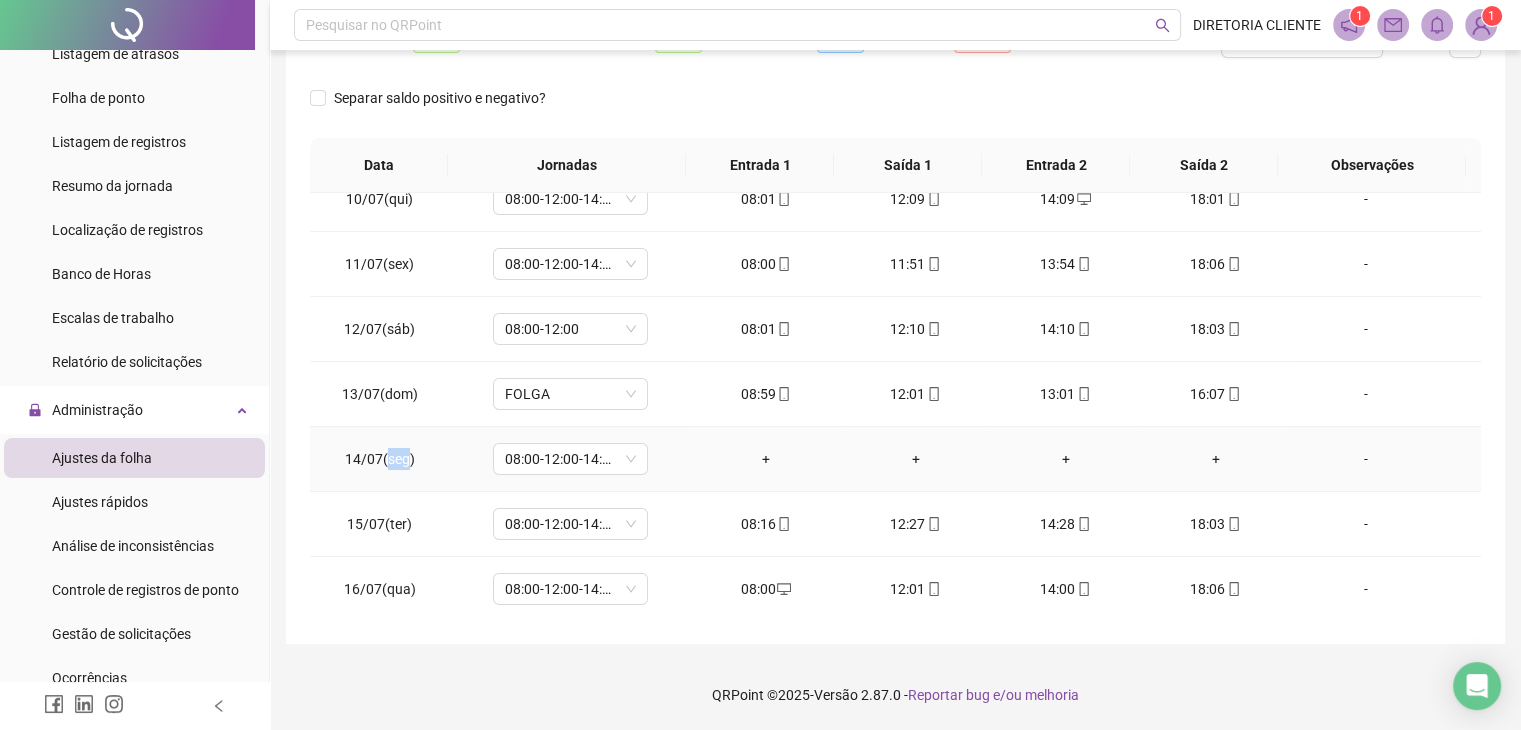 click on "14/07(seg)" at bounding box center [380, 459] 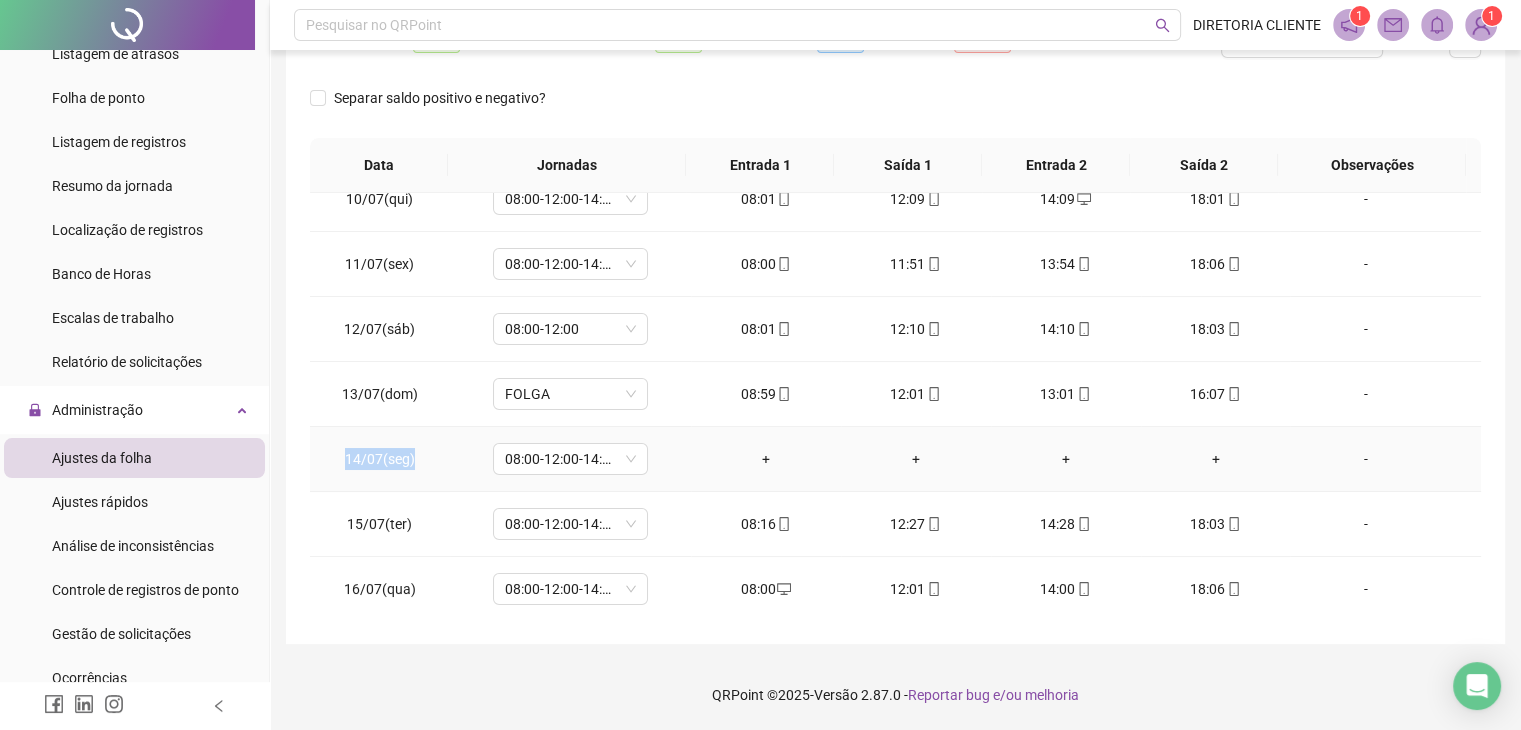 click on "14/07(seg)" at bounding box center [380, 459] 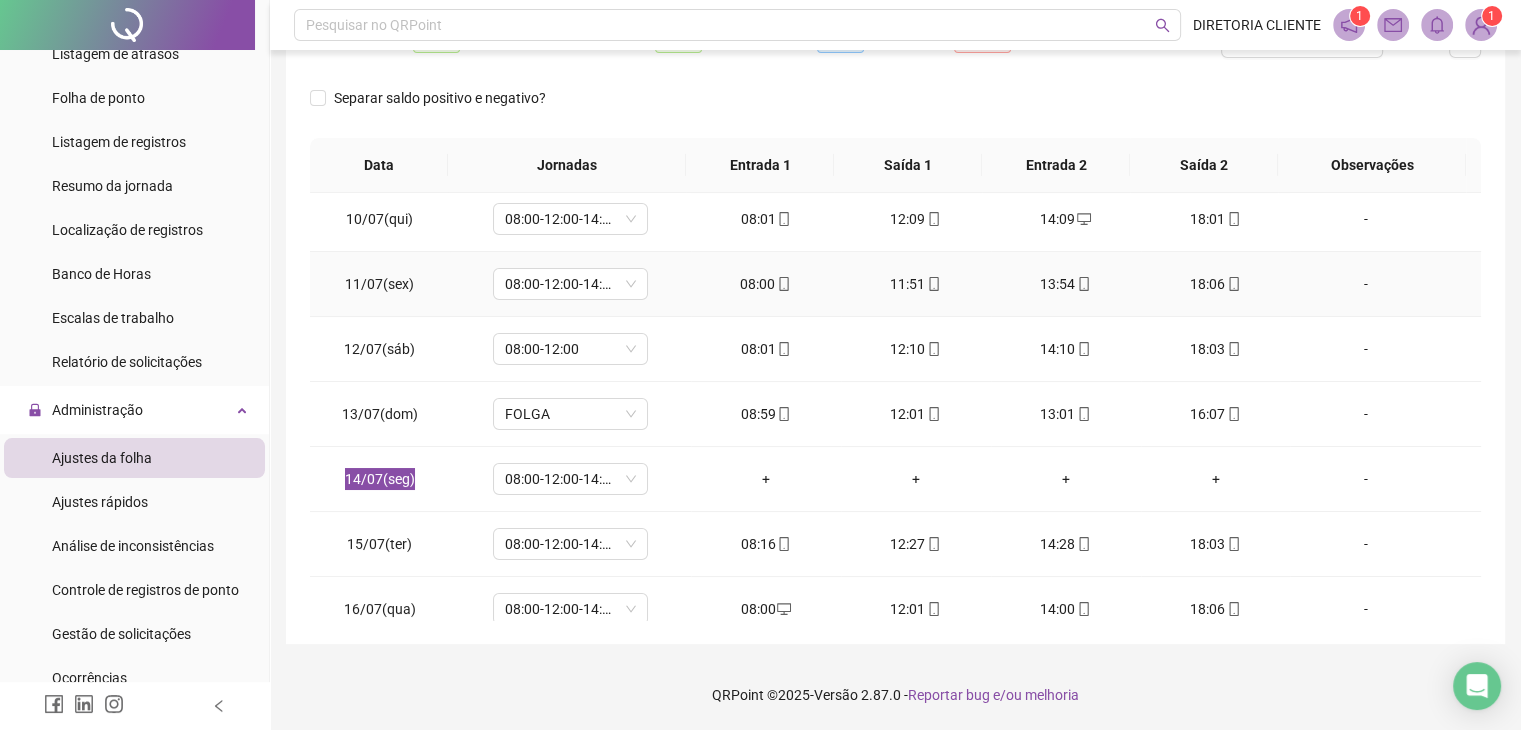 scroll, scrollTop: 0, scrollLeft: 0, axis: both 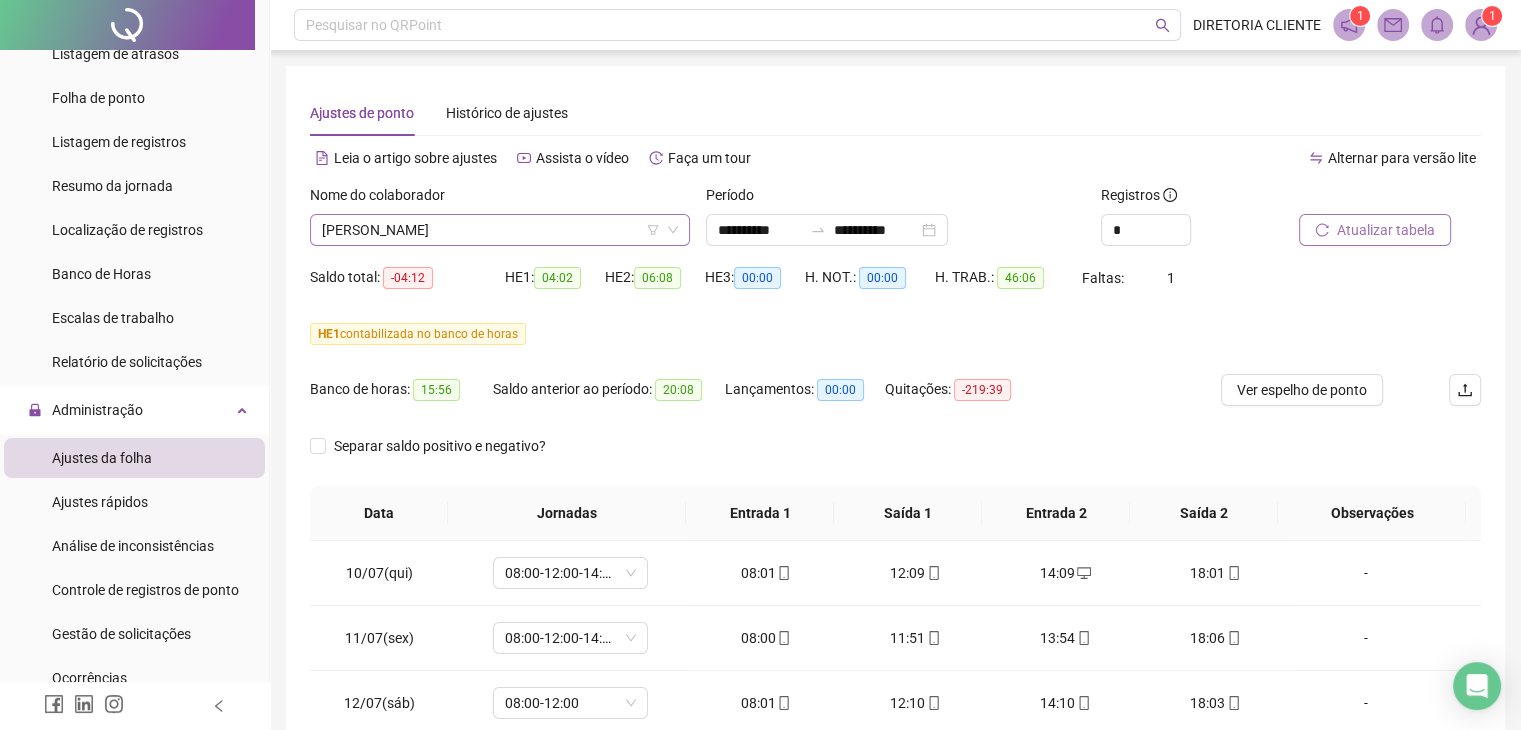 drag, startPoint x: 523, startPoint y: 229, endPoint x: 511, endPoint y: 233, distance: 12.649111 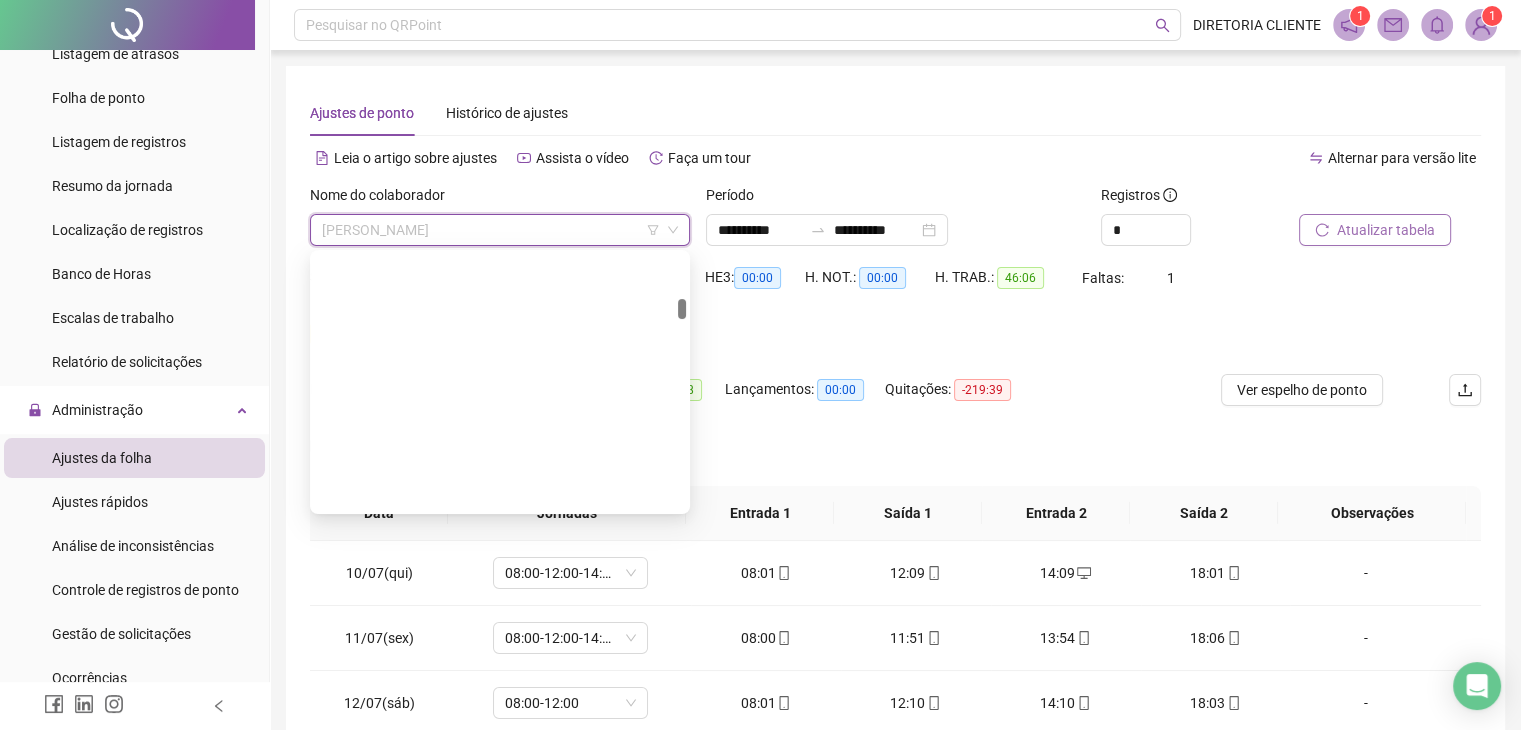 scroll, scrollTop: 3136, scrollLeft: 0, axis: vertical 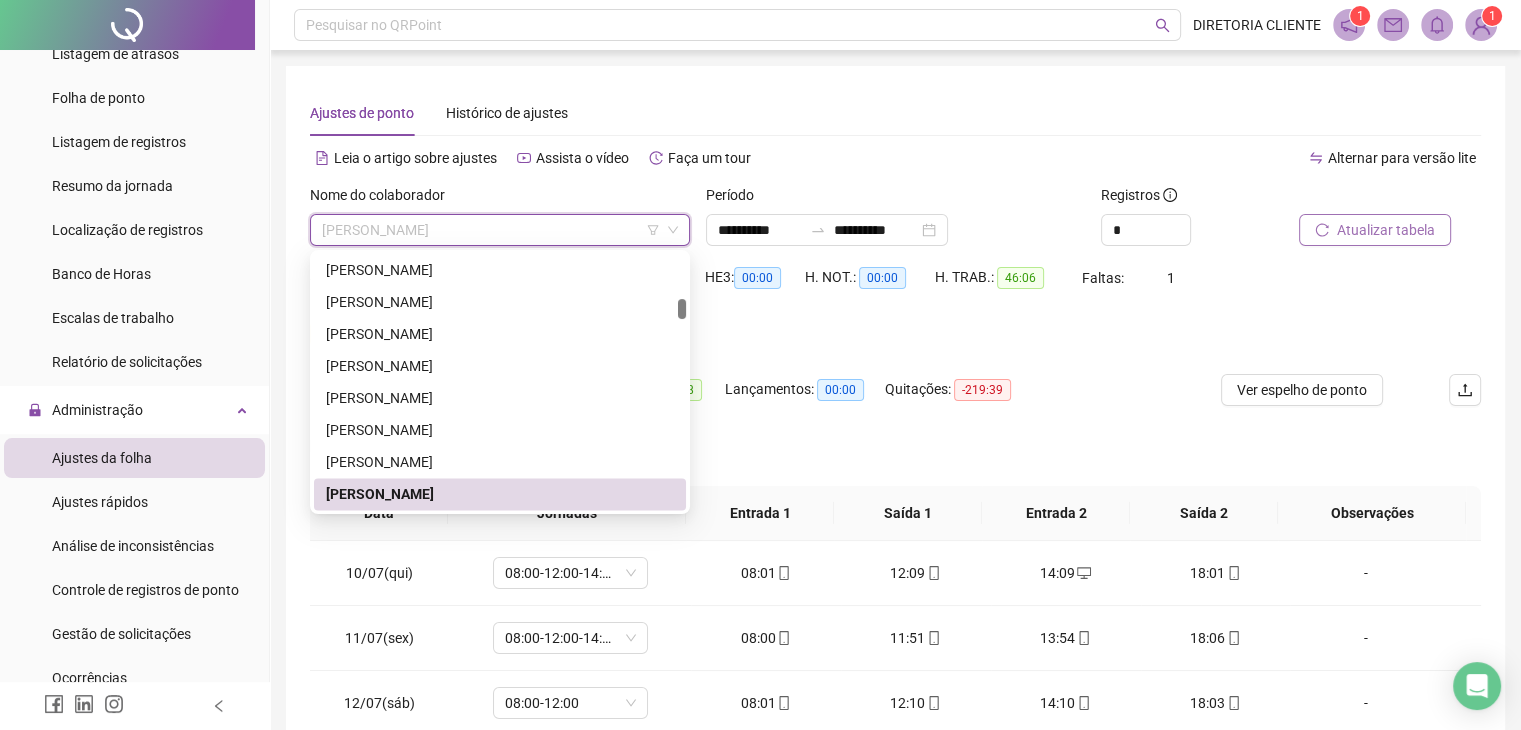 paste on "**********" 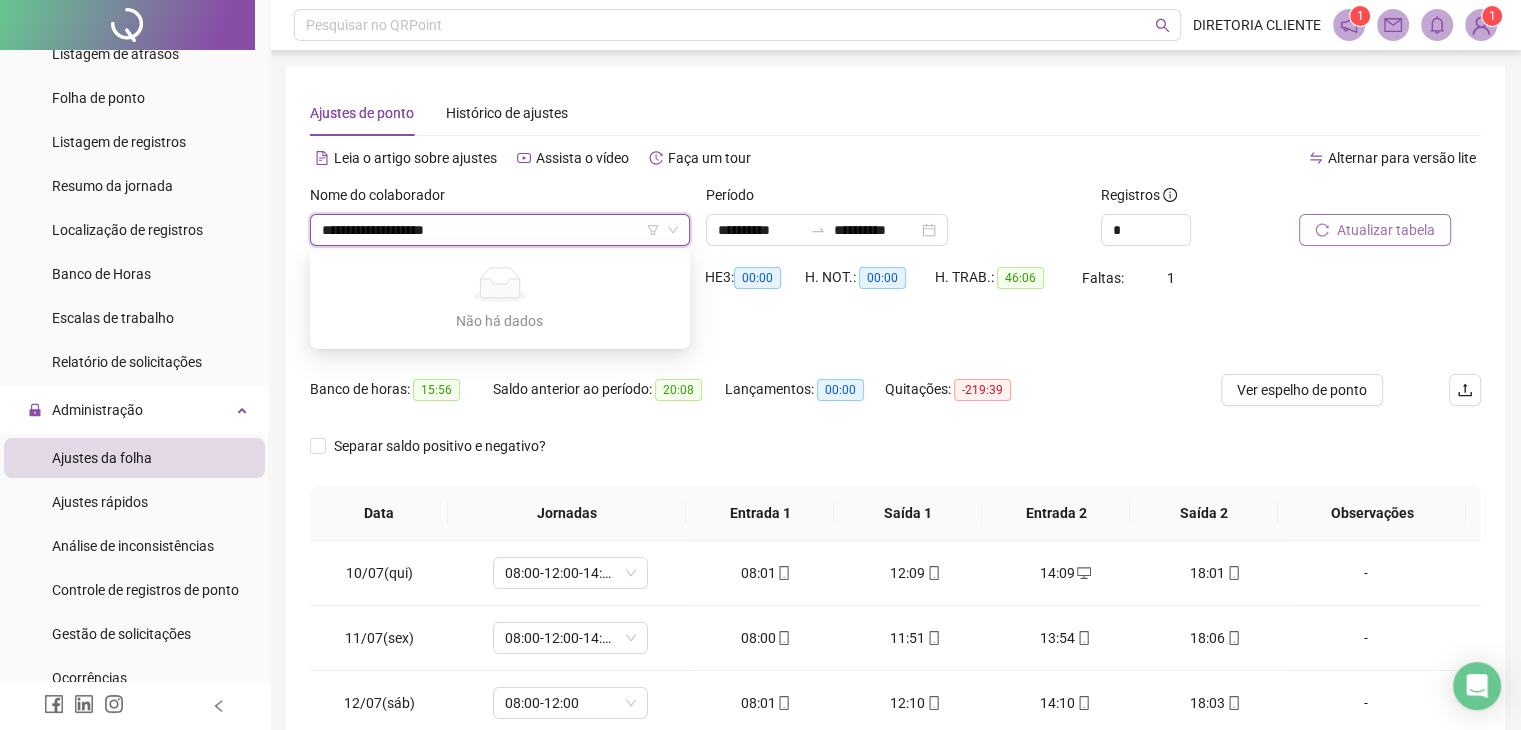 type on "**********" 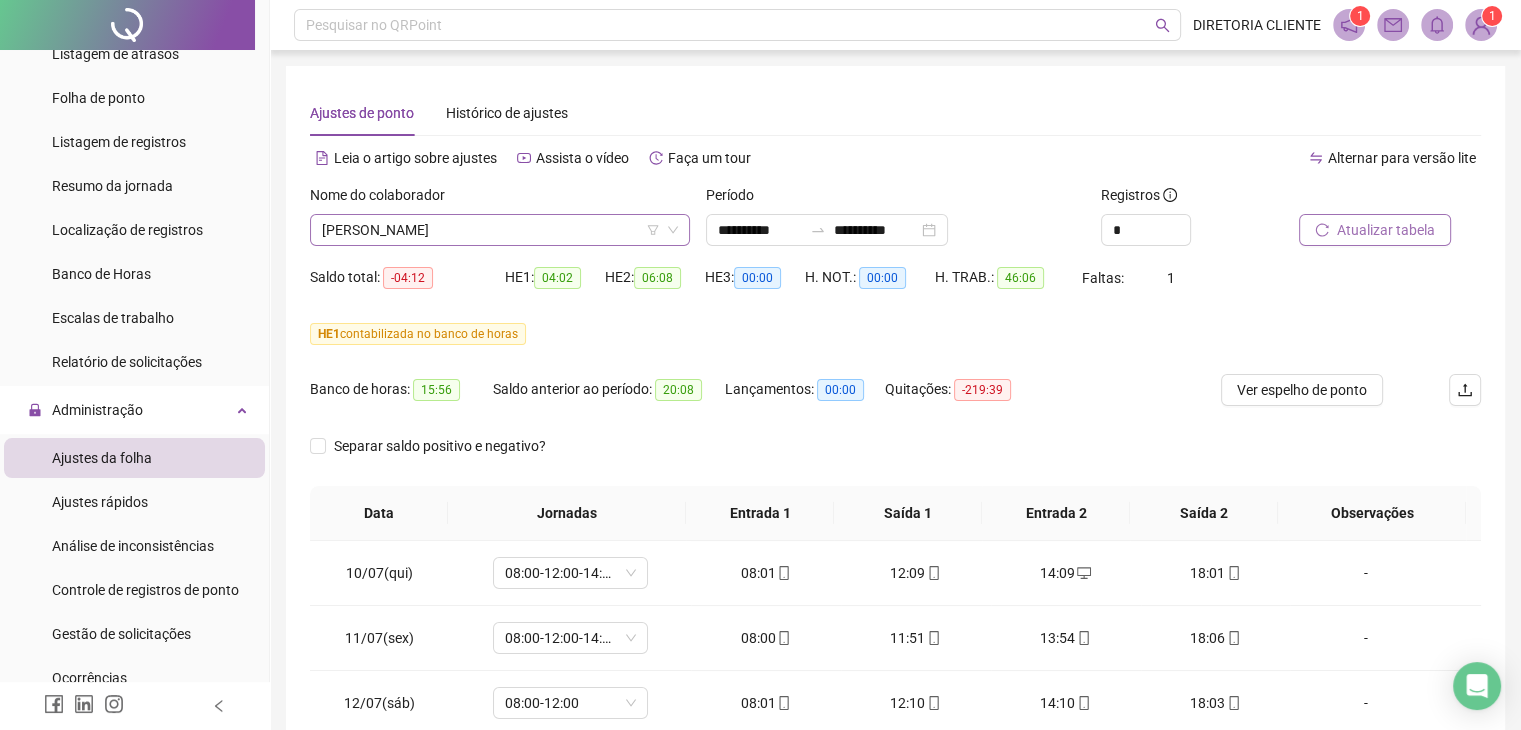 click on "[PERSON_NAME]" at bounding box center [500, 230] 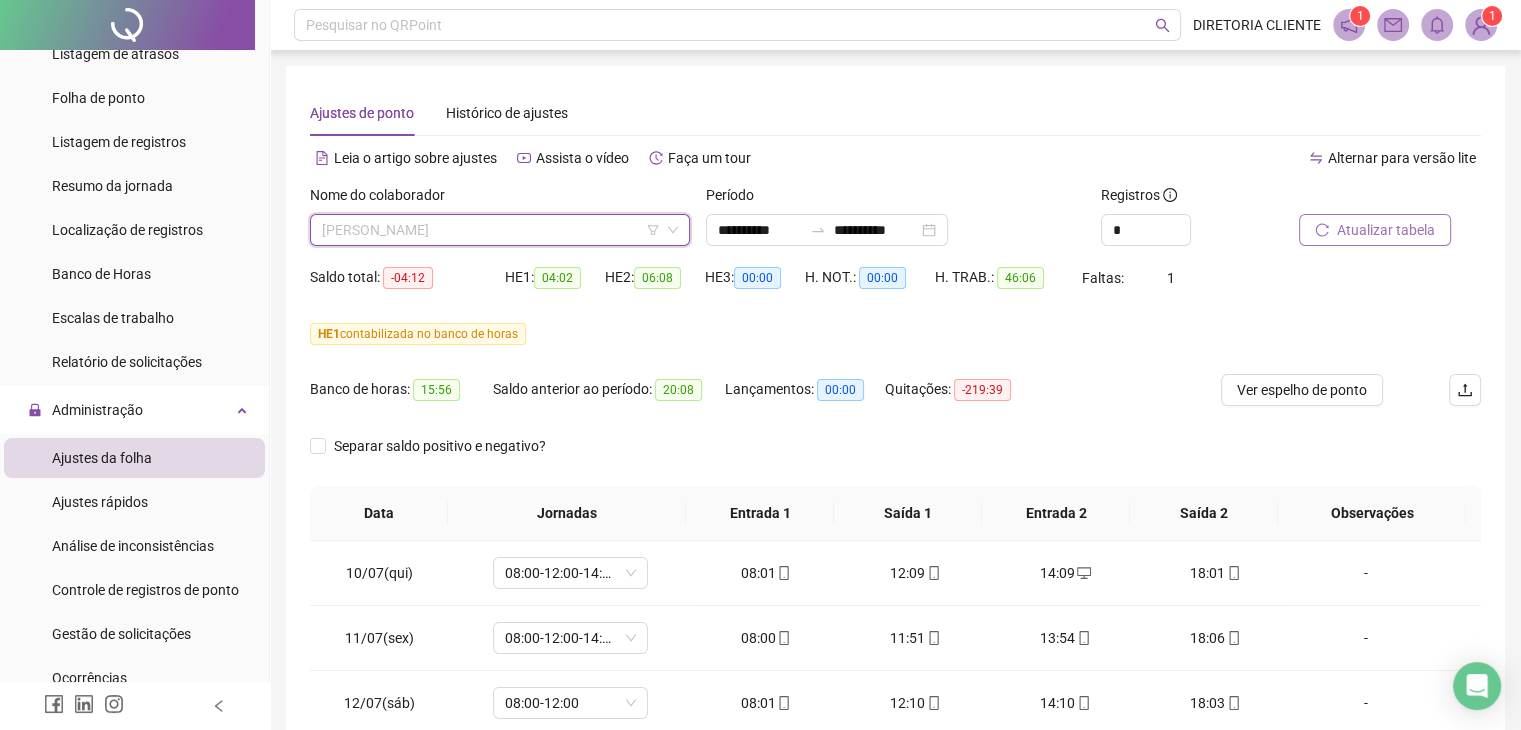 scroll, scrollTop: 3136, scrollLeft: 0, axis: vertical 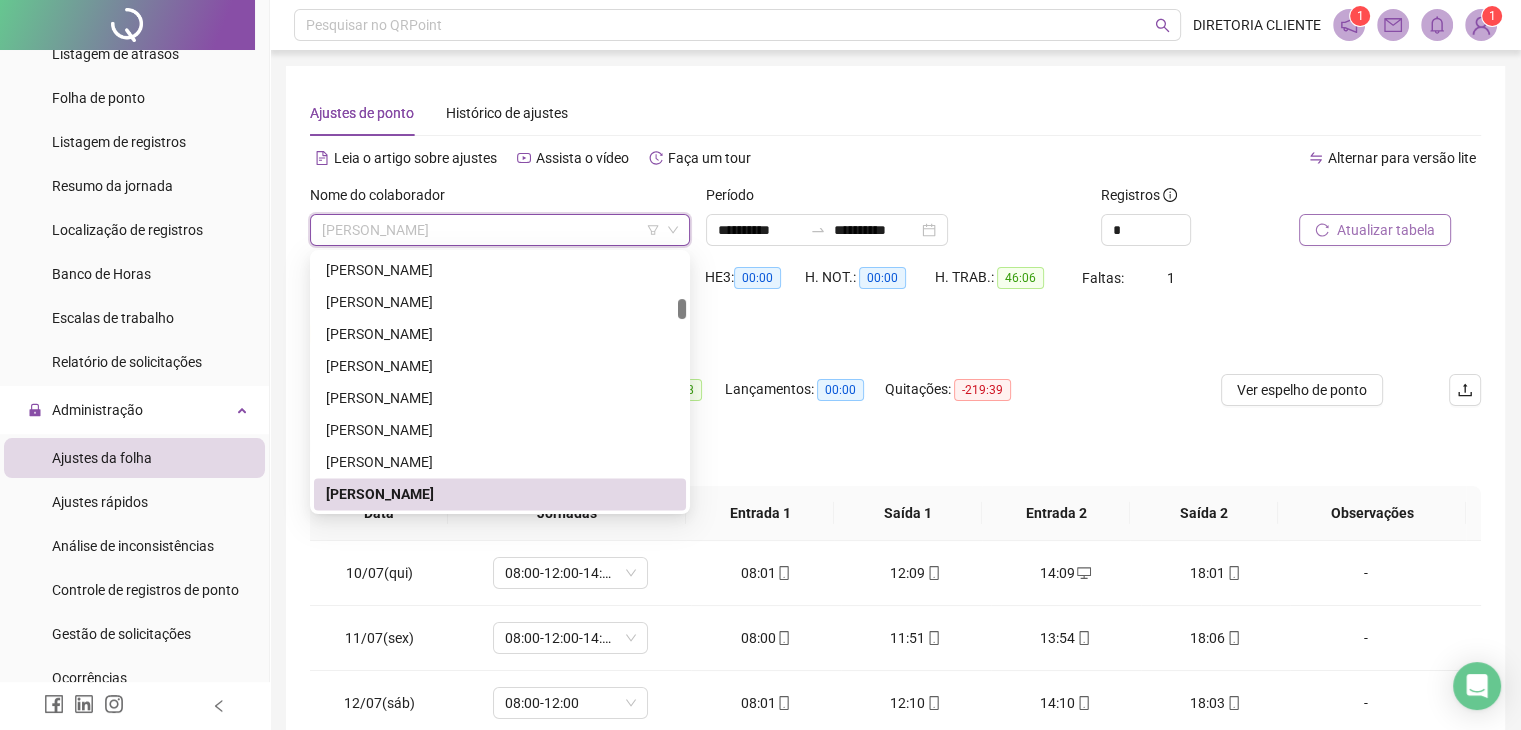 paste on "**********" 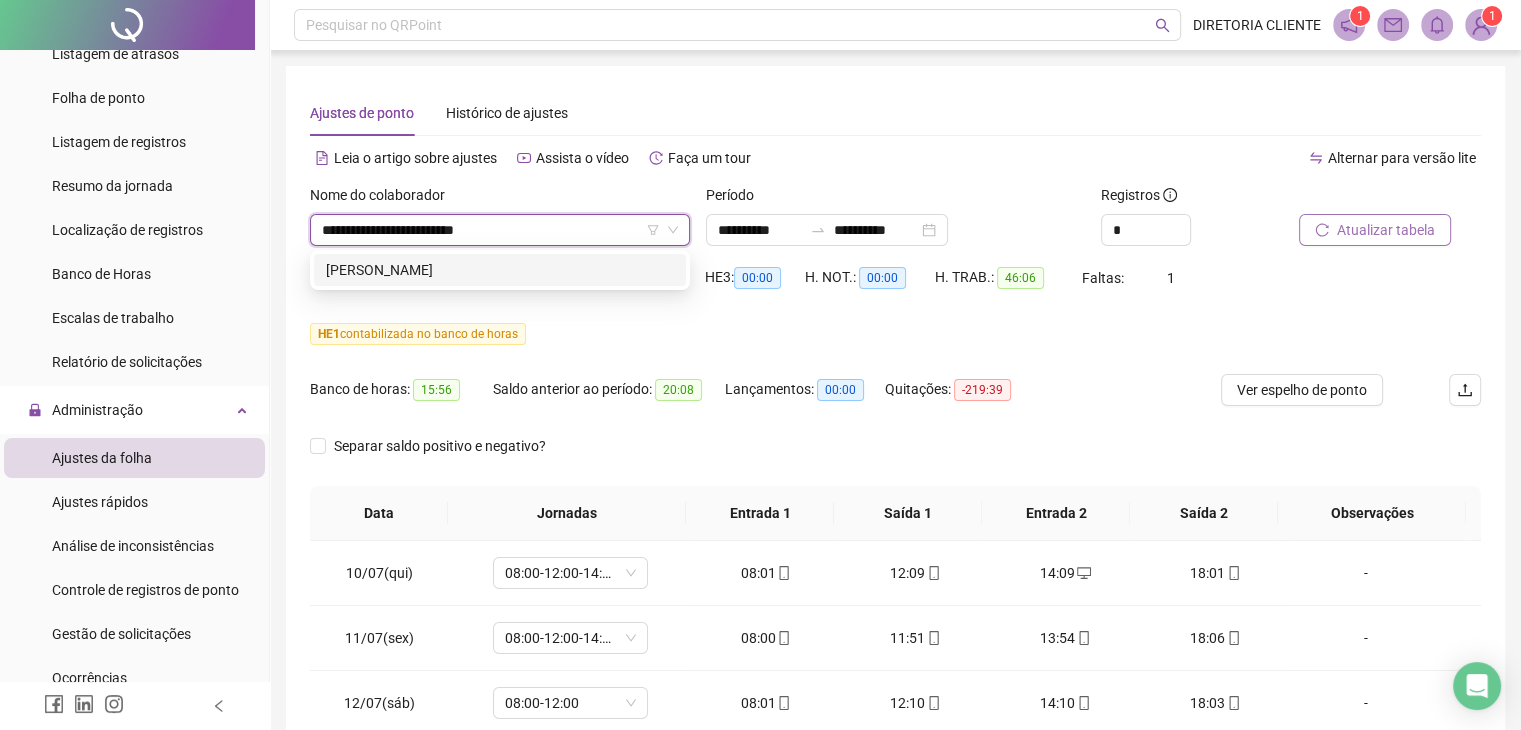 scroll, scrollTop: 0, scrollLeft: 0, axis: both 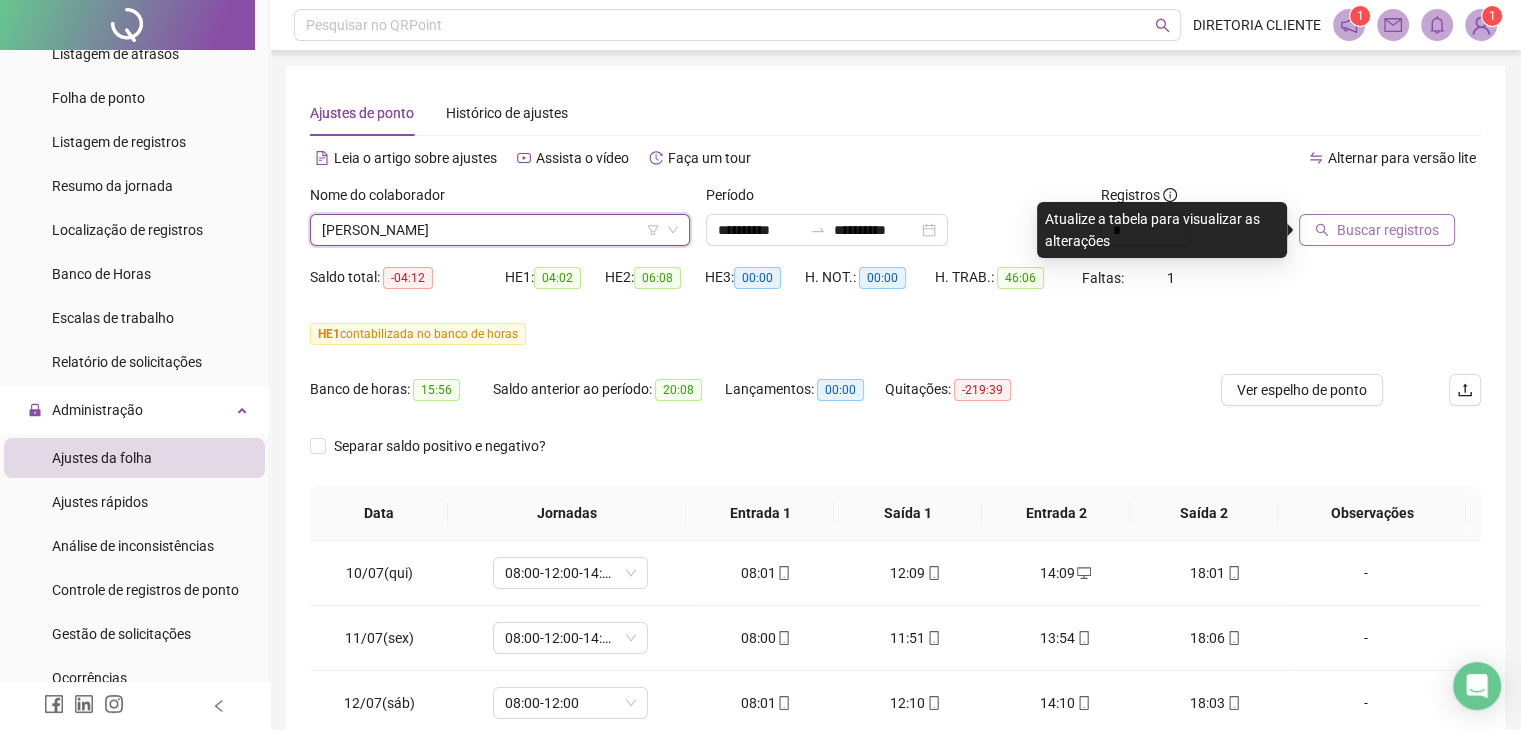 click on "Buscar registros" at bounding box center (1388, 230) 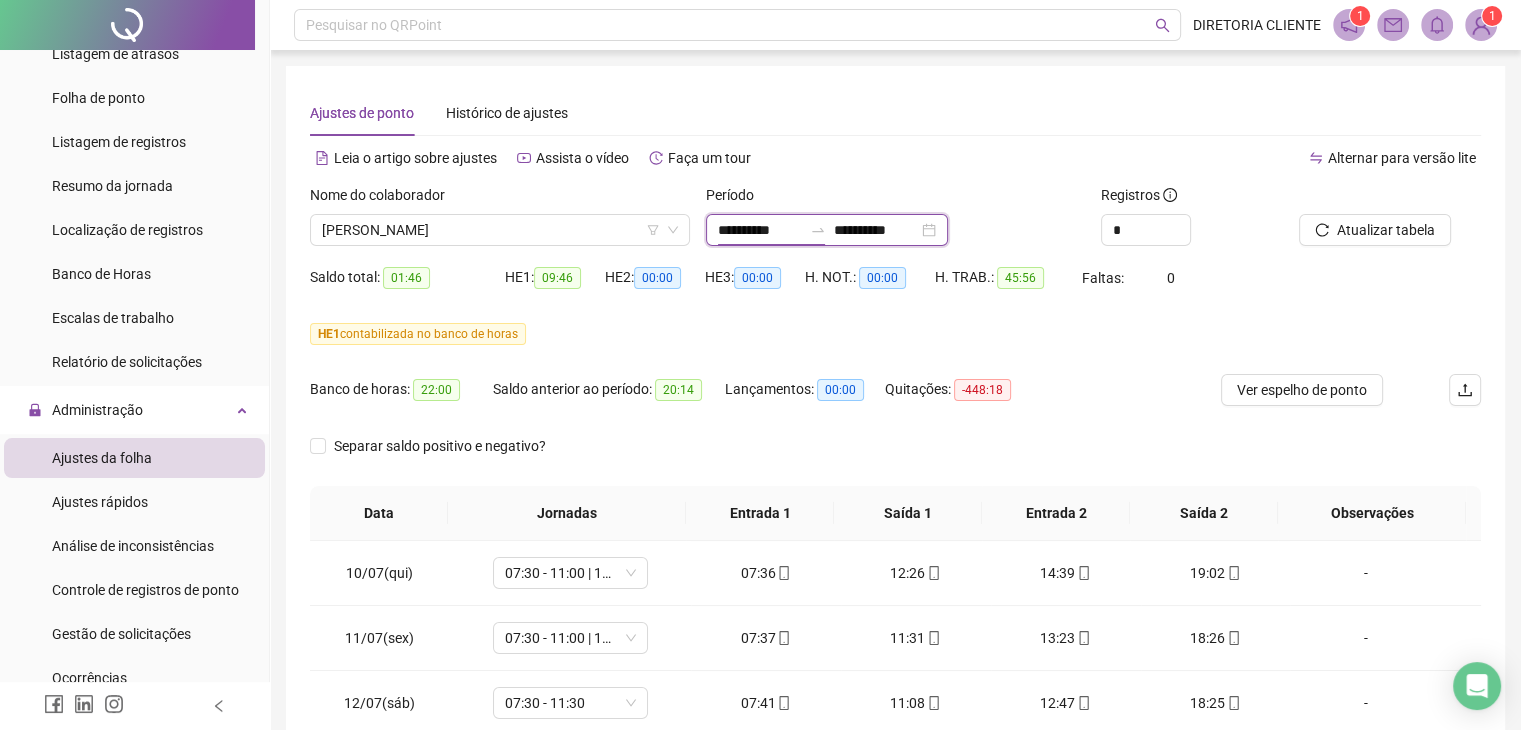 click on "**********" at bounding box center [760, 230] 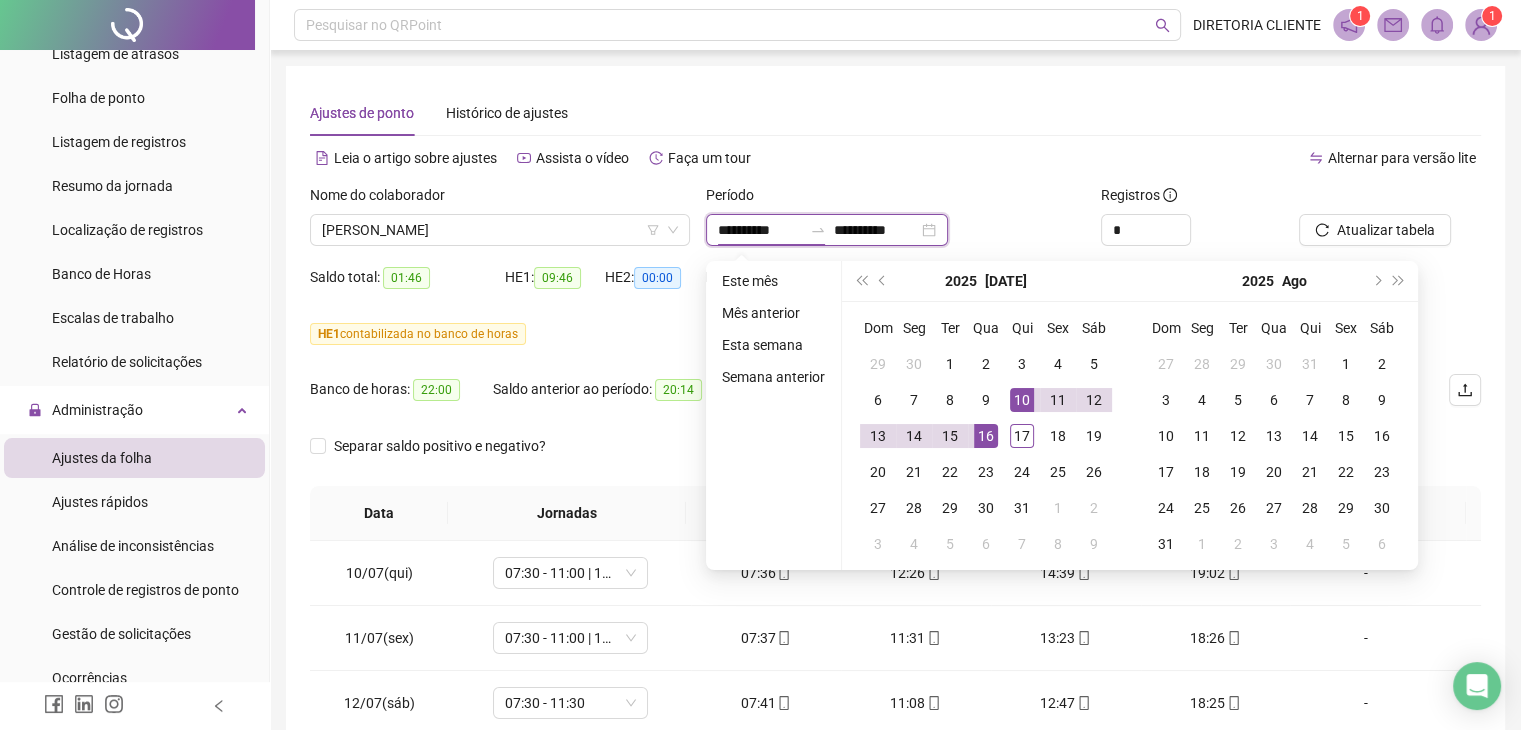 type on "**********" 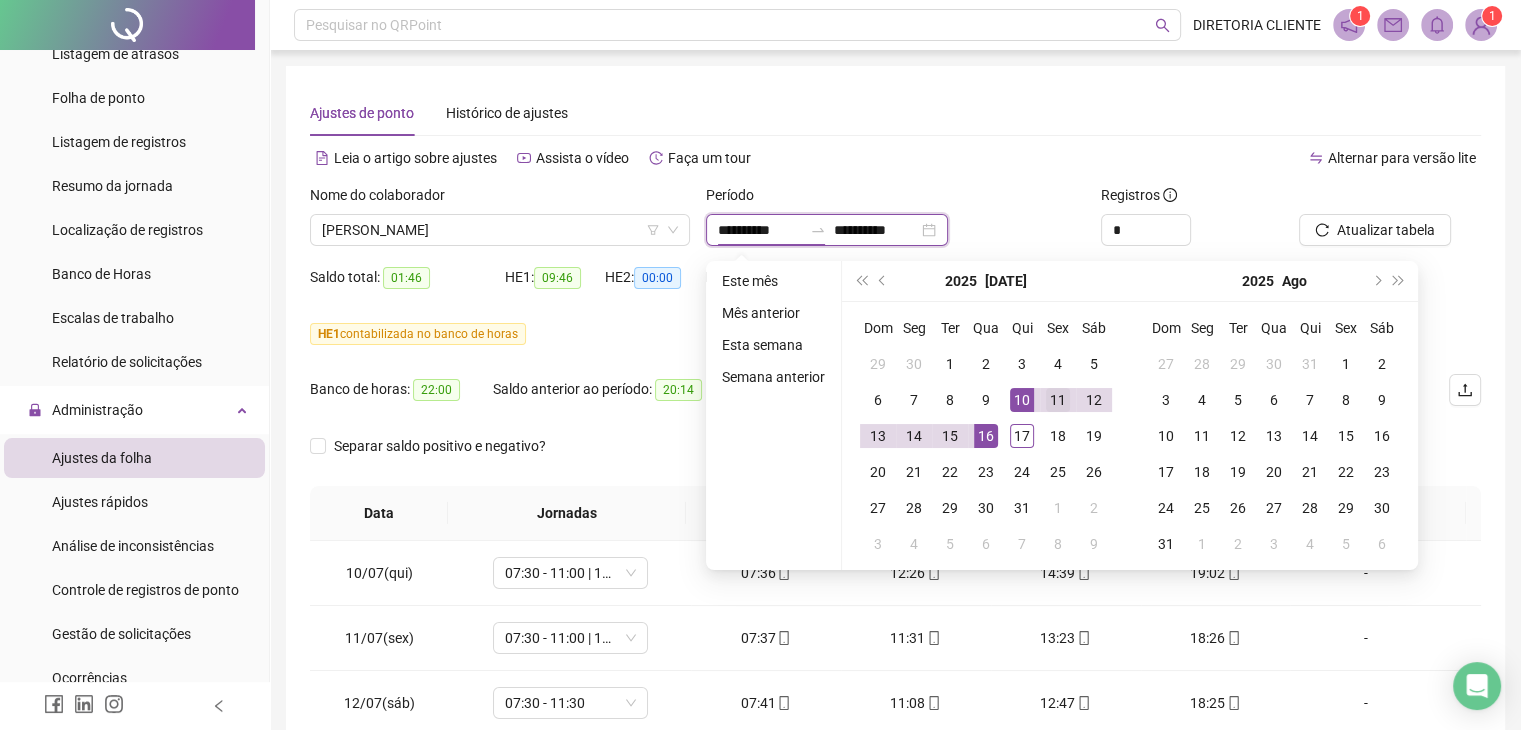 type on "**********" 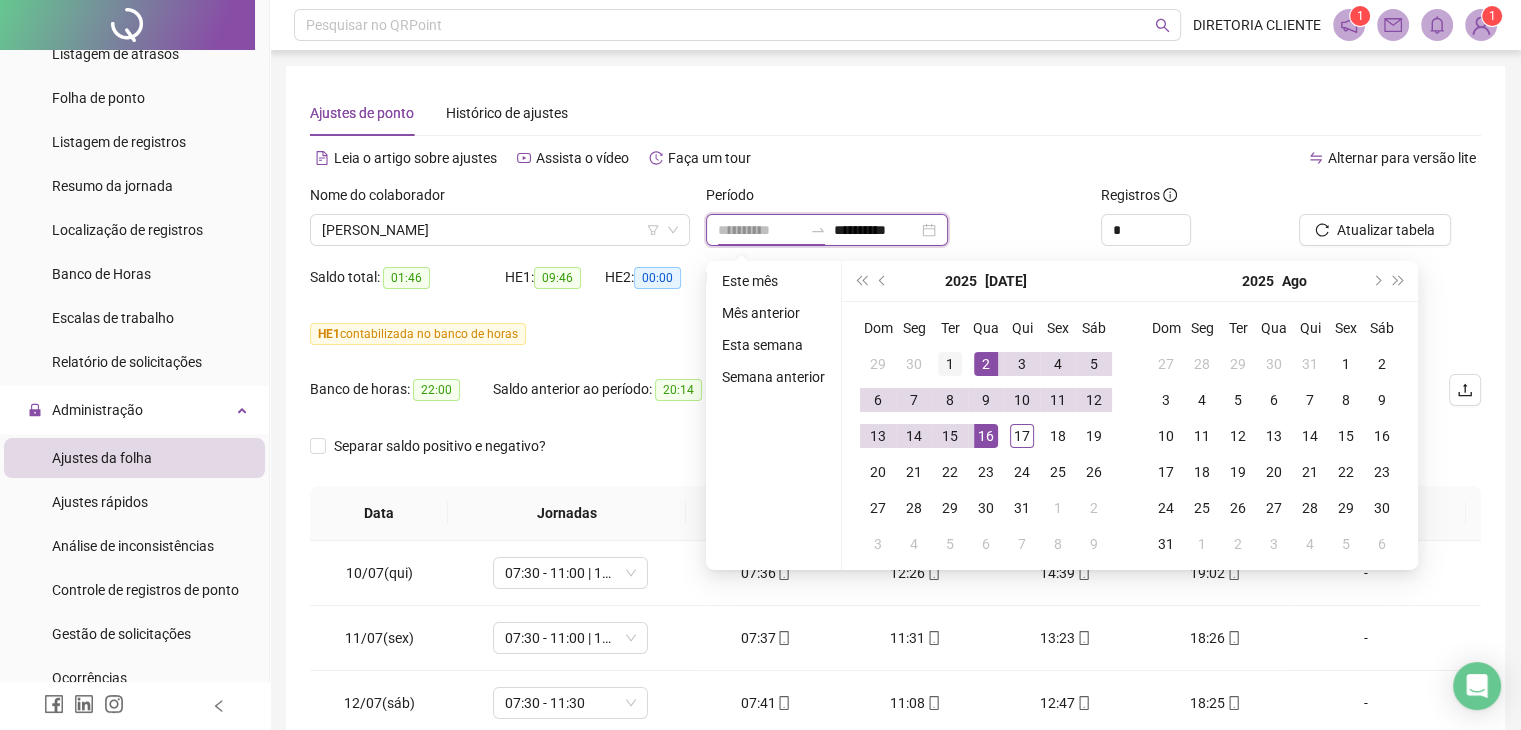 type on "**********" 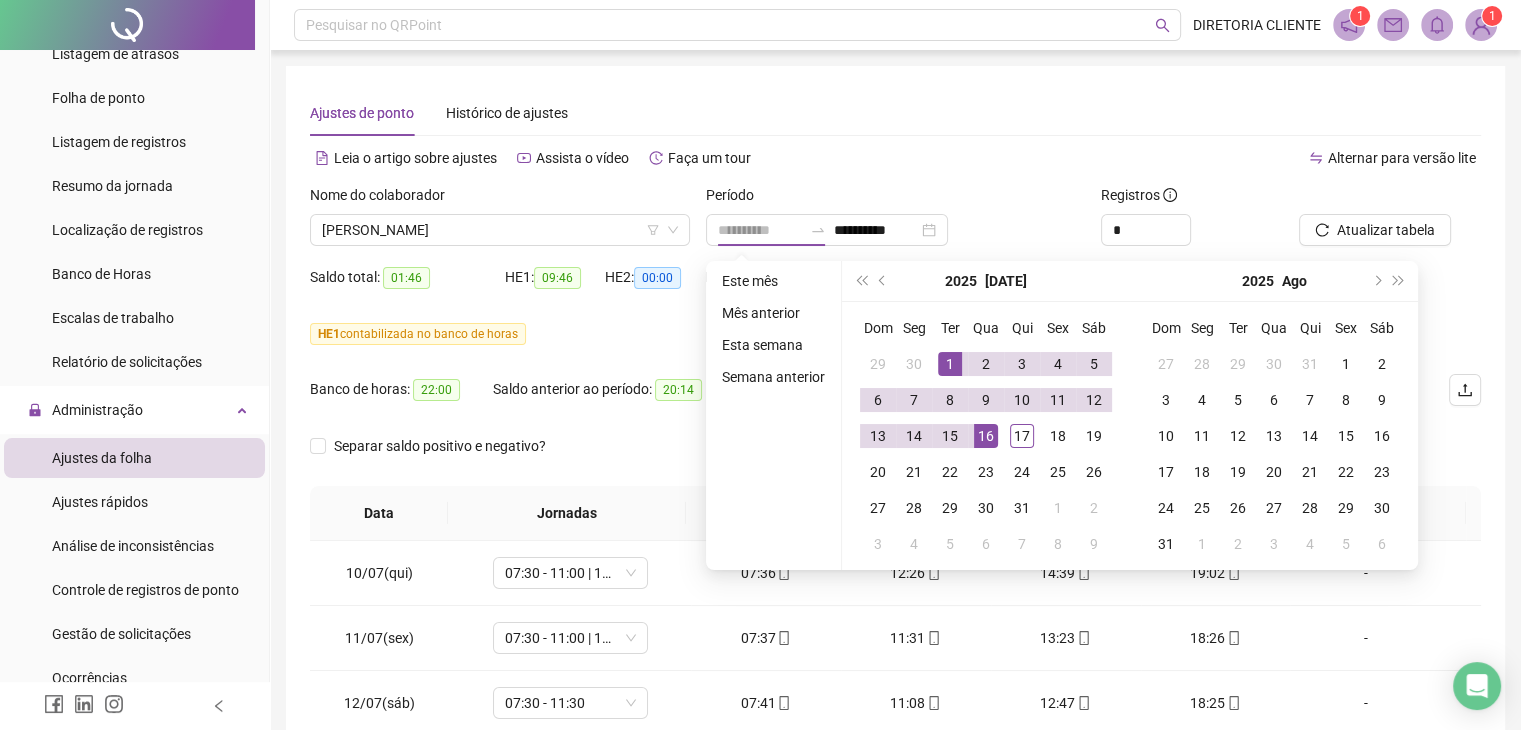 click on "1" at bounding box center [950, 364] 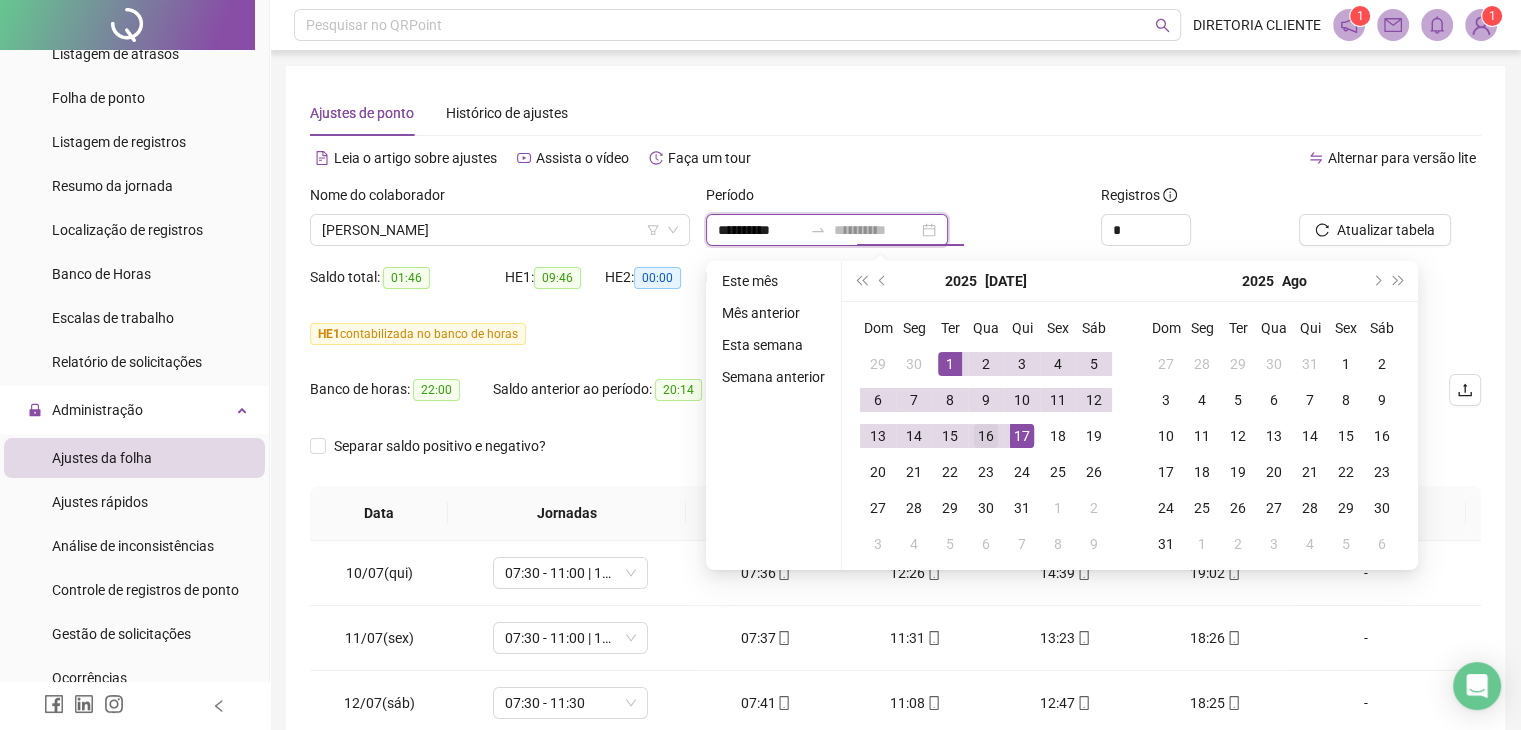 type on "**********" 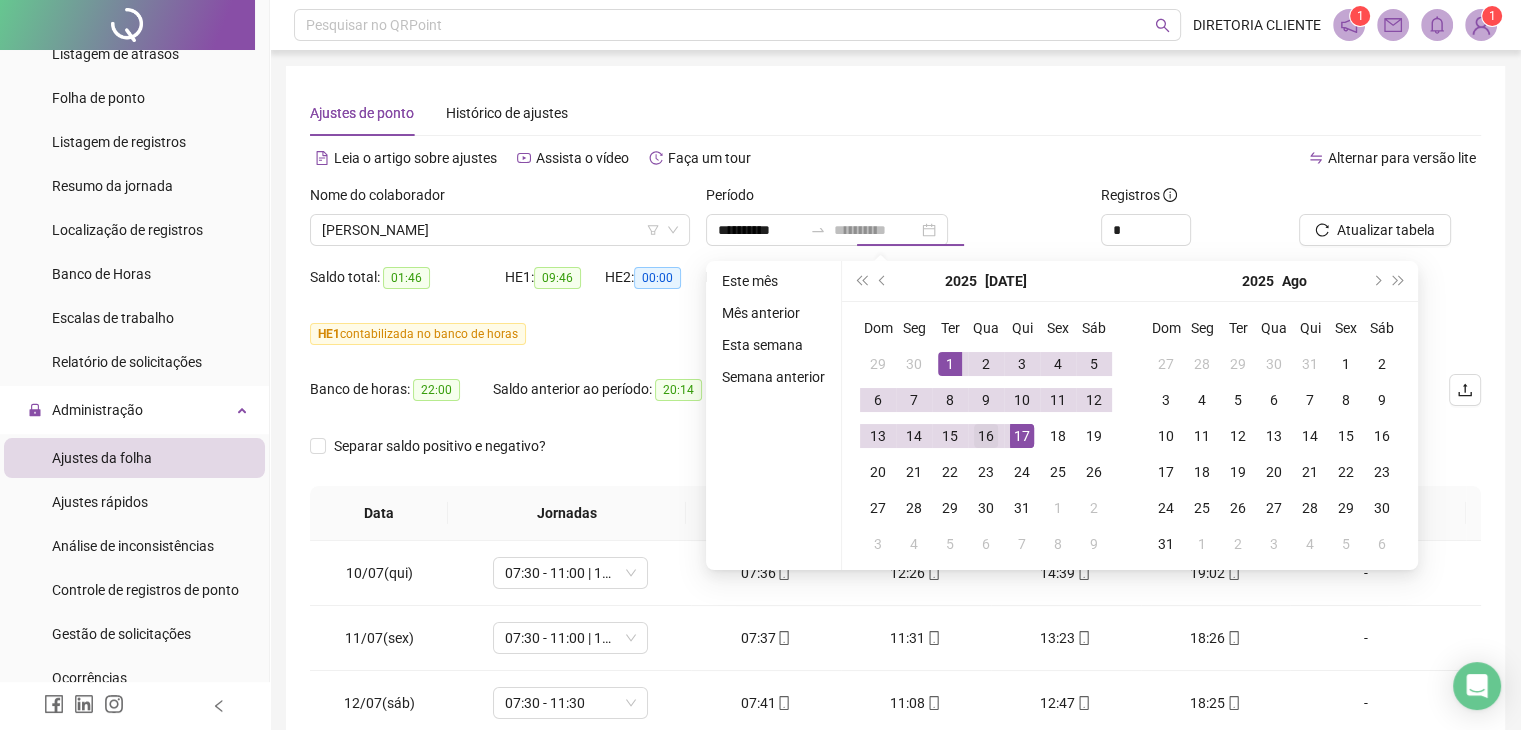 click on "16" at bounding box center (986, 436) 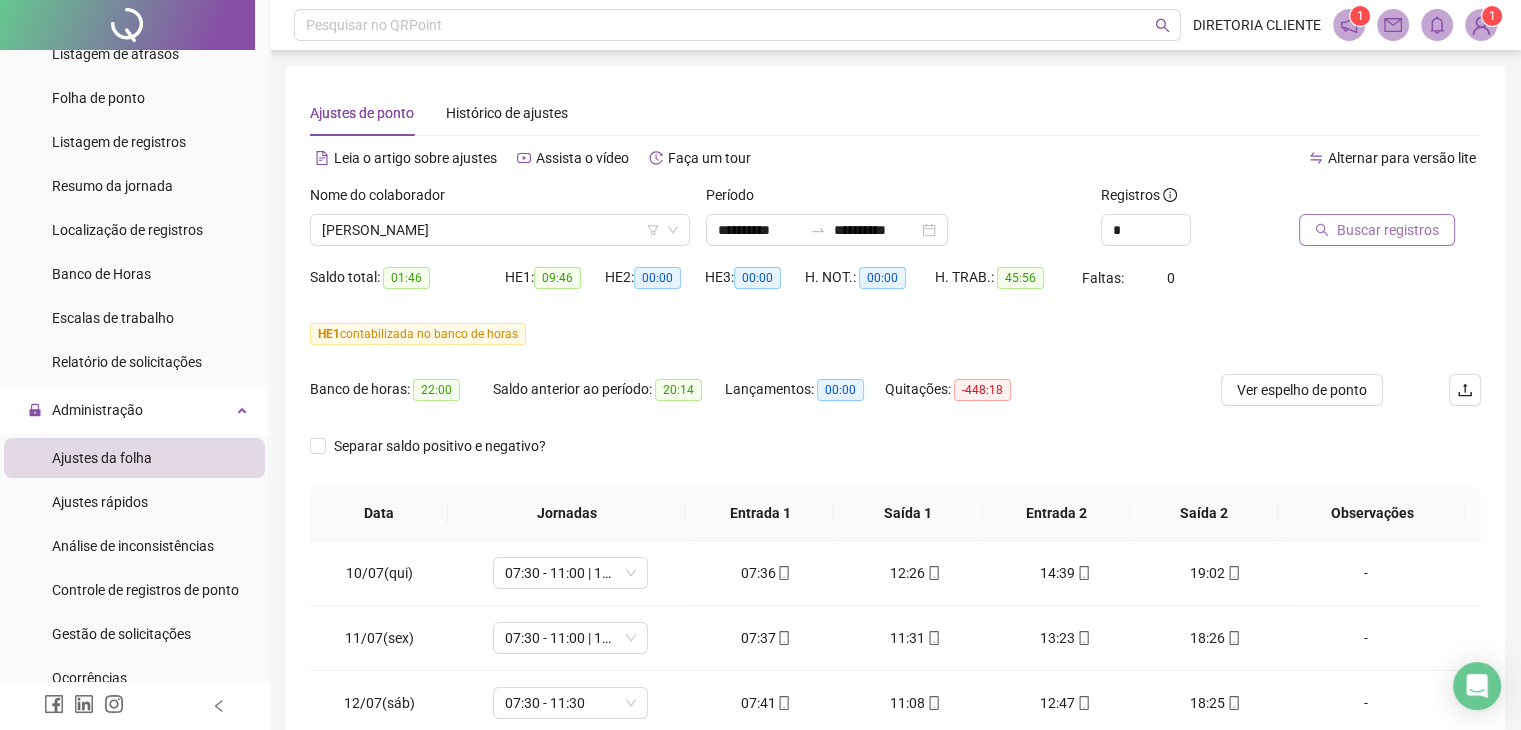 click on "Buscar registros" at bounding box center [1388, 230] 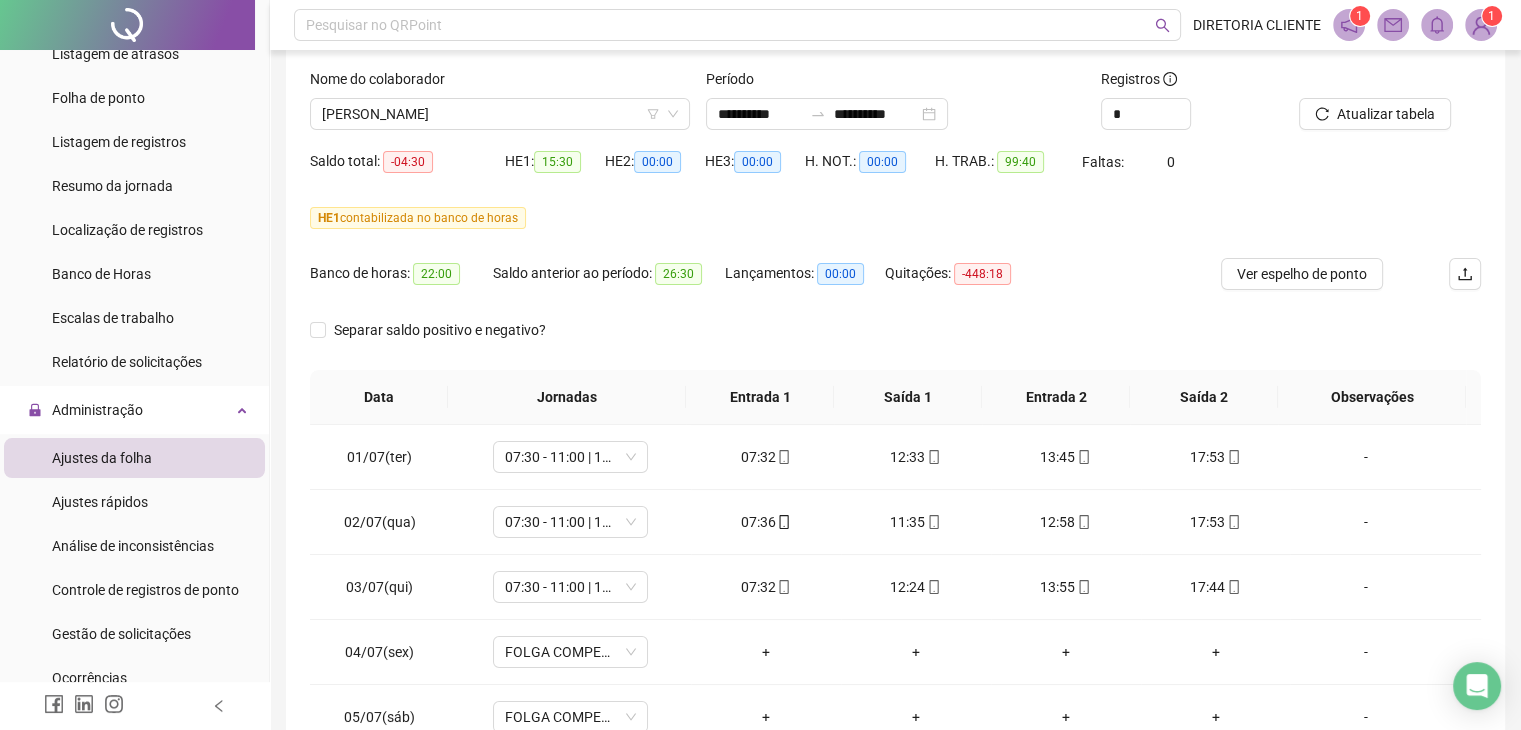scroll, scrollTop: 200, scrollLeft: 0, axis: vertical 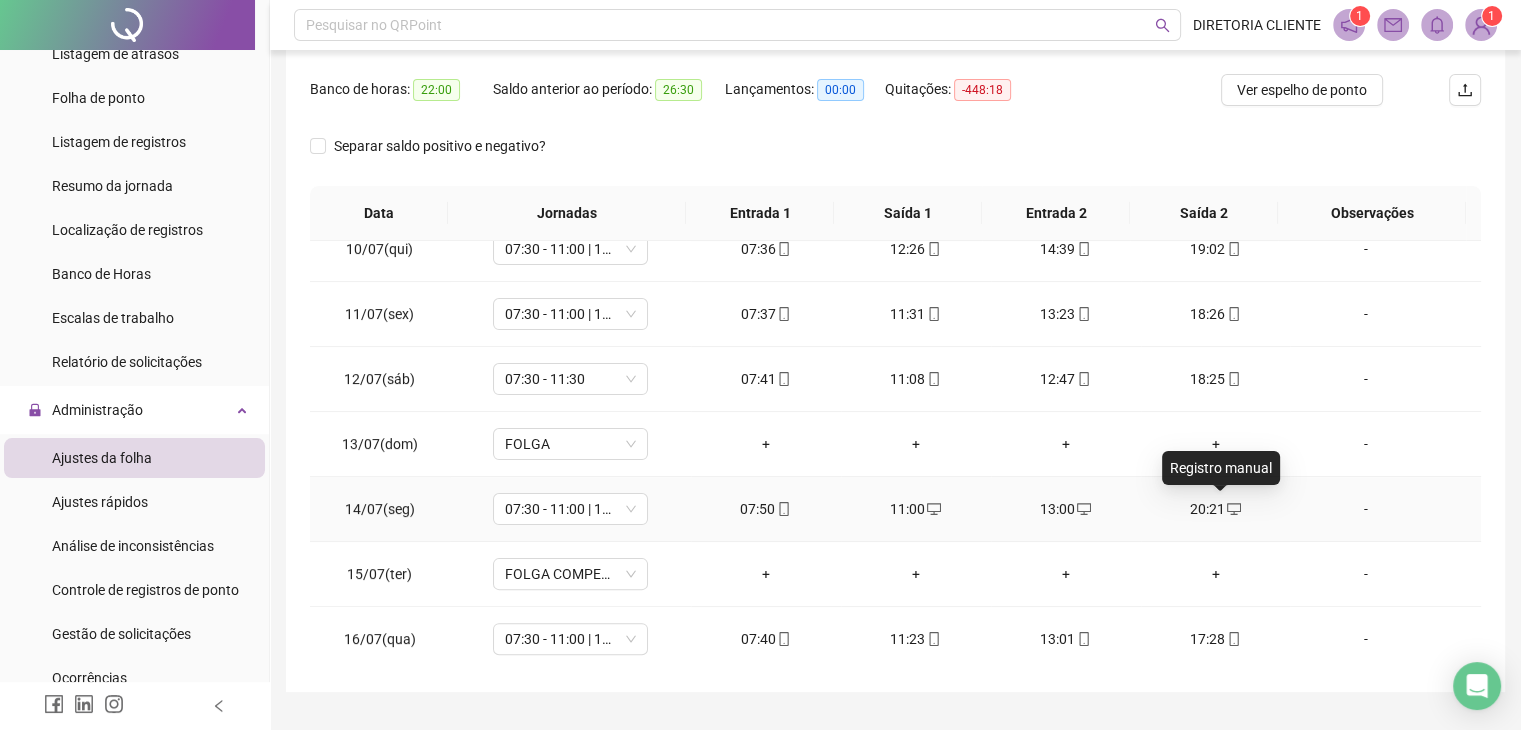 click 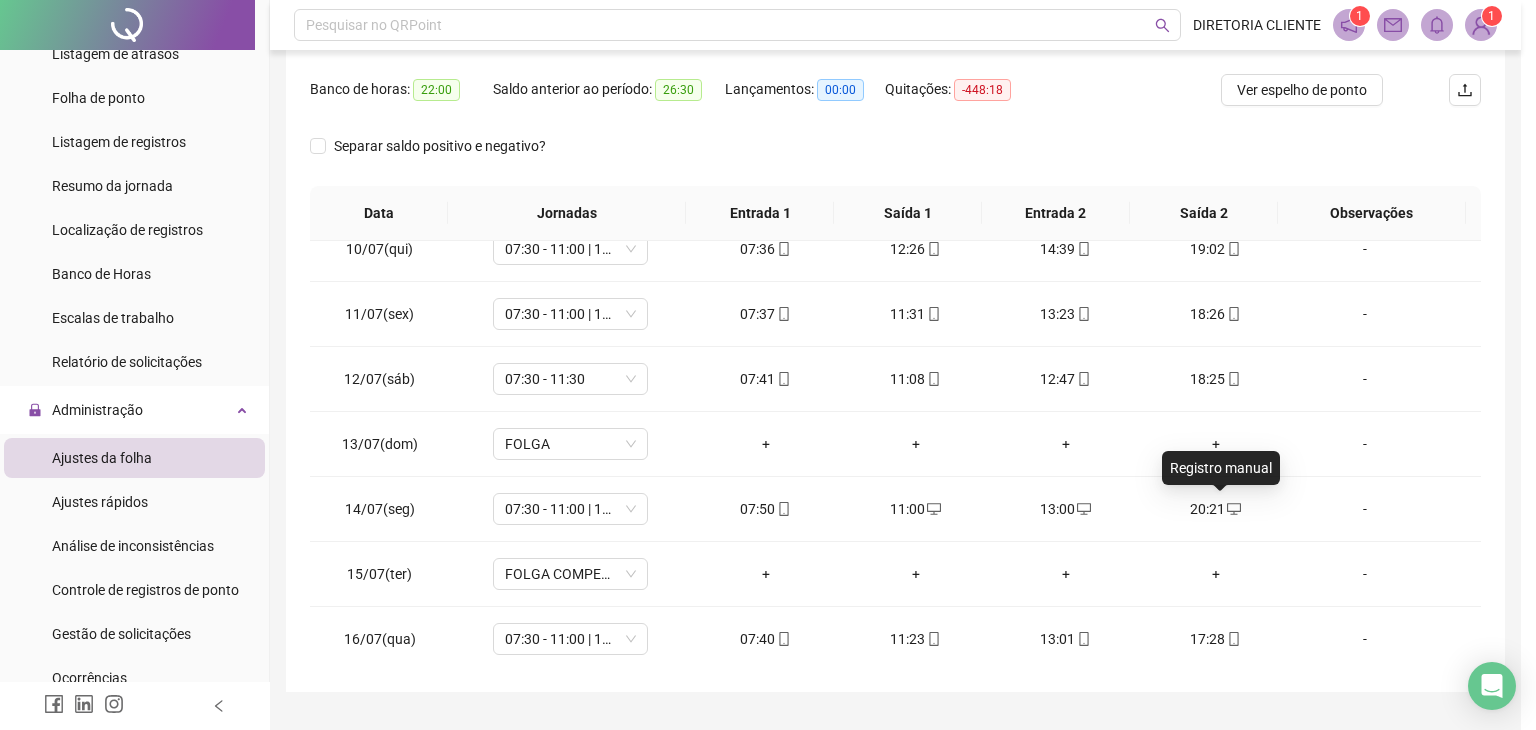 type on "**********" 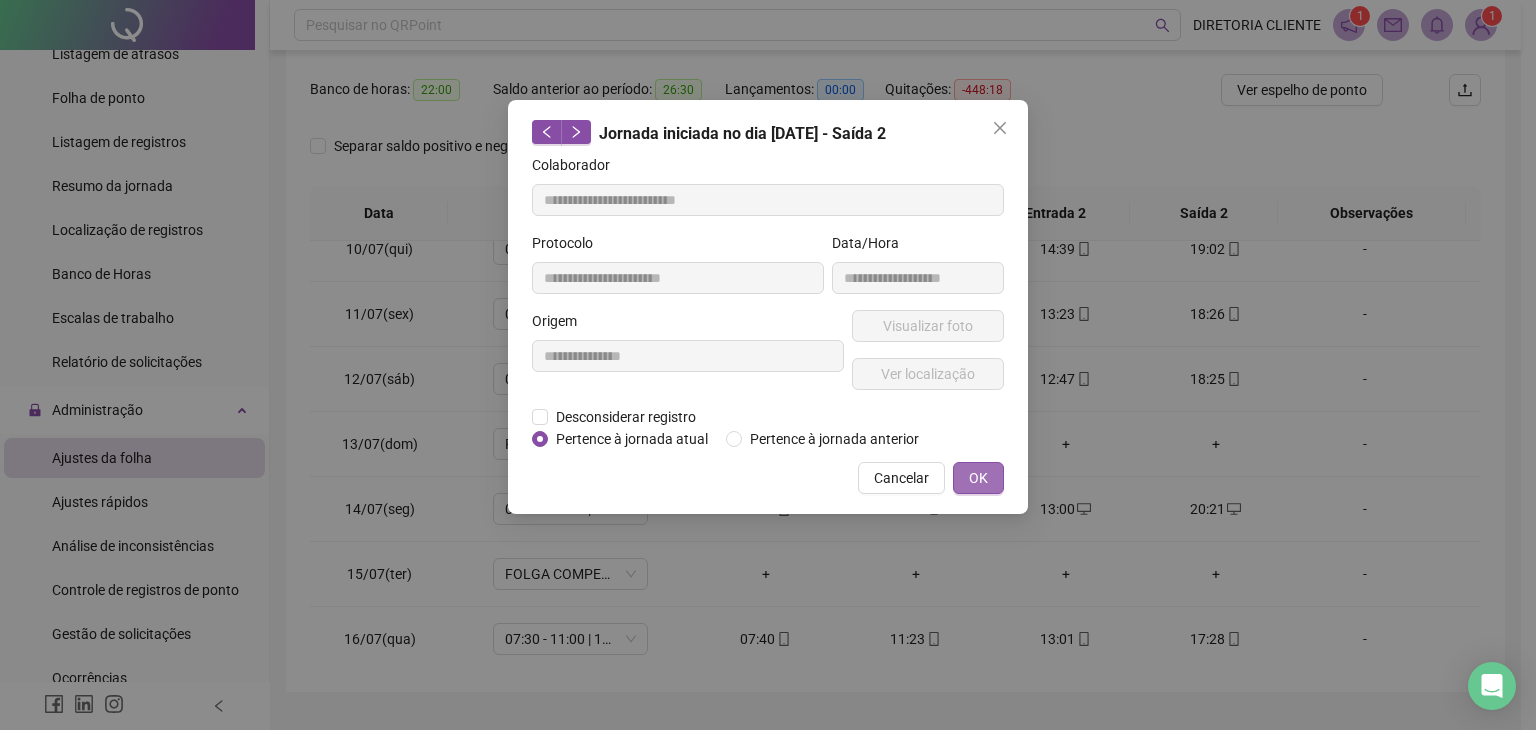 click on "OK" at bounding box center (978, 478) 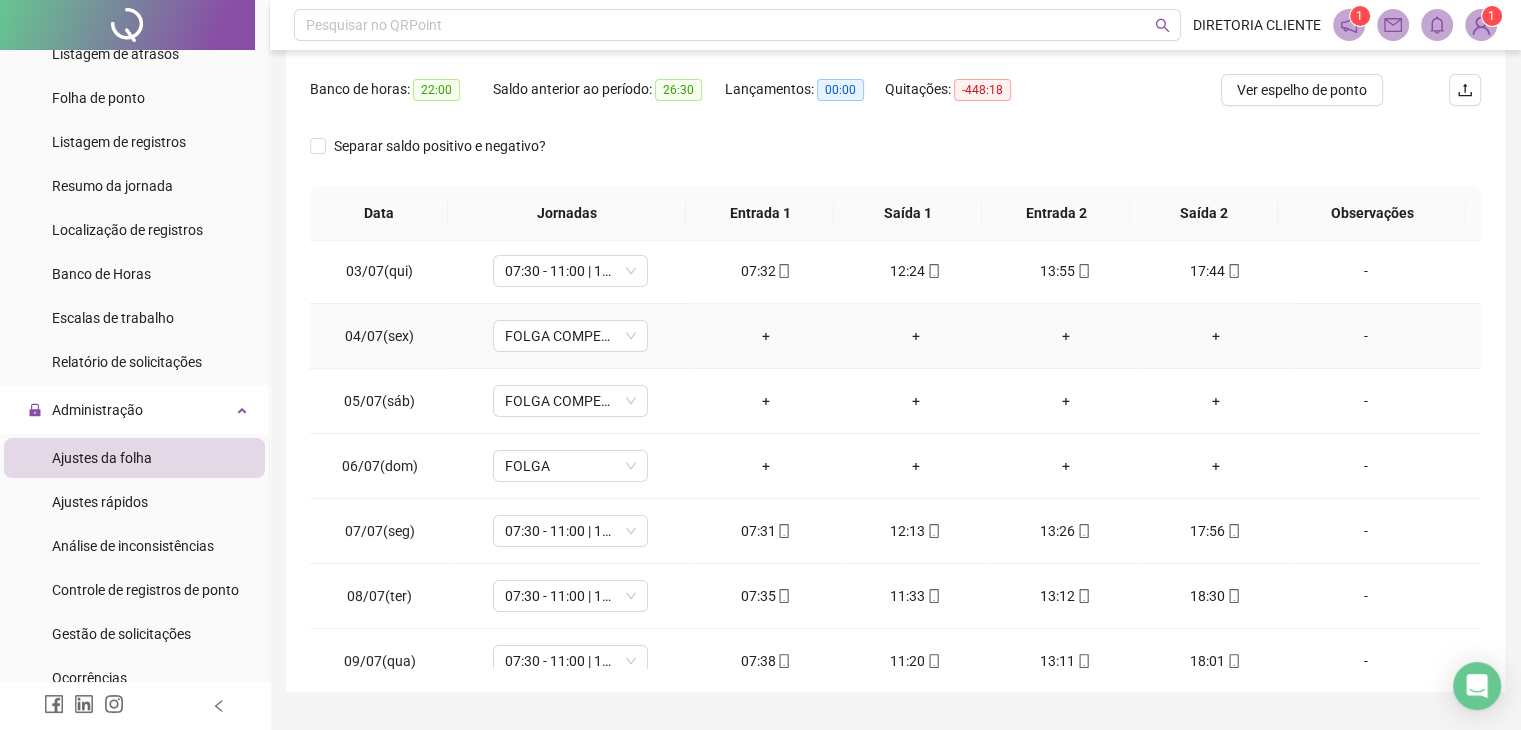scroll, scrollTop: 0, scrollLeft: 0, axis: both 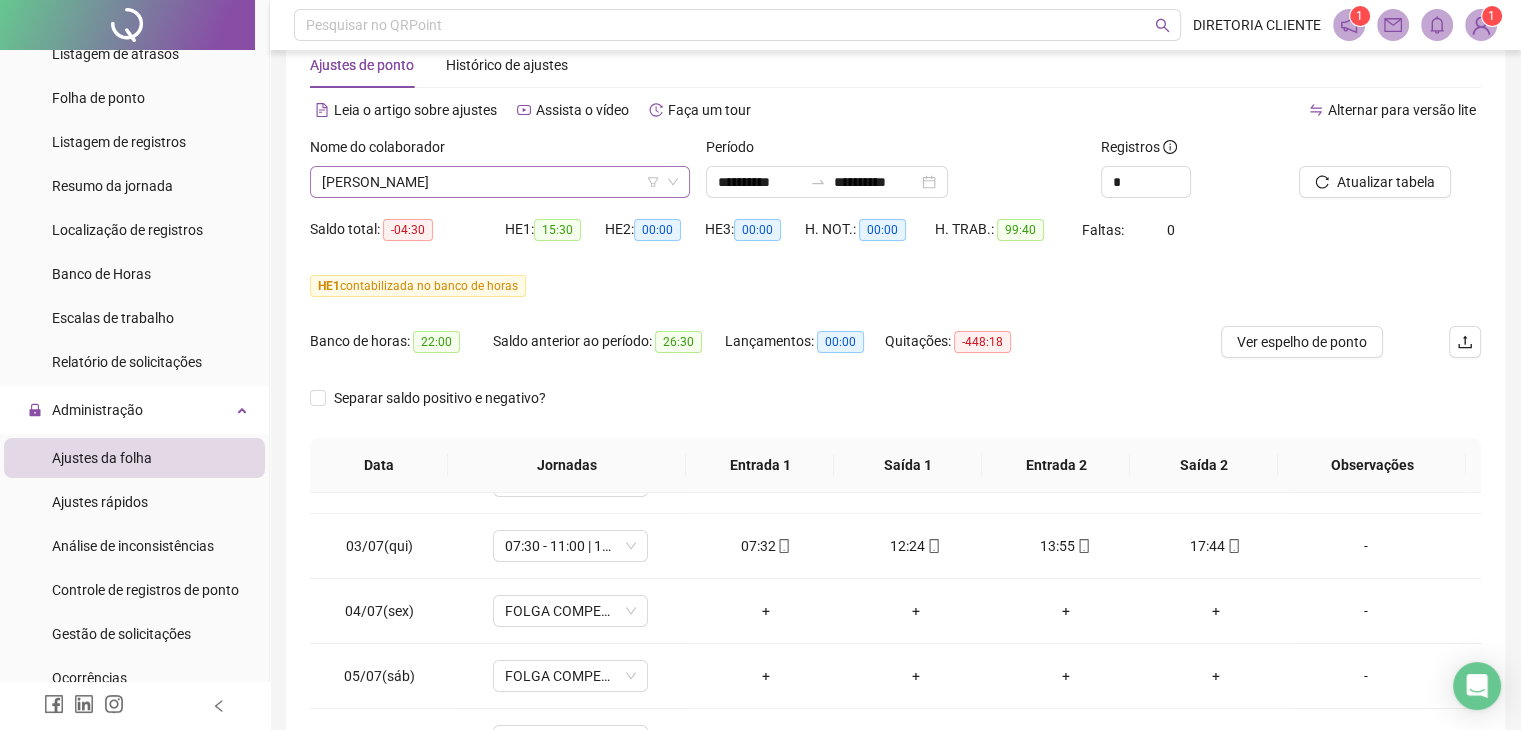 click on "[PERSON_NAME]" at bounding box center [500, 182] 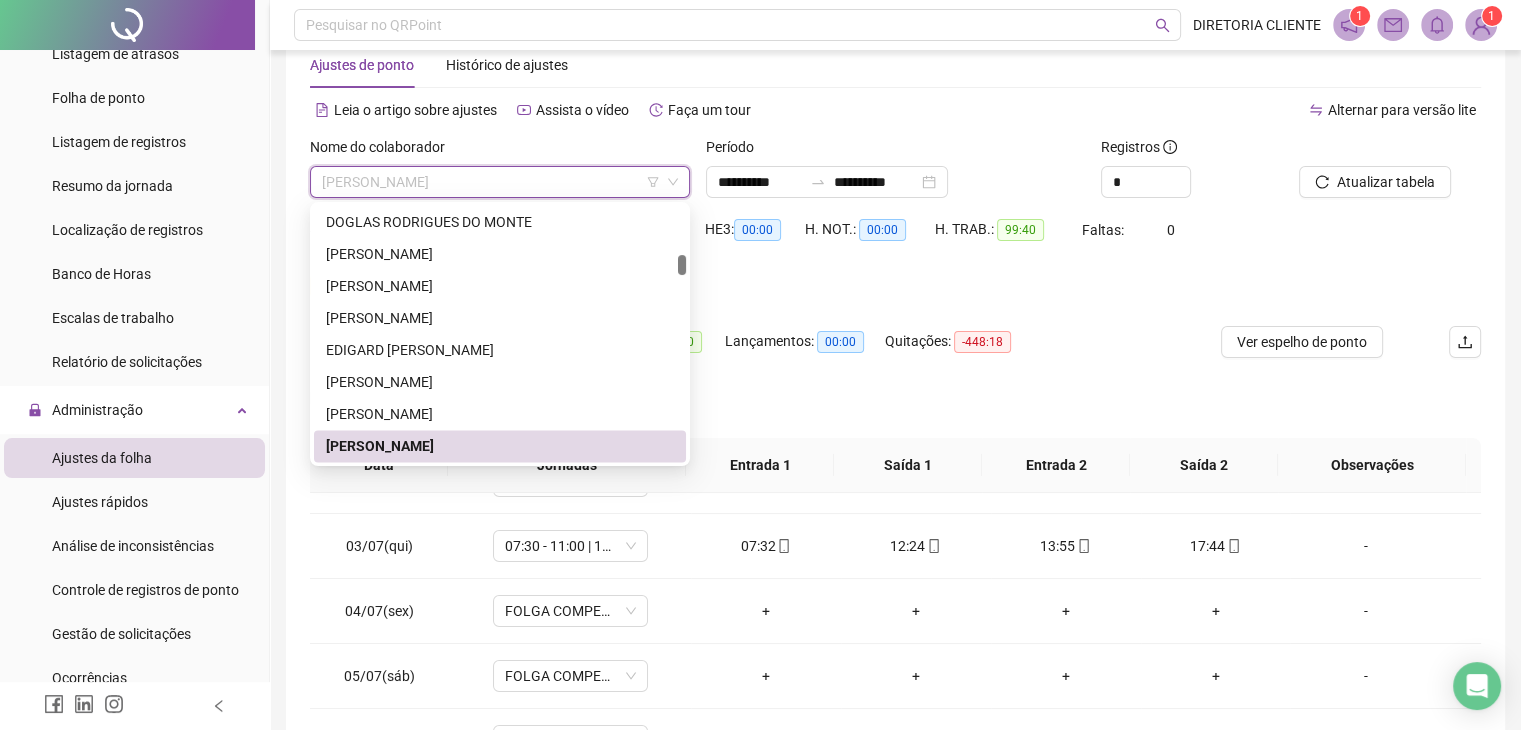 paste on "**********" 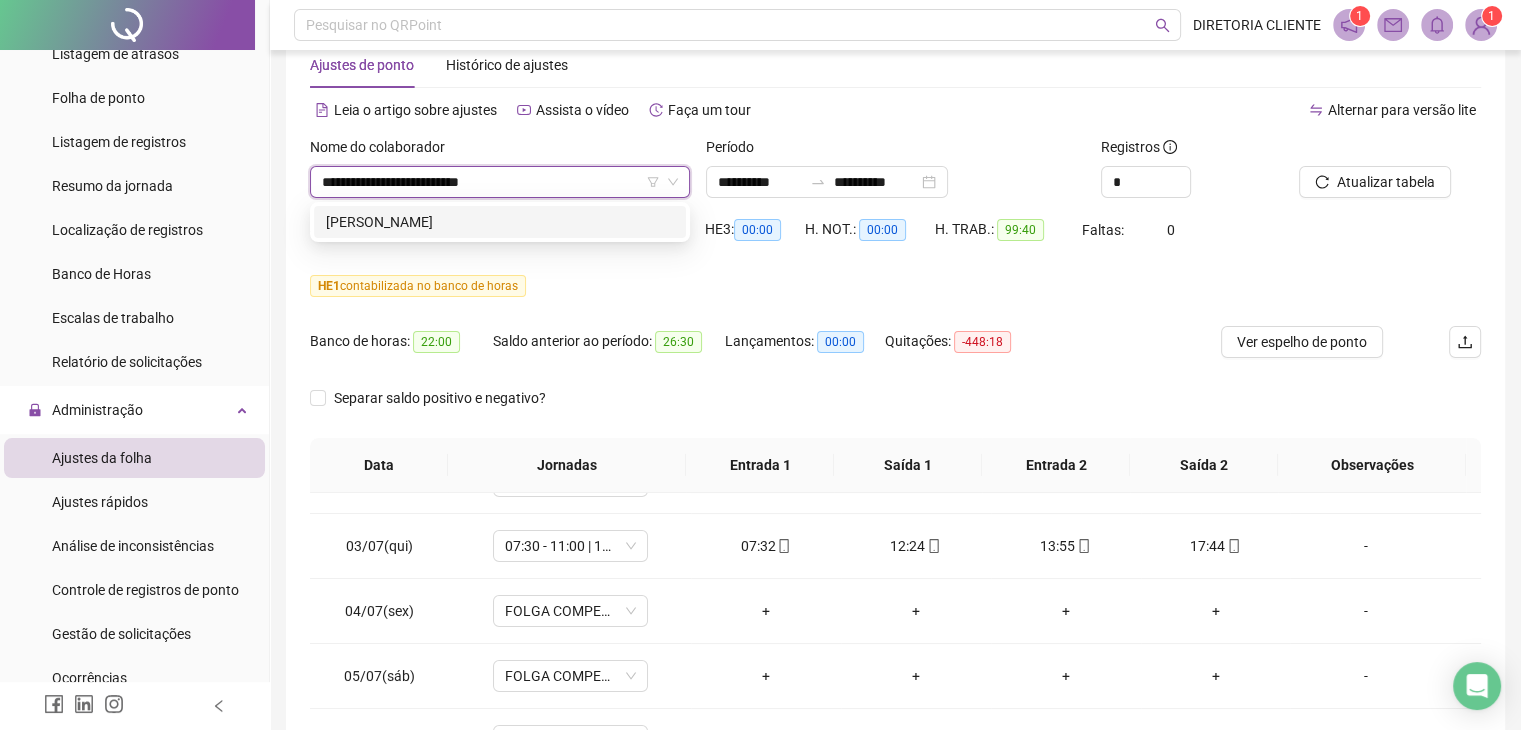 scroll, scrollTop: 0, scrollLeft: 0, axis: both 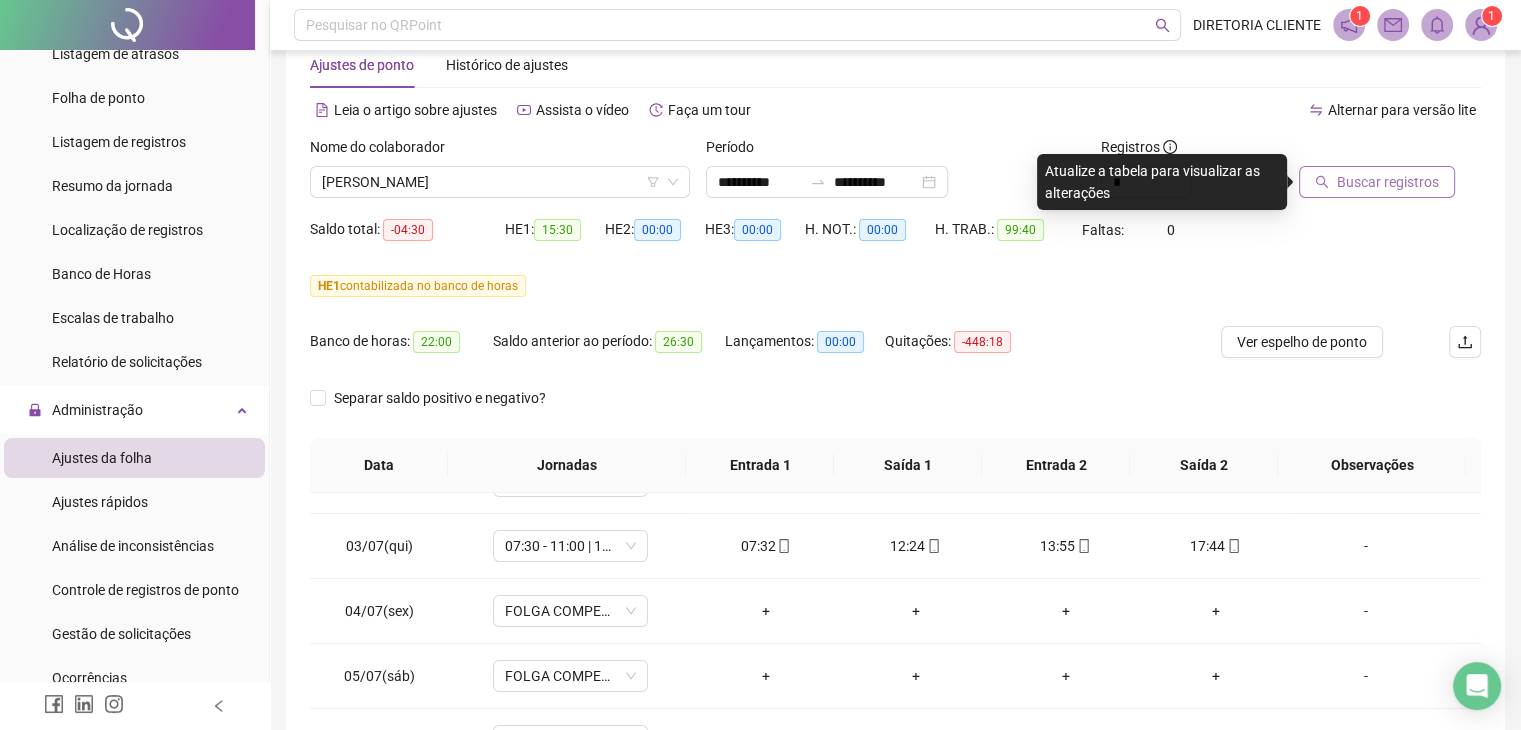 click on "Buscar registros" at bounding box center [1377, 182] 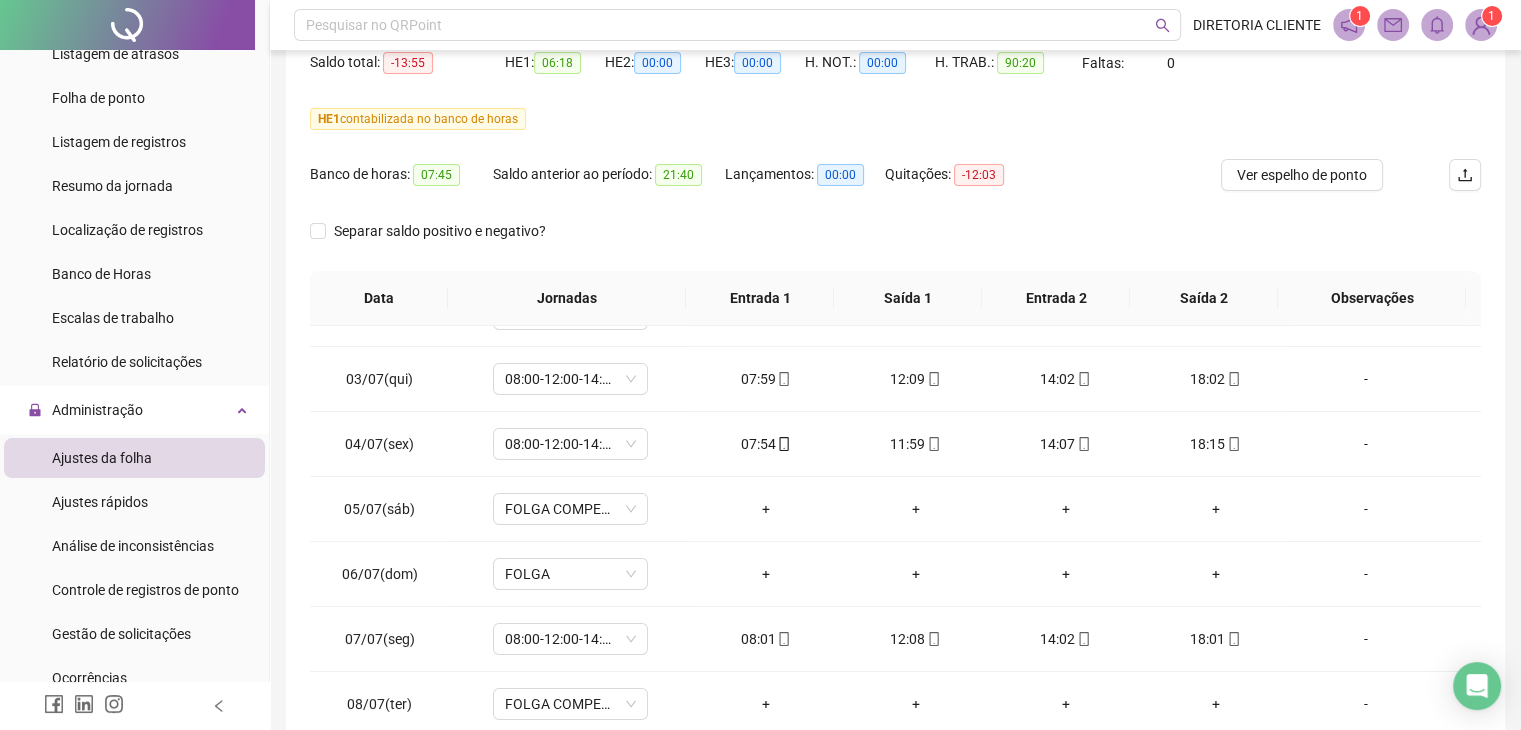 scroll, scrollTop: 248, scrollLeft: 0, axis: vertical 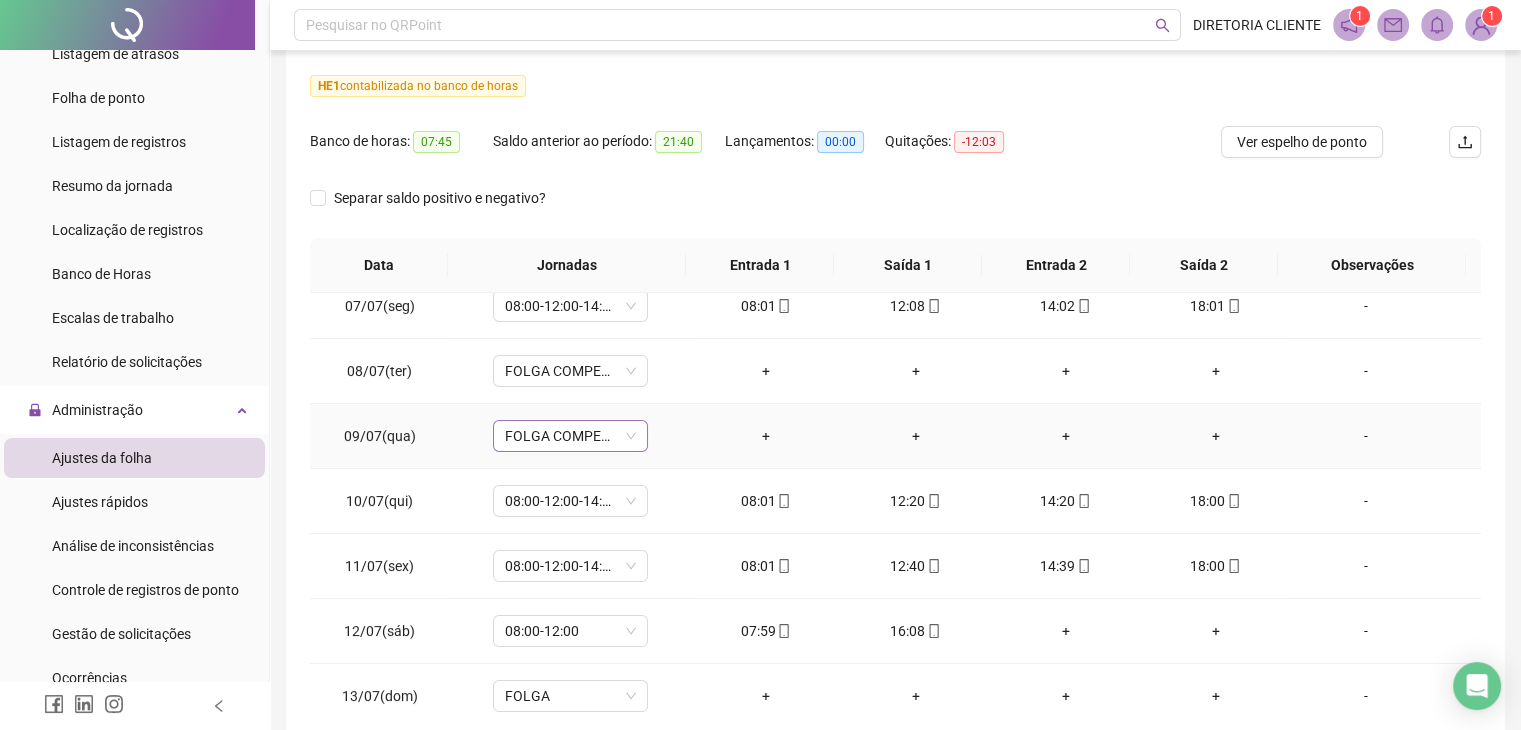 click on "FOLGA COMPENSATÓRIA" at bounding box center [570, 436] 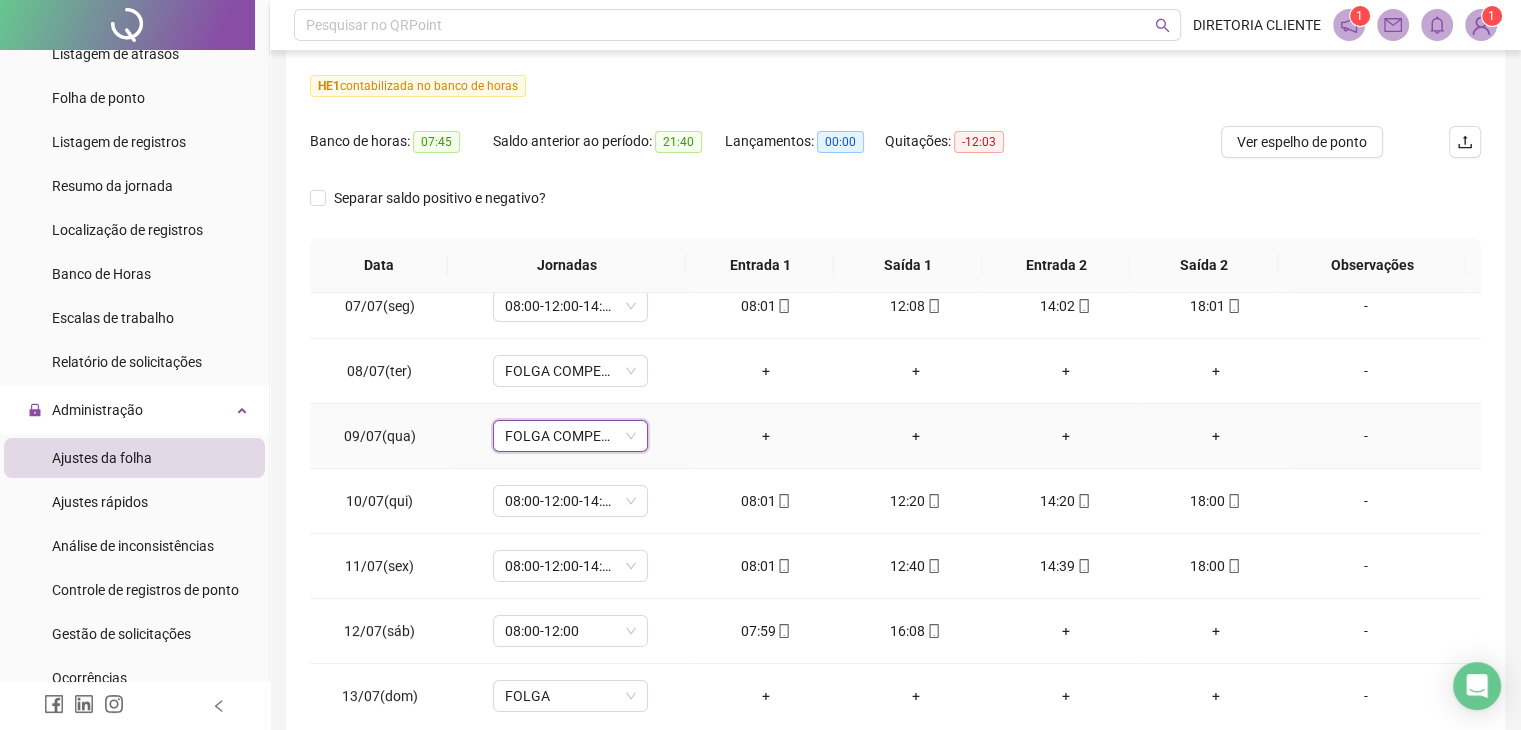 click on "FOLGA COMPENSATÓRIA" at bounding box center (570, 436) 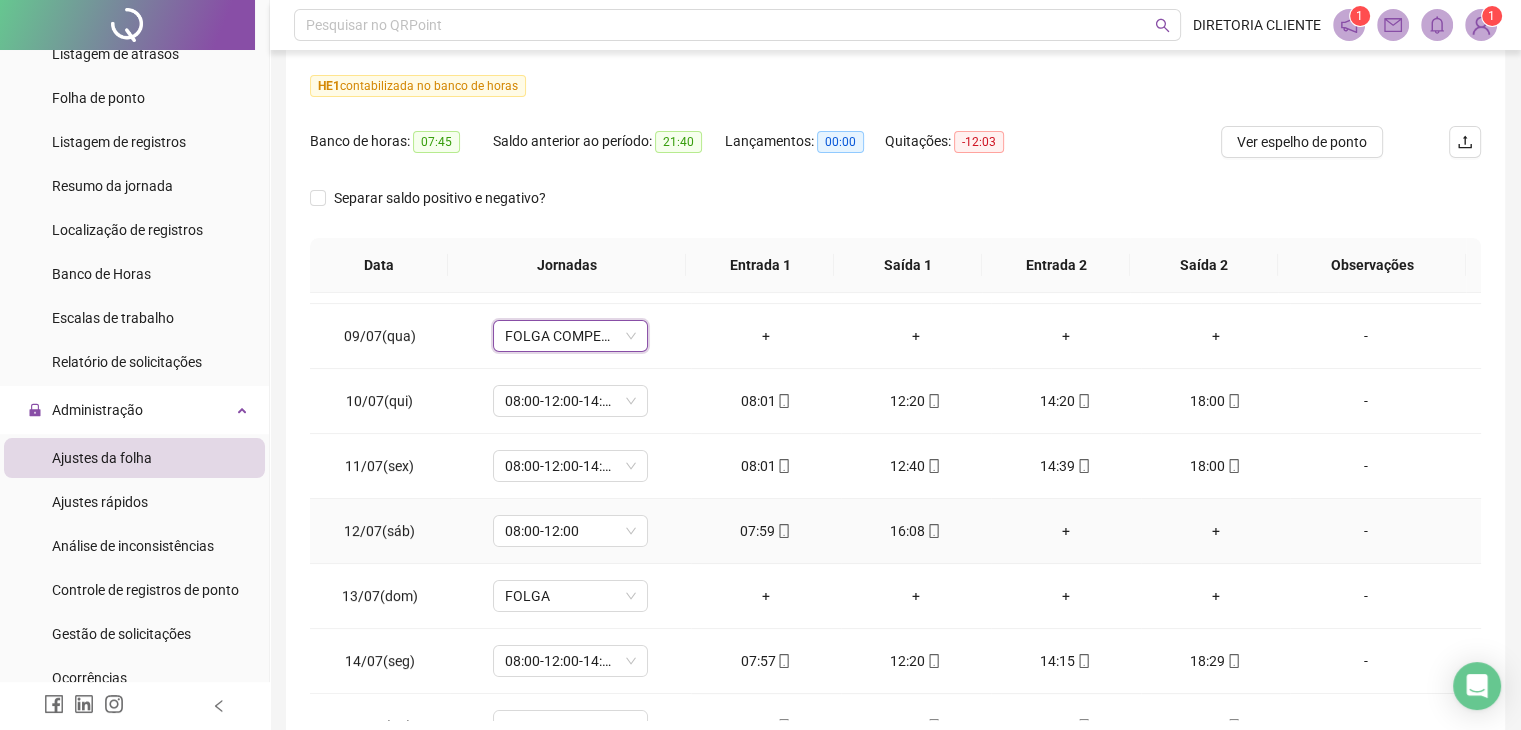 scroll, scrollTop: 609, scrollLeft: 0, axis: vertical 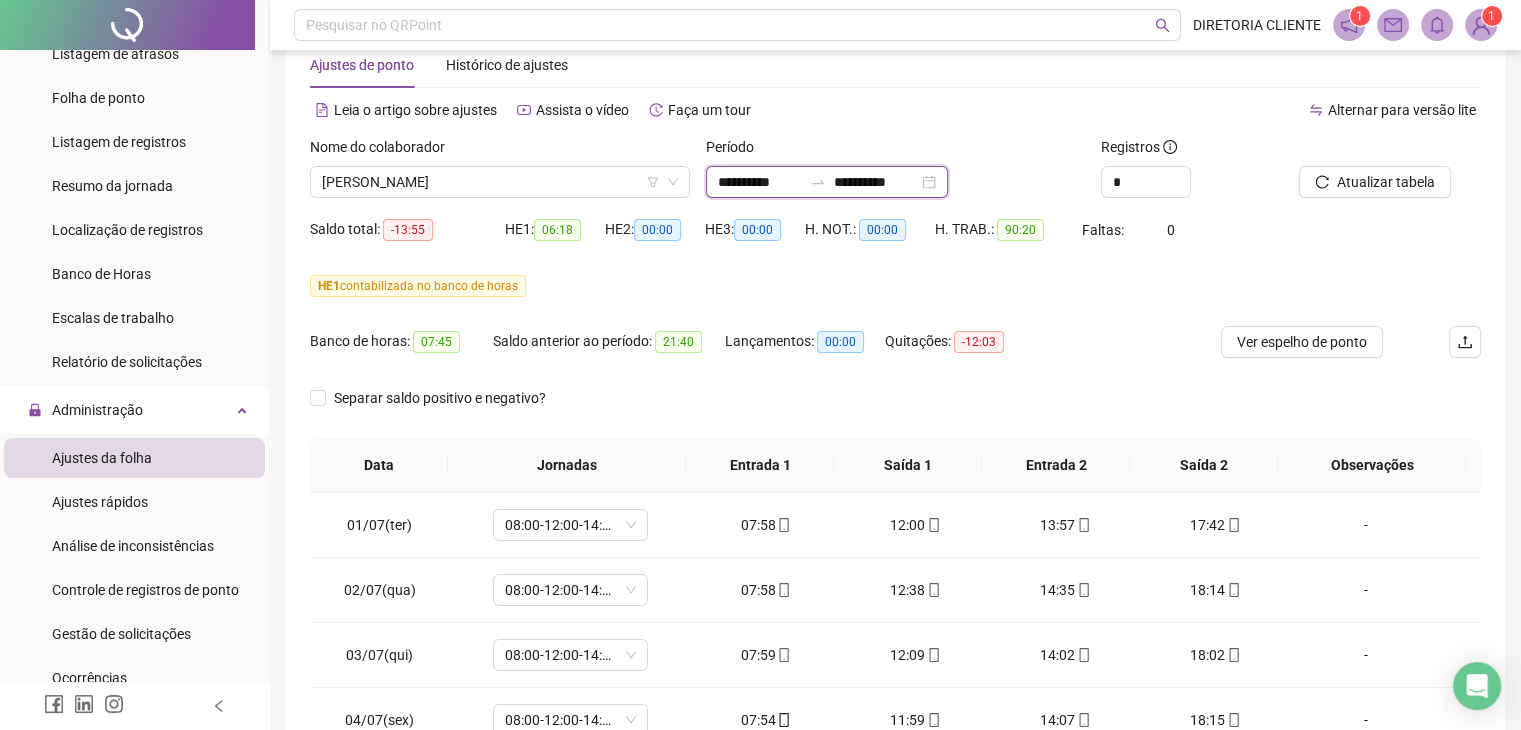 click on "**********" at bounding box center [760, 182] 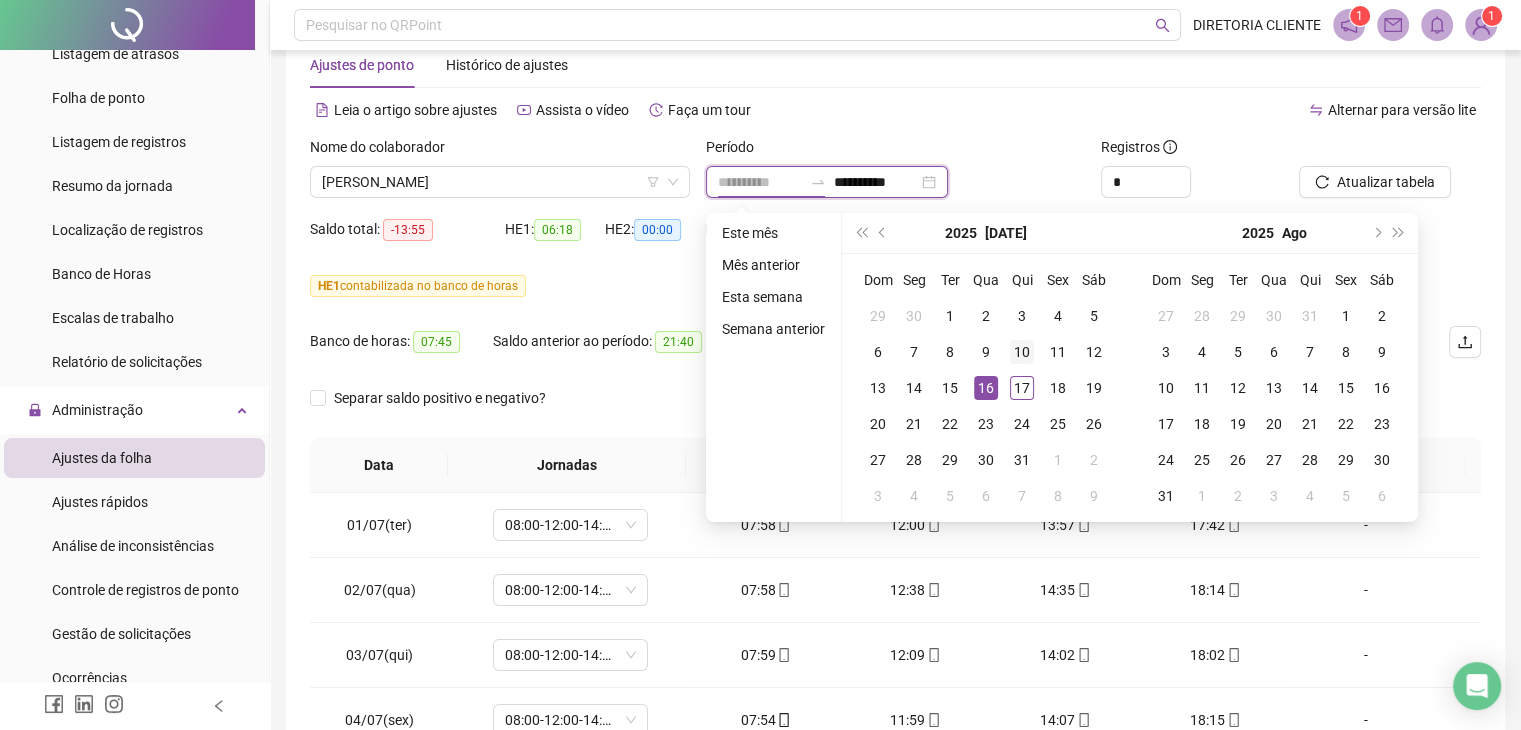 type on "**********" 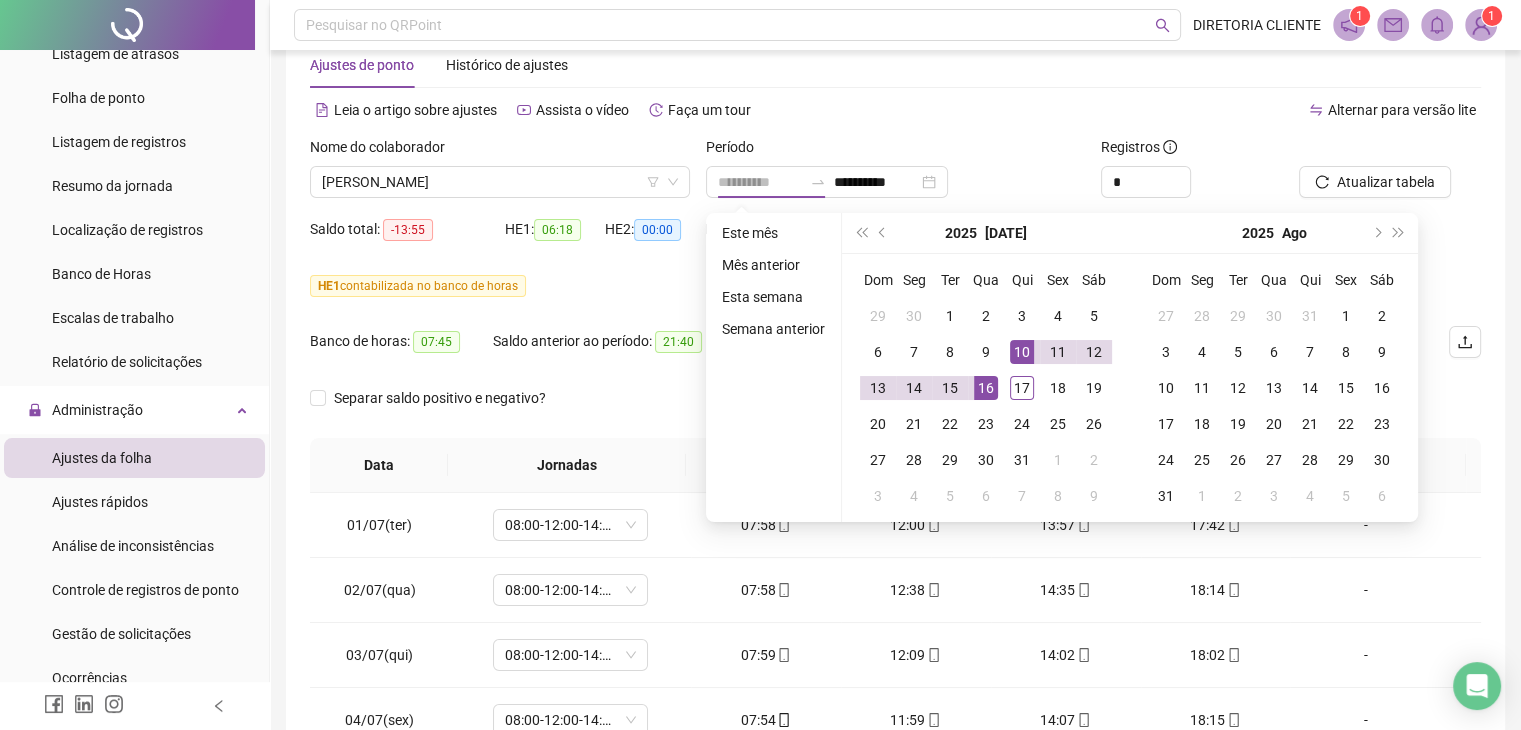 click on "10" at bounding box center [1022, 352] 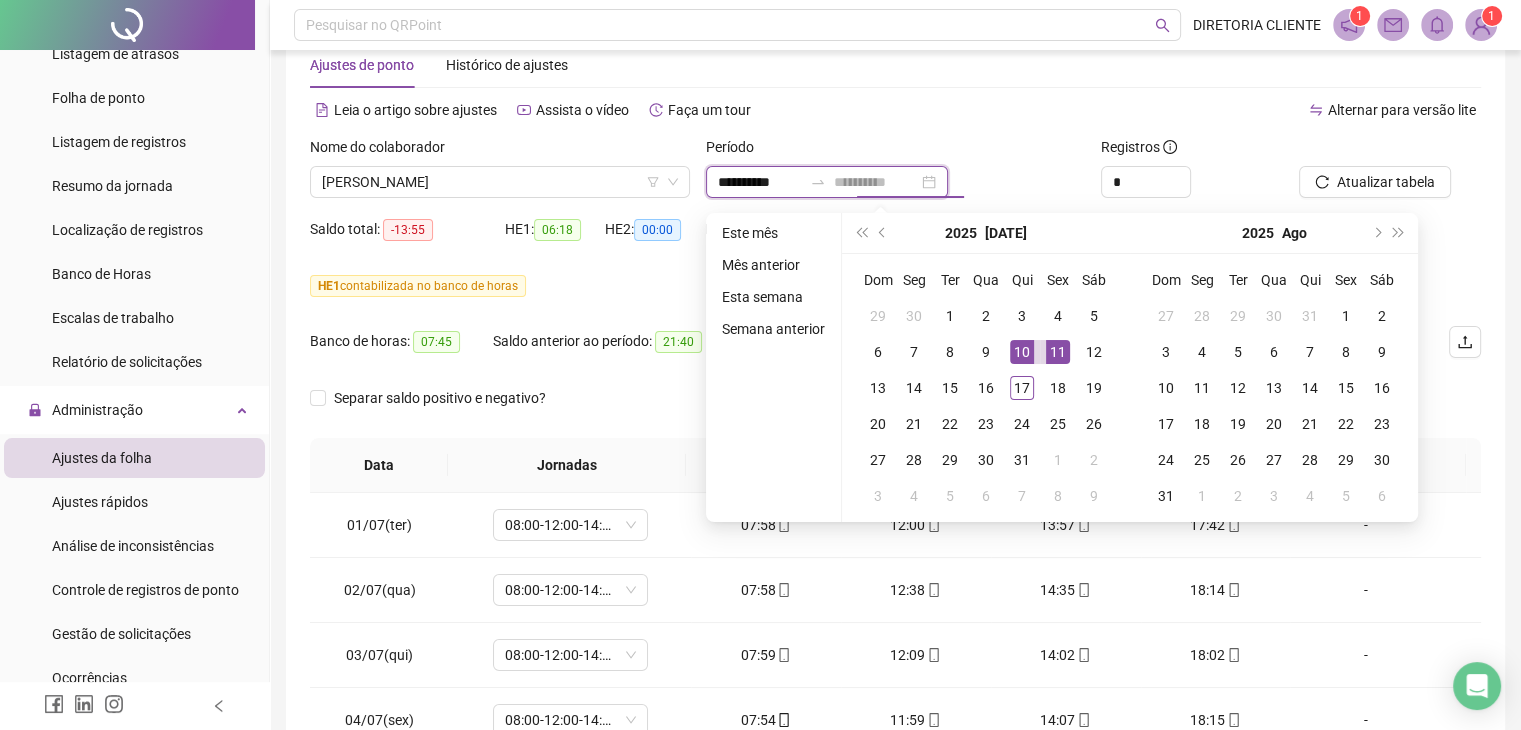 type on "**********" 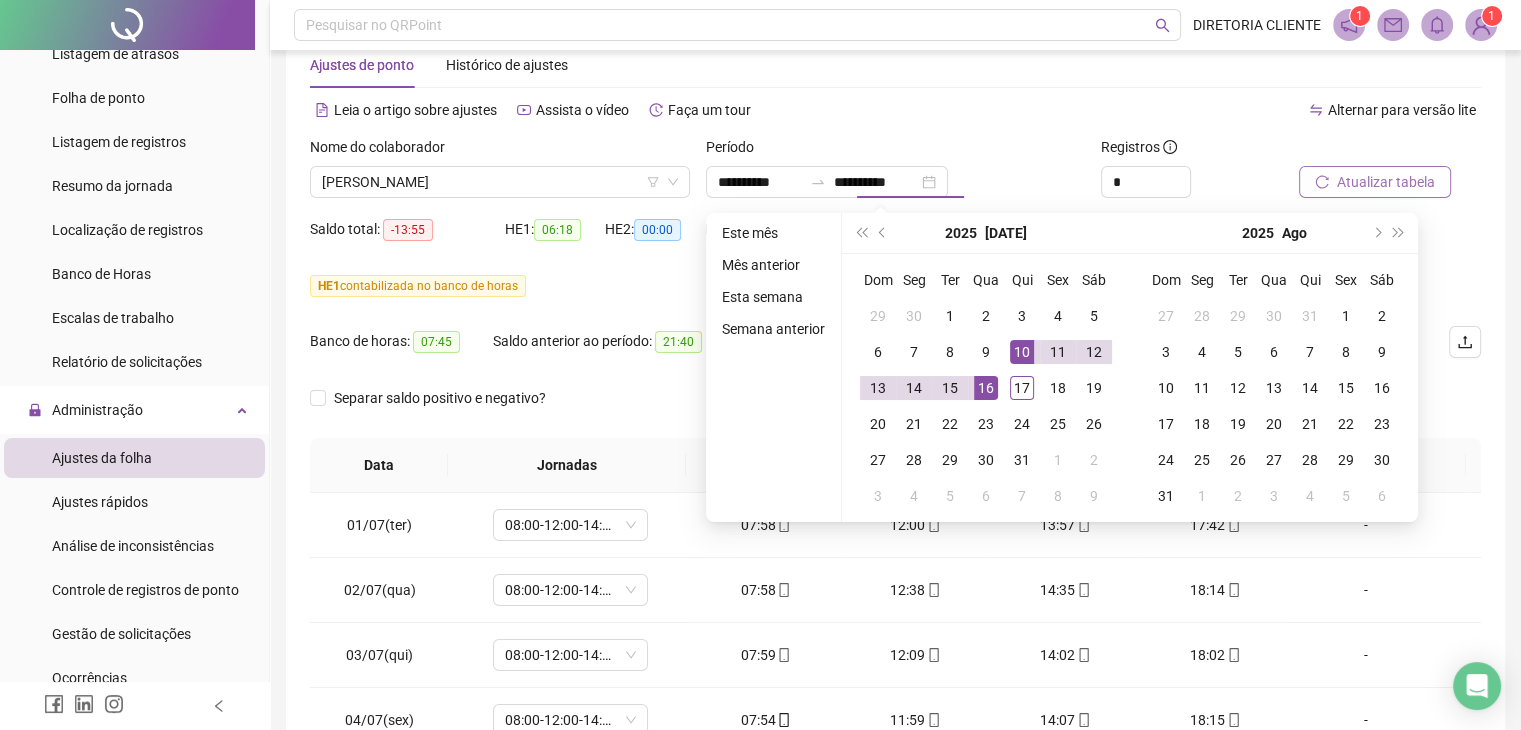 click on "Atualizar tabela" at bounding box center (1375, 182) 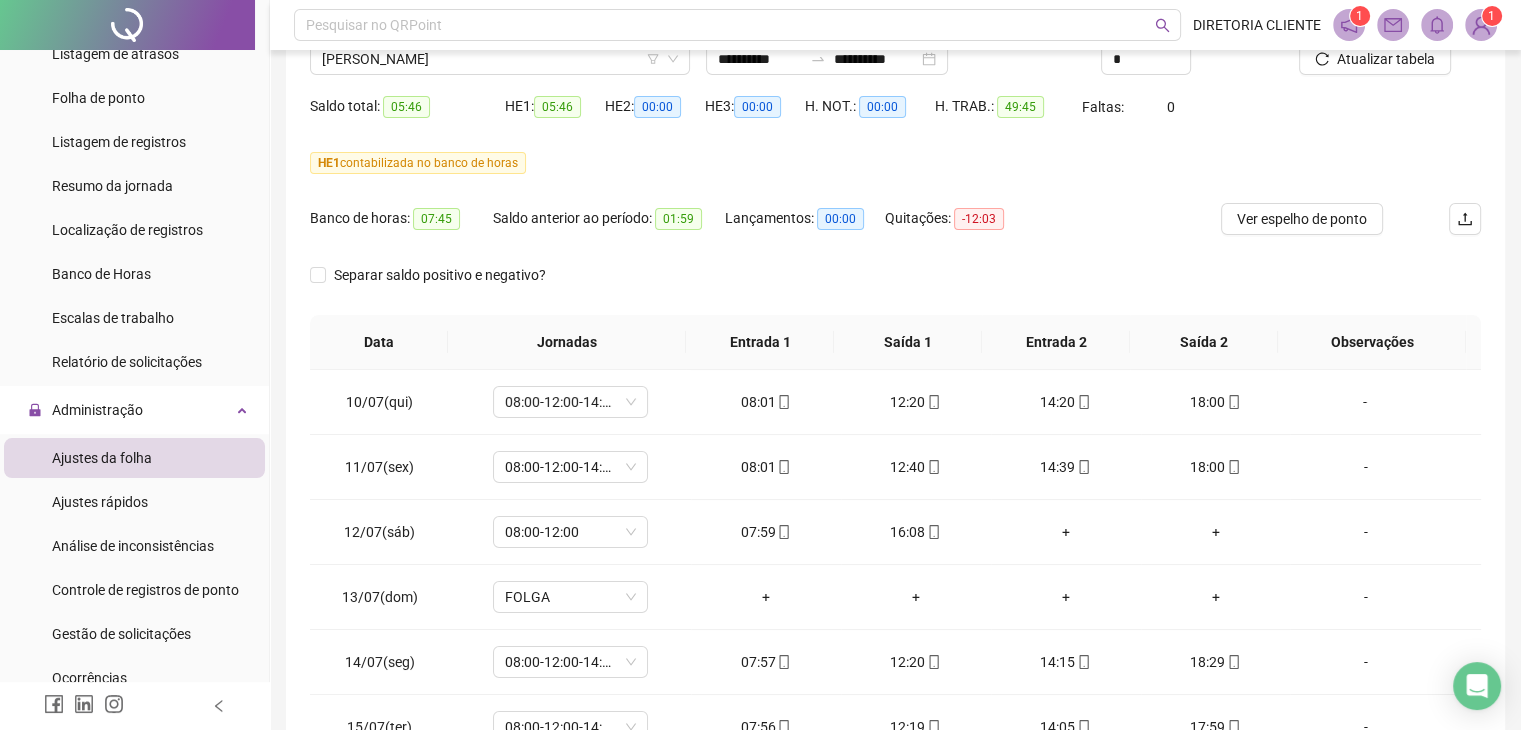 scroll, scrollTop: 348, scrollLeft: 0, axis: vertical 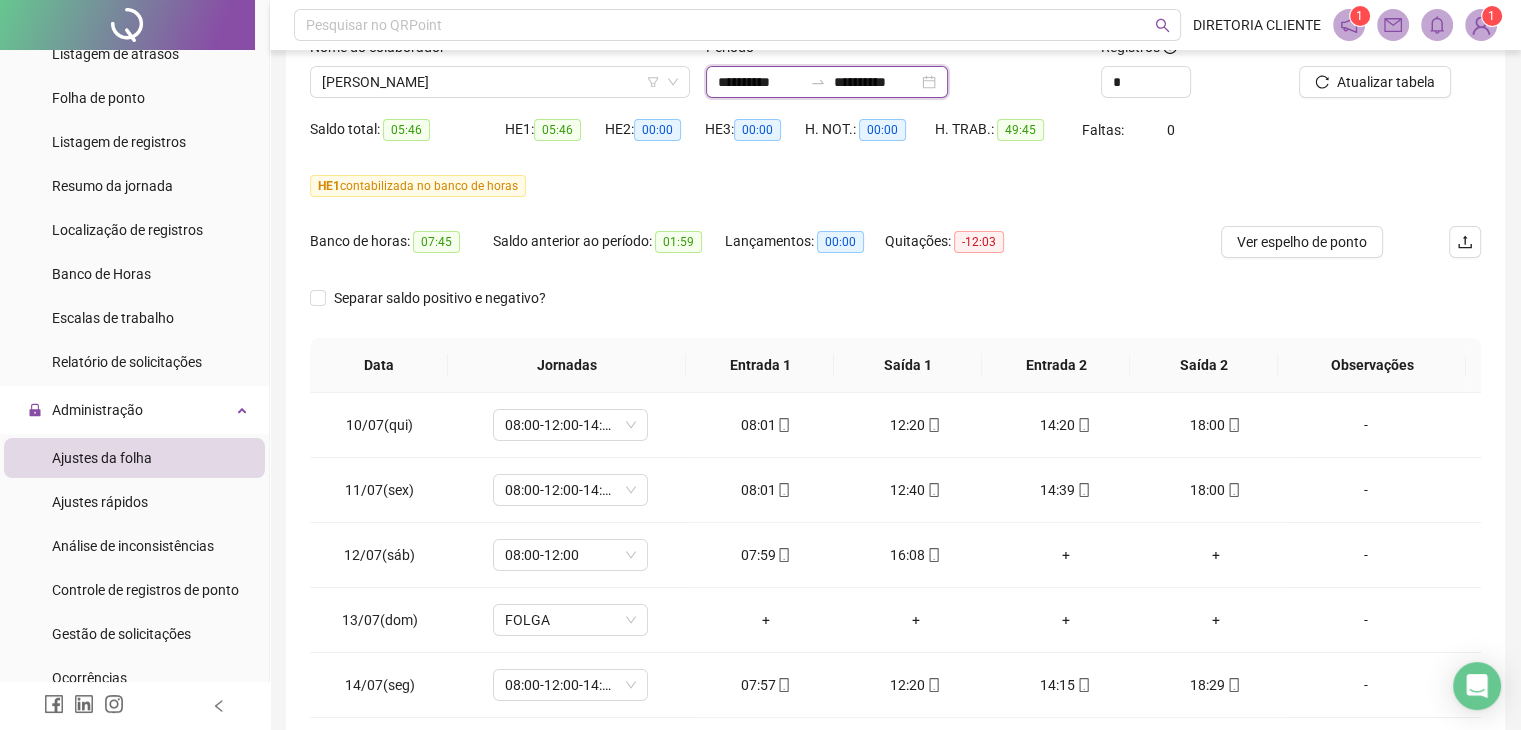 click on "**********" at bounding box center (760, 82) 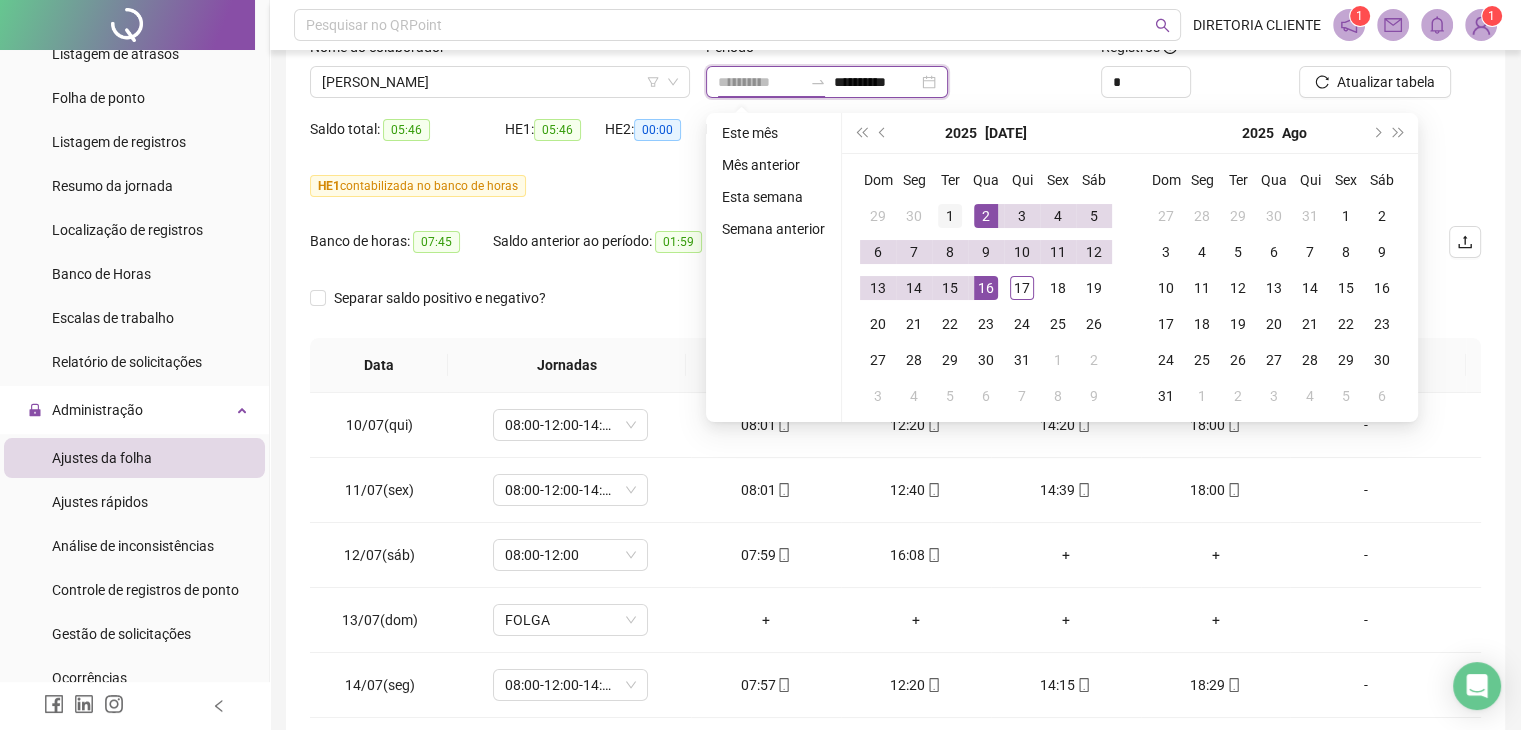 type on "**********" 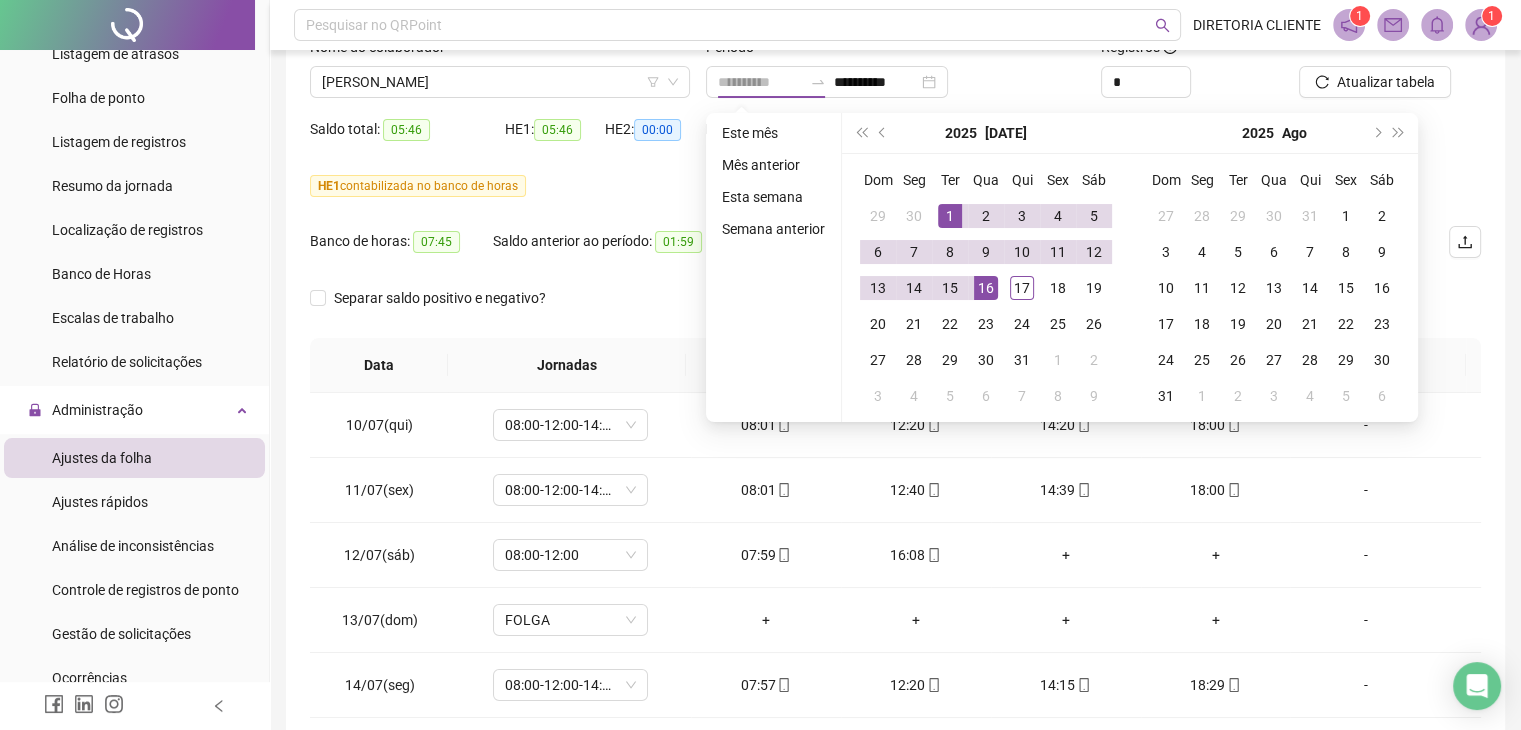 click on "1" at bounding box center [950, 216] 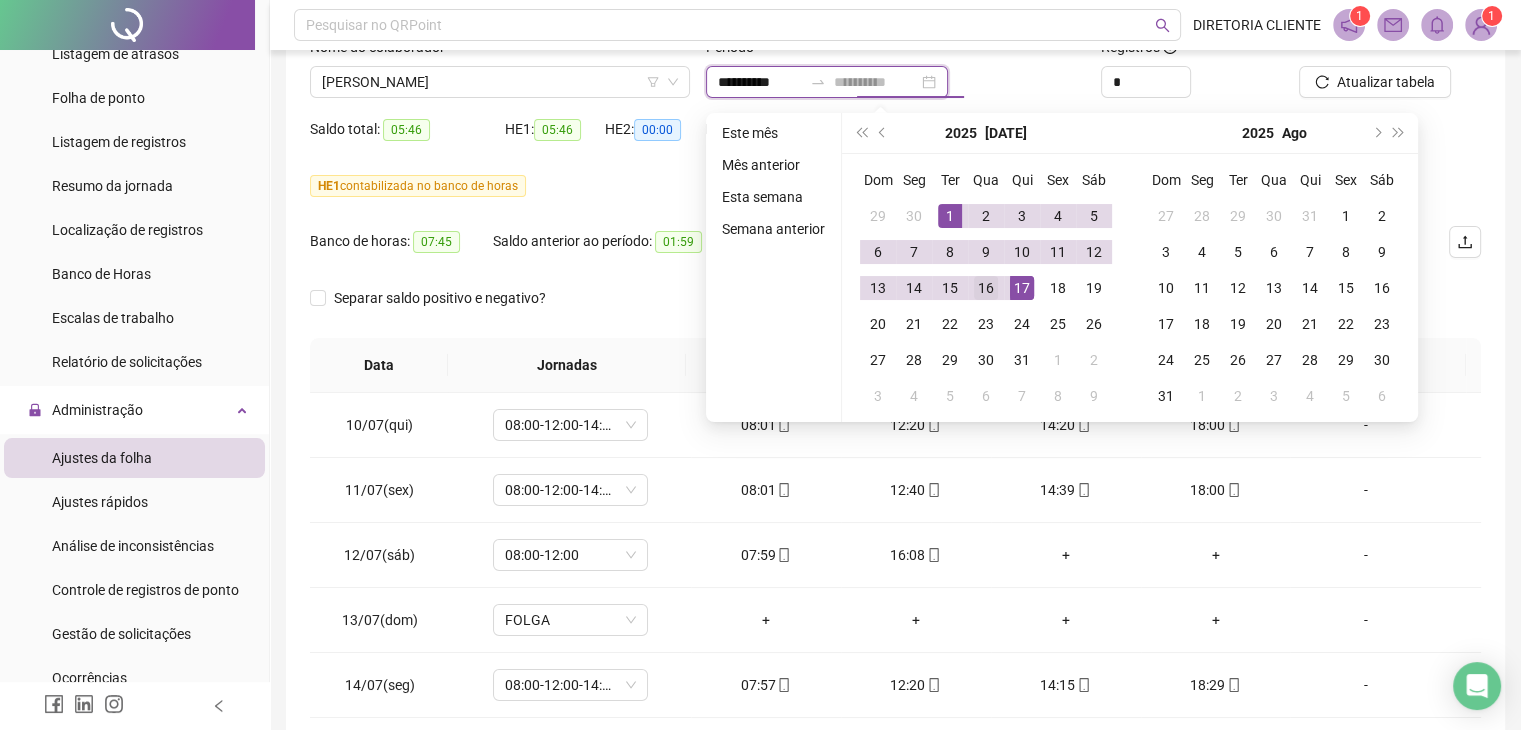 type on "**********" 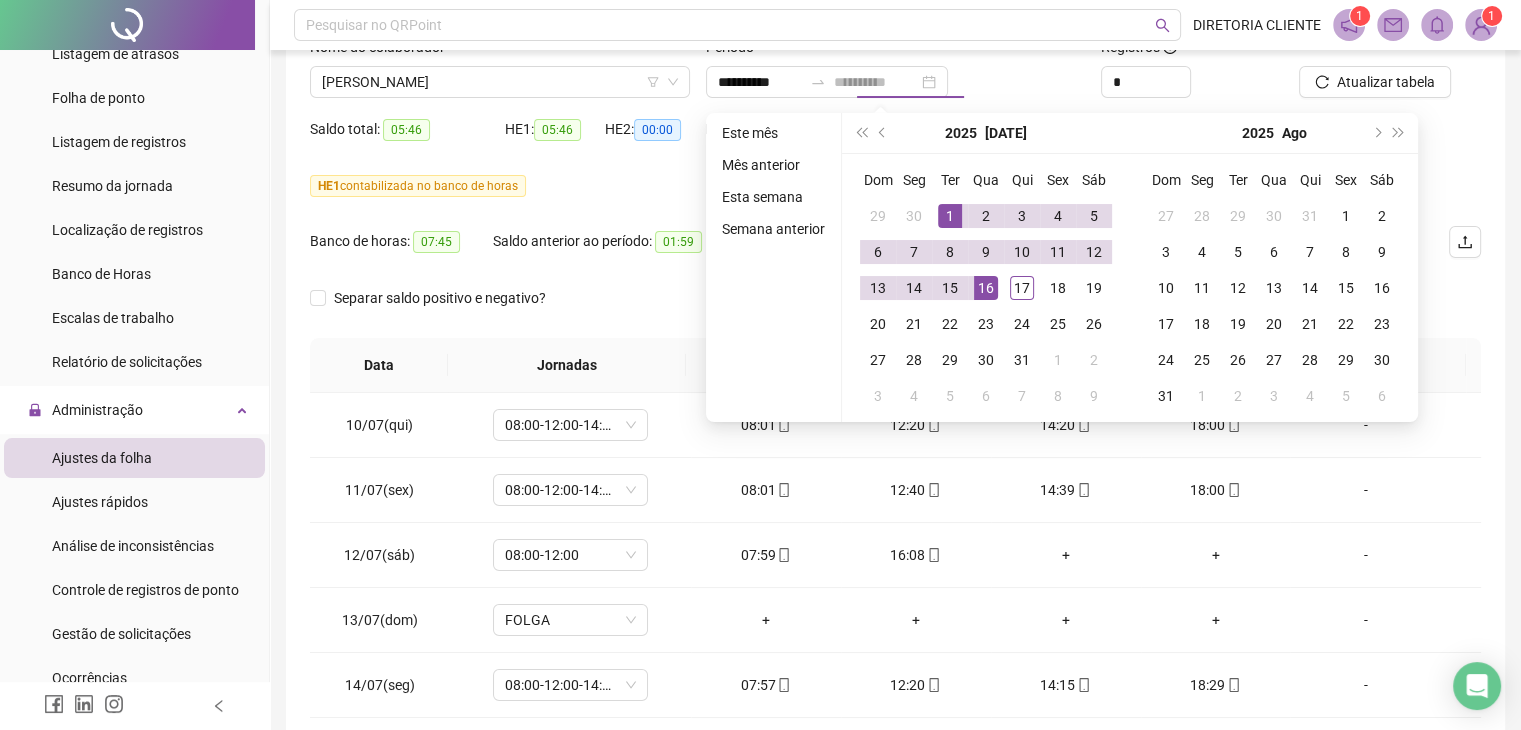 click on "16" at bounding box center [986, 288] 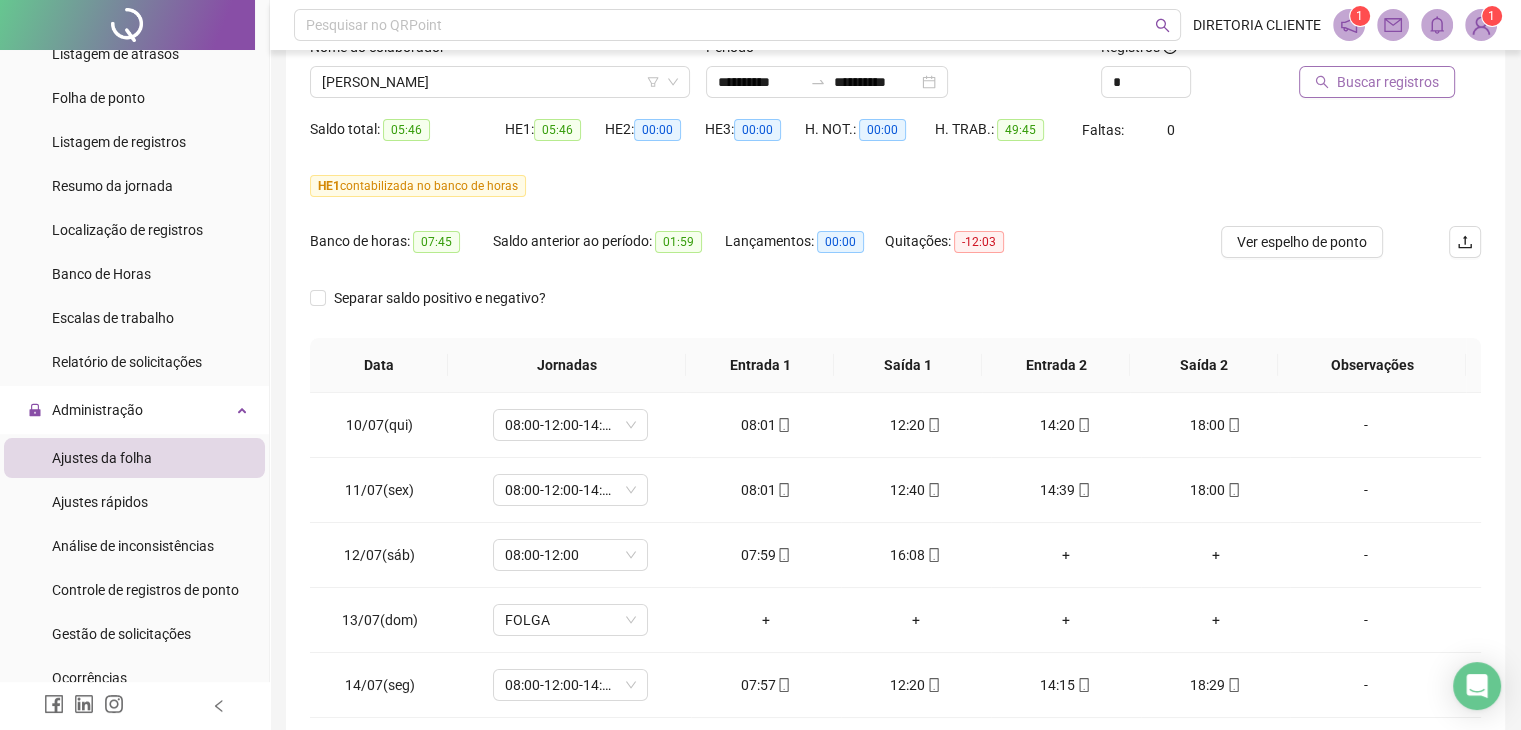 click on "Buscar registros" at bounding box center (1377, 82) 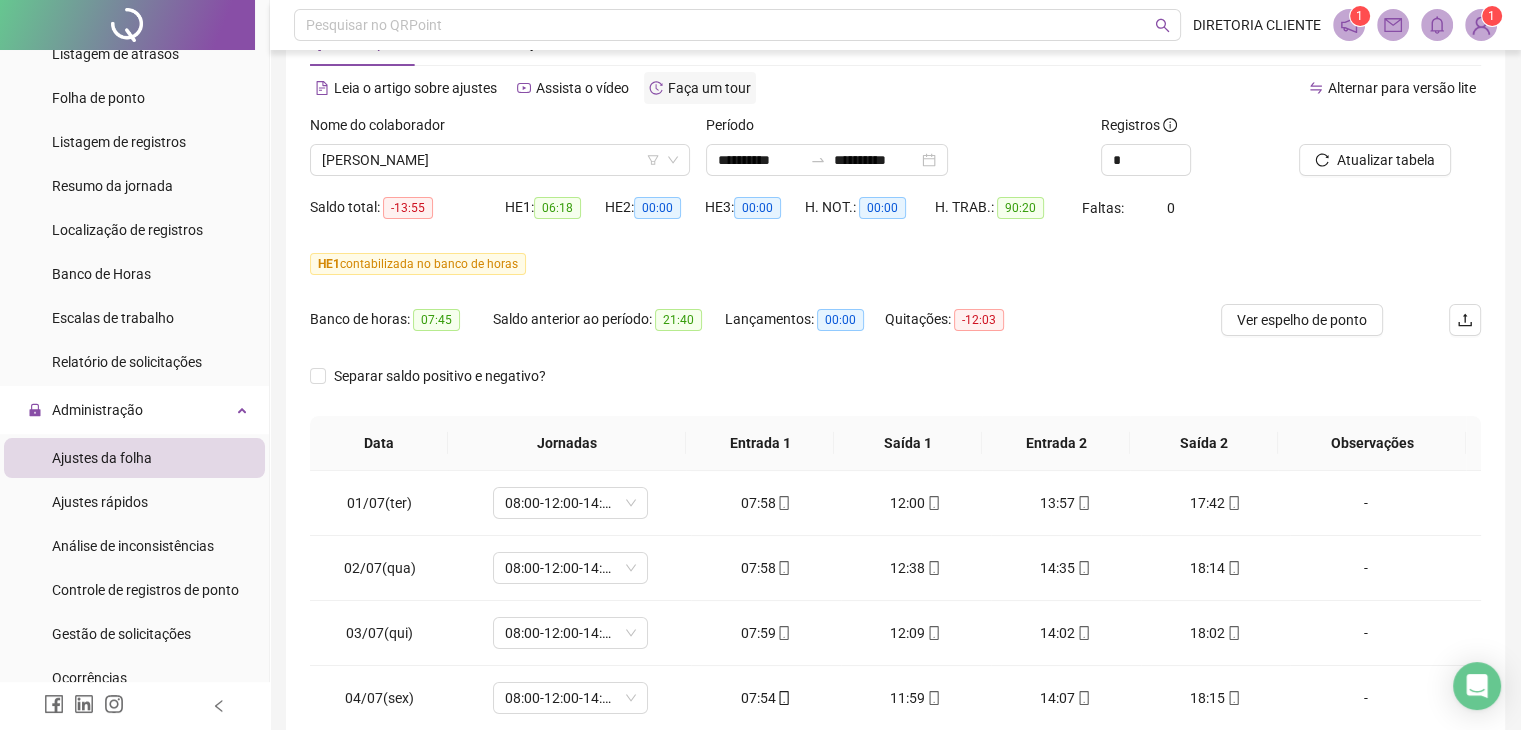 scroll, scrollTop: 0, scrollLeft: 0, axis: both 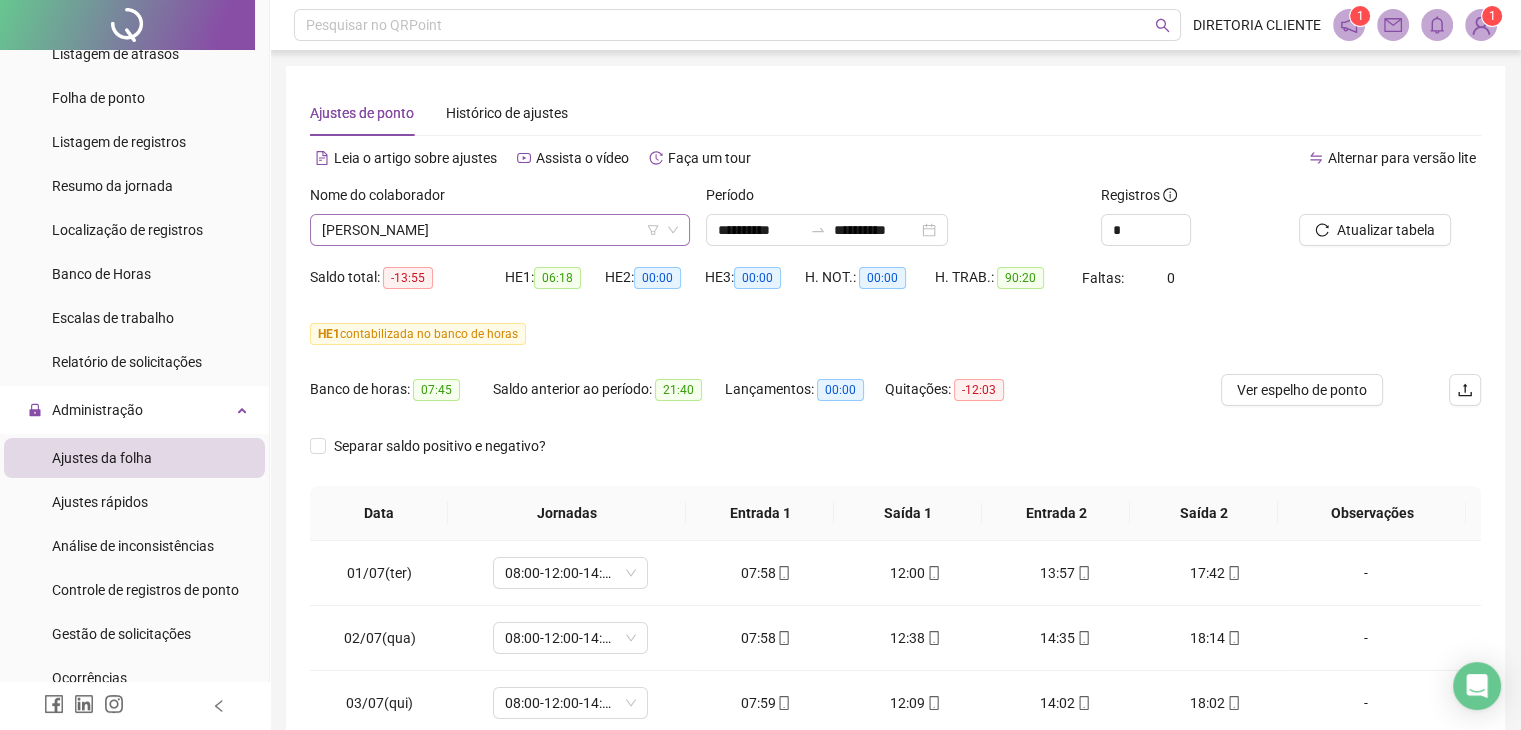 click on "[PERSON_NAME]" at bounding box center [500, 230] 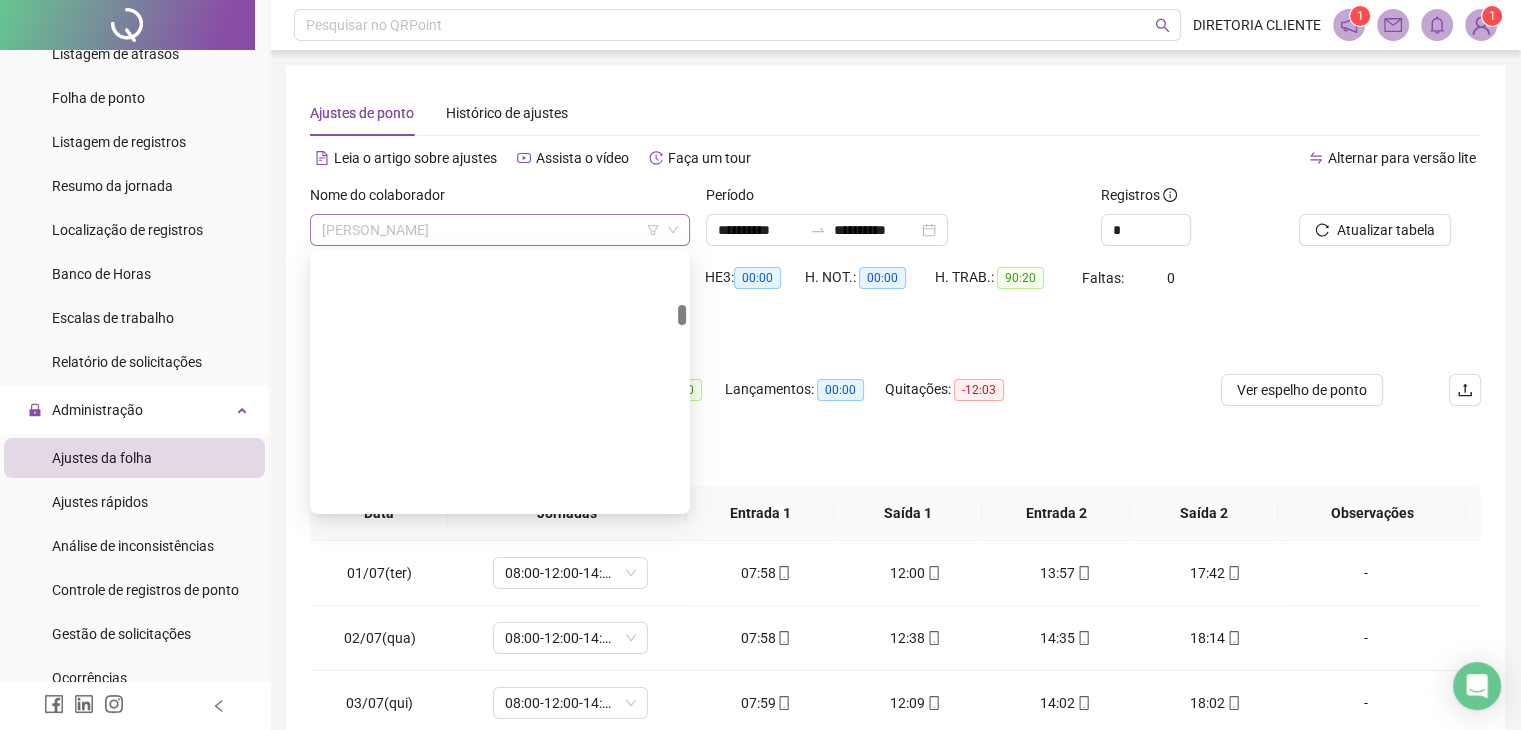scroll, scrollTop: 3520, scrollLeft: 0, axis: vertical 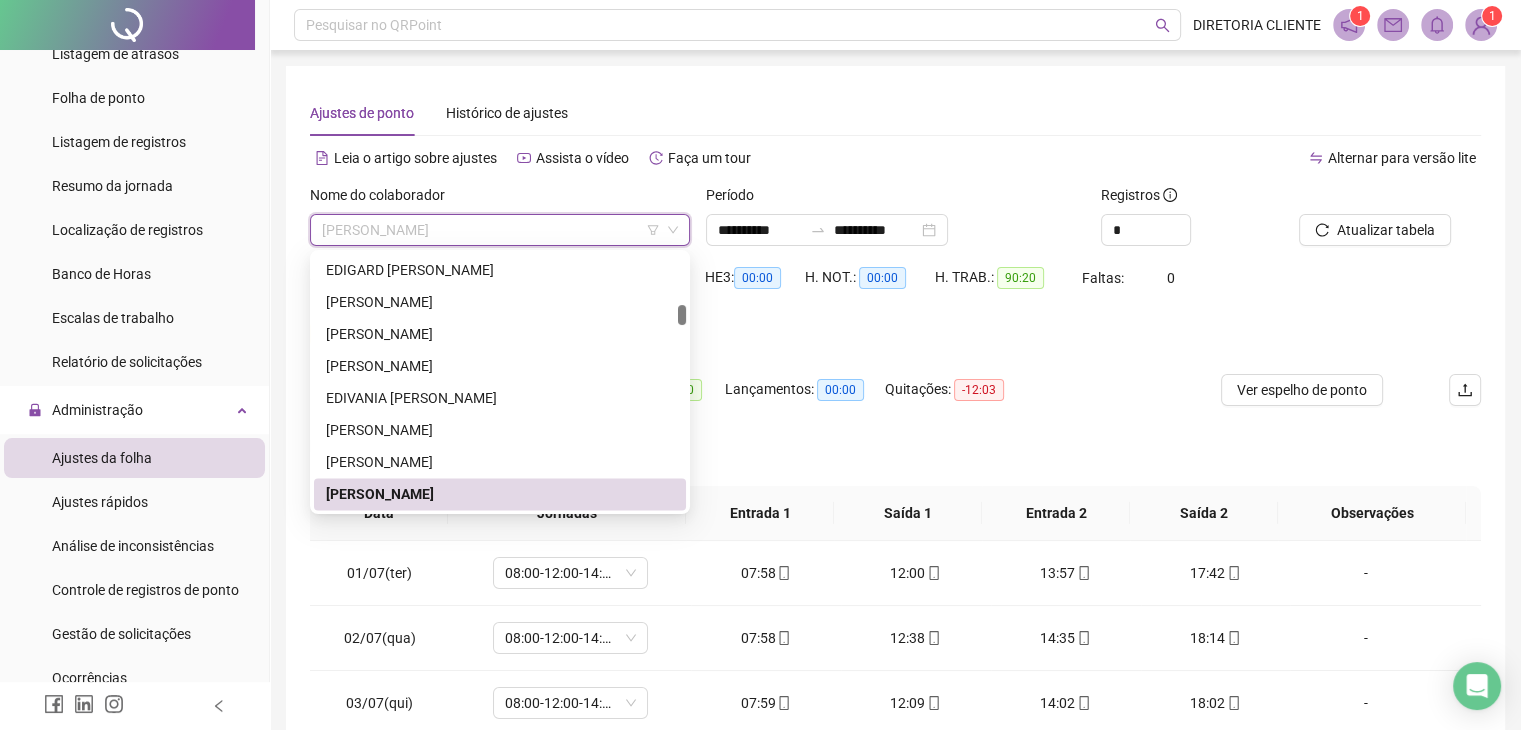 paste on "**********" 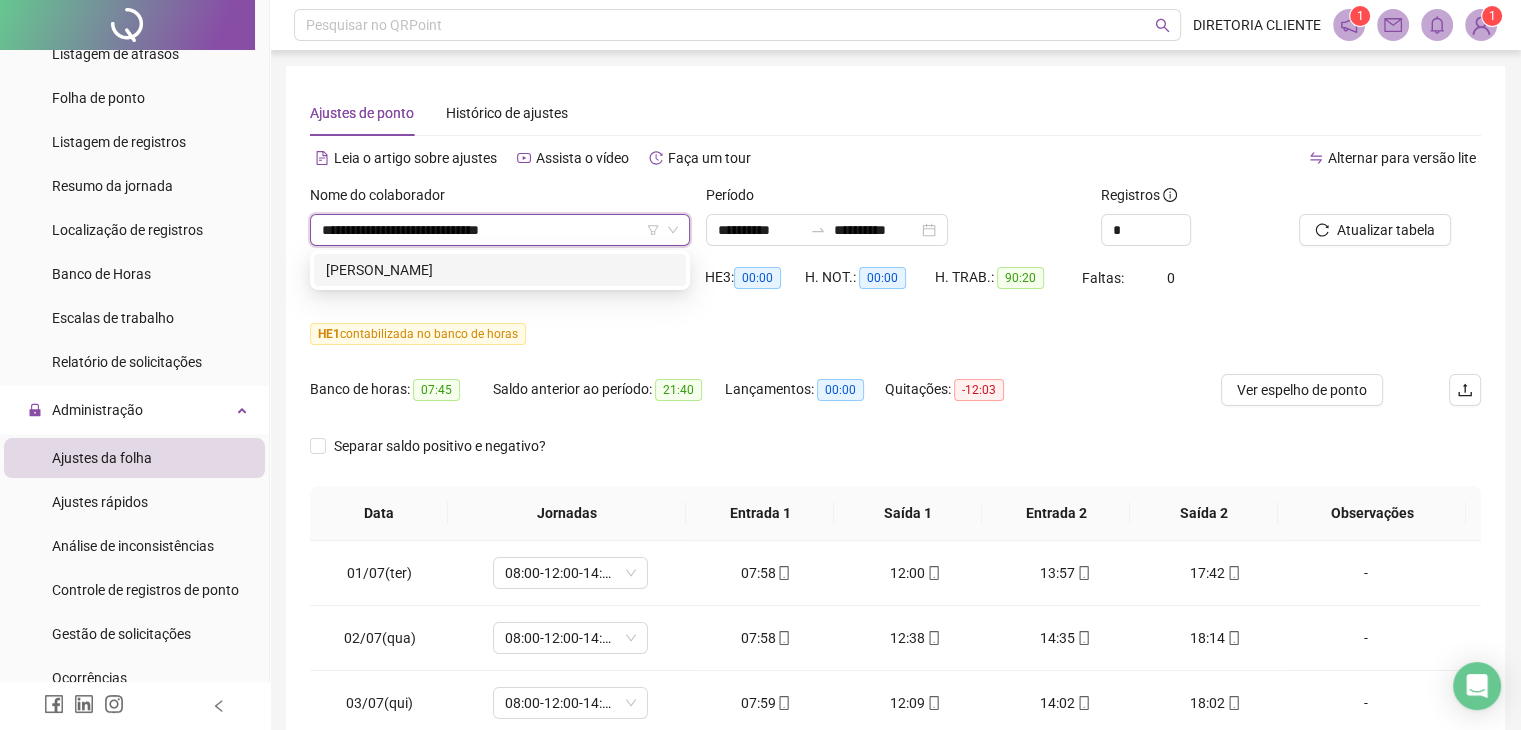 scroll, scrollTop: 0, scrollLeft: 0, axis: both 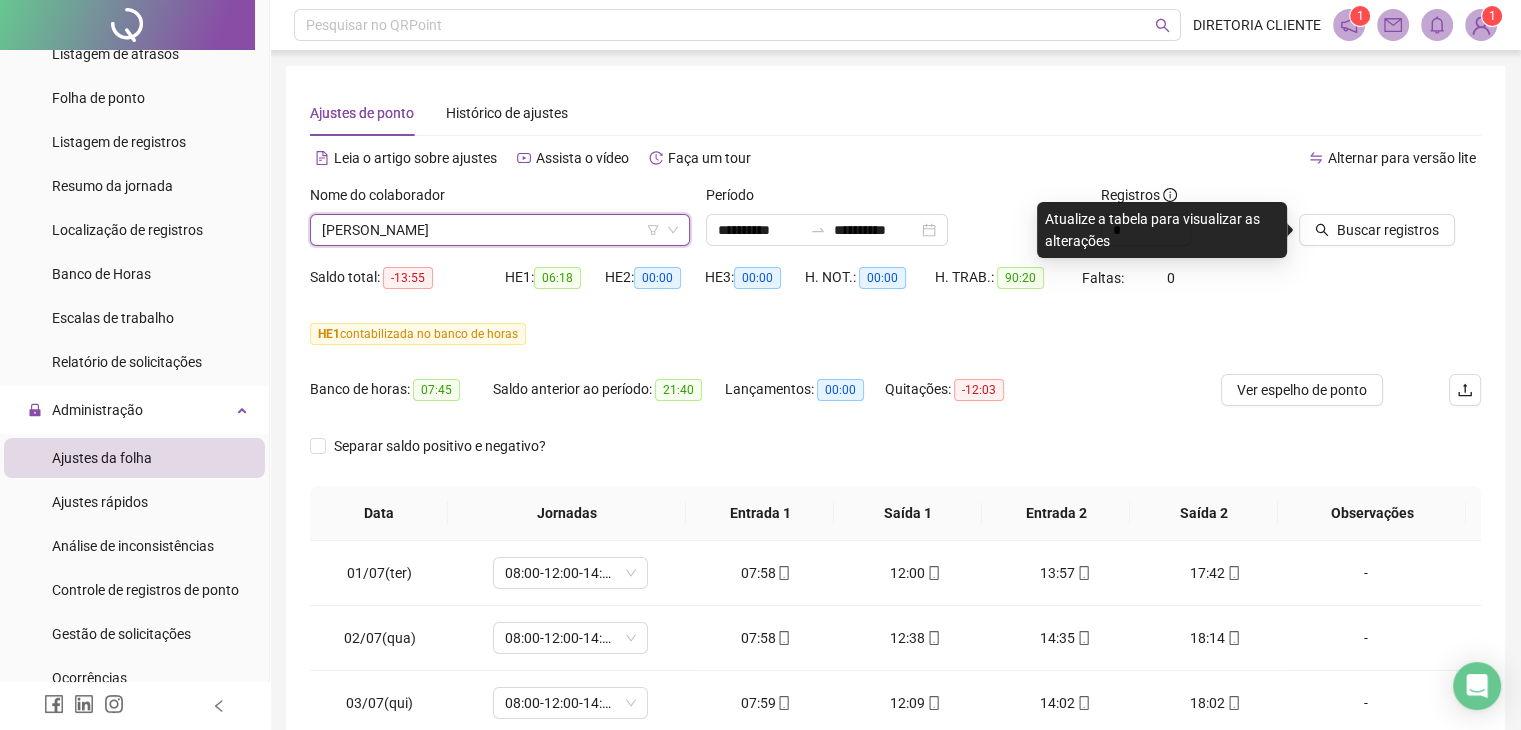 click on "Atualize a tabela para visualizar as alterações" at bounding box center [1162, 230] 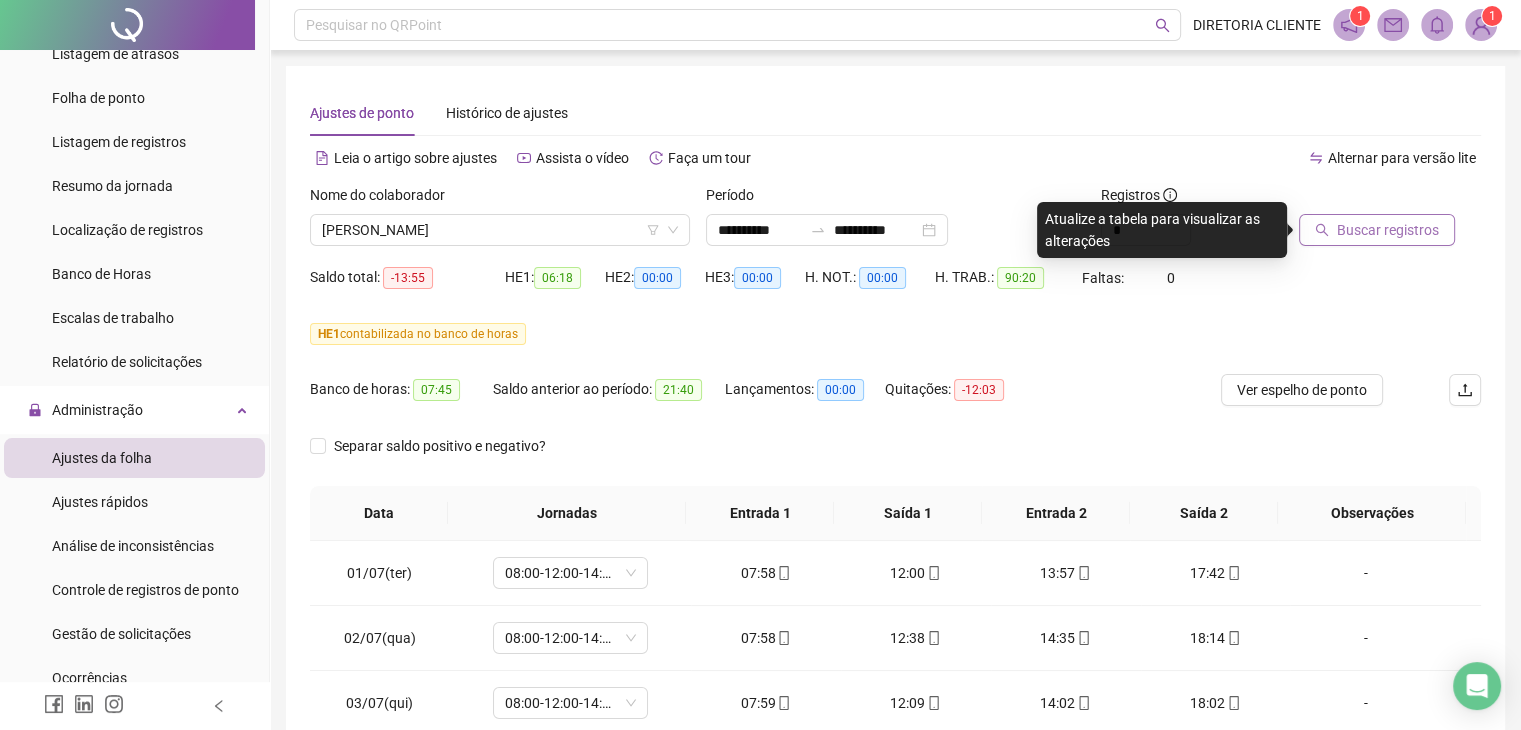 click on "Buscar registros" at bounding box center (1388, 230) 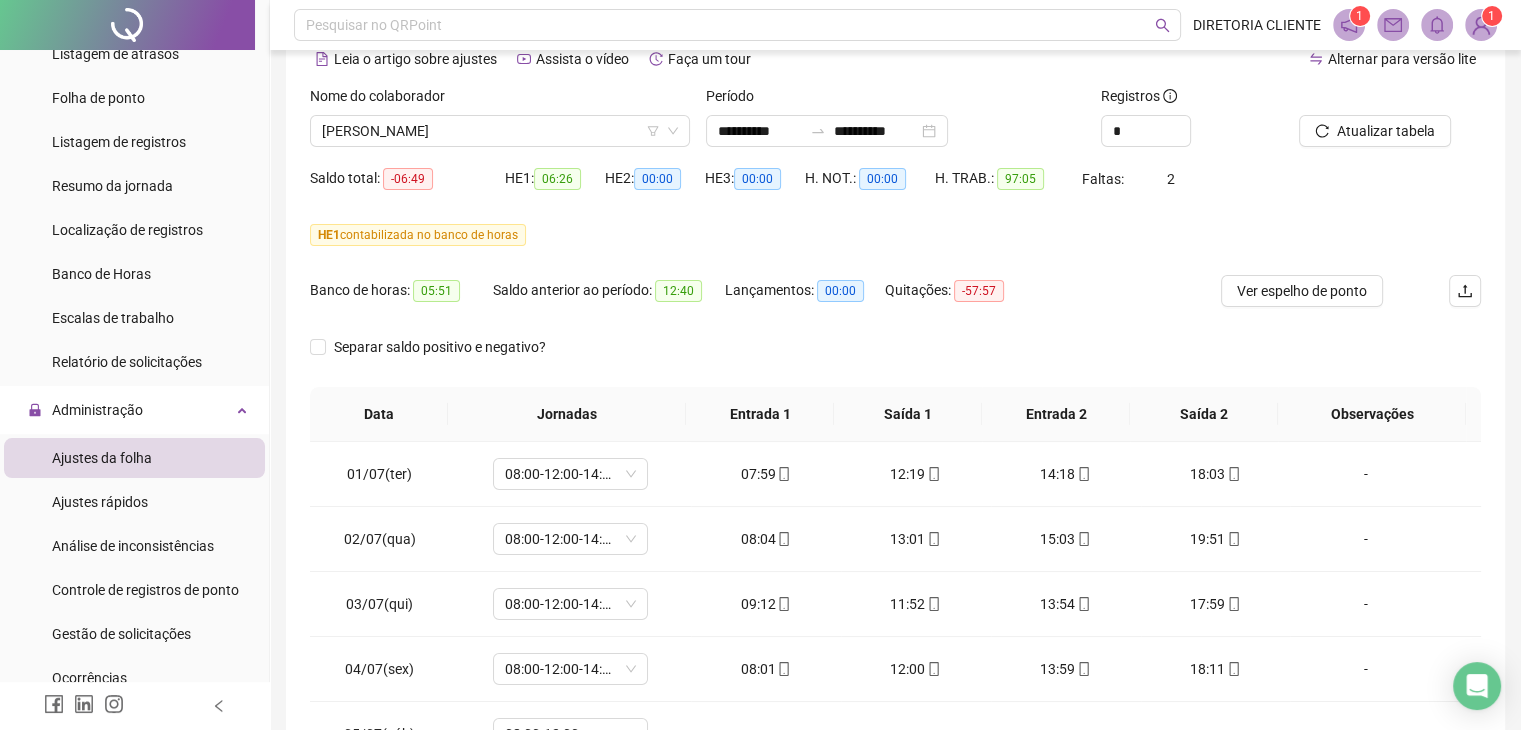 scroll, scrollTop: 100, scrollLeft: 0, axis: vertical 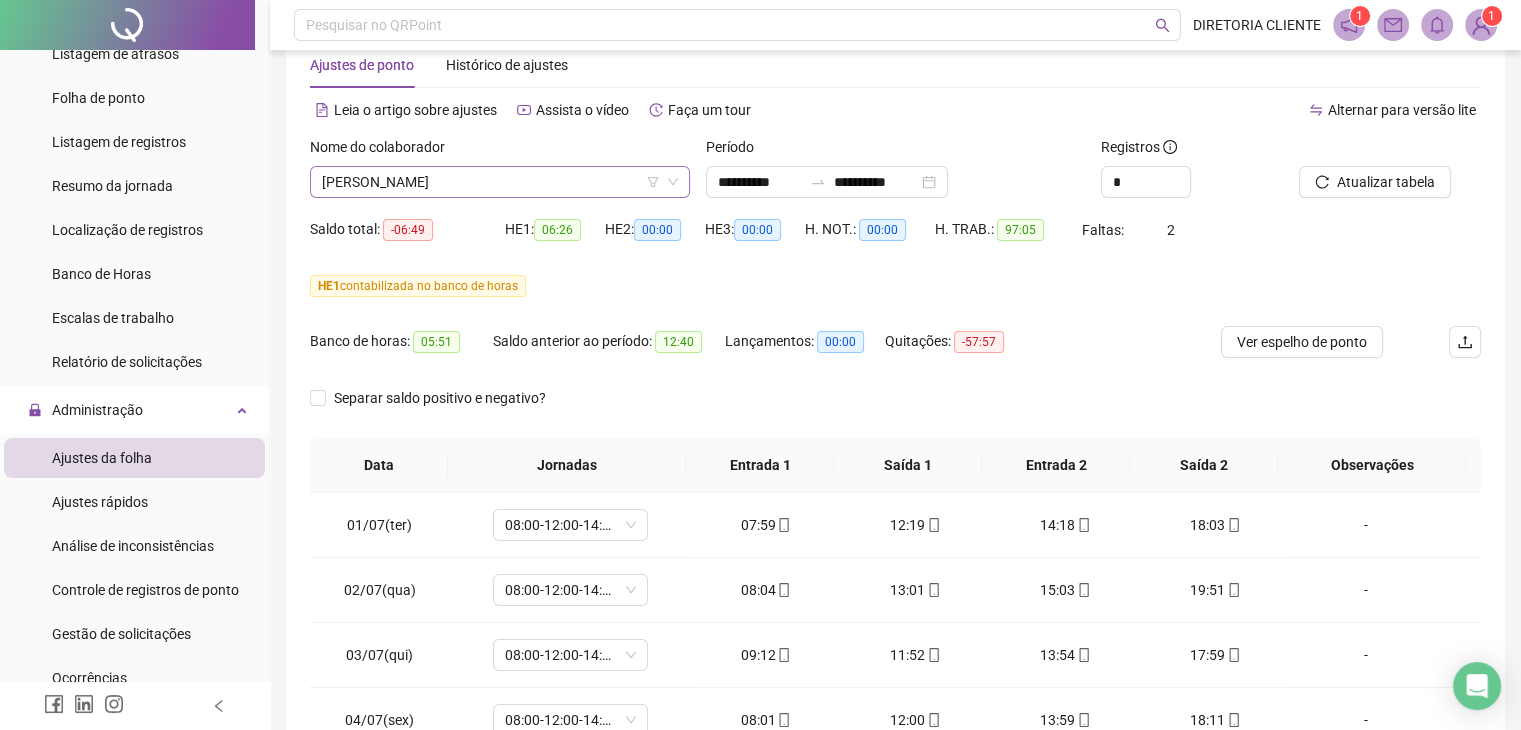 click on "[PERSON_NAME]" at bounding box center [500, 182] 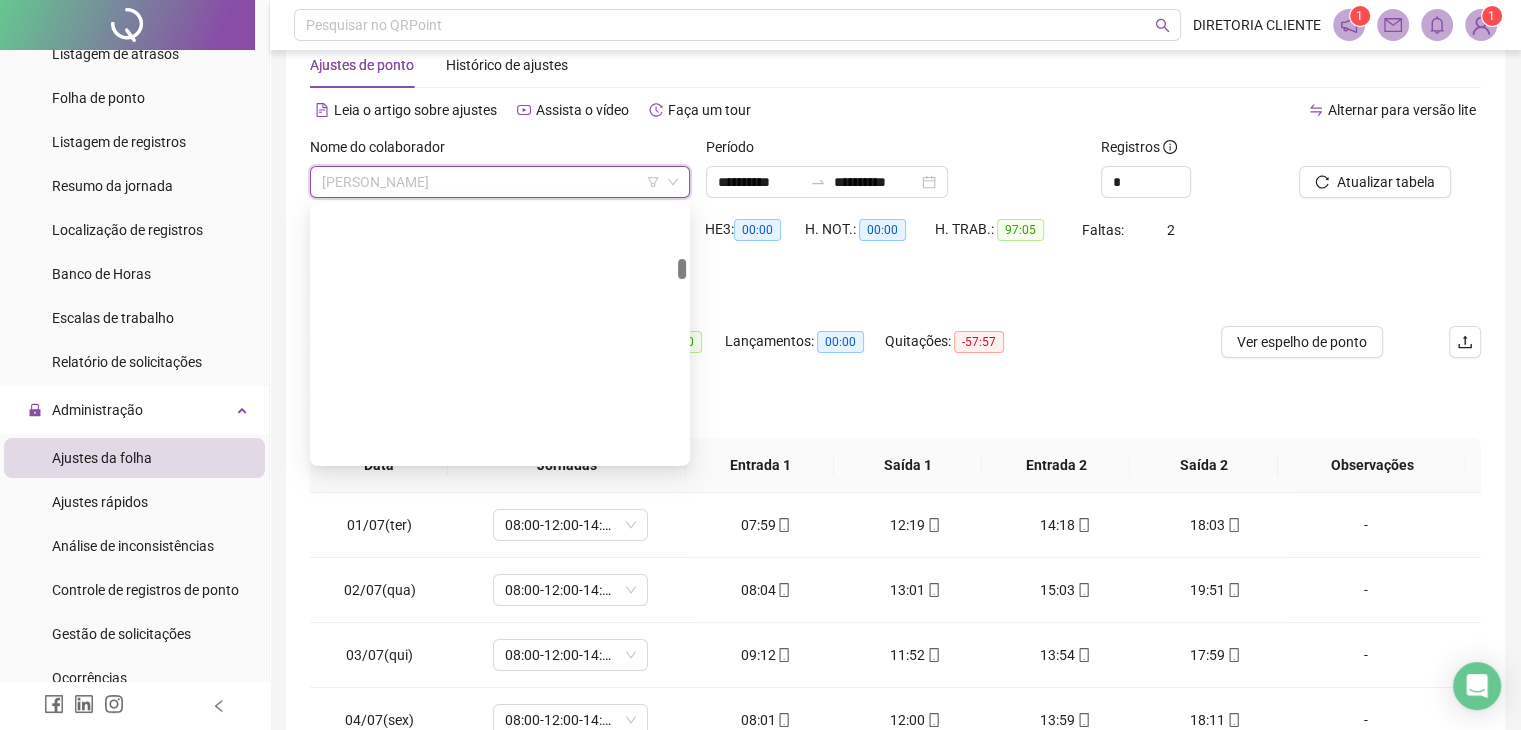 scroll, scrollTop: 3648, scrollLeft: 0, axis: vertical 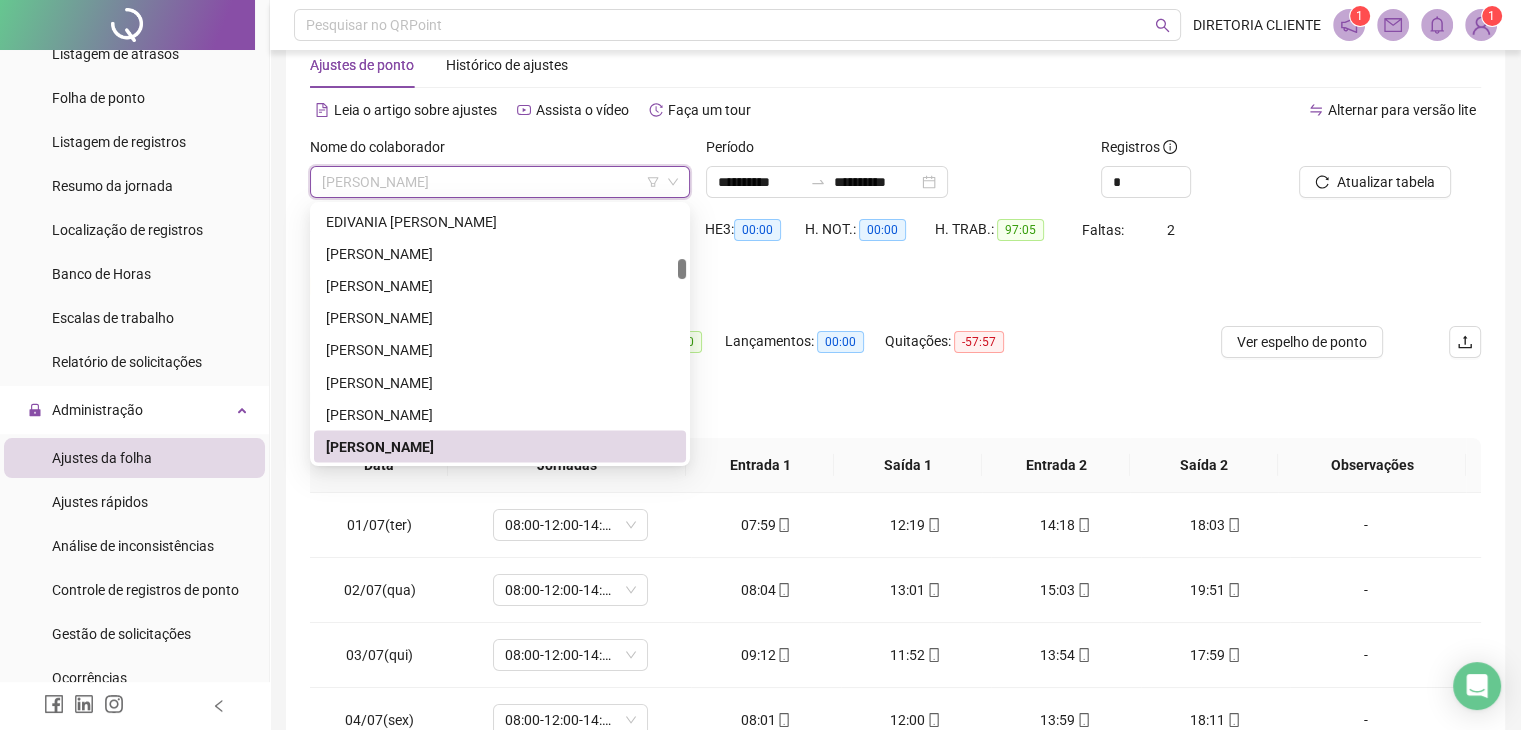 paste on "**********" 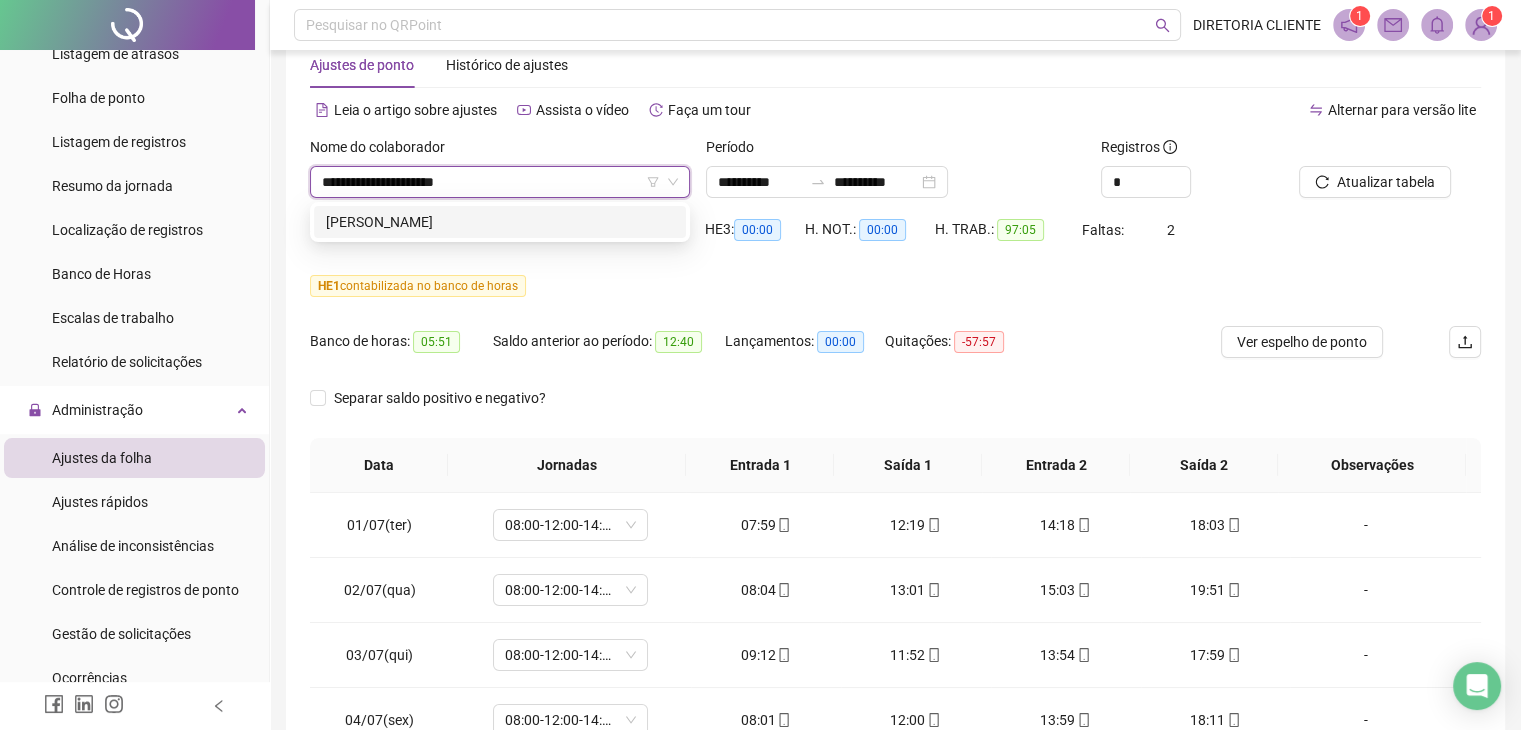 scroll, scrollTop: 0, scrollLeft: 0, axis: both 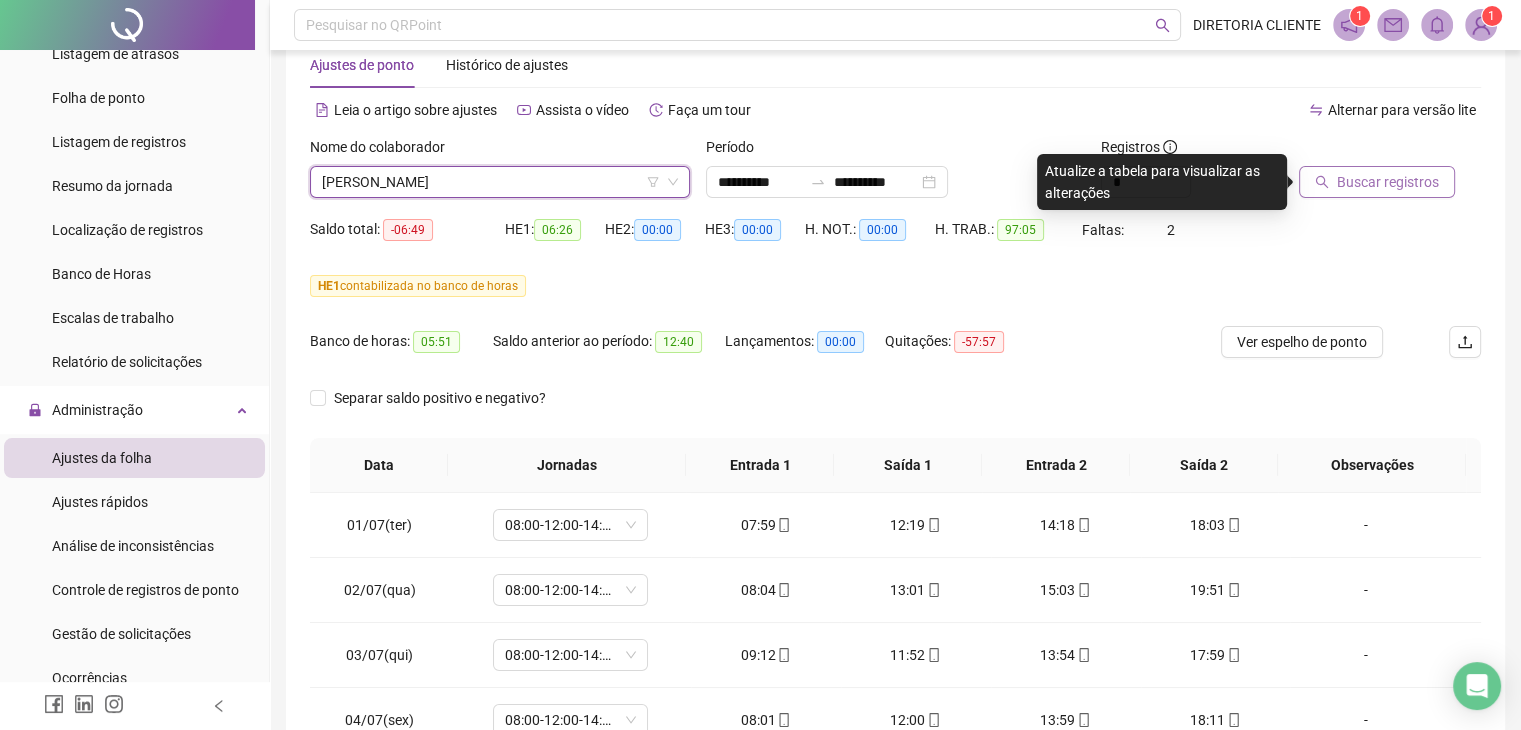 click on "Buscar registros" at bounding box center [1388, 182] 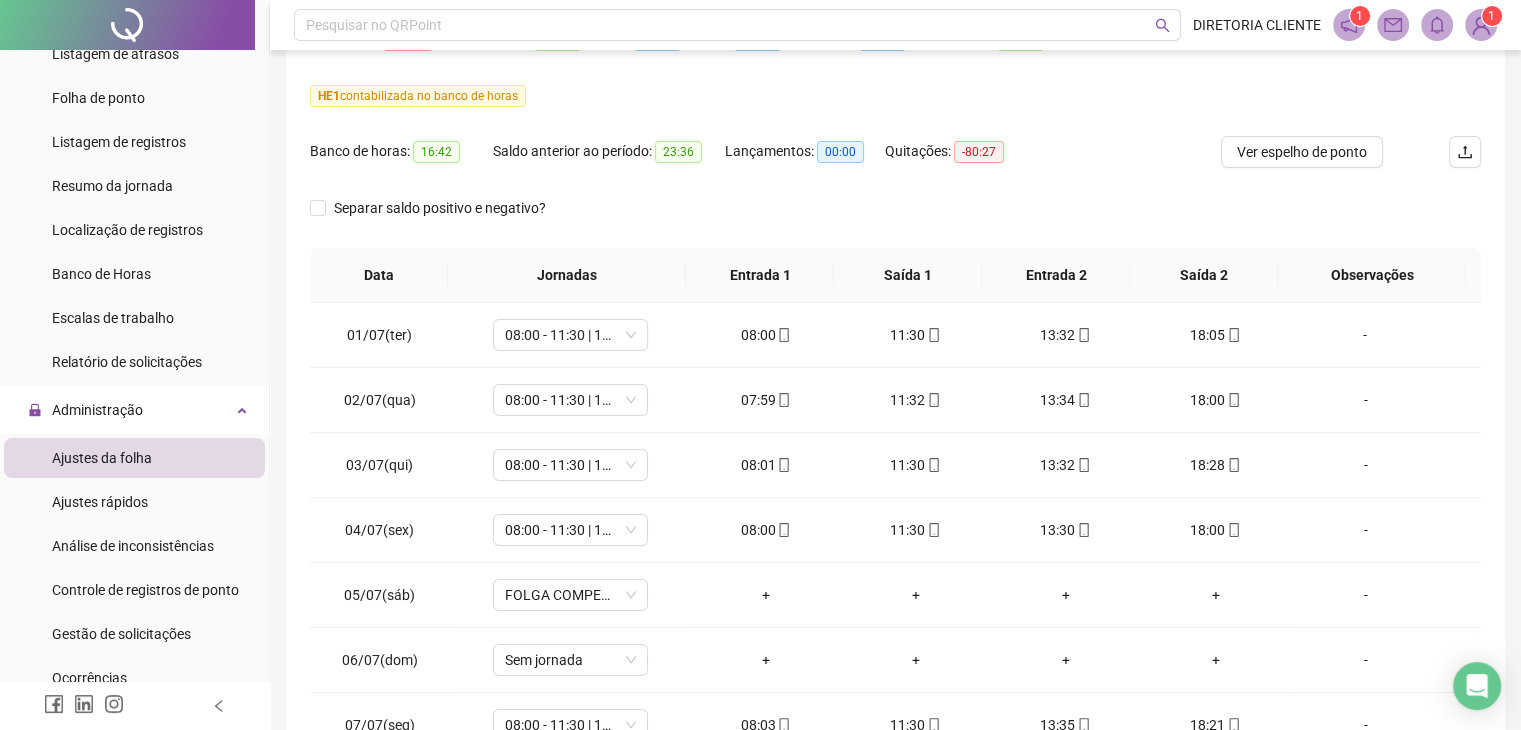 scroll, scrollTop: 248, scrollLeft: 0, axis: vertical 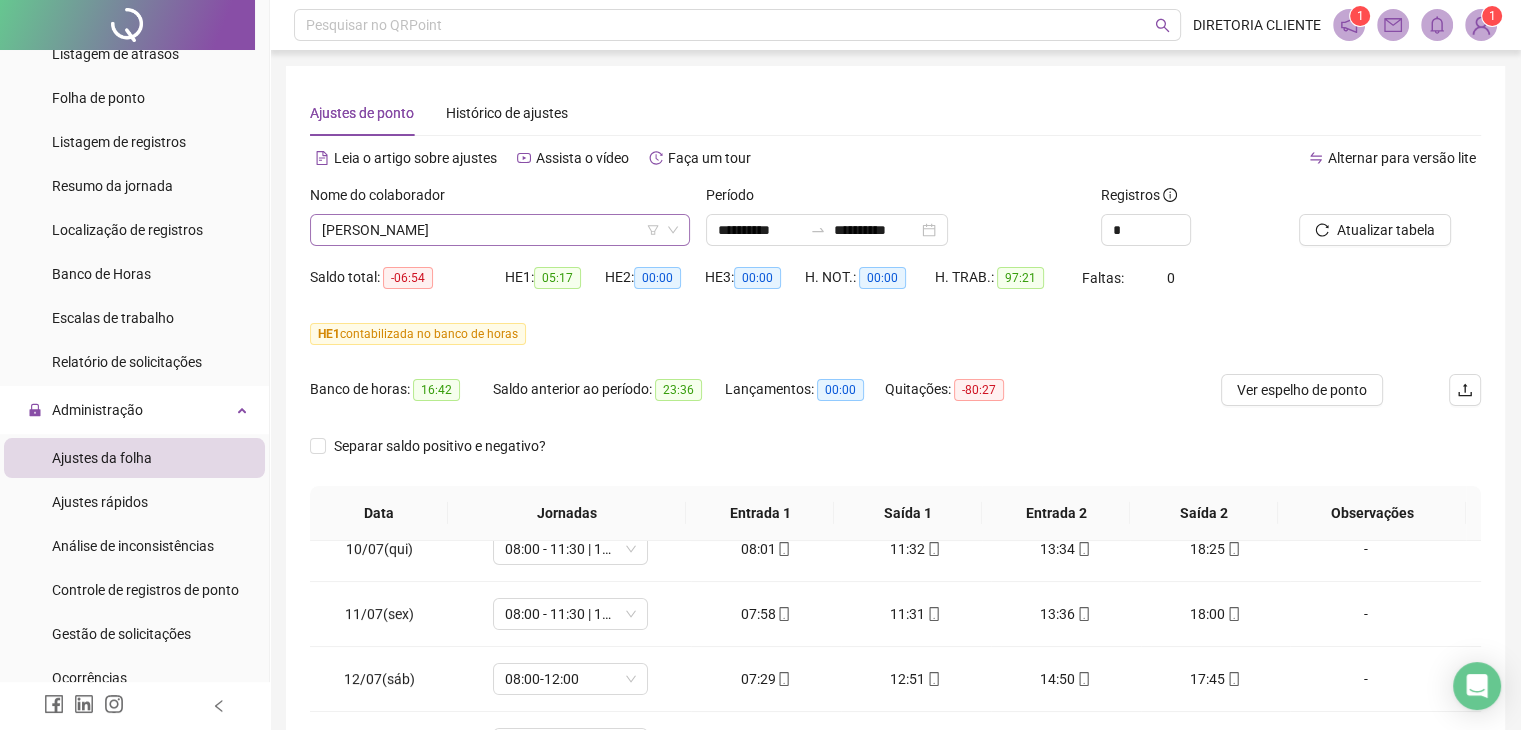 click on "[PERSON_NAME]" at bounding box center (500, 230) 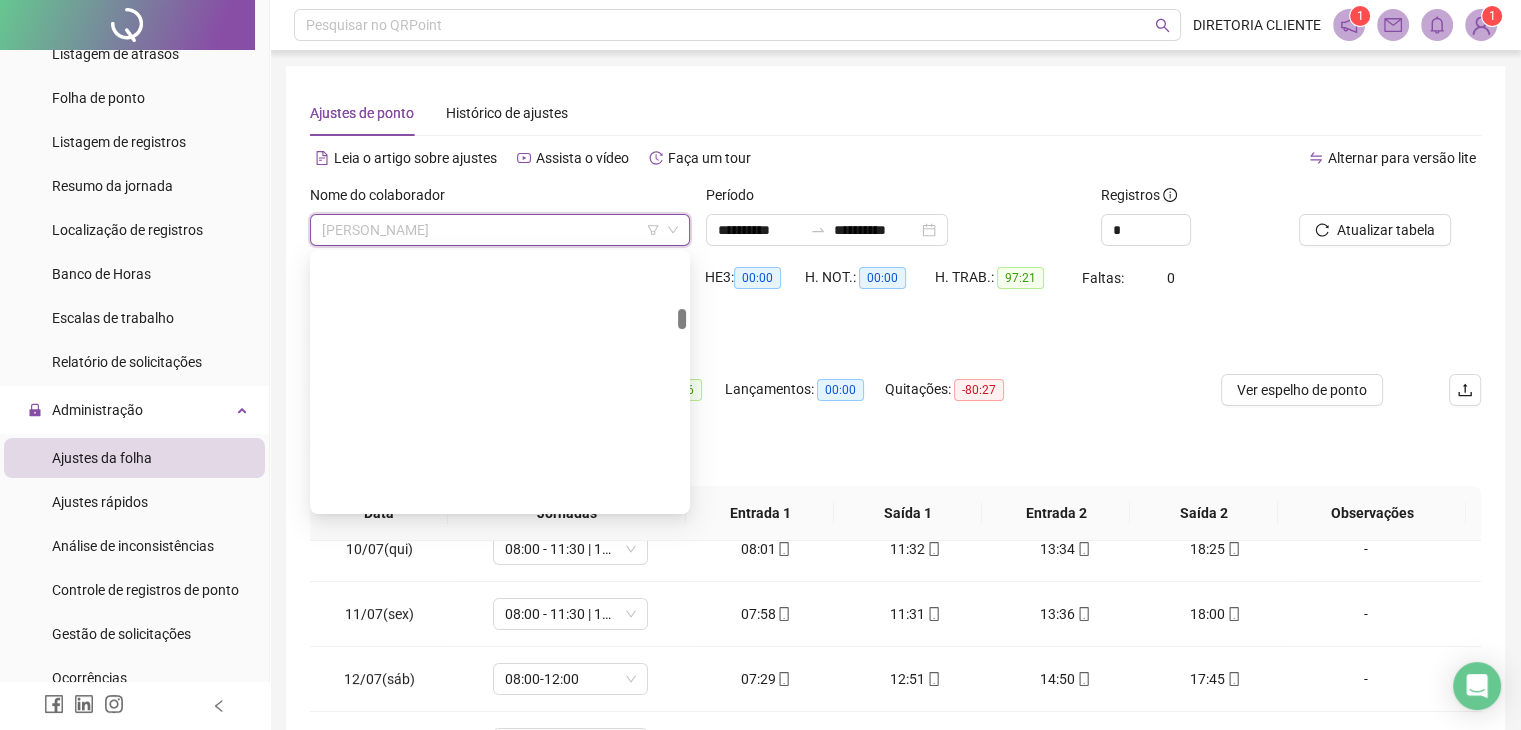 scroll, scrollTop: 3808, scrollLeft: 0, axis: vertical 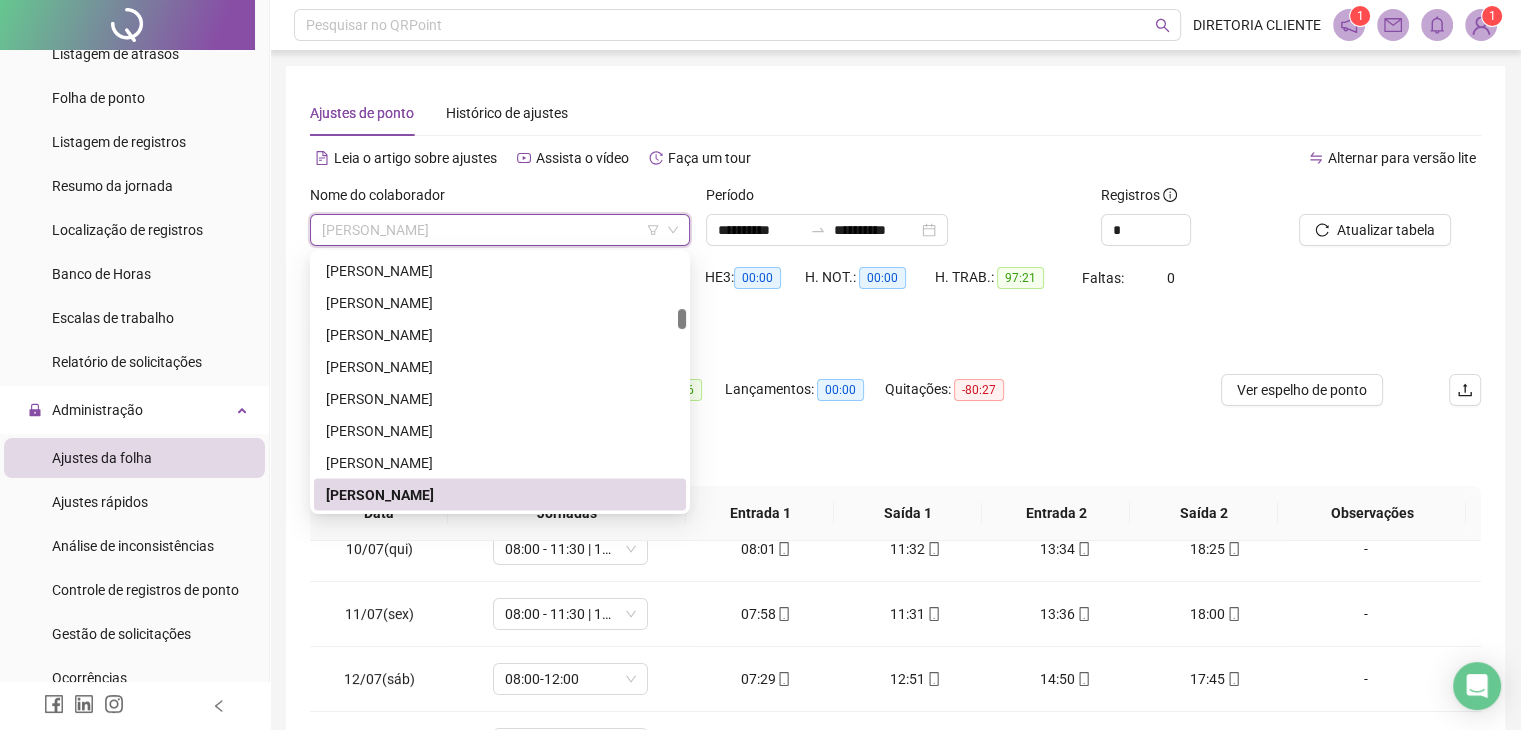 paste on "**********" 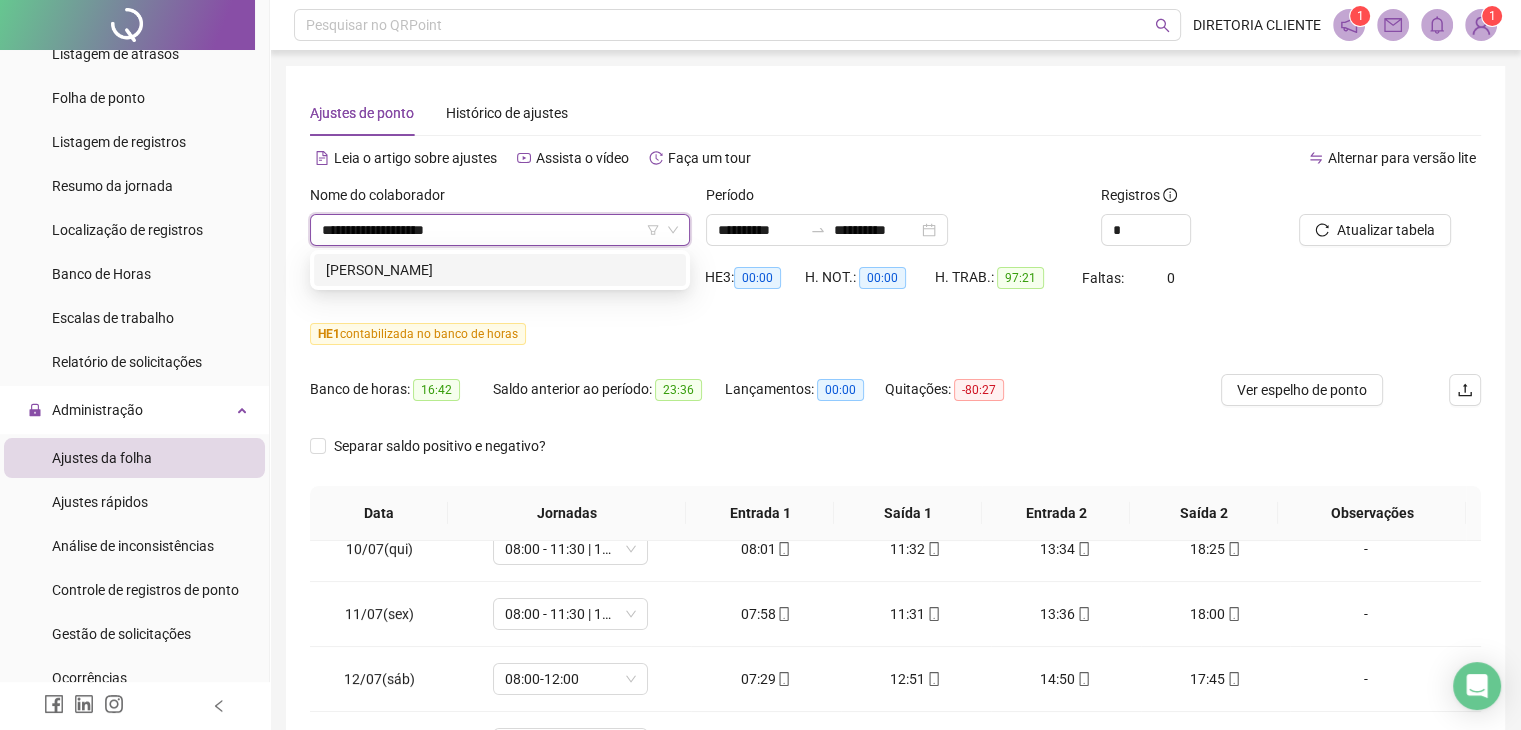 scroll, scrollTop: 0, scrollLeft: 0, axis: both 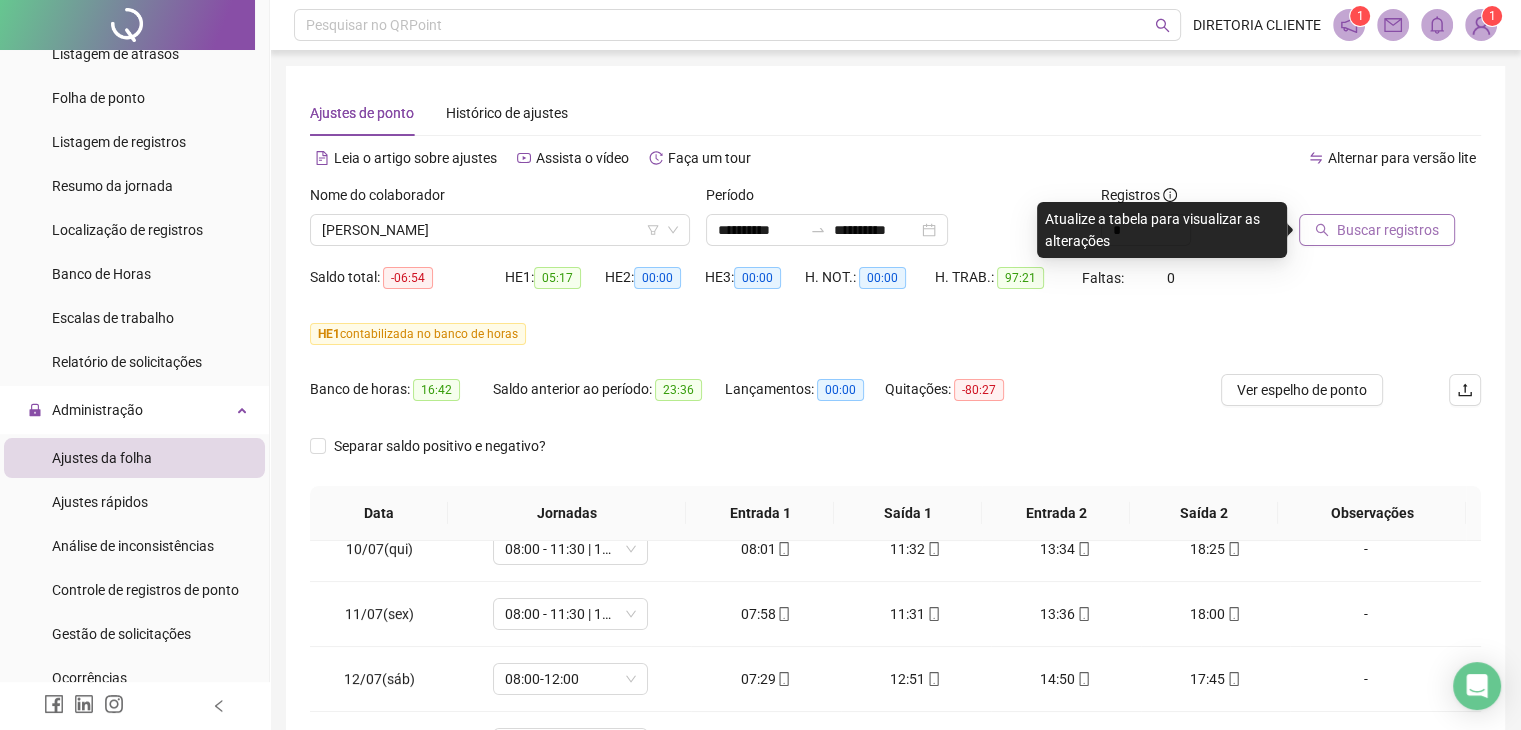 click on "Buscar registros" at bounding box center [1388, 230] 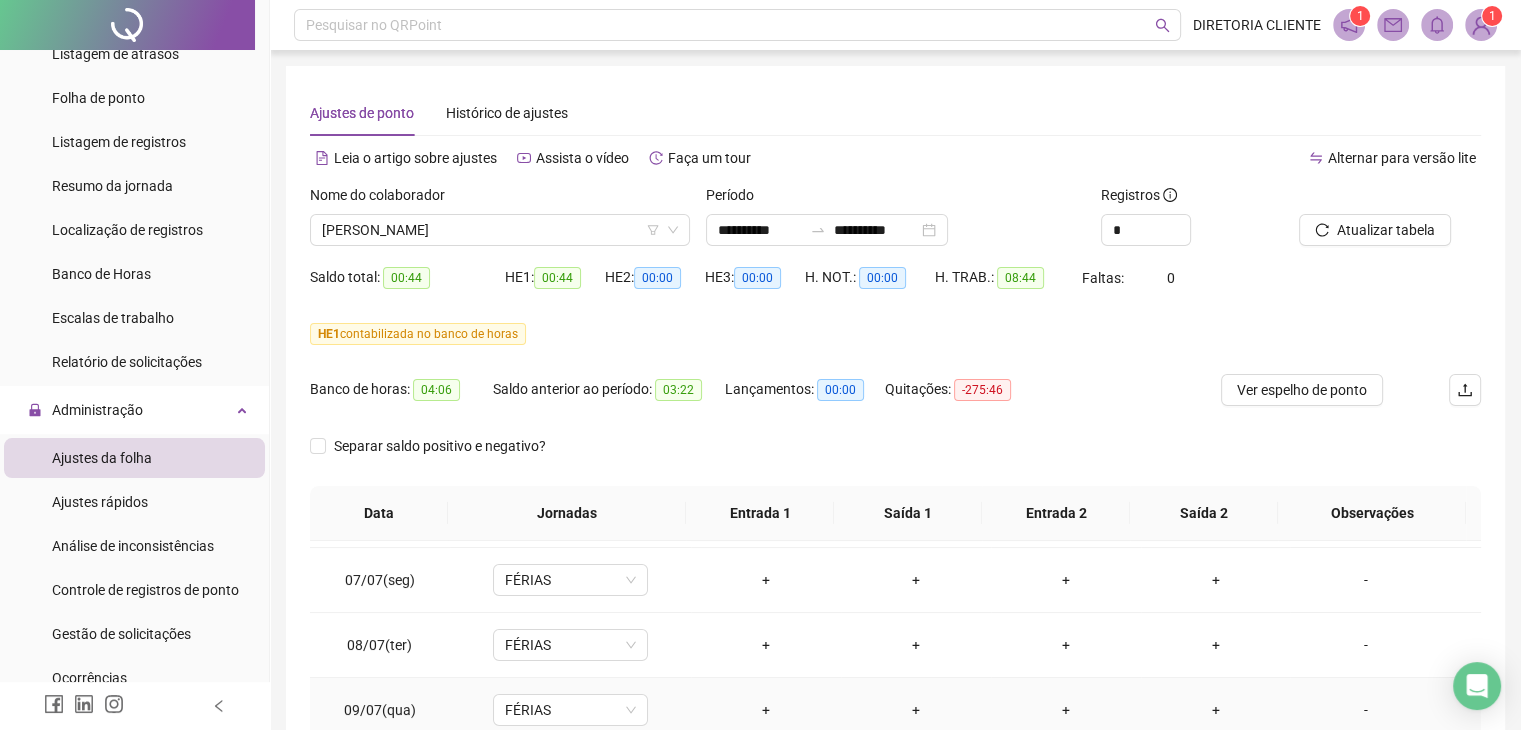 scroll, scrollTop: 109, scrollLeft: 0, axis: vertical 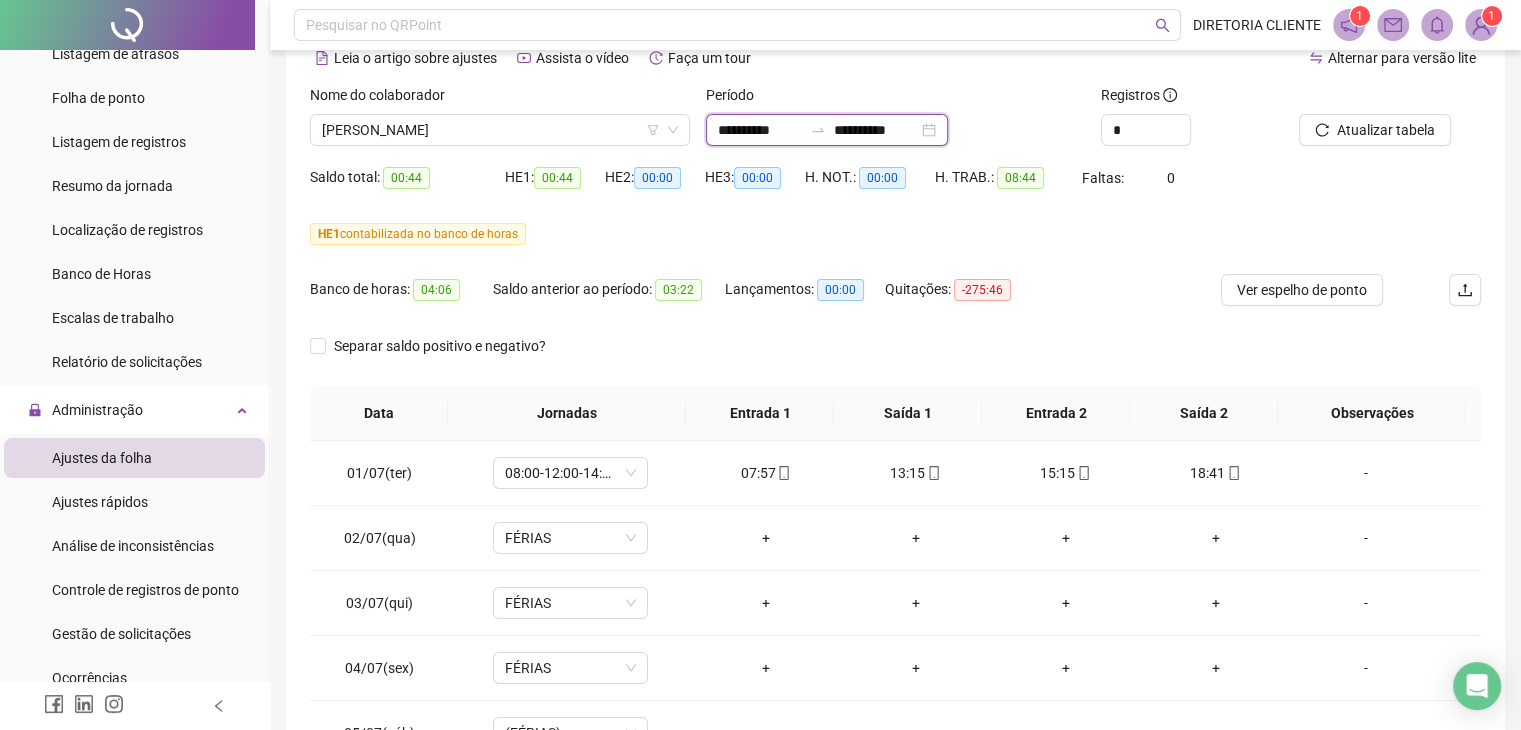 click on "**********" at bounding box center [760, 130] 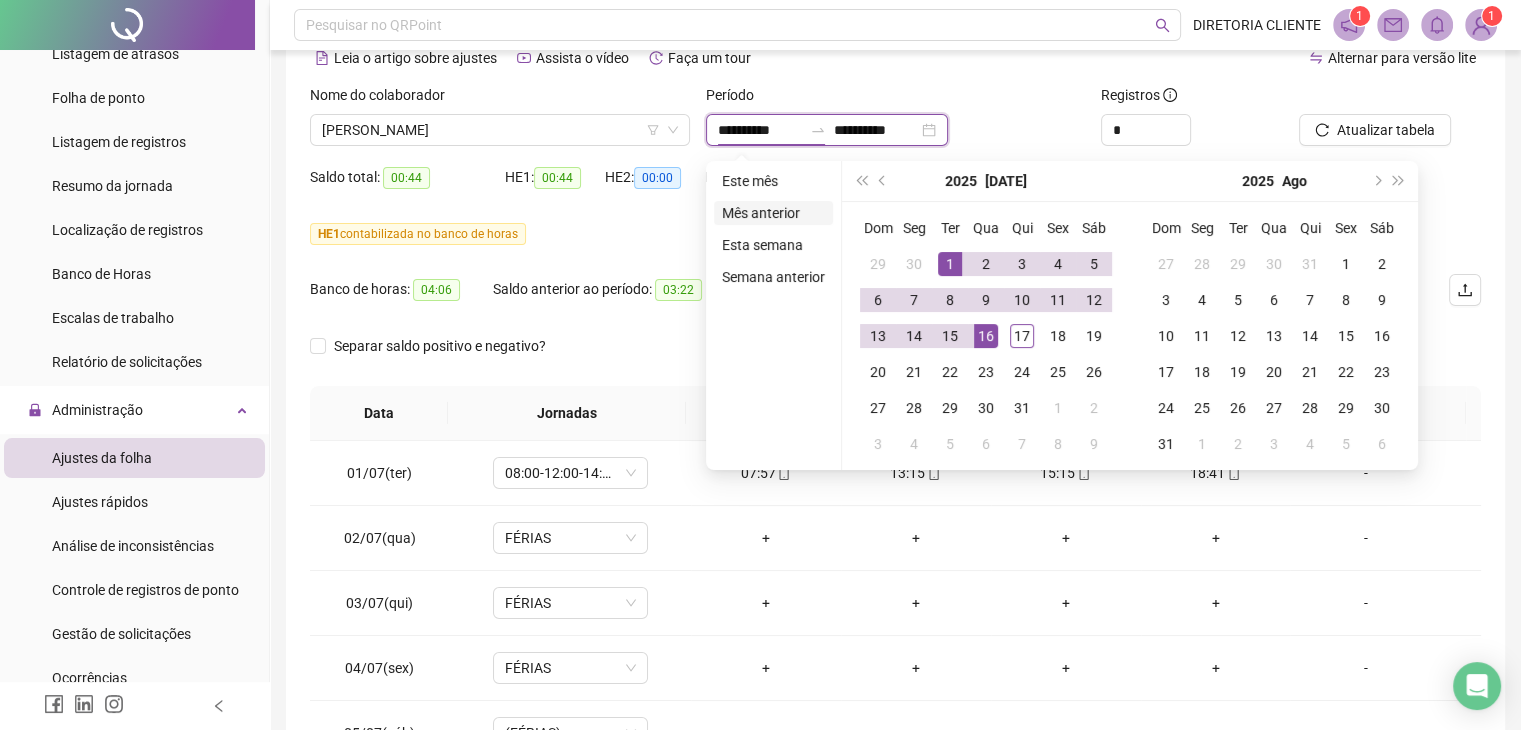 type on "**********" 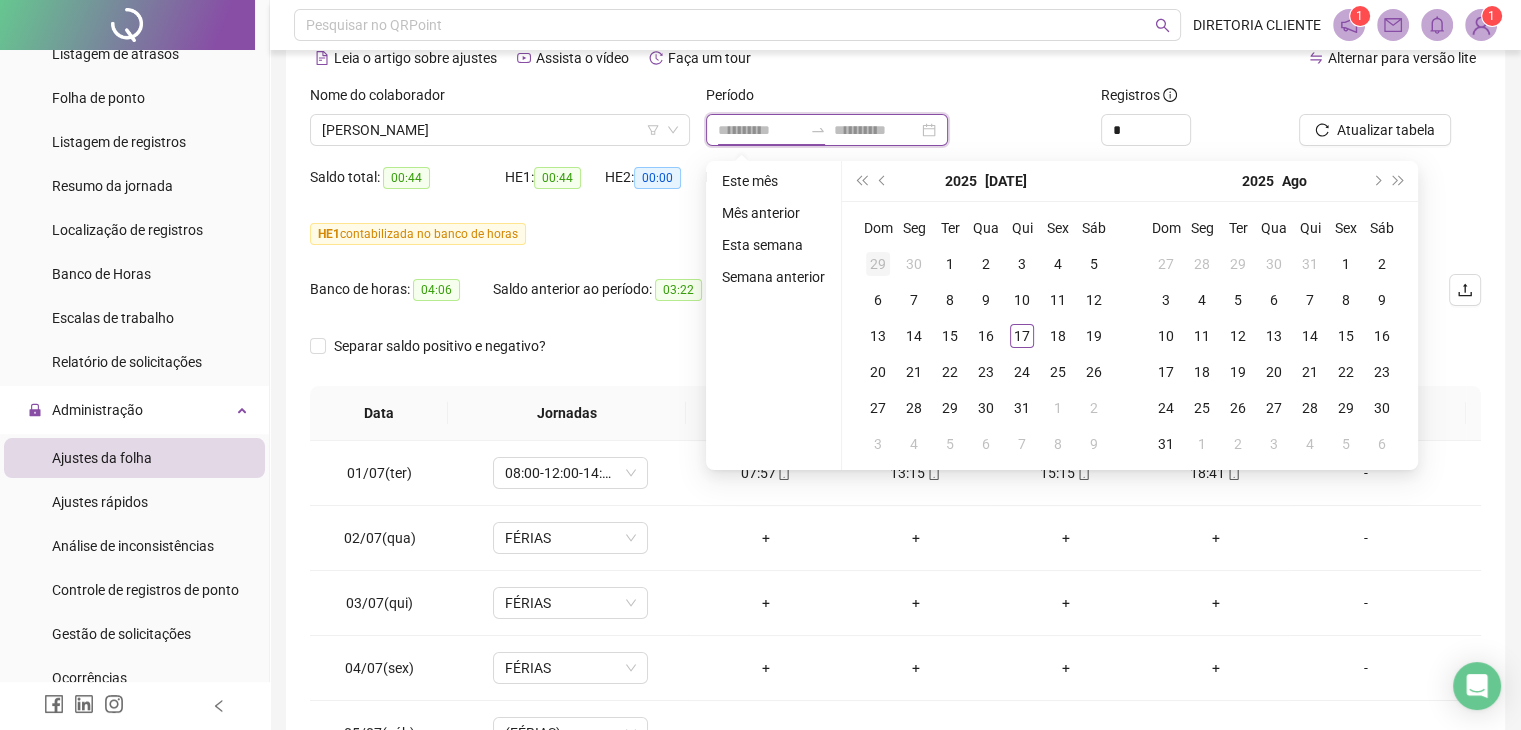 type on "**********" 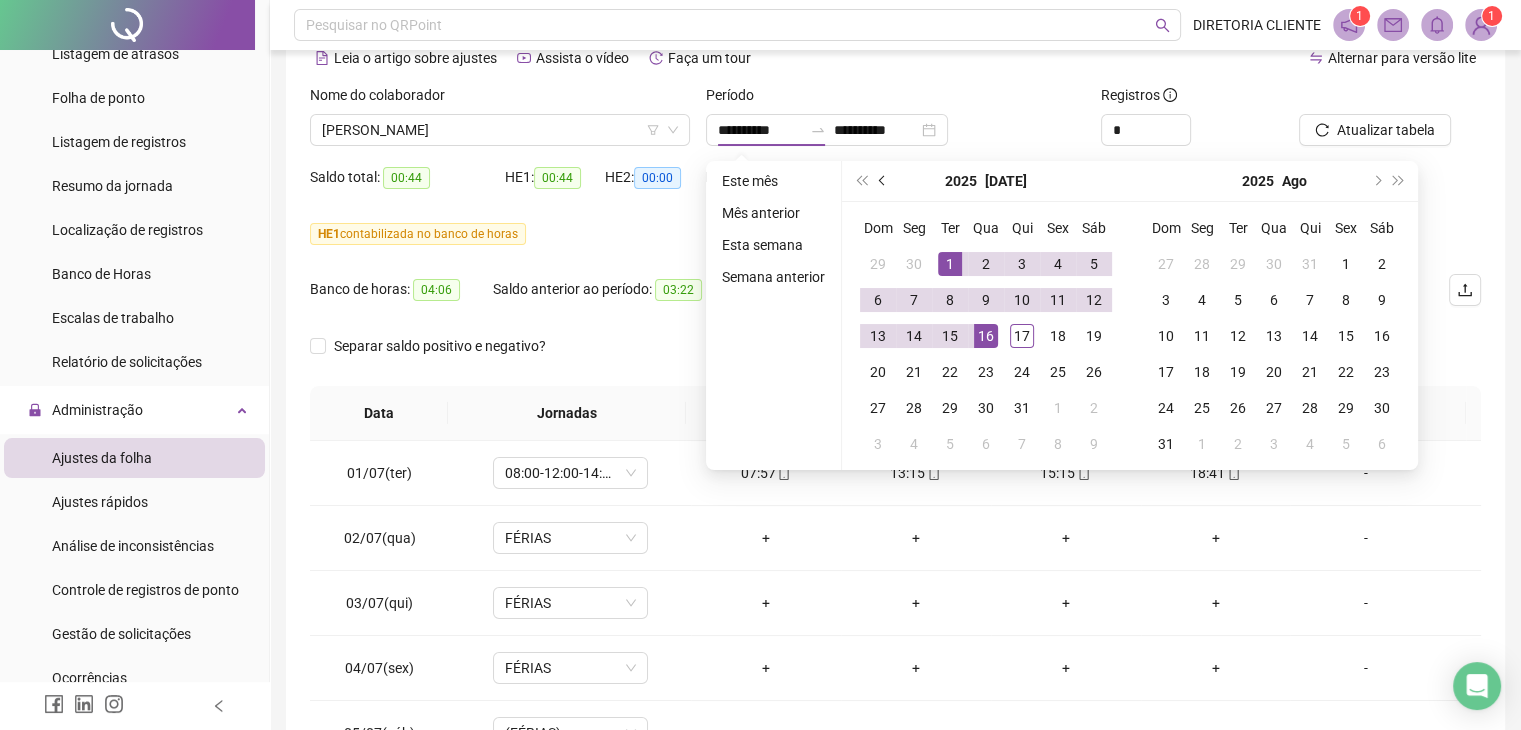 click at bounding box center [883, 181] 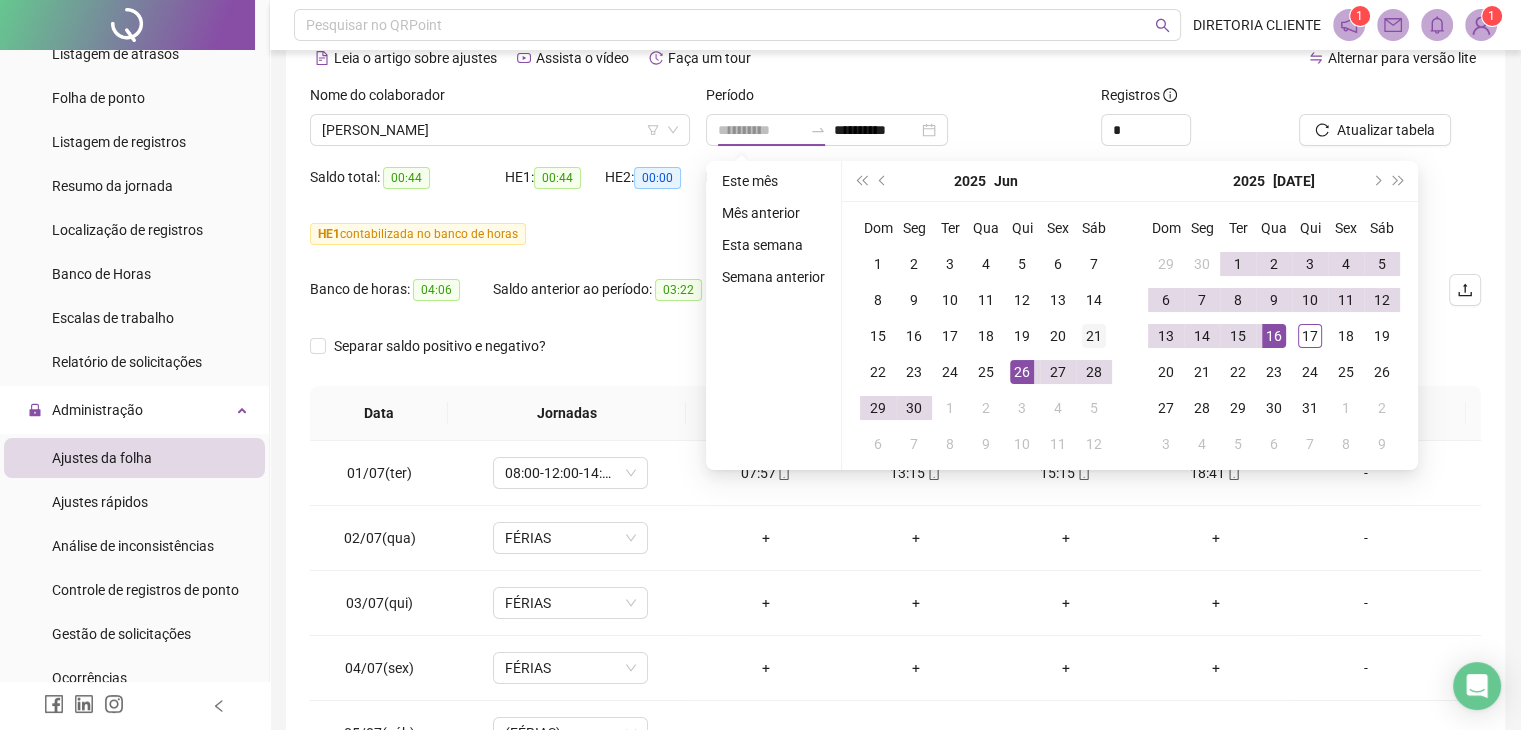 type on "**********" 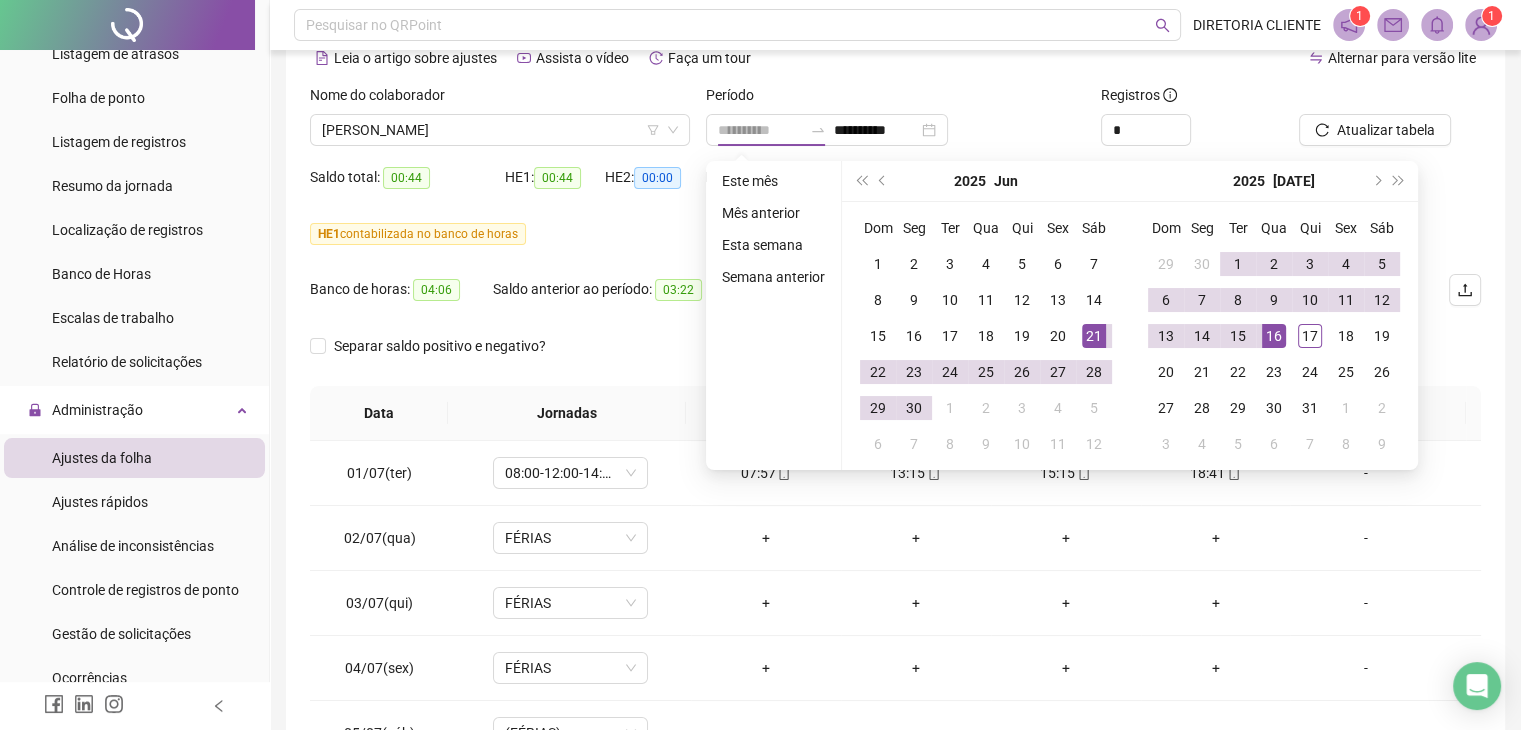 click on "21" at bounding box center (1094, 336) 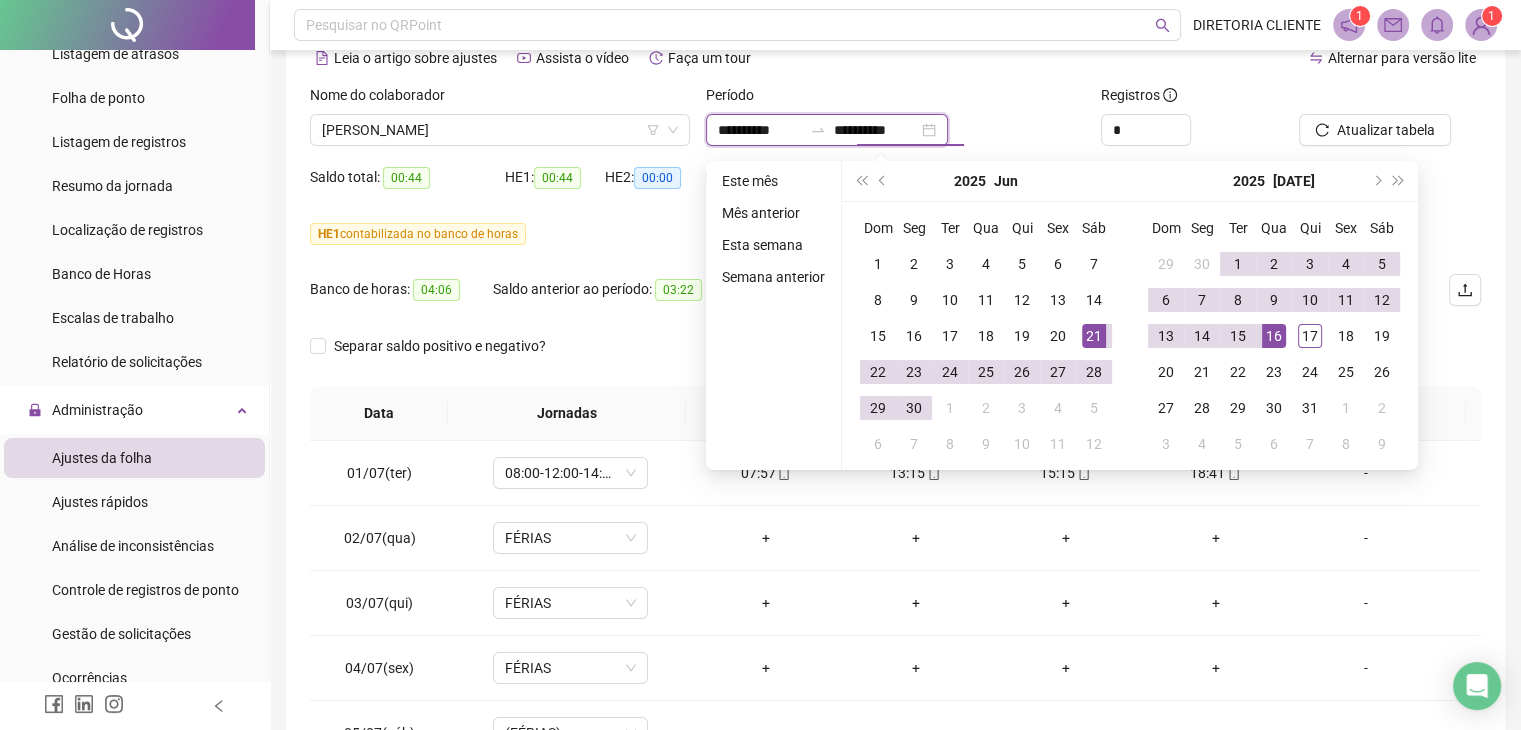 type on "**********" 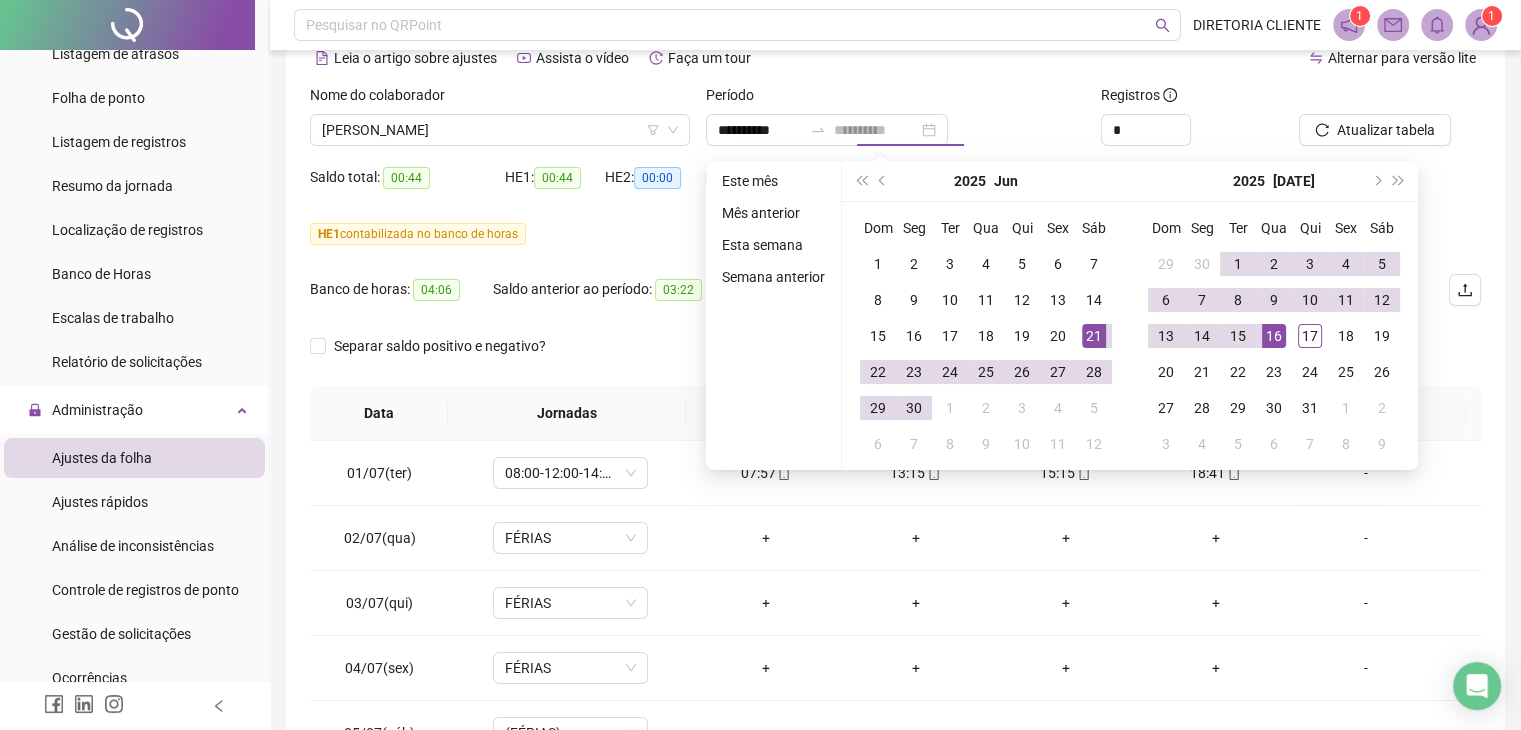 click on "16" at bounding box center (1274, 336) 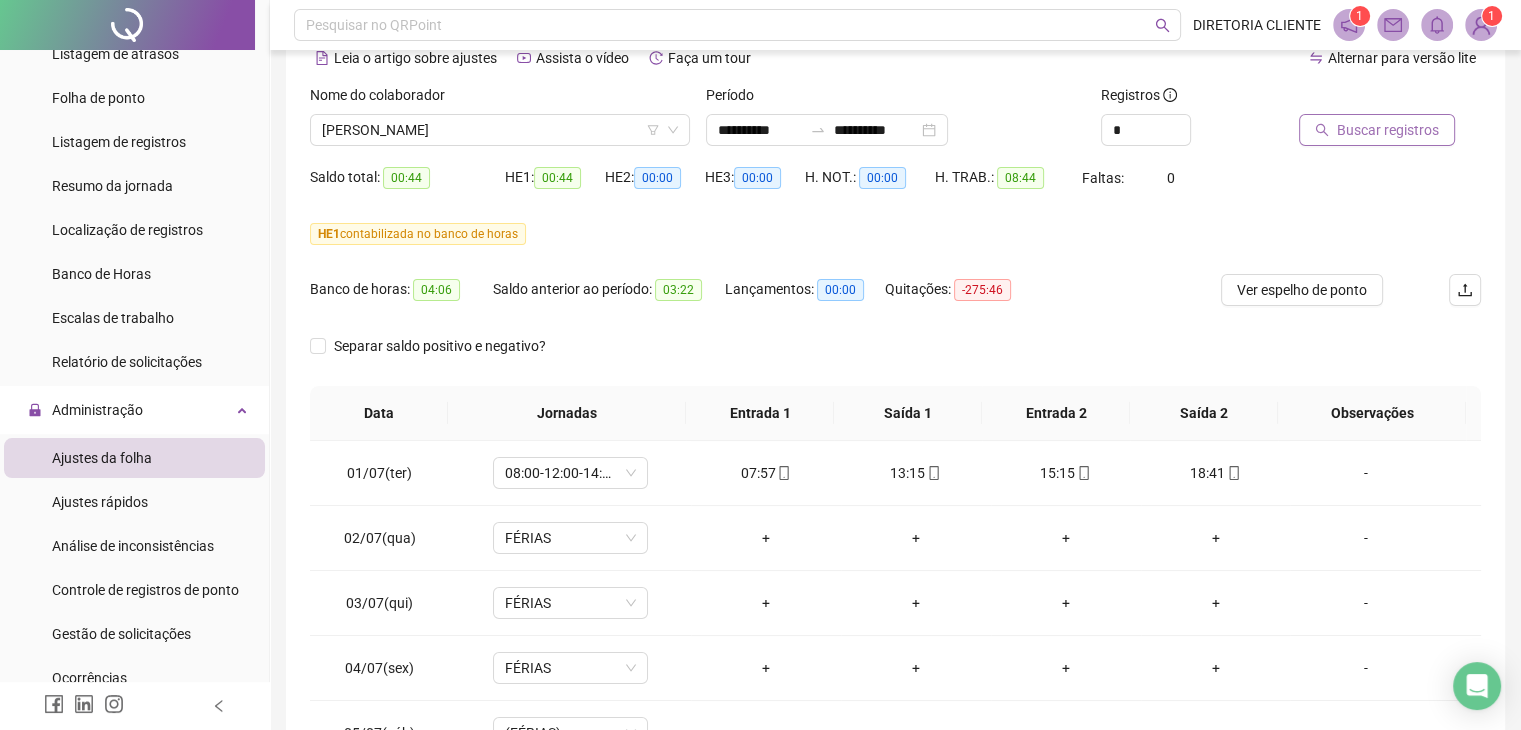 drag, startPoint x: 1372, startPoint y: 109, endPoint x: 1370, endPoint y: 123, distance: 14.142136 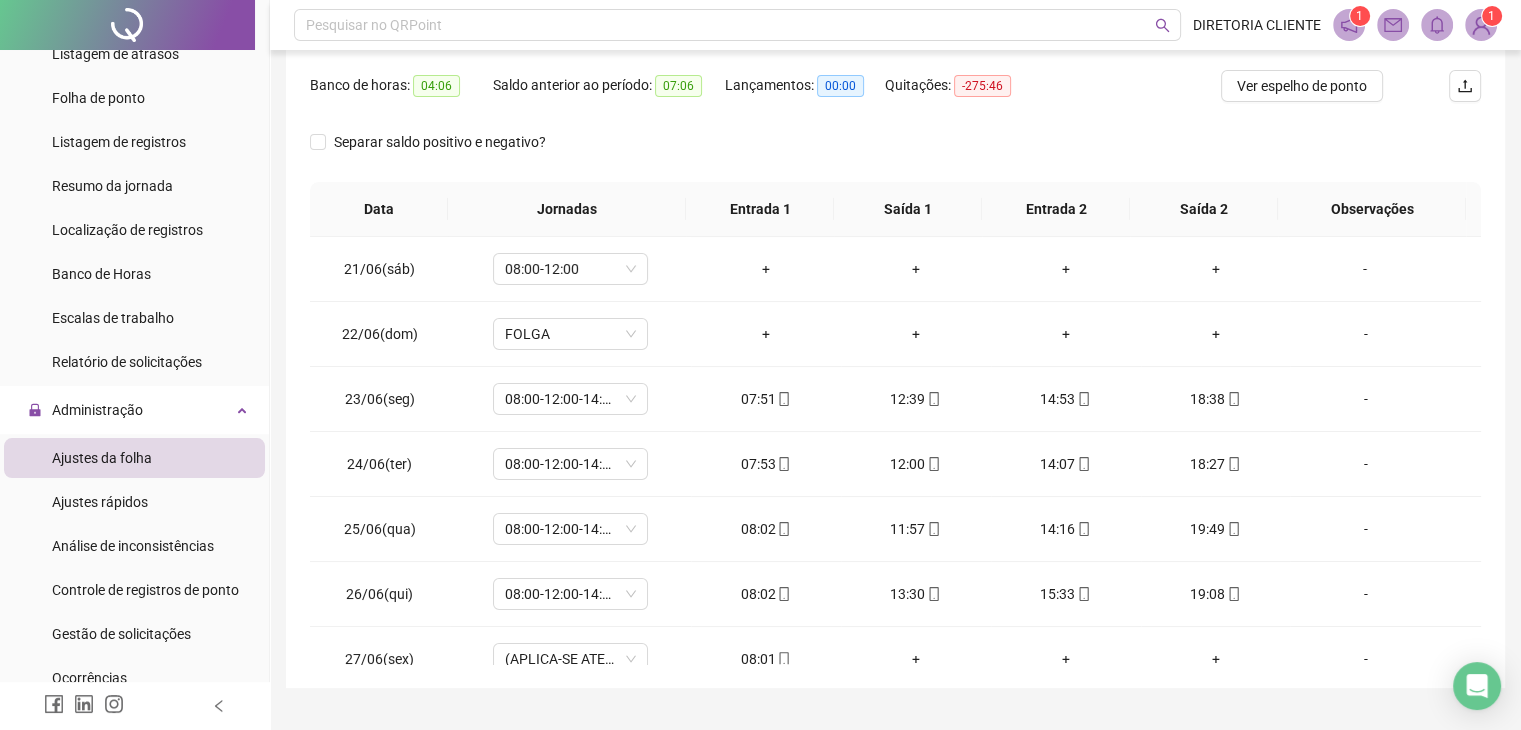 scroll, scrollTop: 348, scrollLeft: 0, axis: vertical 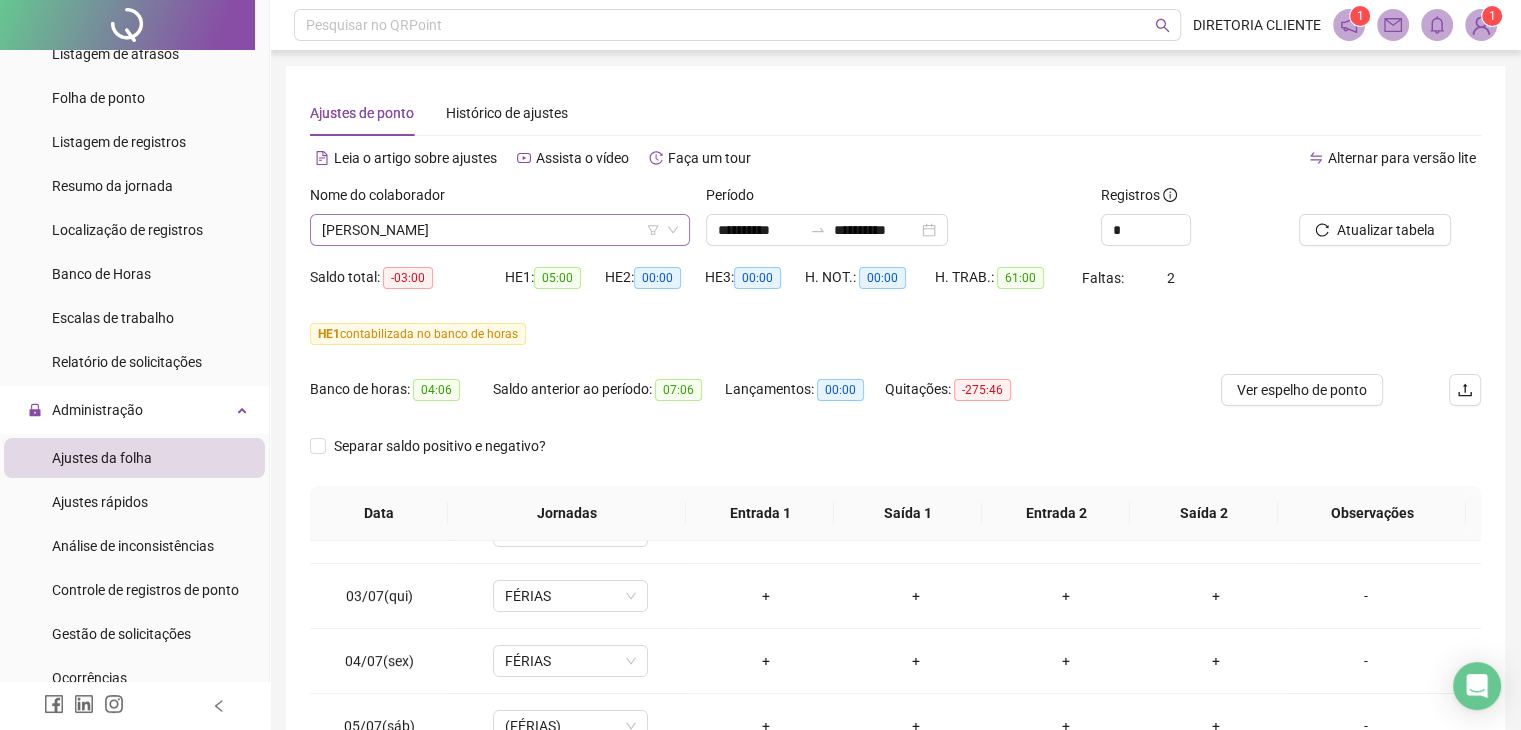 click on "[PERSON_NAME]" at bounding box center (500, 230) 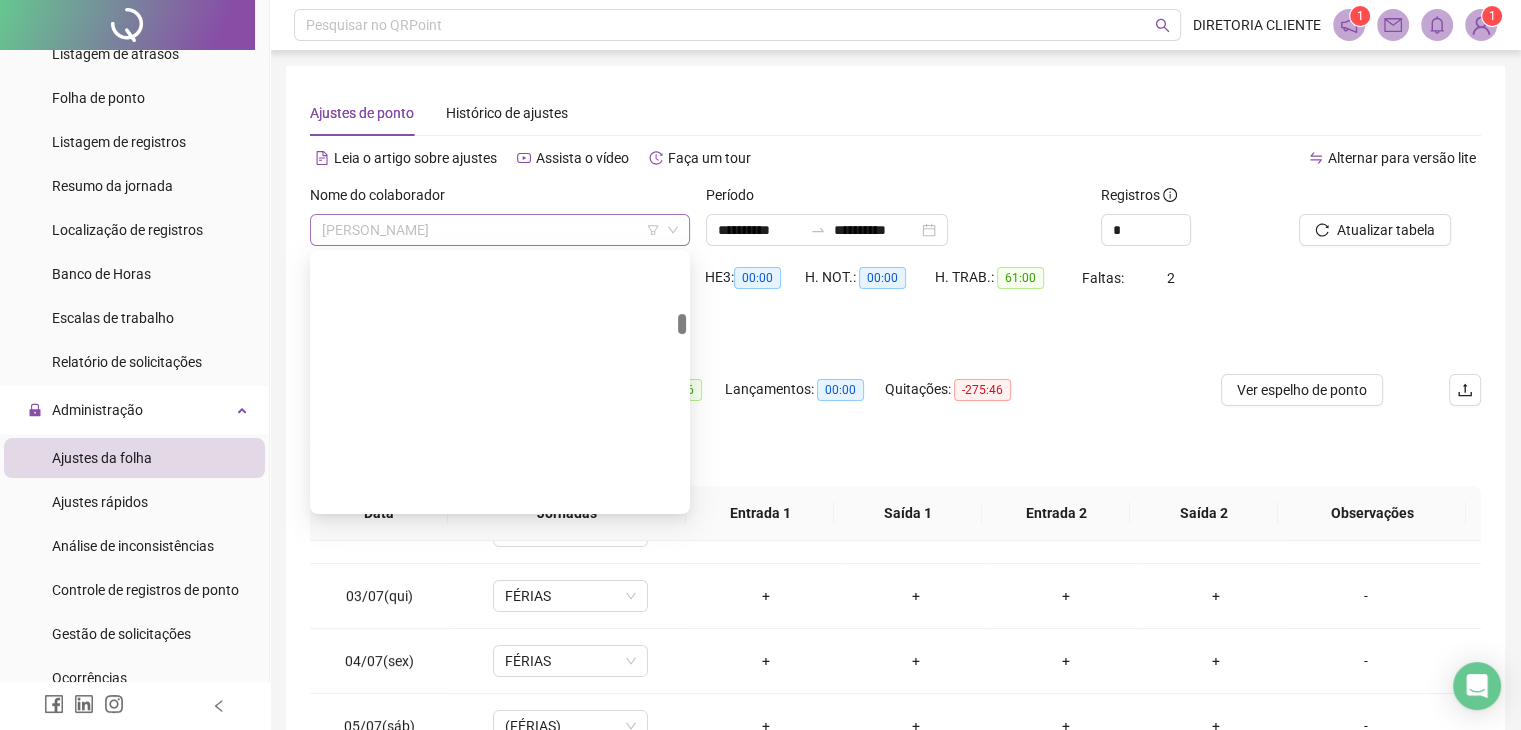 scroll, scrollTop: 4128, scrollLeft: 0, axis: vertical 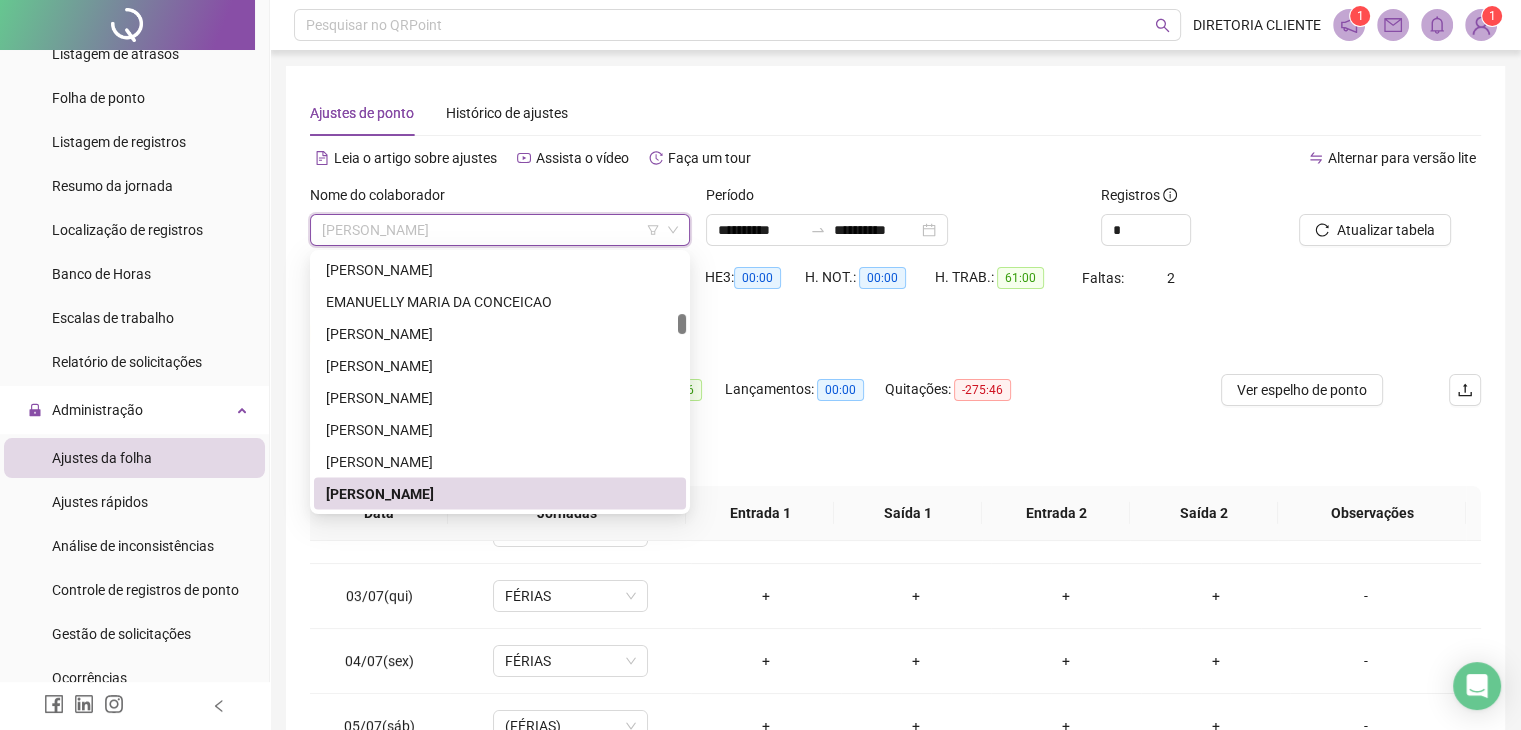 paste on "**********" 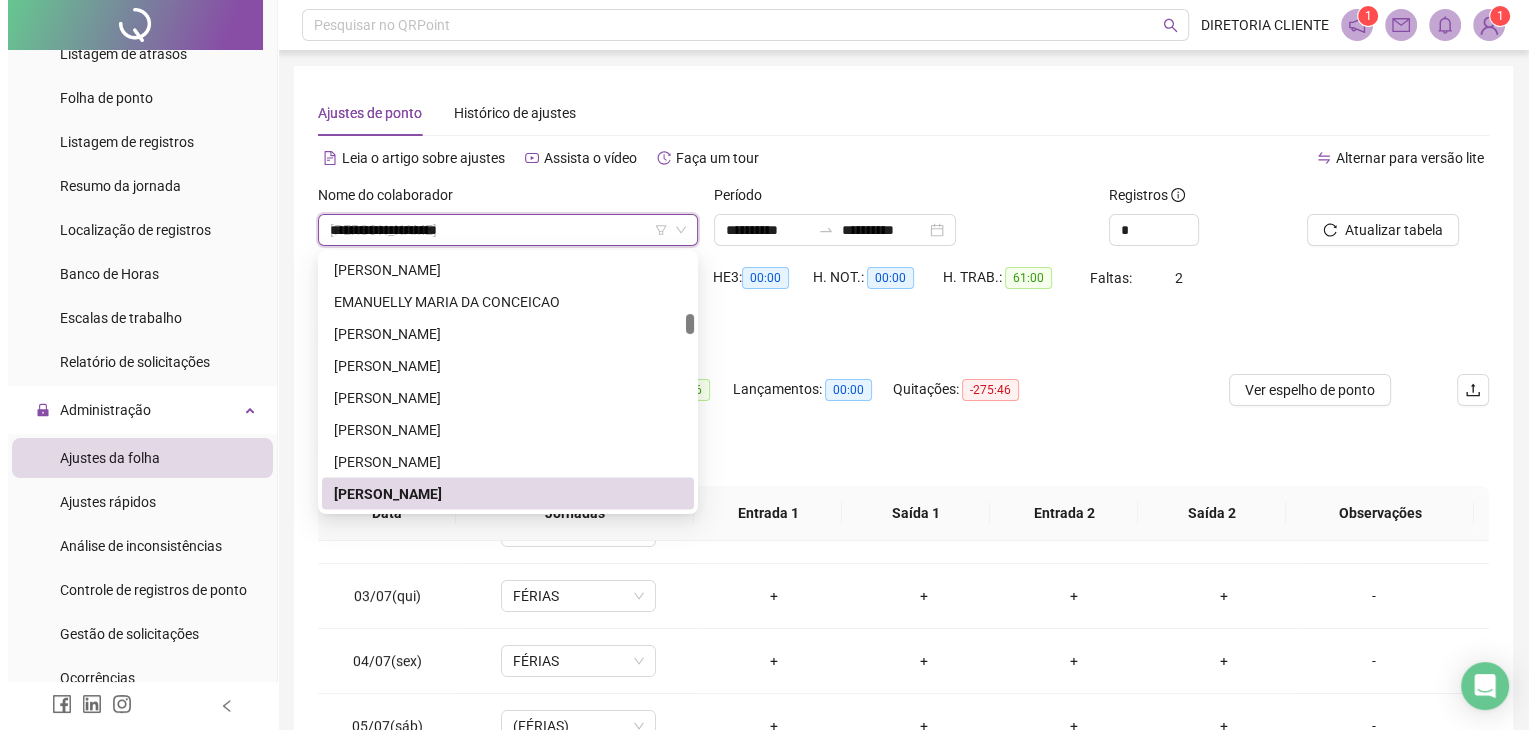 scroll, scrollTop: 0, scrollLeft: 0, axis: both 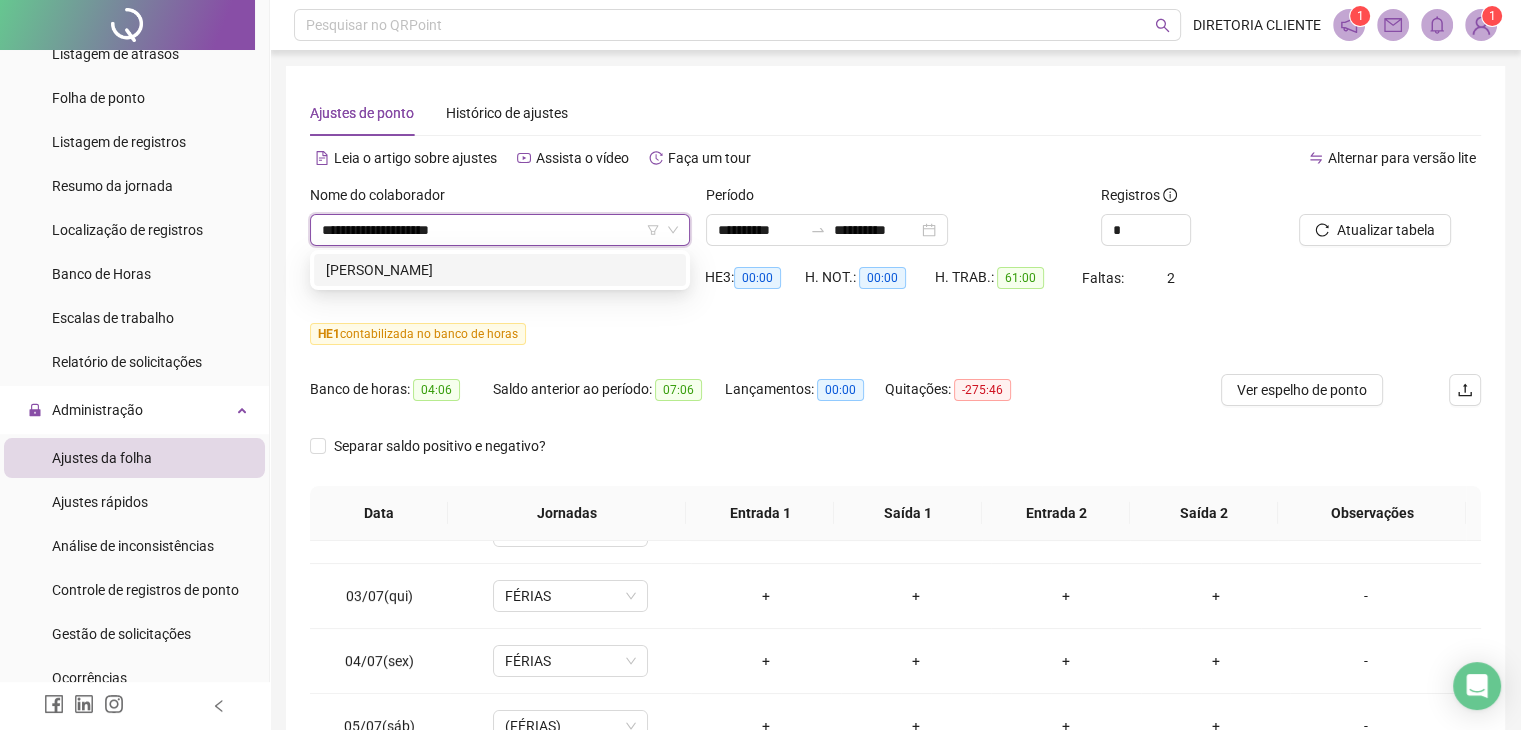 click on "[PERSON_NAME]" at bounding box center [500, 270] 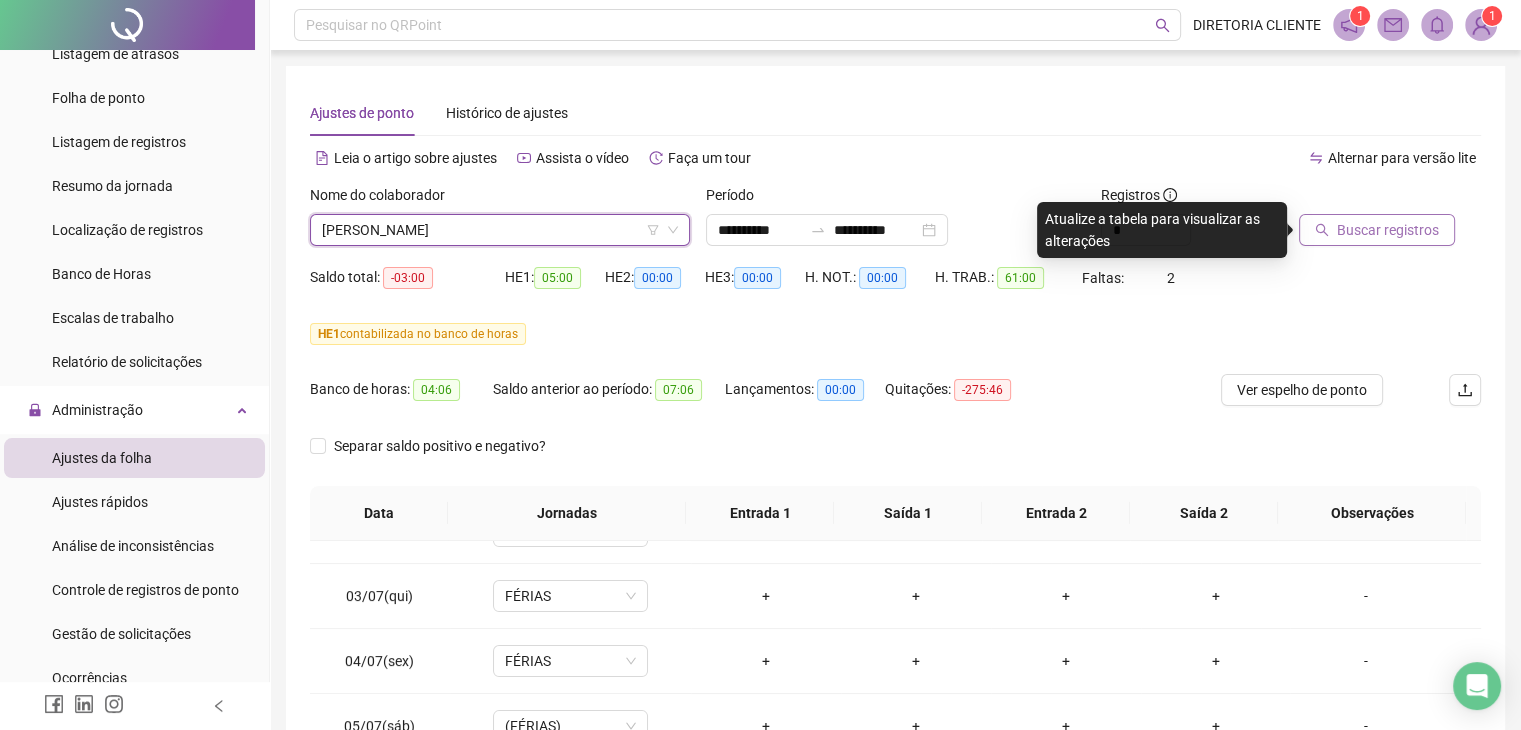 click on "Buscar registros" at bounding box center (1388, 230) 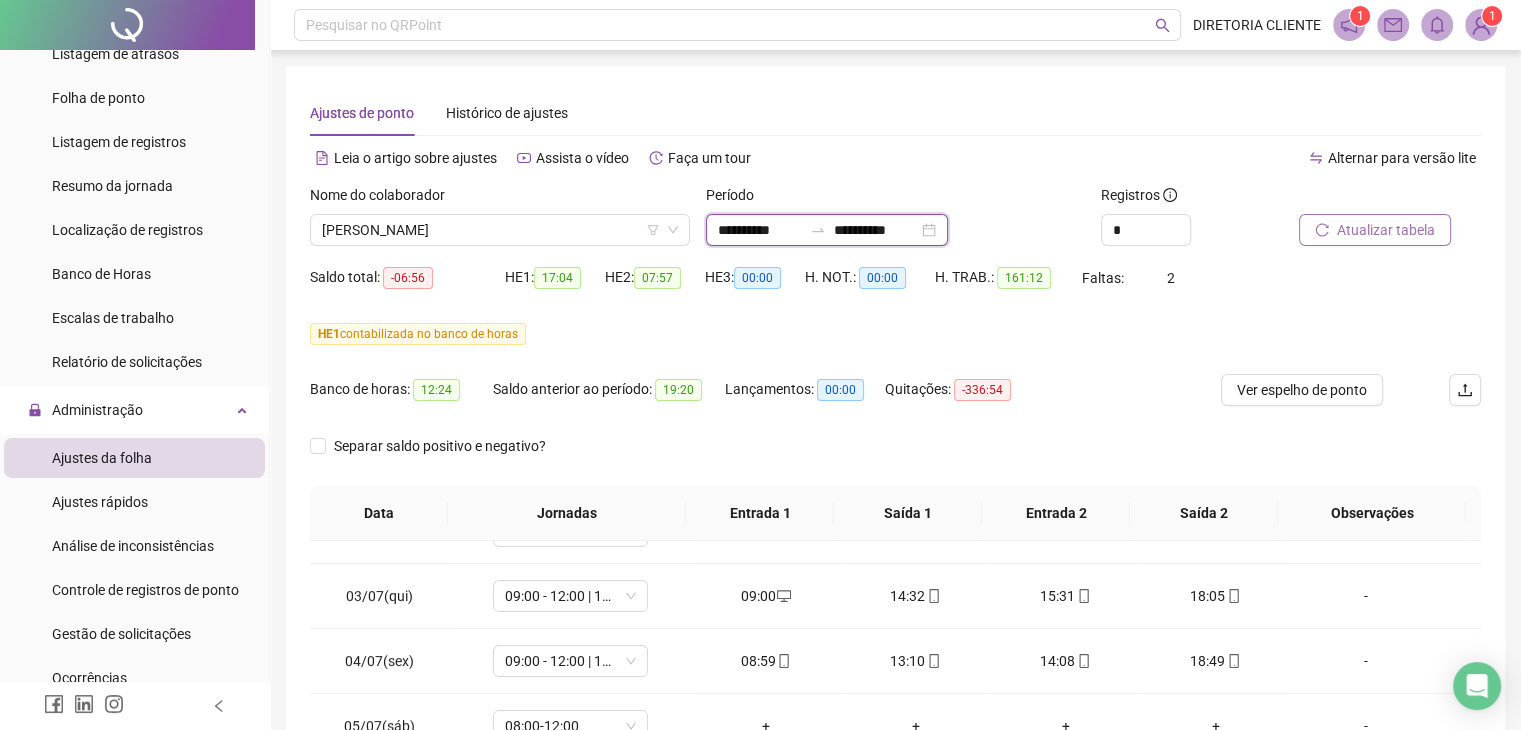 click on "**********" at bounding box center [760, 230] 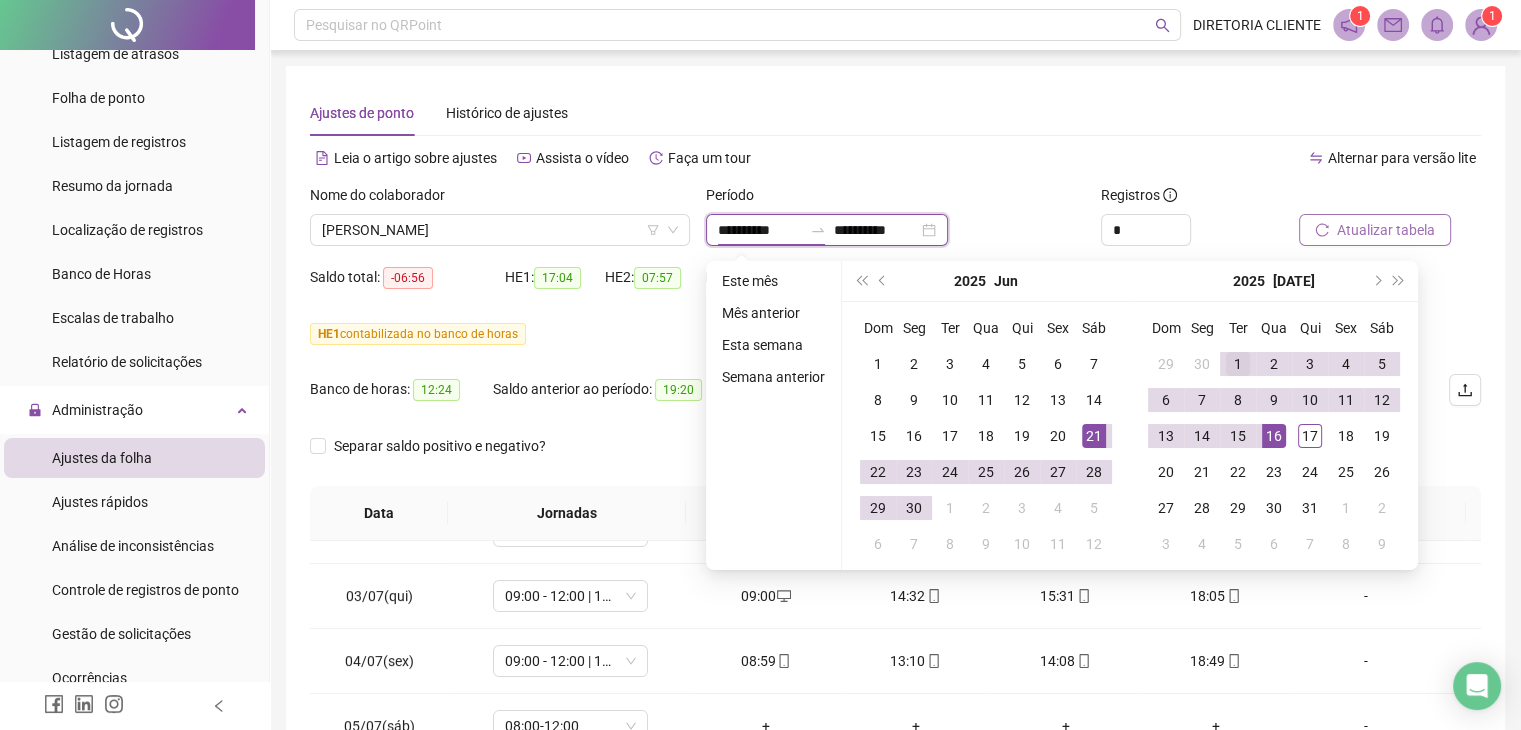 type on "**********" 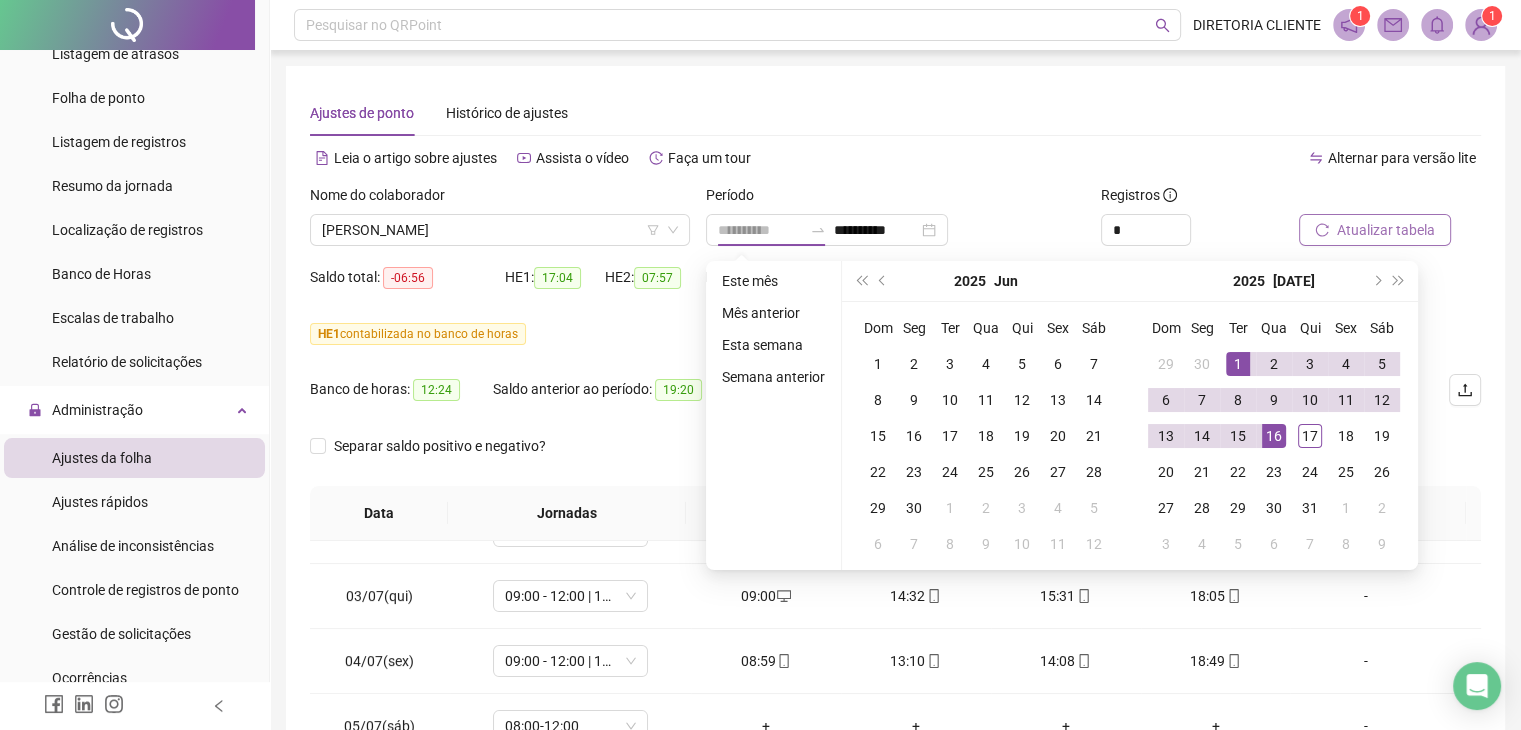 click on "1" at bounding box center [1238, 364] 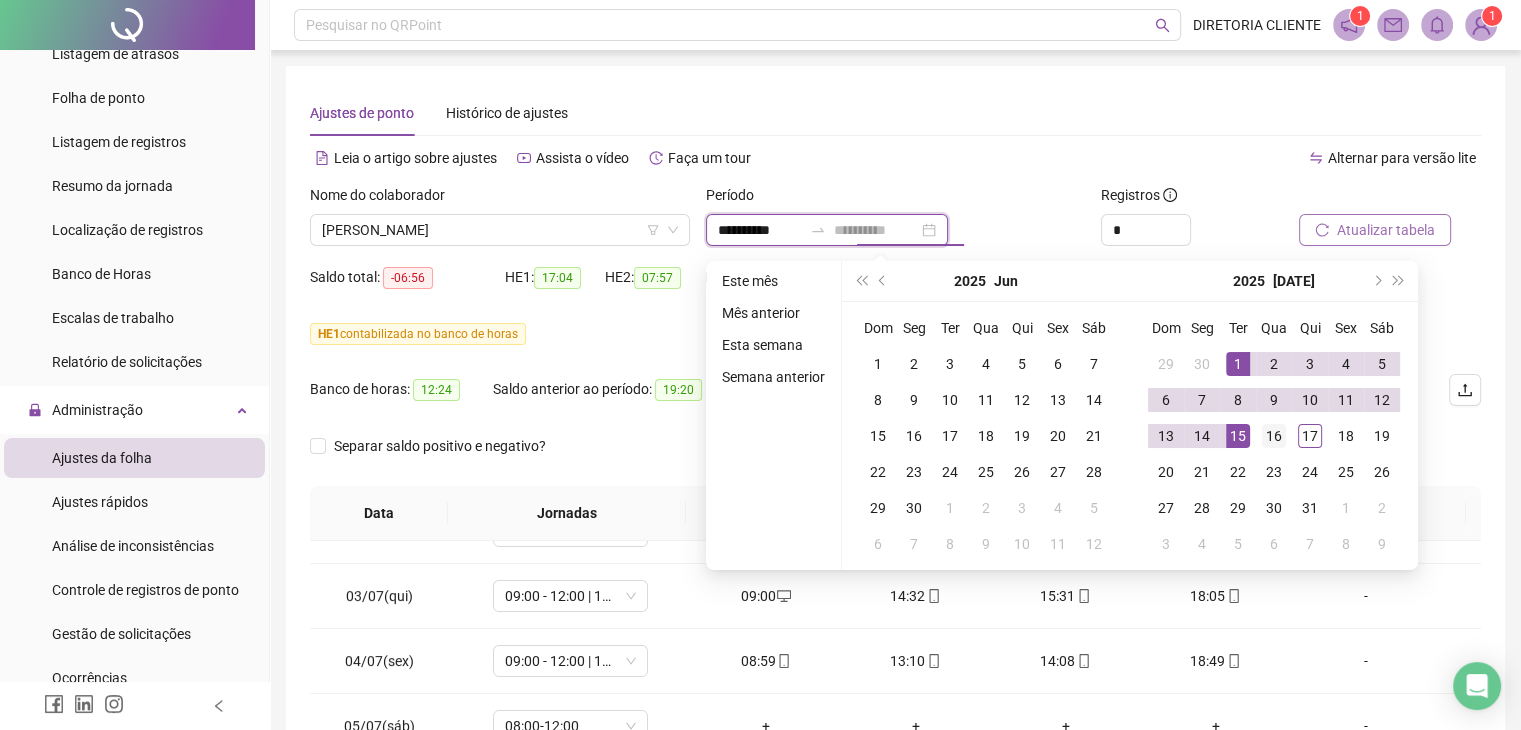 type on "**********" 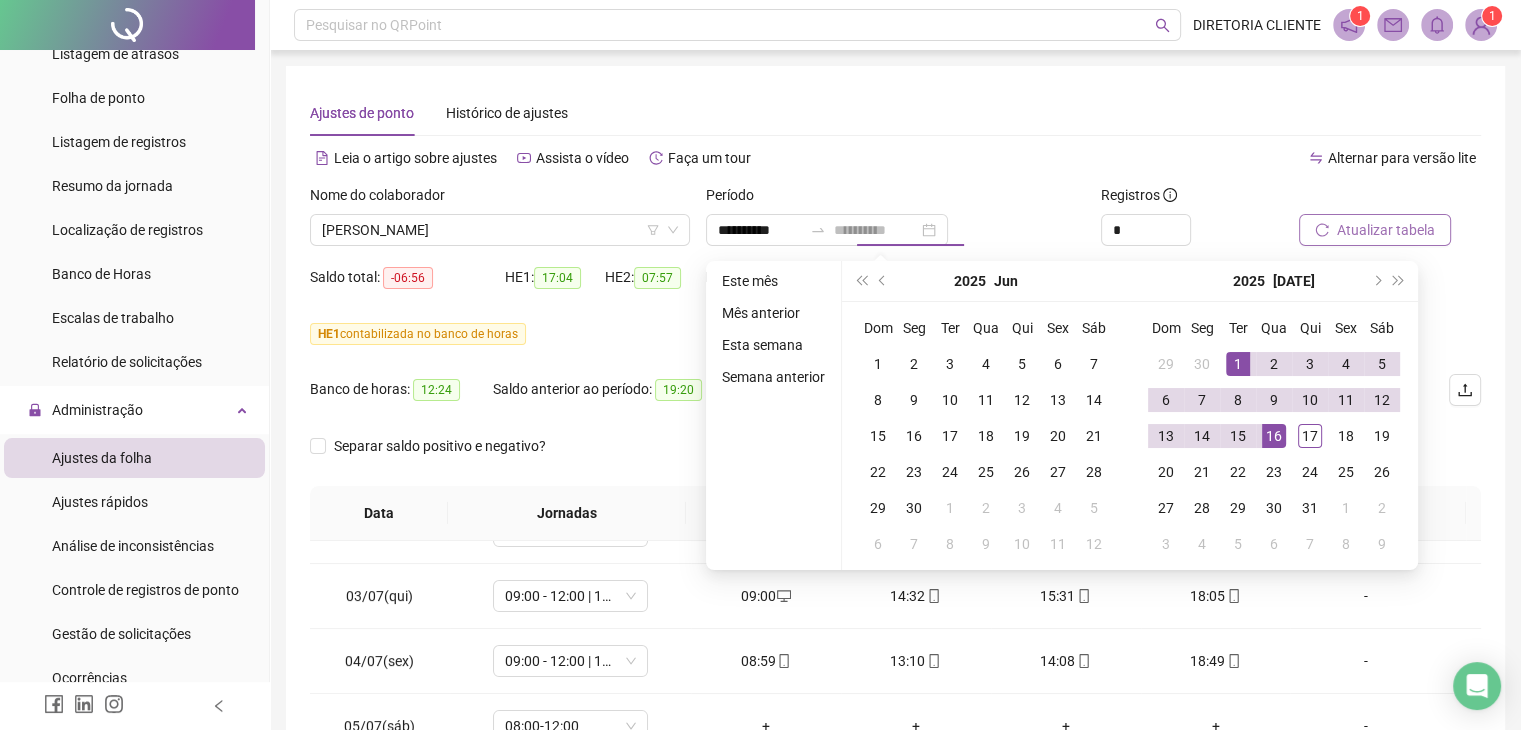 click on "16" at bounding box center [1274, 436] 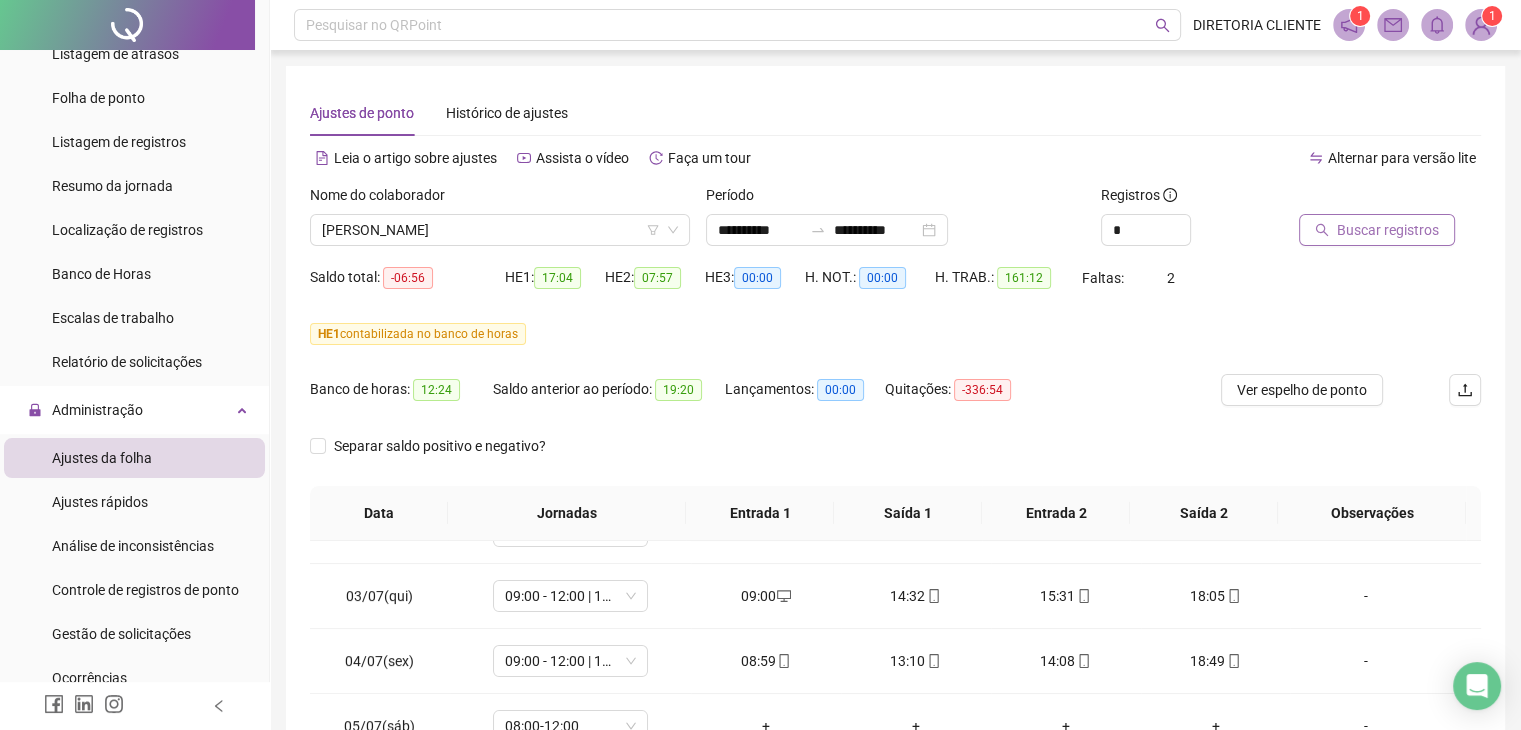 click on "Buscar registros" at bounding box center [1388, 230] 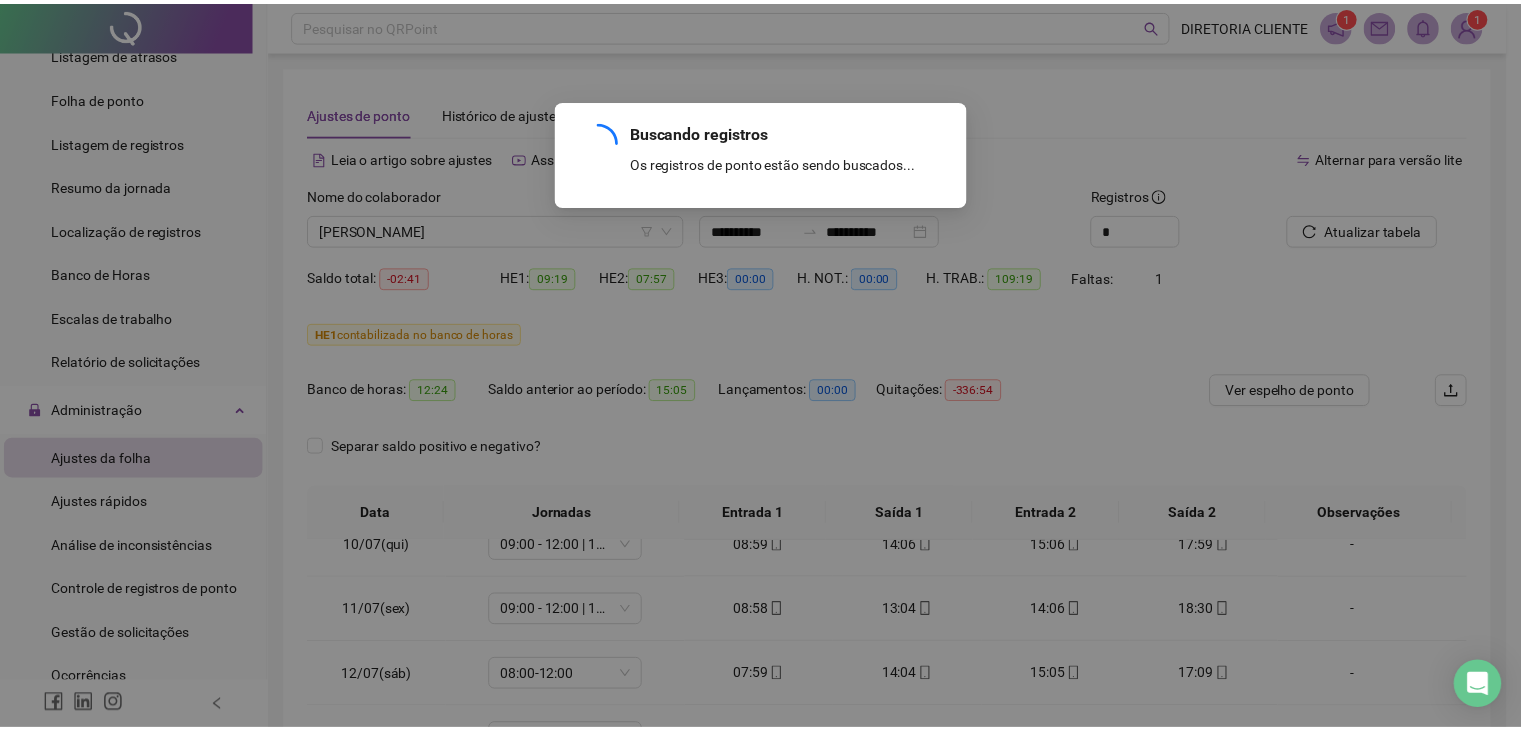 scroll, scrollTop: 609, scrollLeft: 0, axis: vertical 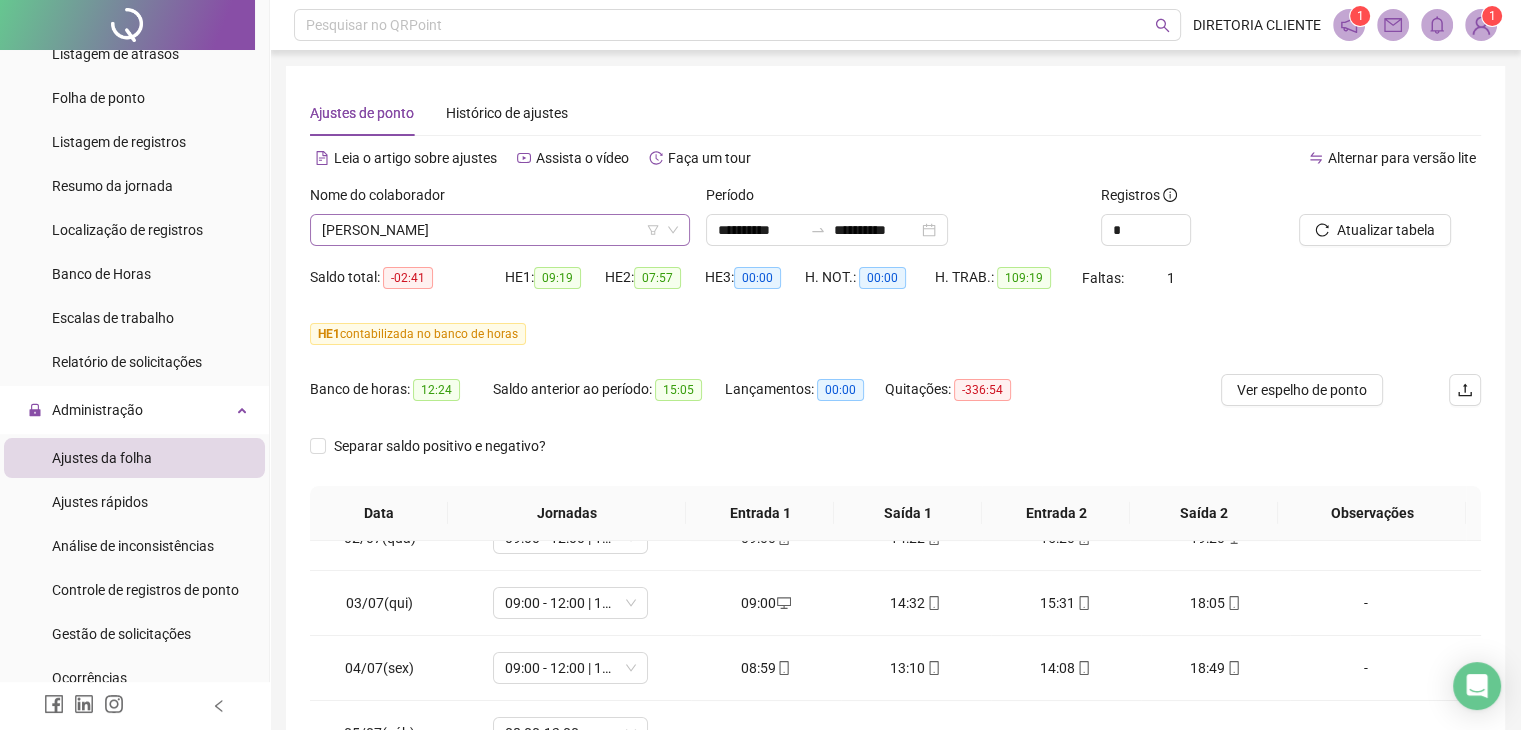 click on "[PERSON_NAME]" at bounding box center (500, 230) 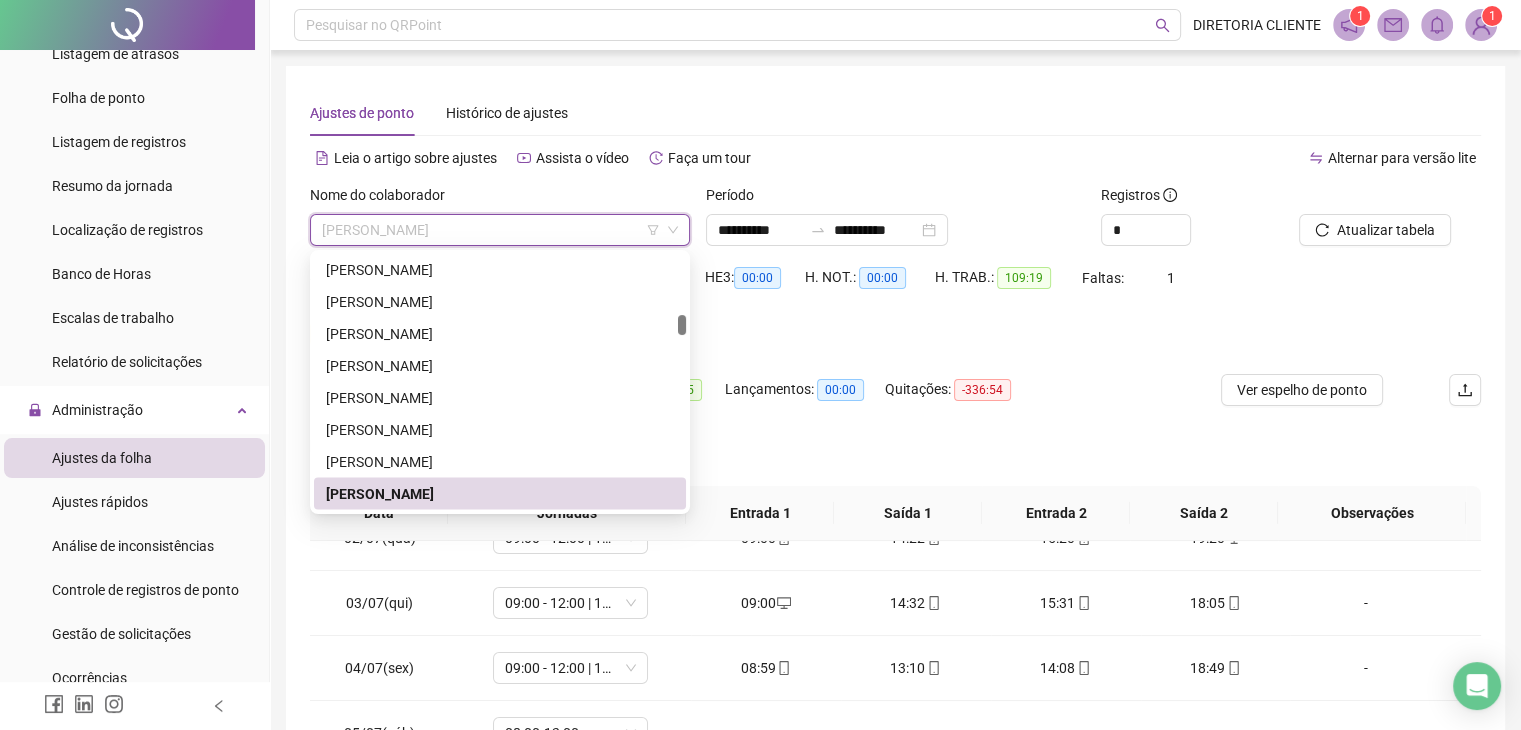 paste on "**********" 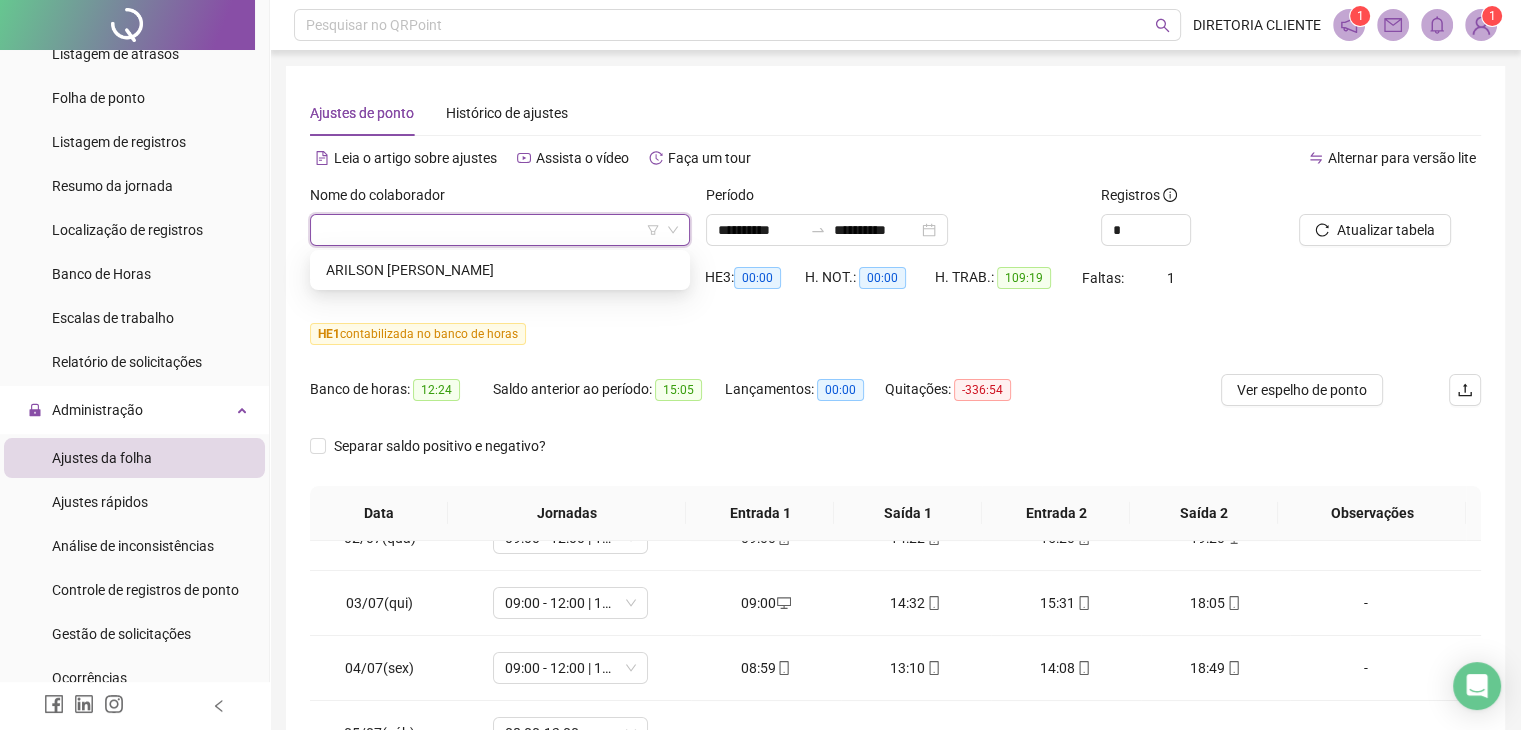 type on "**********" 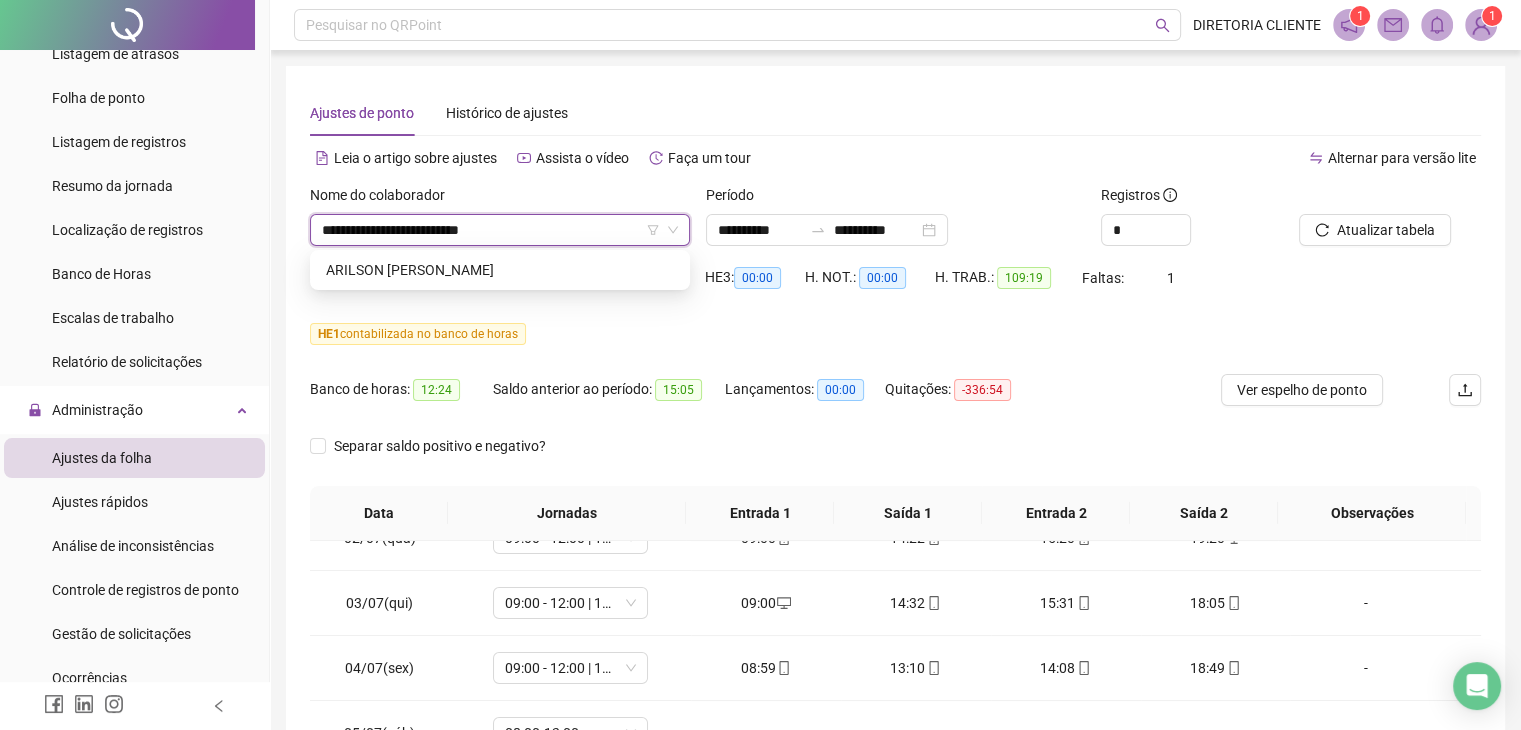scroll, scrollTop: 0, scrollLeft: 0, axis: both 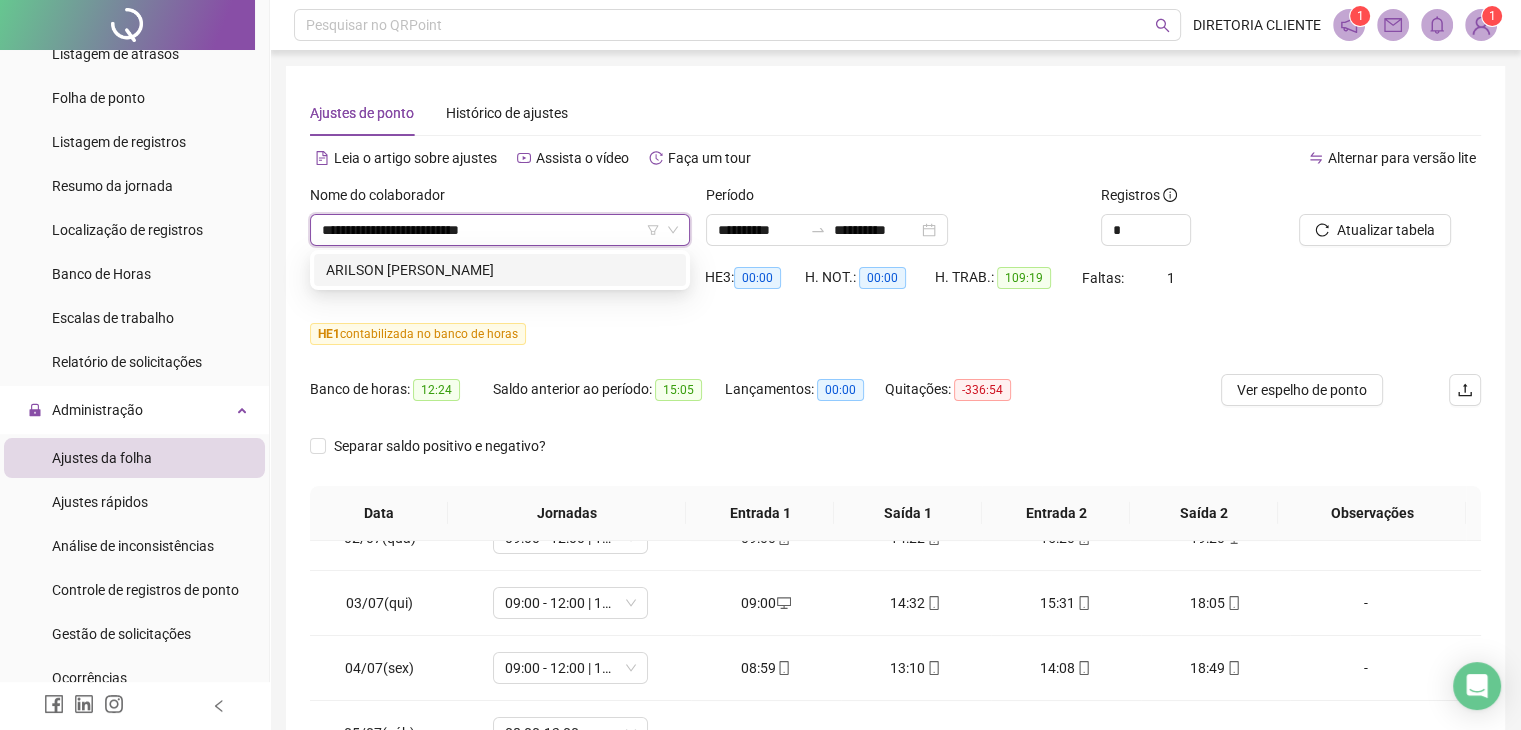 click on "ARILSON [PERSON_NAME]" at bounding box center (500, 270) 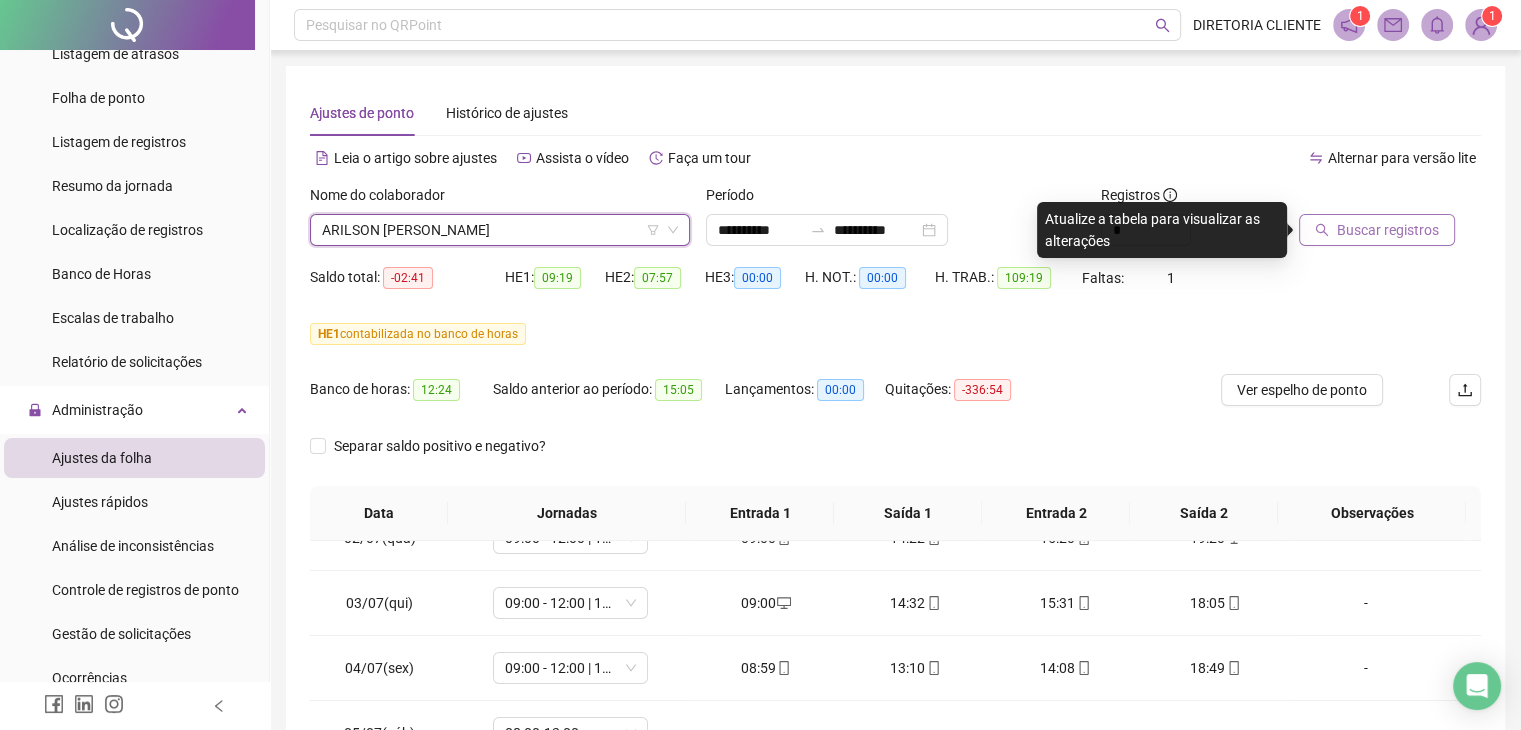click on "Buscar registros" at bounding box center [1388, 230] 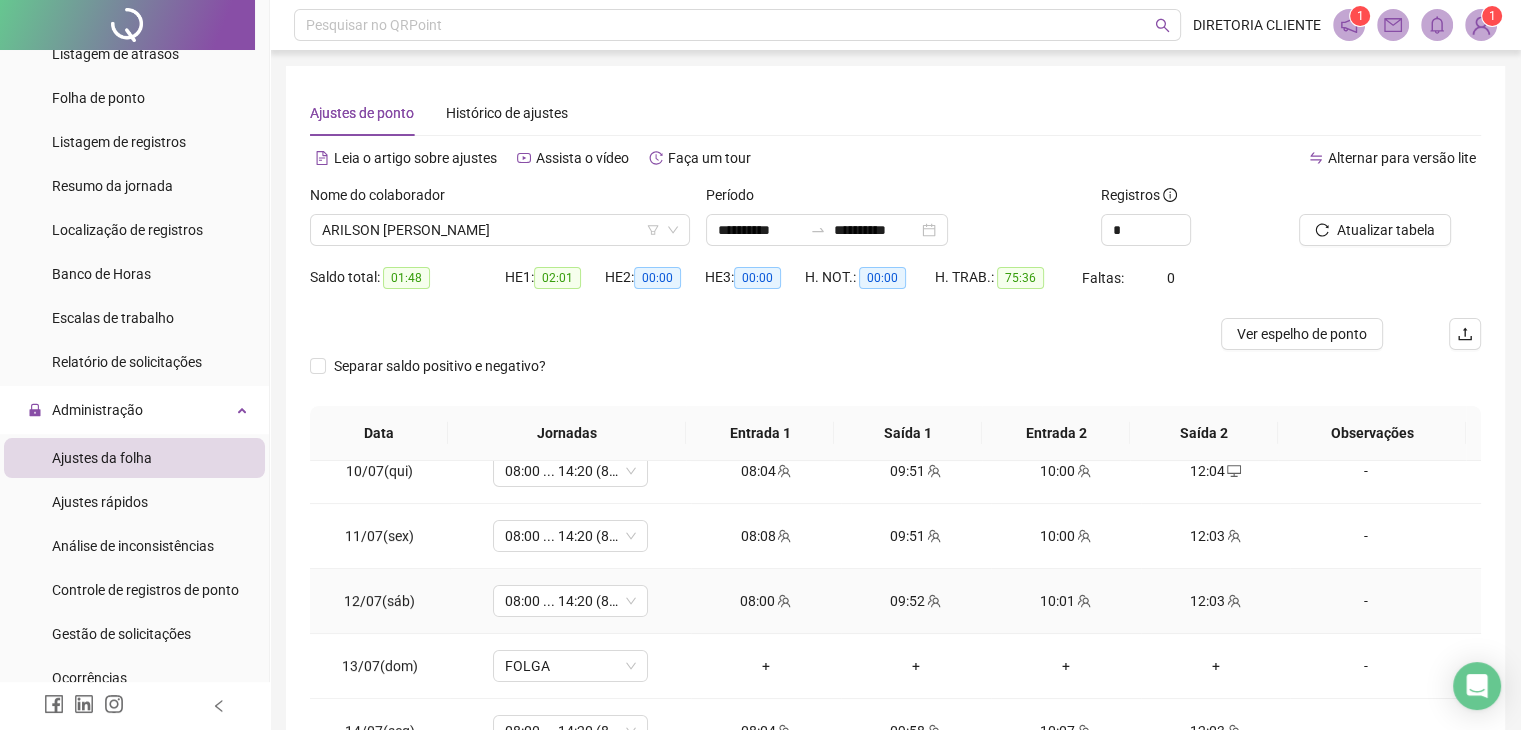 scroll, scrollTop: 609, scrollLeft: 0, axis: vertical 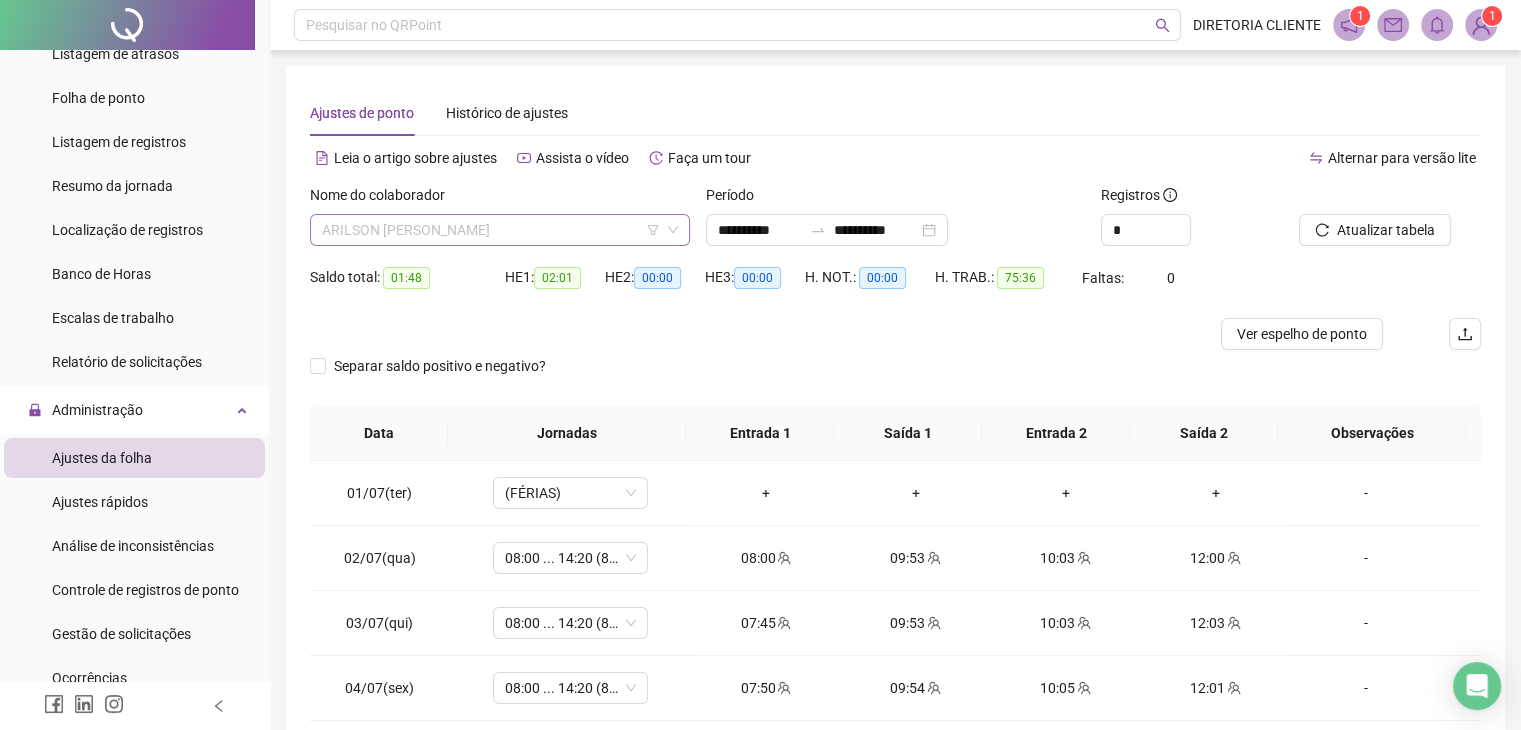 click on "ARILSON [PERSON_NAME]" at bounding box center [500, 230] 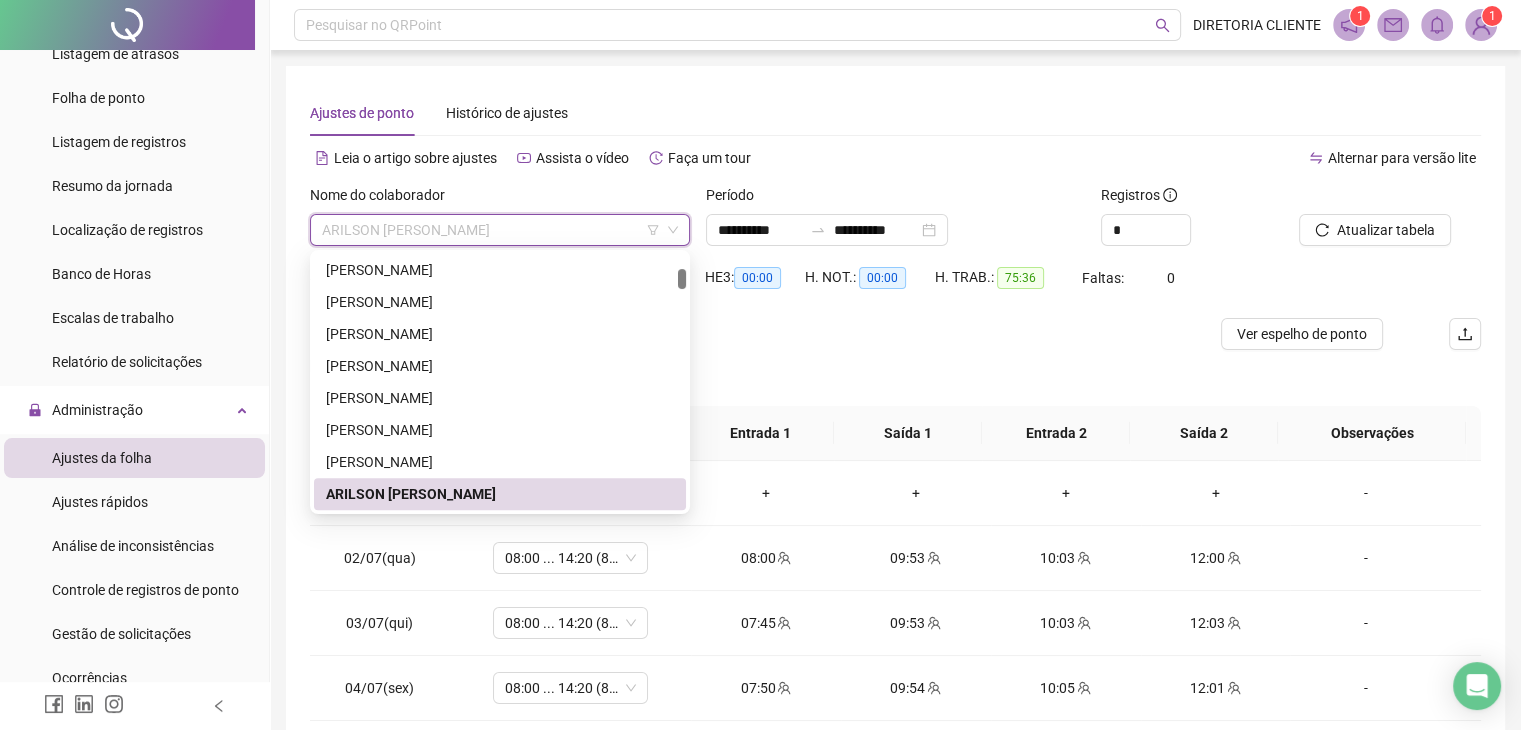 paste on "**********" 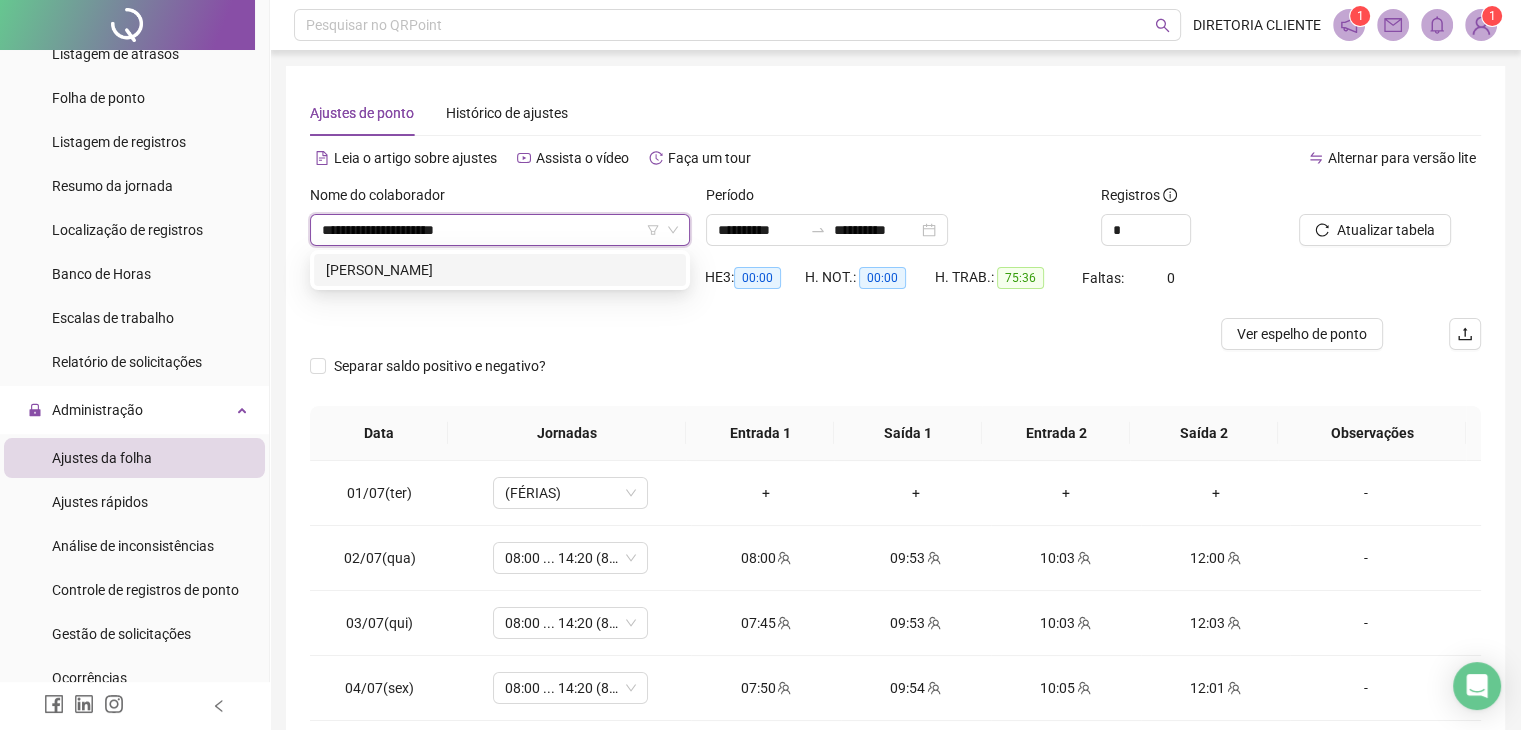 scroll, scrollTop: 0, scrollLeft: 0, axis: both 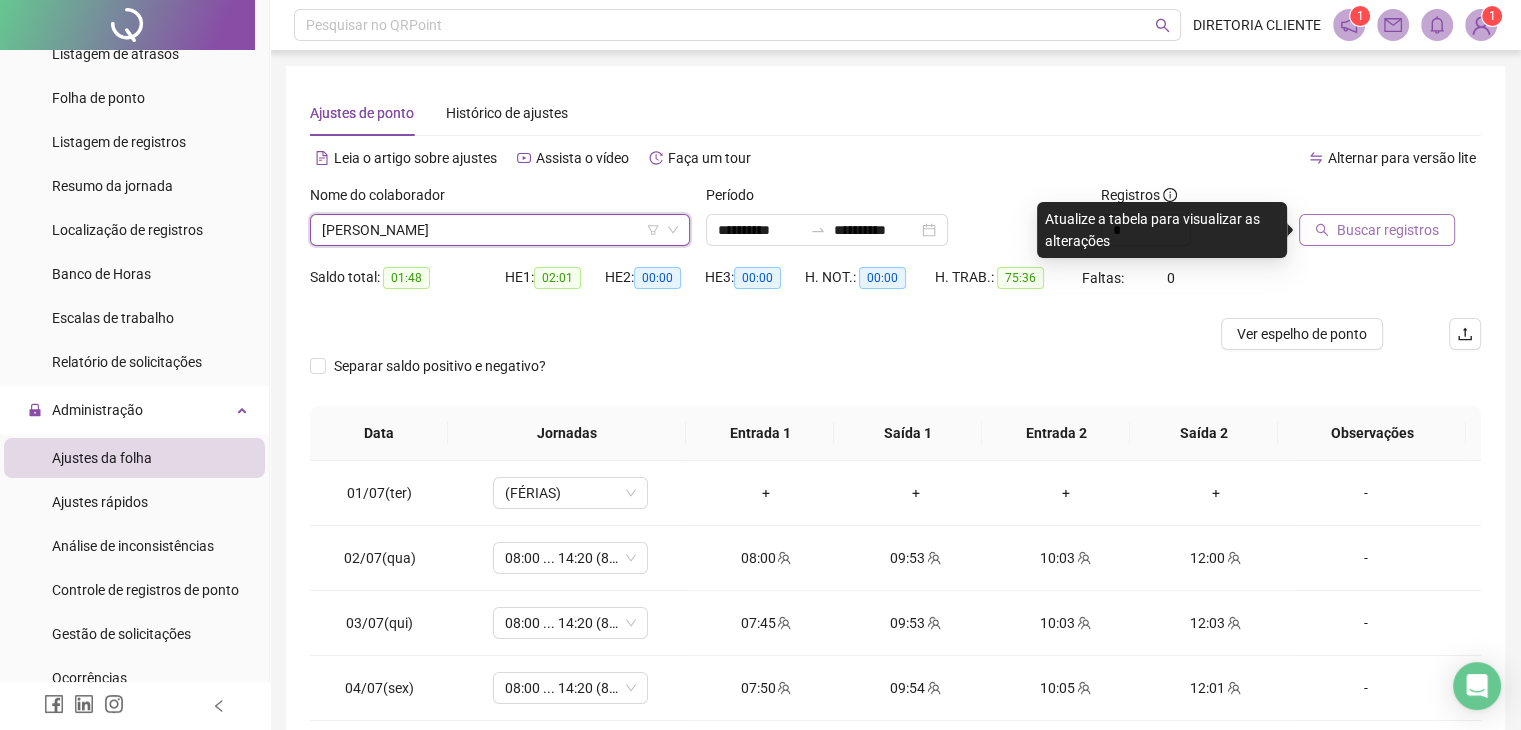 click on "Buscar registros" at bounding box center [1388, 230] 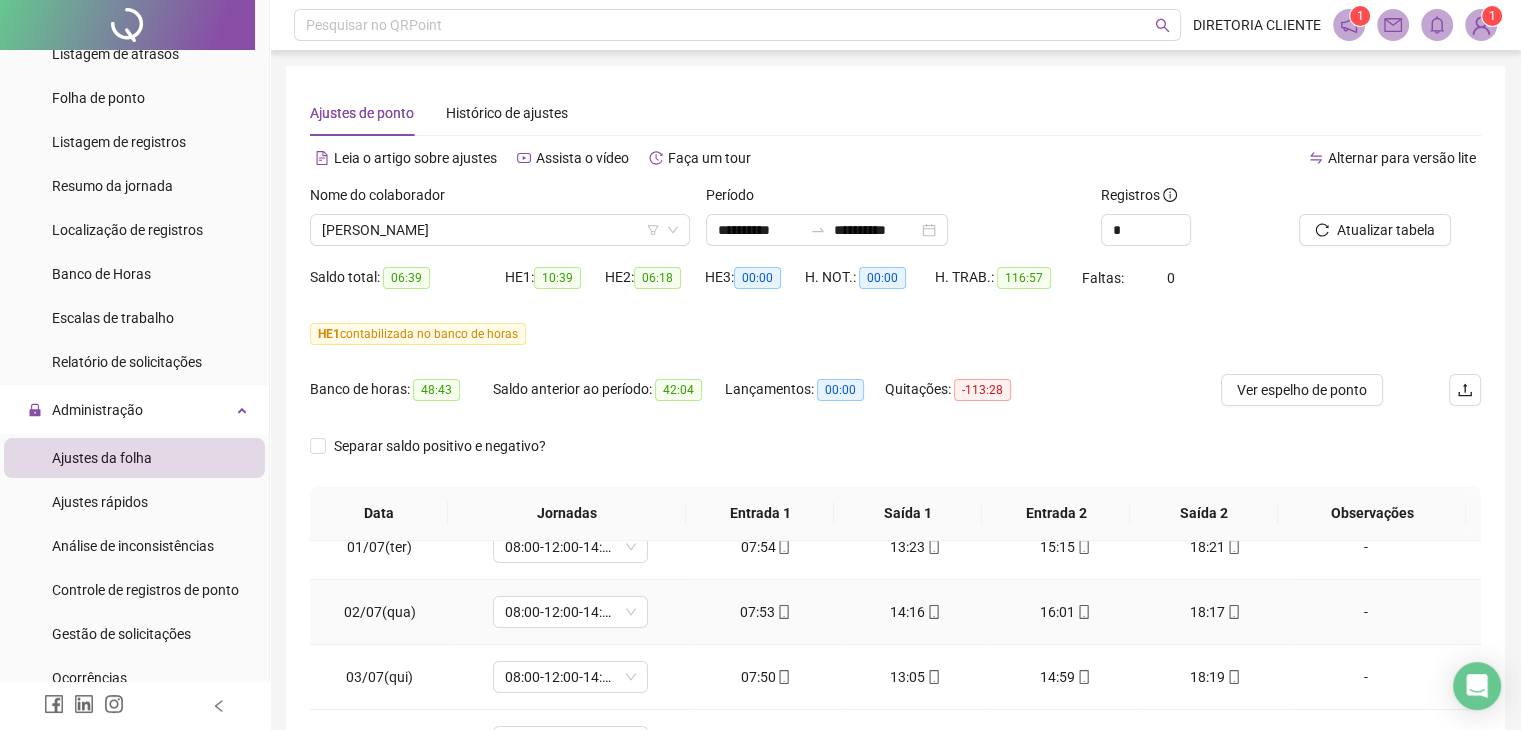 scroll, scrollTop: 100, scrollLeft: 0, axis: vertical 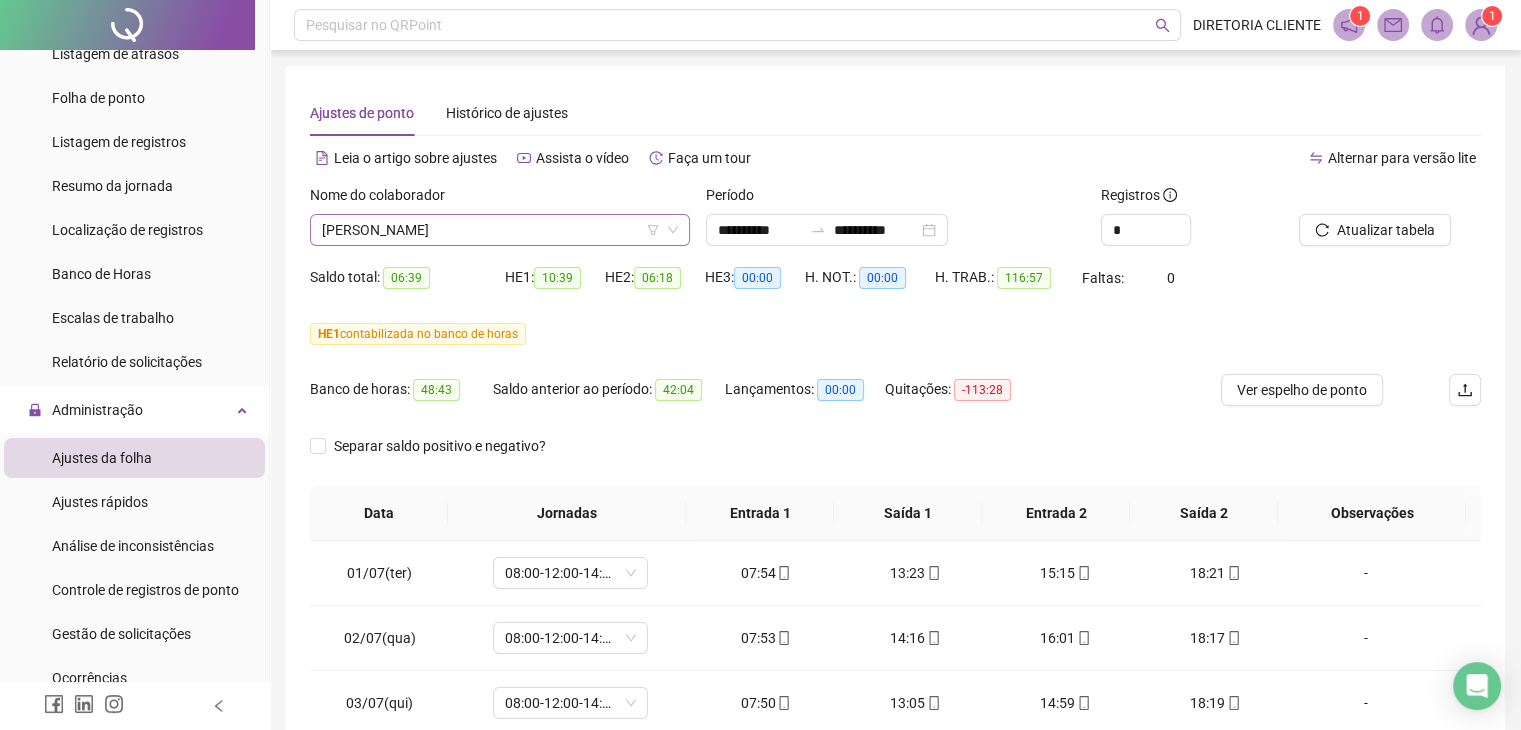 click on "[PERSON_NAME]" at bounding box center [500, 230] 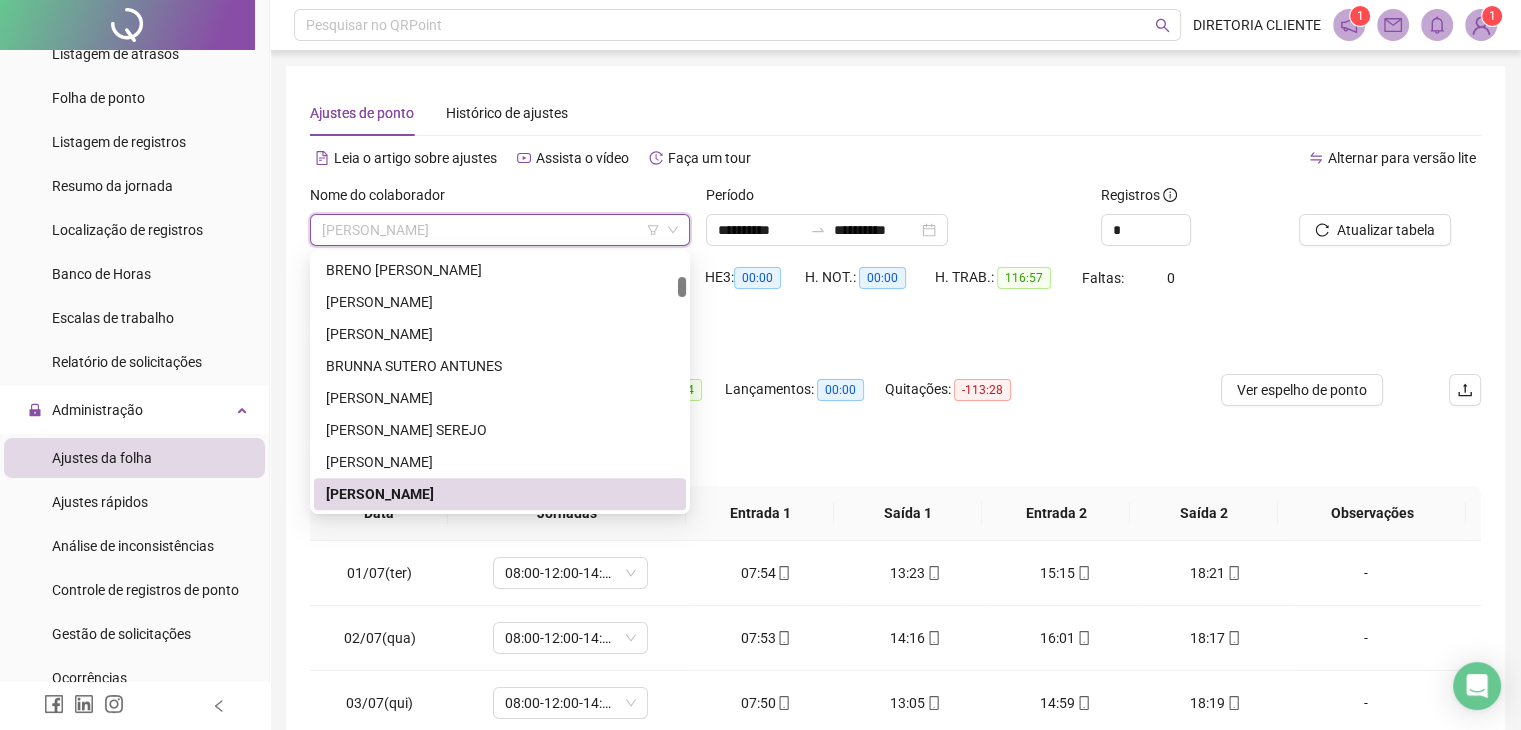 paste on "**********" 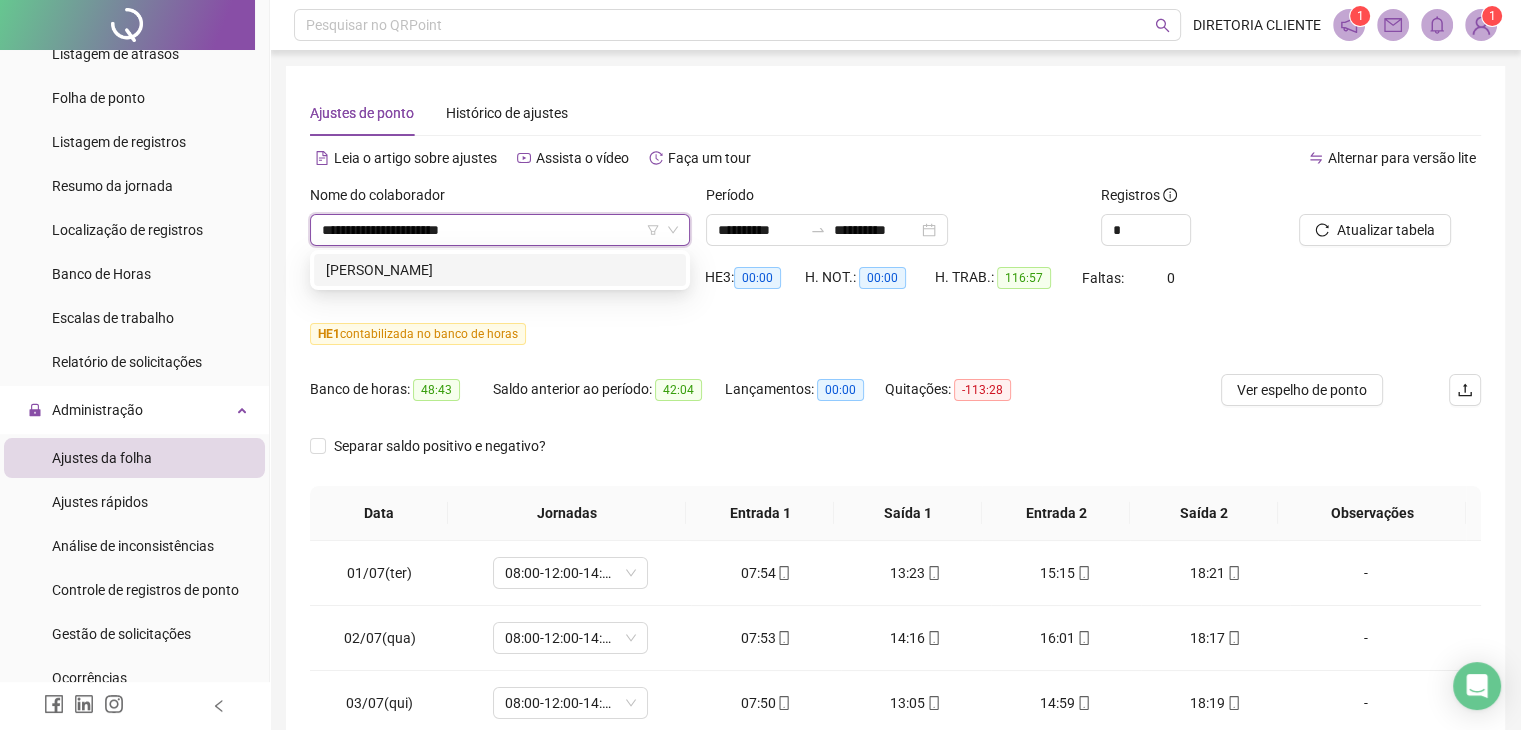 scroll, scrollTop: 0, scrollLeft: 0, axis: both 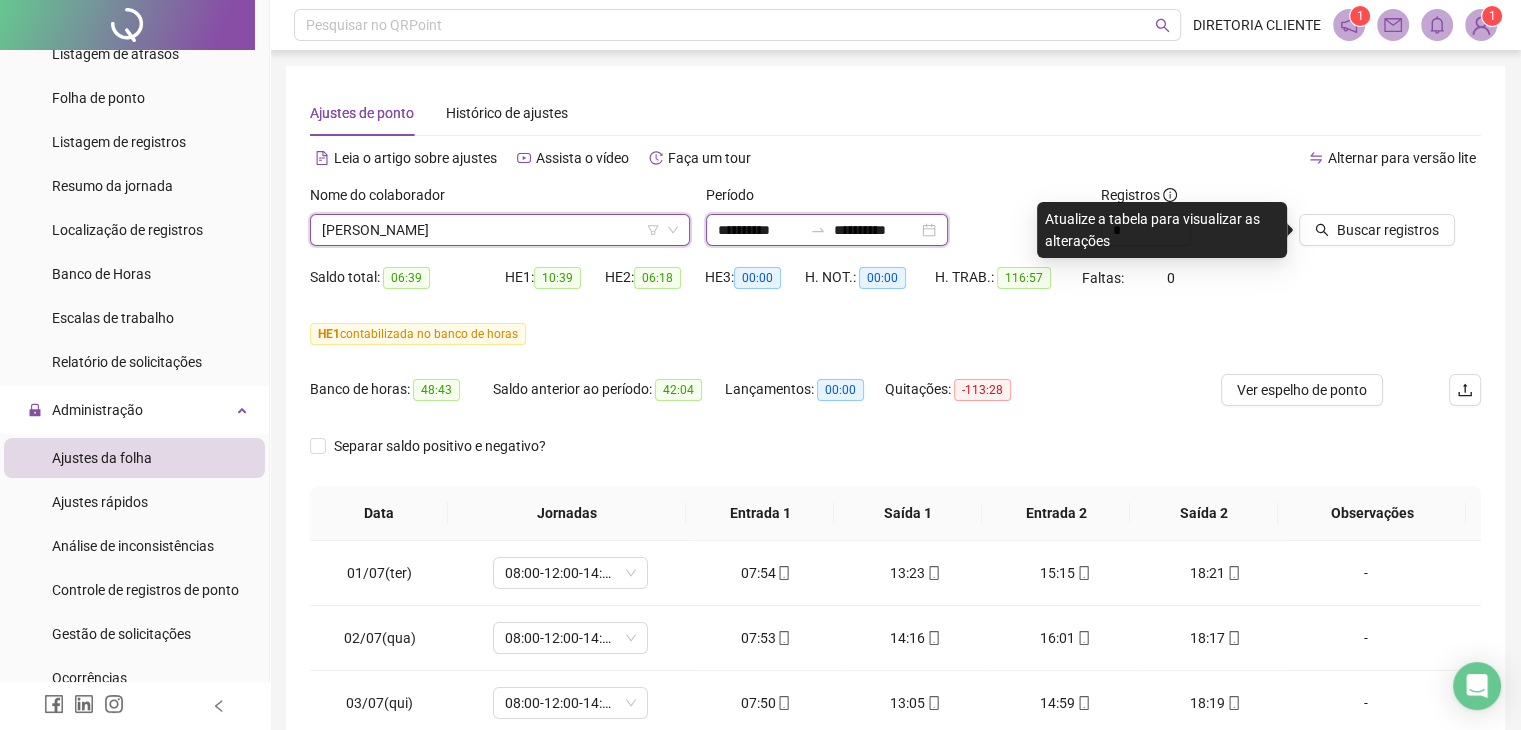 click on "**********" at bounding box center [760, 230] 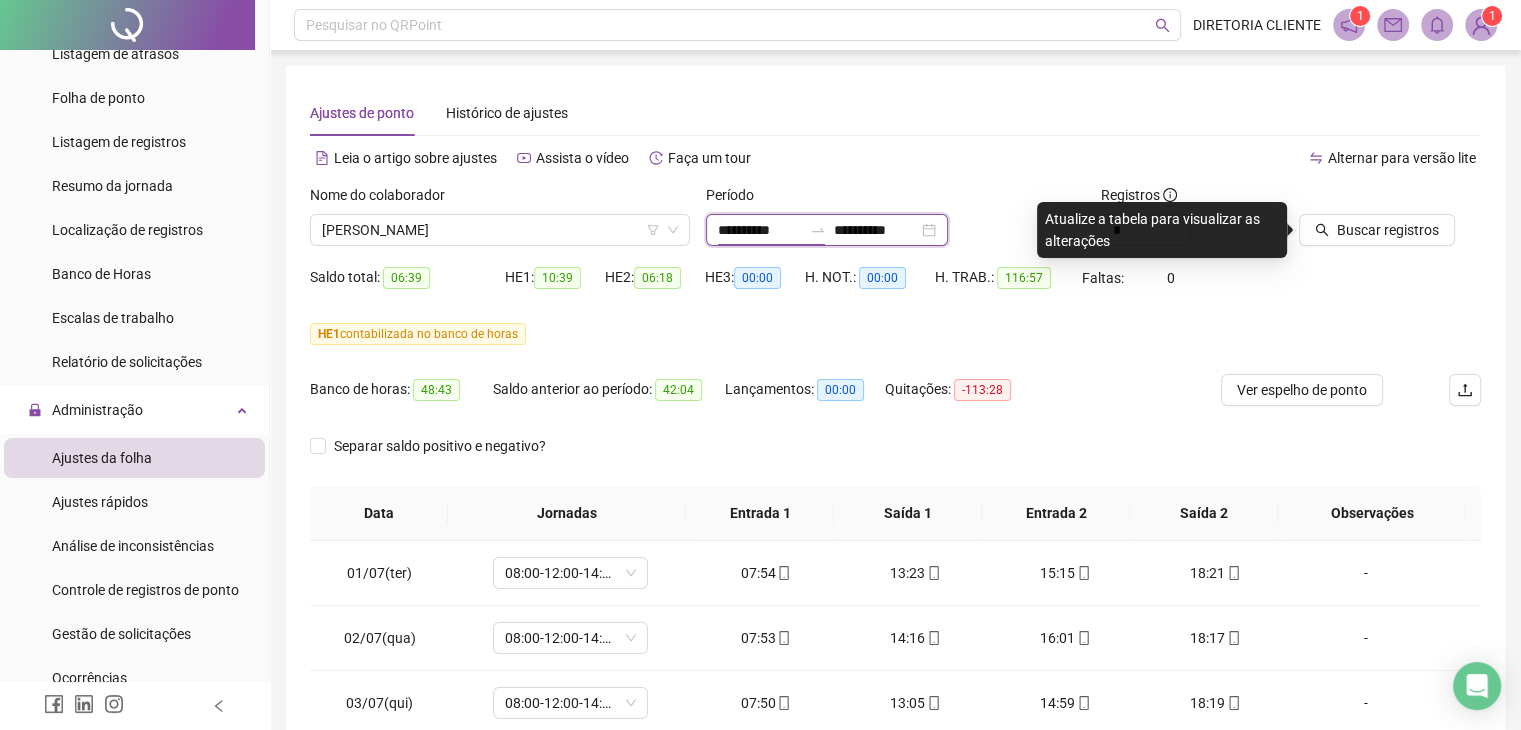 type on "**********" 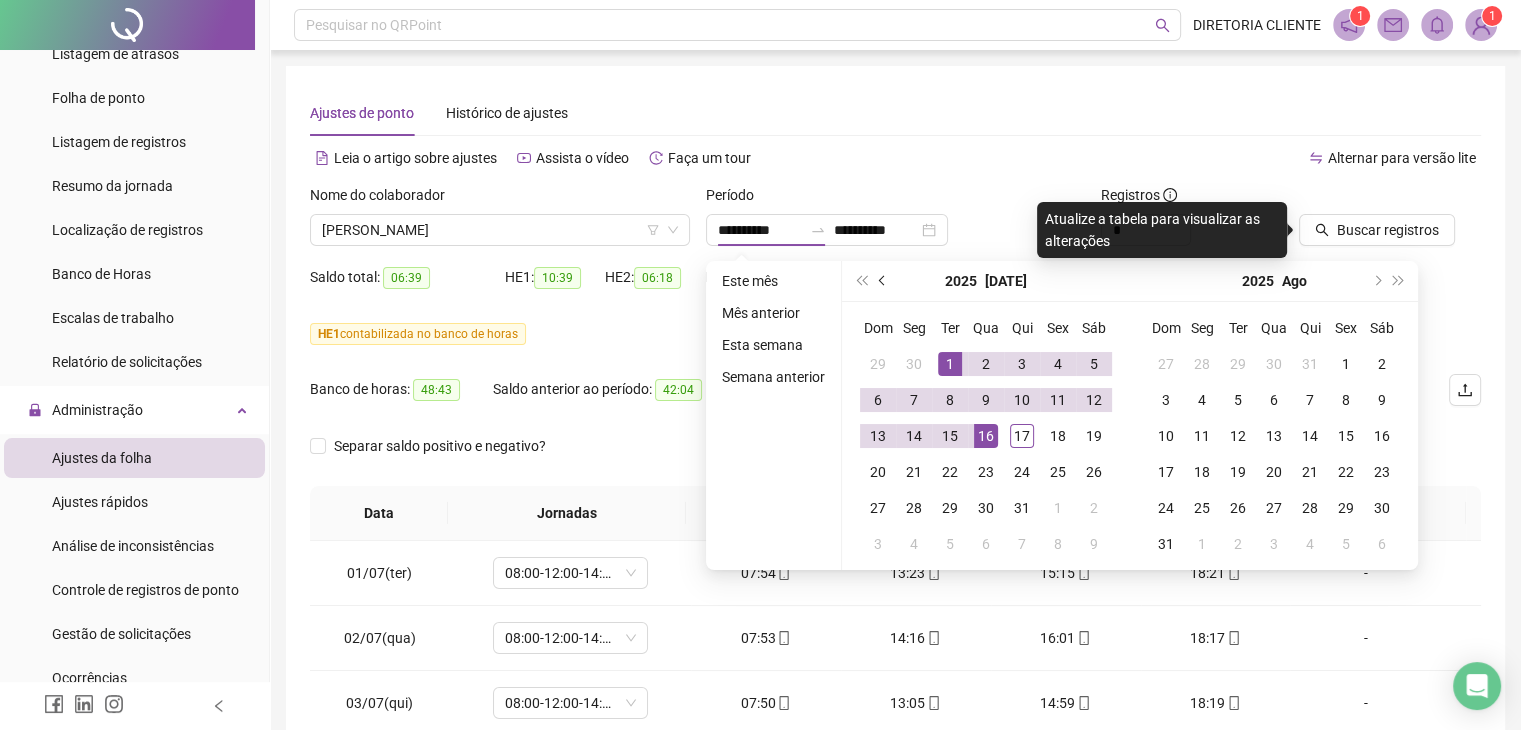 click at bounding box center [883, 281] 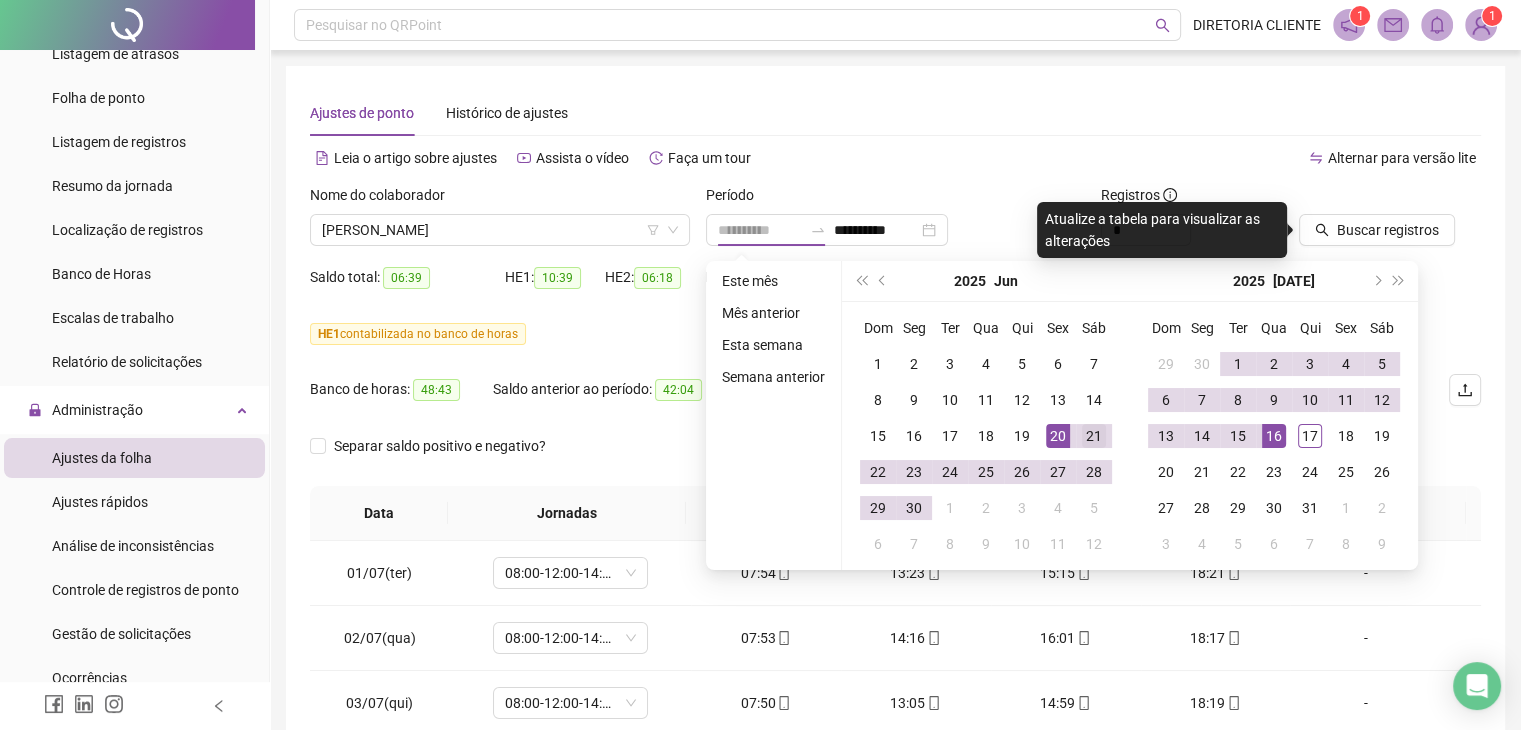 type on "**********" 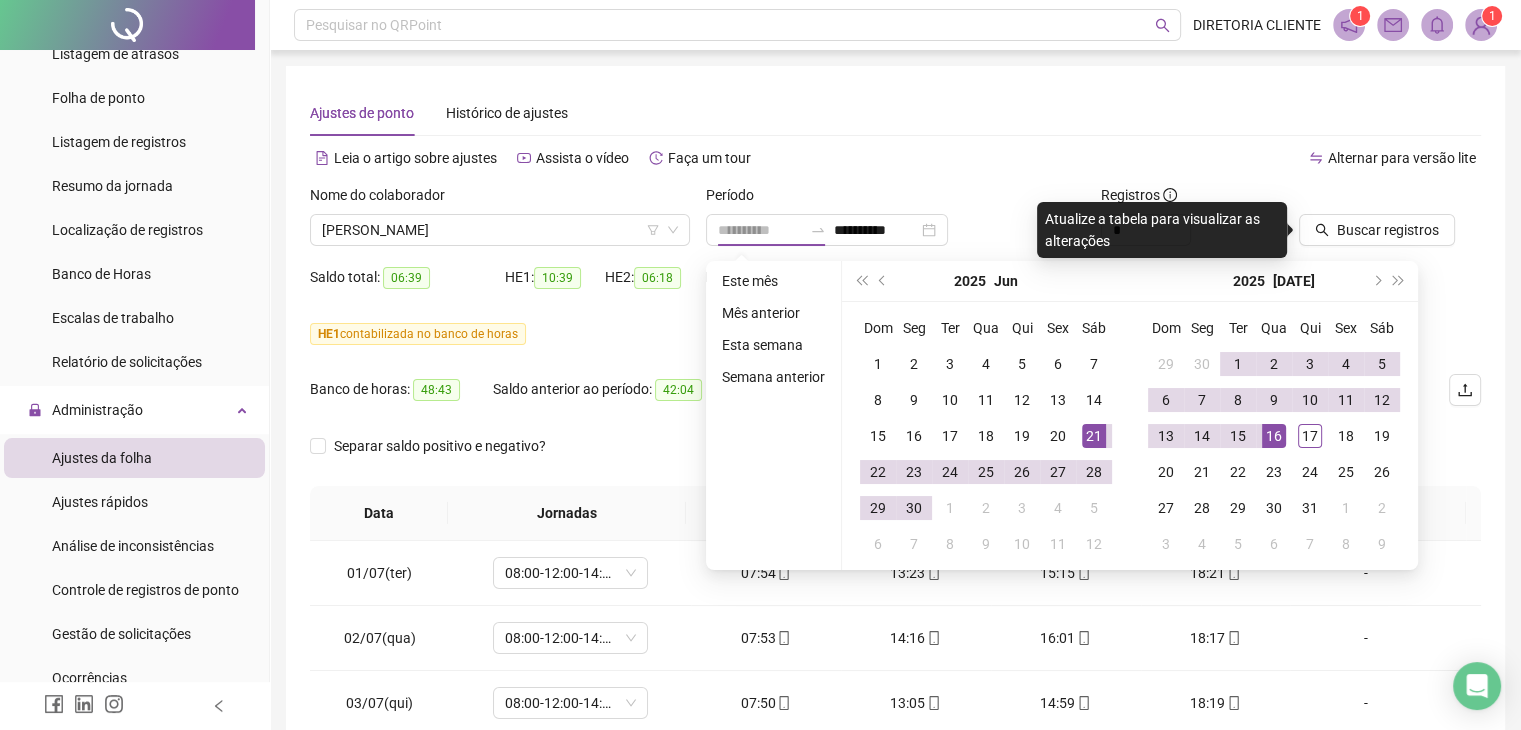 click on "21" at bounding box center [1094, 436] 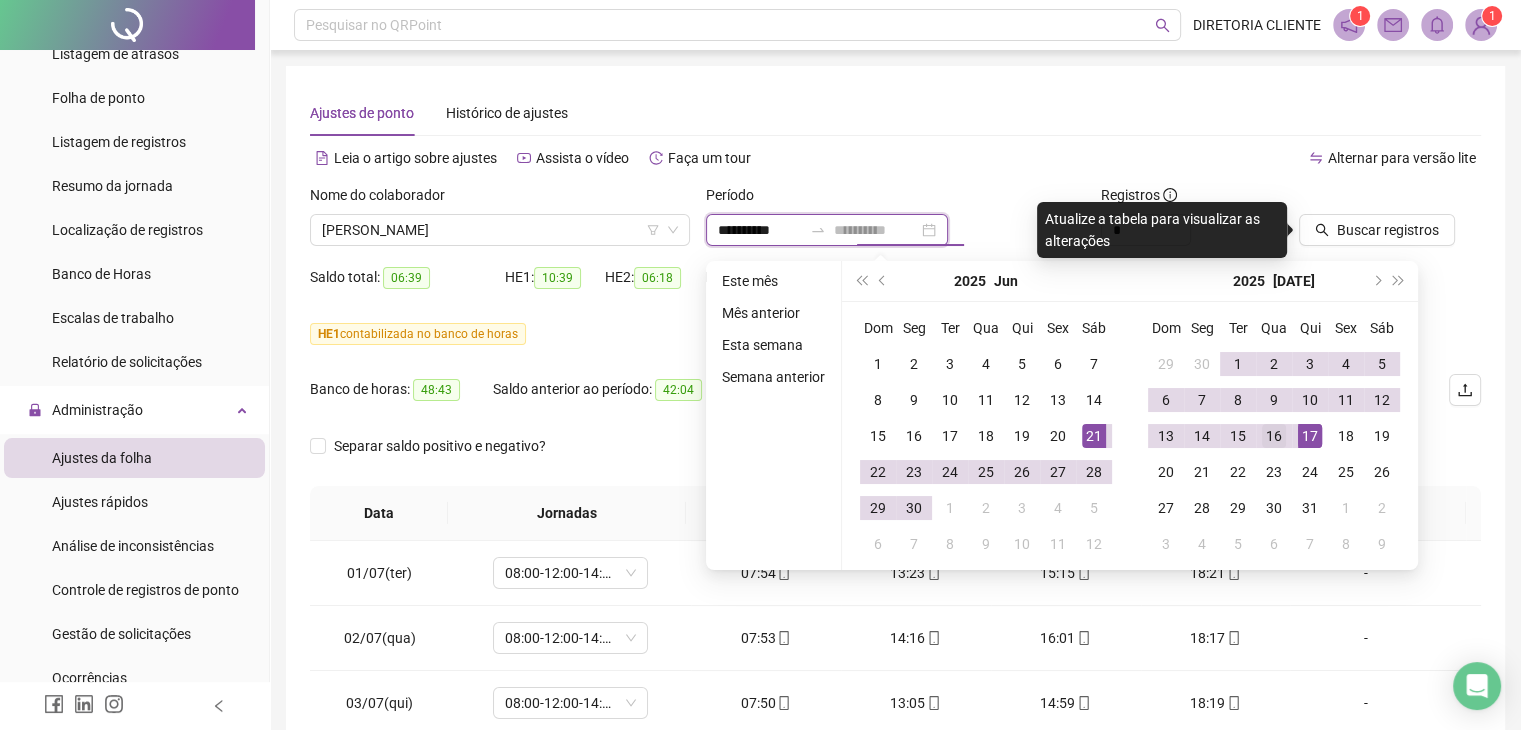 type on "**********" 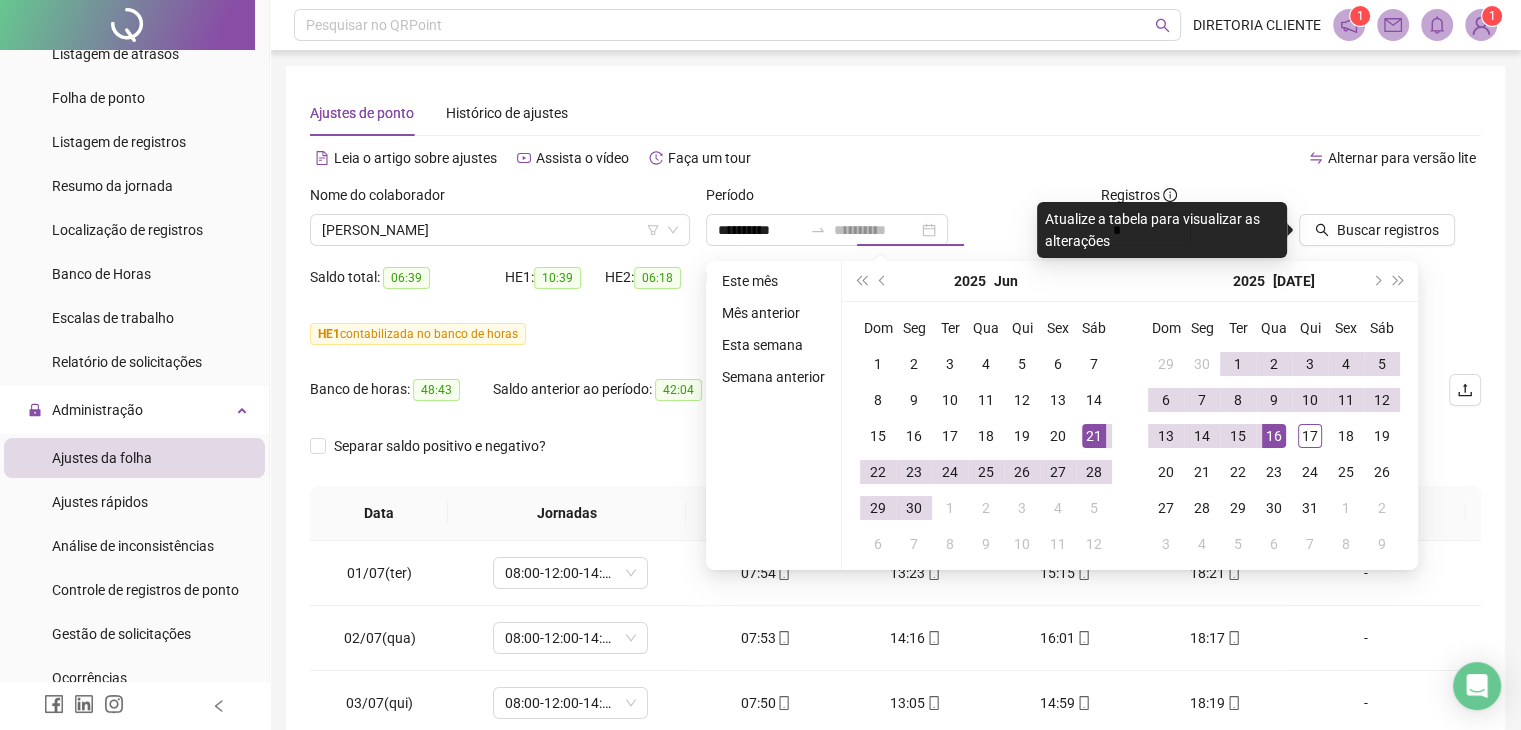 click on "16" at bounding box center (1274, 436) 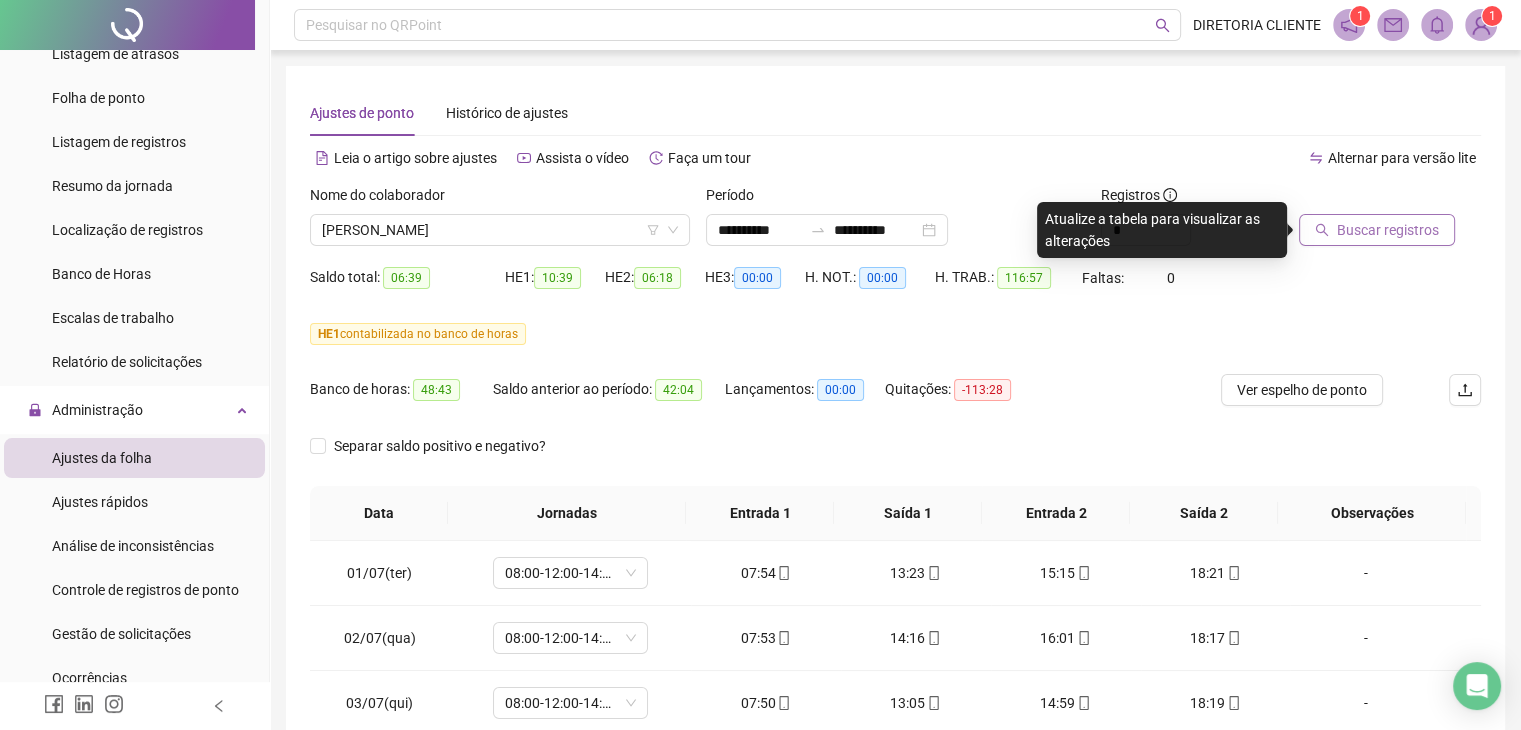 click on "Buscar registros" at bounding box center [1388, 230] 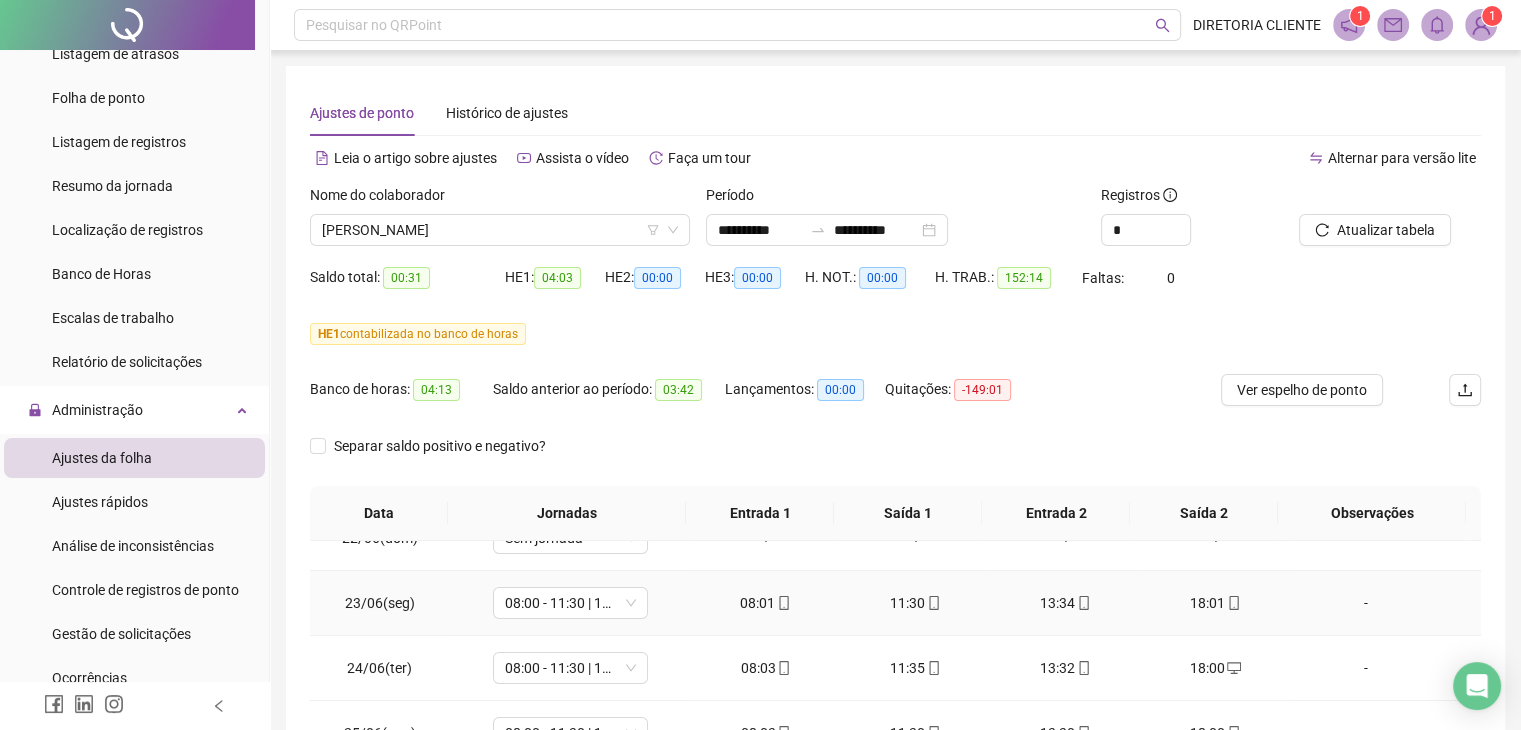 scroll, scrollTop: 0, scrollLeft: 0, axis: both 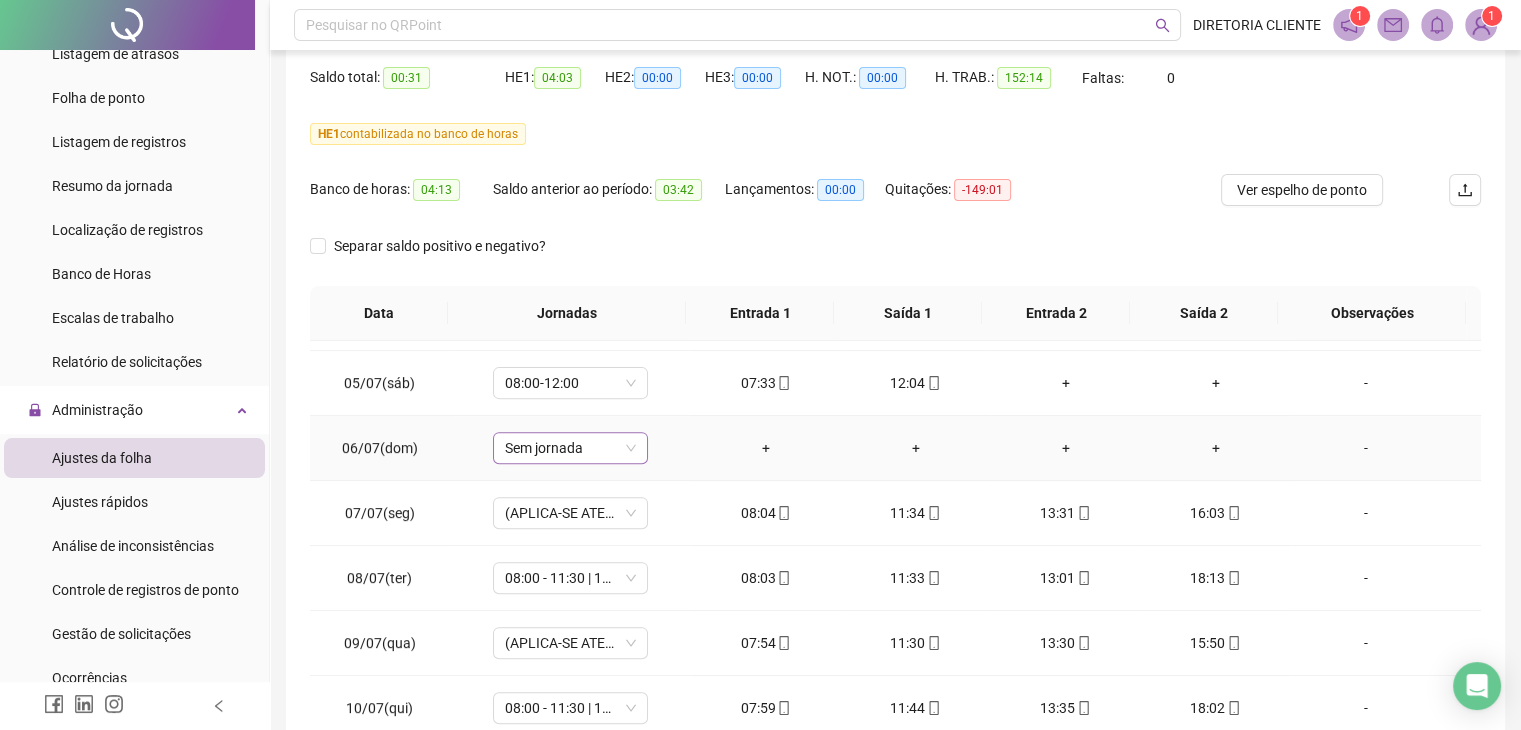 click on "Sem jornada" at bounding box center (570, 448) 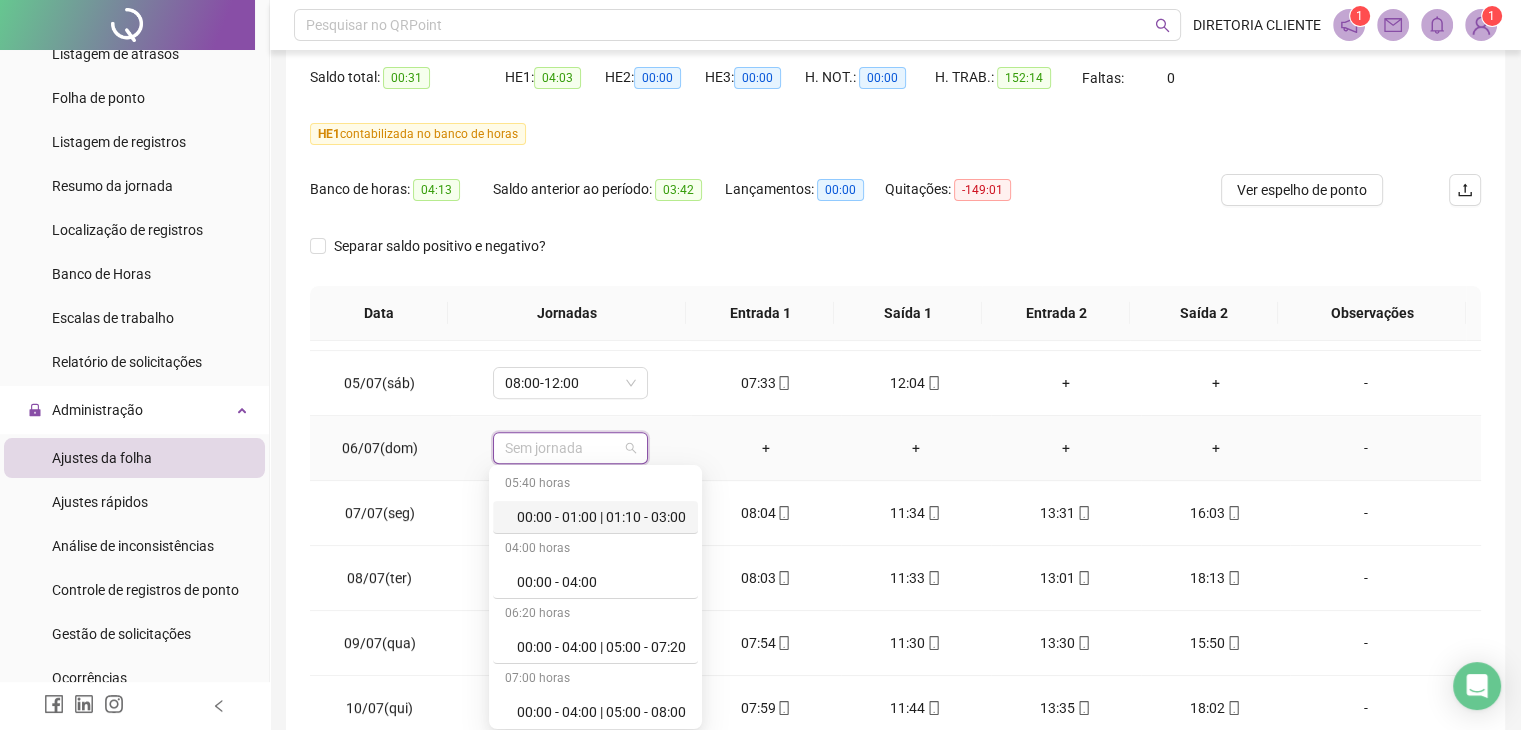 click on "Sem jornada" at bounding box center [570, 448] 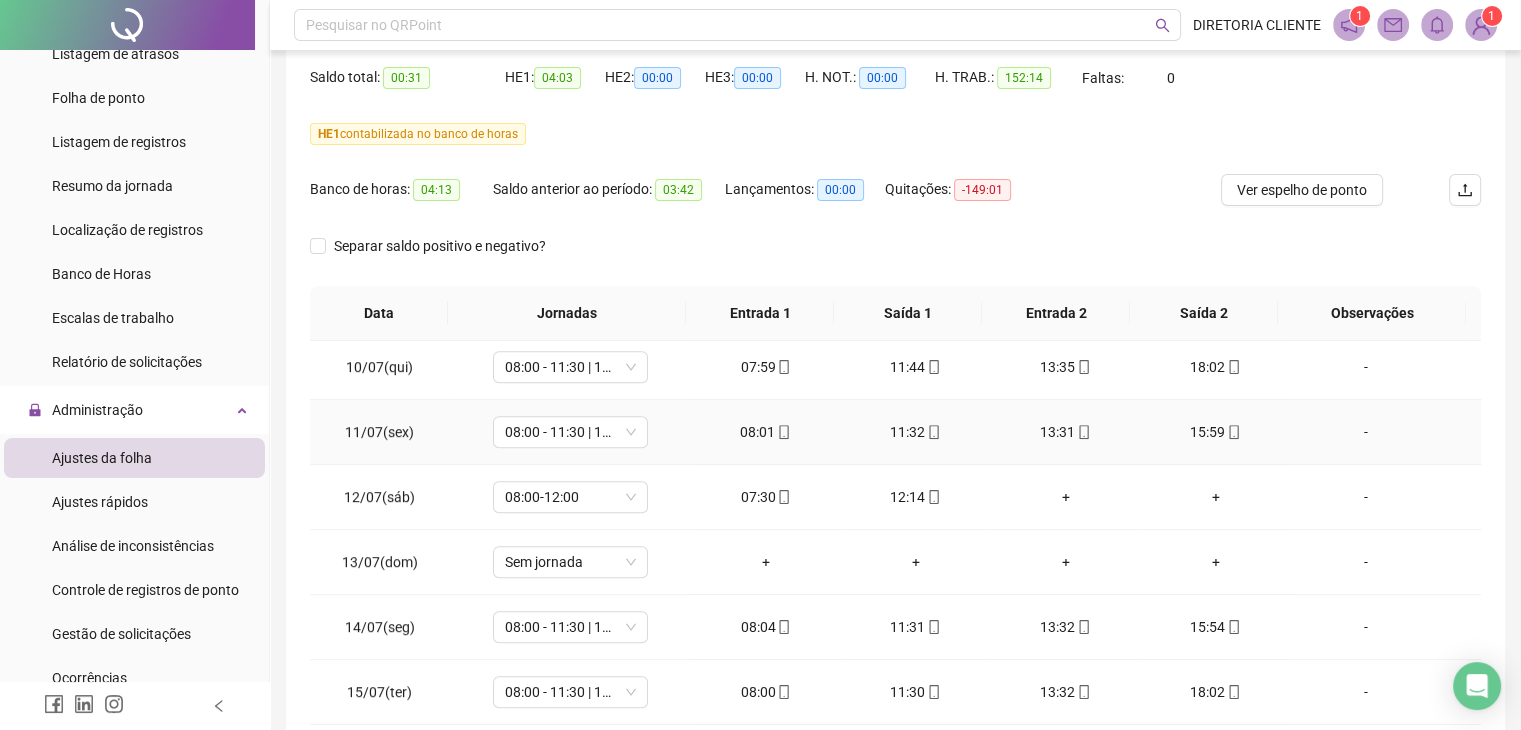 scroll, scrollTop: 1257, scrollLeft: 0, axis: vertical 